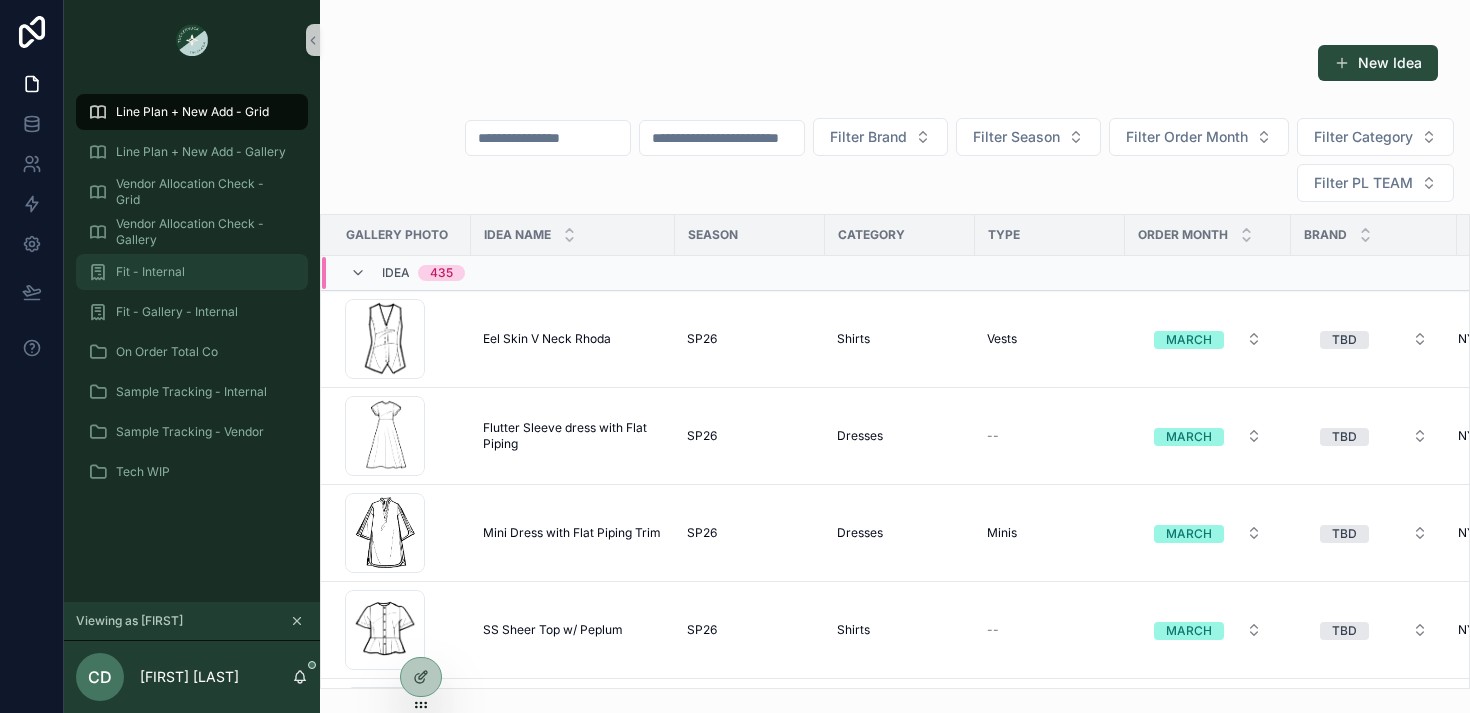 scroll, scrollTop: 0, scrollLeft: 0, axis: both 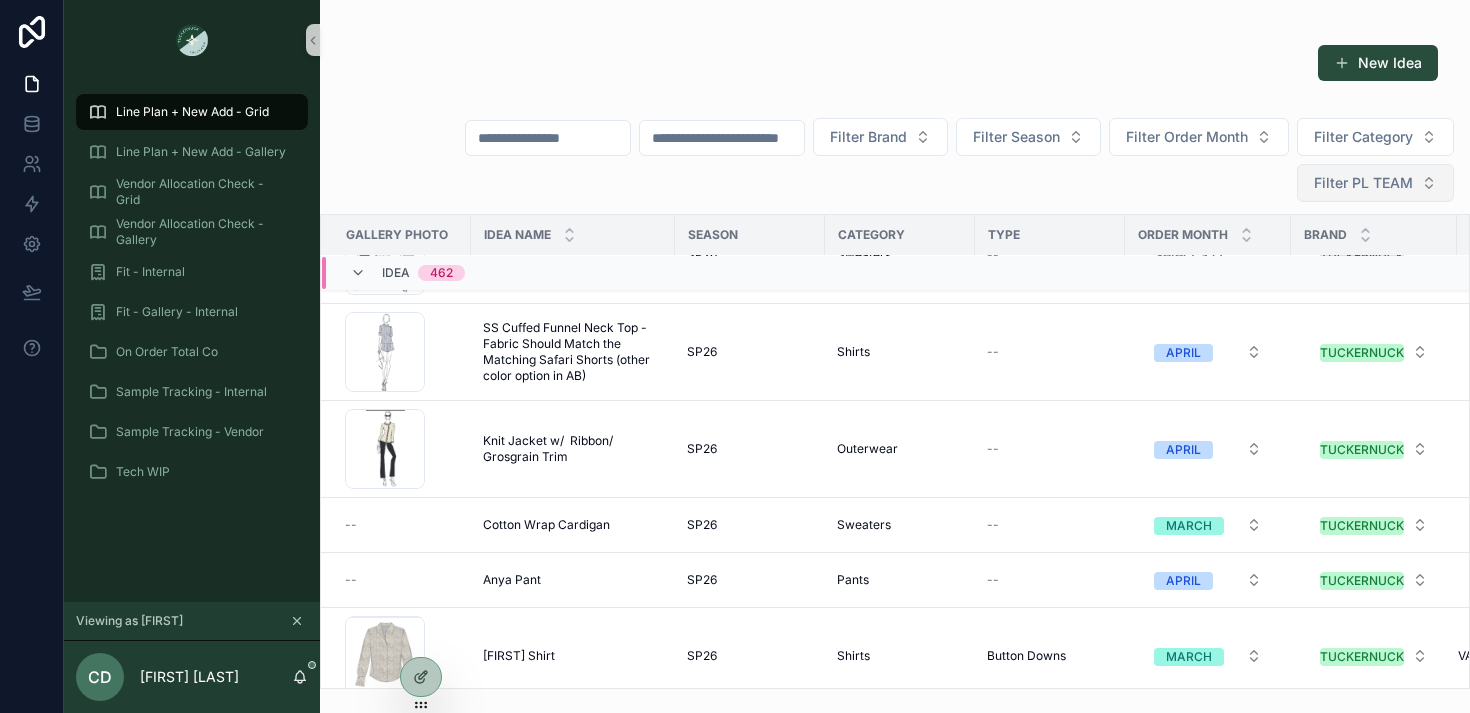 click on "Filter PL TEAM" at bounding box center [1363, 183] 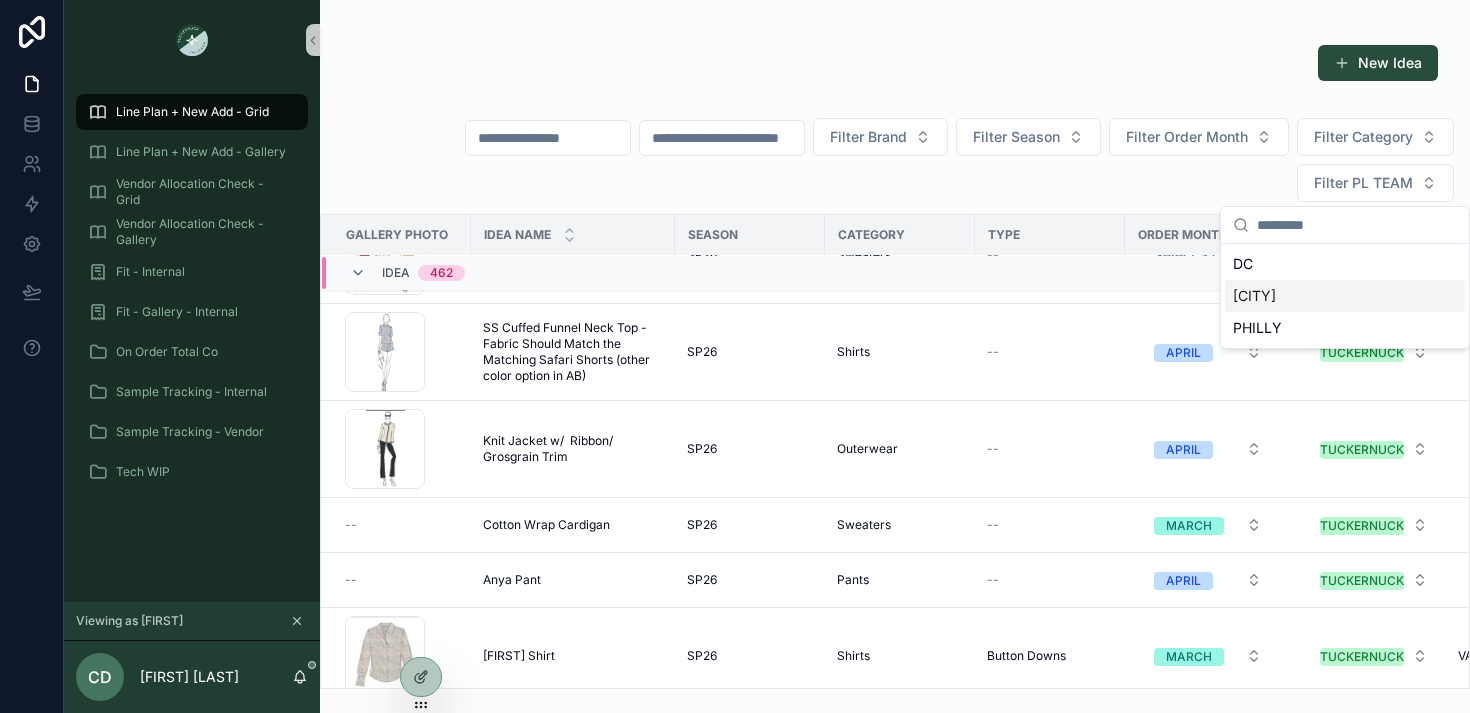 click on "[CITY]" at bounding box center [1345, 296] 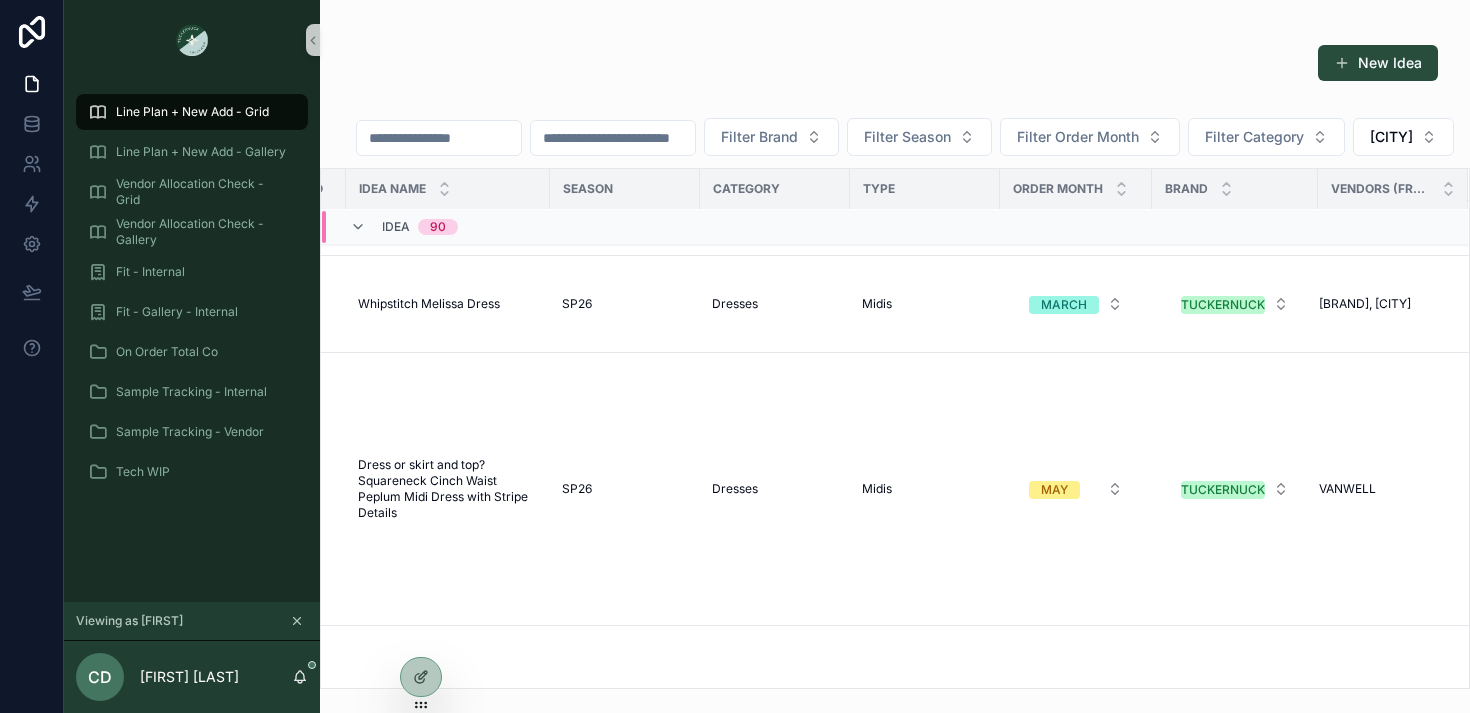 scroll, scrollTop: 5812, scrollLeft: 0, axis: vertical 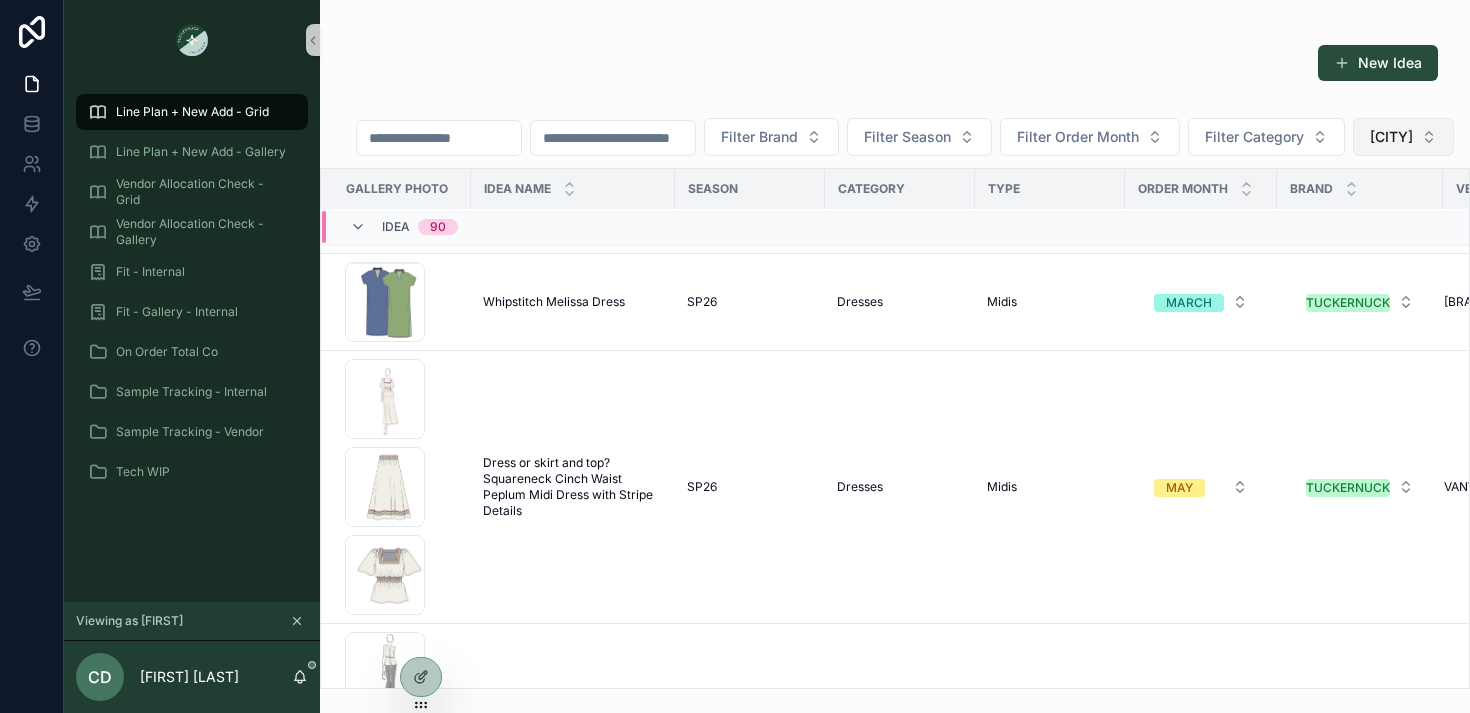 click on "[CITY]" at bounding box center (1391, 137) 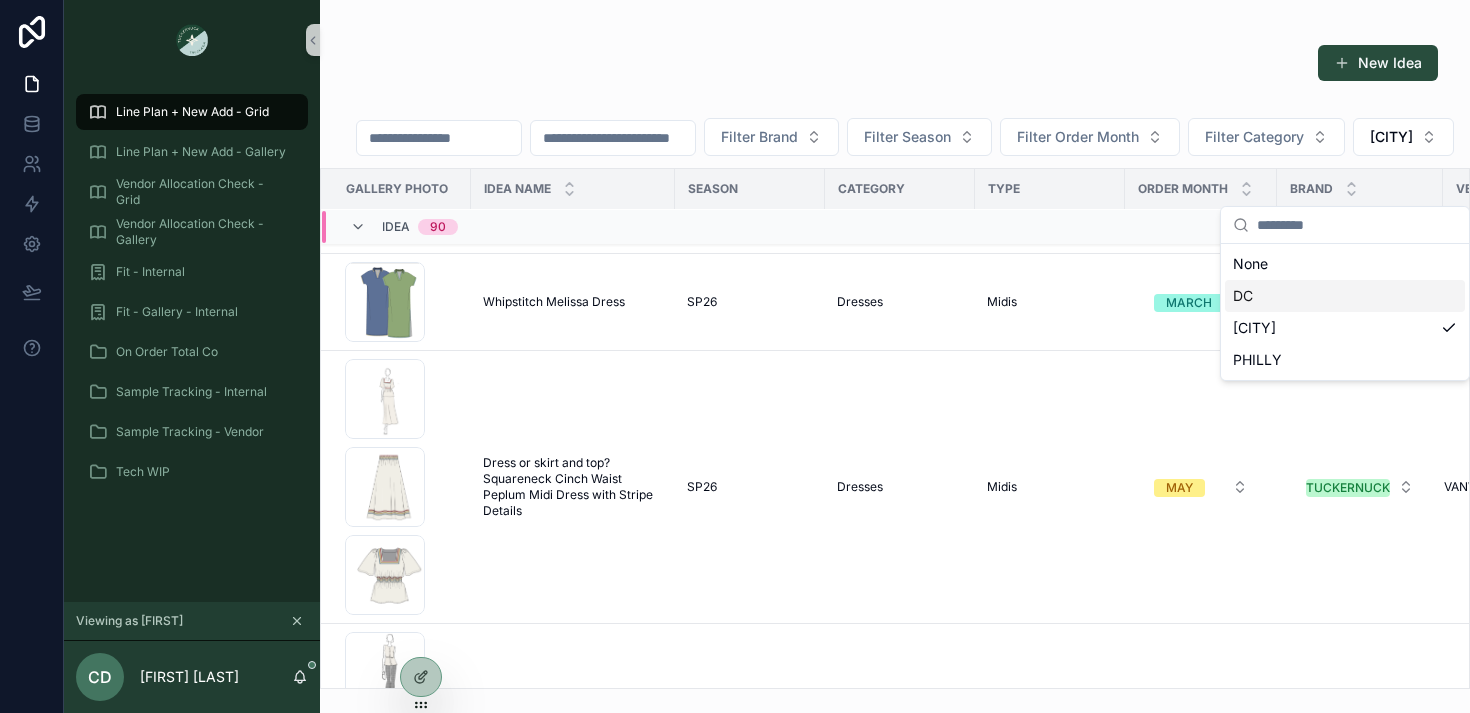 click on "DC" at bounding box center (1345, 296) 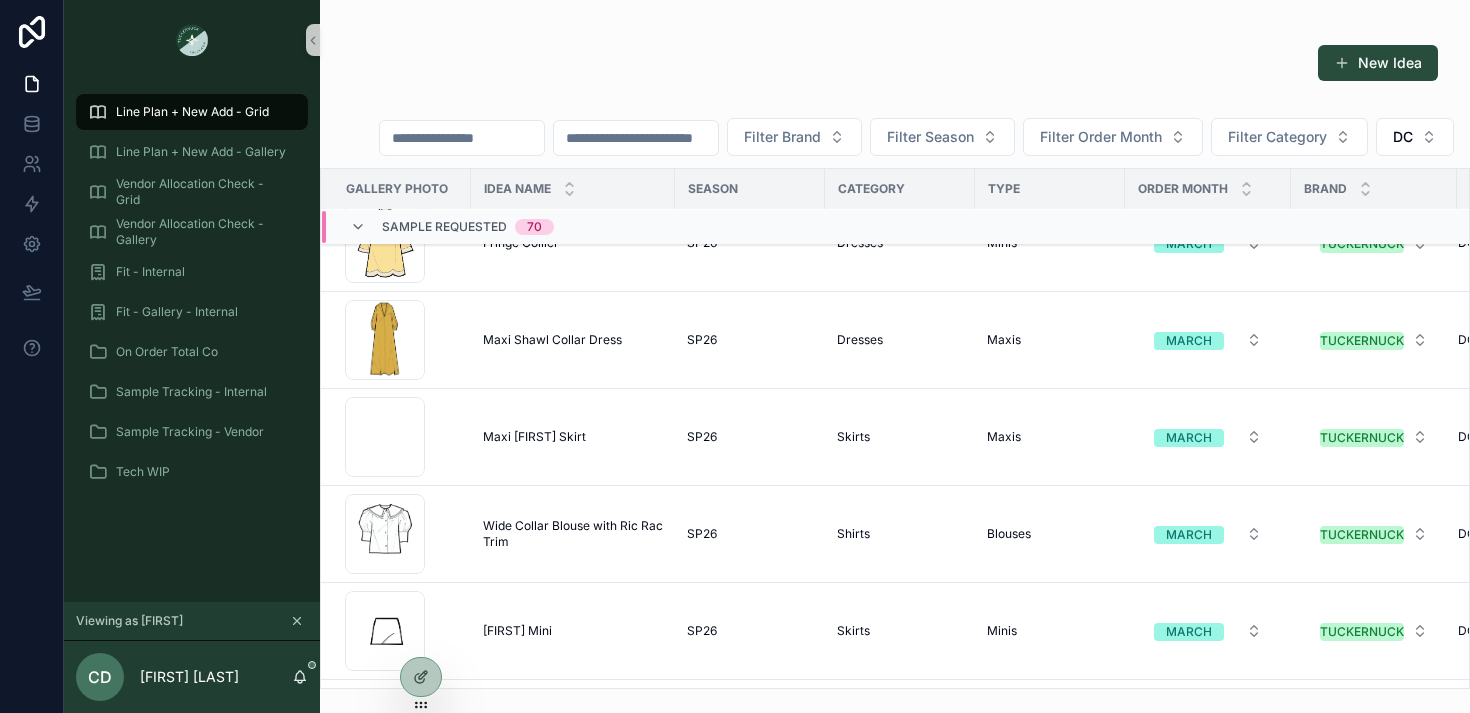 scroll, scrollTop: 15014, scrollLeft: 0, axis: vertical 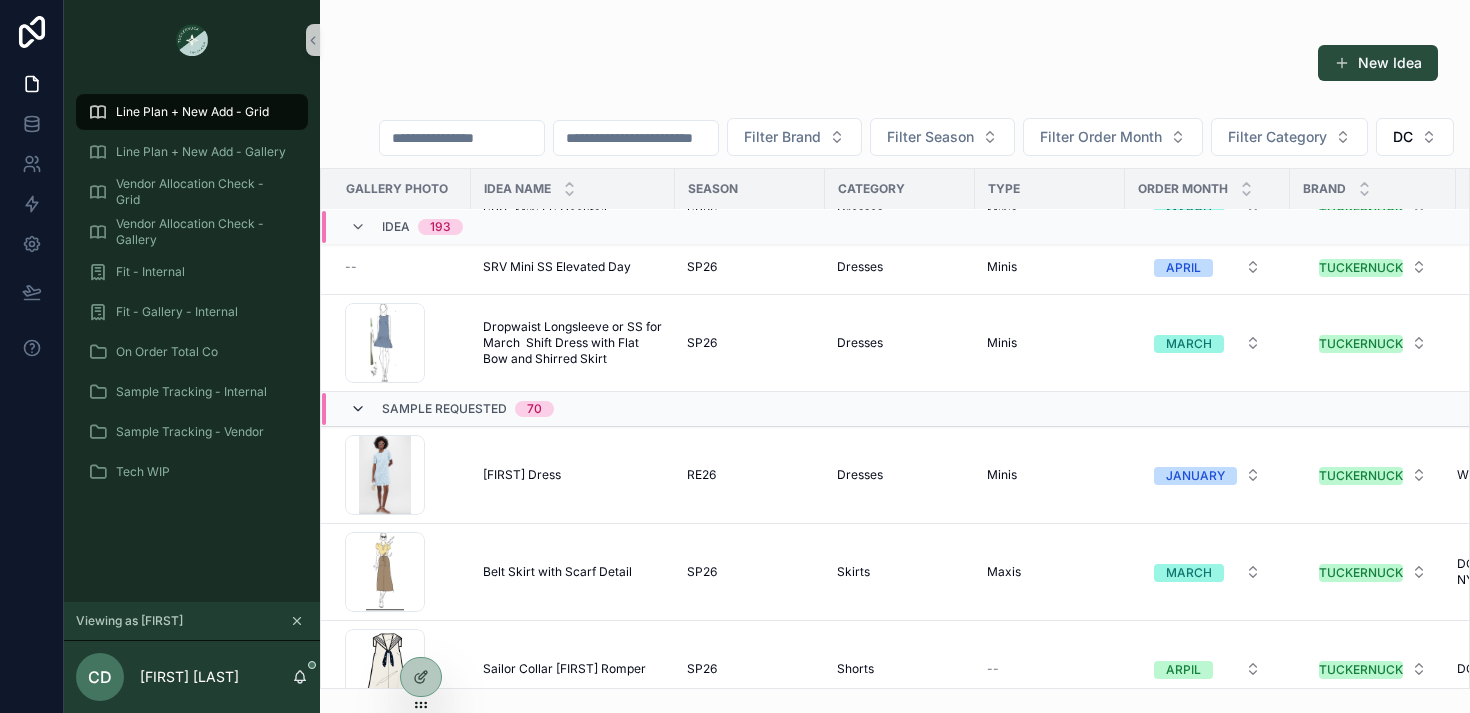 click at bounding box center (358, 409) 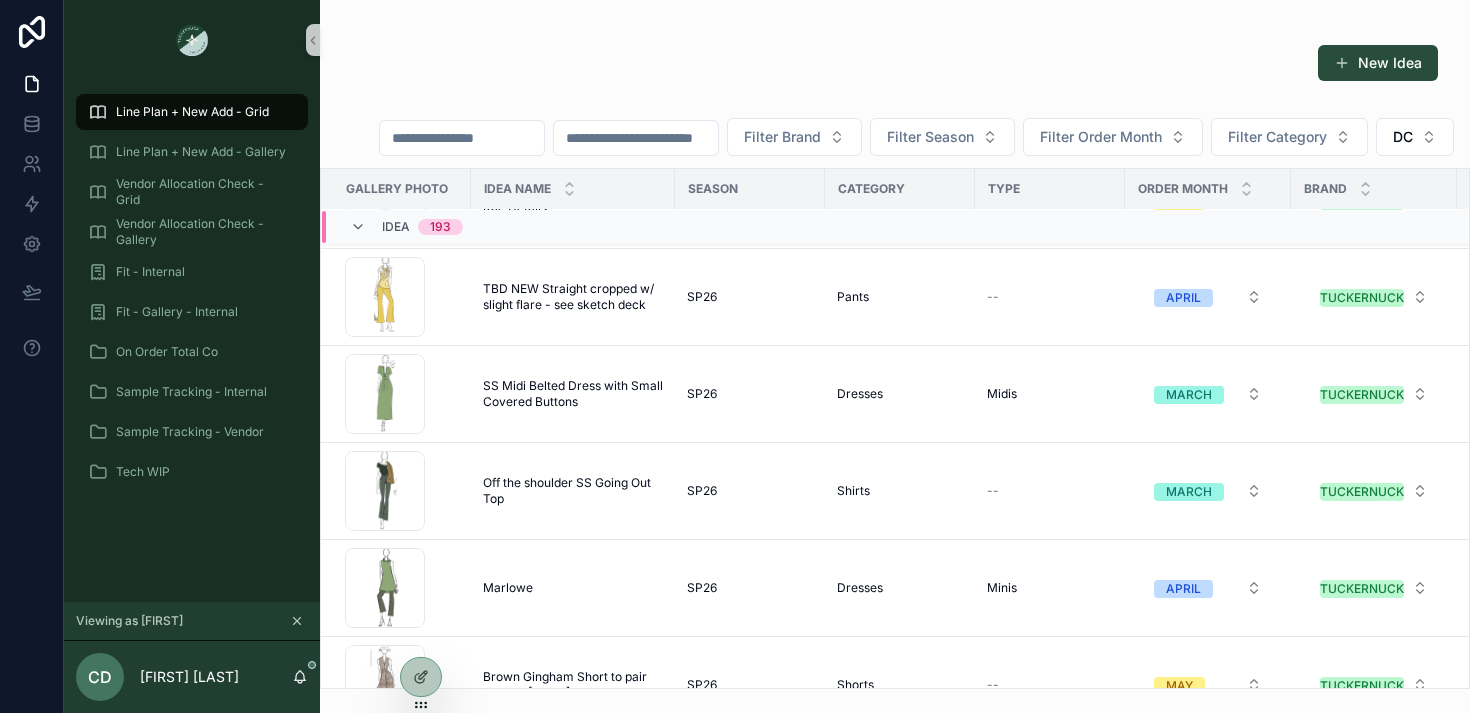 scroll, scrollTop: 6675, scrollLeft: 0, axis: vertical 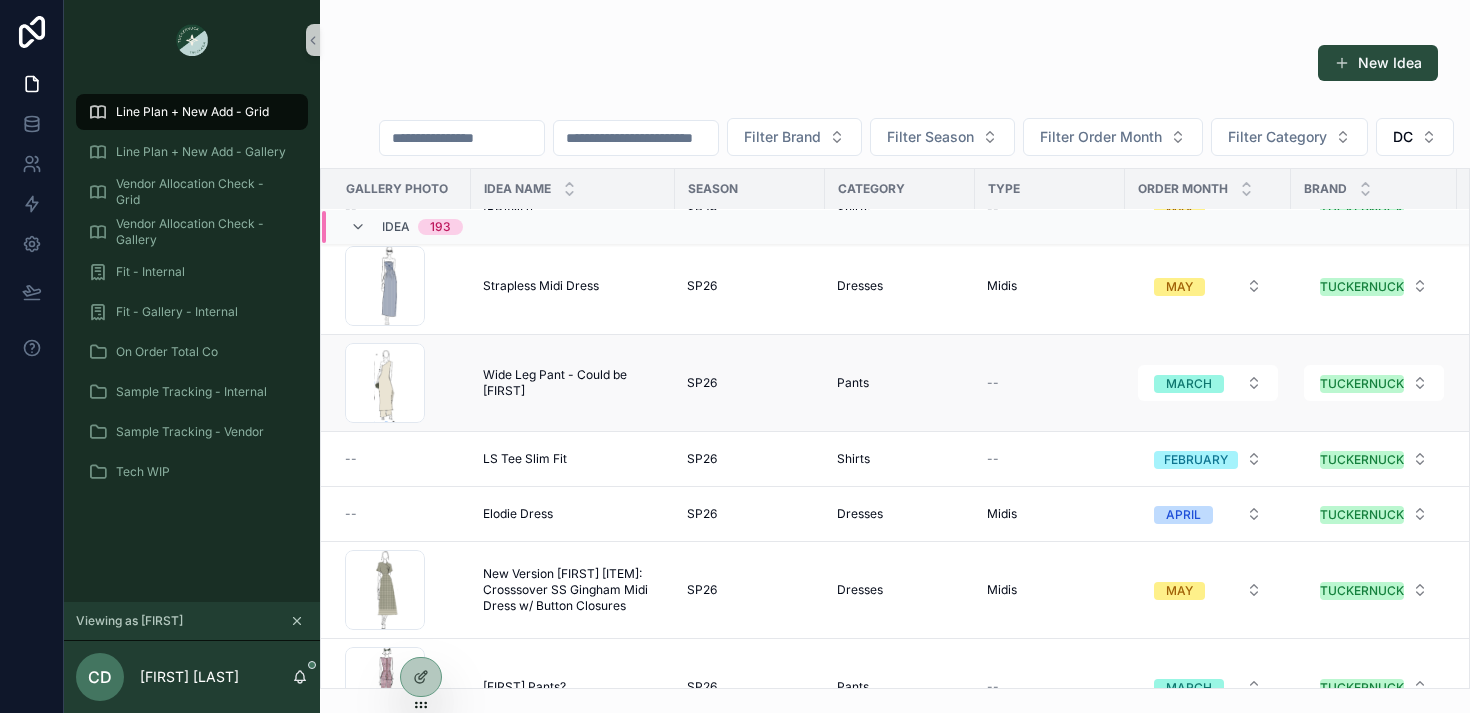 click on "Wide Leg Pant - Could be Erin Wide Leg Pant - Could be Erin" at bounding box center (573, 383) 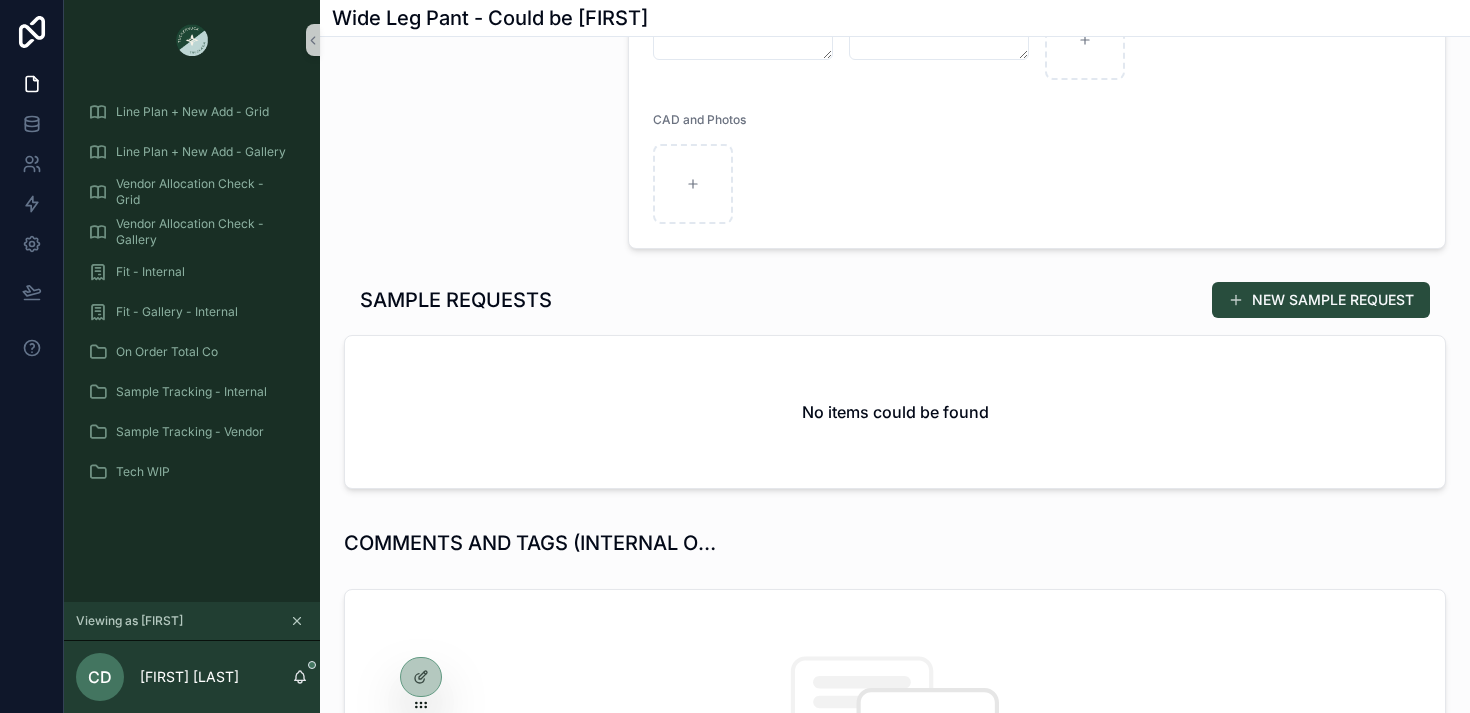scroll, scrollTop: 850, scrollLeft: 0, axis: vertical 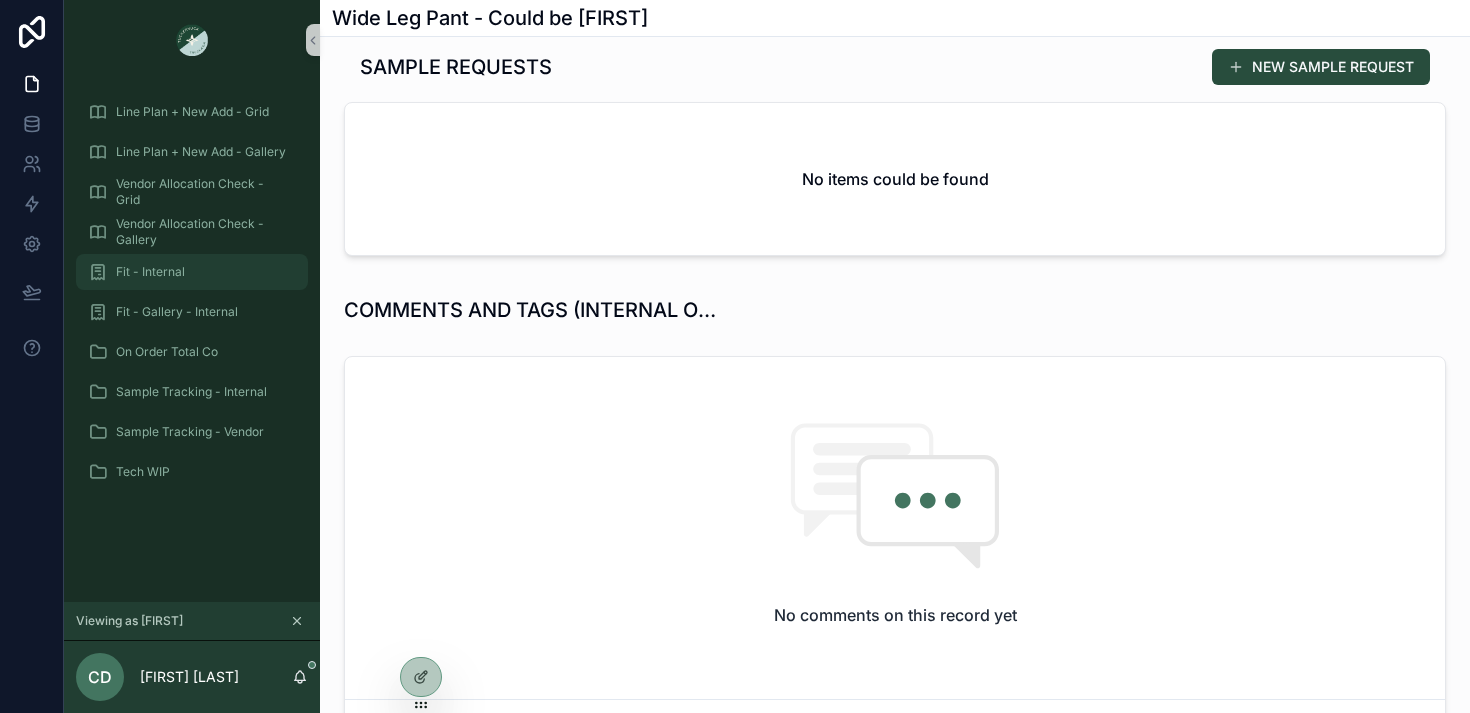 click on "Fit - Internal" at bounding box center (150, 272) 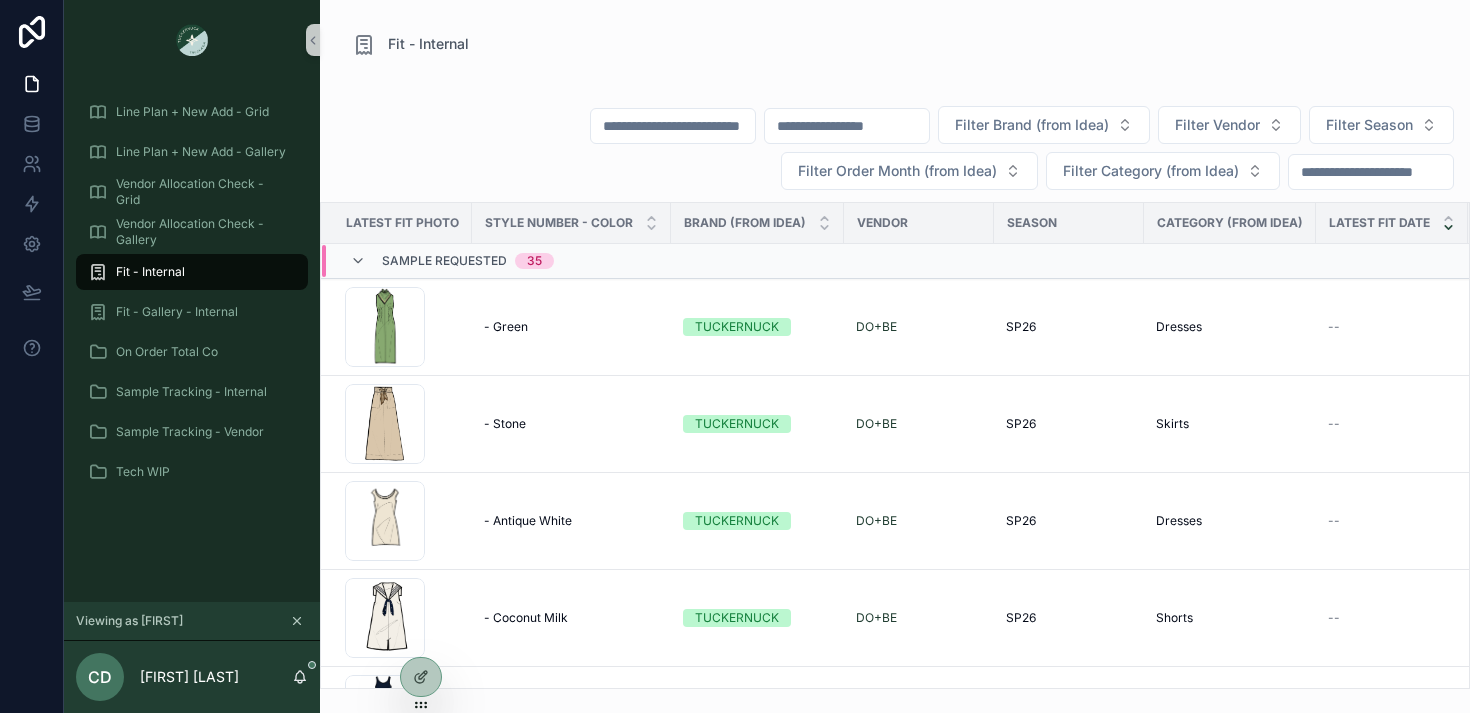 scroll, scrollTop: 0, scrollLeft: 0, axis: both 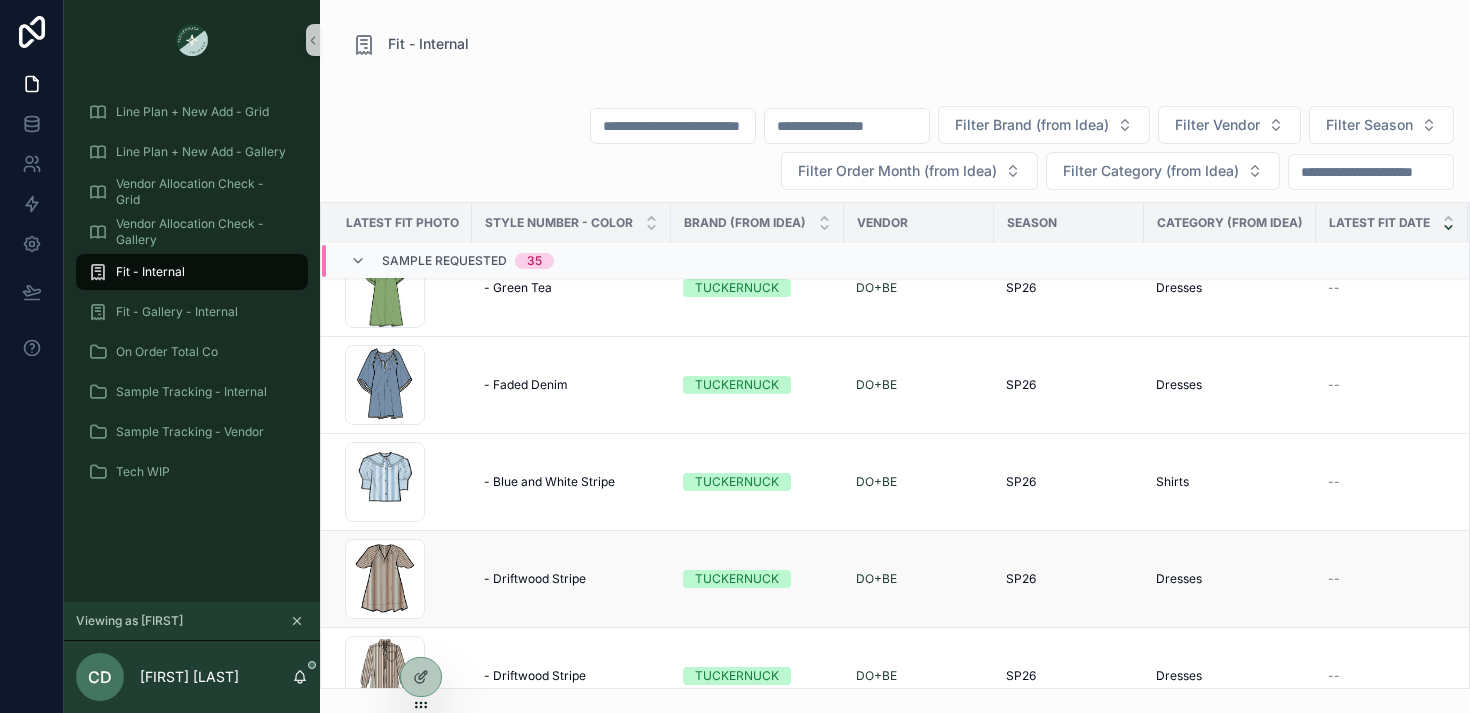 click on "- Driftwood Stripe  - Driftwood Stripe" at bounding box center [571, 579] 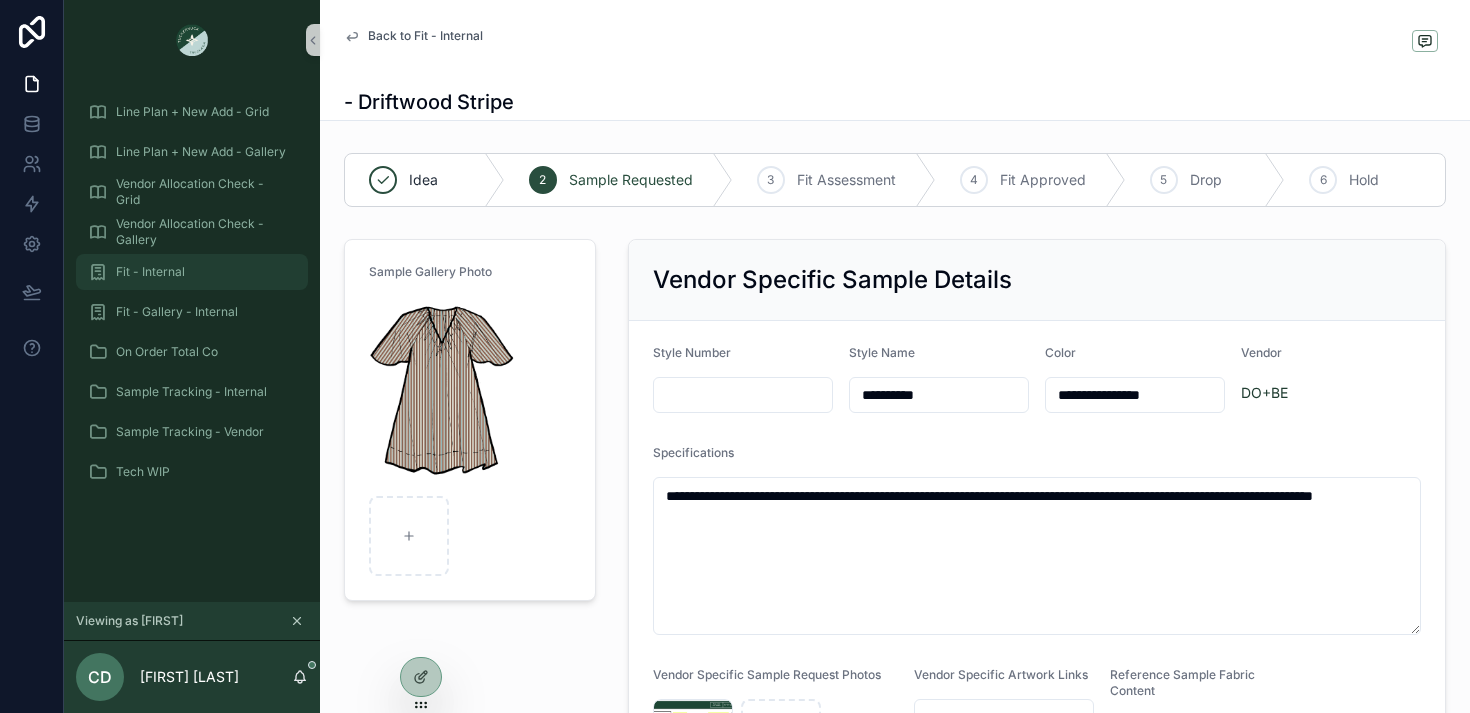 click on "Fit - Internal" at bounding box center [192, 272] 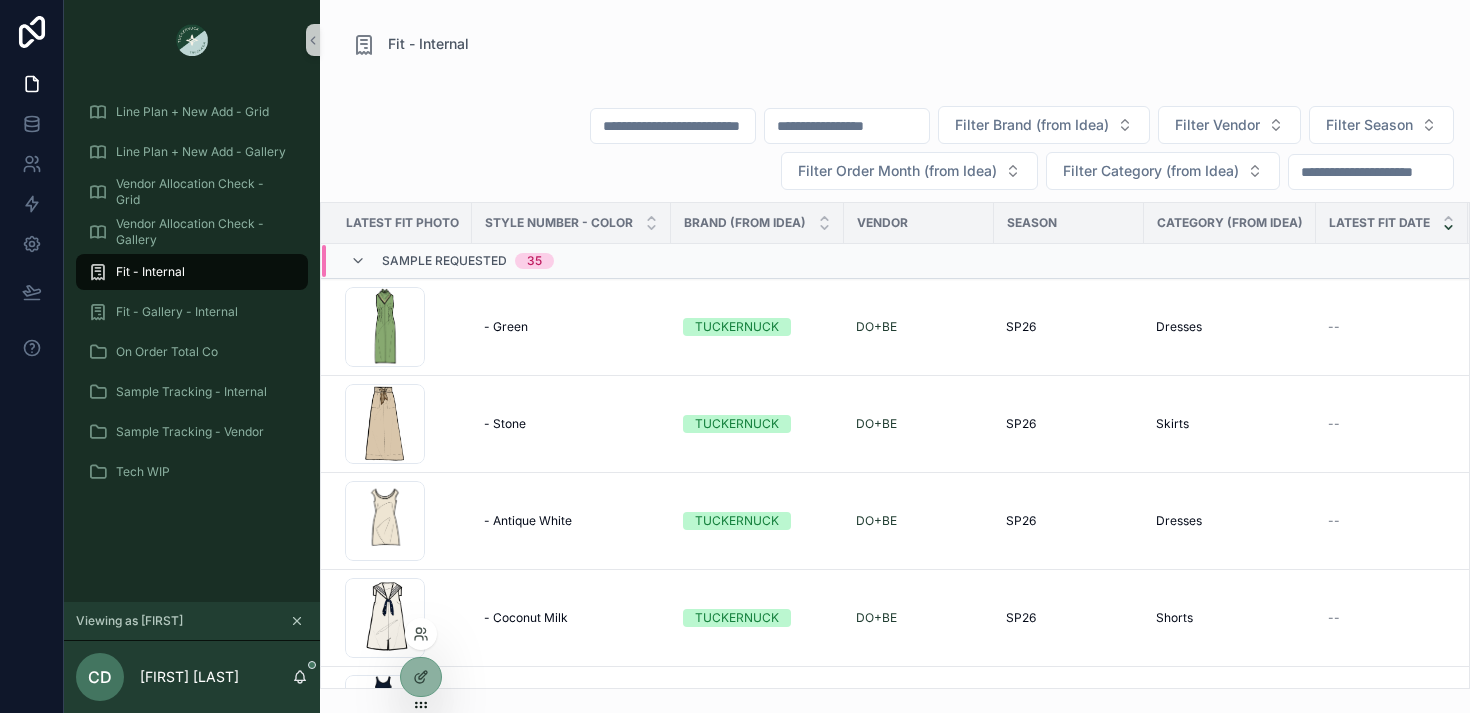click at bounding box center (421, 634) 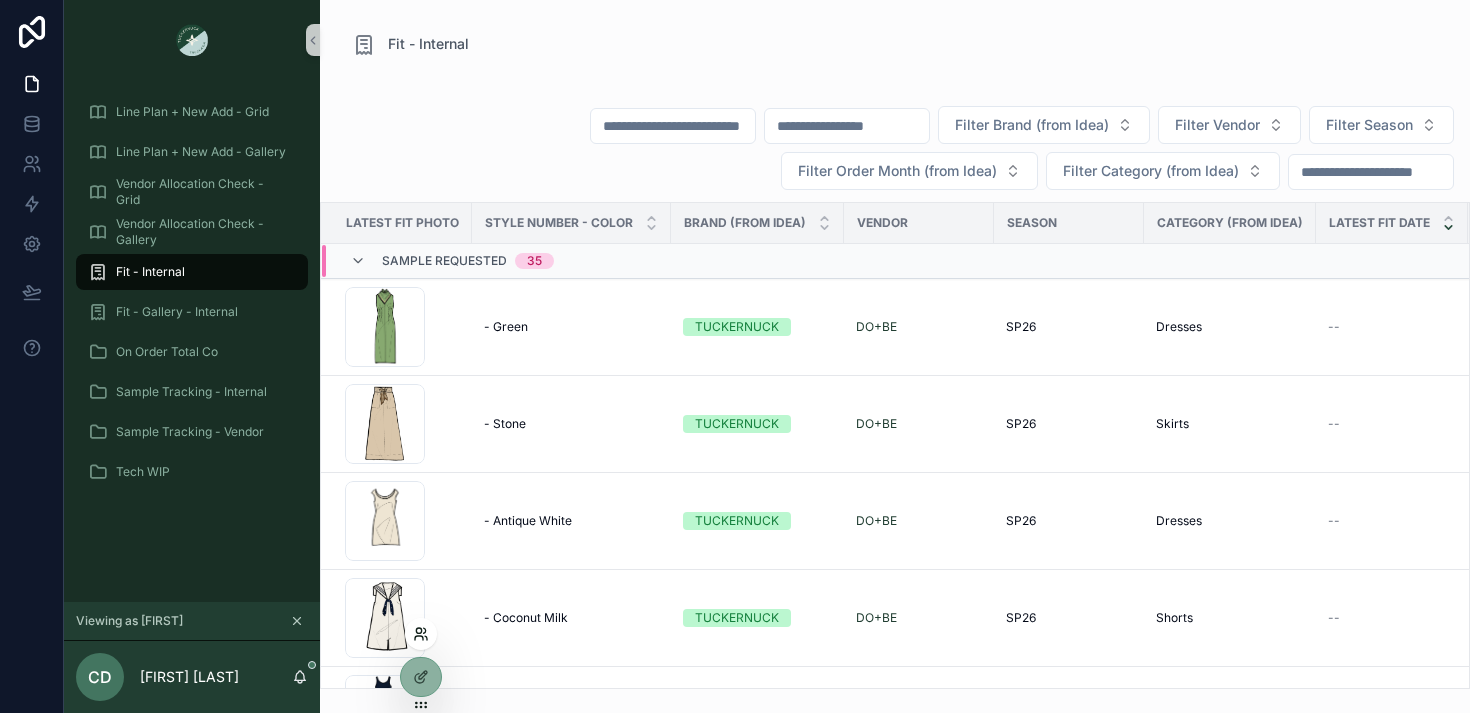 click 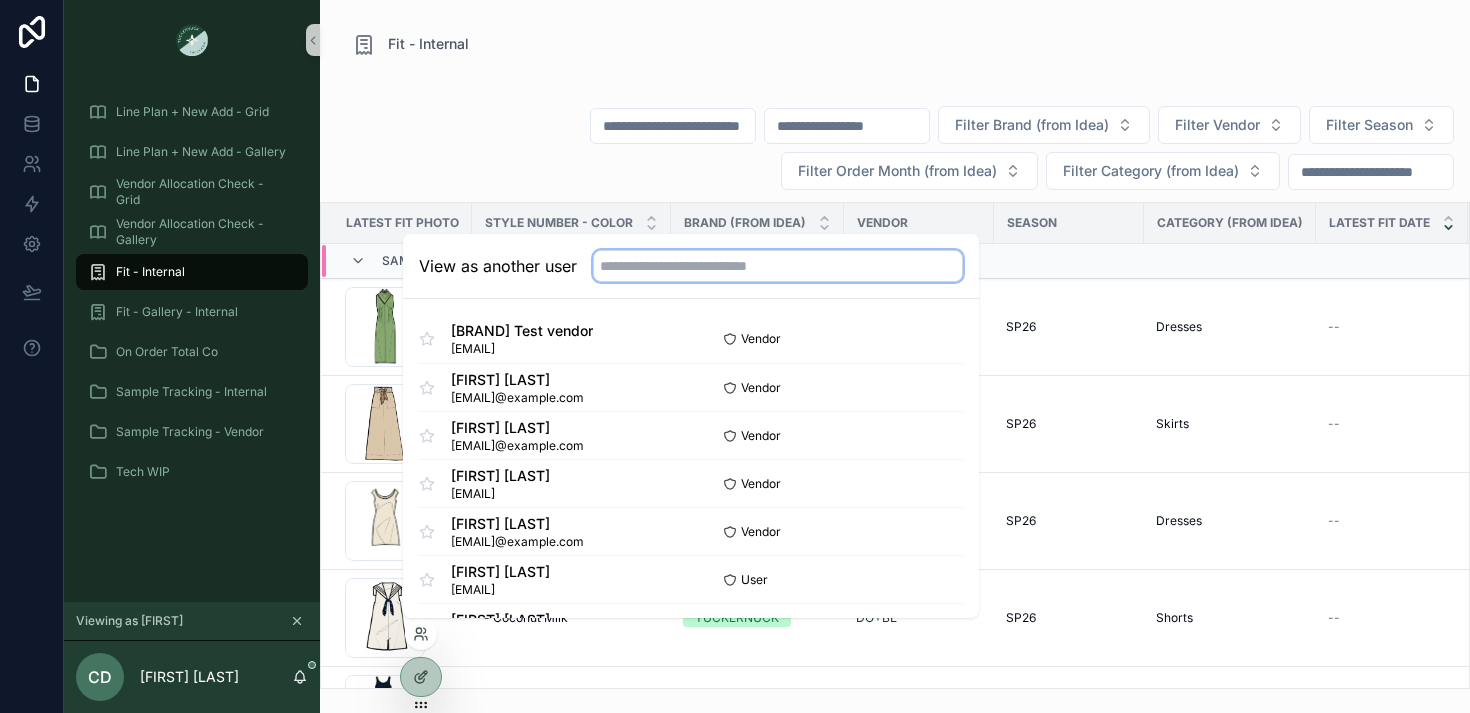 click at bounding box center (778, 266) 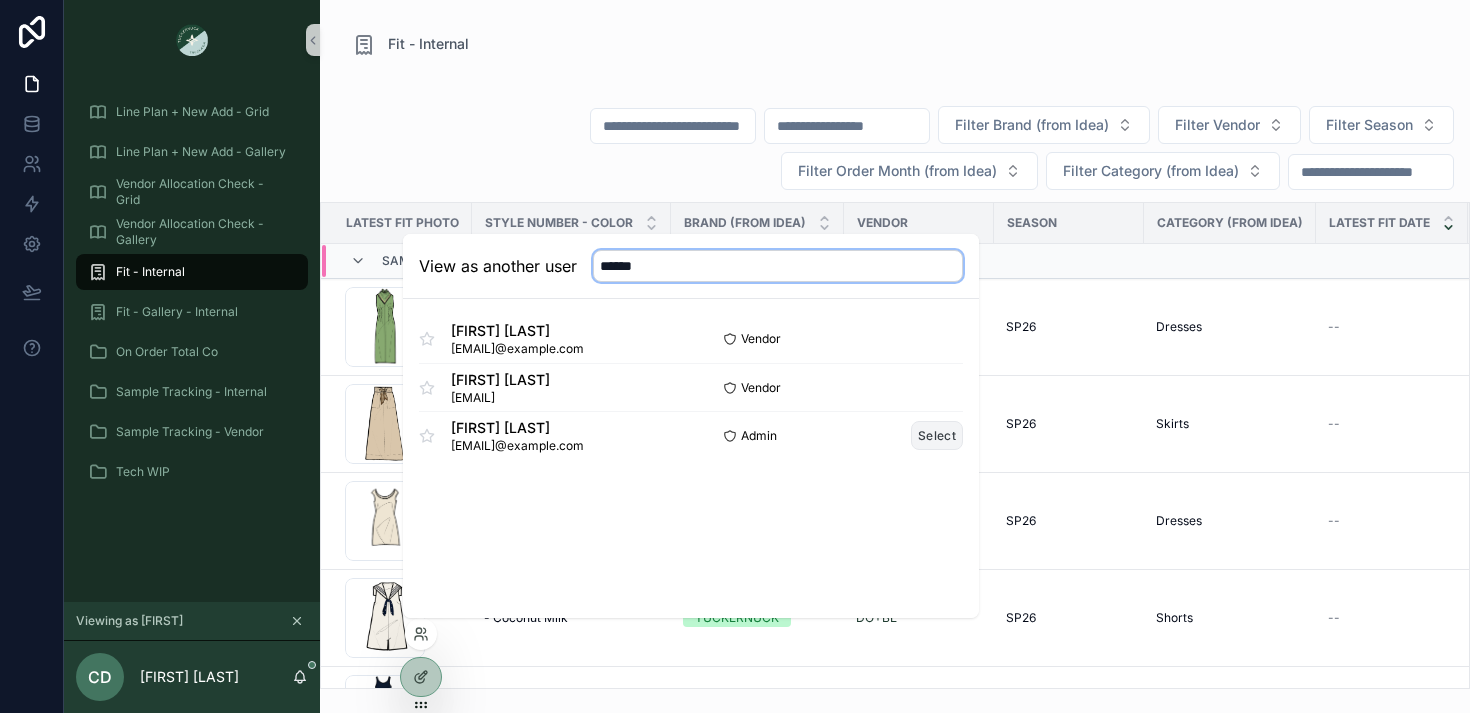 type on "******" 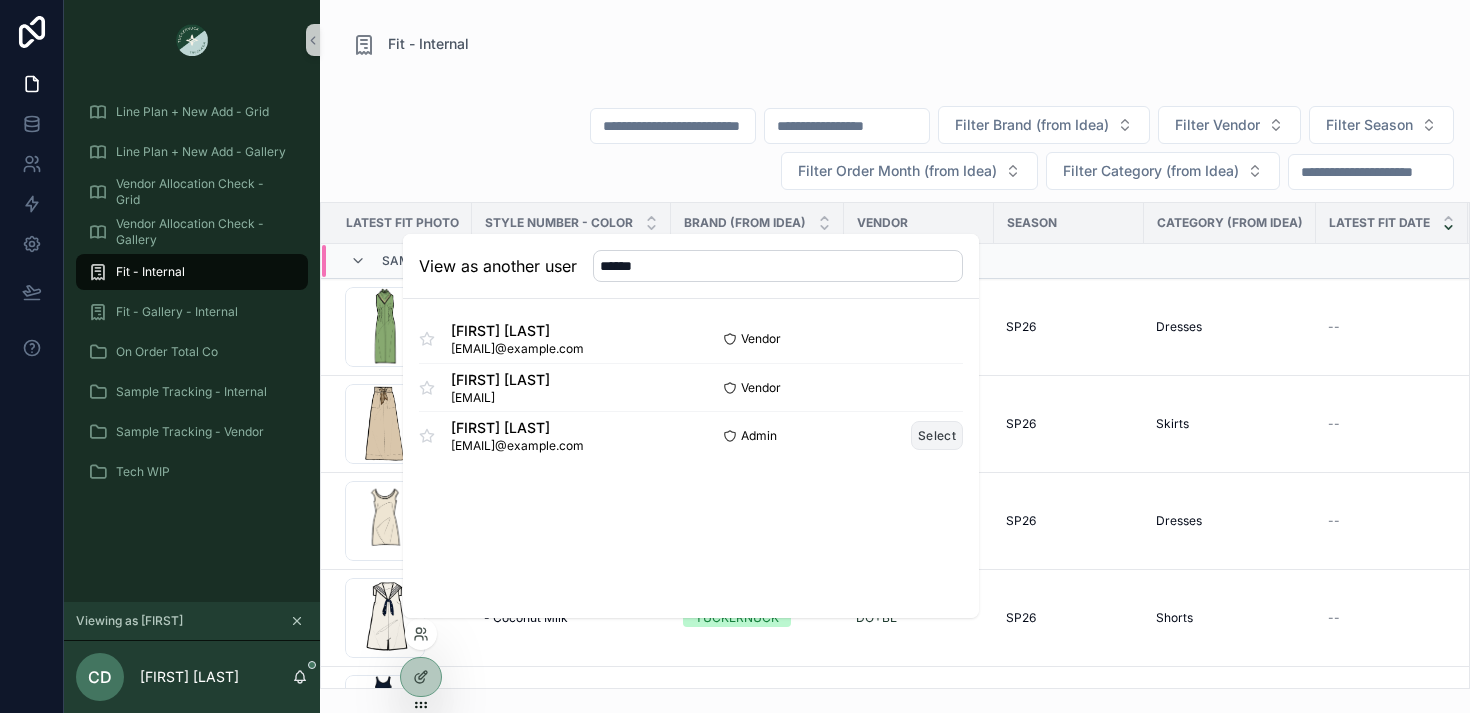 click on "Select" at bounding box center (937, 435) 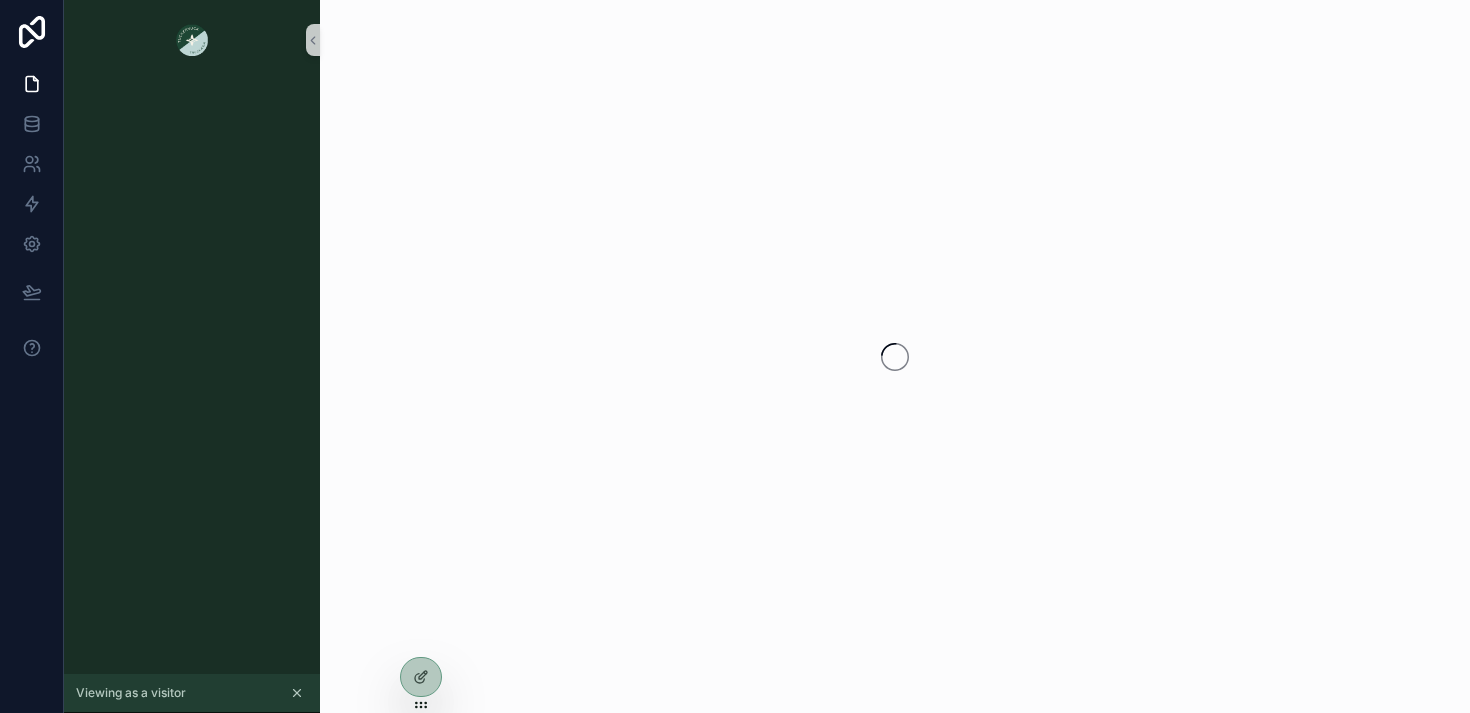scroll, scrollTop: 0, scrollLeft: 0, axis: both 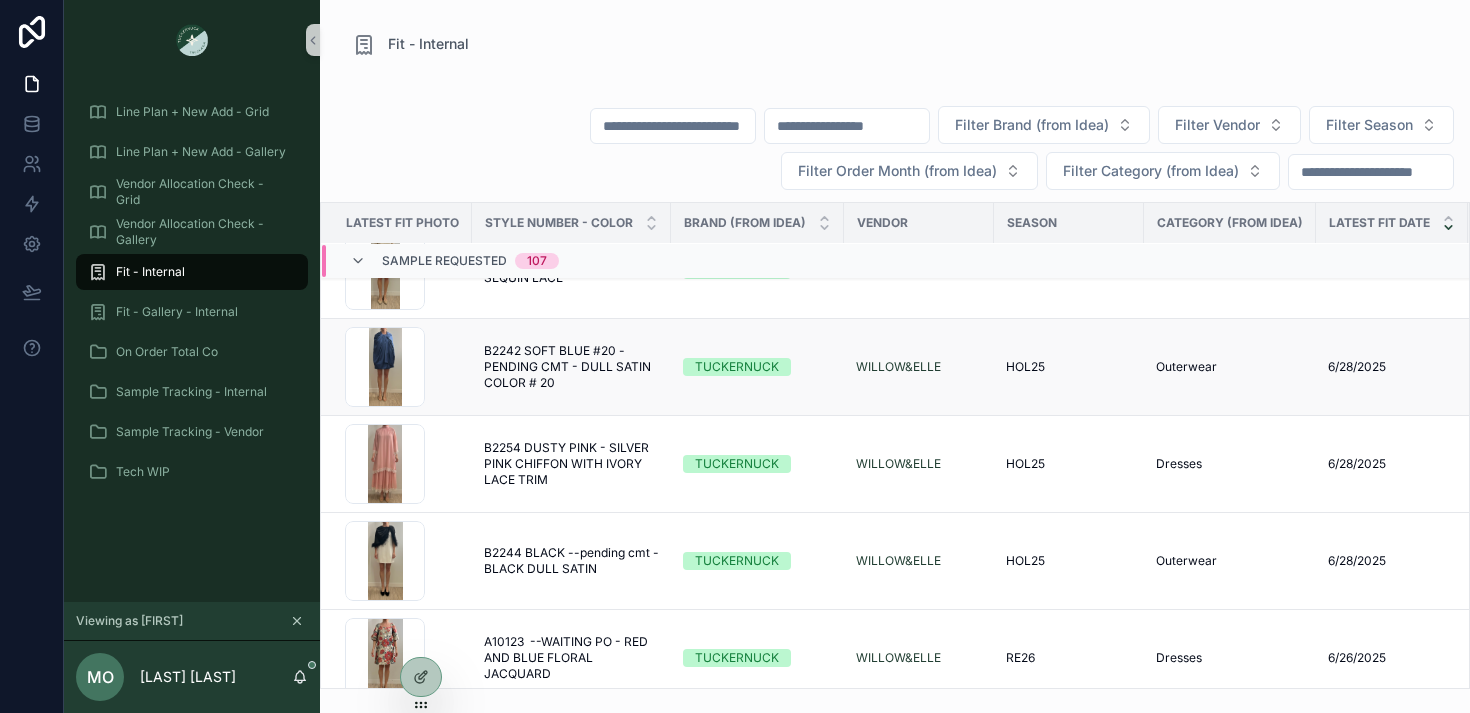 click on "B2242 SOFT BLUE #20 -PENDING CMT - DULL SATIN COLOR # 20" at bounding box center (571, 367) 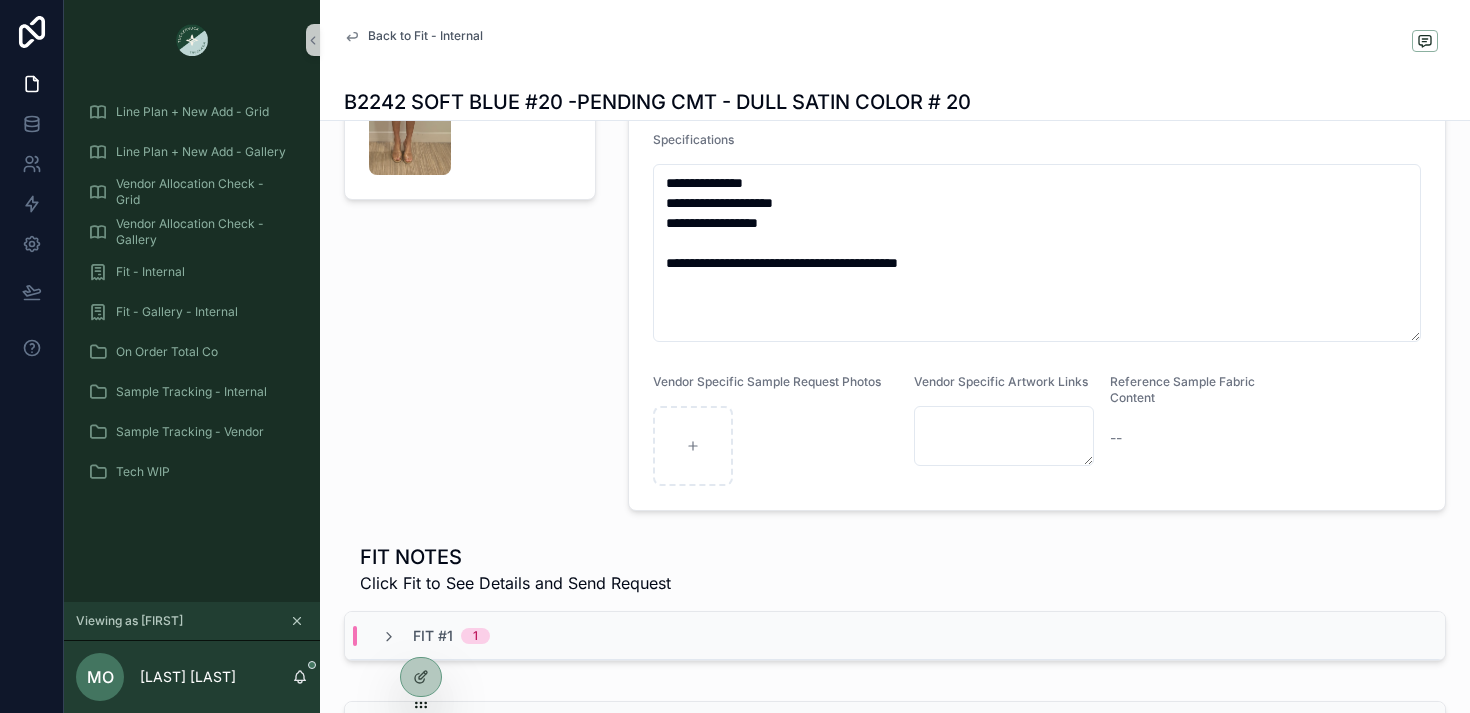 scroll, scrollTop: 702, scrollLeft: 0, axis: vertical 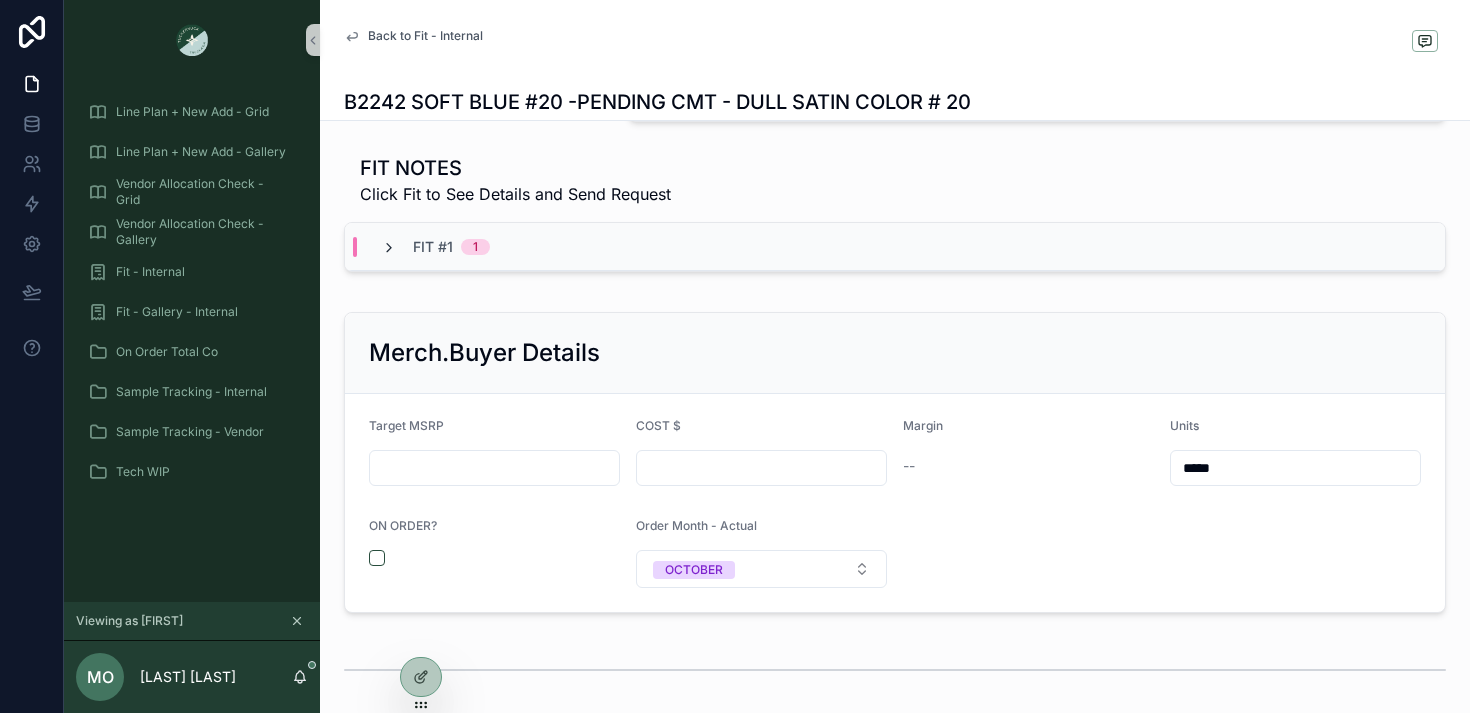 click at bounding box center [389, 248] 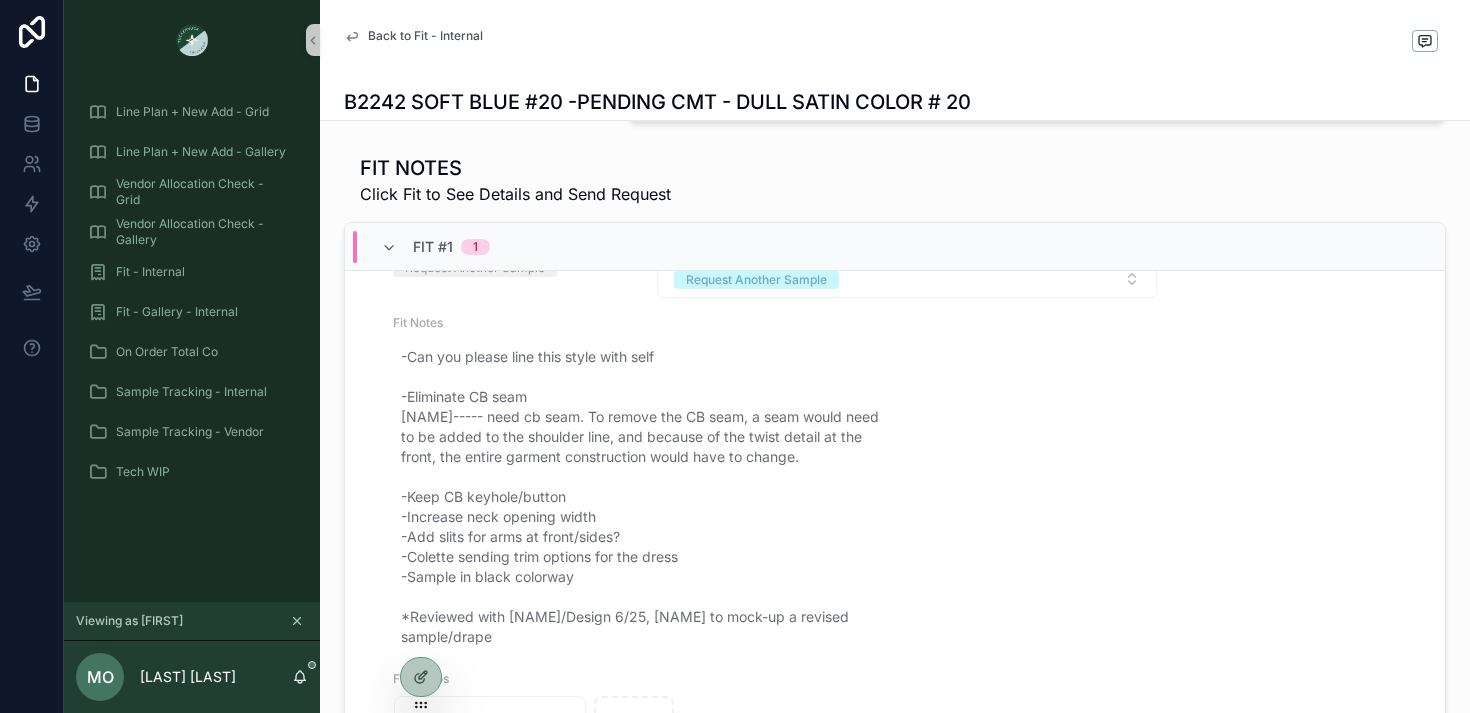 scroll, scrollTop: 226, scrollLeft: 0, axis: vertical 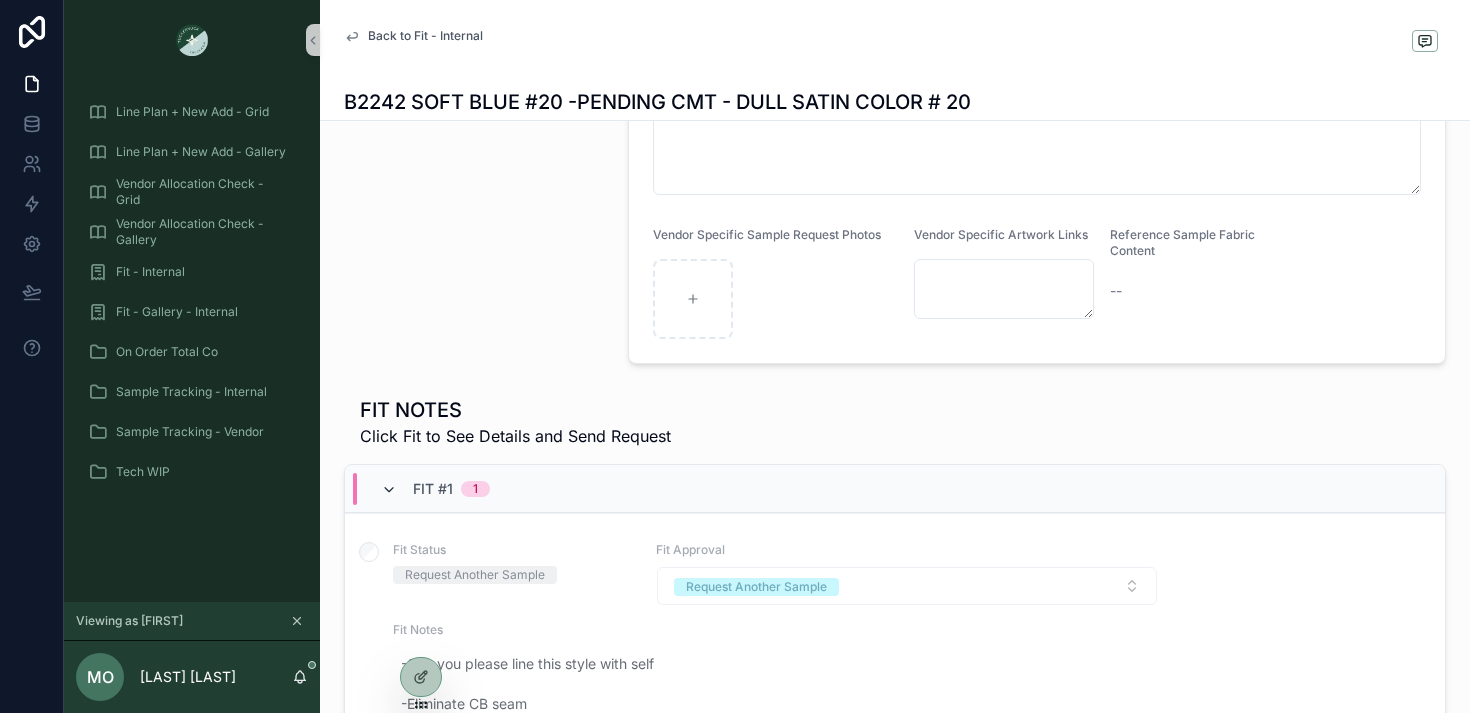 click at bounding box center (389, 490) 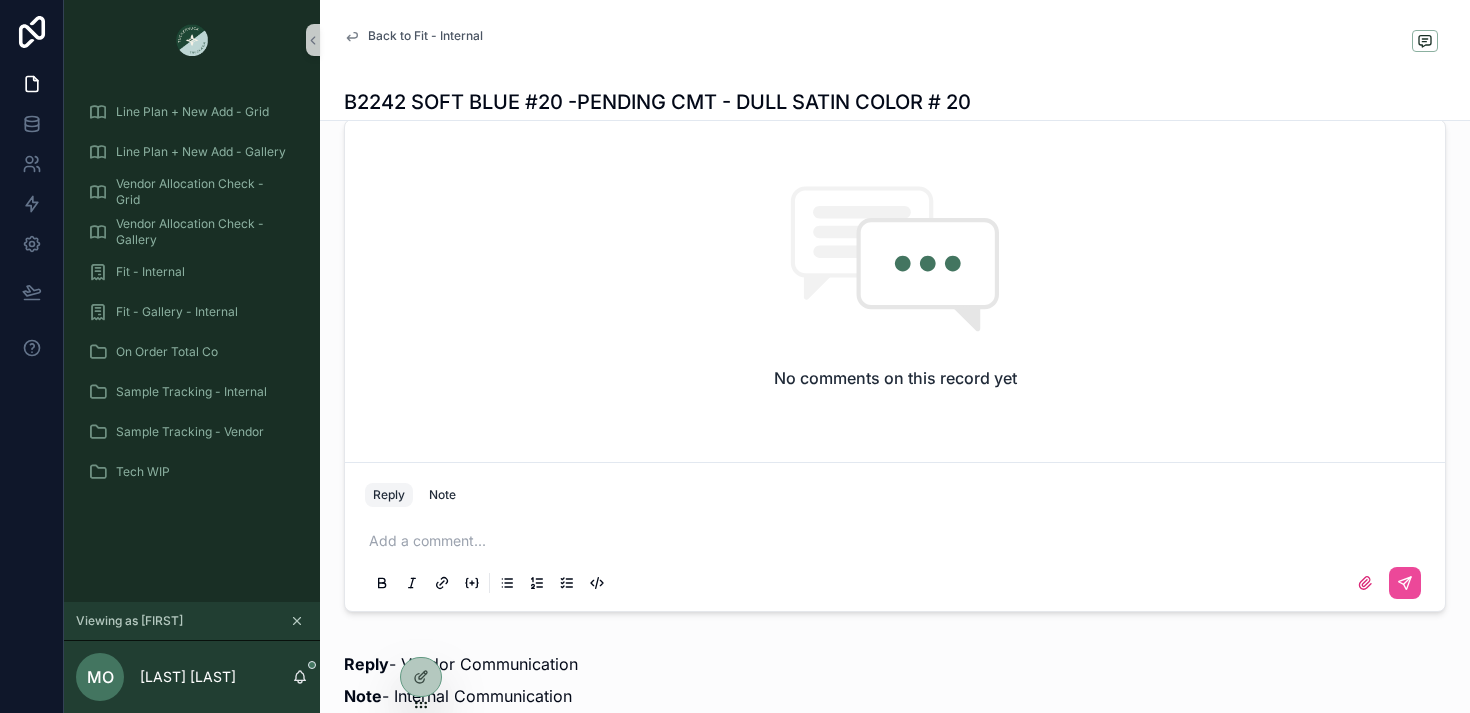 scroll, scrollTop: 1879, scrollLeft: 0, axis: vertical 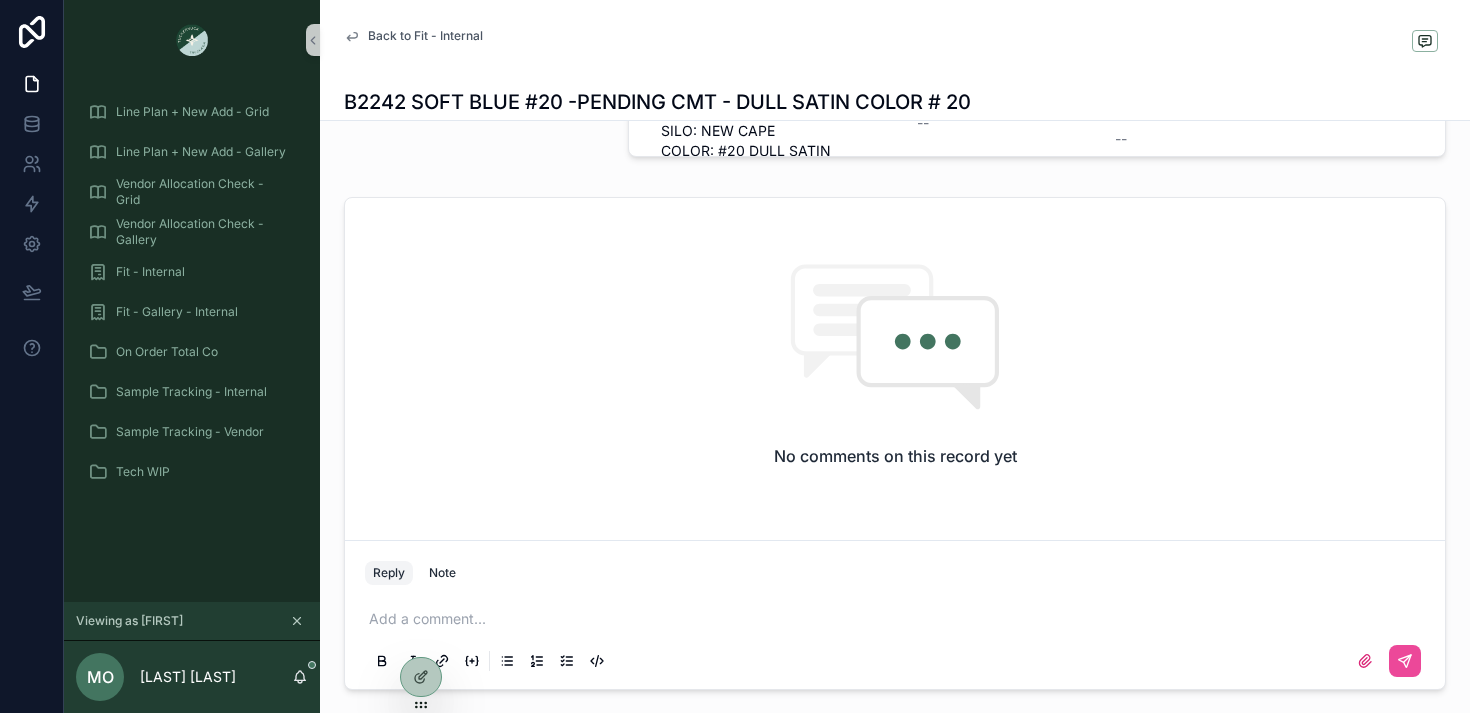 click at bounding box center [899, 619] 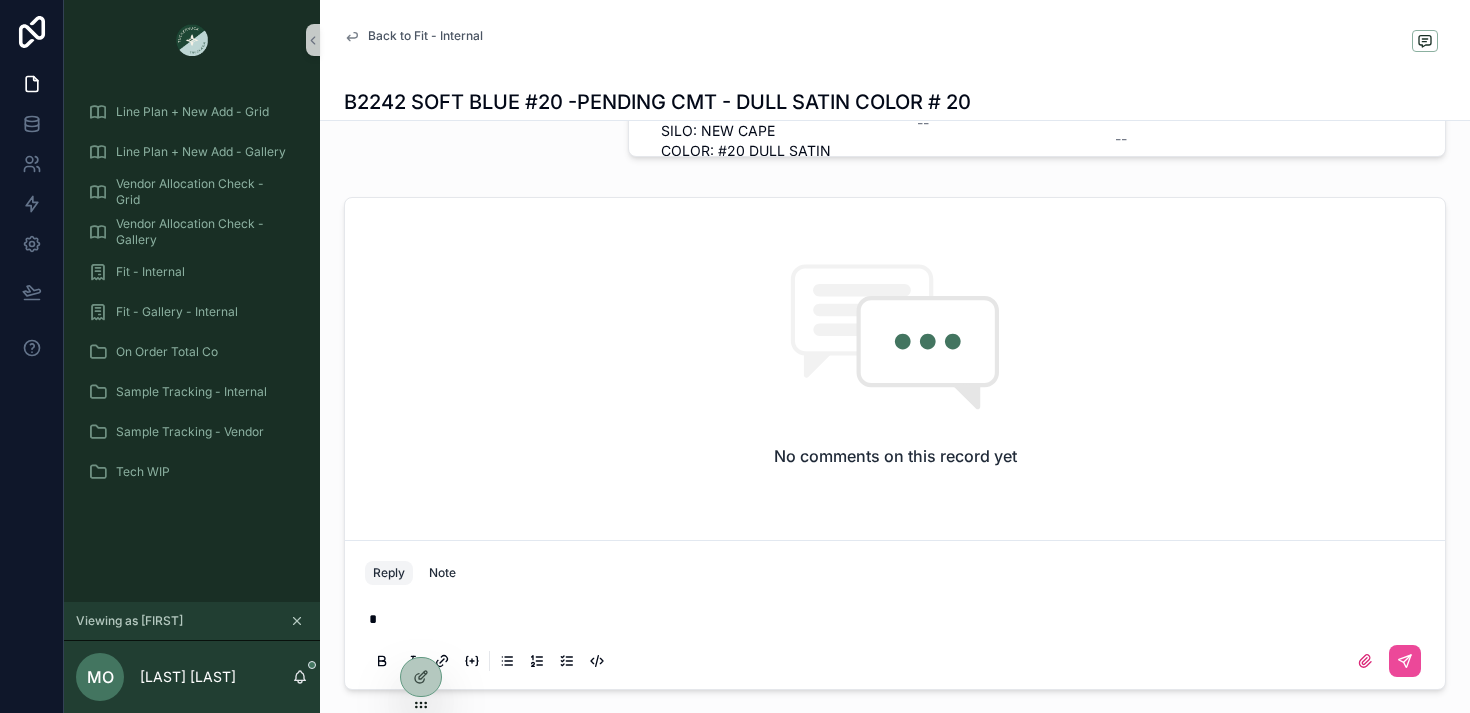 type 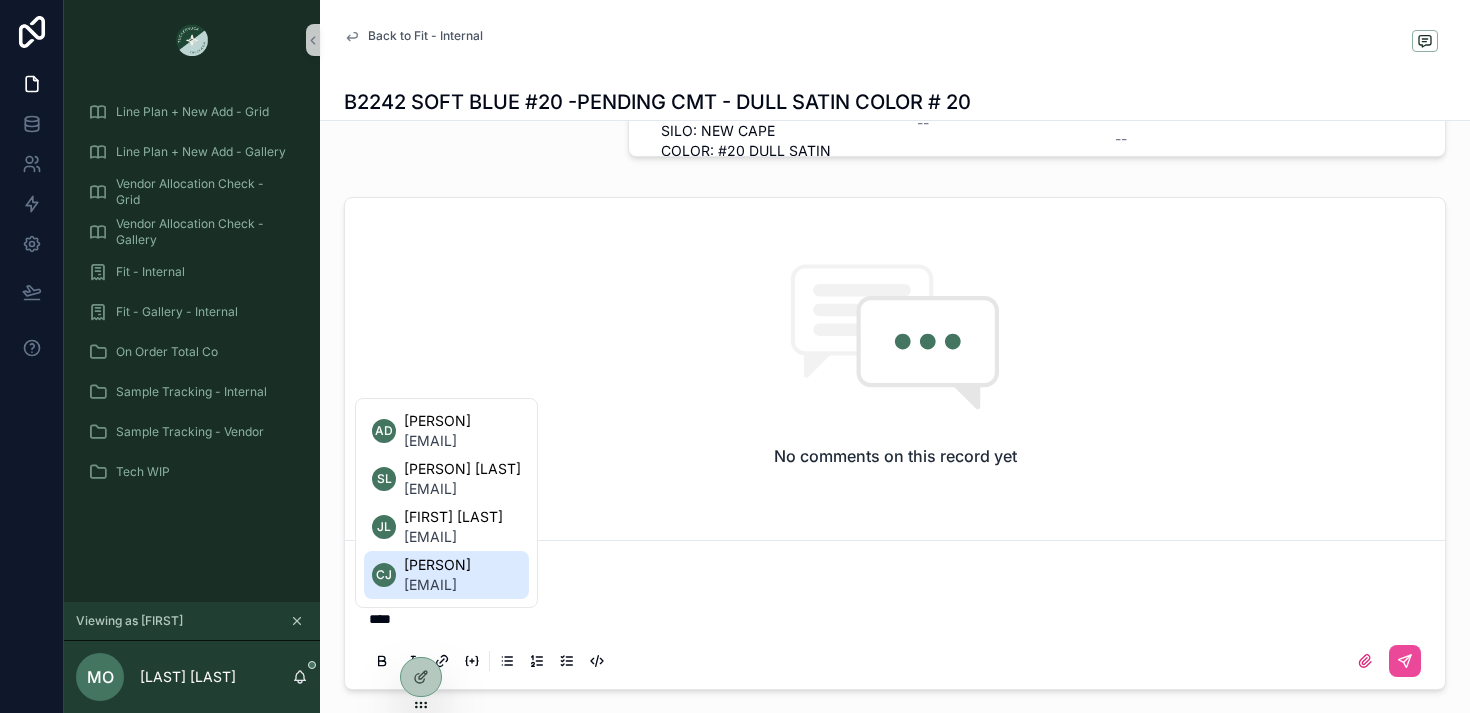 click on "Colette Jo" at bounding box center (437, 565) 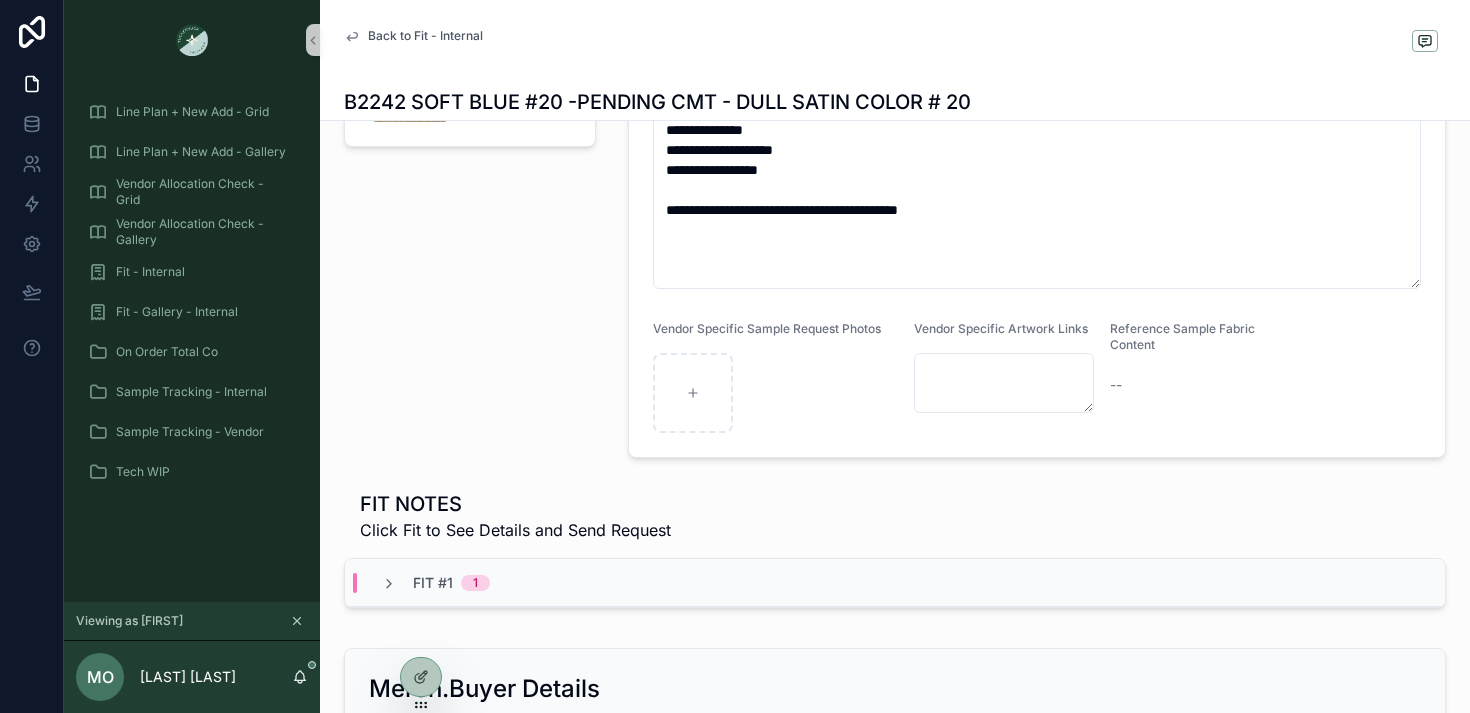 scroll, scrollTop: 360, scrollLeft: 0, axis: vertical 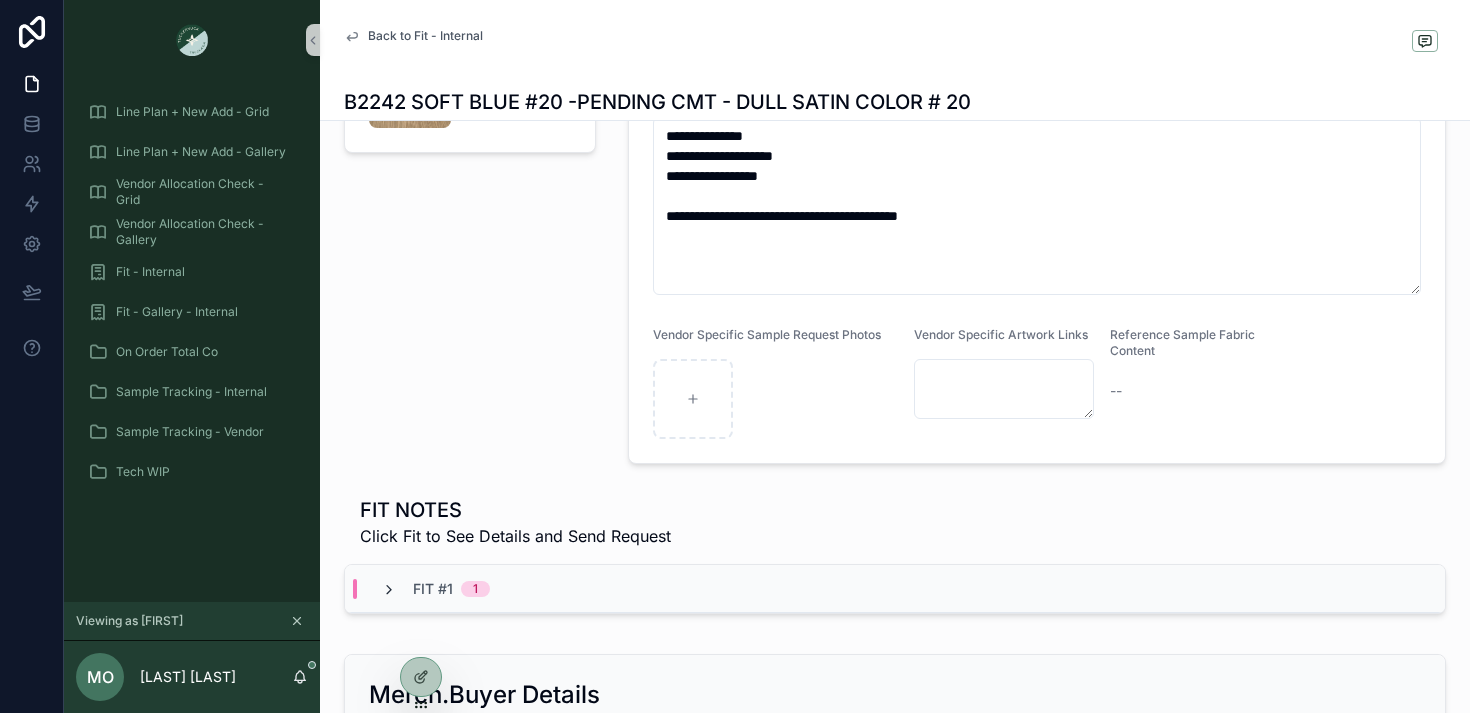 click at bounding box center (389, 590) 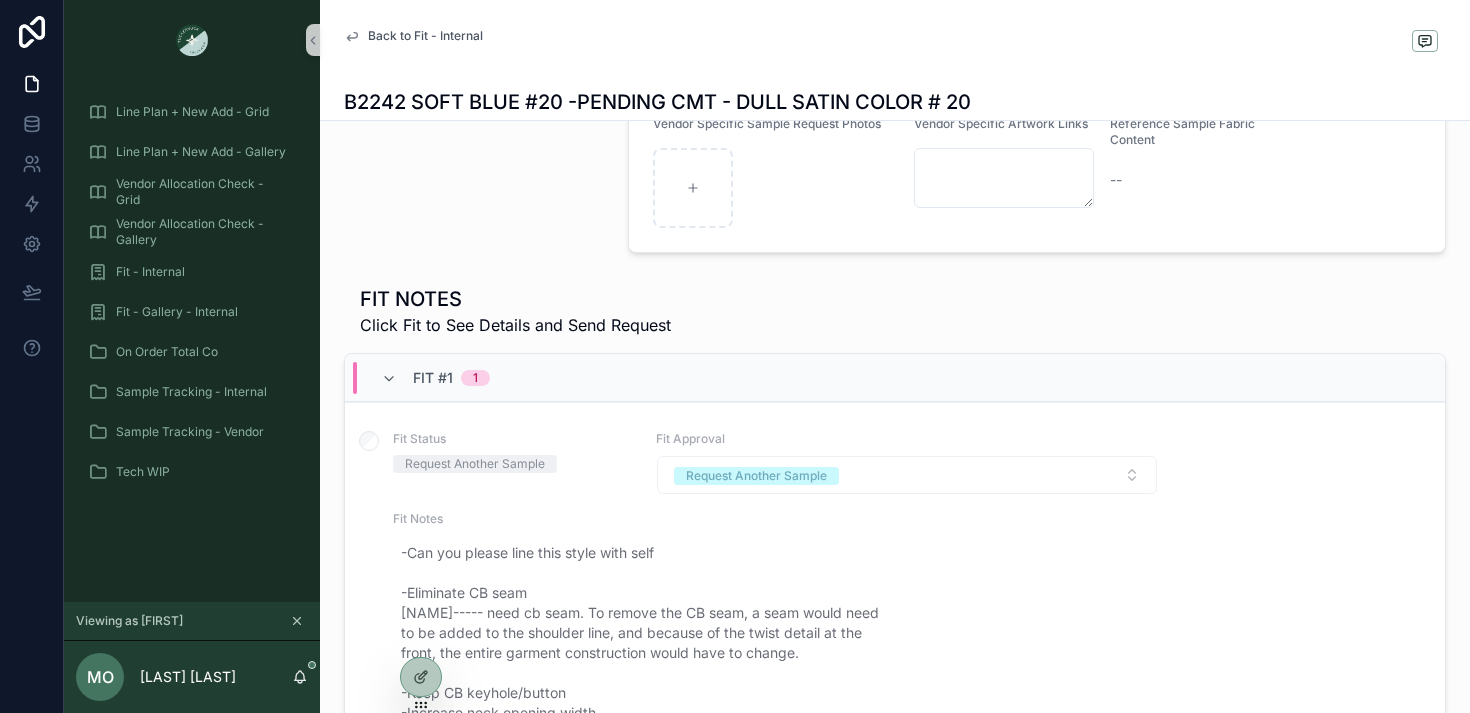 scroll, scrollTop: 574, scrollLeft: 0, axis: vertical 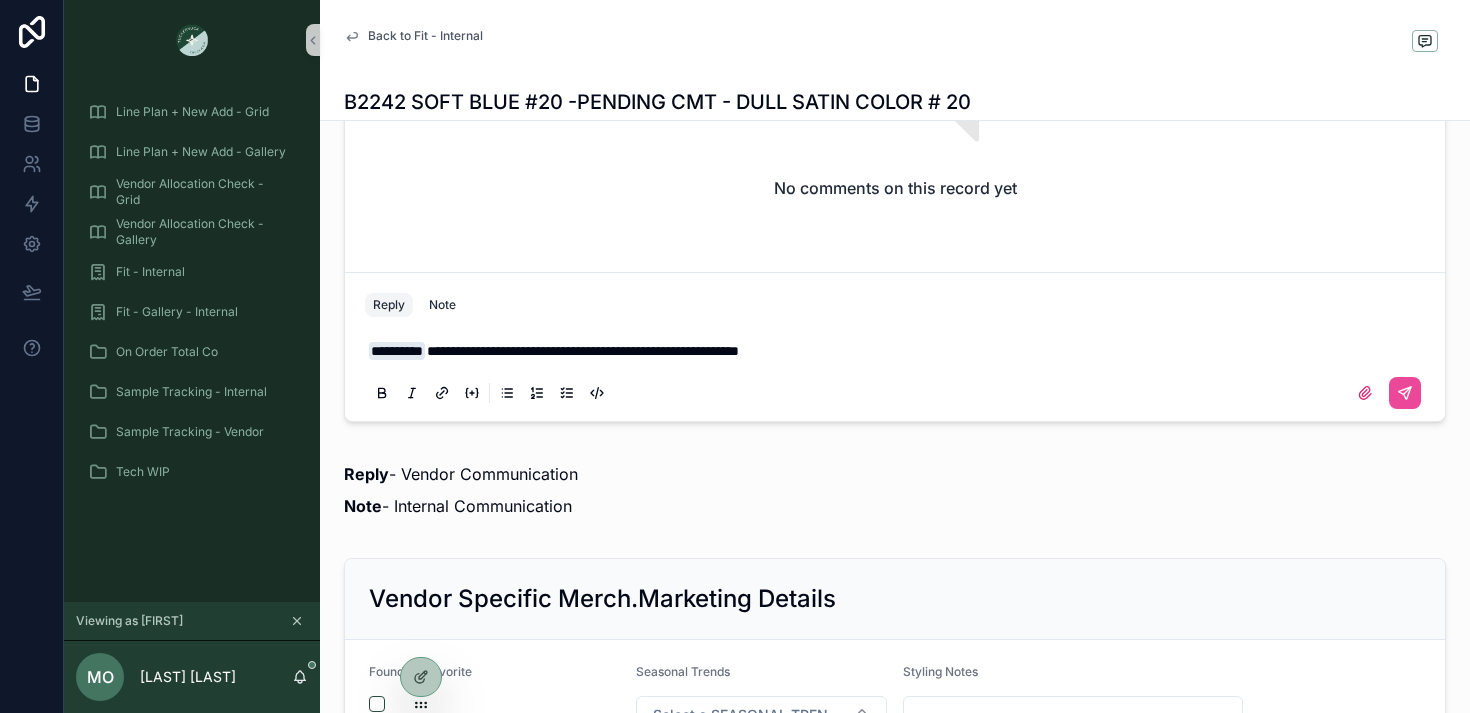 click on "**********" at bounding box center (583, 351) 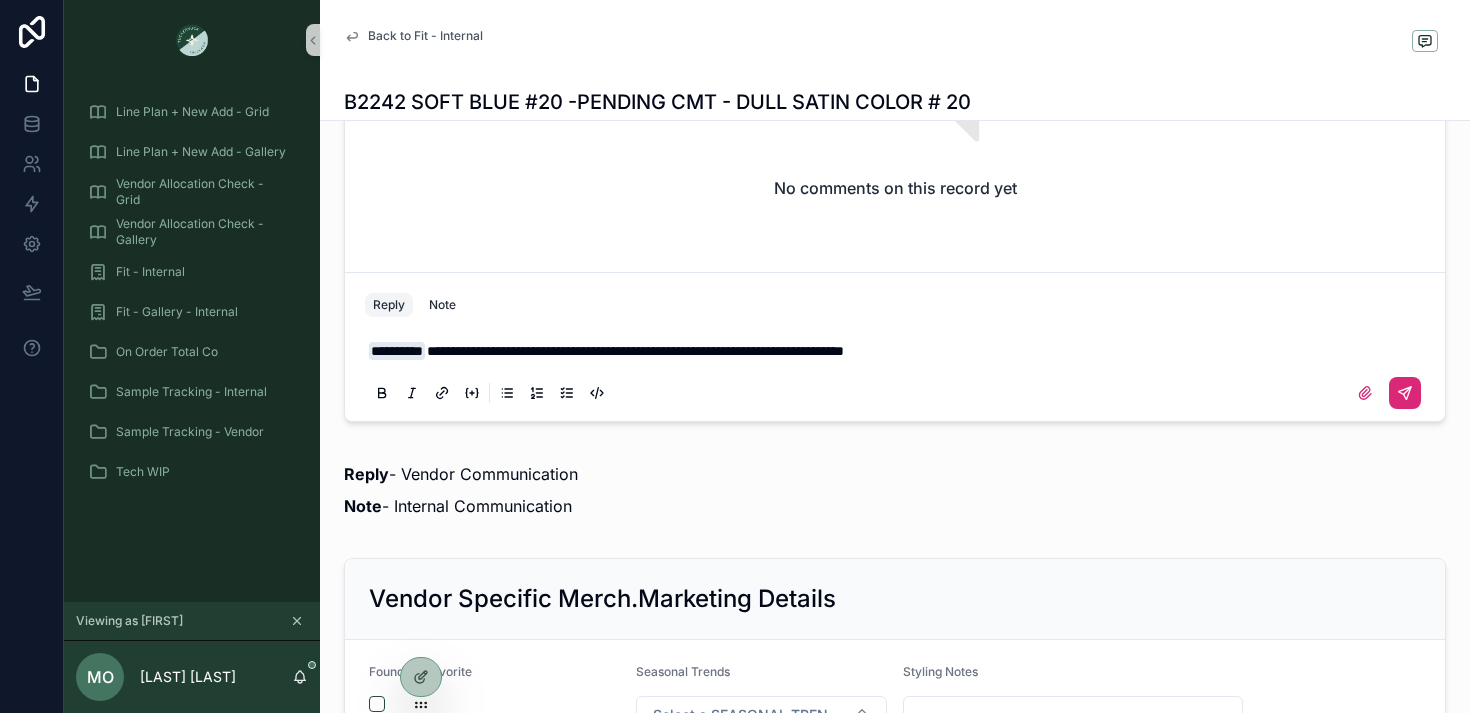 click 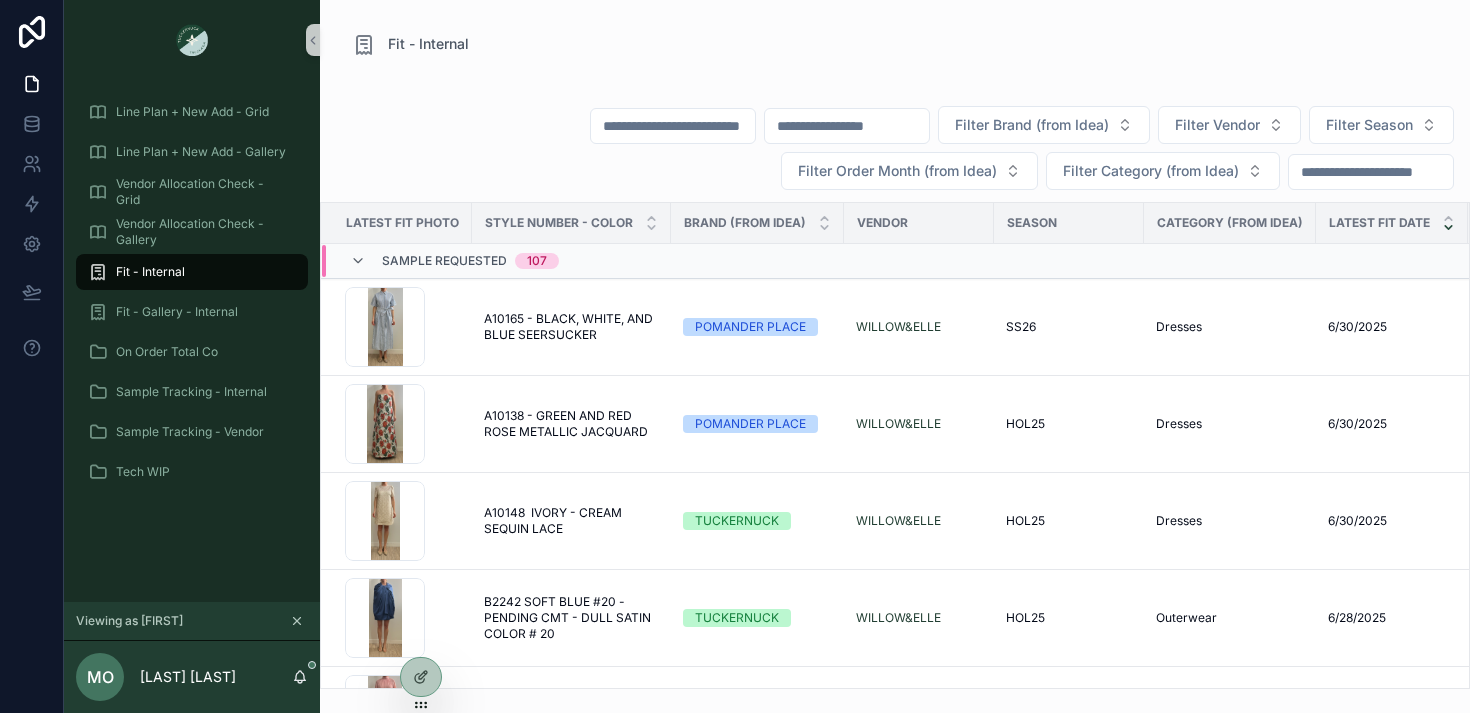 scroll, scrollTop: 0, scrollLeft: 0, axis: both 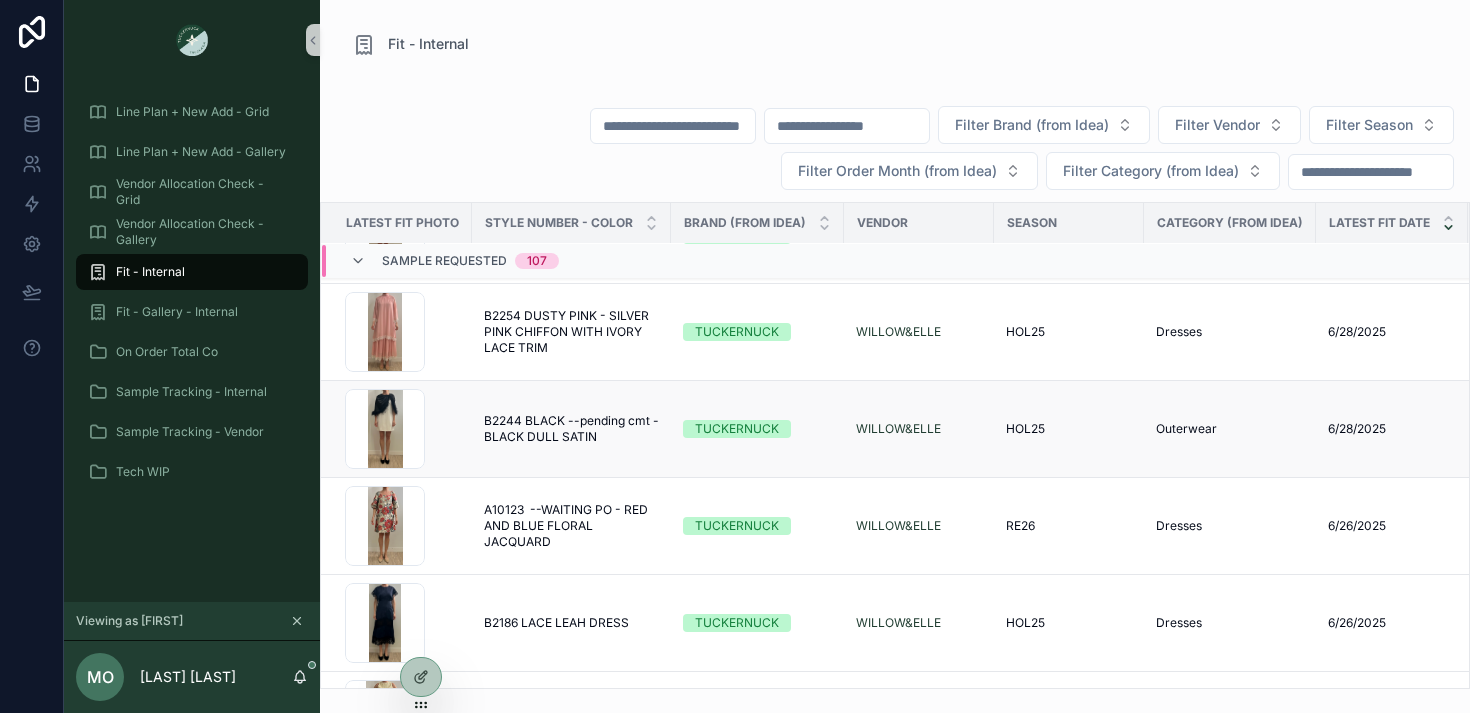 click on "B2244 BLACK --pending cmt - BLACK DULL SATIN" at bounding box center [571, 429] 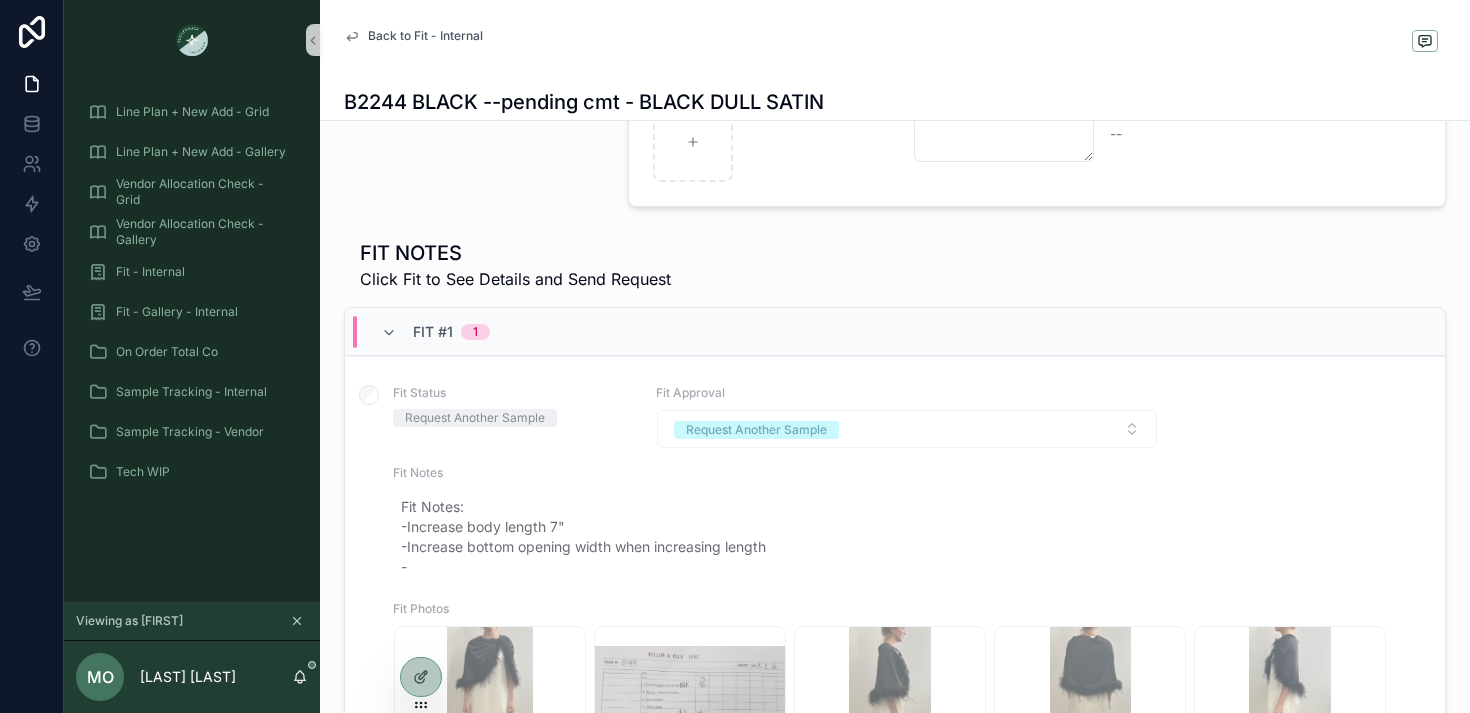 scroll, scrollTop: 739, scrollLeft: 0, axis: vertical 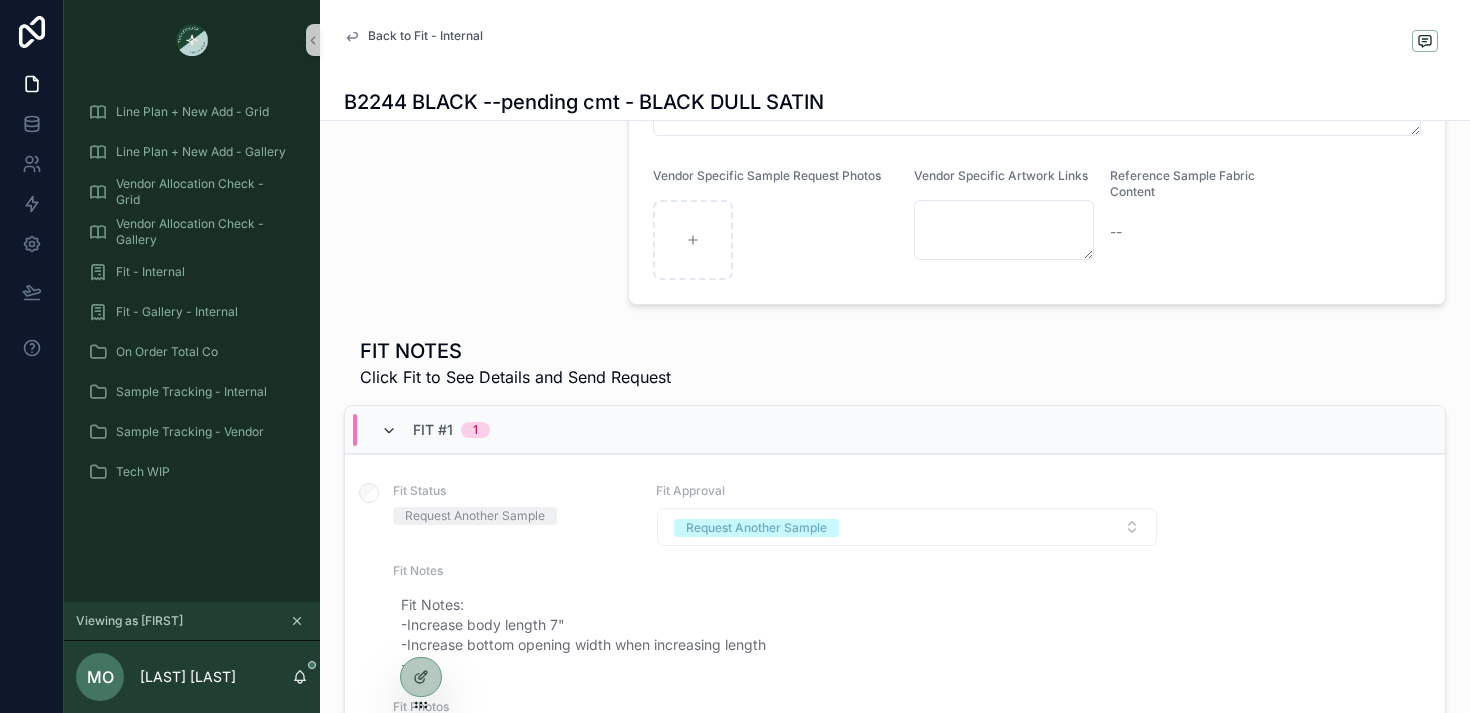 click at bounding box center (389, 431) 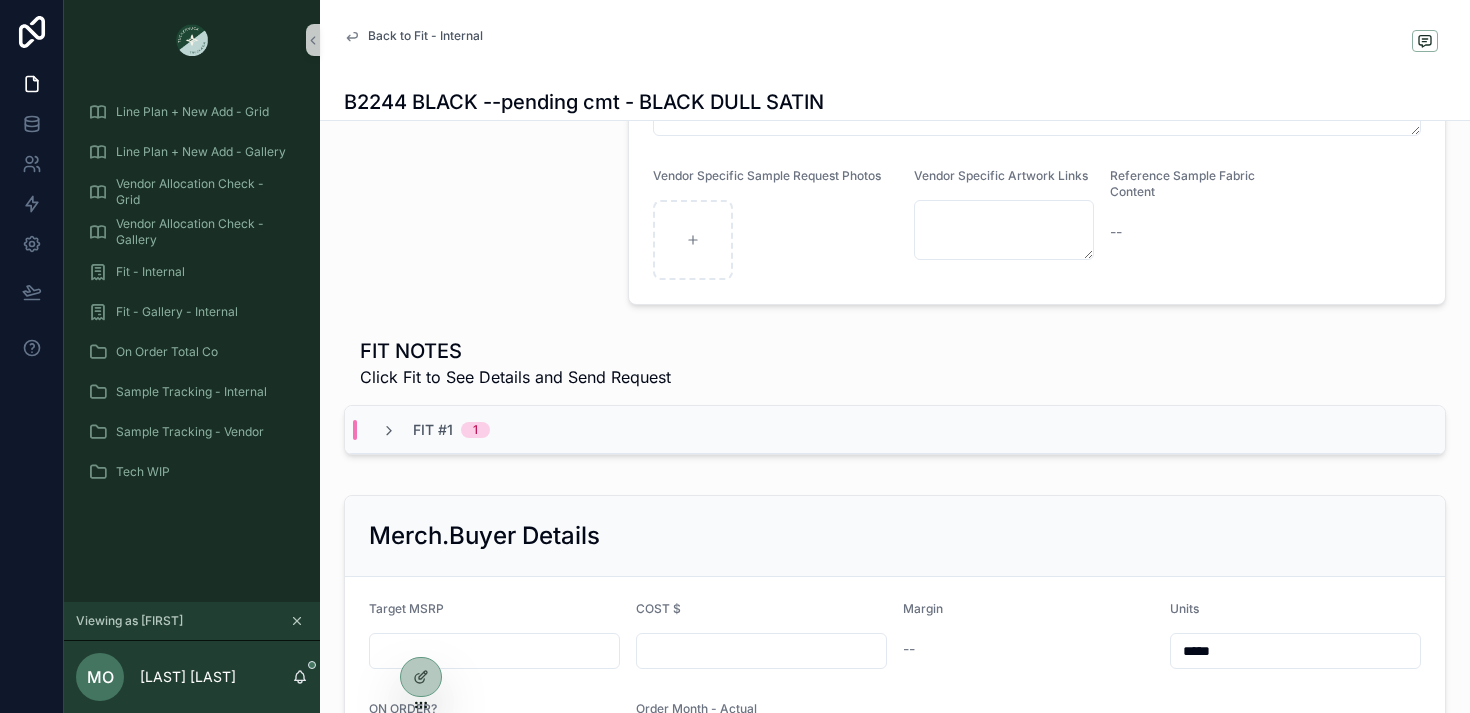 click at bounding box center [389, 431] 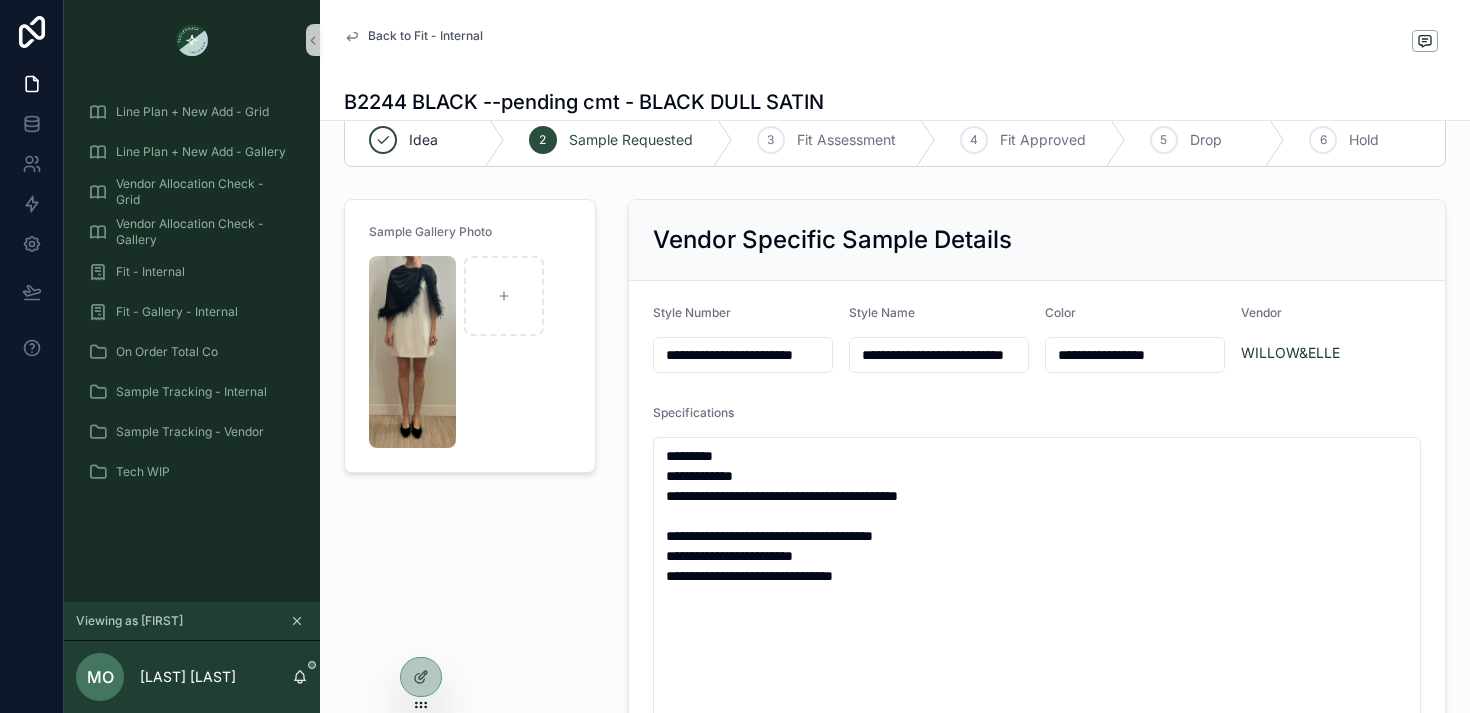 scroll, scrollTop: 859, scrollLeft: 0, axis: vertical 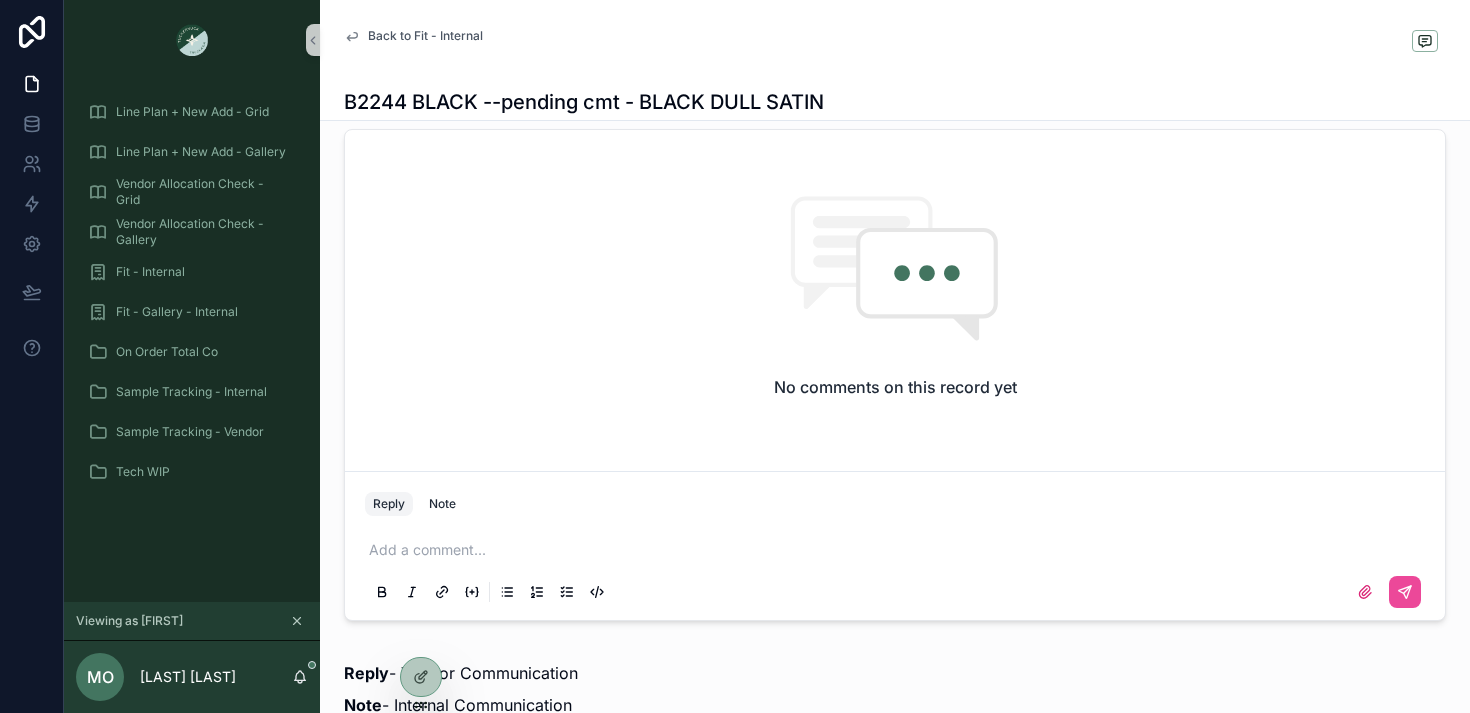 click at bounding box center [899, 550] 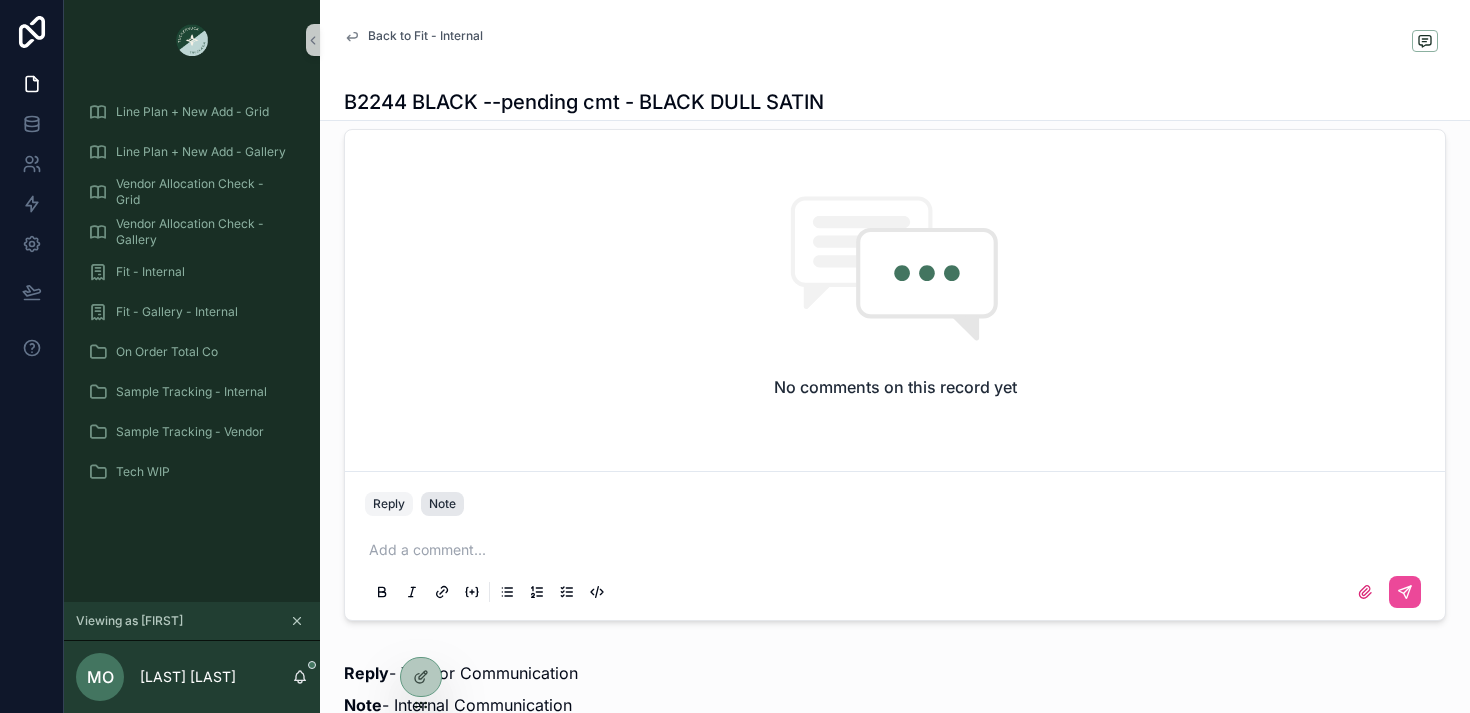 click on "Note" at bounding box center [442, 504] 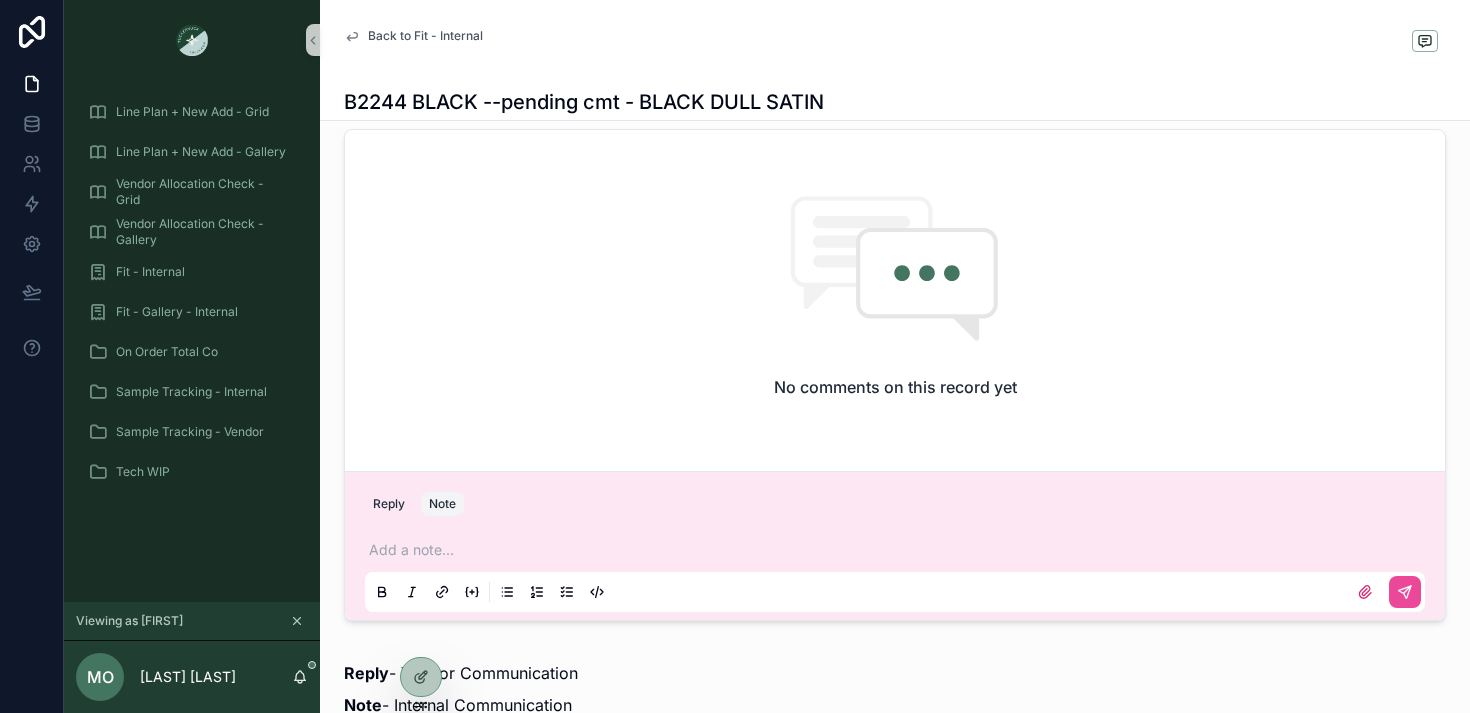 click at bounding box center [899, 550] 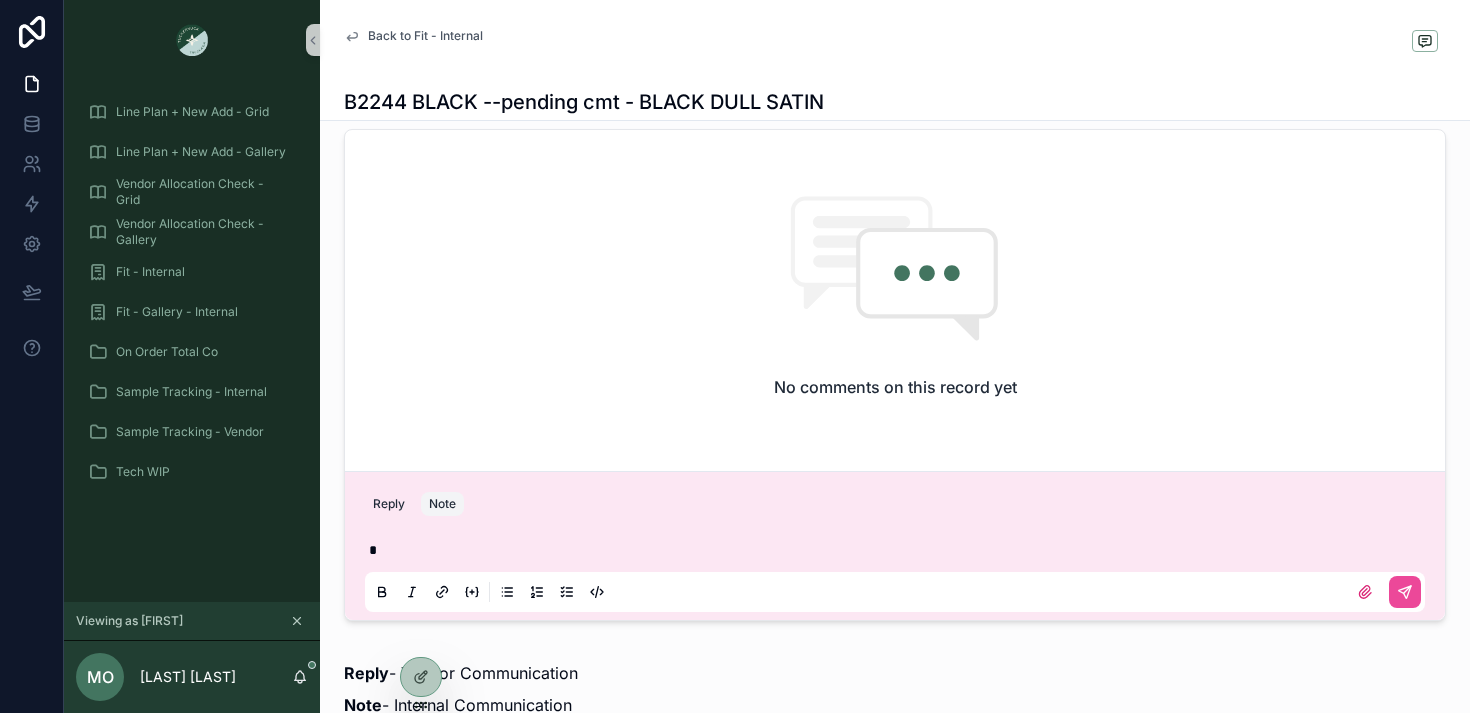 type 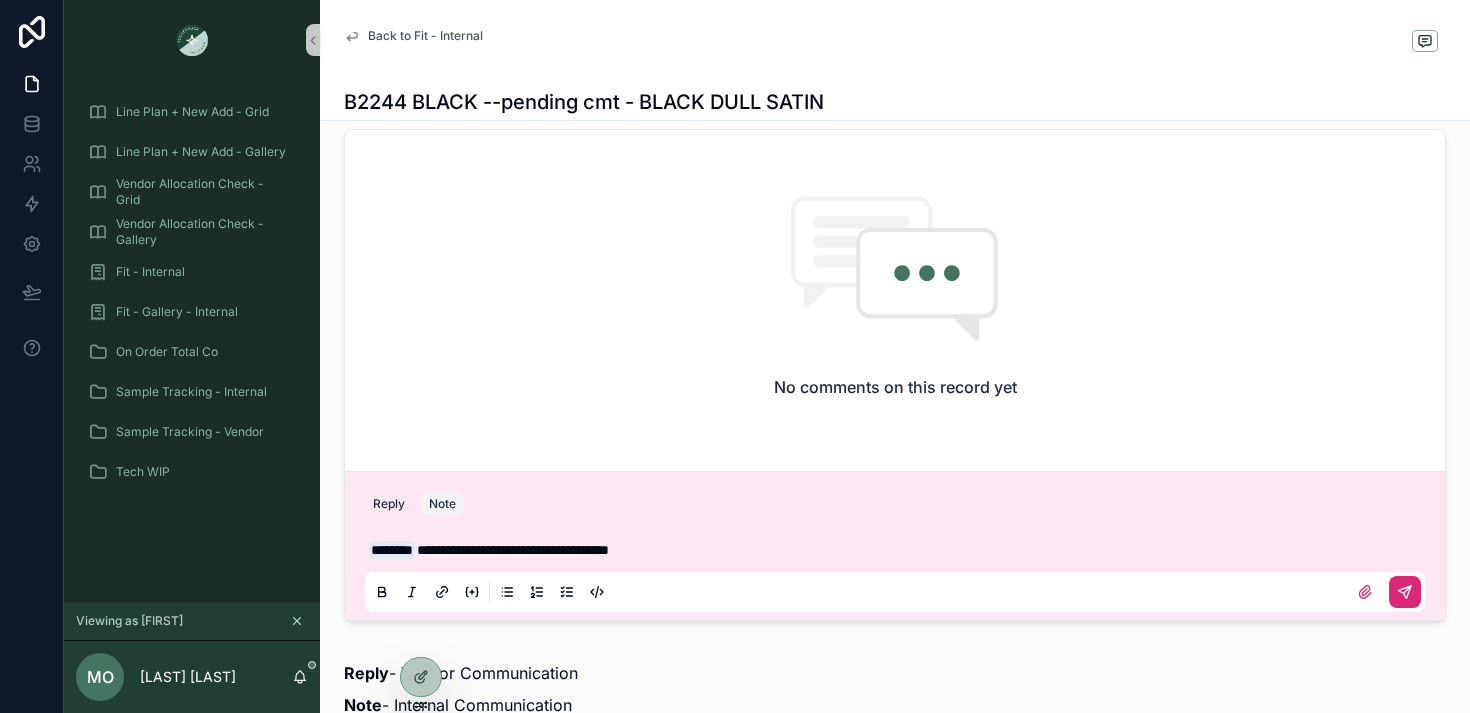 click 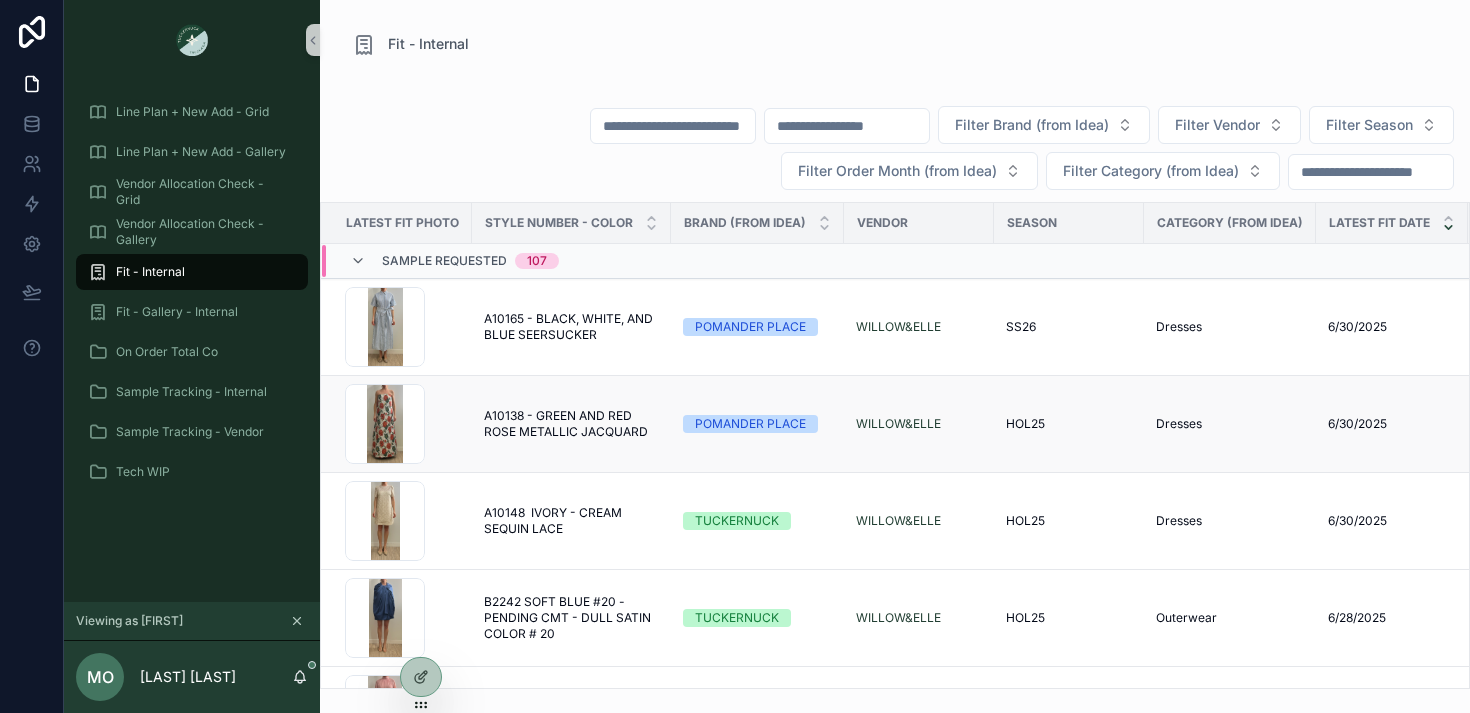 scroll, scrollTop: 0, scrollLeft: 0, axis: both 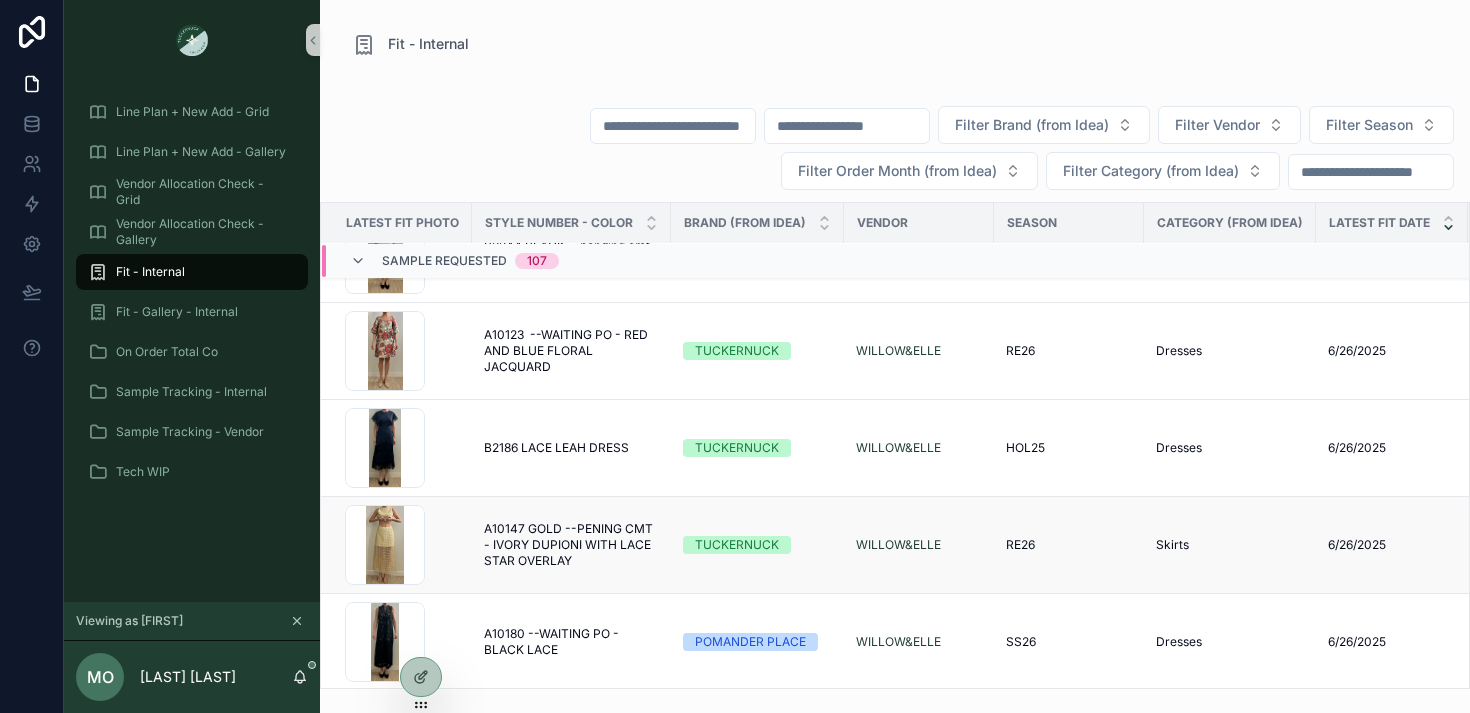 click on "Screenshot-2025-06-16-at-11.28.26-AM .png" at bounding box center (402, 545) 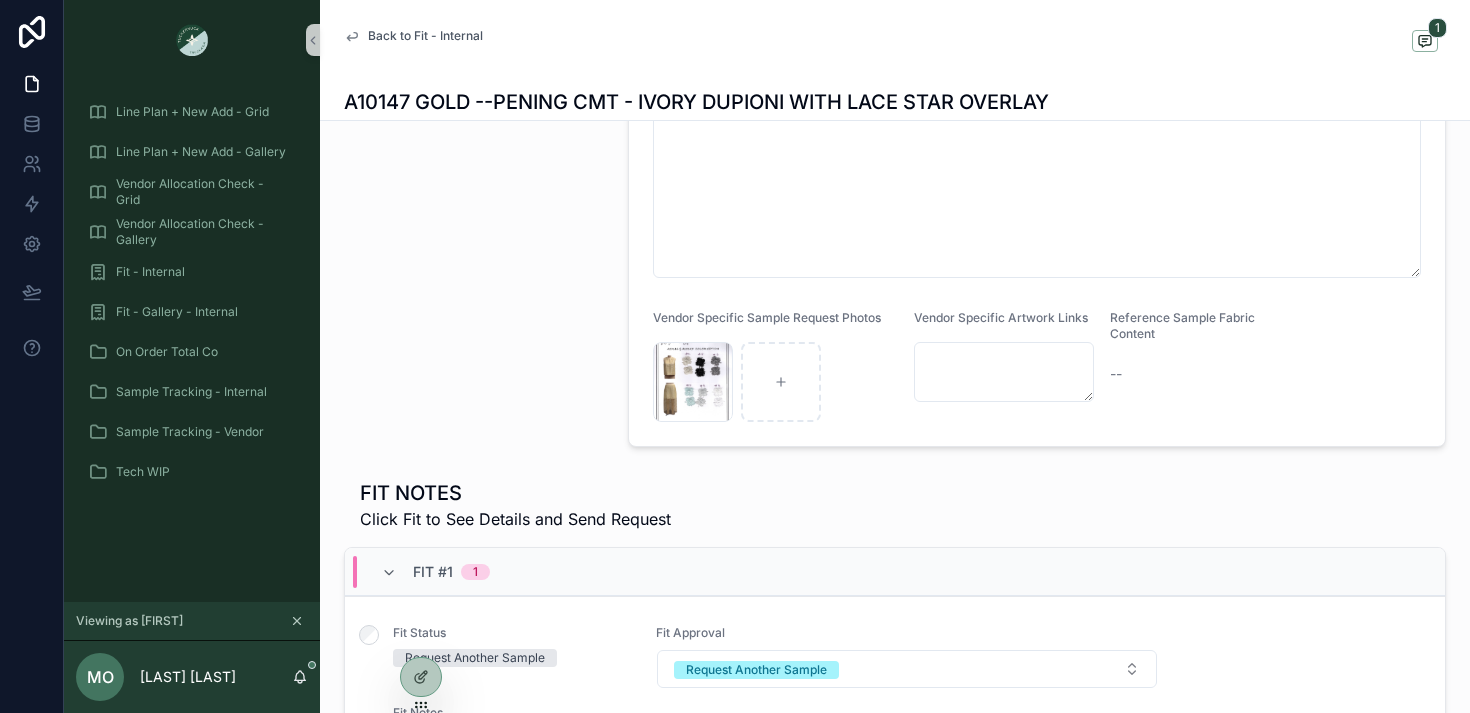 scroll, scrollTop: 806, scrollLeft: 0, axis: vertical 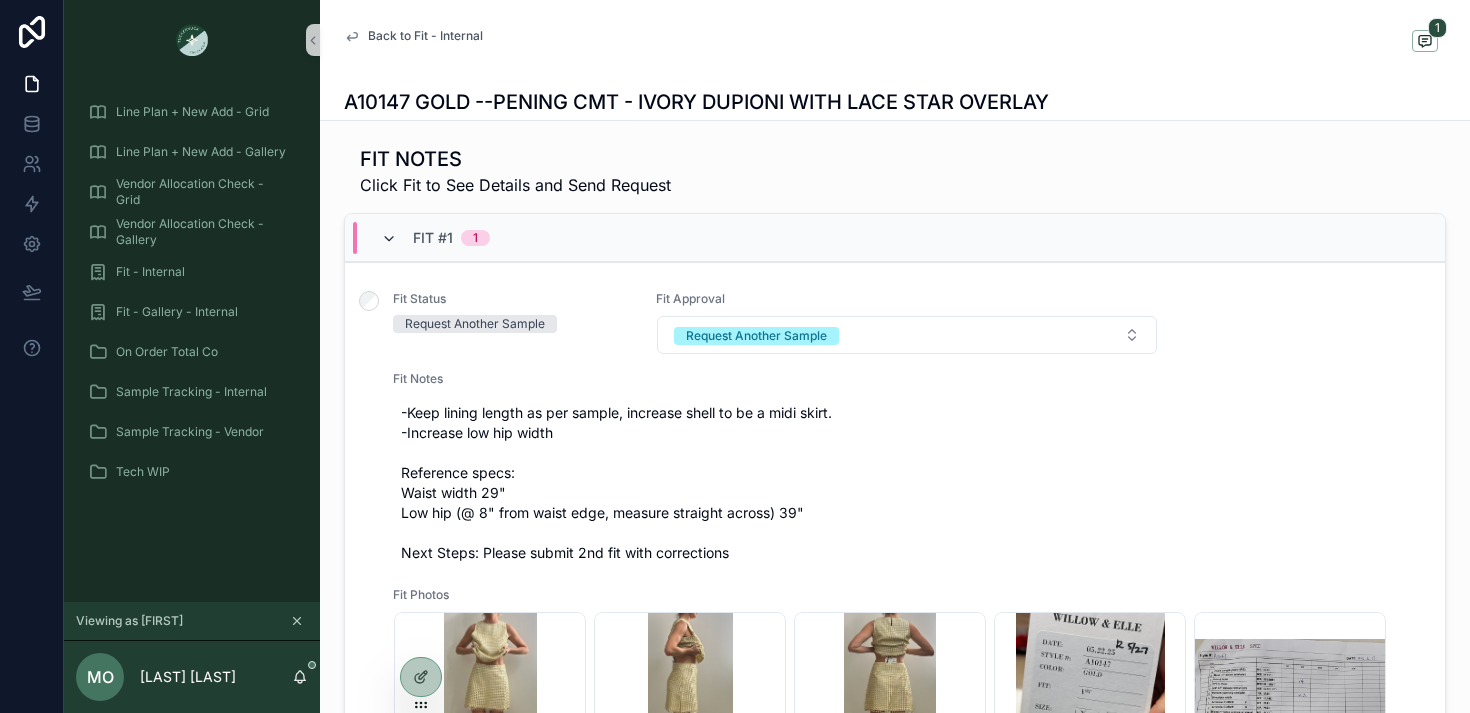 click at bounding box center [389, 239] 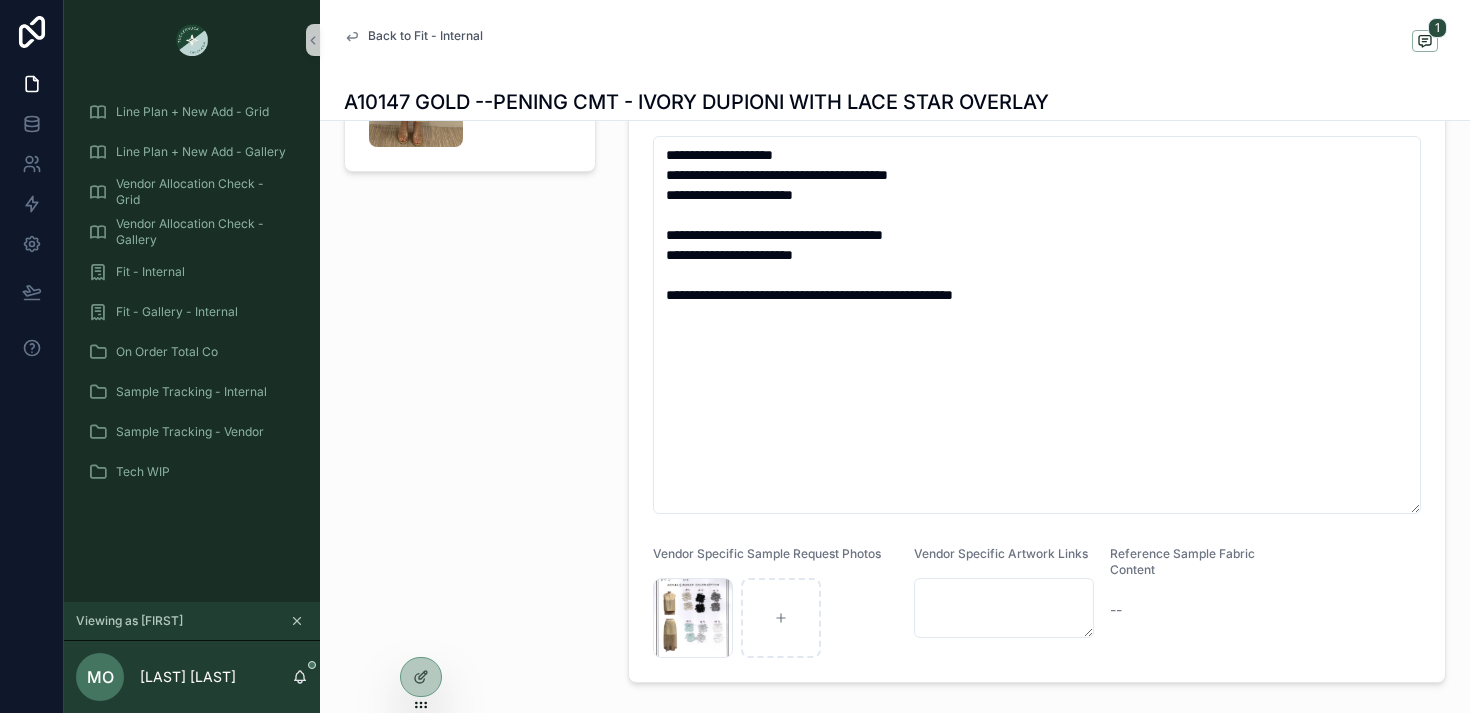 scroll, scrollTop: 340, scrollLeft: 0, axis: vertical 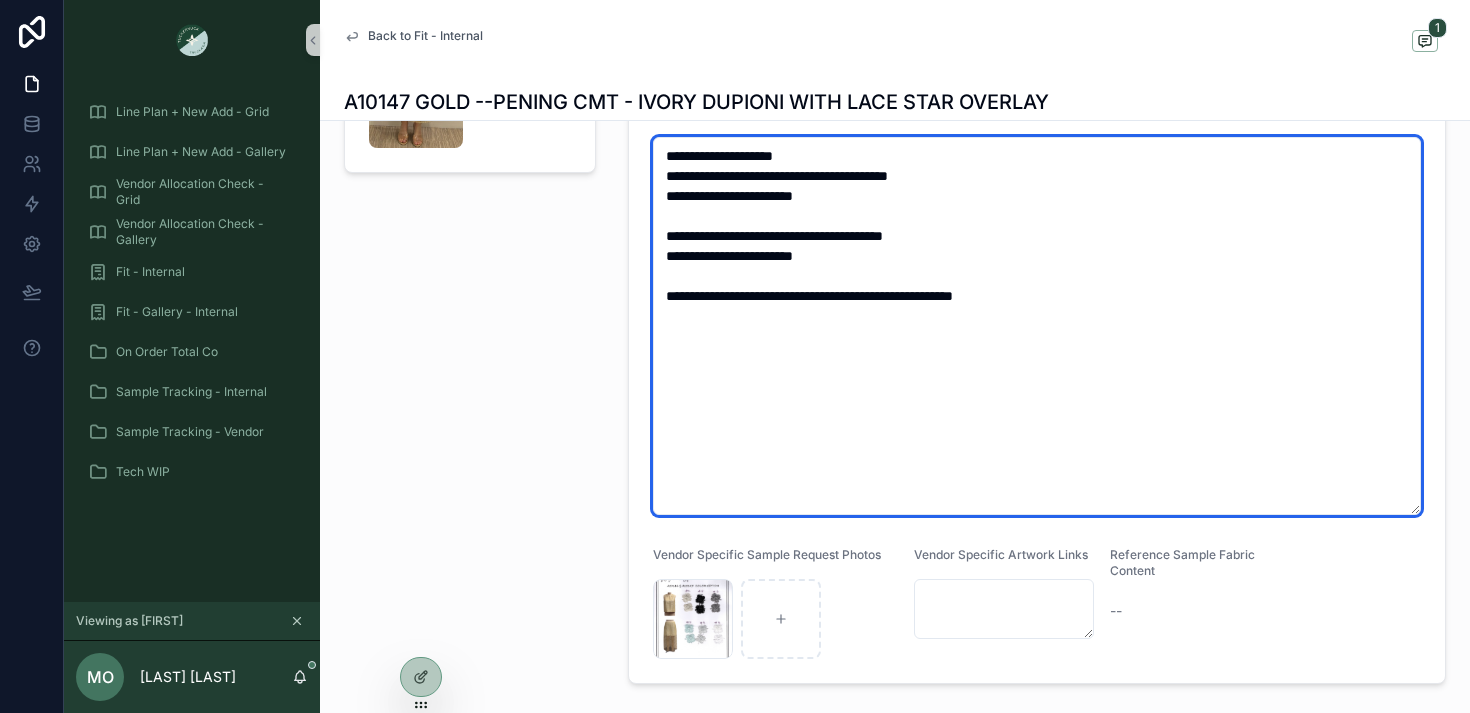 click on "**********" at bounding box center (1037, 326) 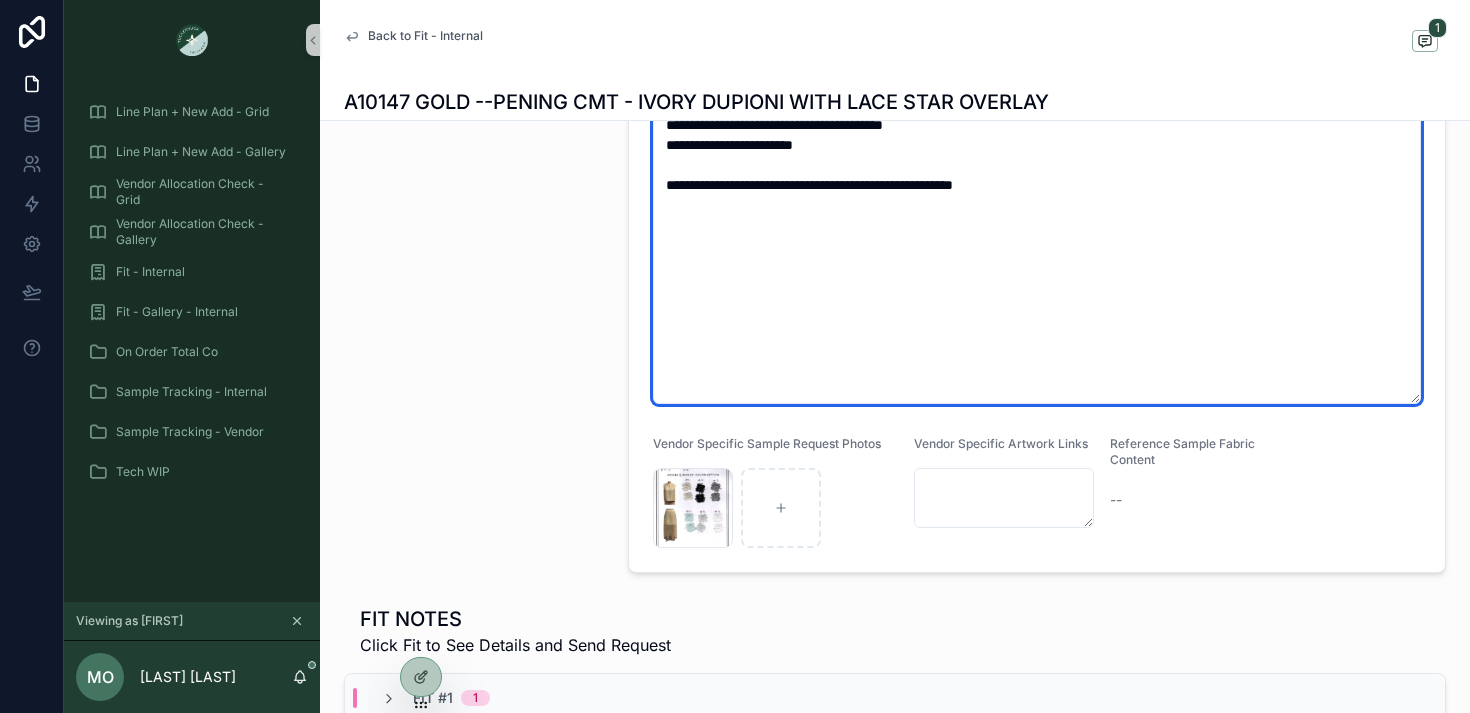 scroll, scrollTop: 452, scrollLeft: 0, axis: vertical 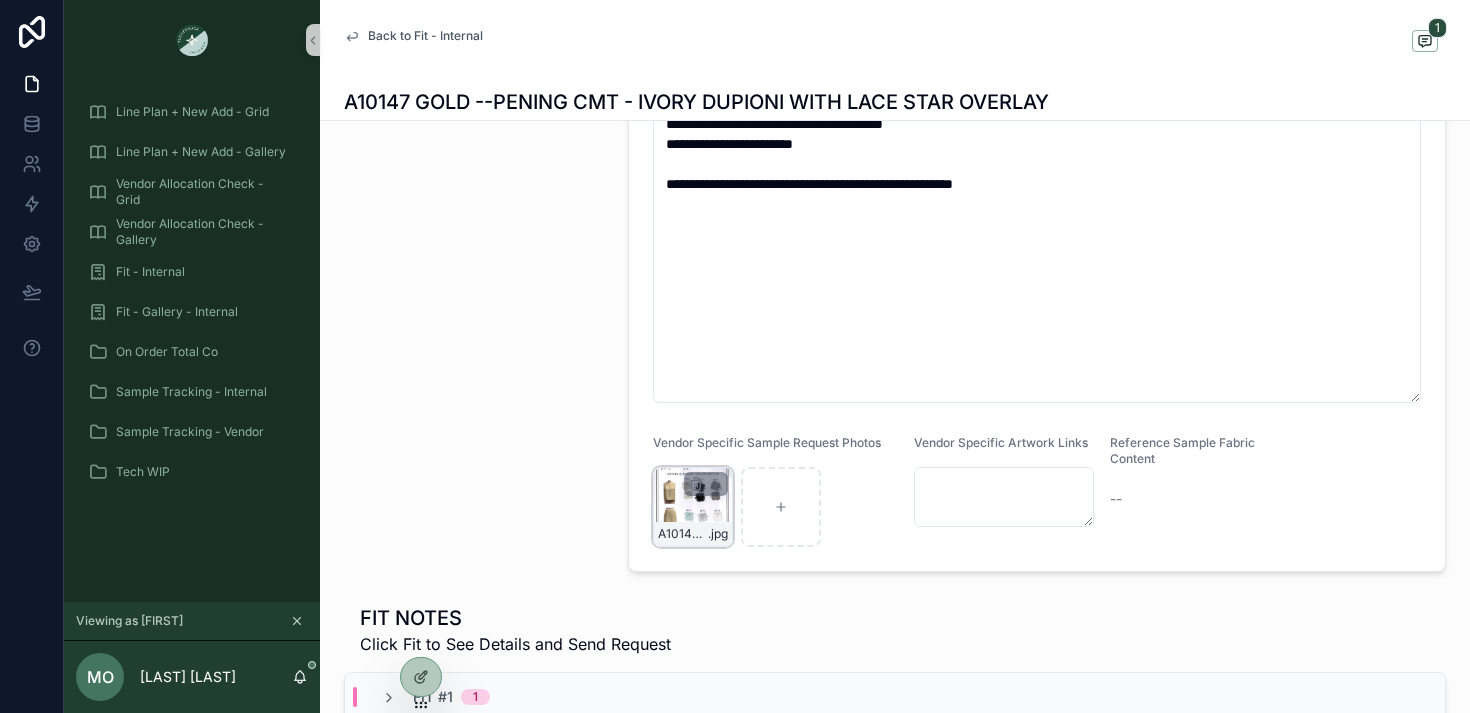 click on "A10146-&-A10147-COLOR-OPTION-7.14.25 .jpg" at bounding box center [693, 507] 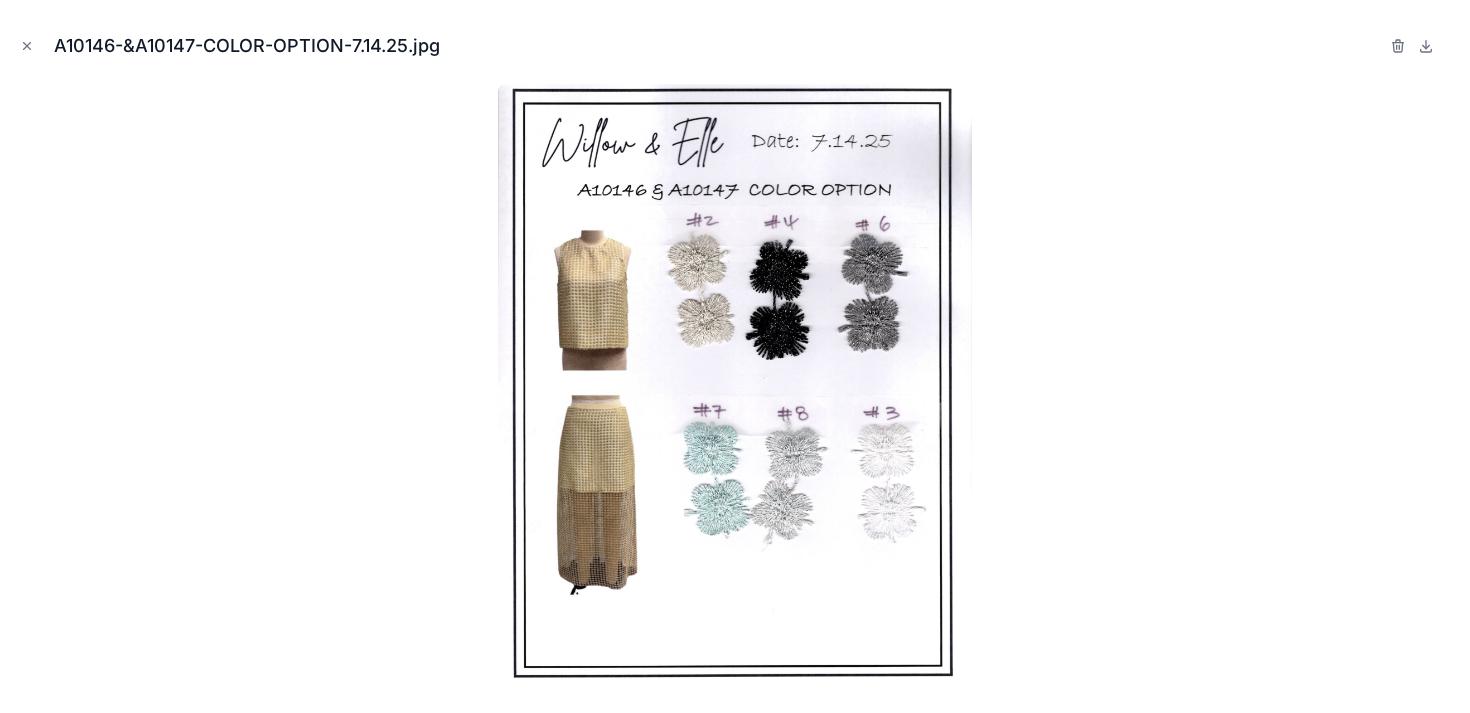 click at bounding box center [735, 390] 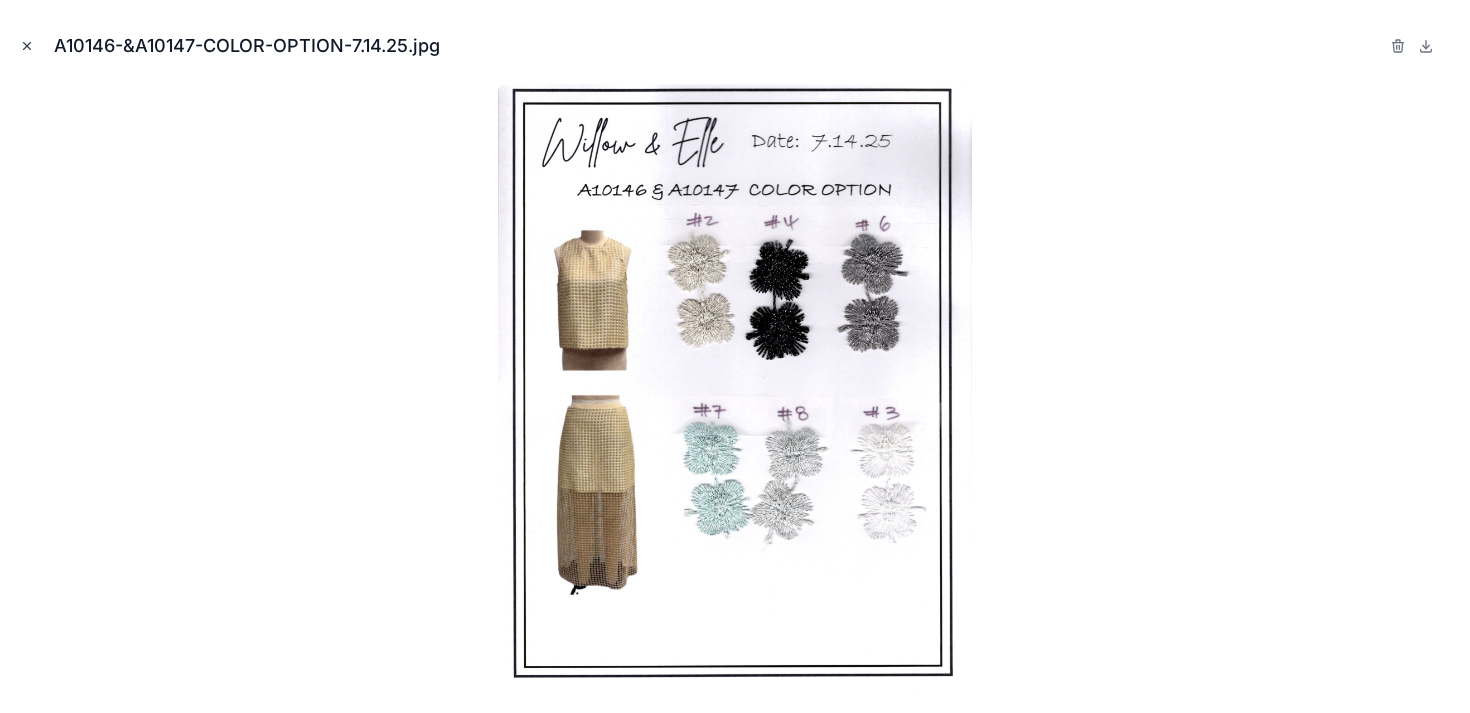 click 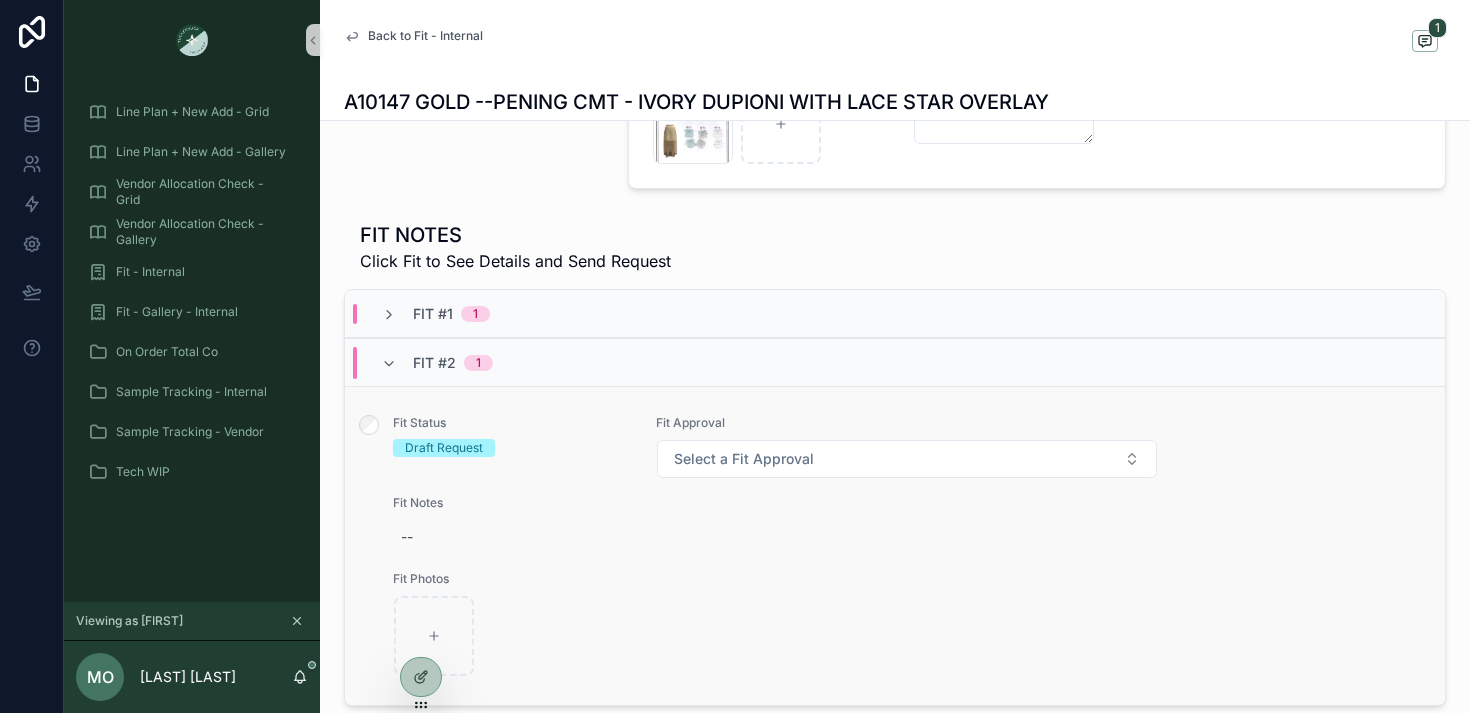 scroll, scrollTop: 849, scrollLeft: 0, axis: vertical 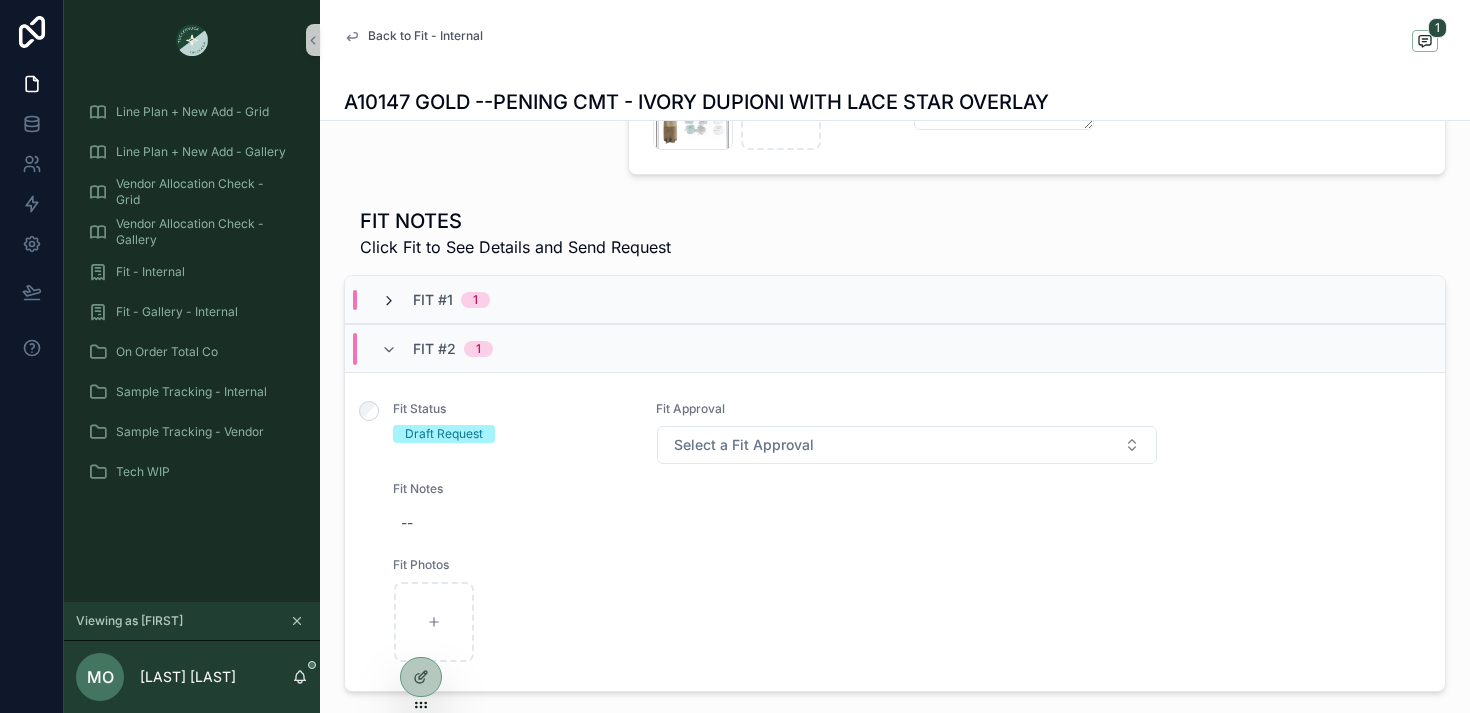 click at bounding box center (389, 301) 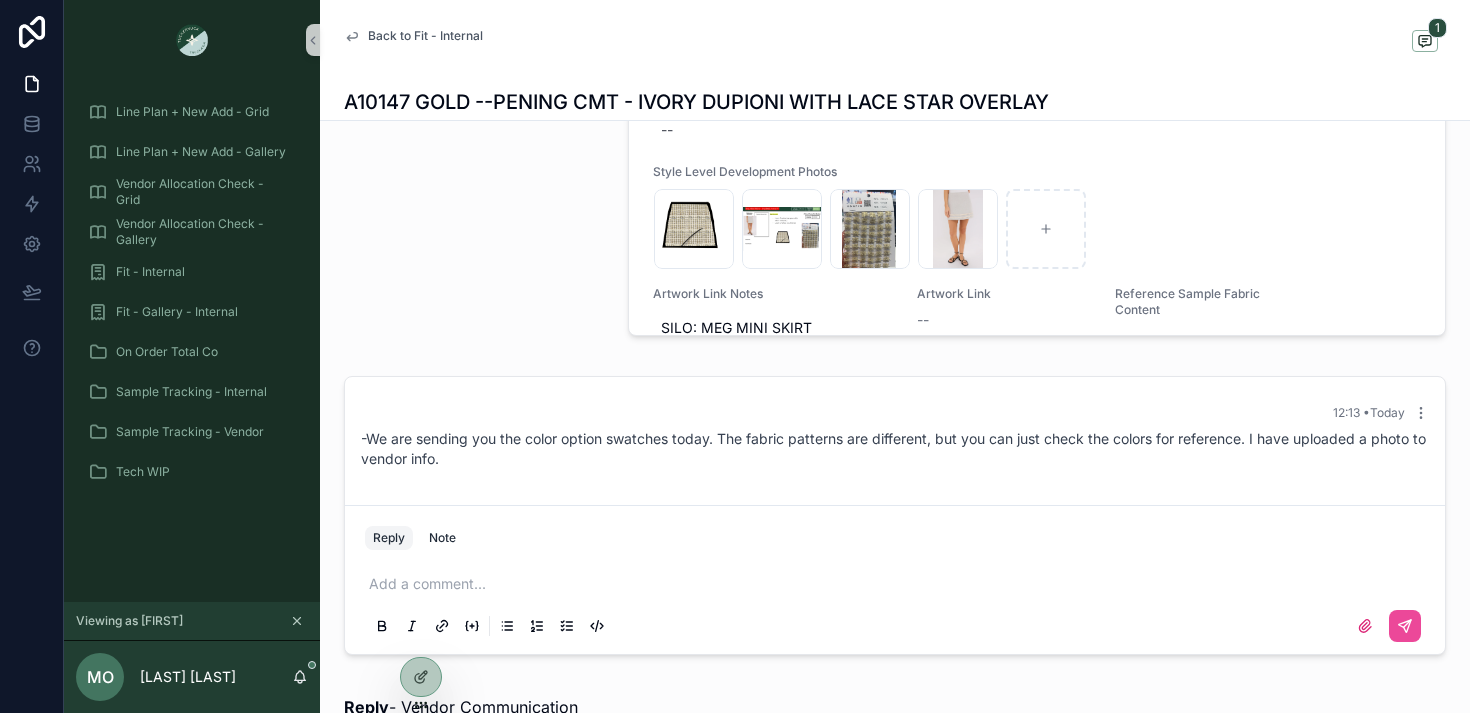 scroll, scrollTop: 2520, scrollLeft: 0, axis: vertical 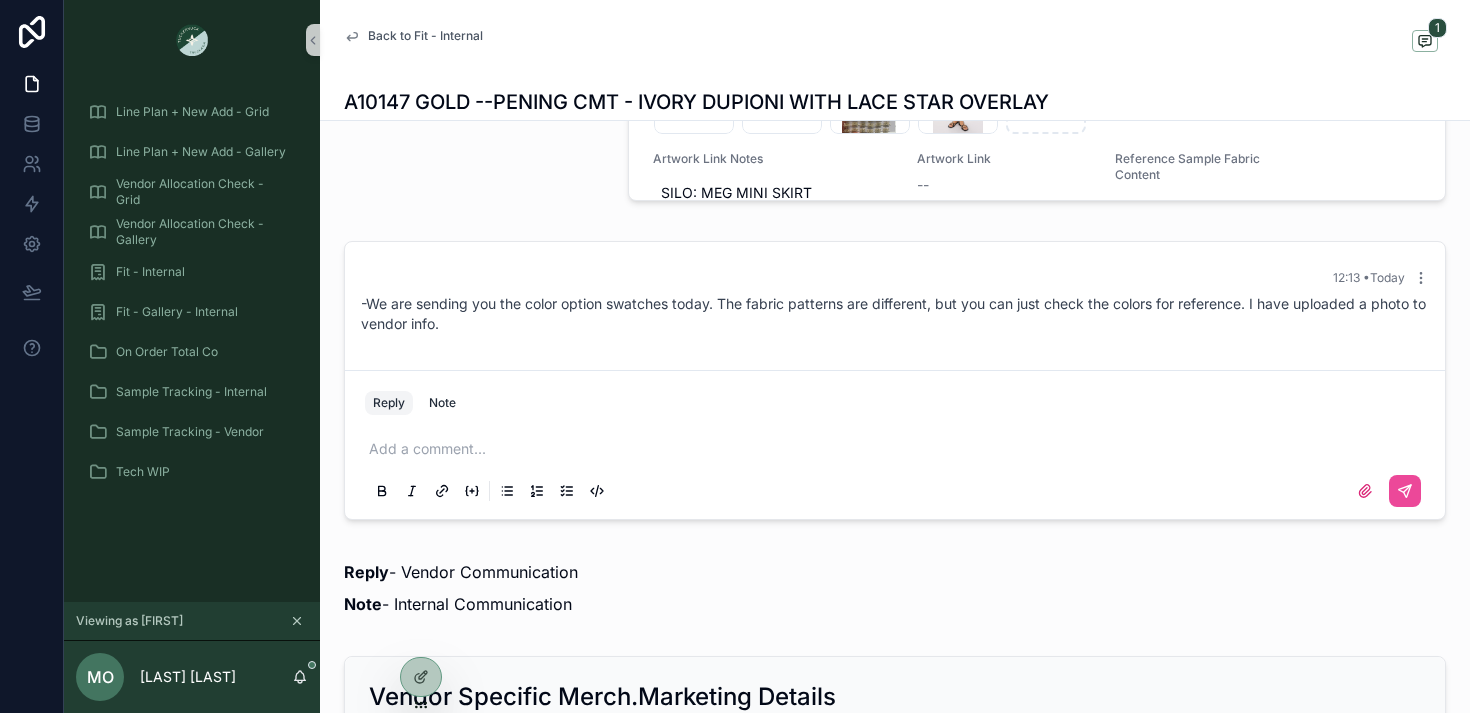 click at bounding box center (899, 449) 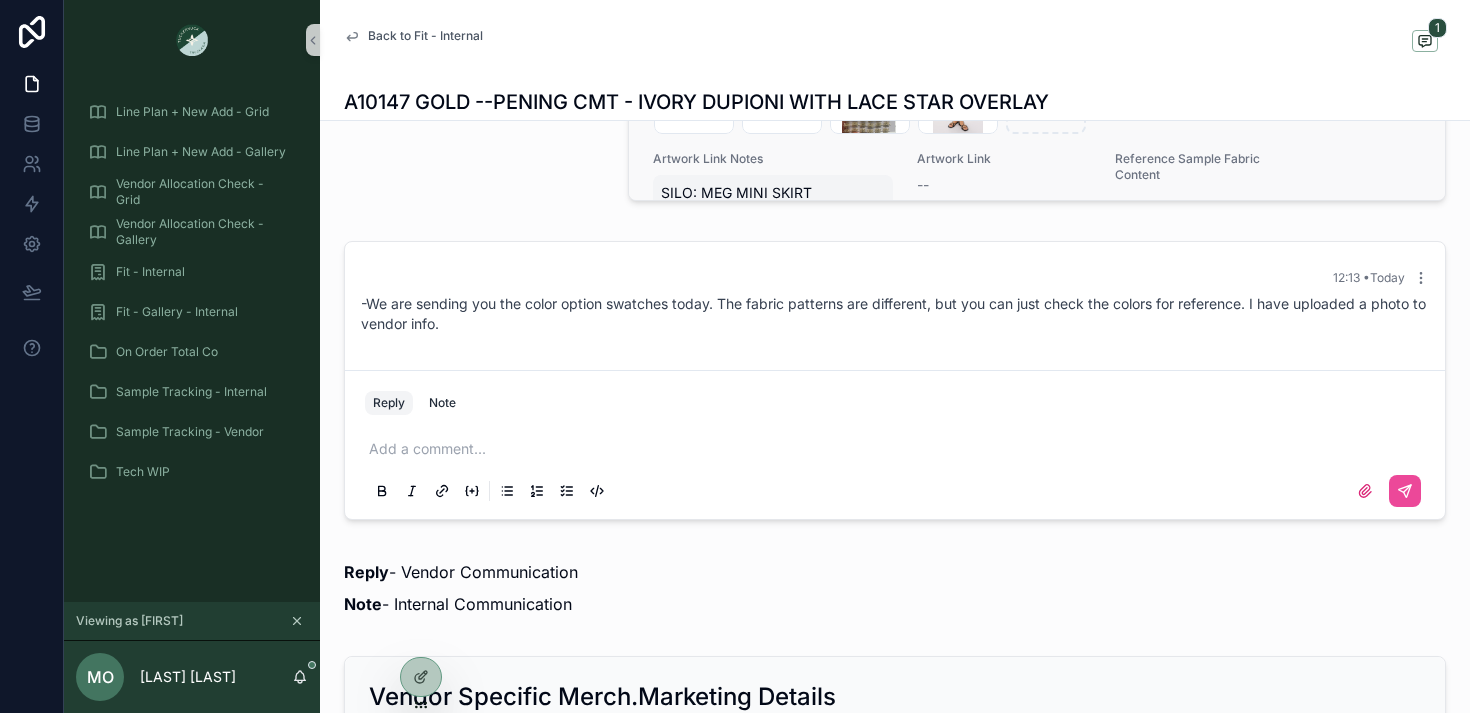 scroll, scrollTop: 2504, scrollLeft: 0, axis: vertical 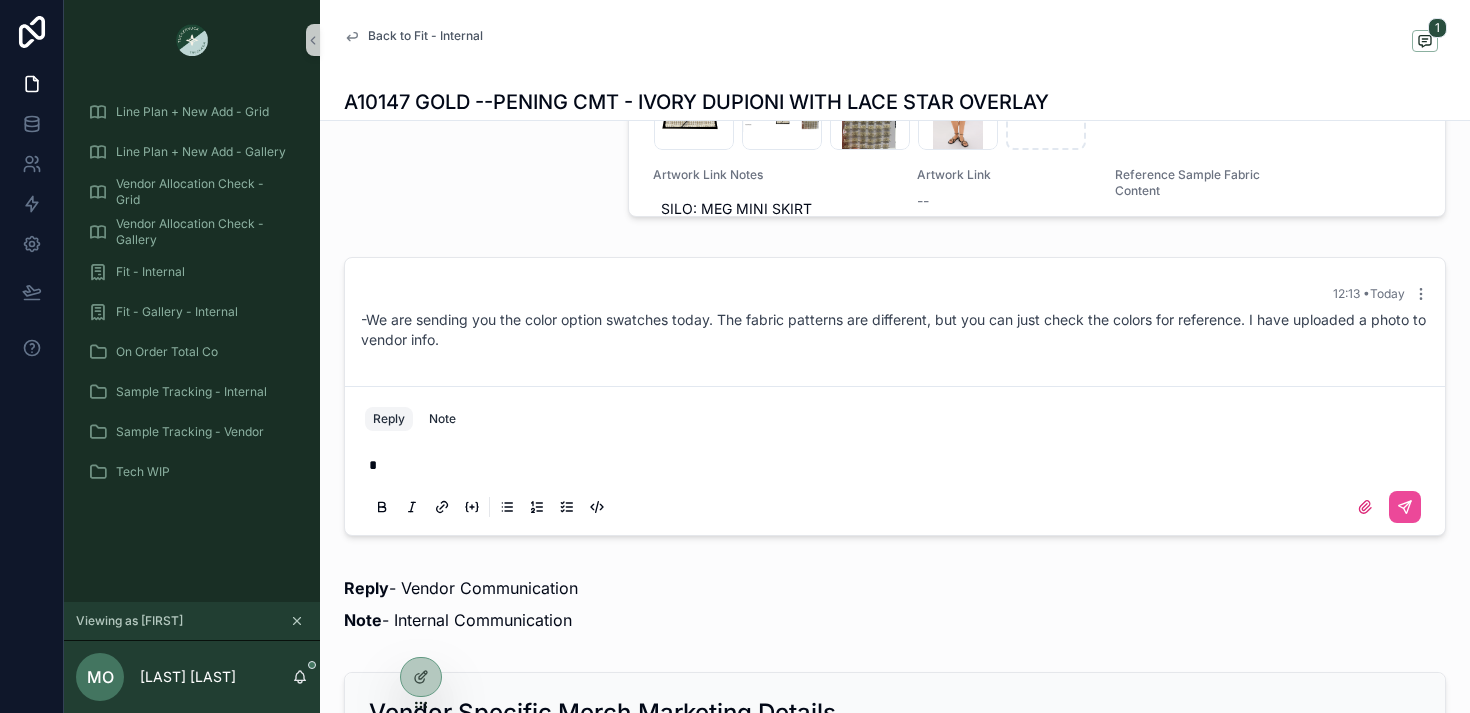 type 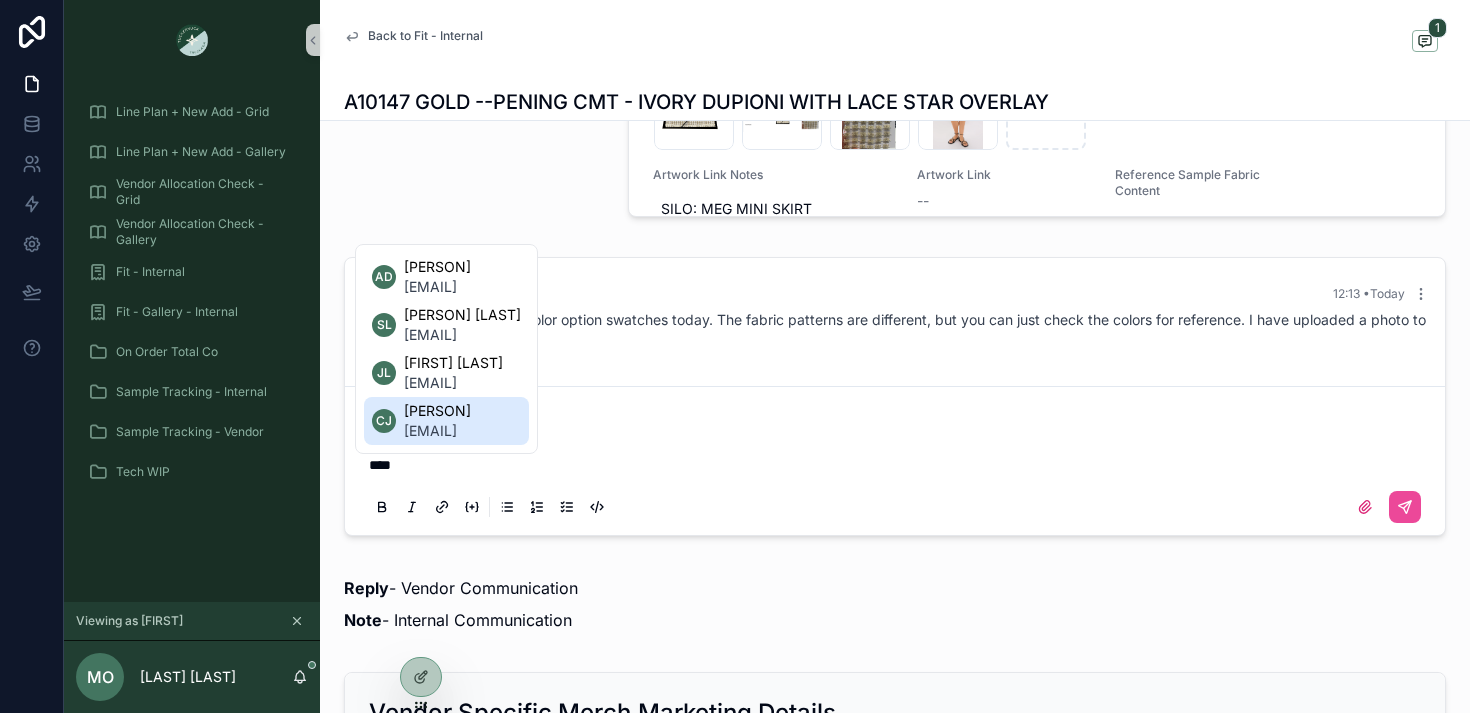 click on "colette@willowandelle.com" at bounding box center [437, 431] 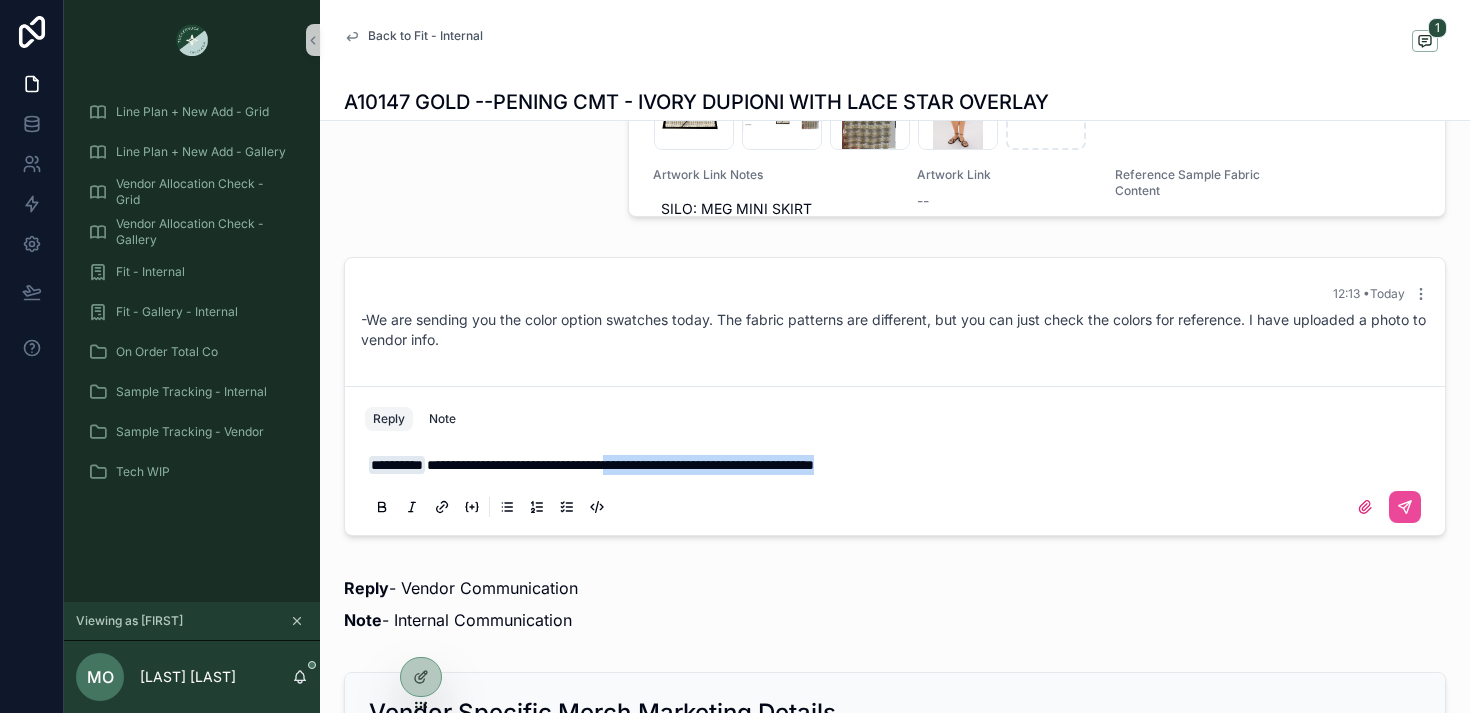 drag, startPoint x: 978, startPoint y: 457, endPoint x: 677, endPoint y: 458, distance: 301.00165 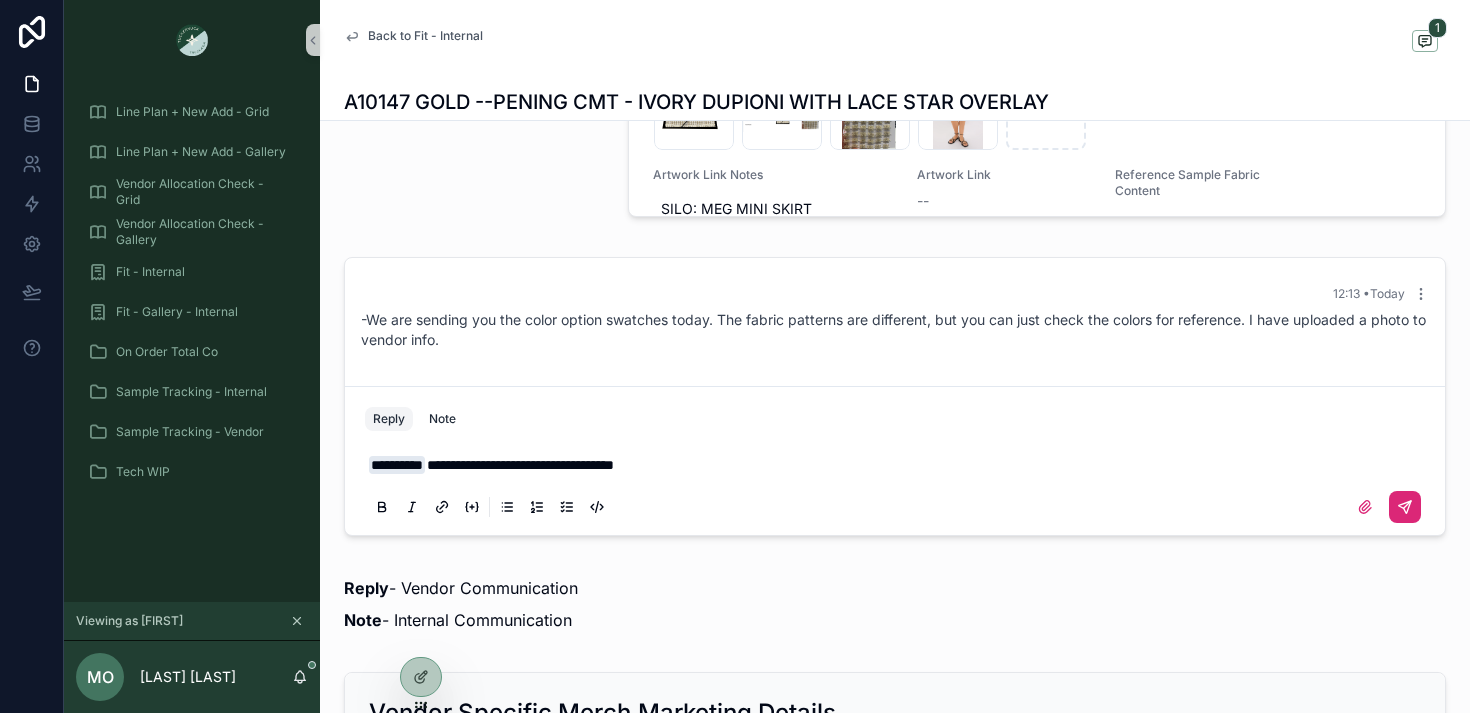 click 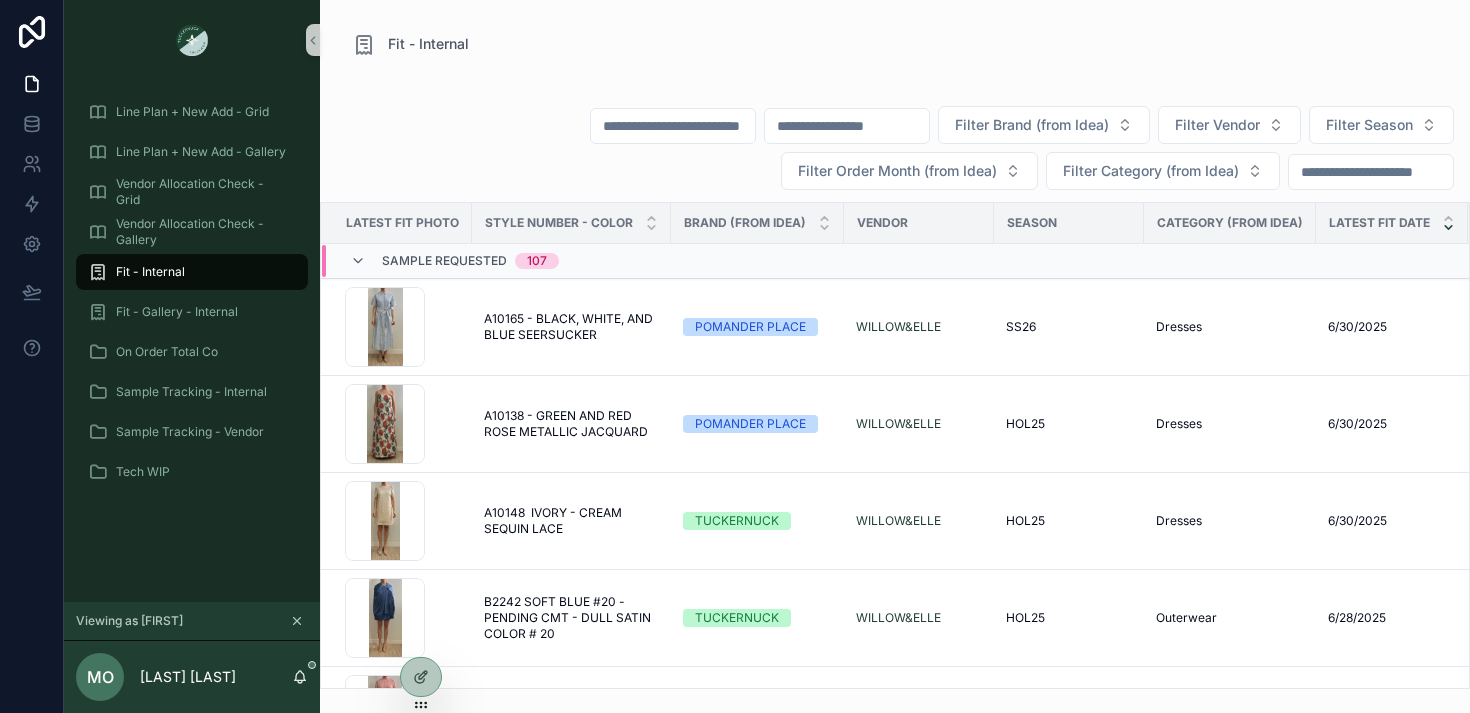 scroll, scrollTop: 0, scrollLeft: 0, axis: both 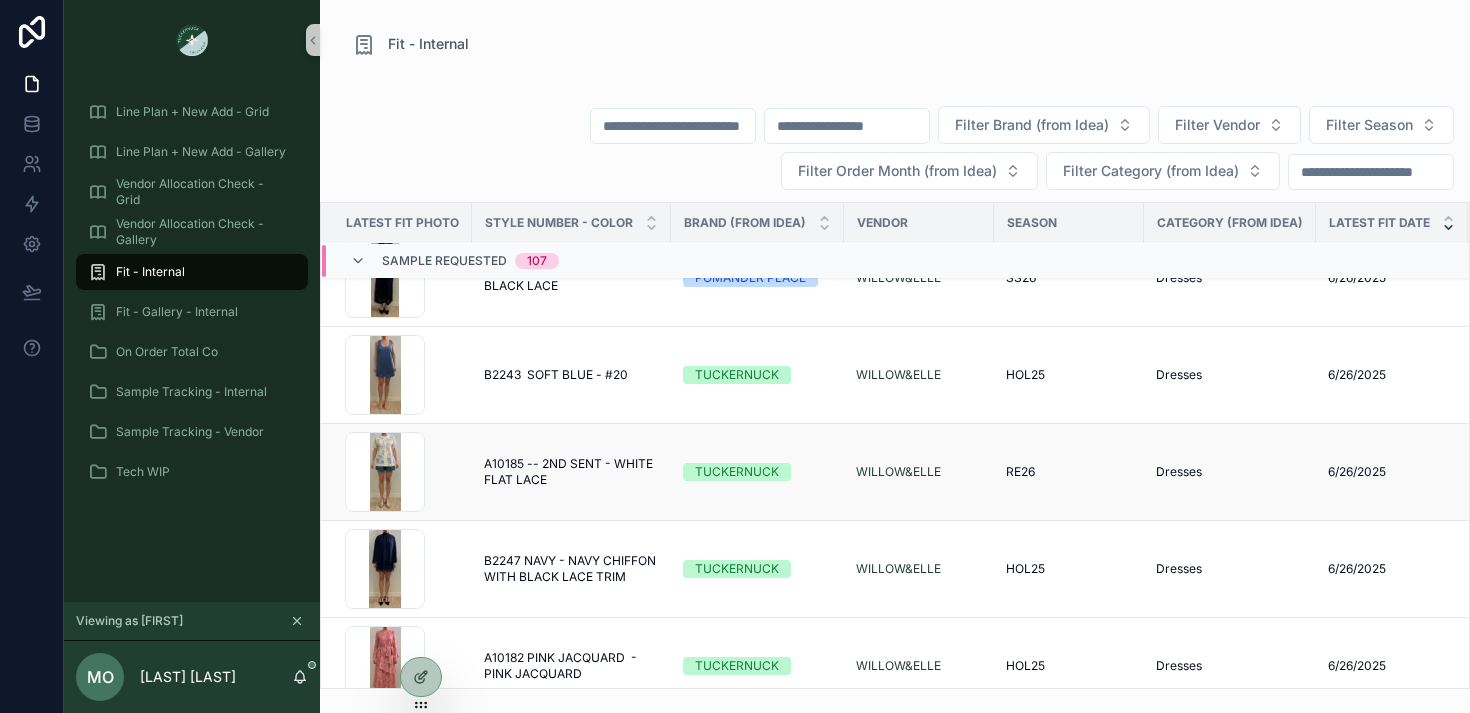 click on "A10185 -- 2ND SENT - WHITE FLAT LACE" at bounding box center [571, 472] 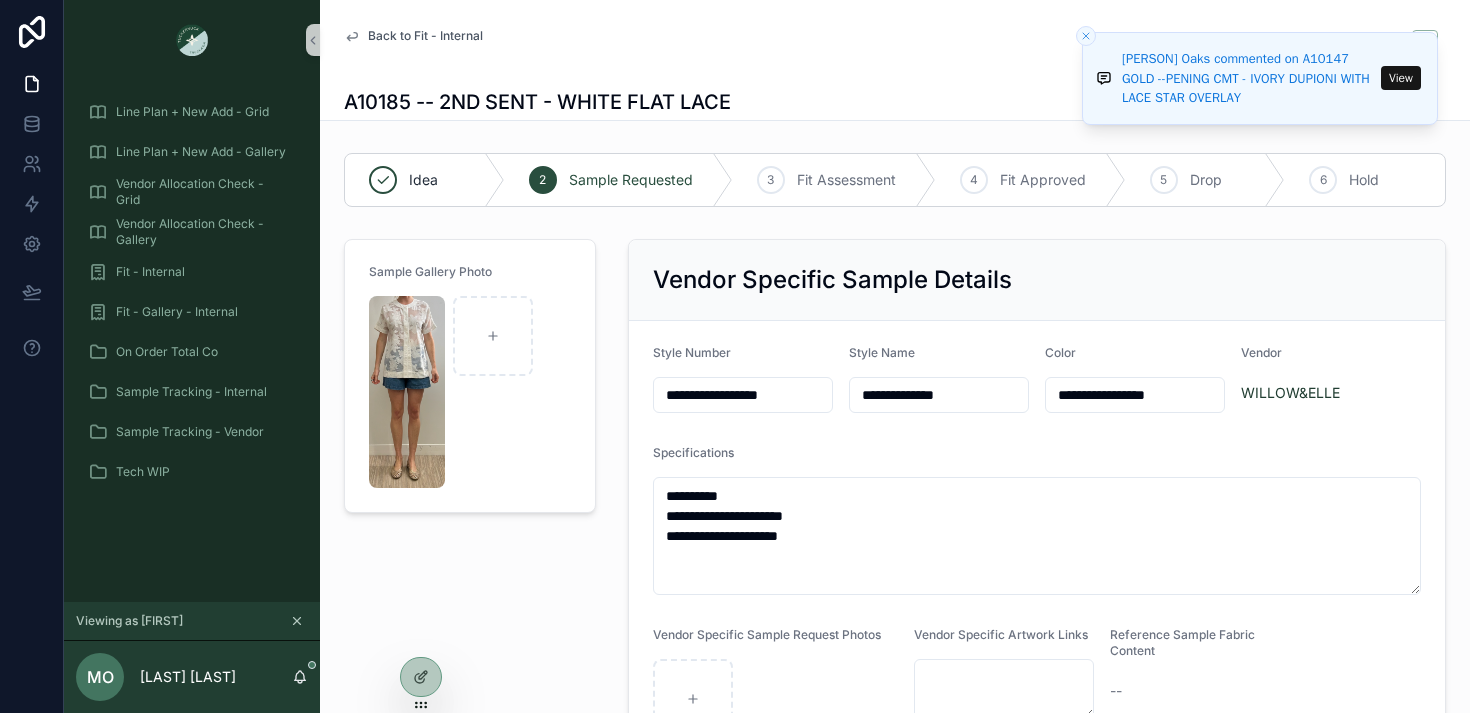 click 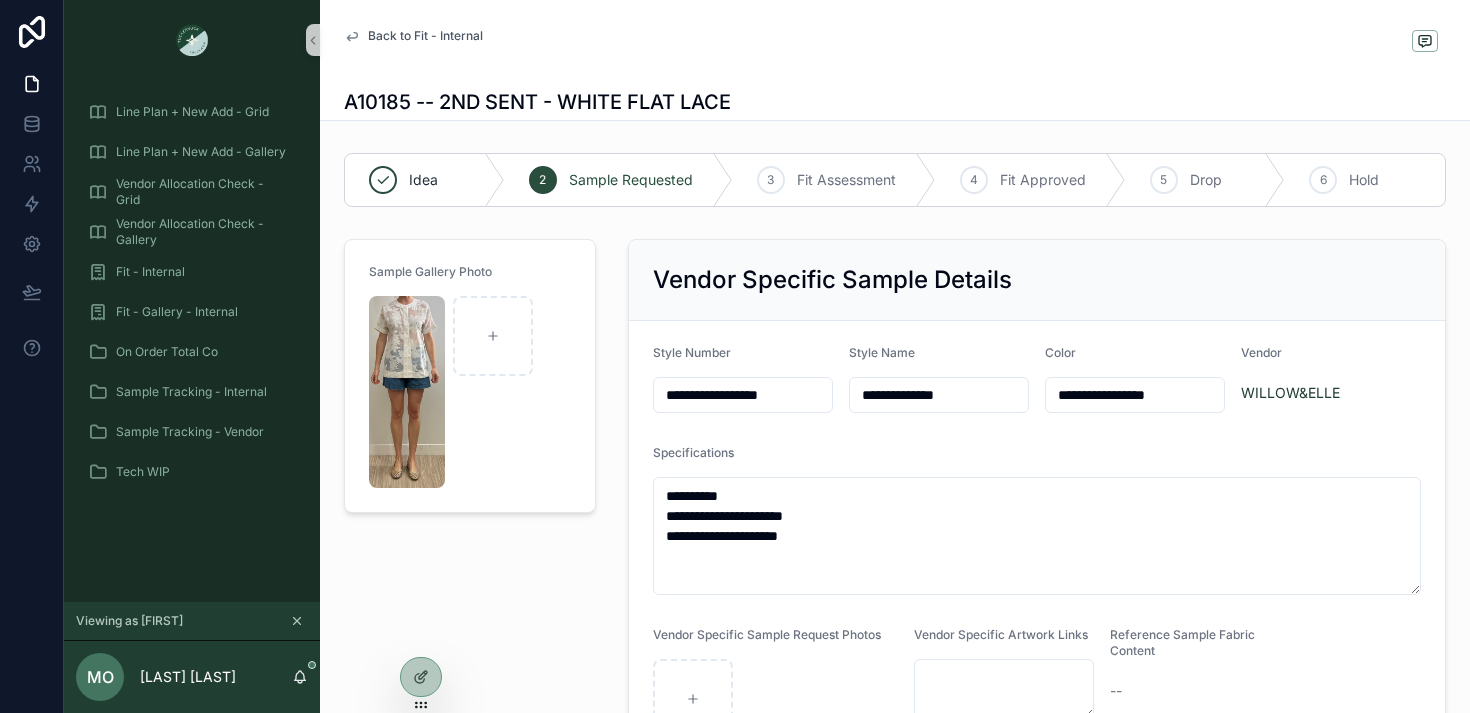 drag, startPoint x: 715, startPoint y: 396, endPoint x: 626, endPoint y: 394, distance: 89.02247 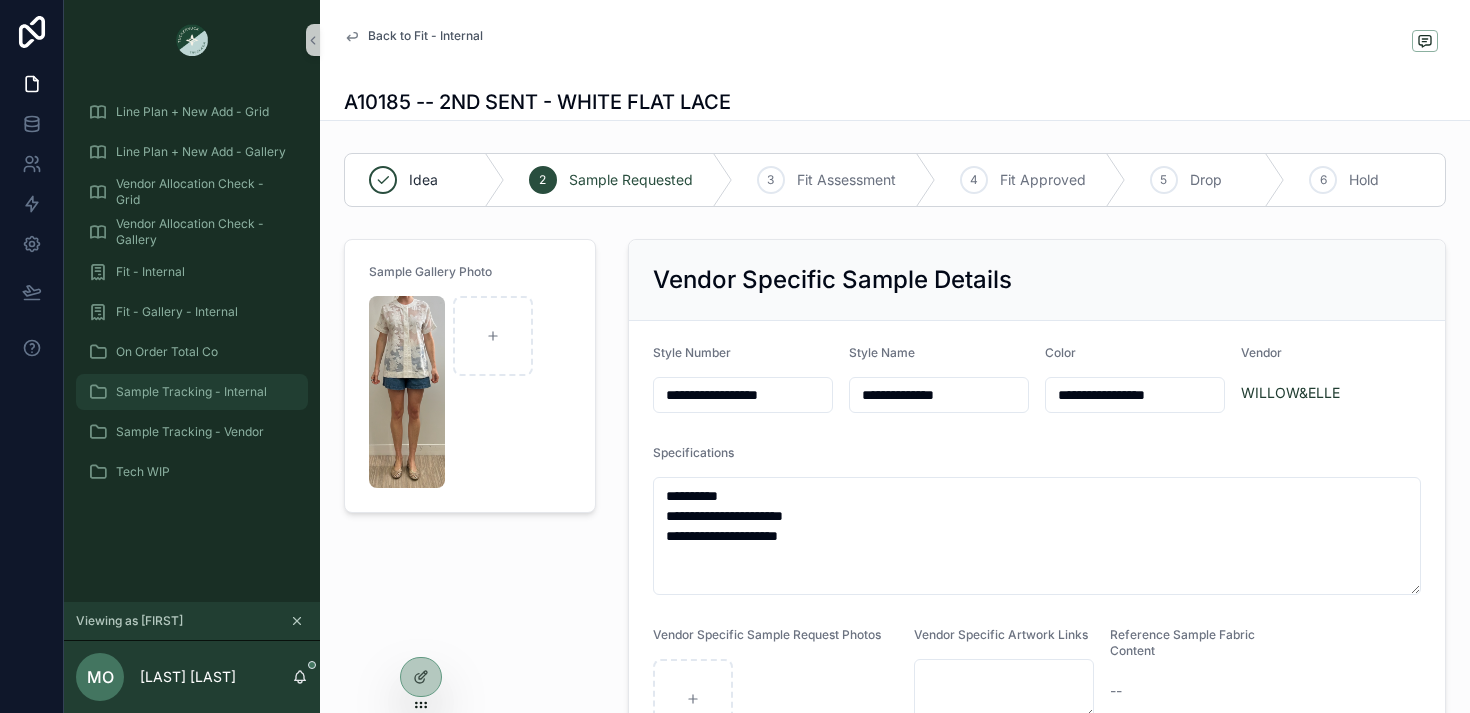click on "Sample Tracking - Internal" at bounding box center [191, 392] 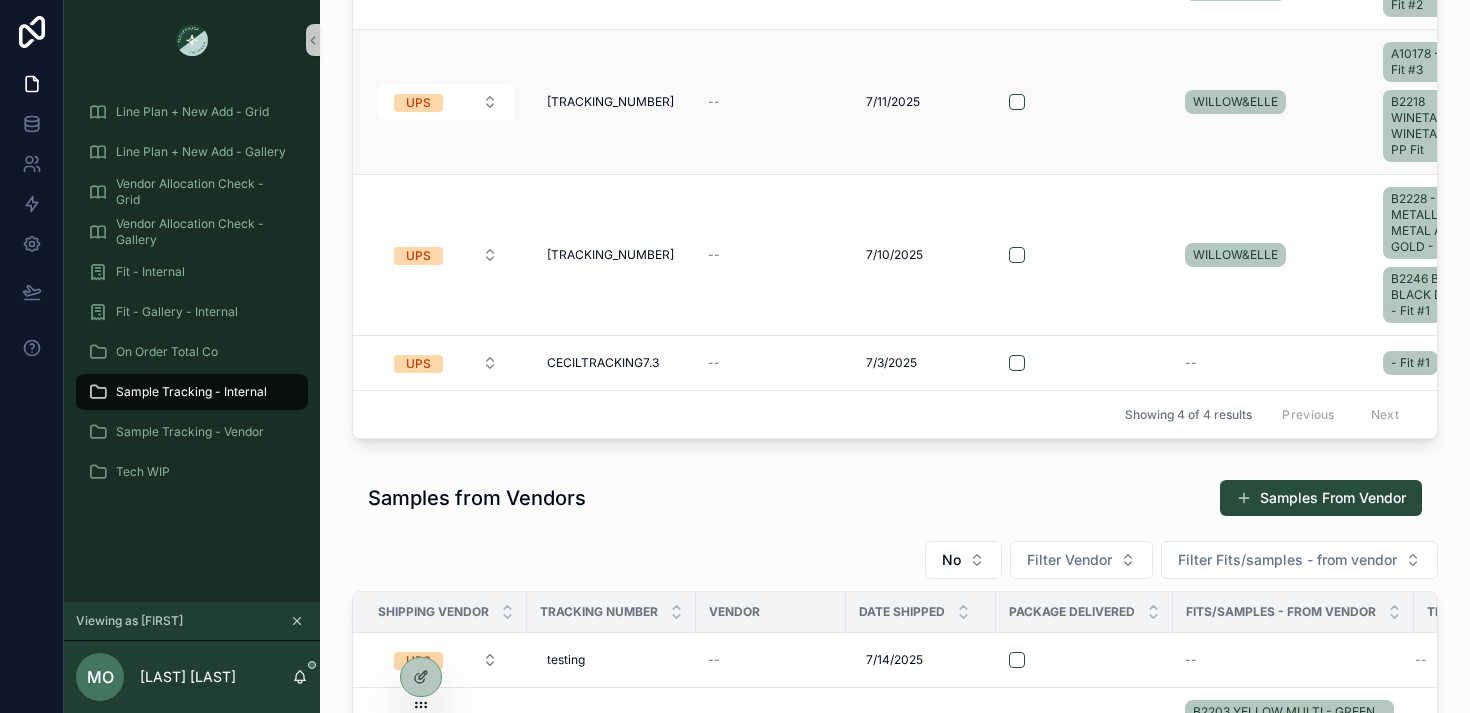 scroll, scrollTop: 231, scrollLeft: 0, axis: vertical 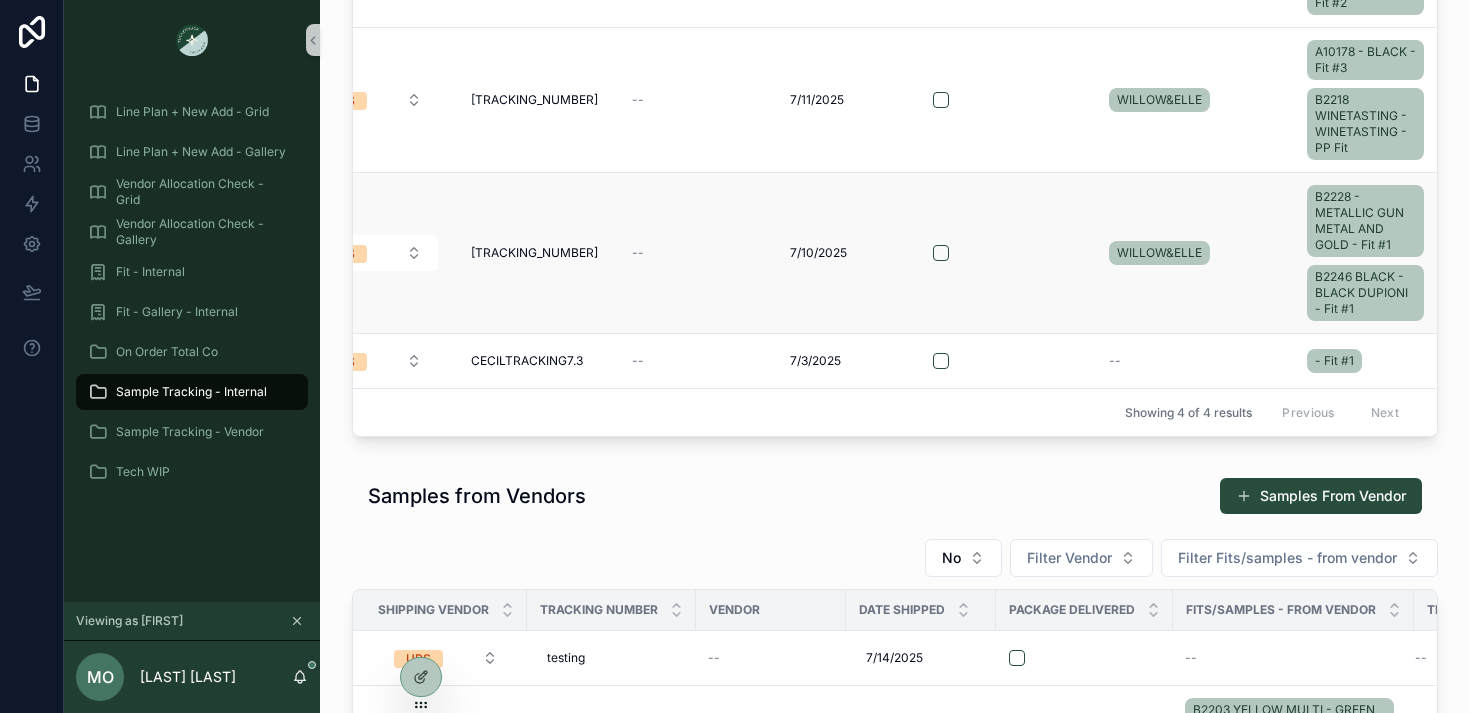 click on "7/10/2025 7/10/2025" at bounding box center [845, 253] 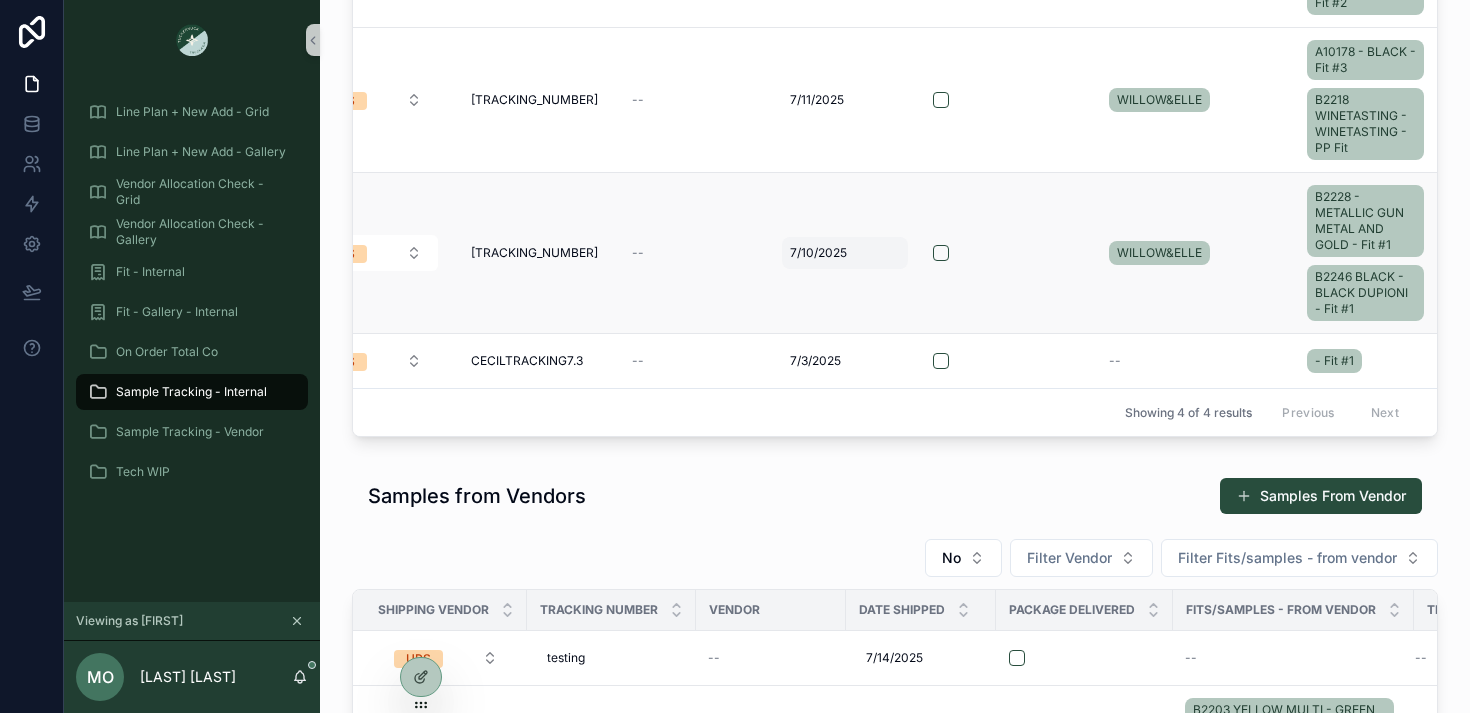 click on "7/10/2025 7/10/2025" at bounding box center [845, 253] 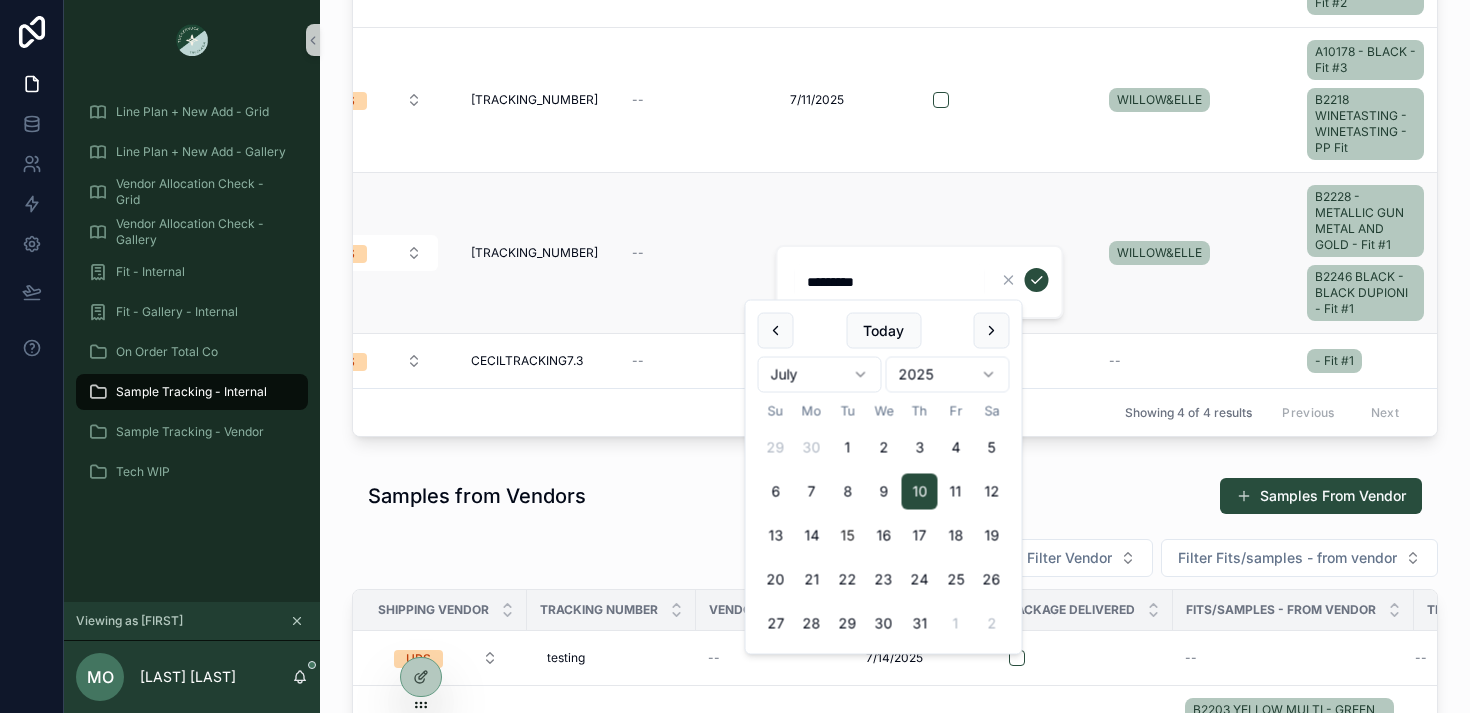 click on "--" at bounding box center (695, 253) 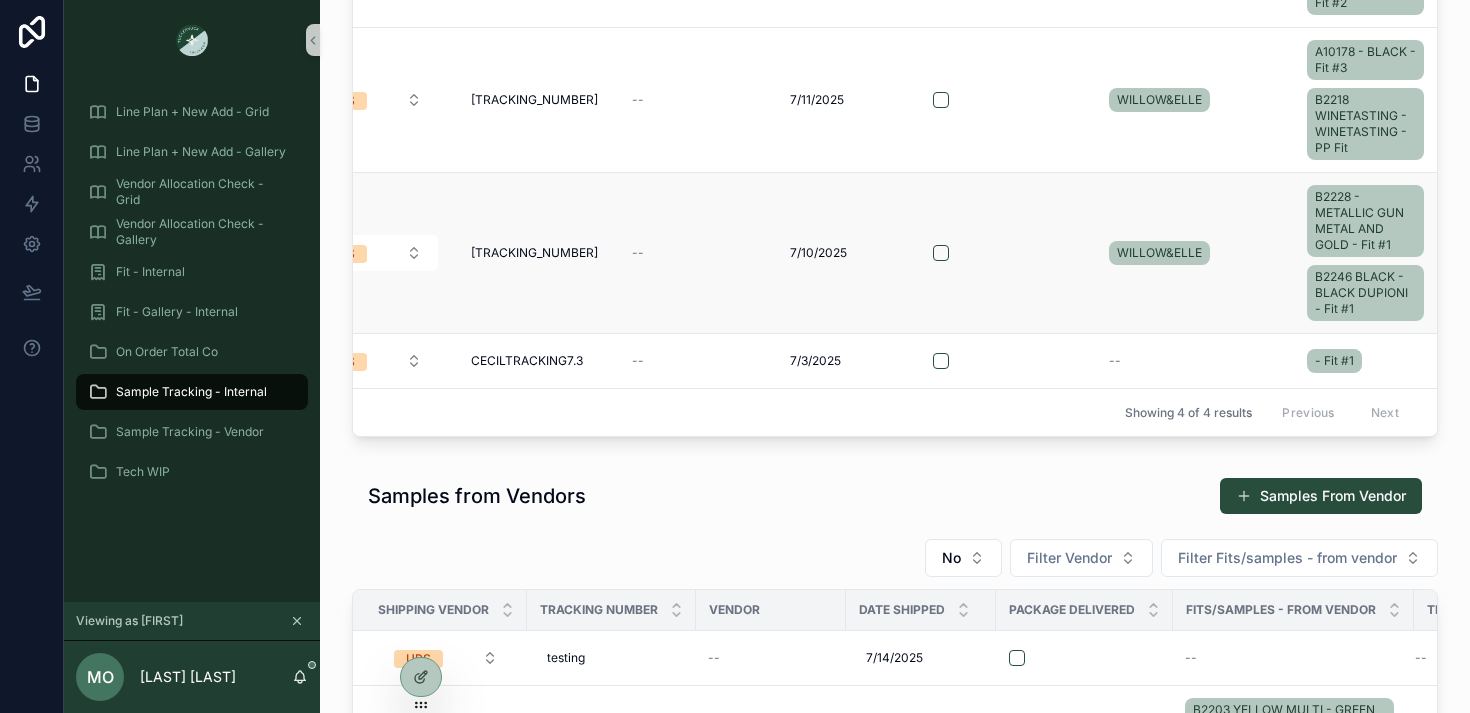 click on "--" at bounding box center [695, 253] 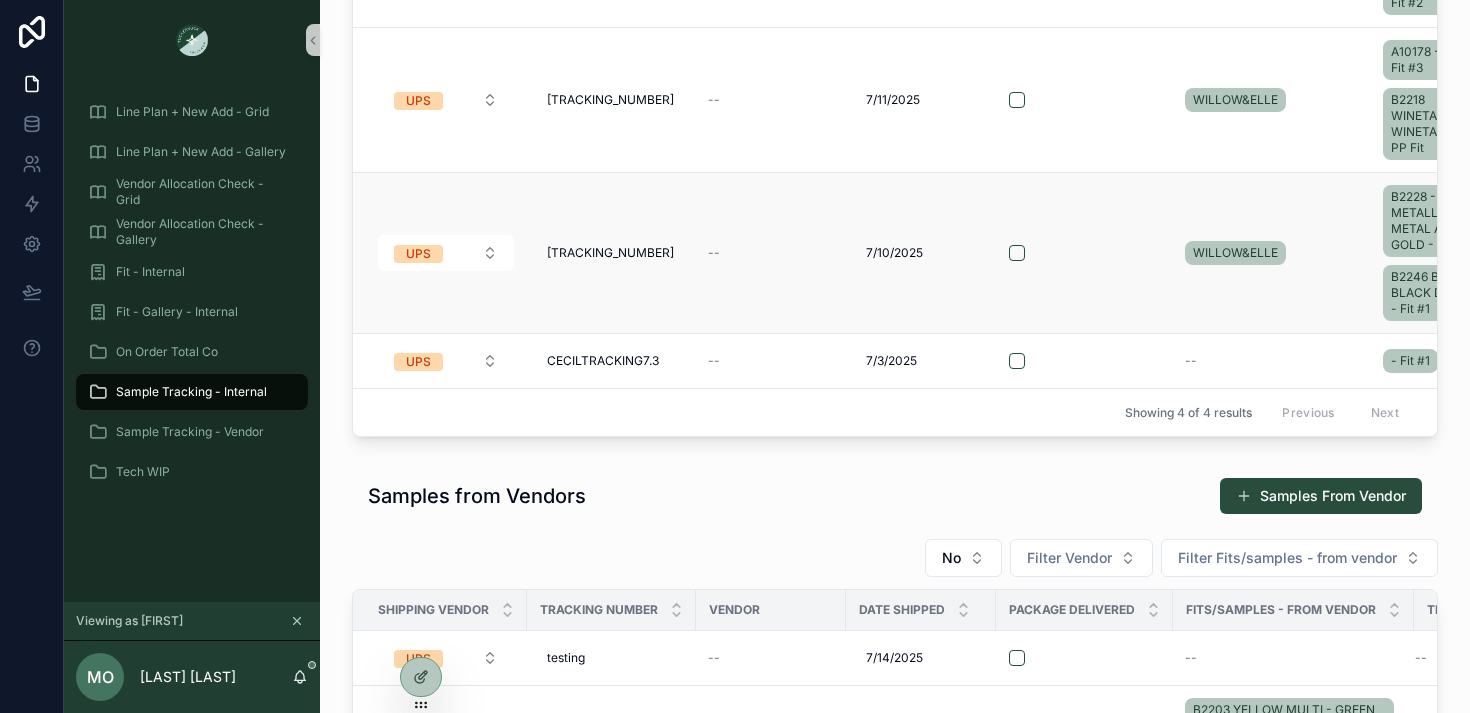 click on "1Z4Y126W1394107861 1Z4Y126W1394107861" at bounding box center [611, 253] 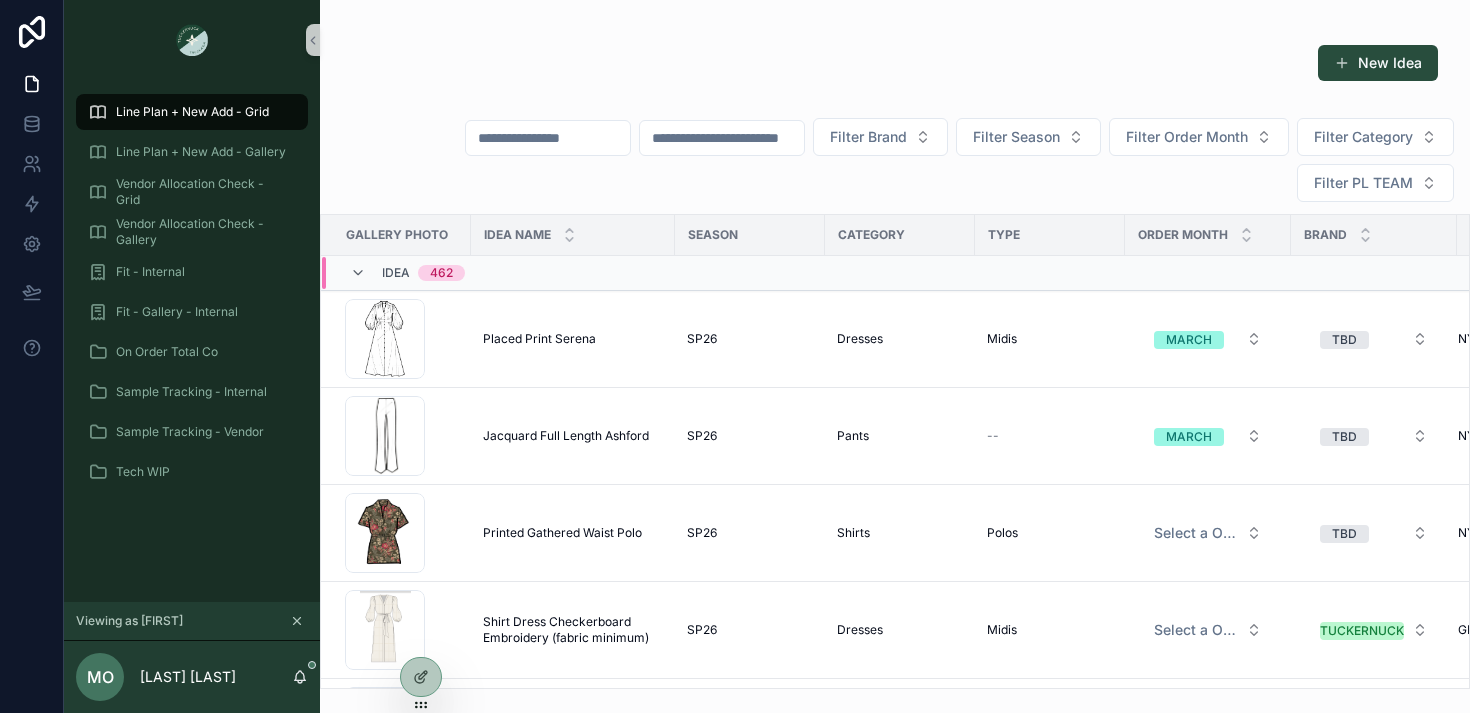 scroll, scrollTop: 0, scrollLeft: 0, axis: both 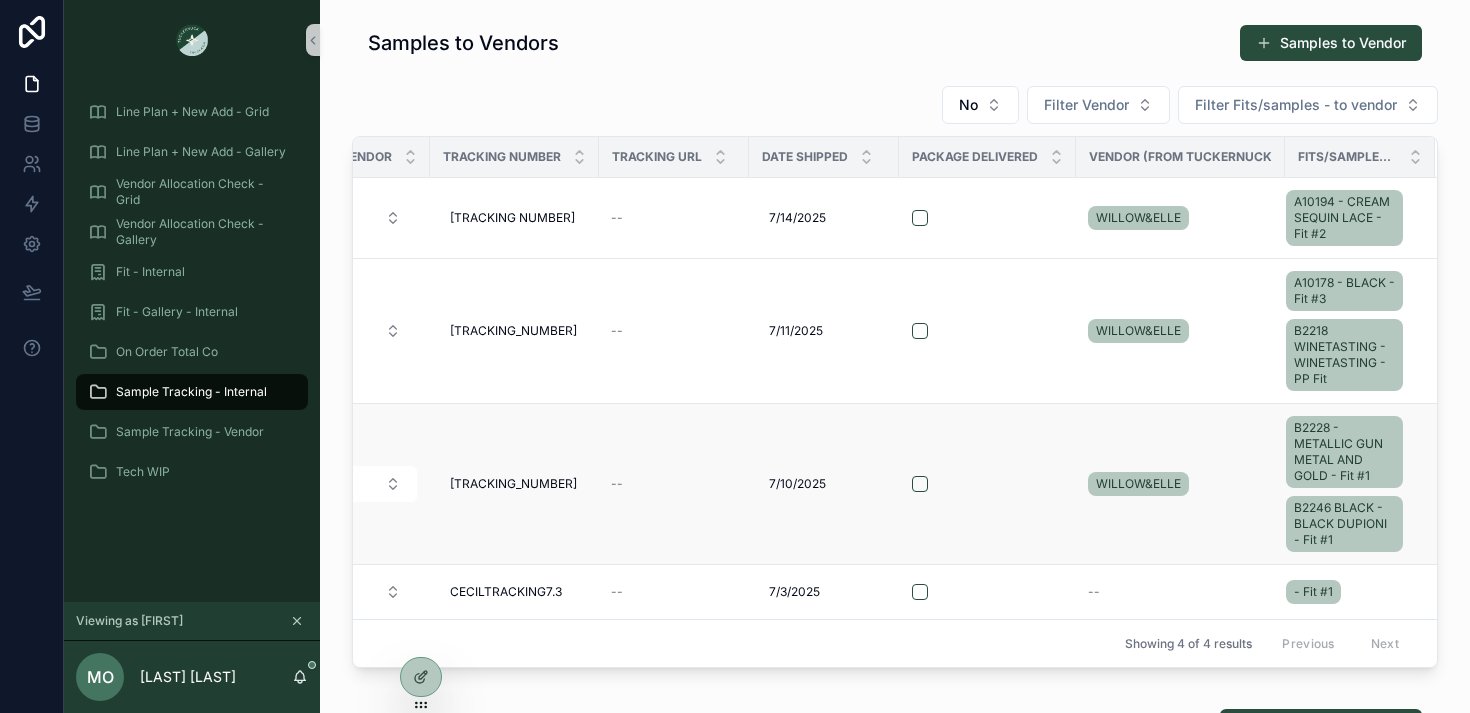 click on "B2228 - METALLIC GUN METAL AND GOLD - Fit #1 B2246 BLACK - BLACK DUPIONI  - Fit #1" at bounding box center [1348, 484] 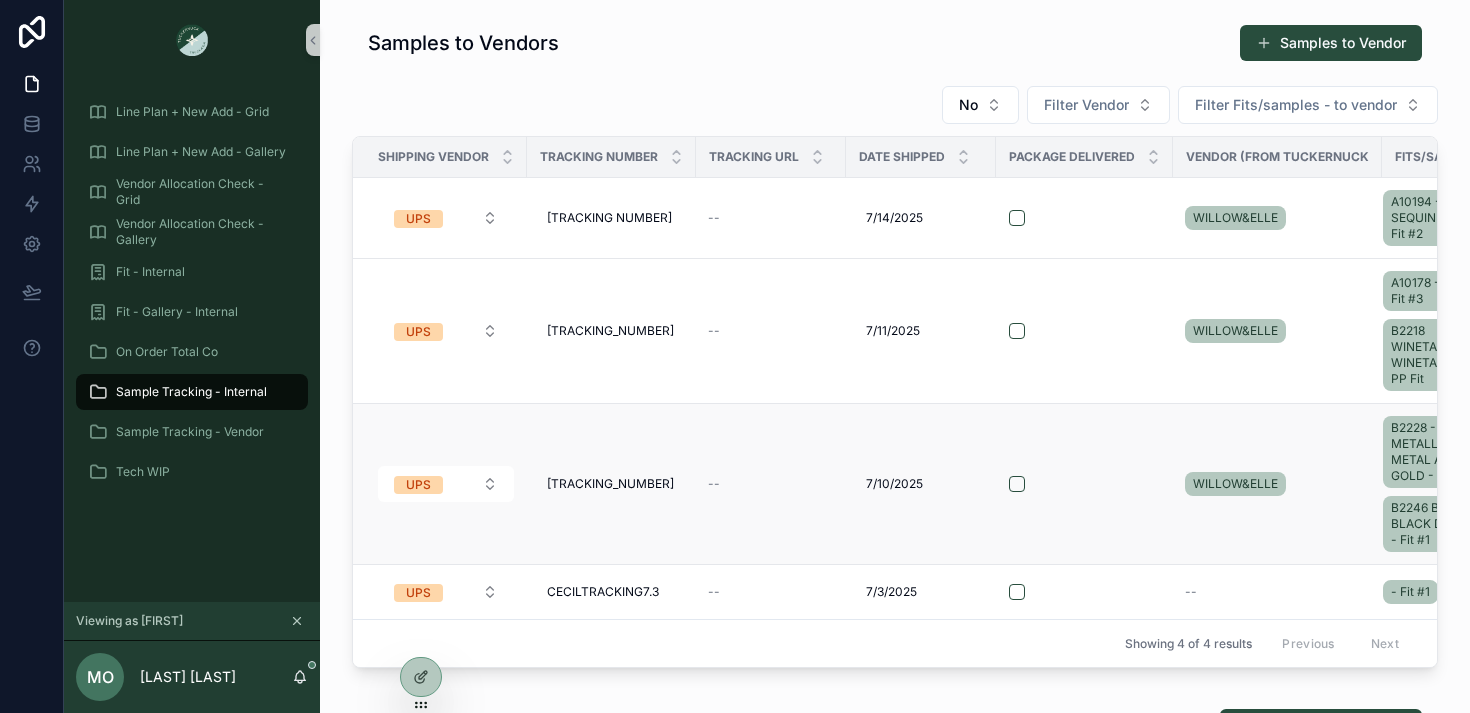 click on "--" at bounding box center (771, 484) 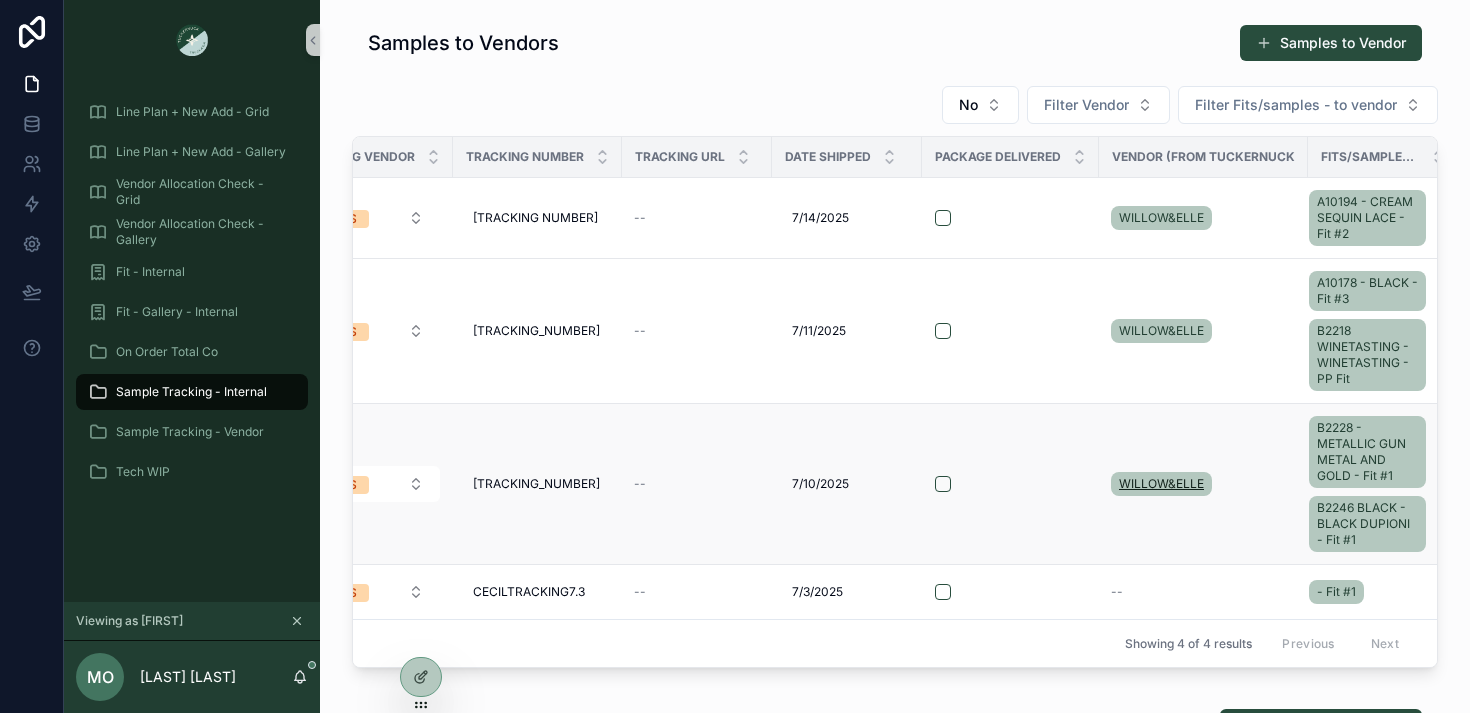 scroll, scrollTop: 0, scrollLeft: 78, axis: horizontal 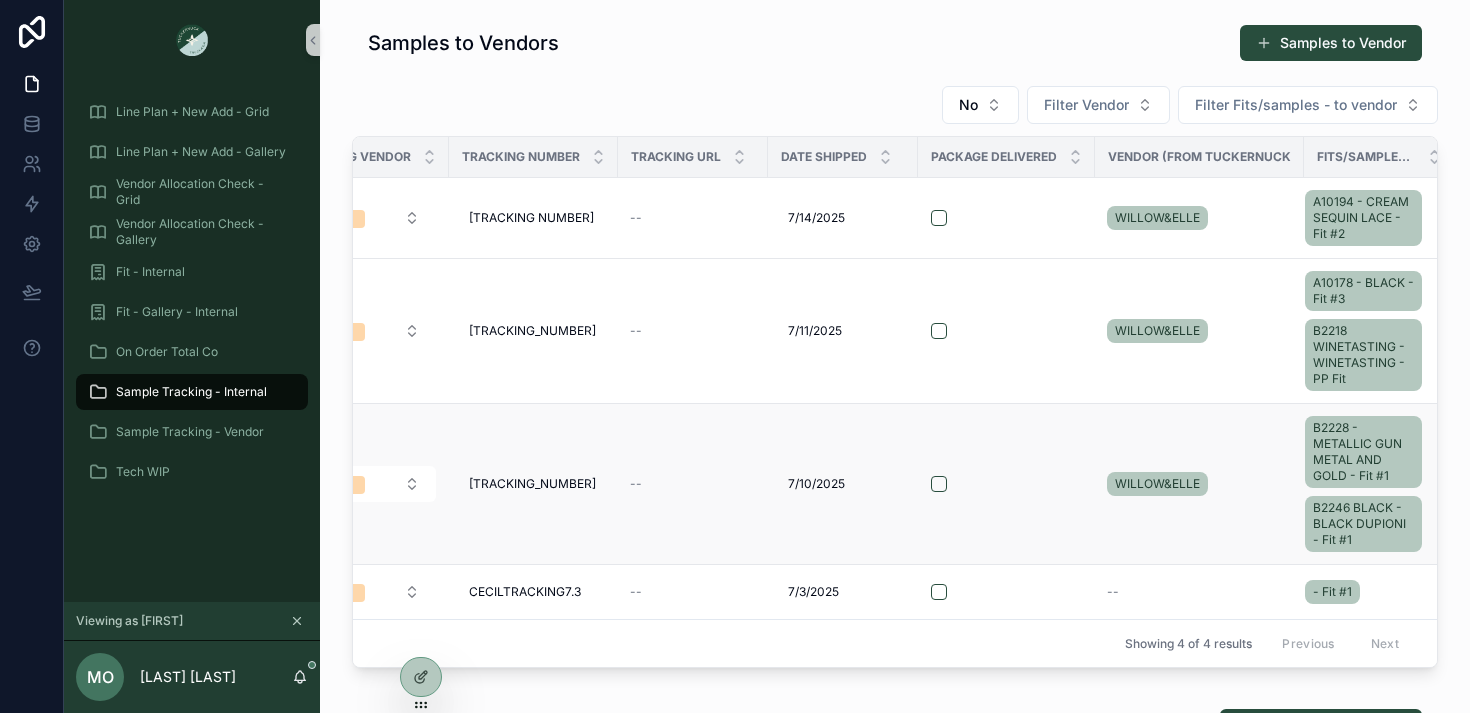 click on "WILLOW&ELLE" at bounding box center [1199, 484] 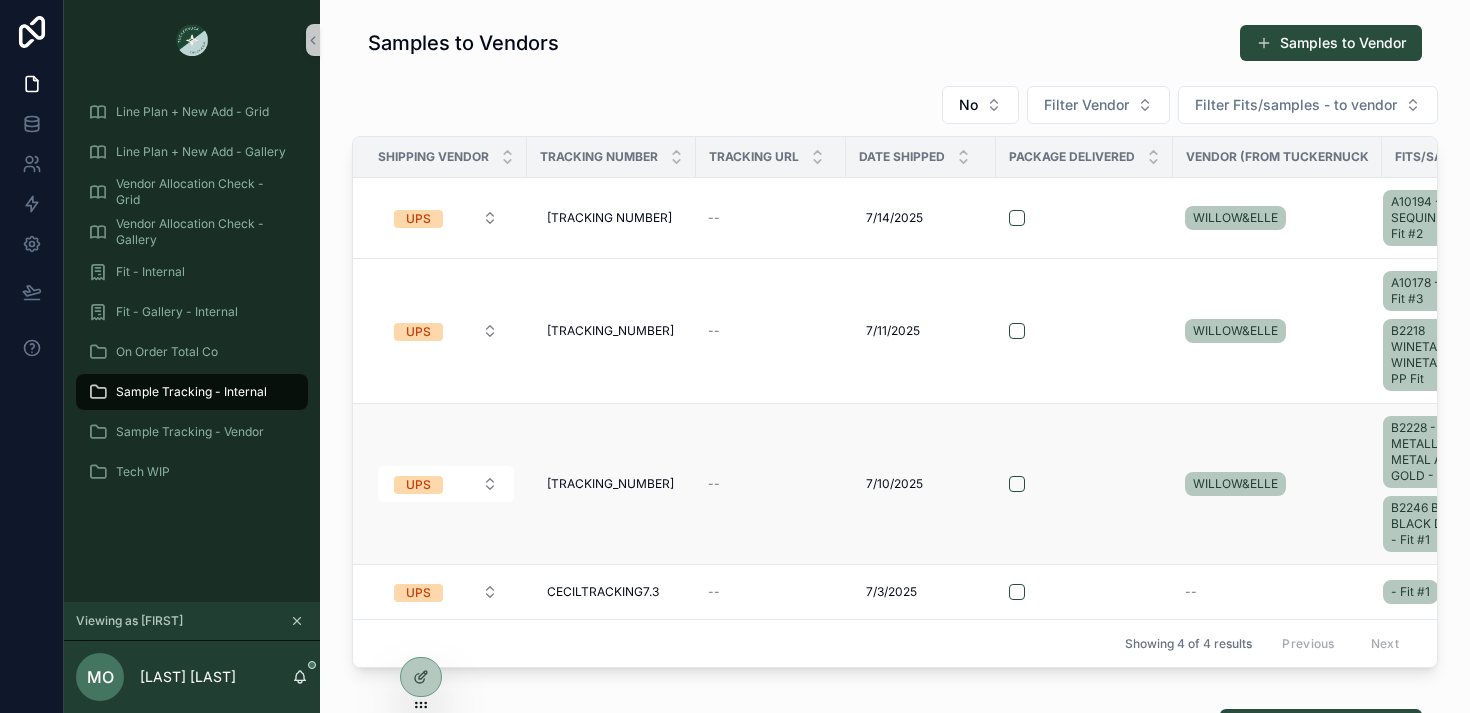 click on "B2228 - METALLIC GUN METAL AND GOLD - Fit #1 B2246 BLACK - BLACK DUPIONI  - Fit #1" at bounding box center (1445, 484) 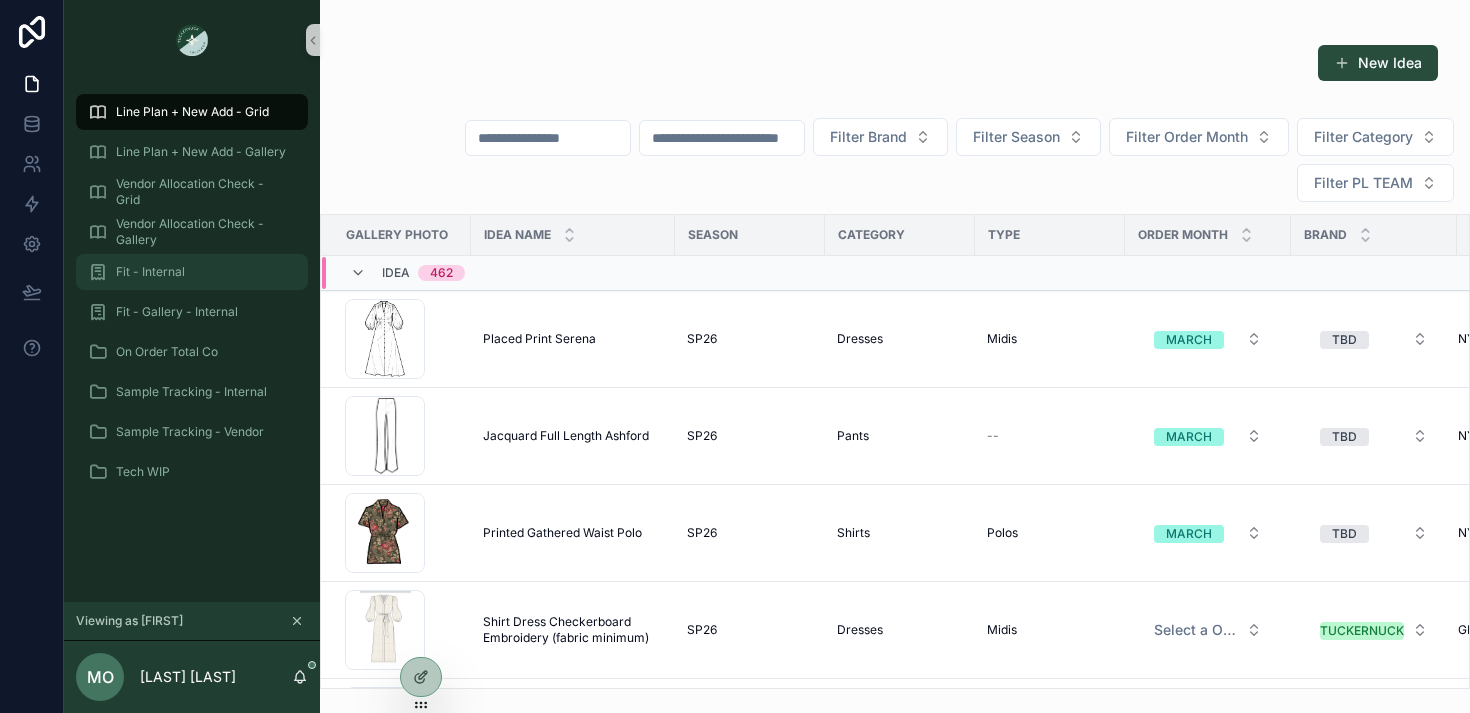 click on "Fit - Internal" at bounding box center [150, 272] 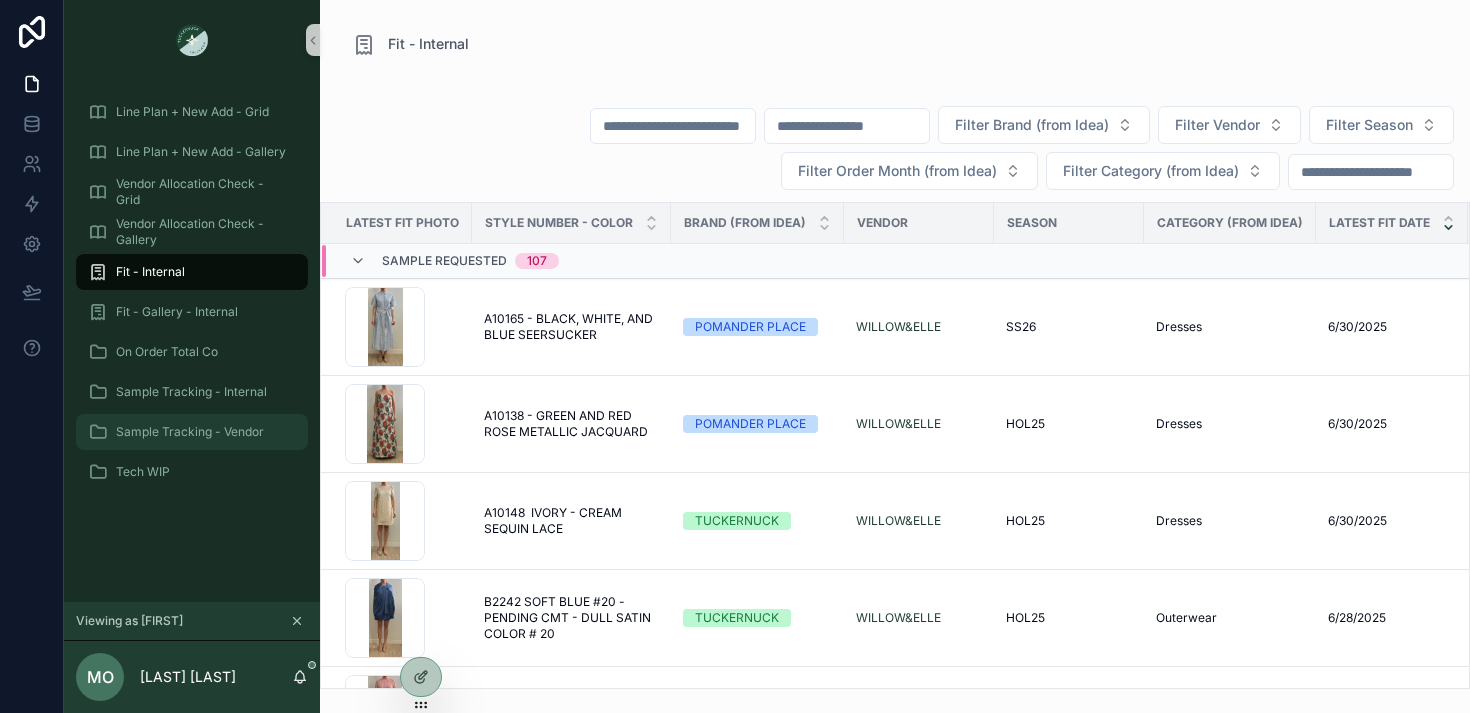 click on "Sample Tracking - Vendor" at bounding box center (190, 432) 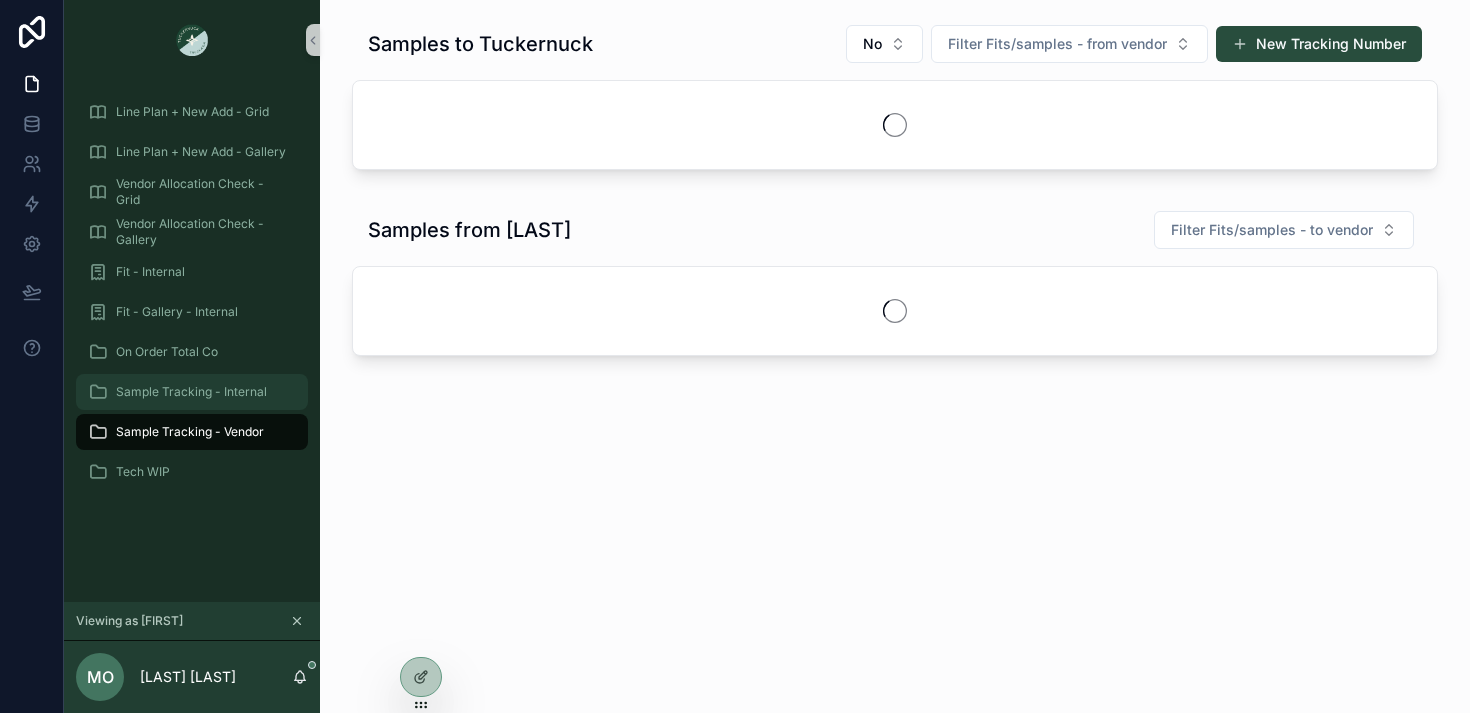 click on "Sample Tracking - Internal" at bounding box center (191, 392) 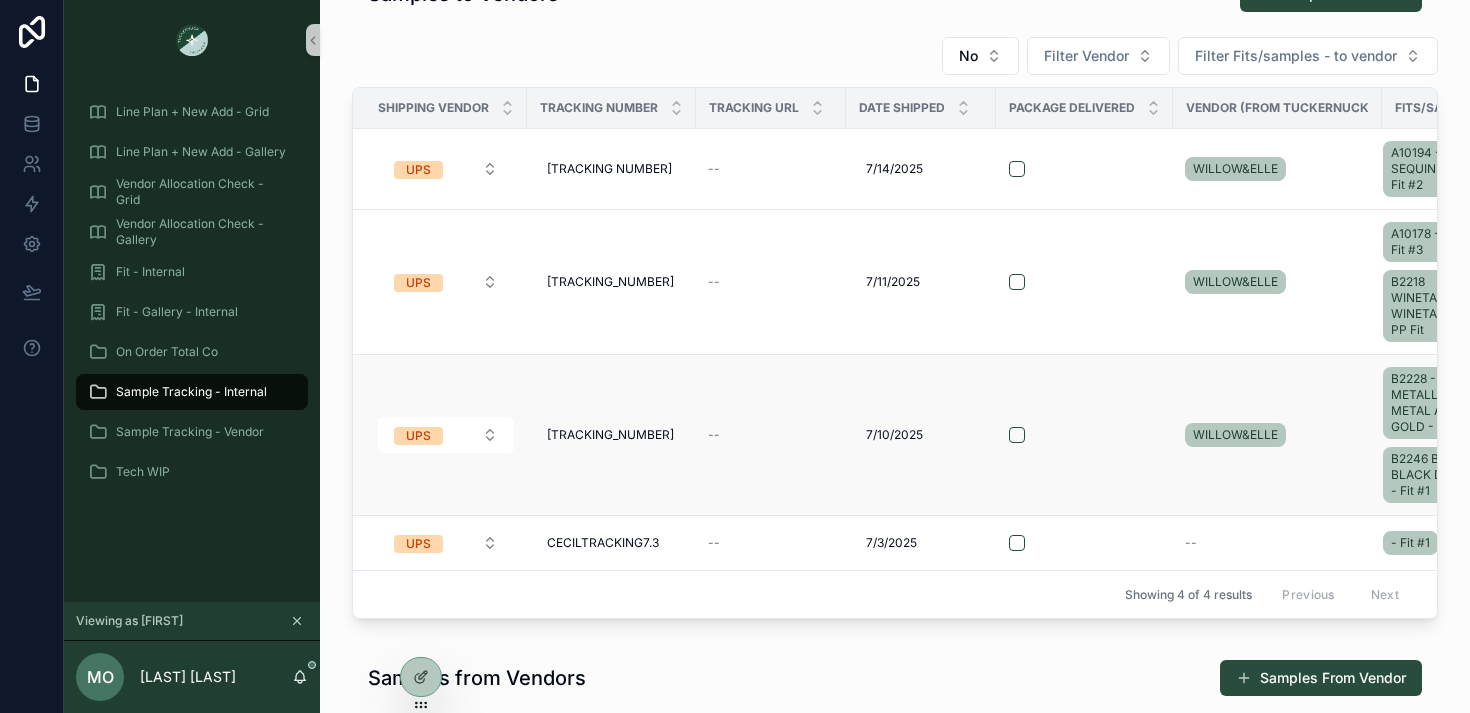 scroll, scrollTop: 63, scrollLeft: 0, axis: vertical 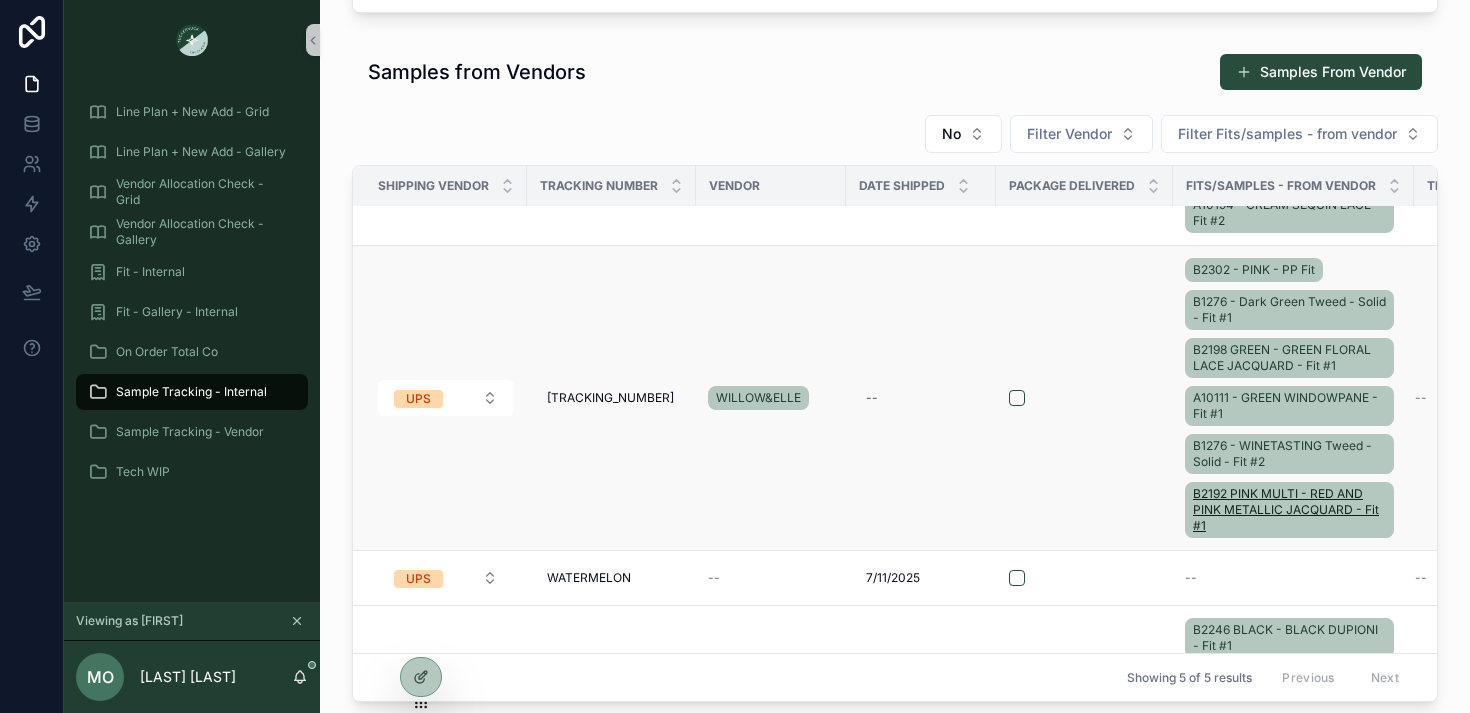 click on "B2192 PINK MULTI - RED AND PINK METALLIC JACQUARD  - Fit #1" at bounding box center [1289, 510] 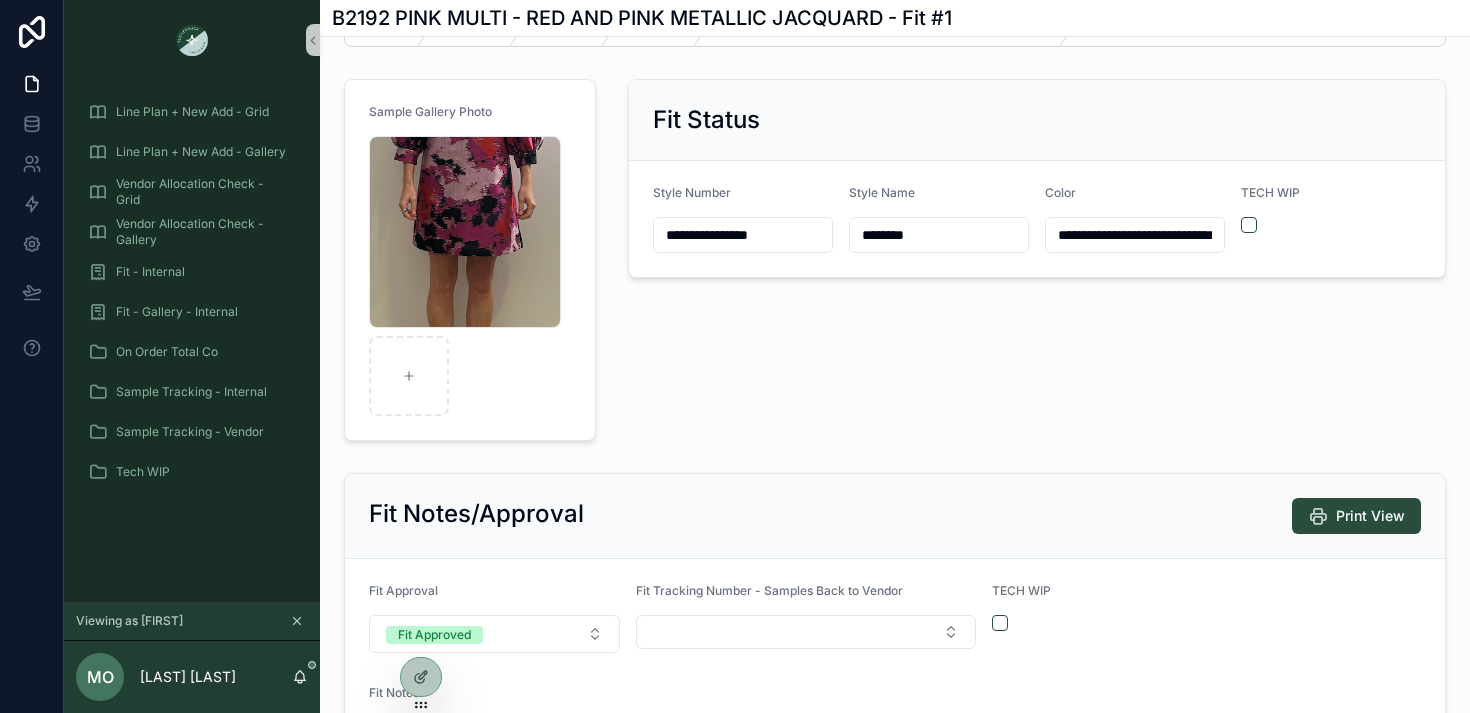 scroll, scrollTop: 63, scrollLeft: 0, axis: vertical 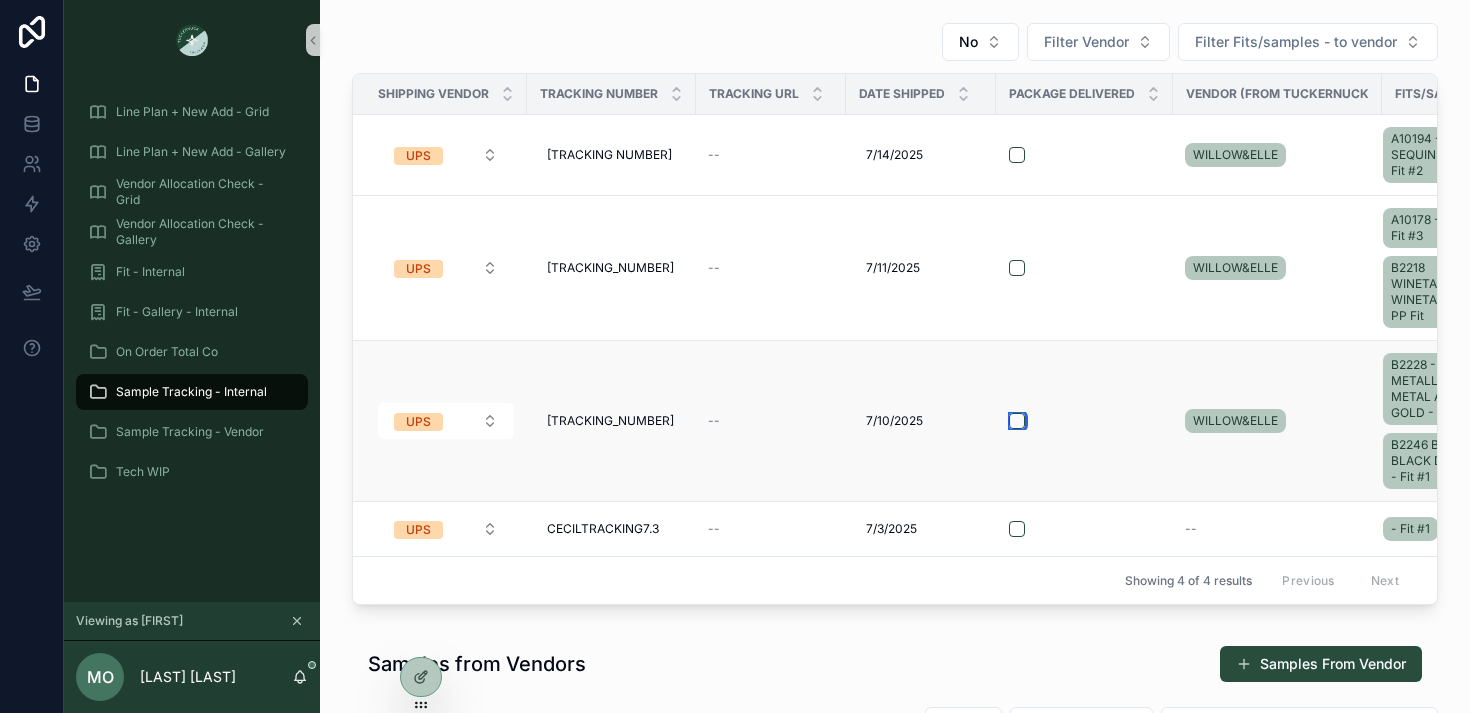 click at bounding box center (1017, 421) 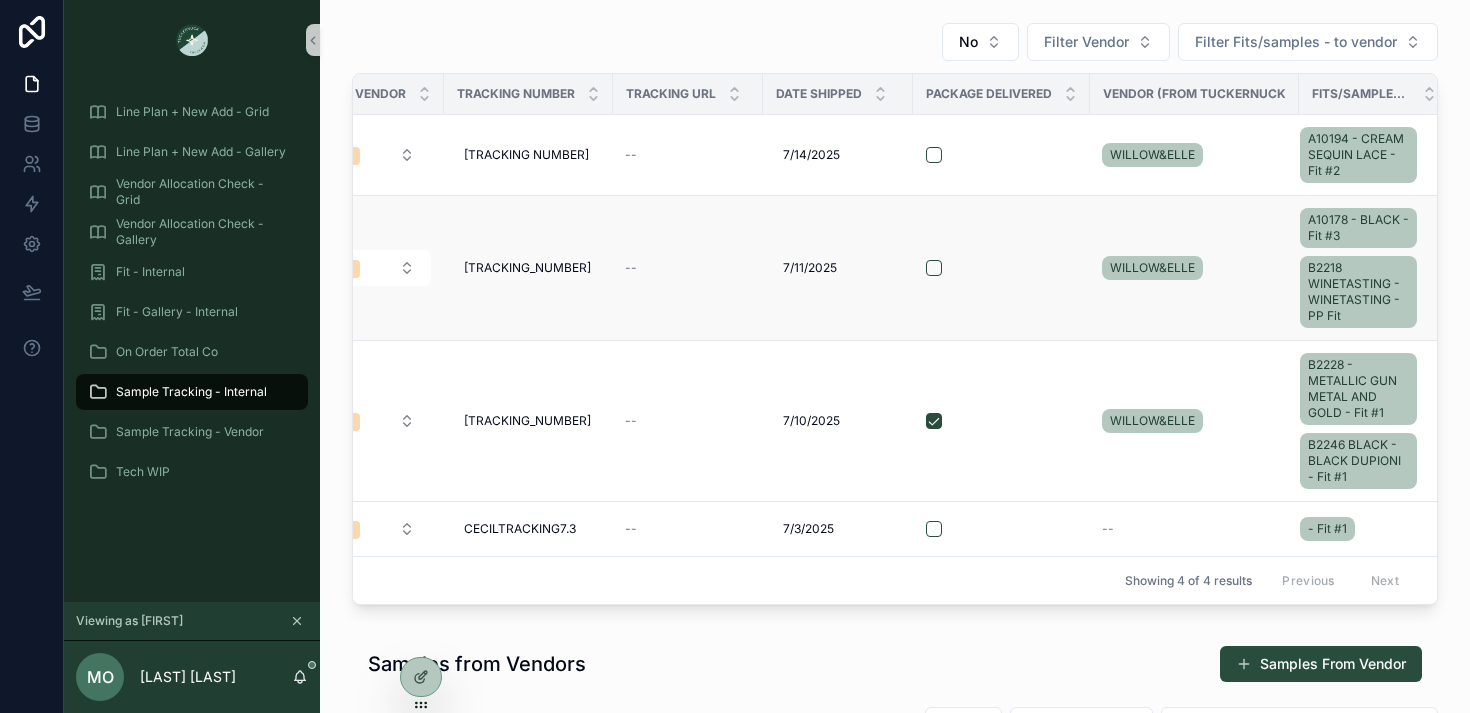 scroll, scrollTop: 0, scrollLeft: 97, axis: horizontal 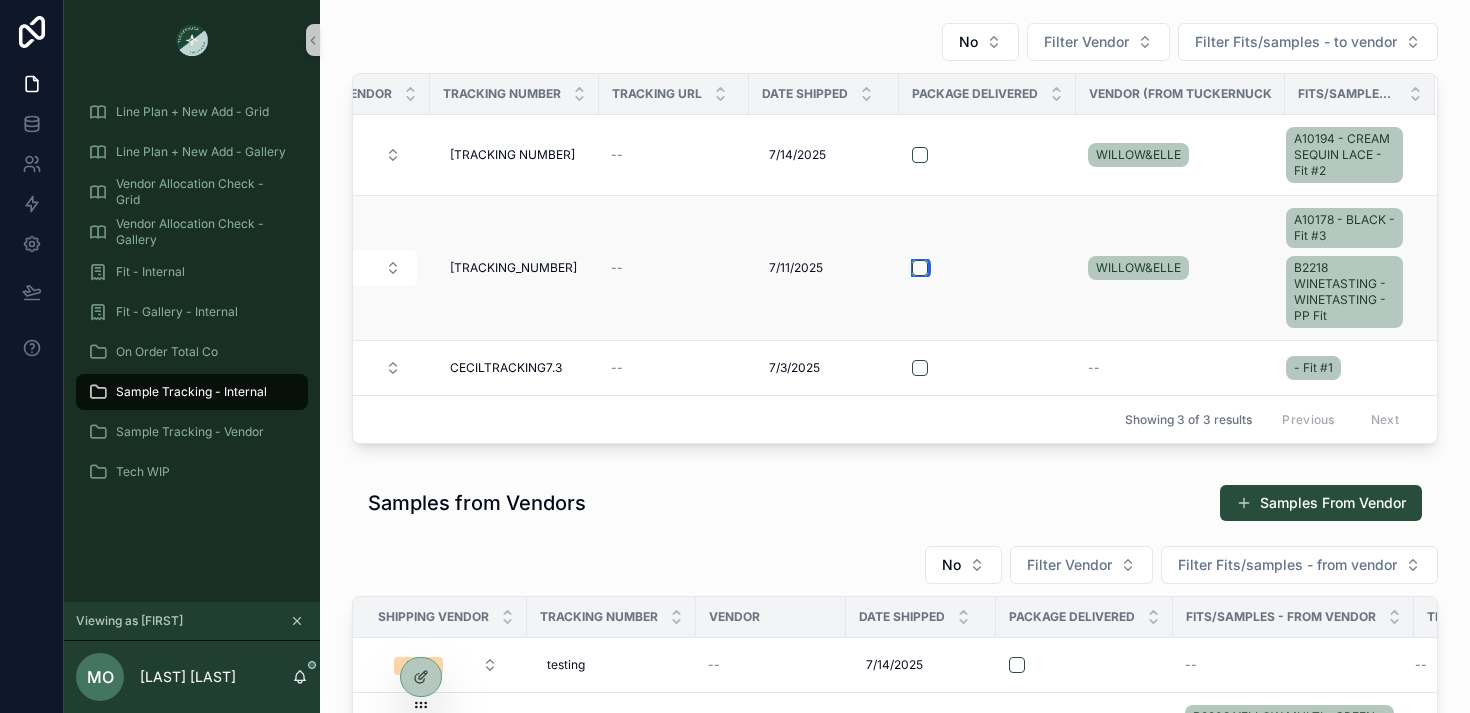 click at bounding box center [920, 268] 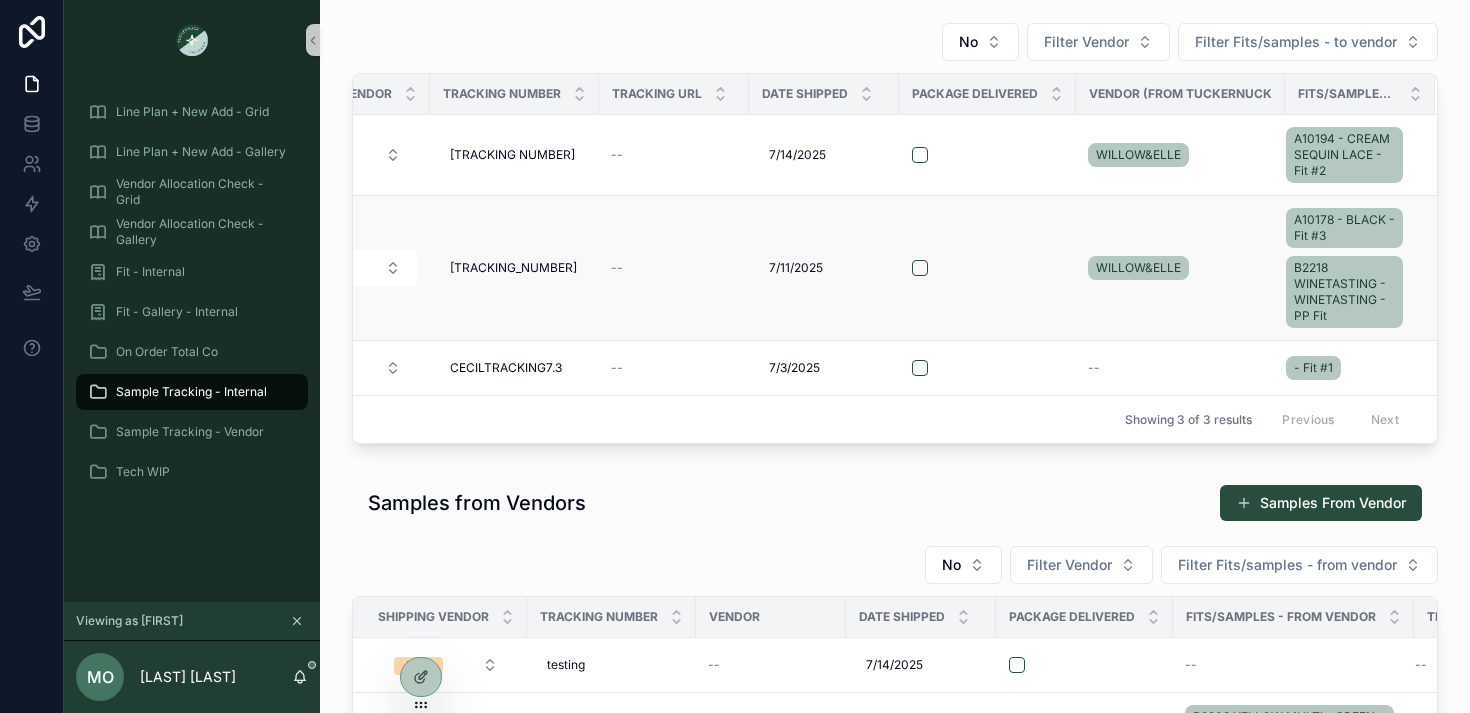 scroll, scrollTop: 0, scrollLeft: 97, axis: horizontal 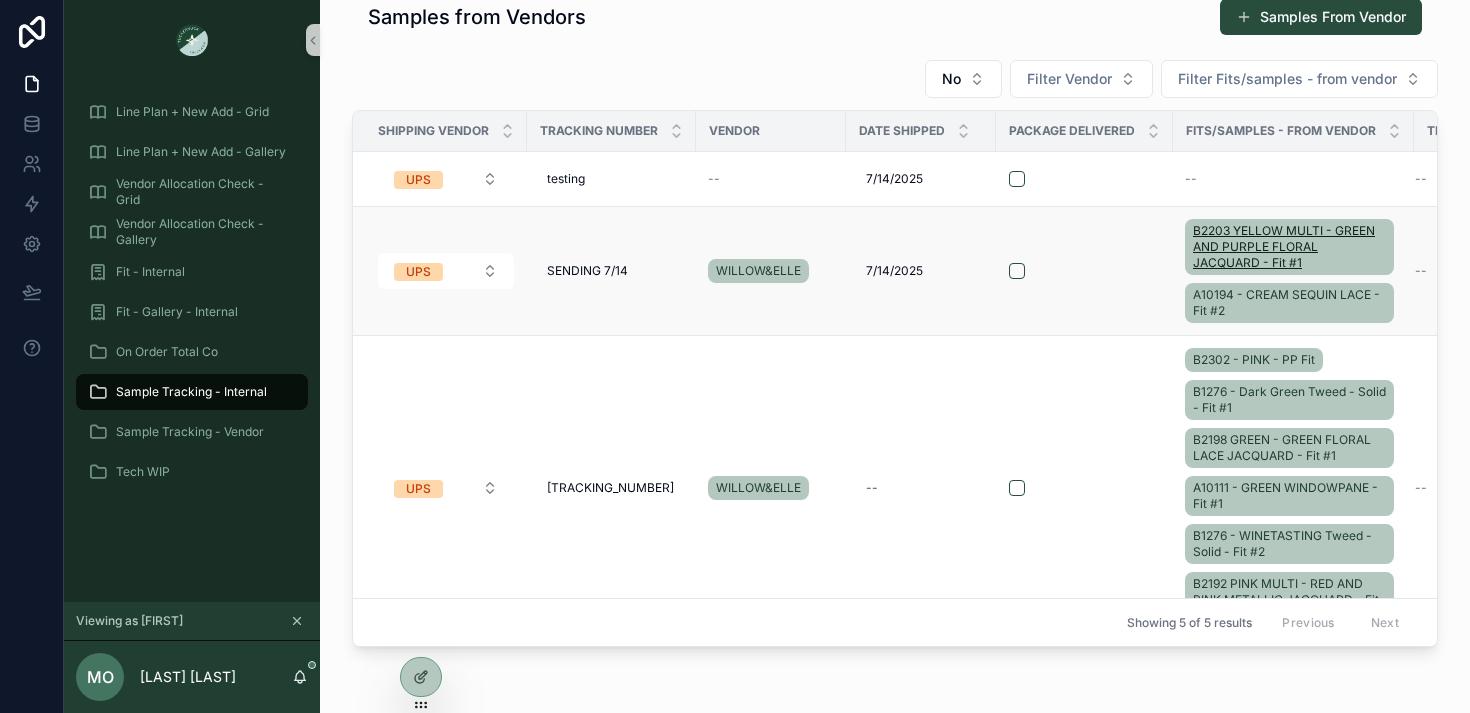 click on "B2203 YELLOW MULTI - GREEN AND PURPLE FLORAL JACQUARD  - Fit #1" at bounding box center (1289, 247) 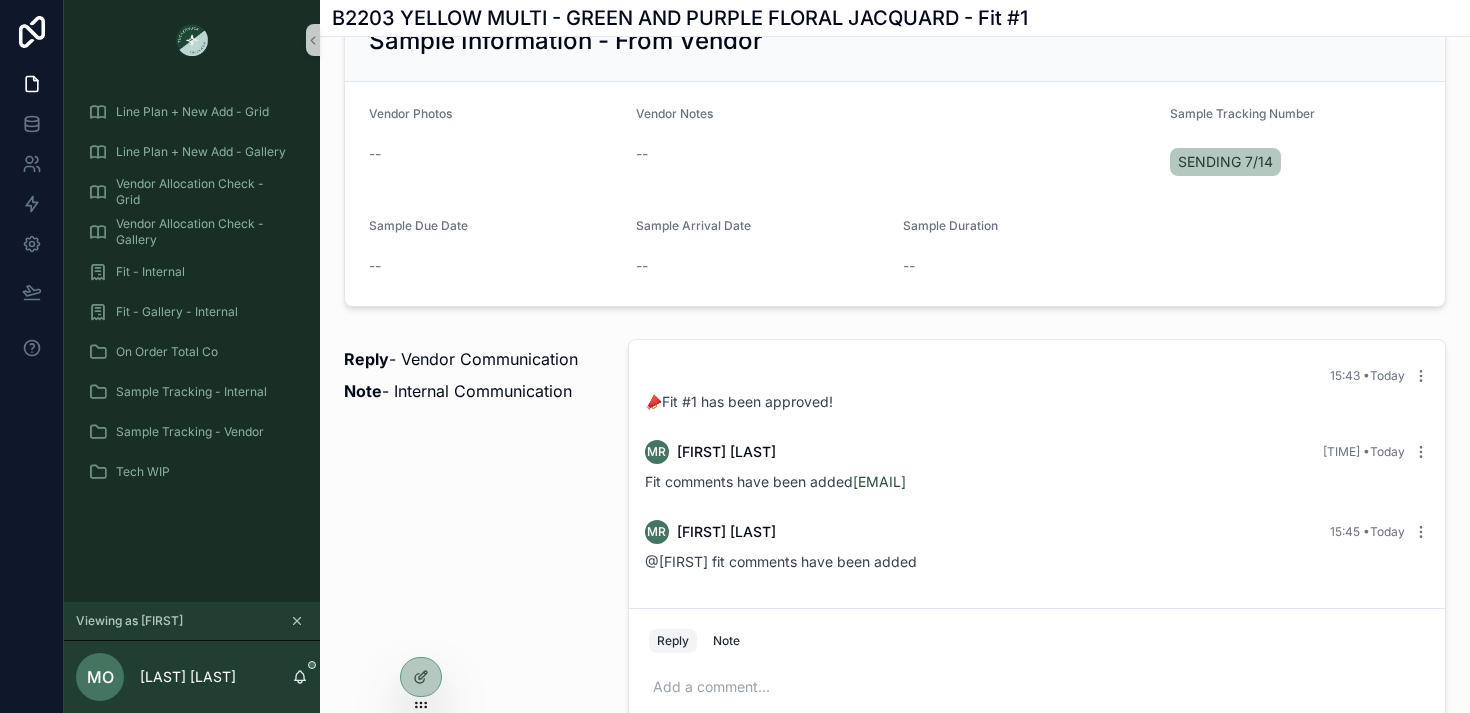scroll, scrollTop: 1749, scrollLeft: 0, axis: vertical 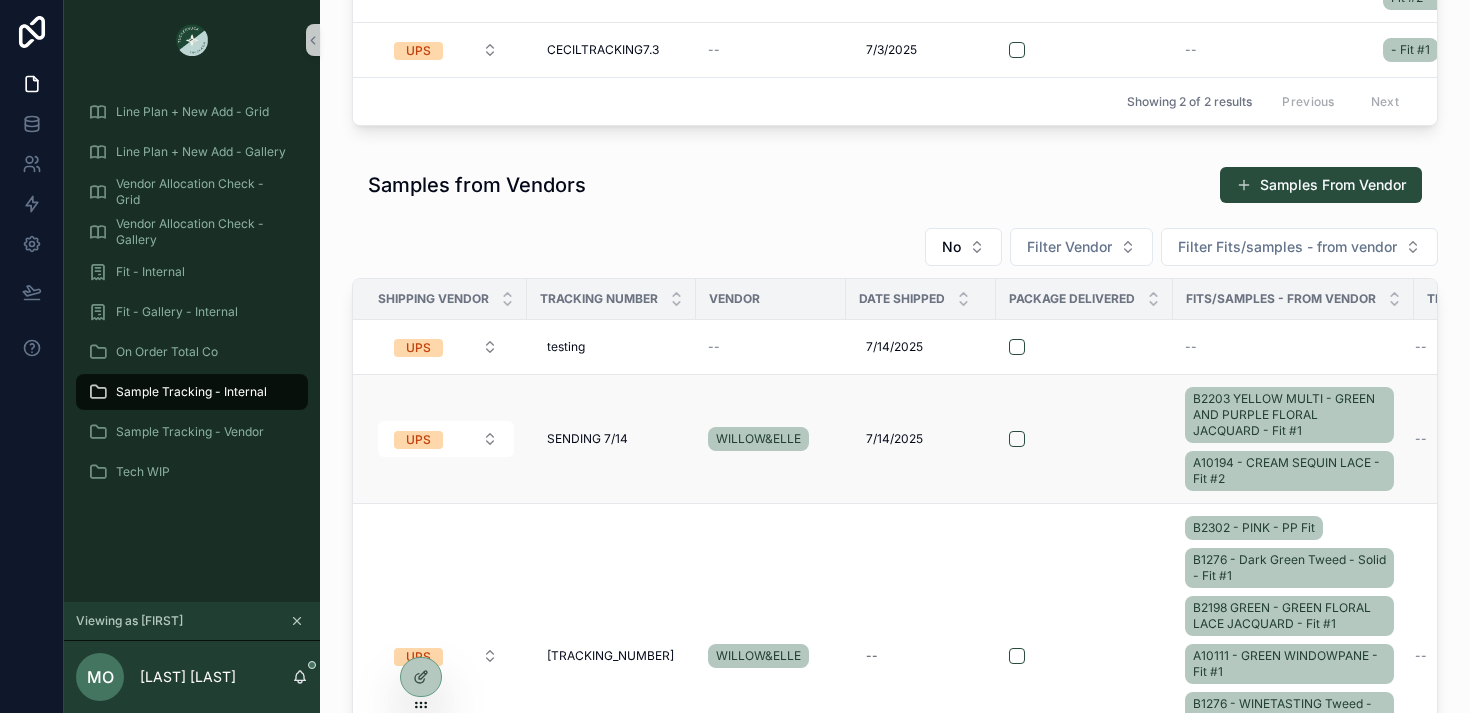 click on "--" at bounding box center (1421, 439) 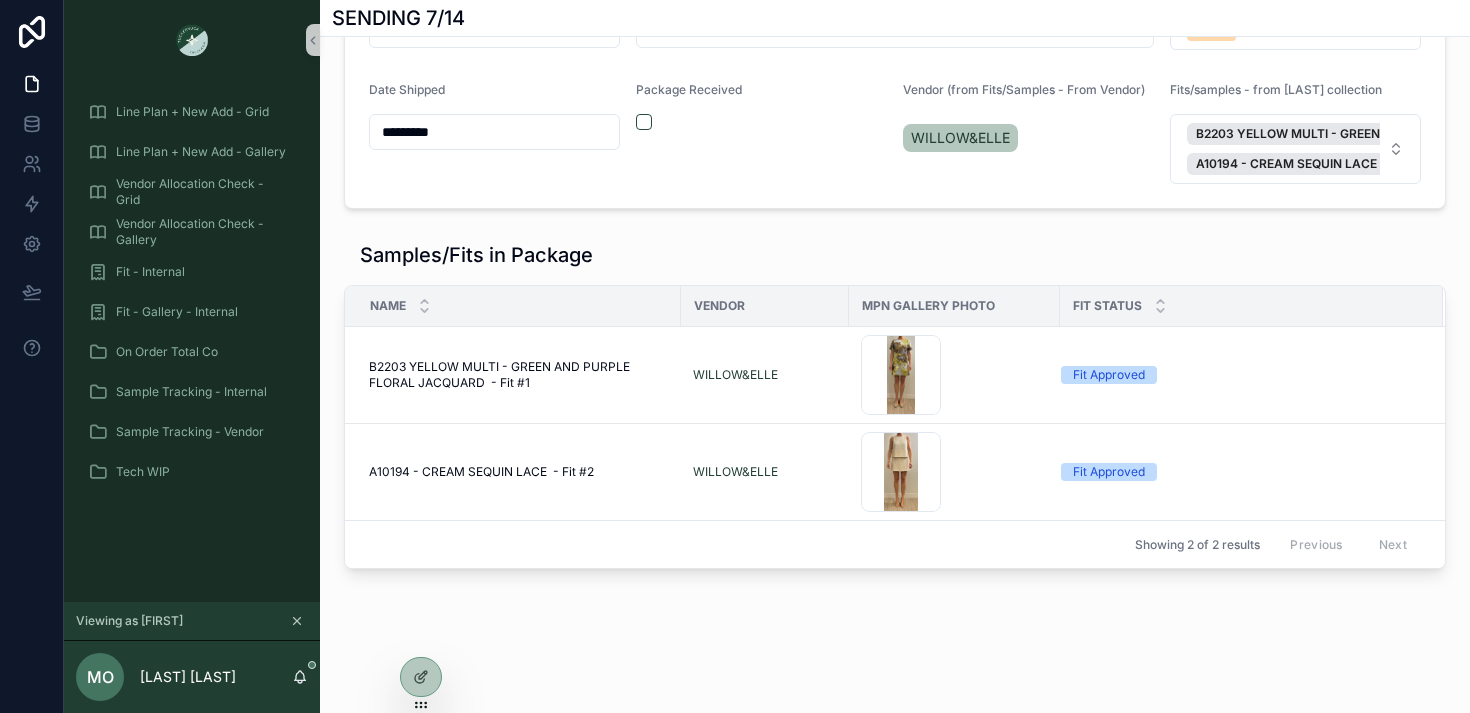 scroll, scrollTop: 0, scrollLeft: 0, axis: both 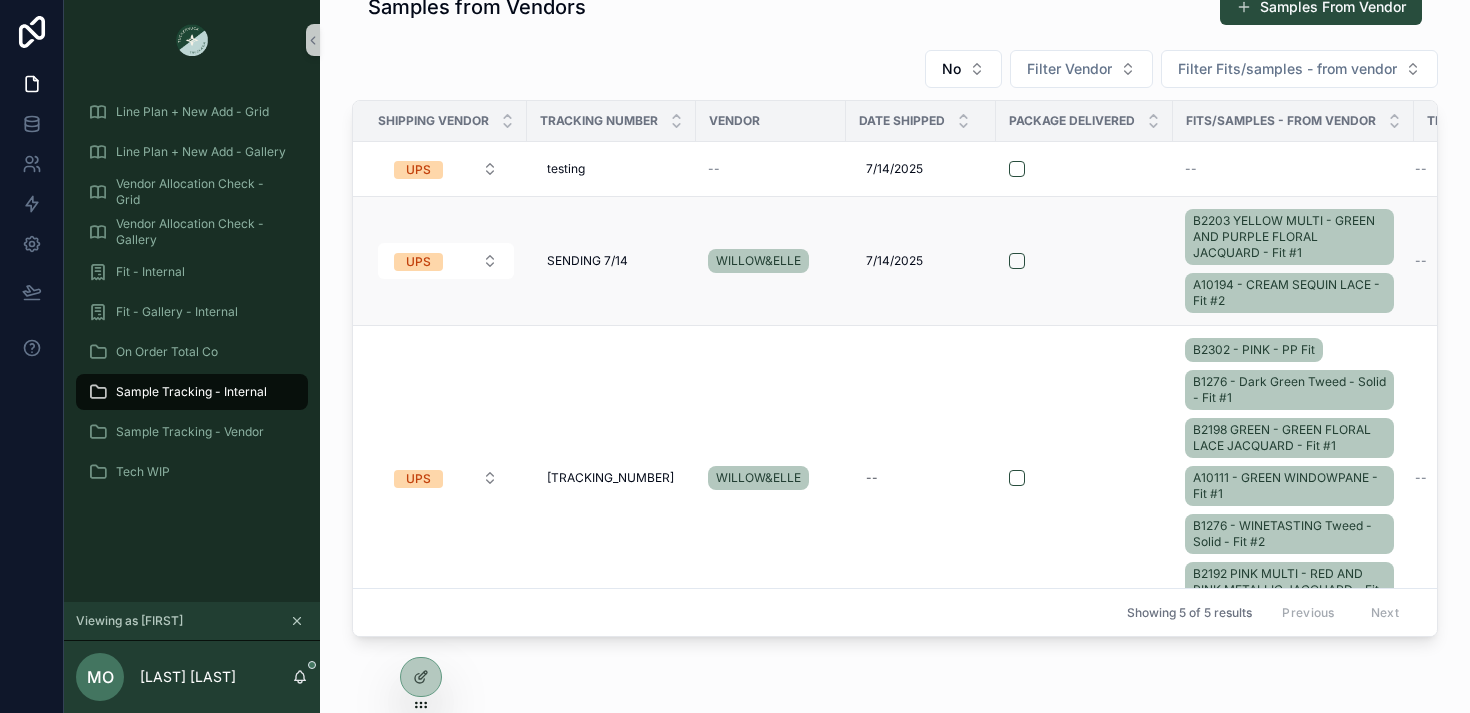 click on "UPS" at bounding box center [440, 261] 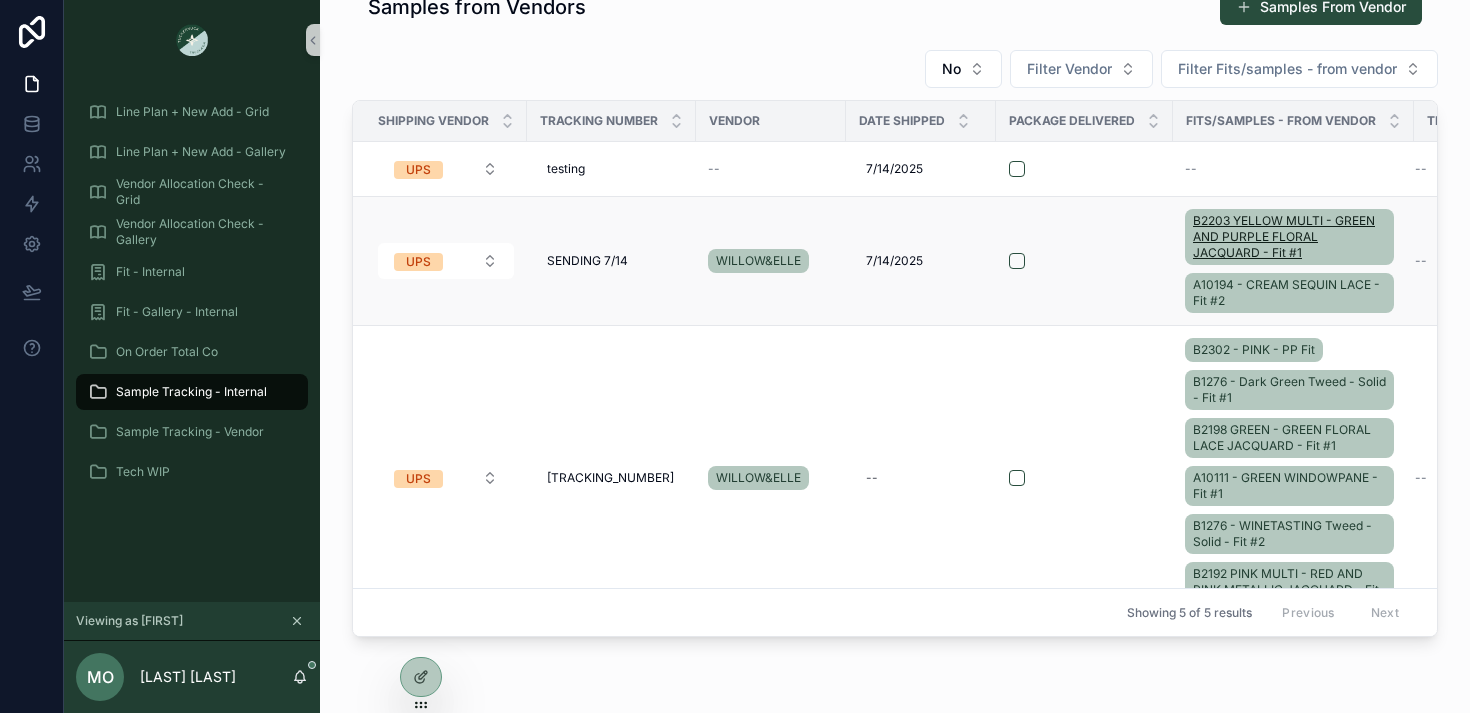 click on "B2203 YELLOW MULTI - GREEN AND PURPLE FLORAL JACQUARD  - Fit #1" at bounding box center (1289, 237) 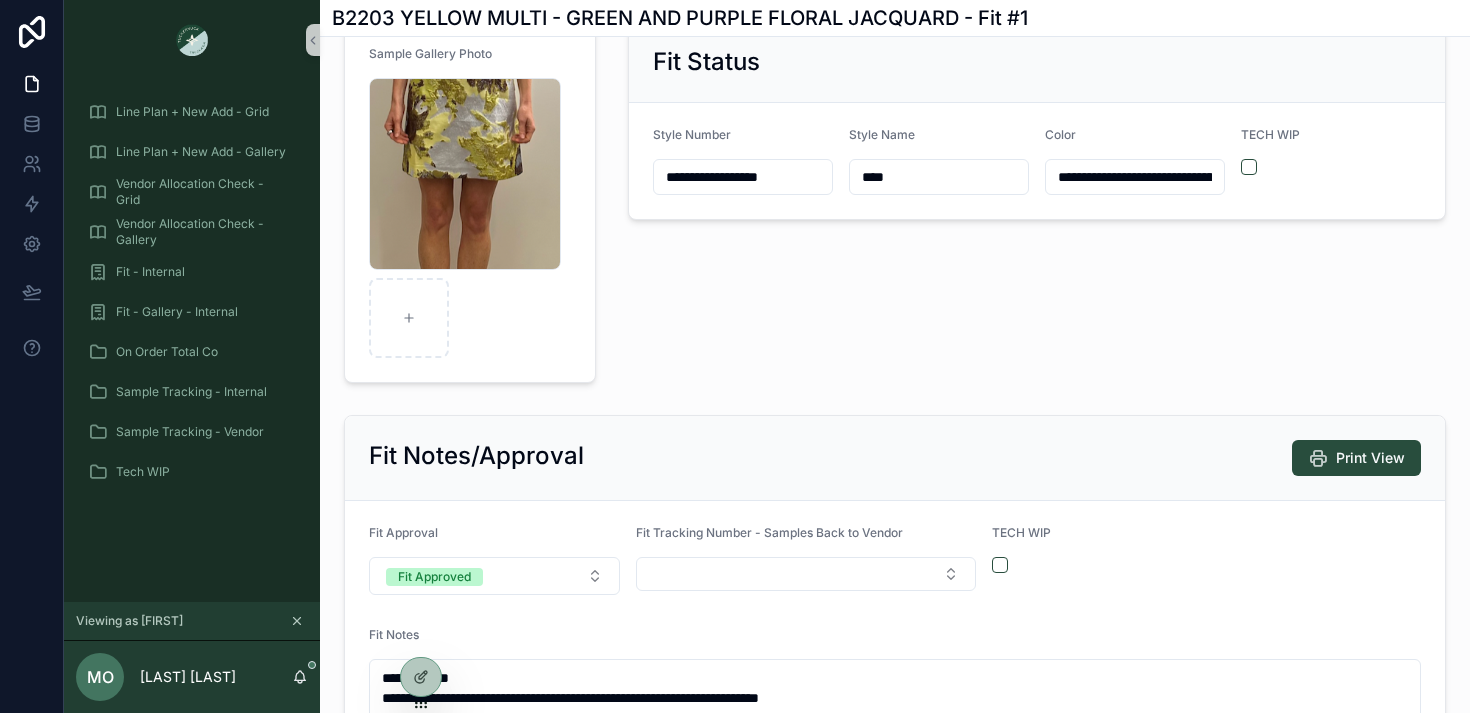 scroll, scrollTop: 0, scrollLeft: 0, axis: both 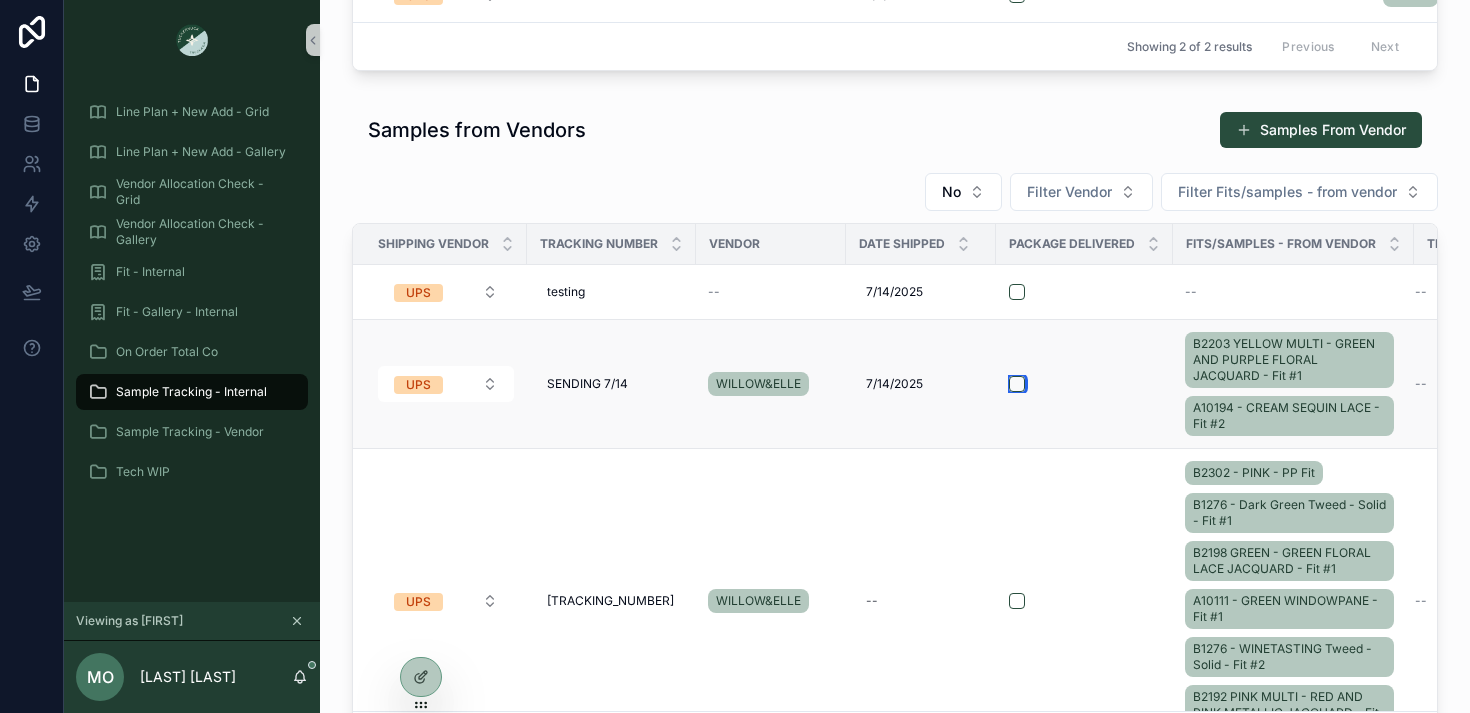 click at bounding box center [1017, 384] 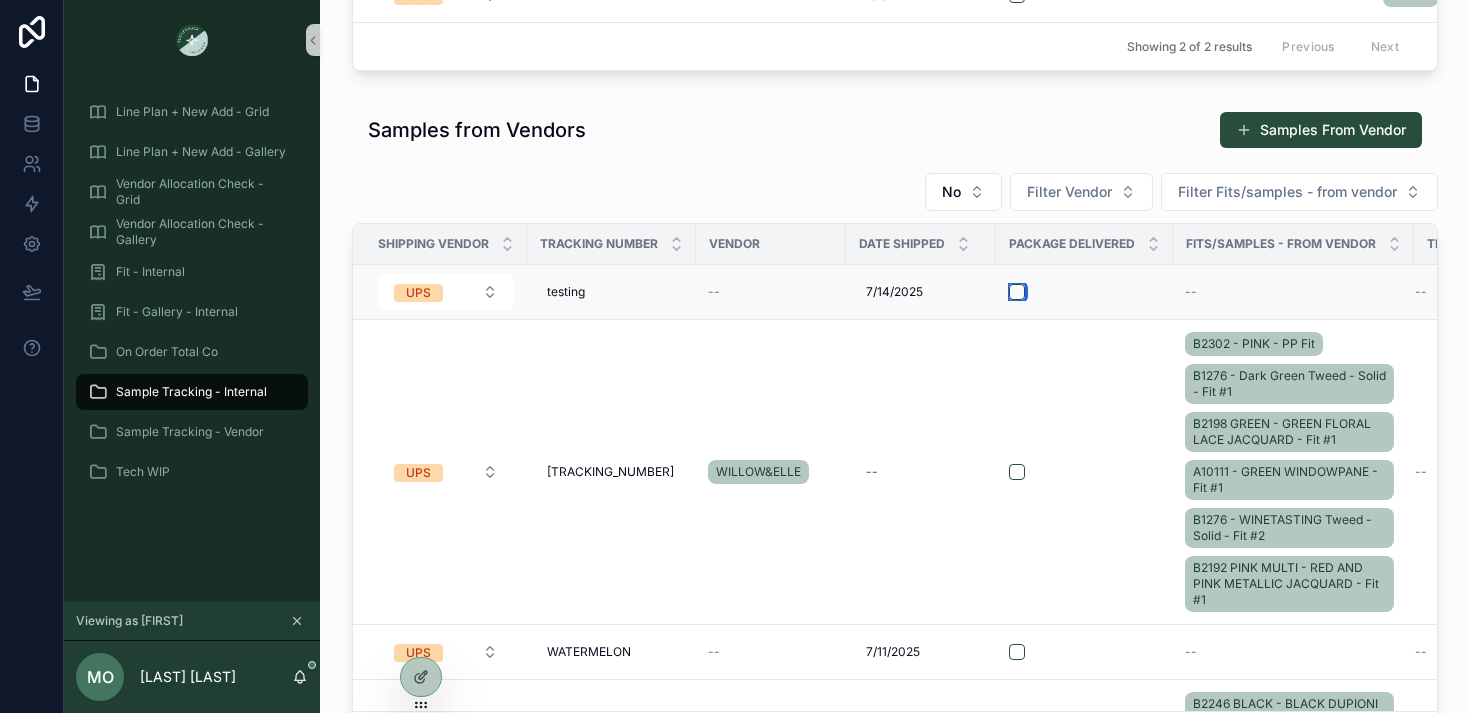 click at bounding box center (1017, 292) 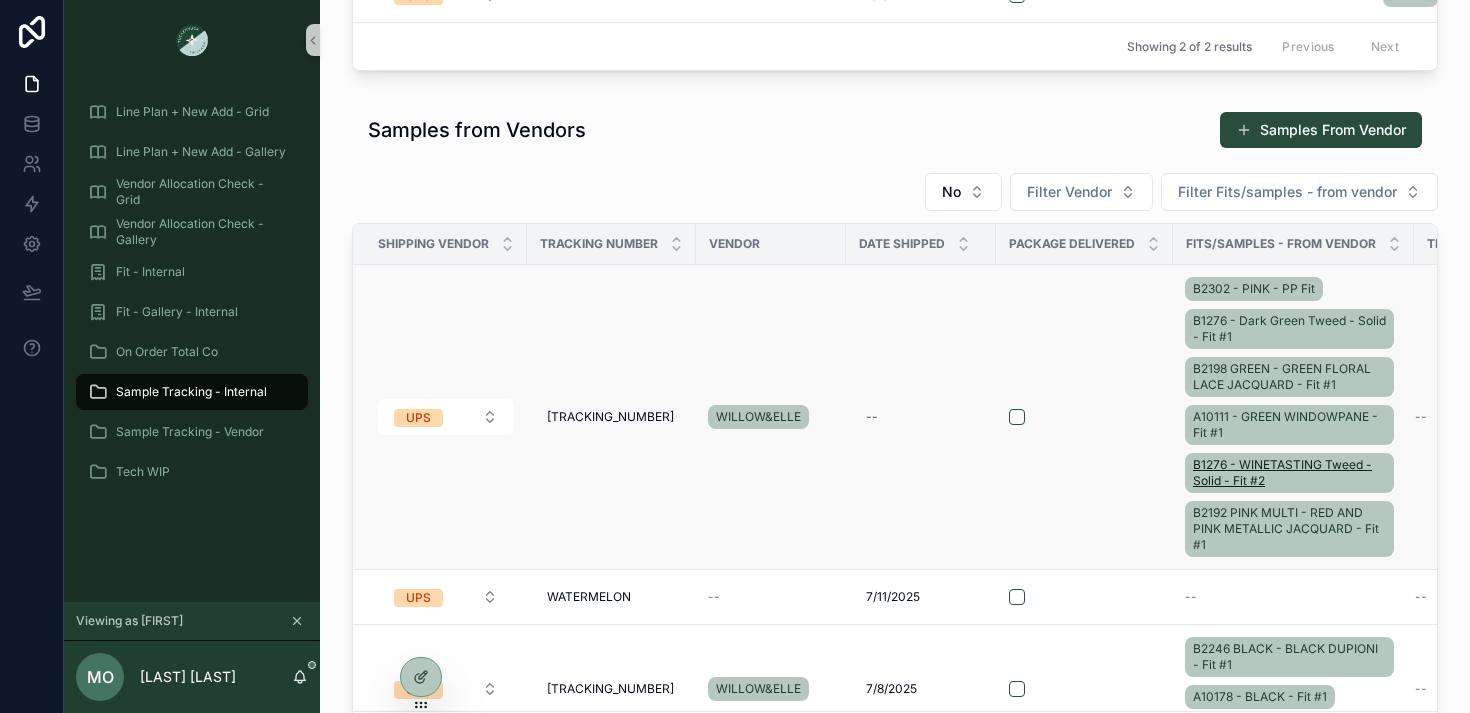 click on "B1276 - WINETASTING Tweed - Solid  - Fit #2" at bounding box center (1289, 473) 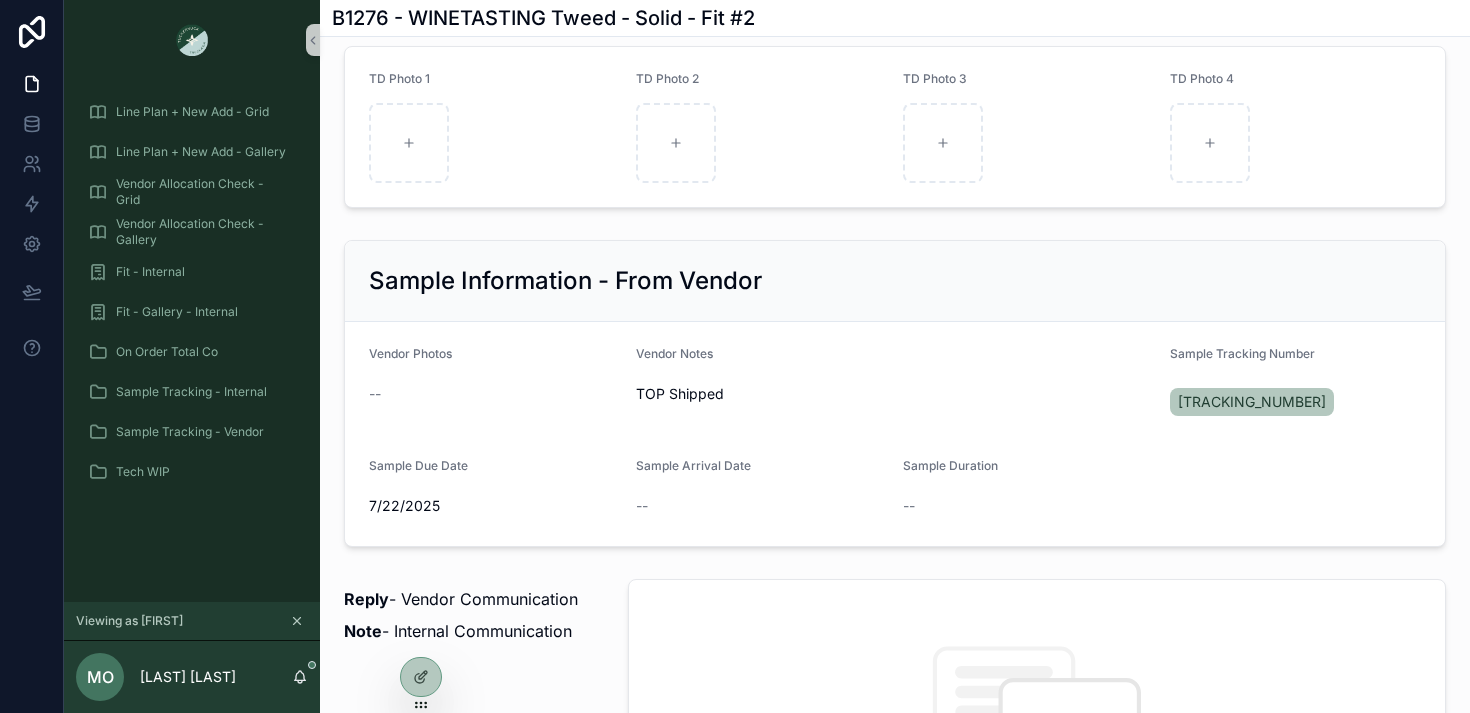 scroll, scrollTop: 1079, scrollLeft: 0, axis: vertical 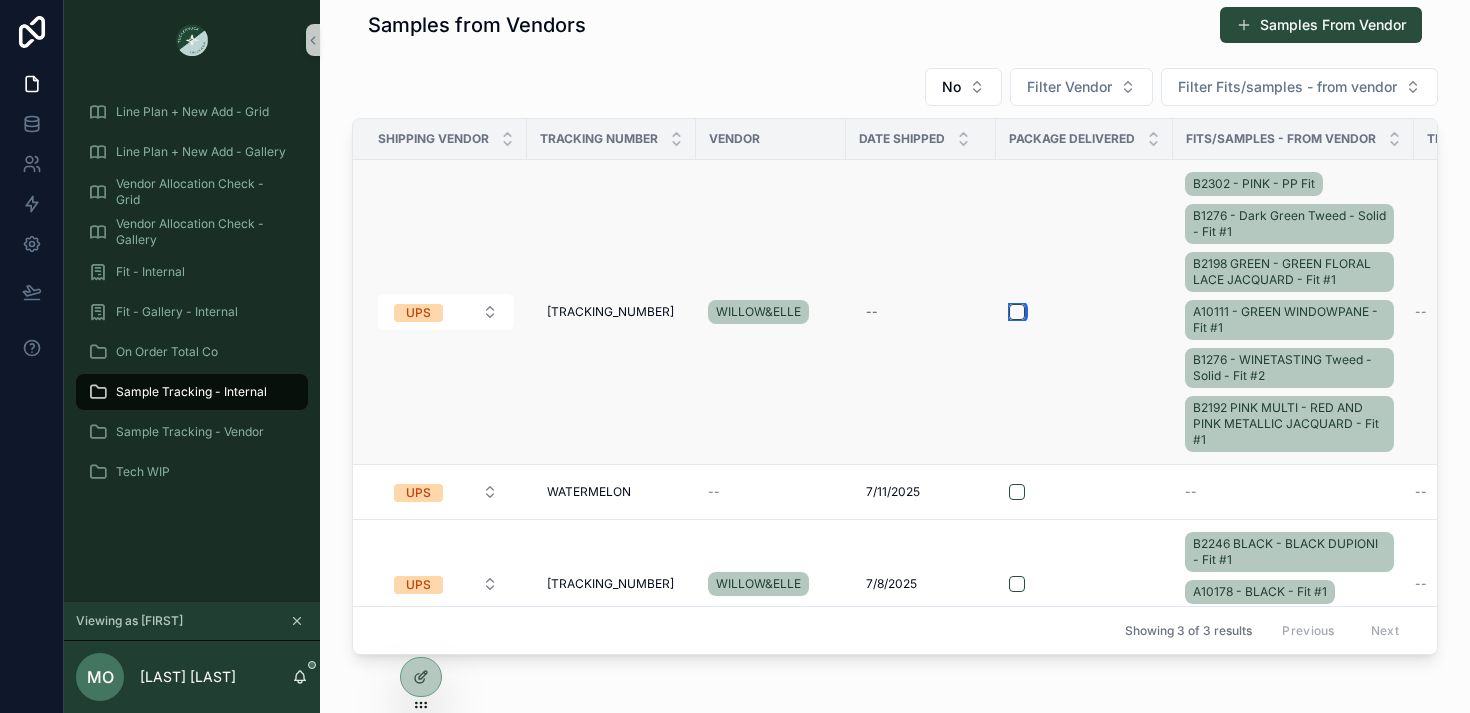 click at bounding box center (1017, 312) 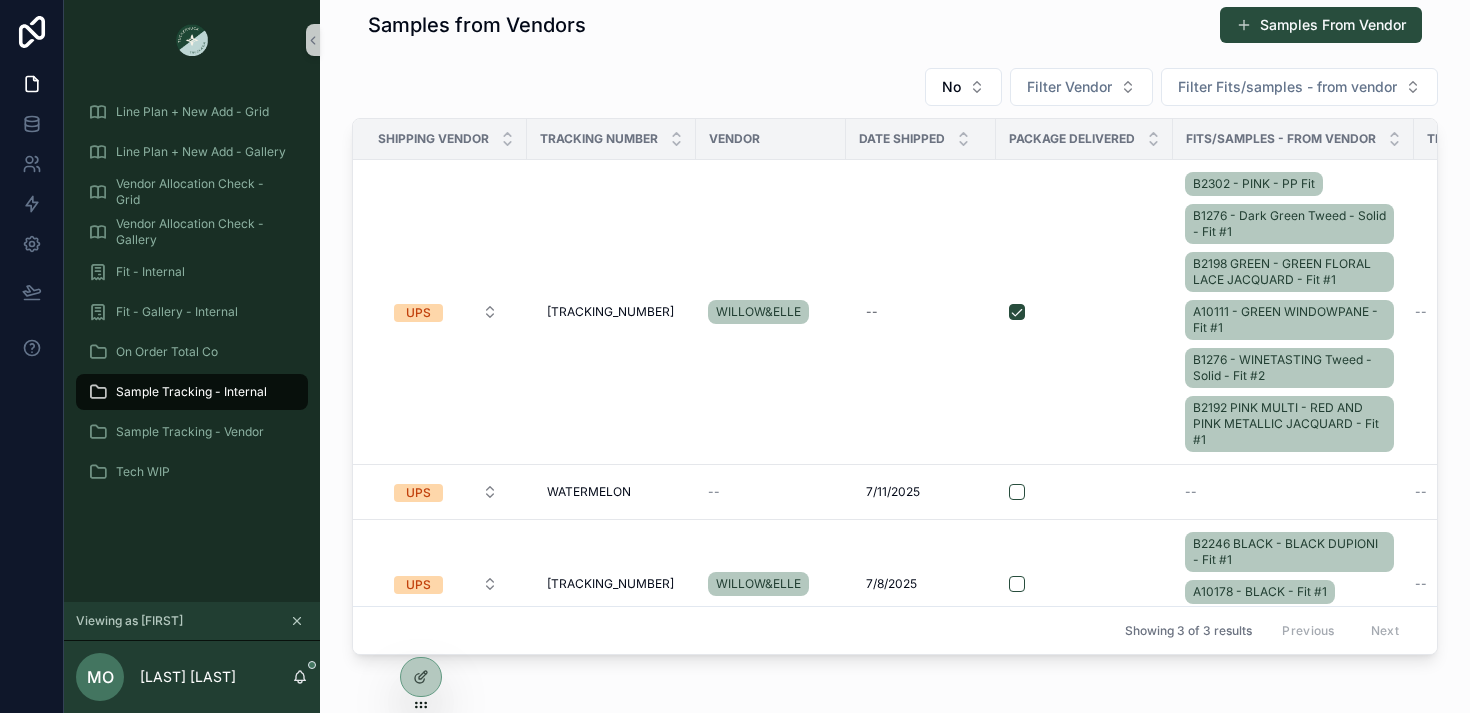 scroll, scrollTop: 251, scrollLeft: 0, axis: vertical 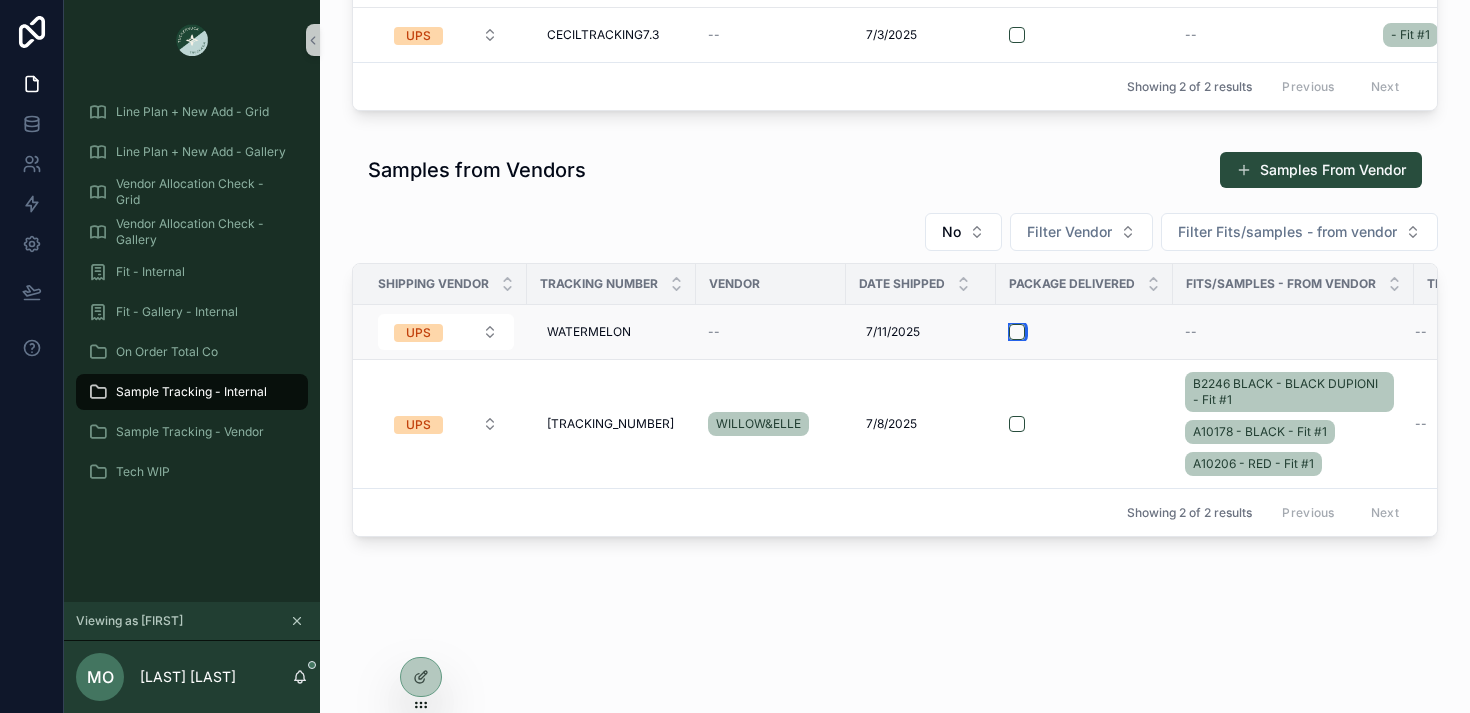 click at bounding box center [1017, 332] 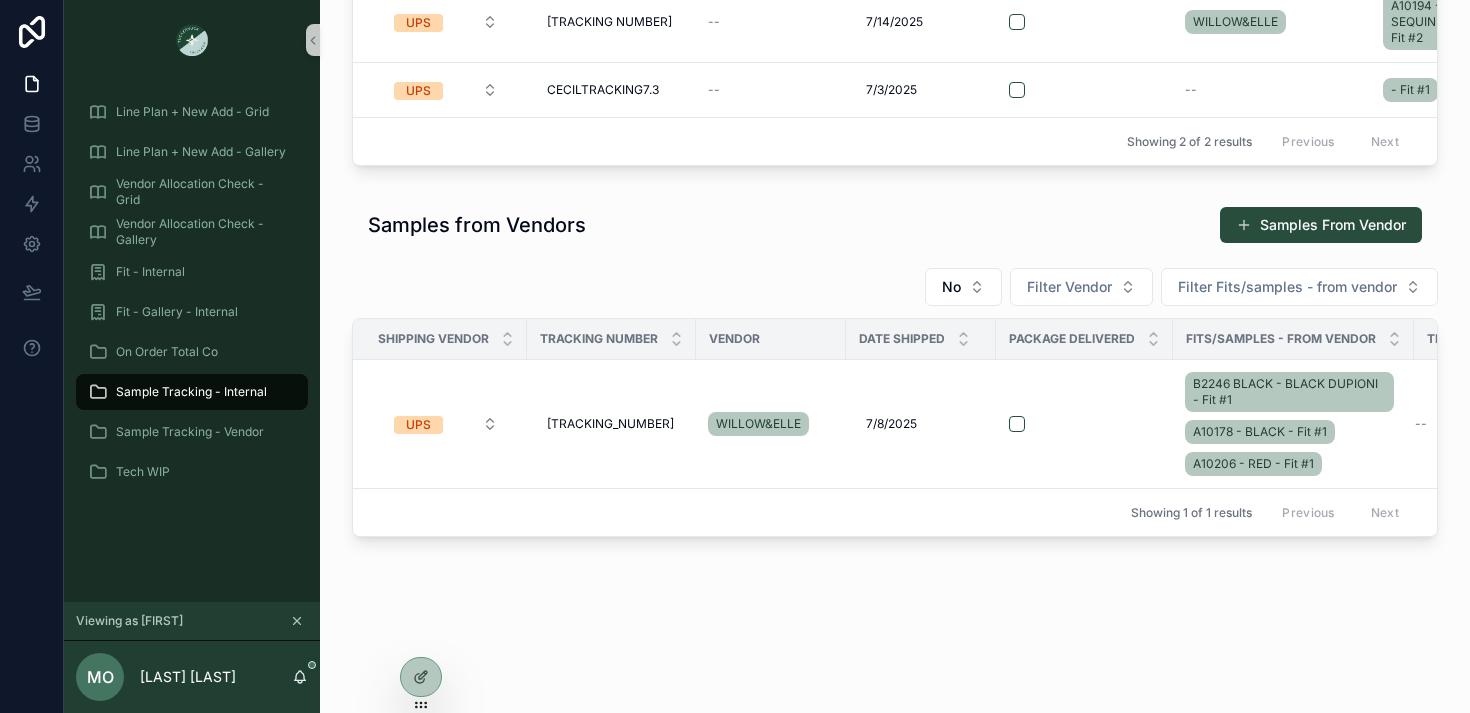 scroll, scrollTop: 196, scrollLeft: 0, axis: vertical 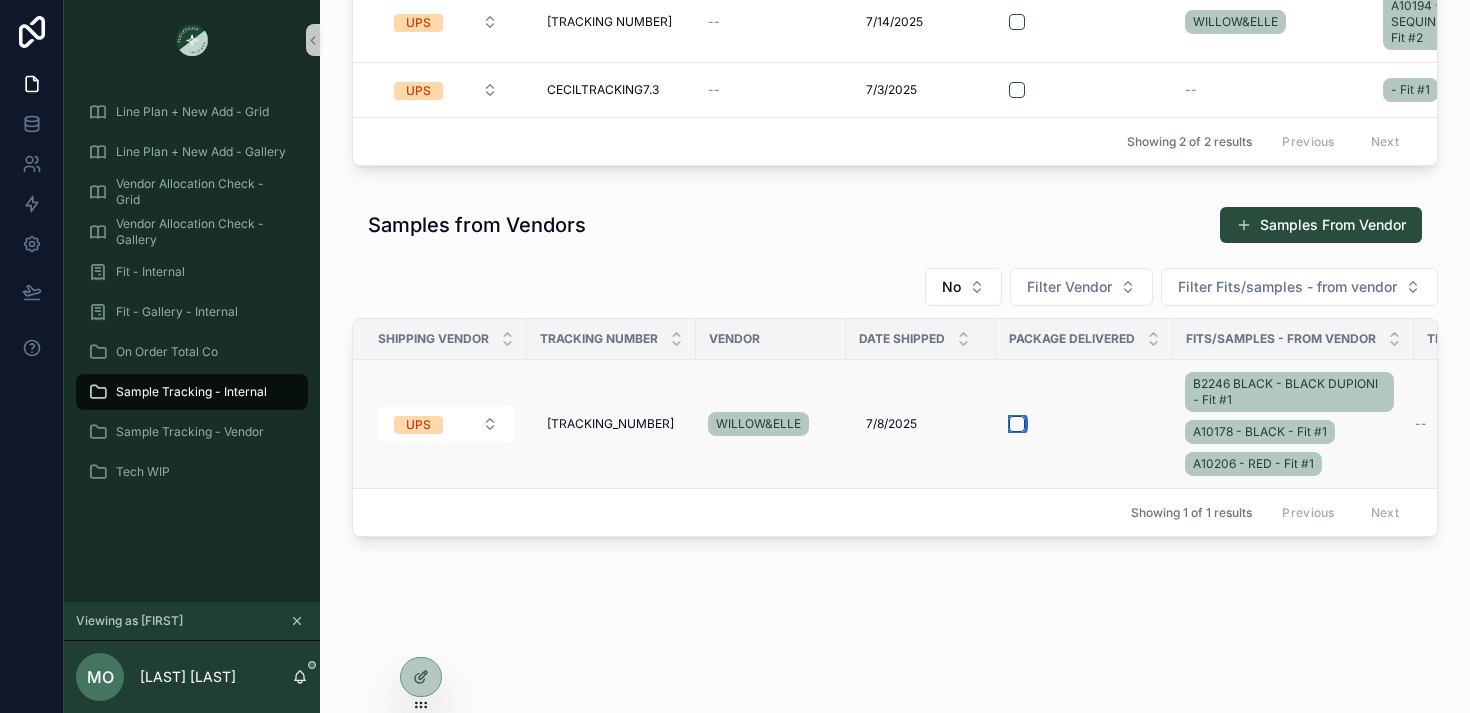 click at bounding box center [1017, 424] 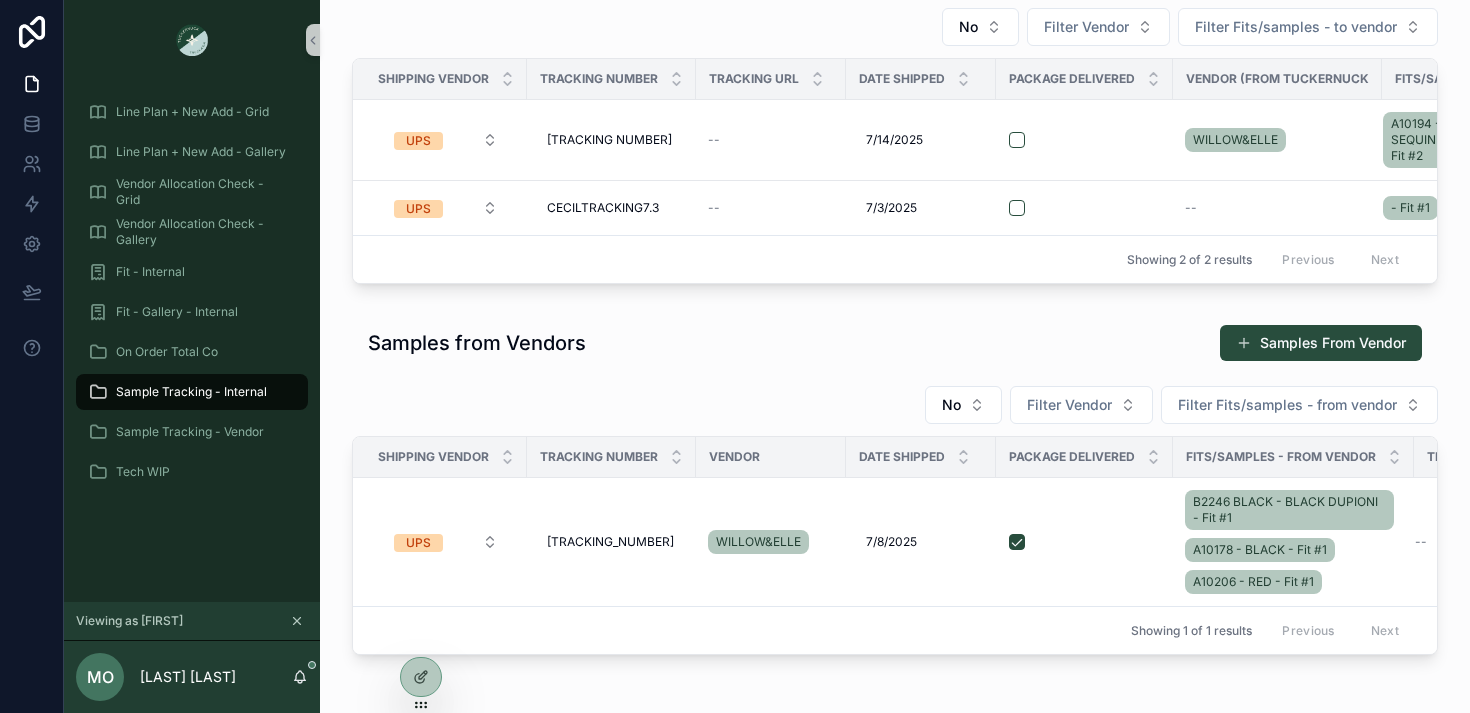scroll, scrollTop: 0, scrollLeft: 0, axis: both 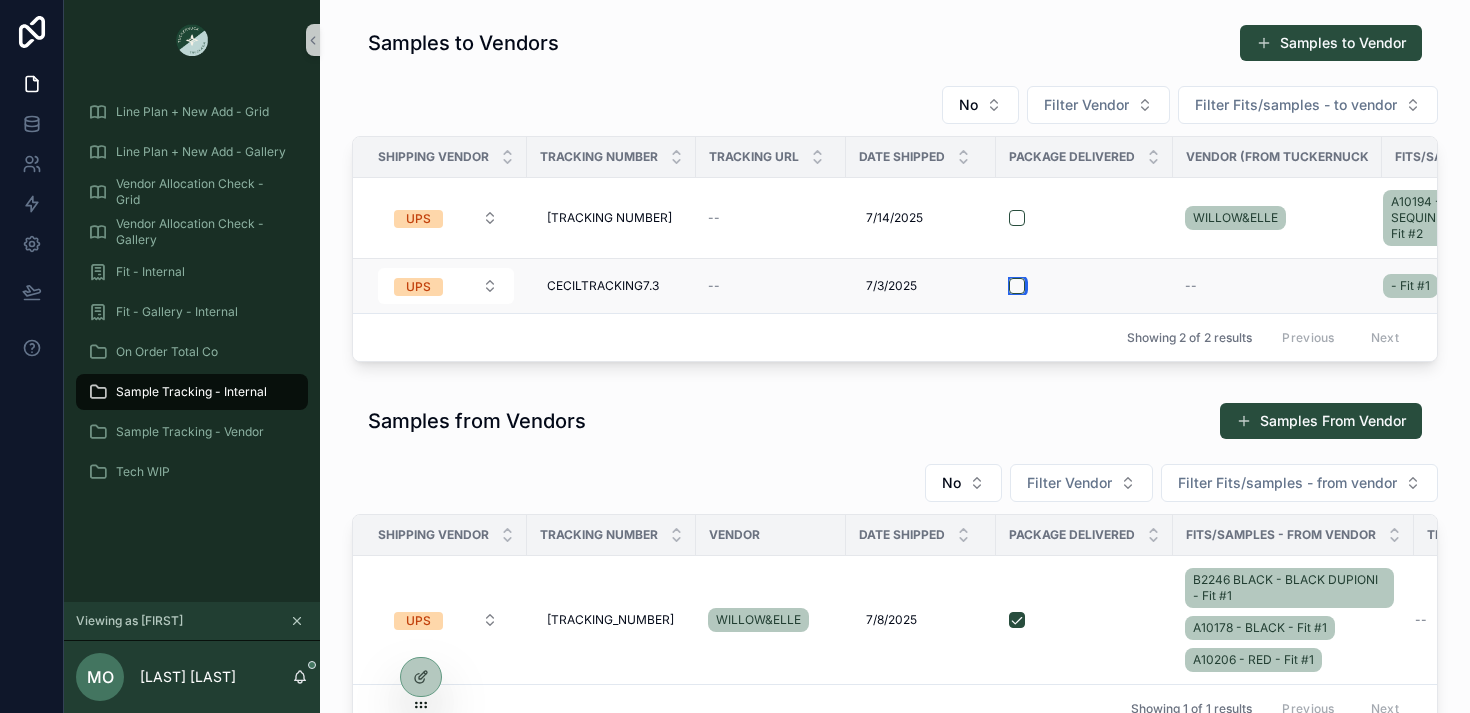 click at bounding box center [1017, 286] 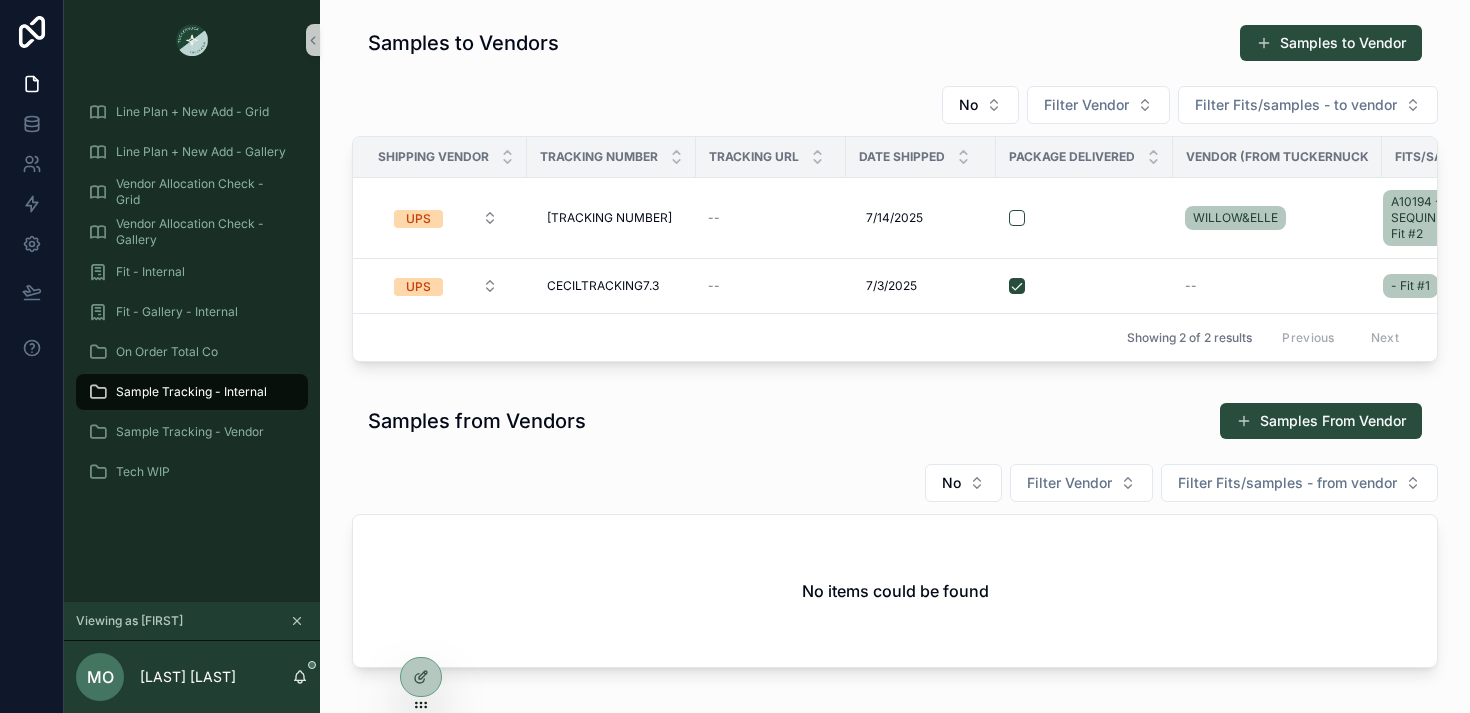 click on "Samples from Vendors Samples From Vendor" at bounding box center (895, 421) 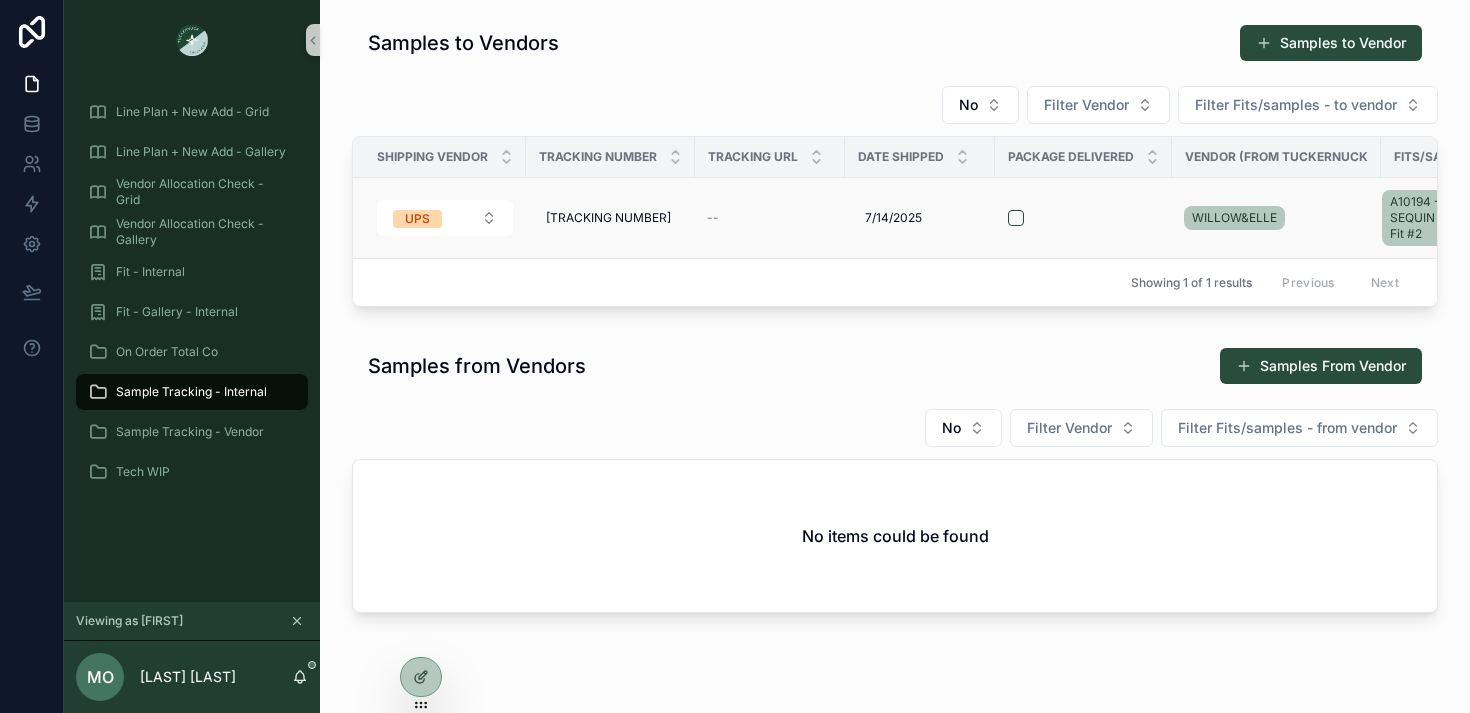 scroll, scrollTop: 0, scrollLeft: 97, axis: horizontal 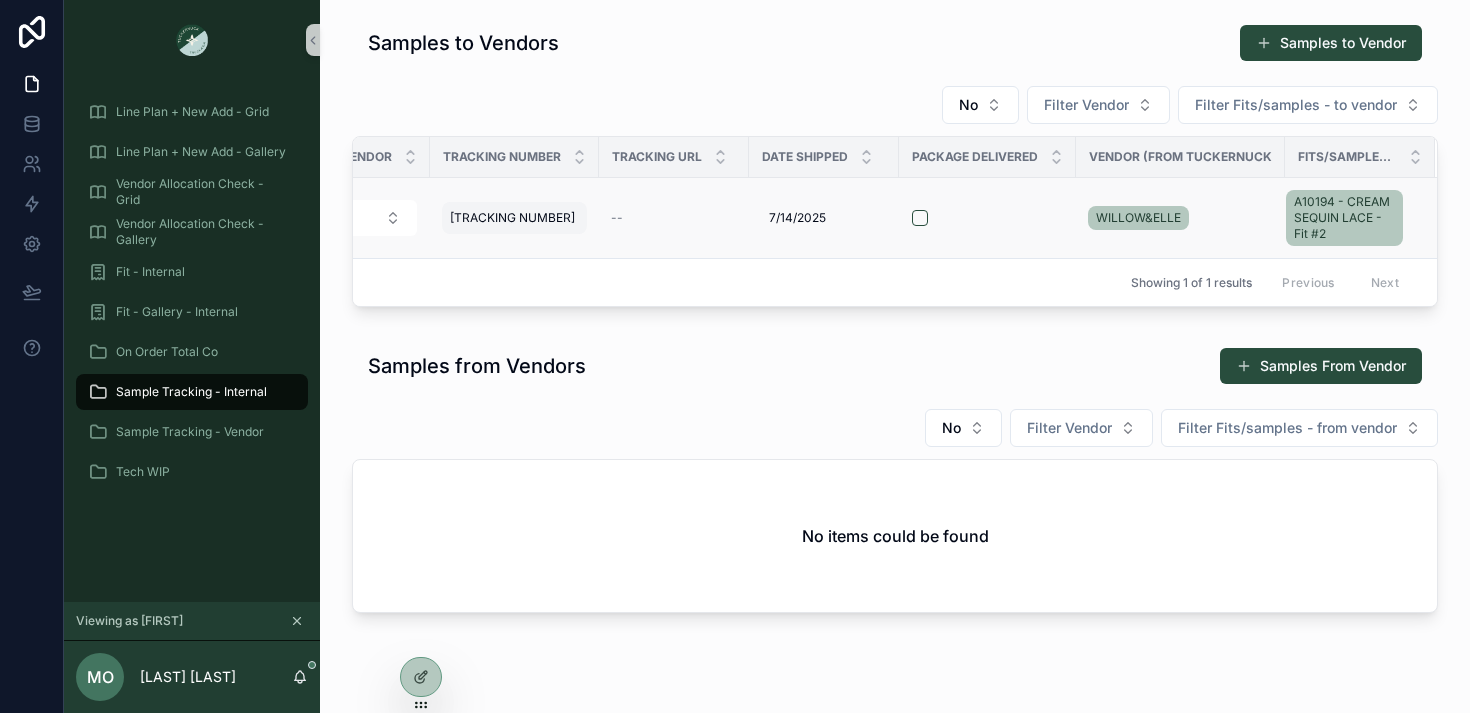 click on "1Z4Y126W1395290572" at bounding box center [512, 218] 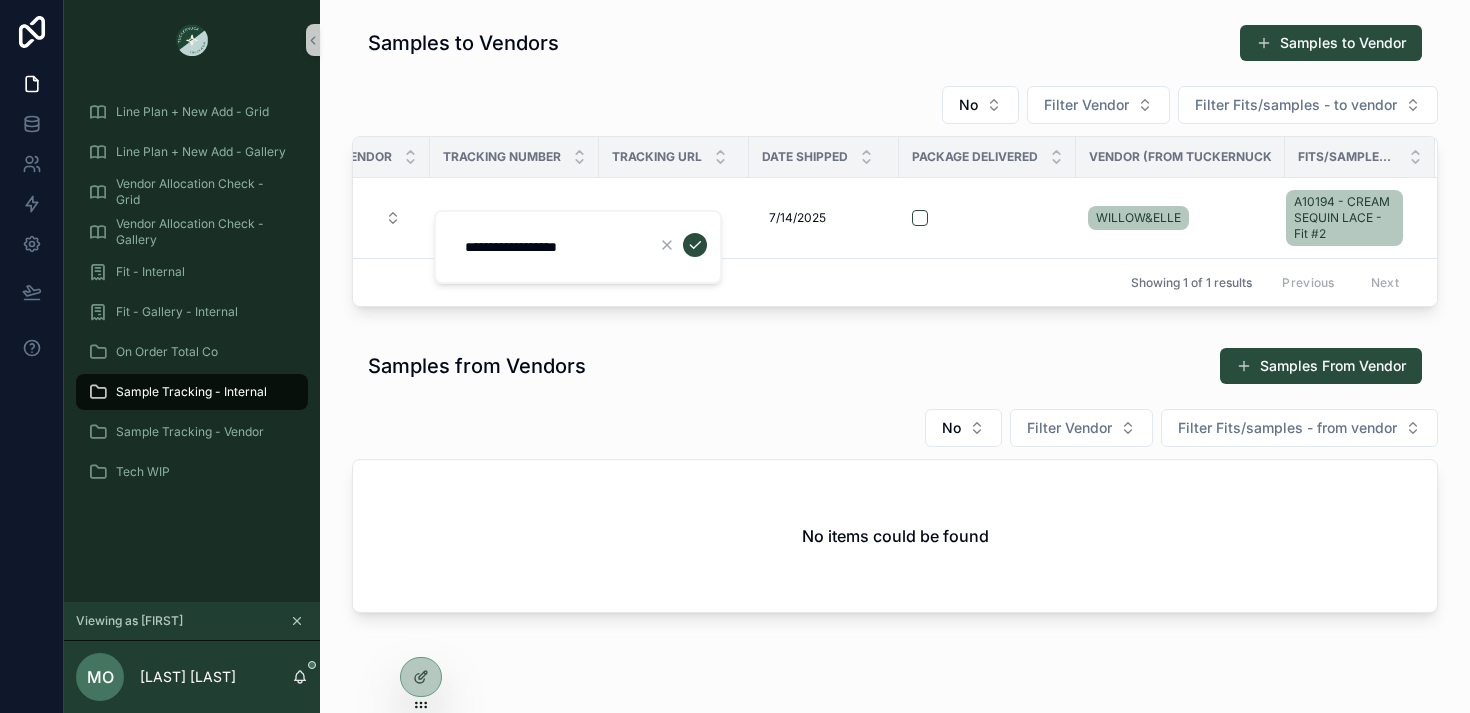 drag, startPoint x: 627, startPoint y: 246, endPoint x: 446, endPoint y: 246, distance: 181 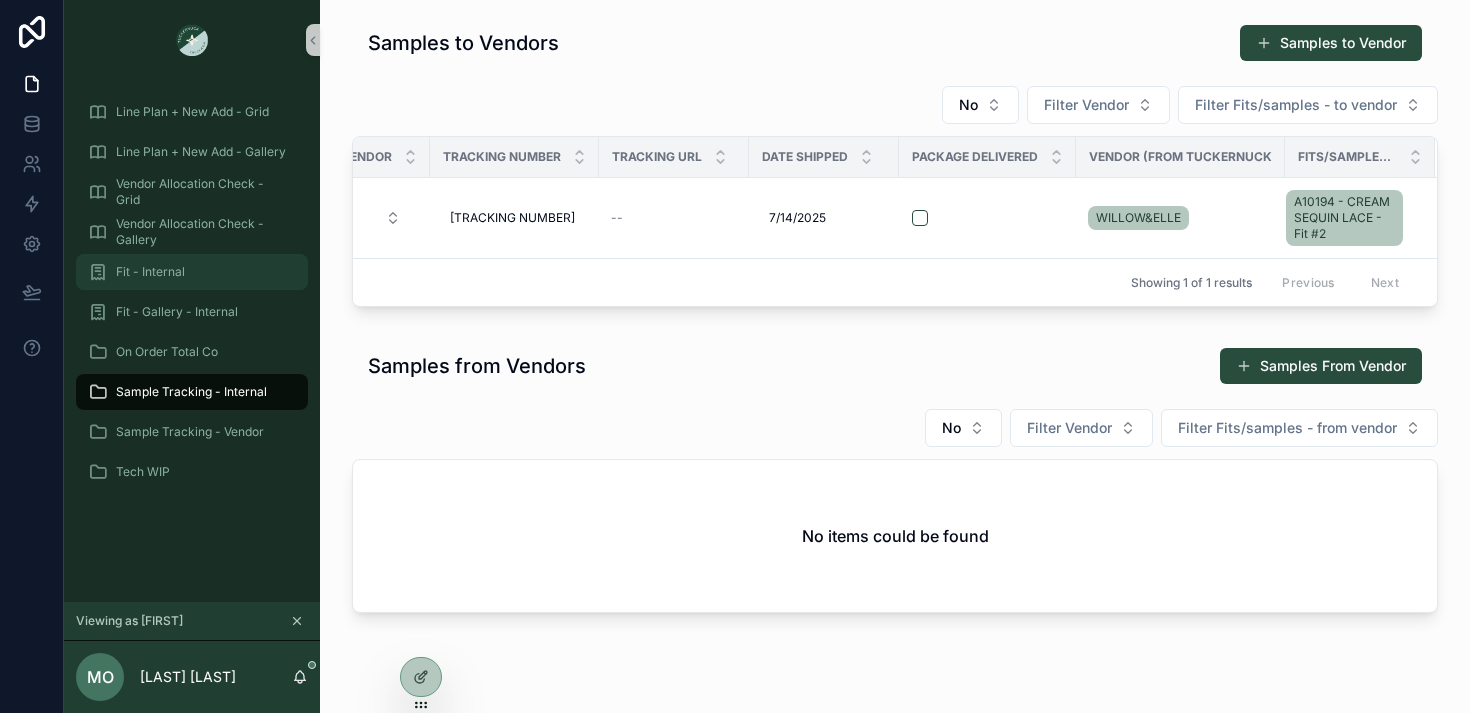 click on "Fit - Internal" at bounding box center (150, 272) 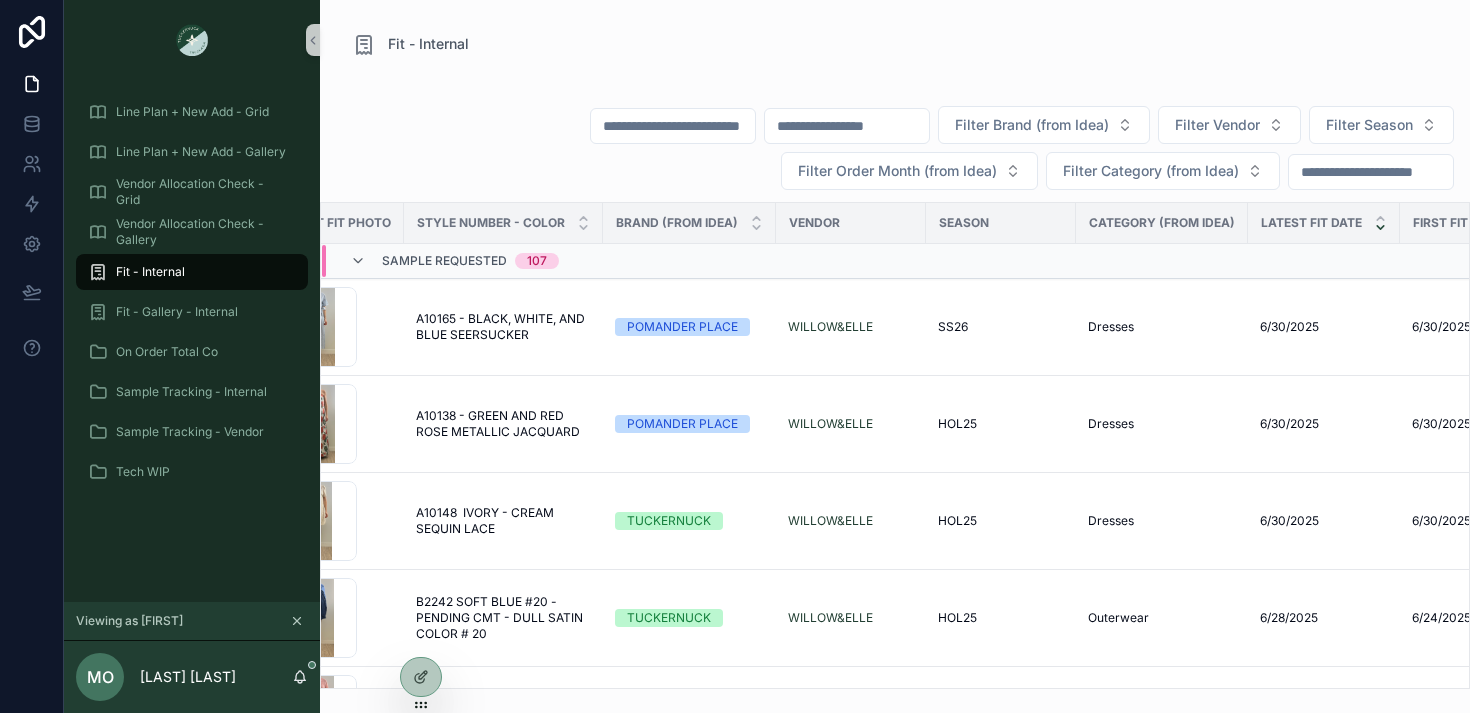 scroll, scrollTop: 0, scrollLeft: 87, axis: horizontal 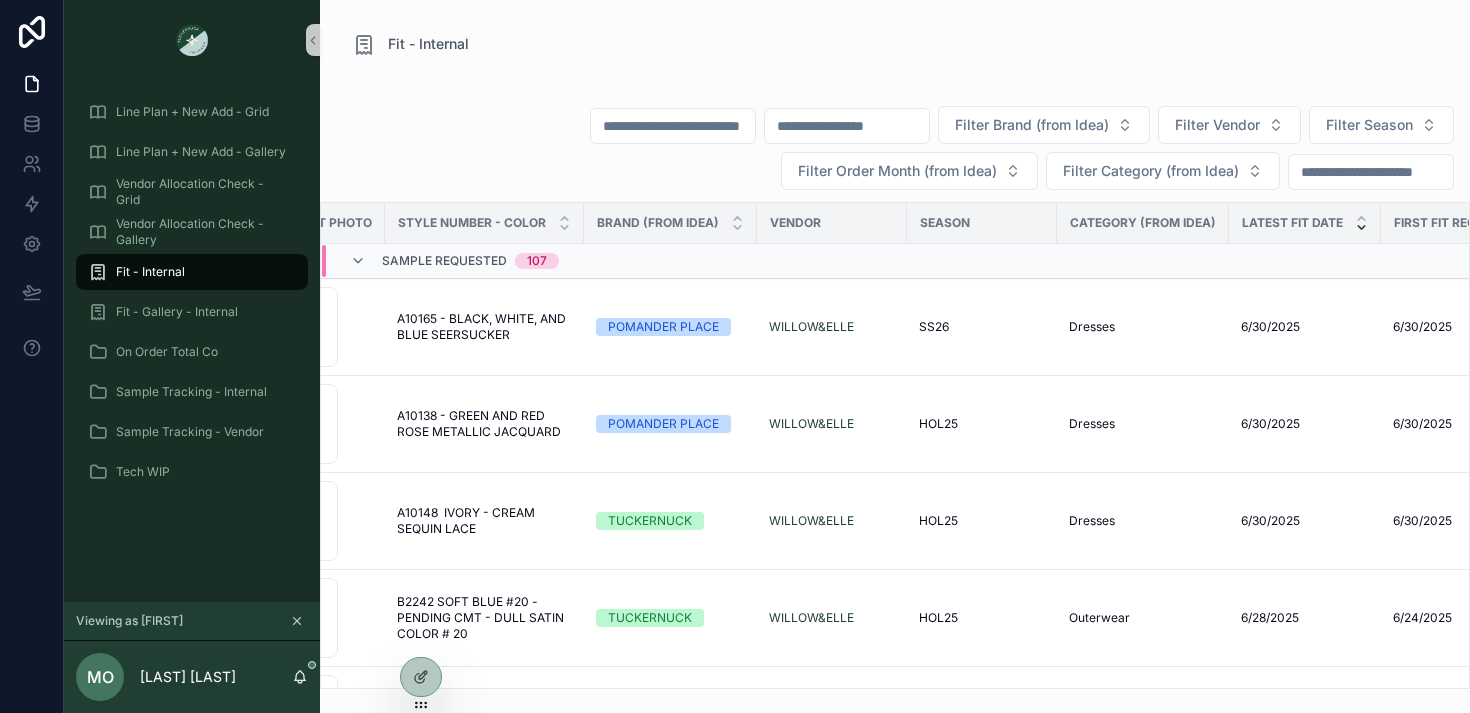click on "Latest Fit Date" at bounding box center (1292, 223) 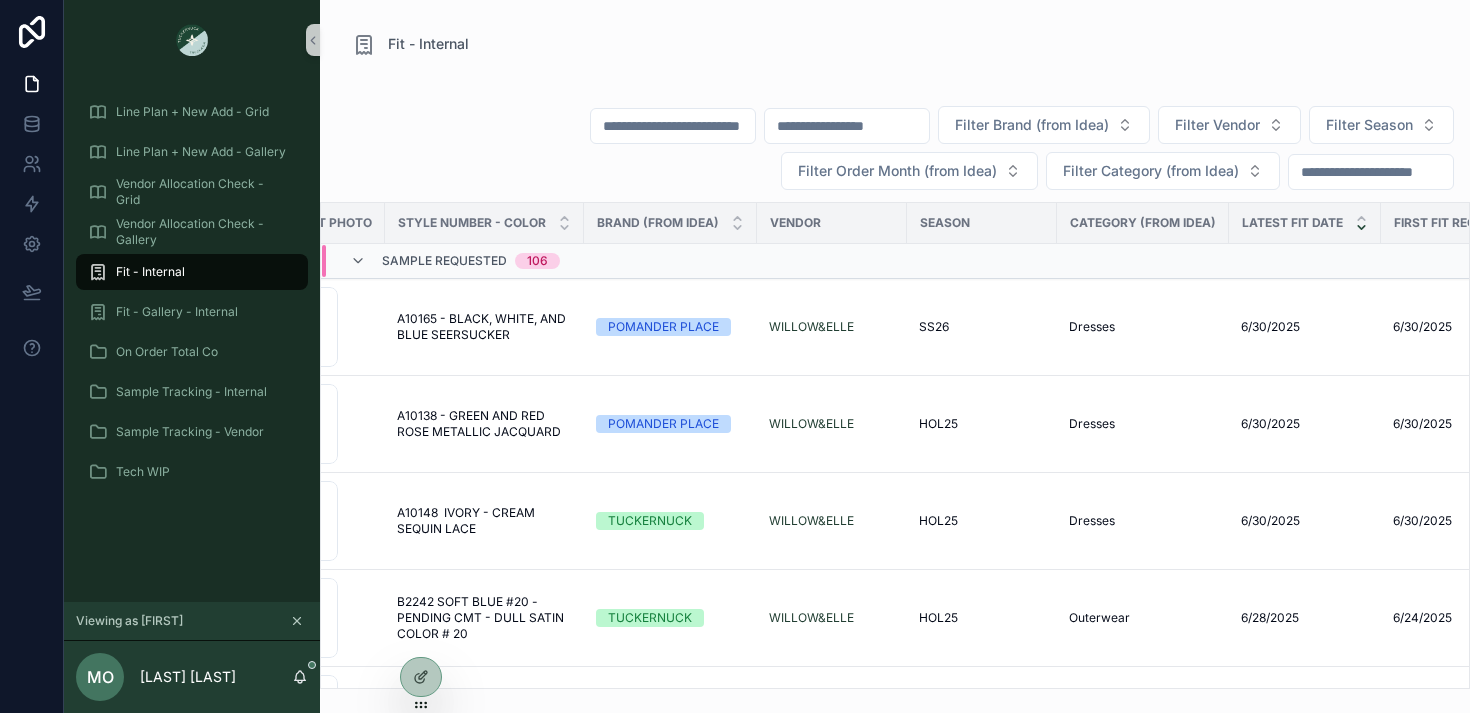 click on "Latest Fit Date" at bounding box center (1305, 223) 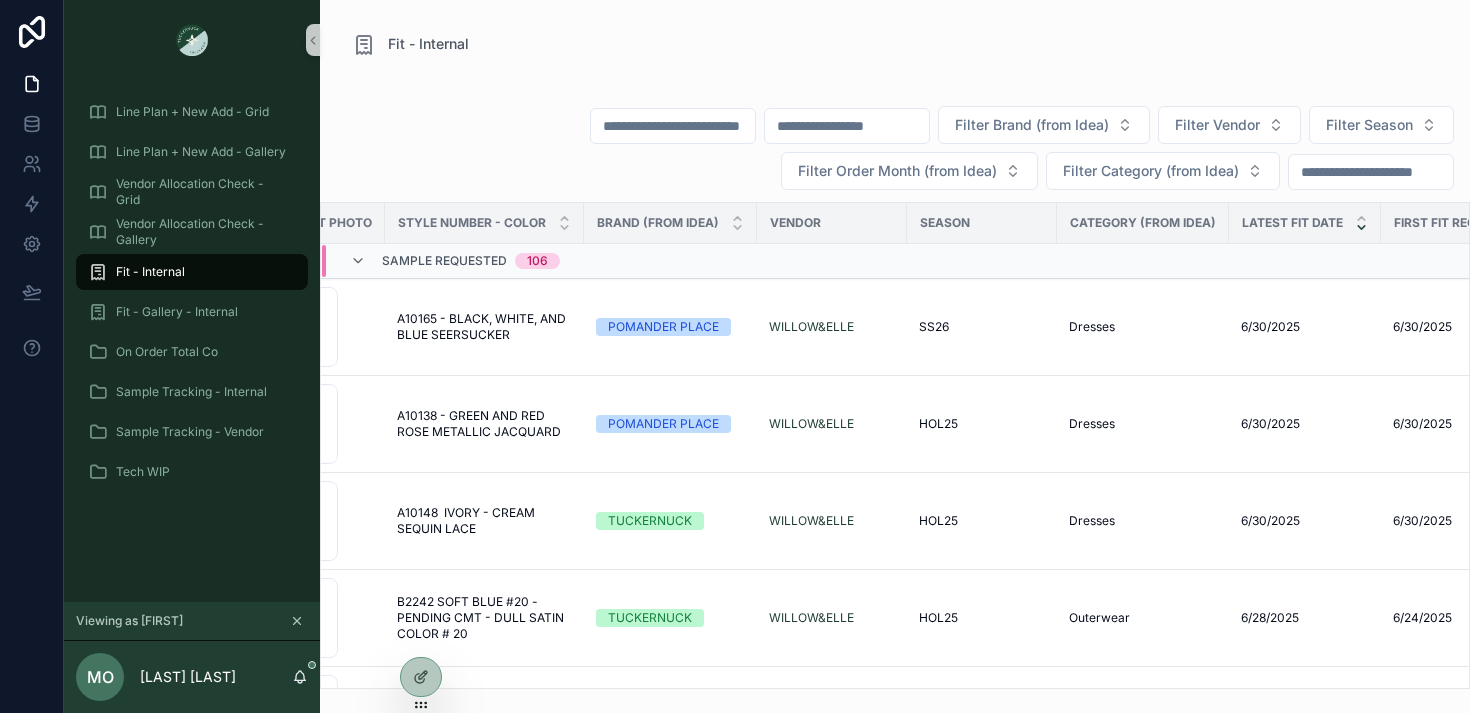 click 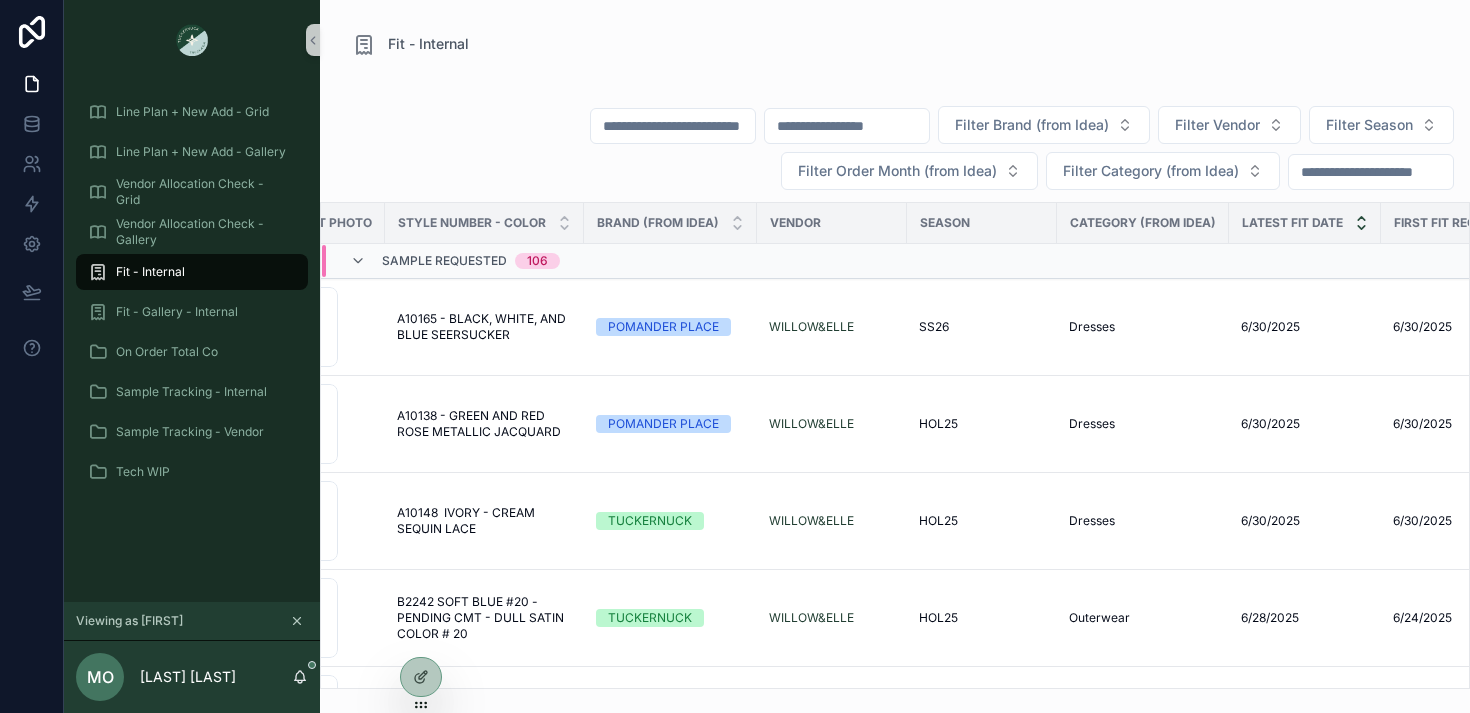 click 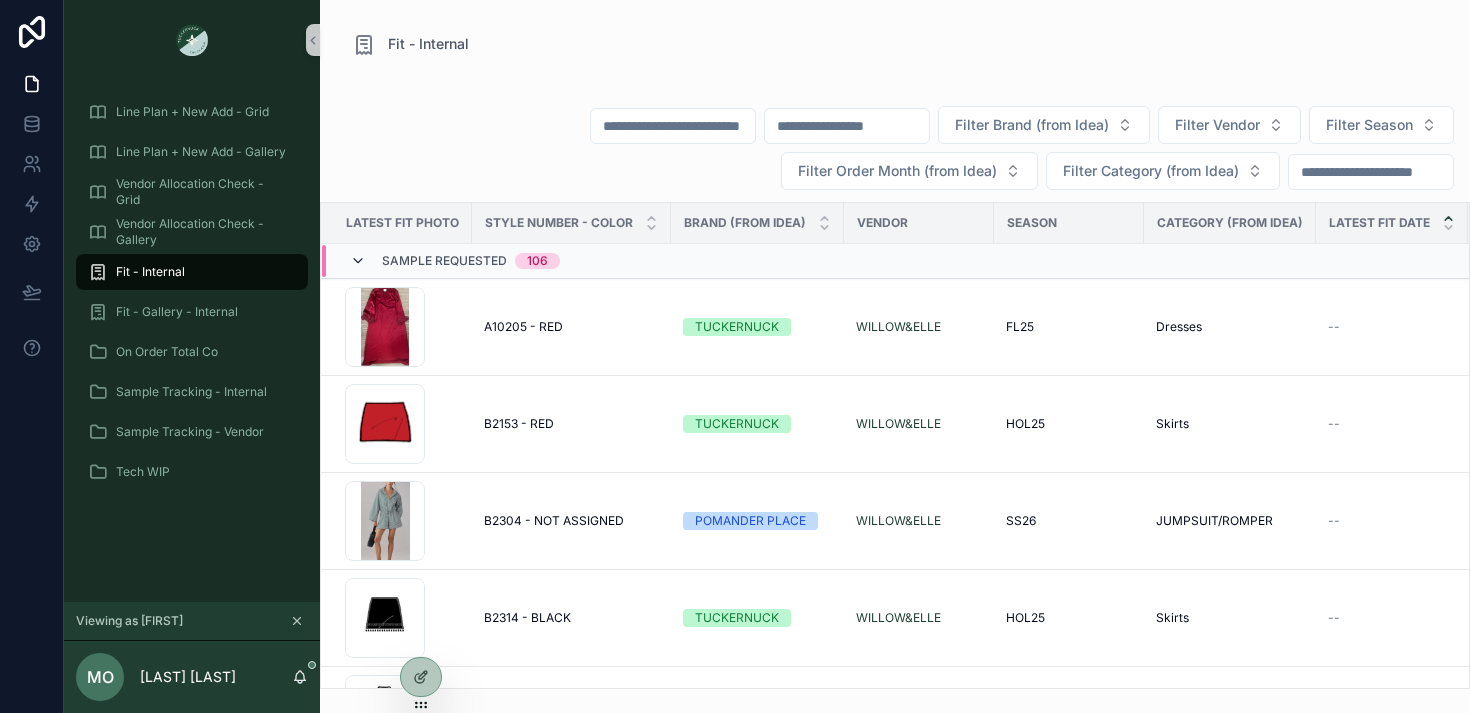 click at bounding box center [358, 261] 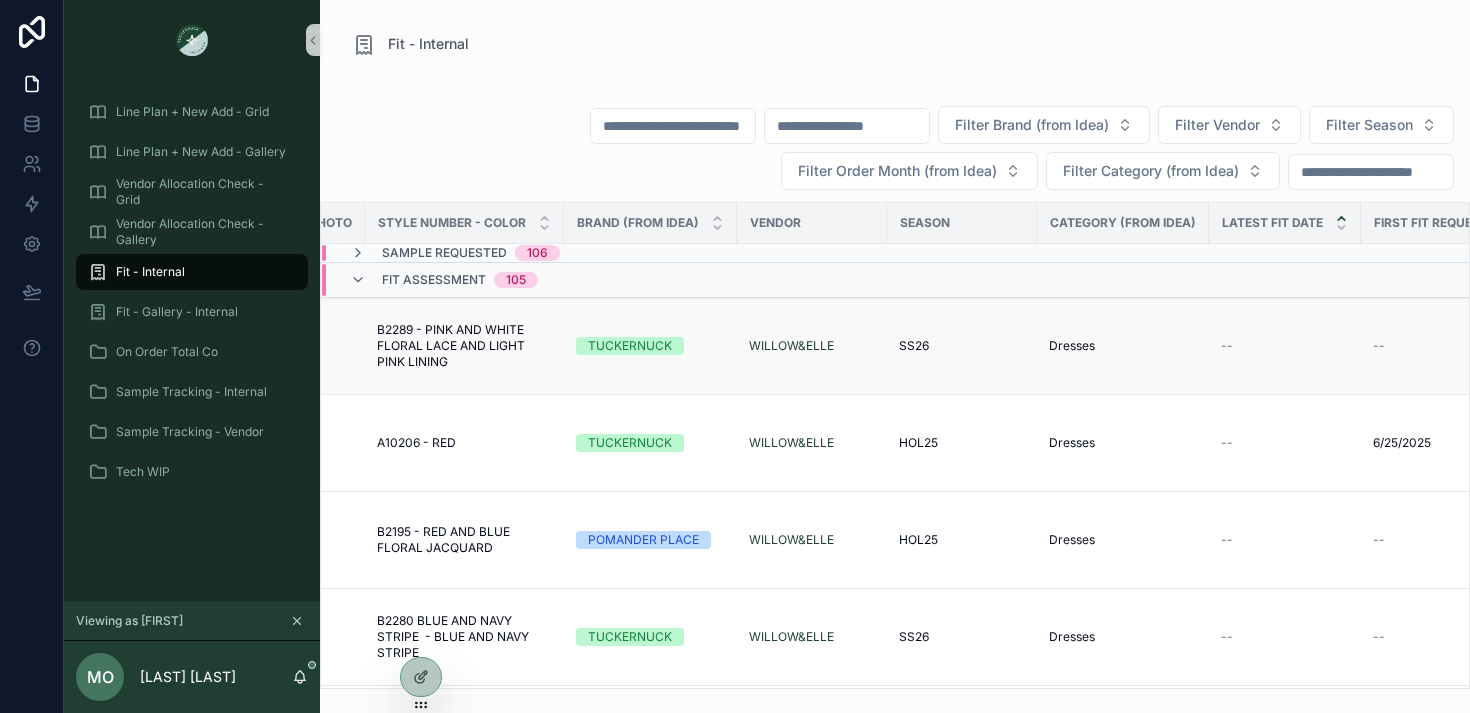 scroll, scrollTop: 0, scrollLeft: 109, axis: horizontal 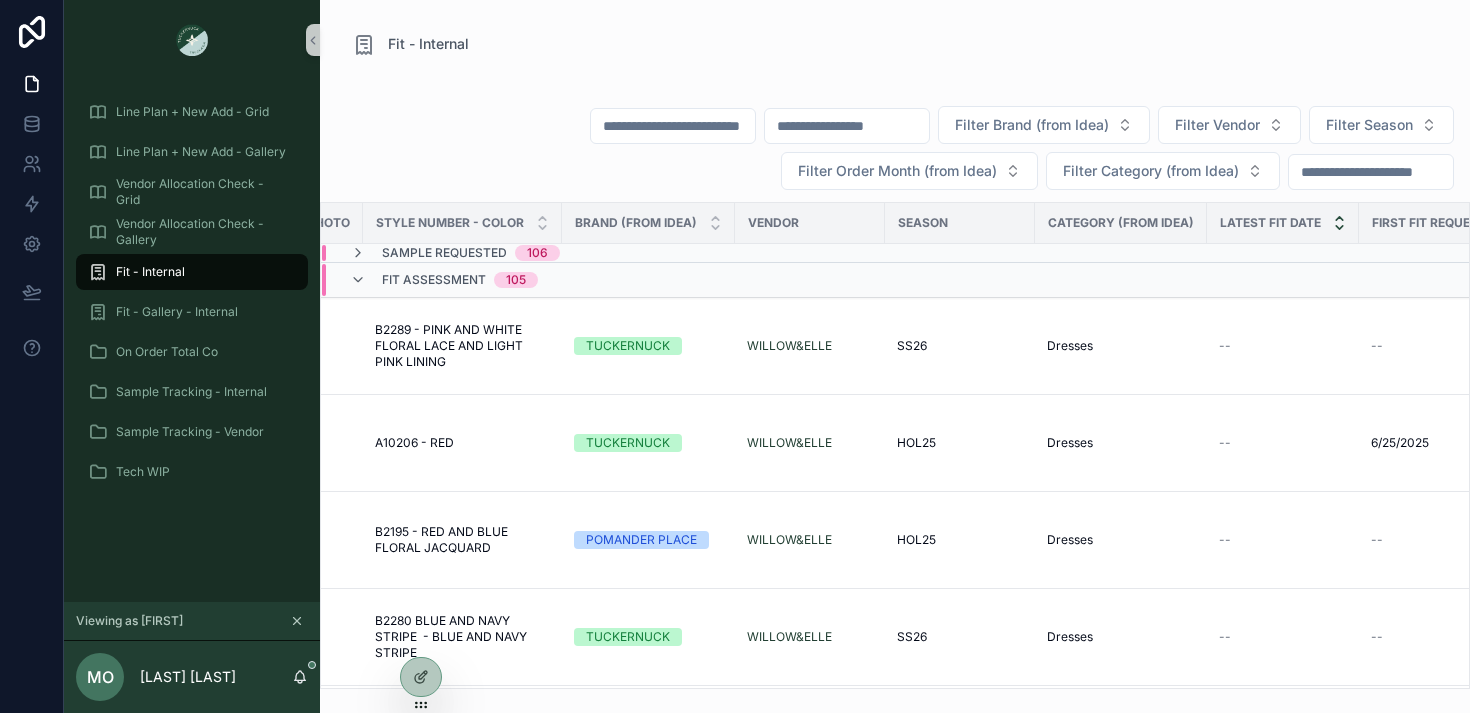 click 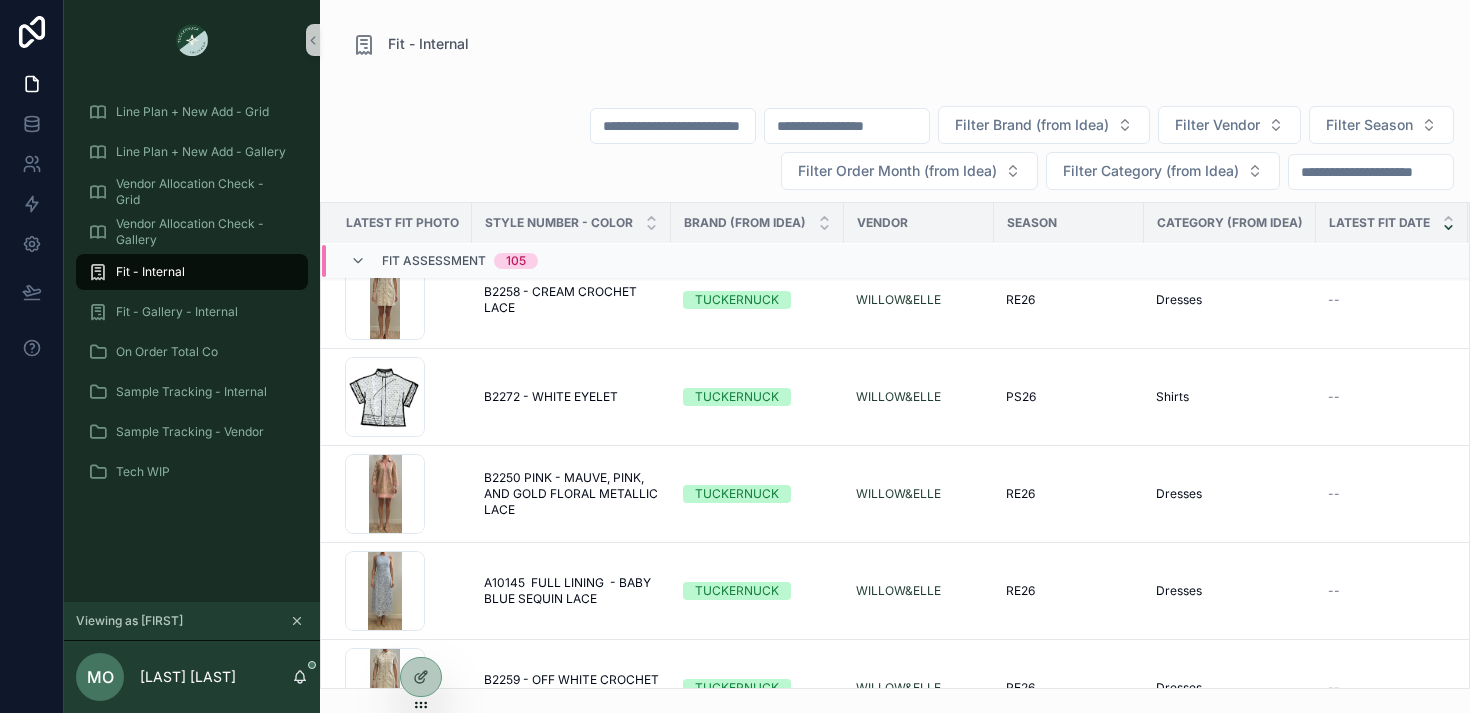 scroll, scrollTop: 3278, scrollLeft: 0, axis: vertical 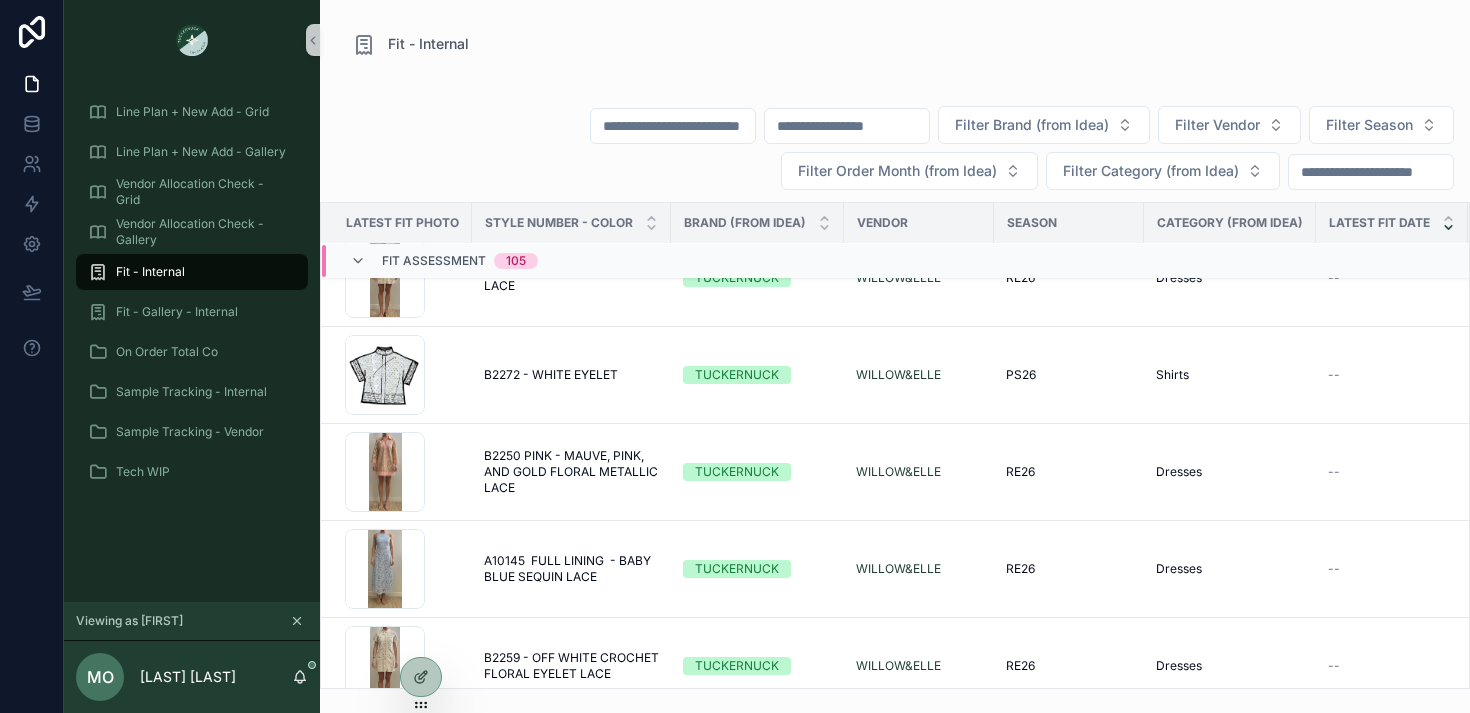 click at bounding box center (673, 126) 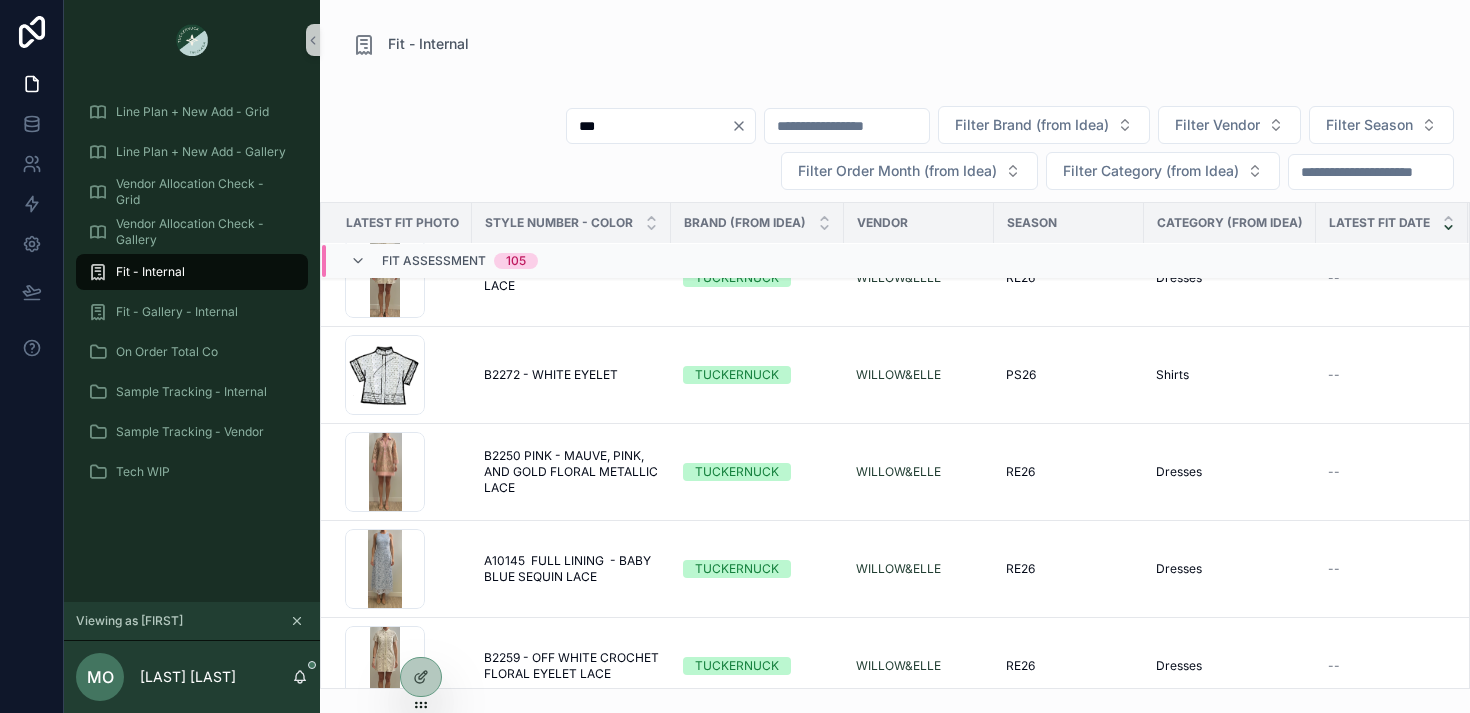 type on "***" 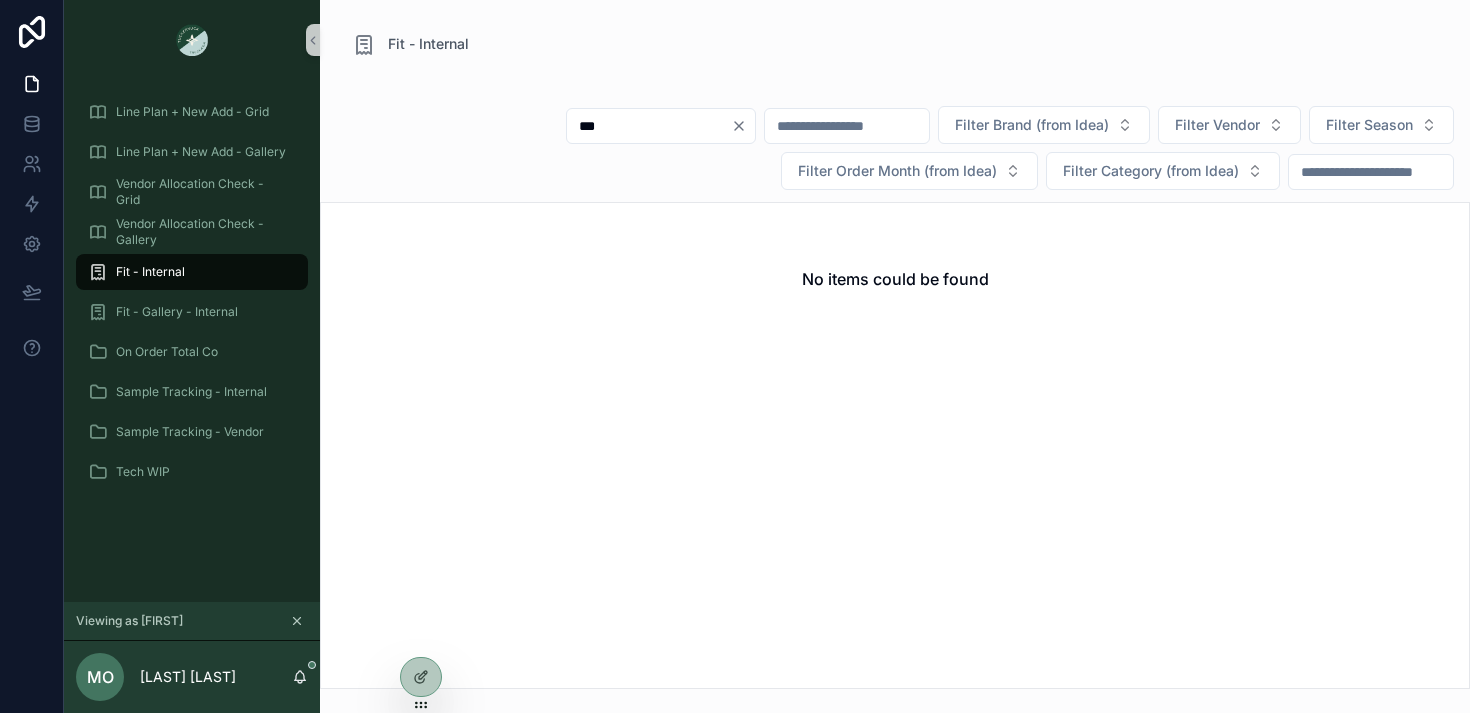 click 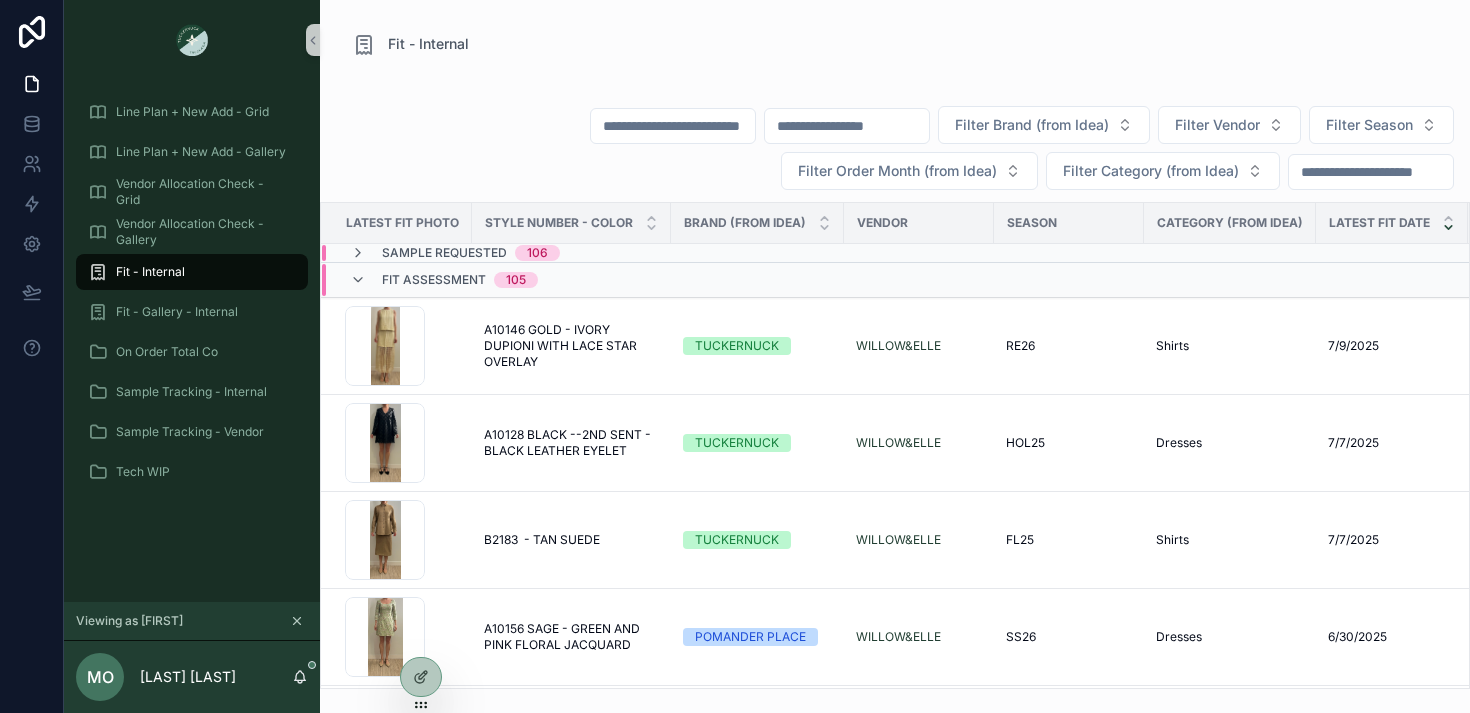 click at bounding box center [673, 126] 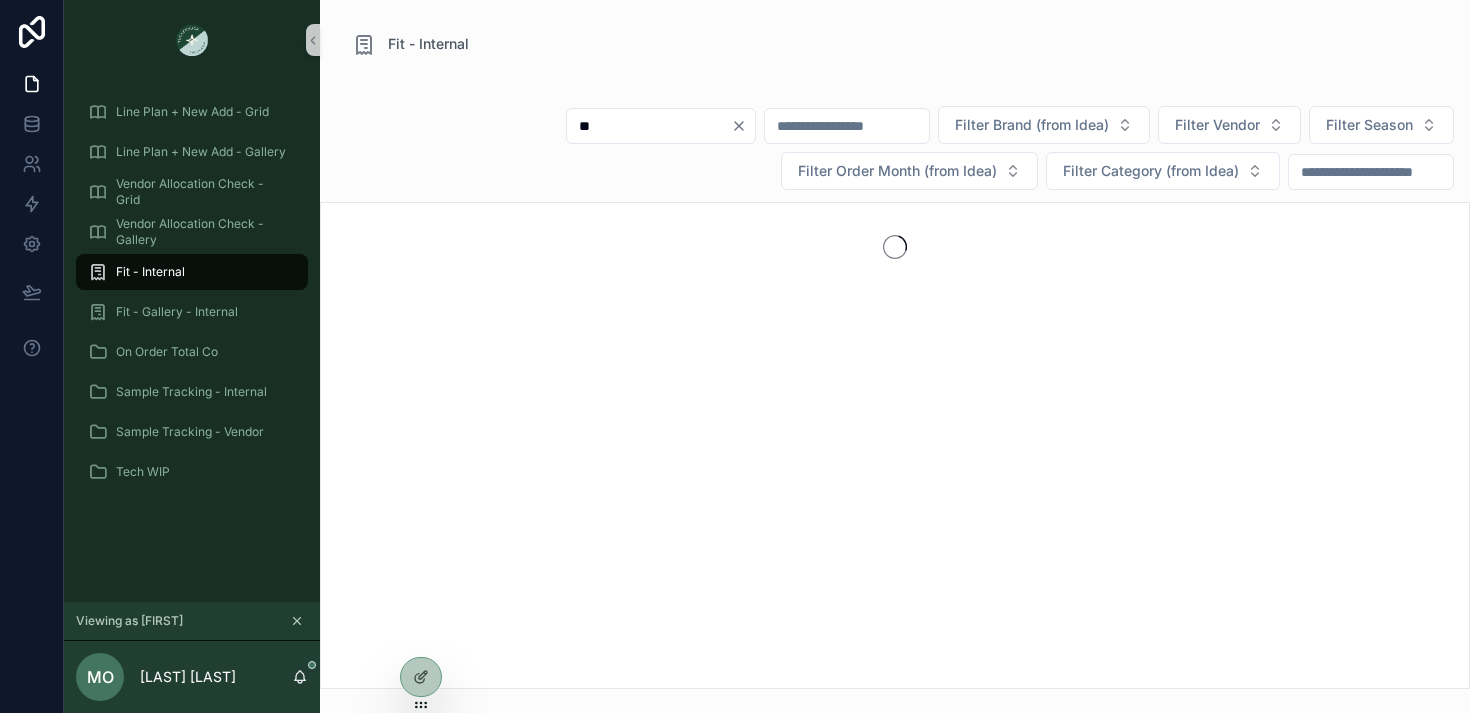 type on "*" 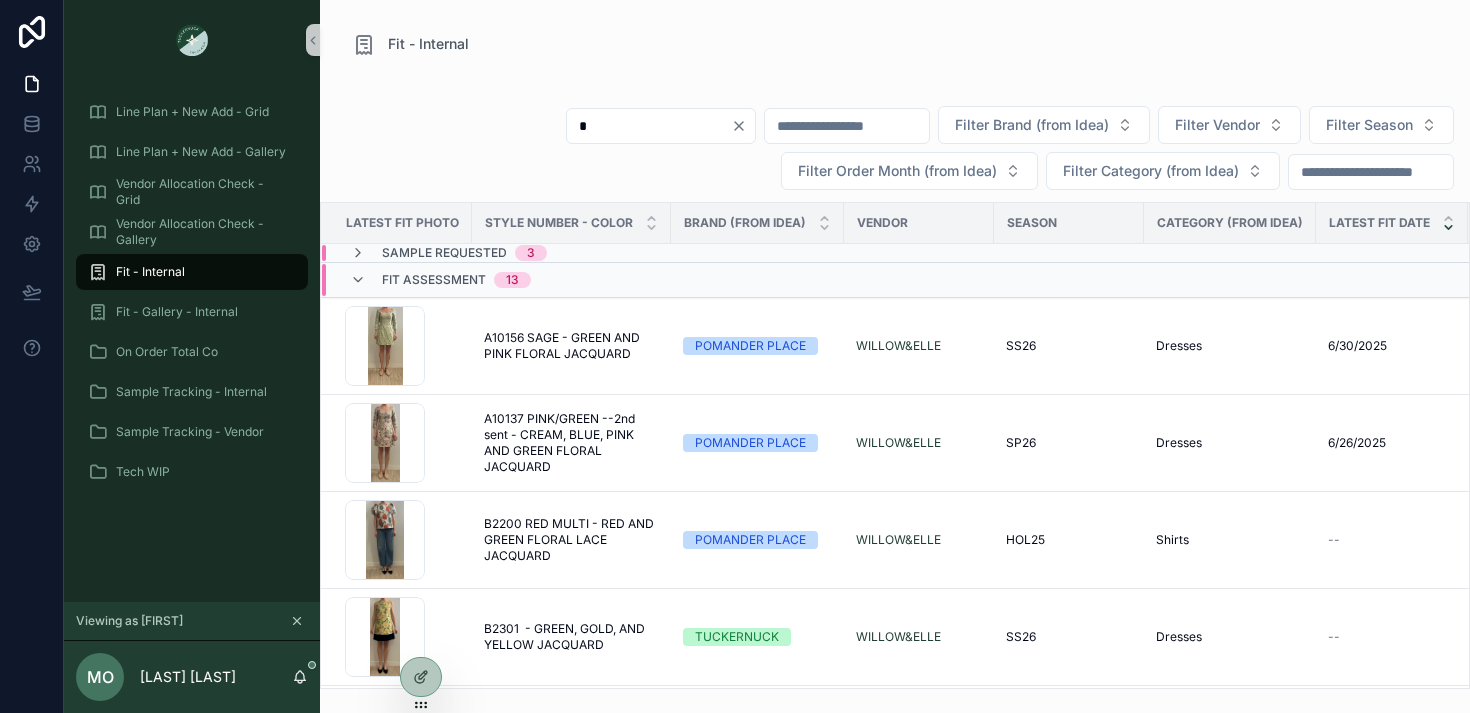 type 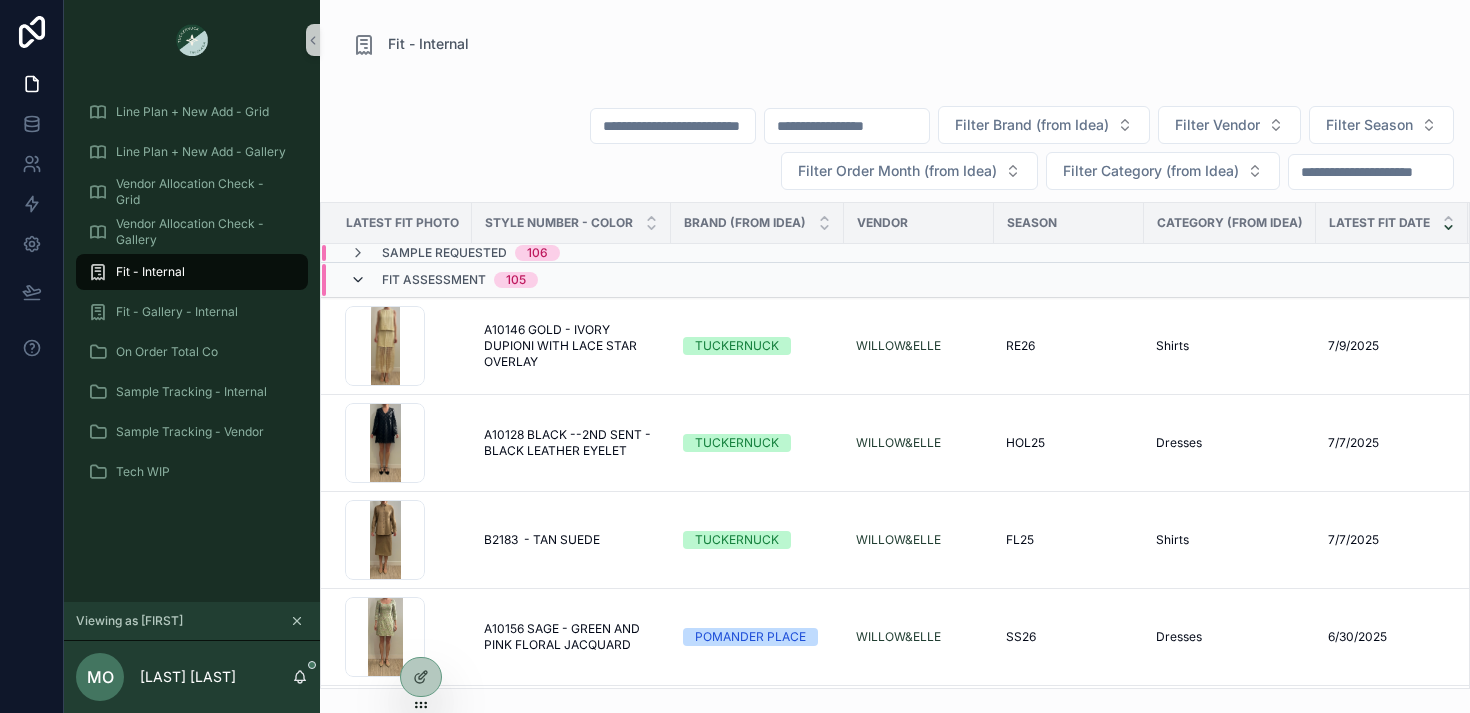 click at bounding box center (358, 280) 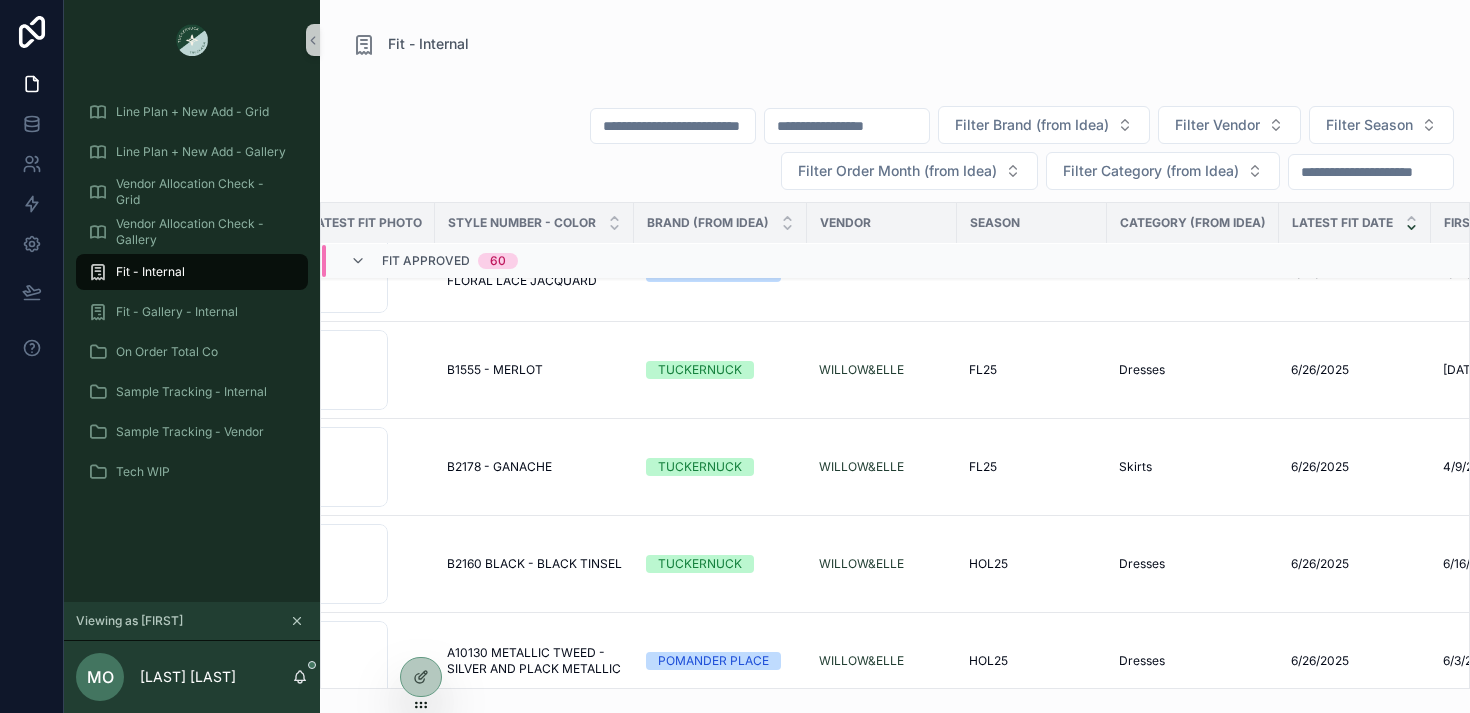 scroll, scrollTop: 5602, scrollLeft: 37, axis: both 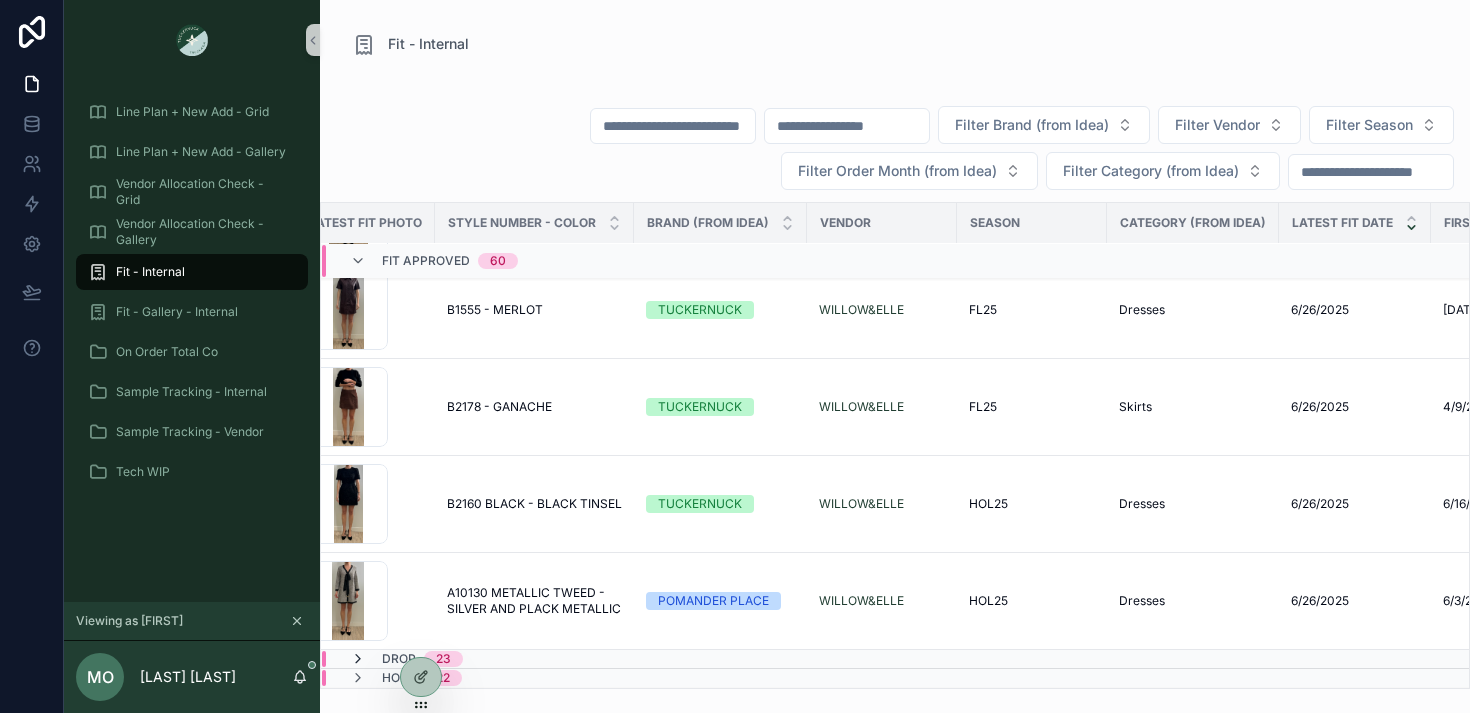 click at bounding box center (358, 659) 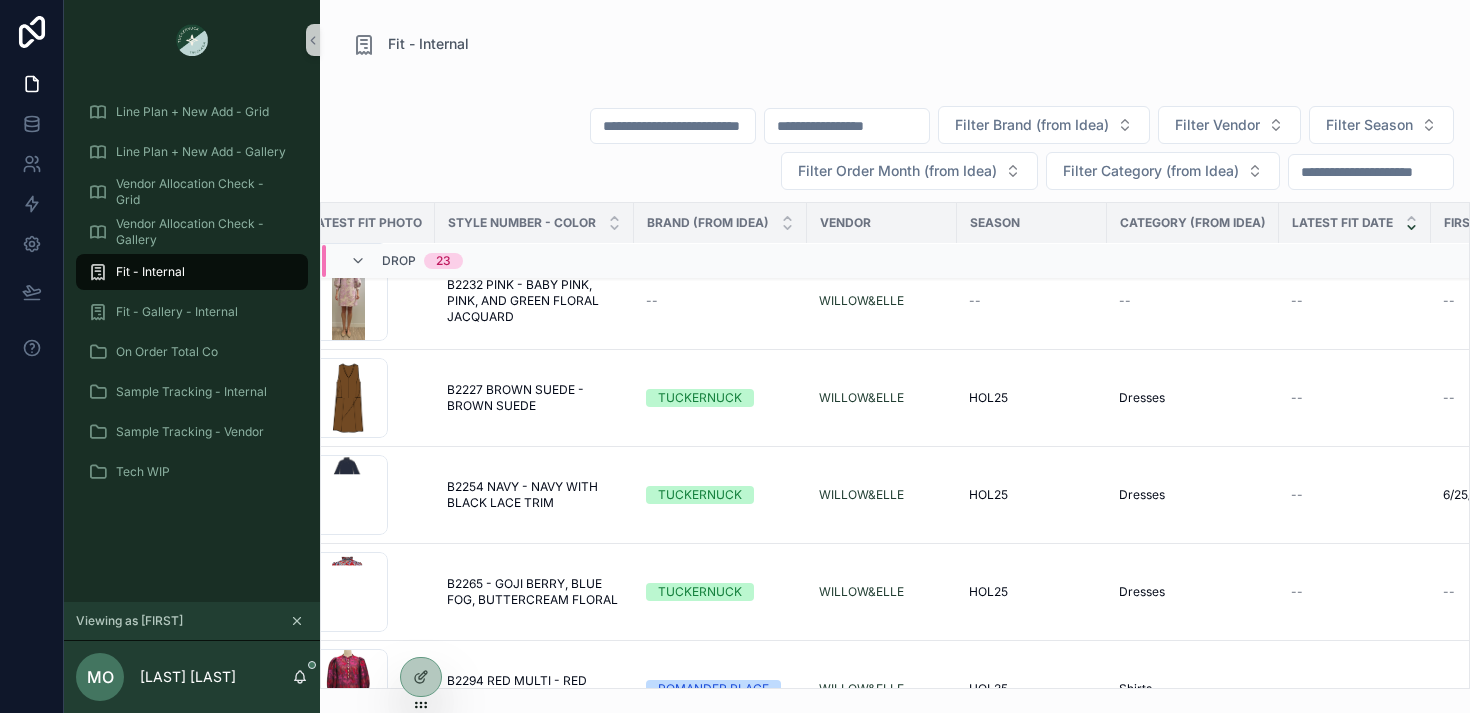 scroll, scrollTop: 7716, scrollLeft: 37, axis: both 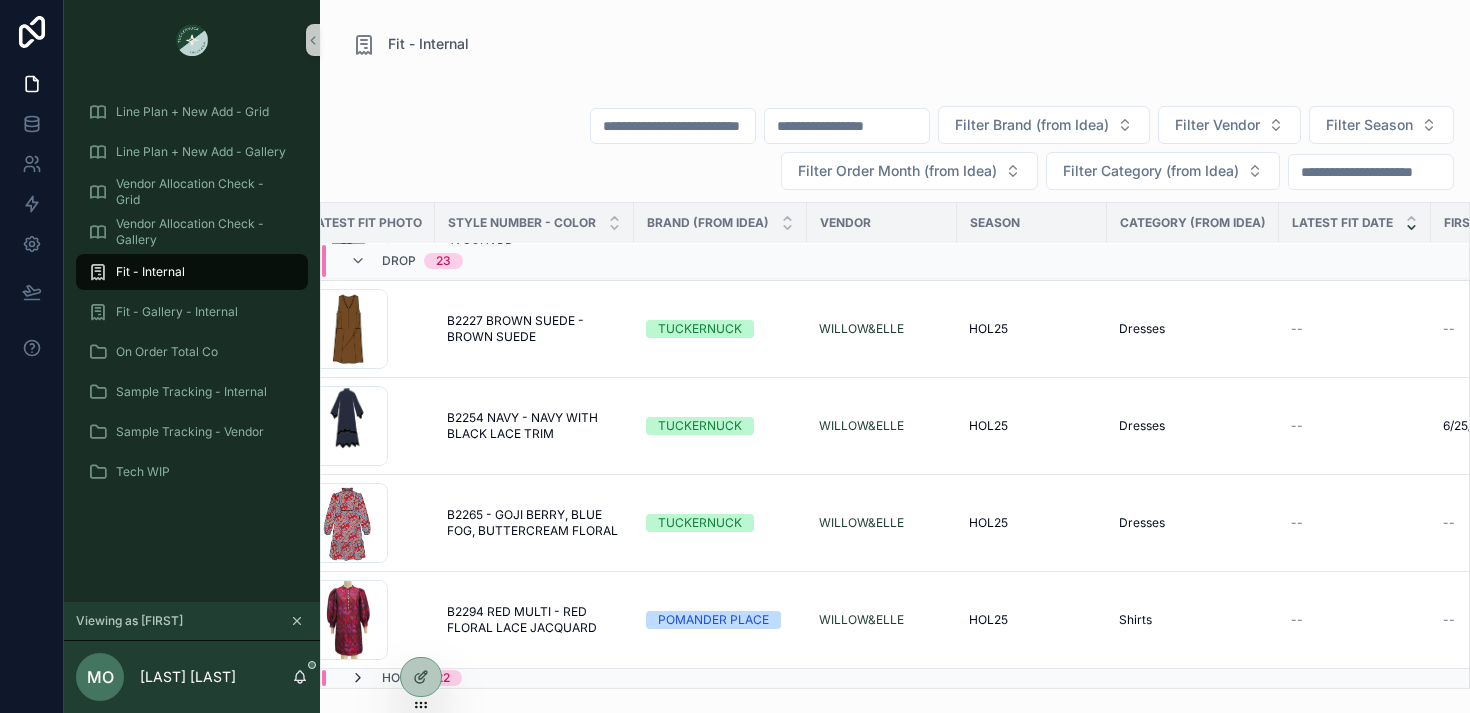 click at bounding box center [358, 678] 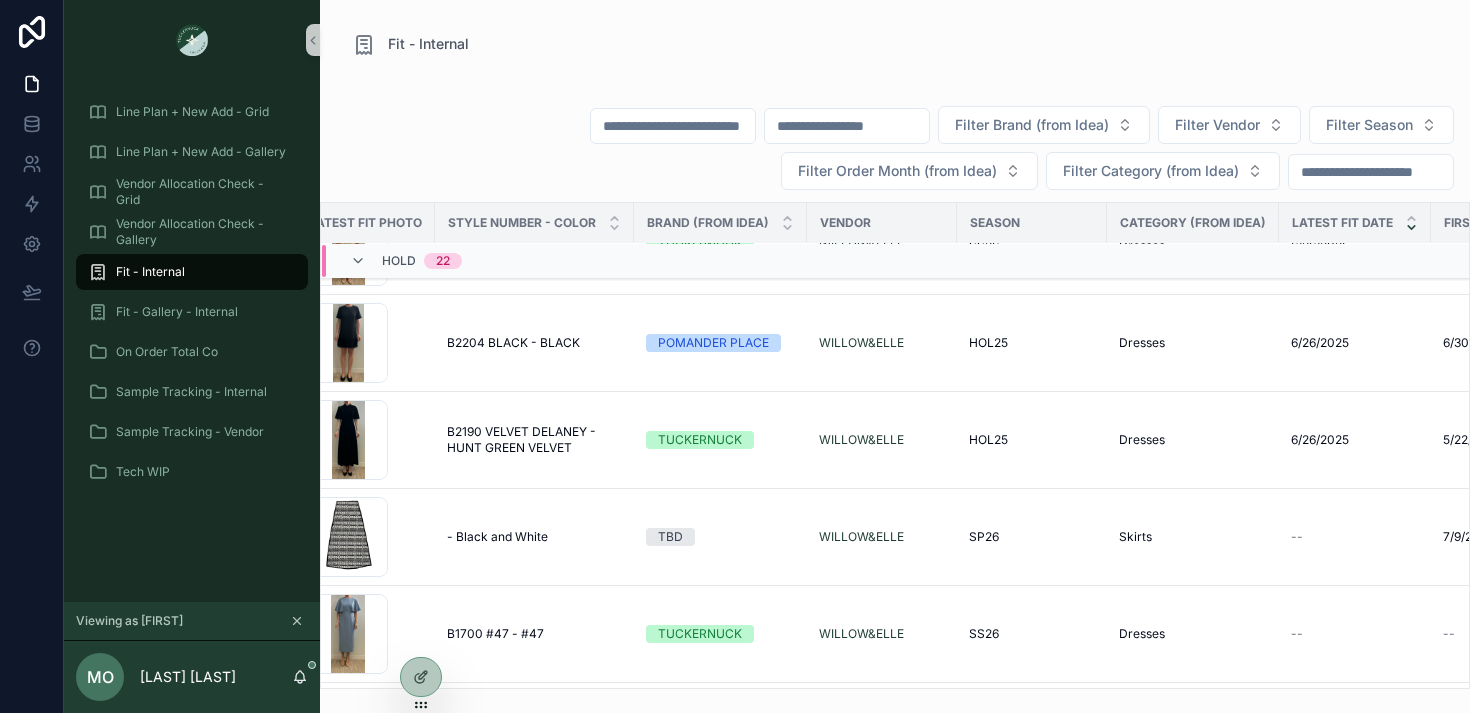 scroll, scrollTop: 8025, scrollLeft: 37, axis: both 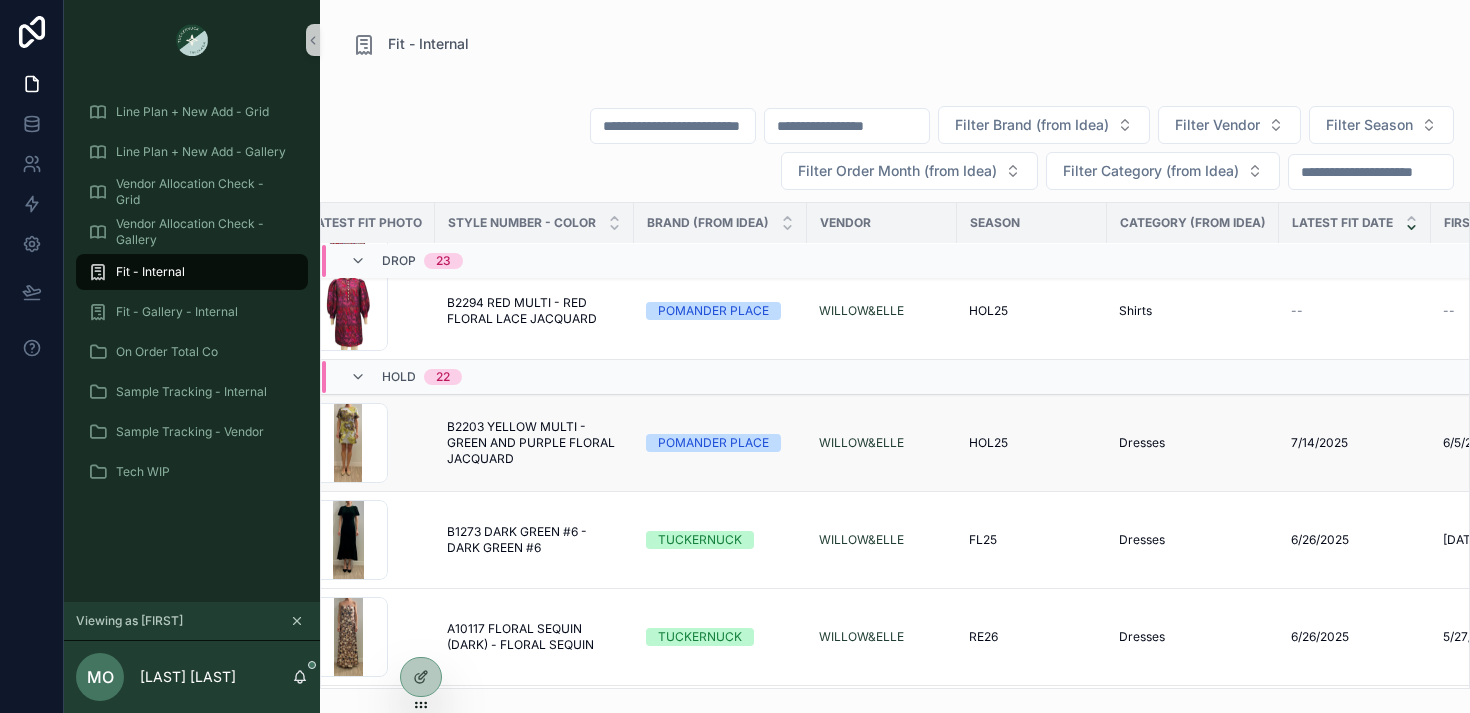 click on "B2203 YELLOW MULTI - GREEN AND PURPLE FLORAL JACQUARD  B2203 YELLOW MULTI - GREEN AND PURPLE FLORAL JACQUARD" at bounding box center (534, 443) 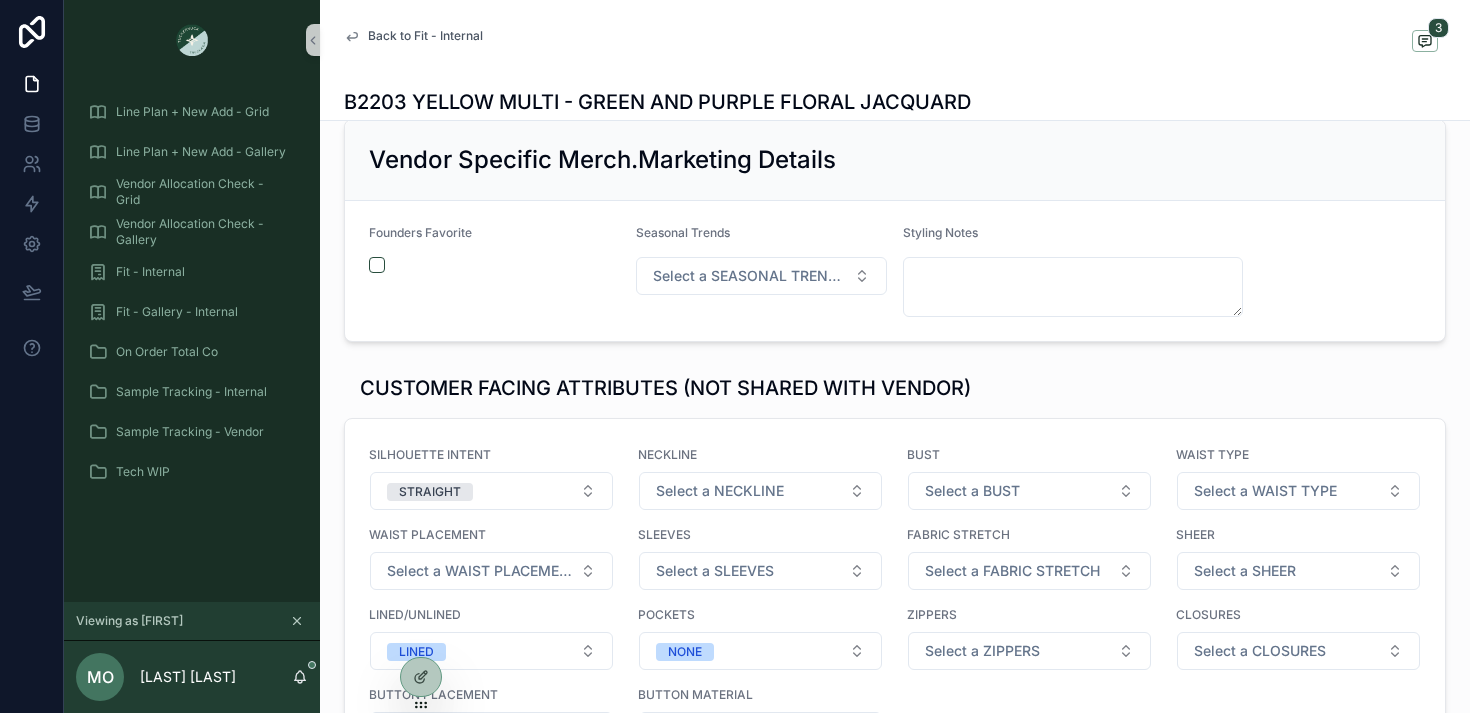 scroll, scrollTop: 3445, scrollLeft: 0, axis: vertical 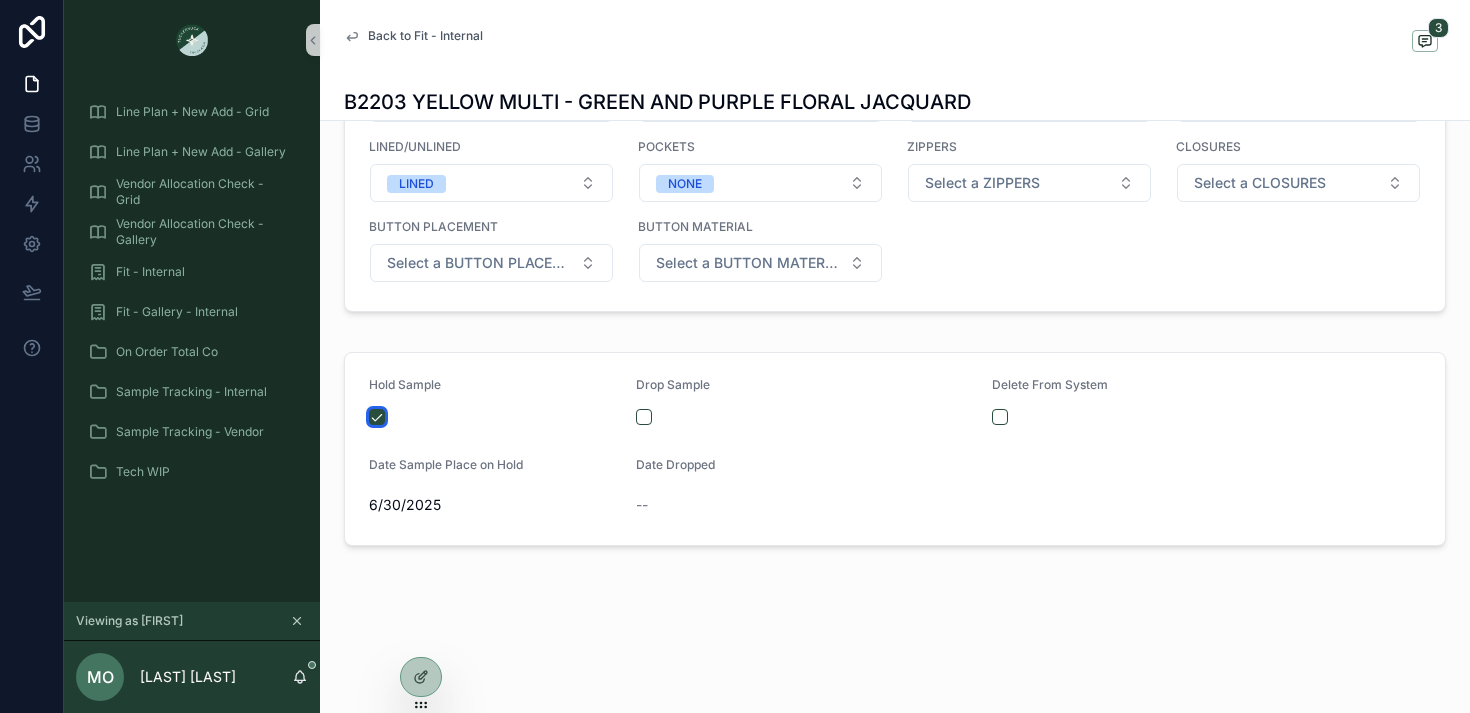 click at bounding box center [377, 417] 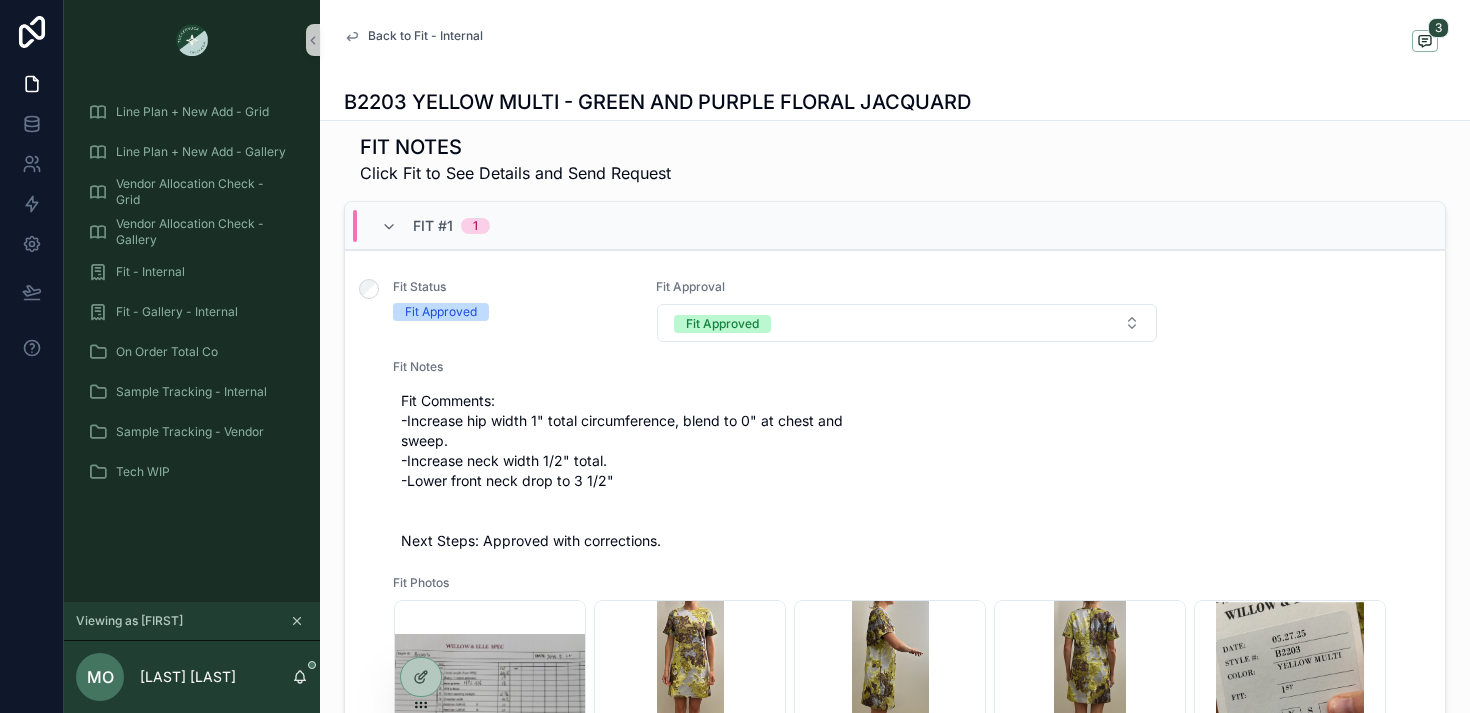 scroll, scrollTop: 708, scrollLeft: 0, axis: vertical 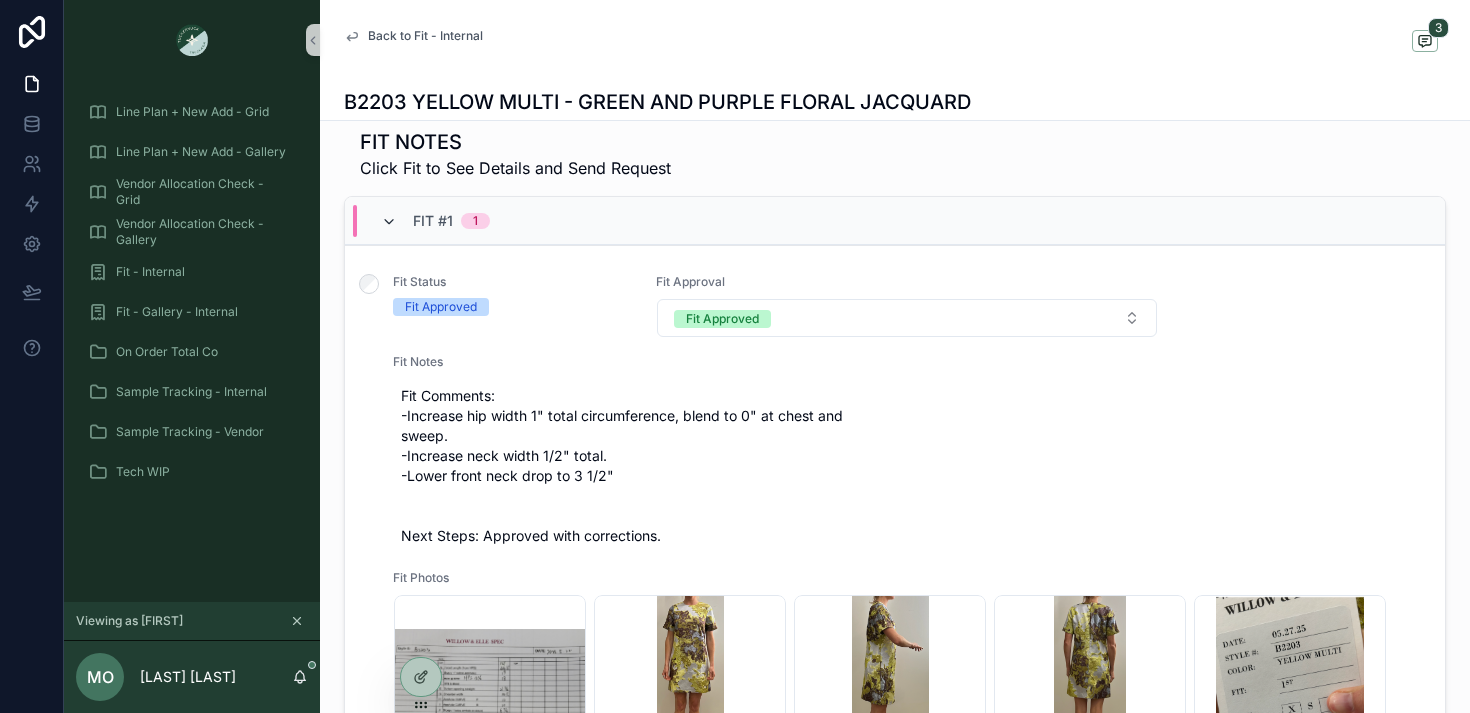 click at bounding box center [389, 222] 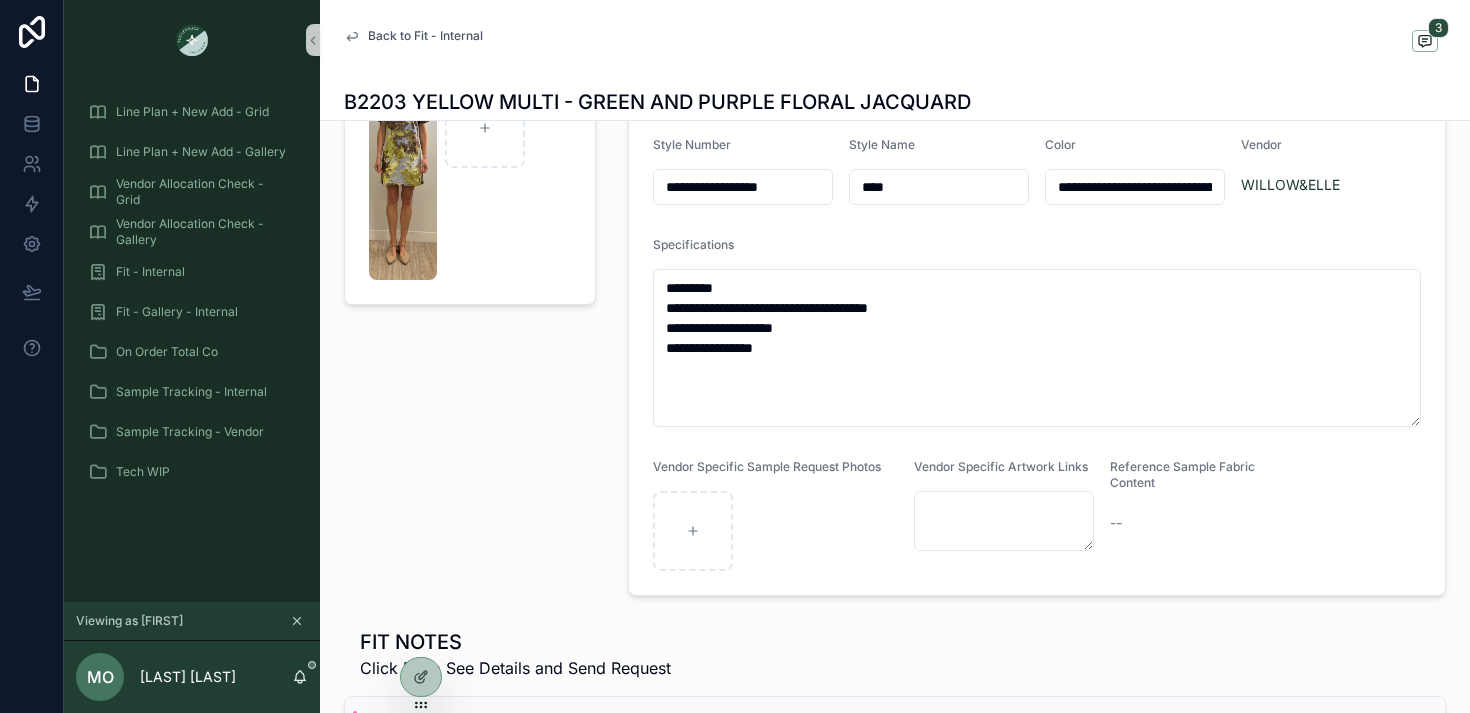 scroll, scrollTop: 810, scrollLeft: 0, axis: vertical 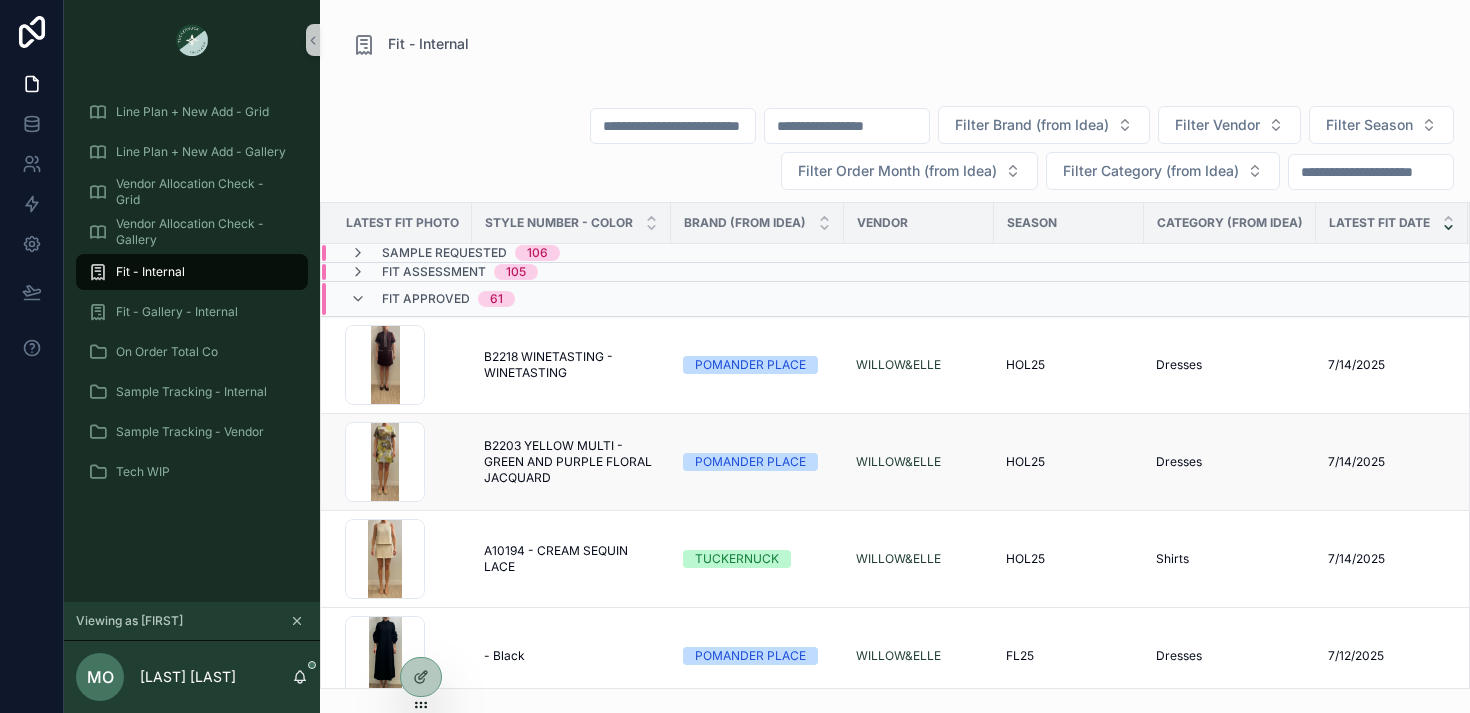 click on "B2203 YELLOW MULTI - GREEN AND PURPLE FLORAL JACQUARD" at bounding box center [571, 462] 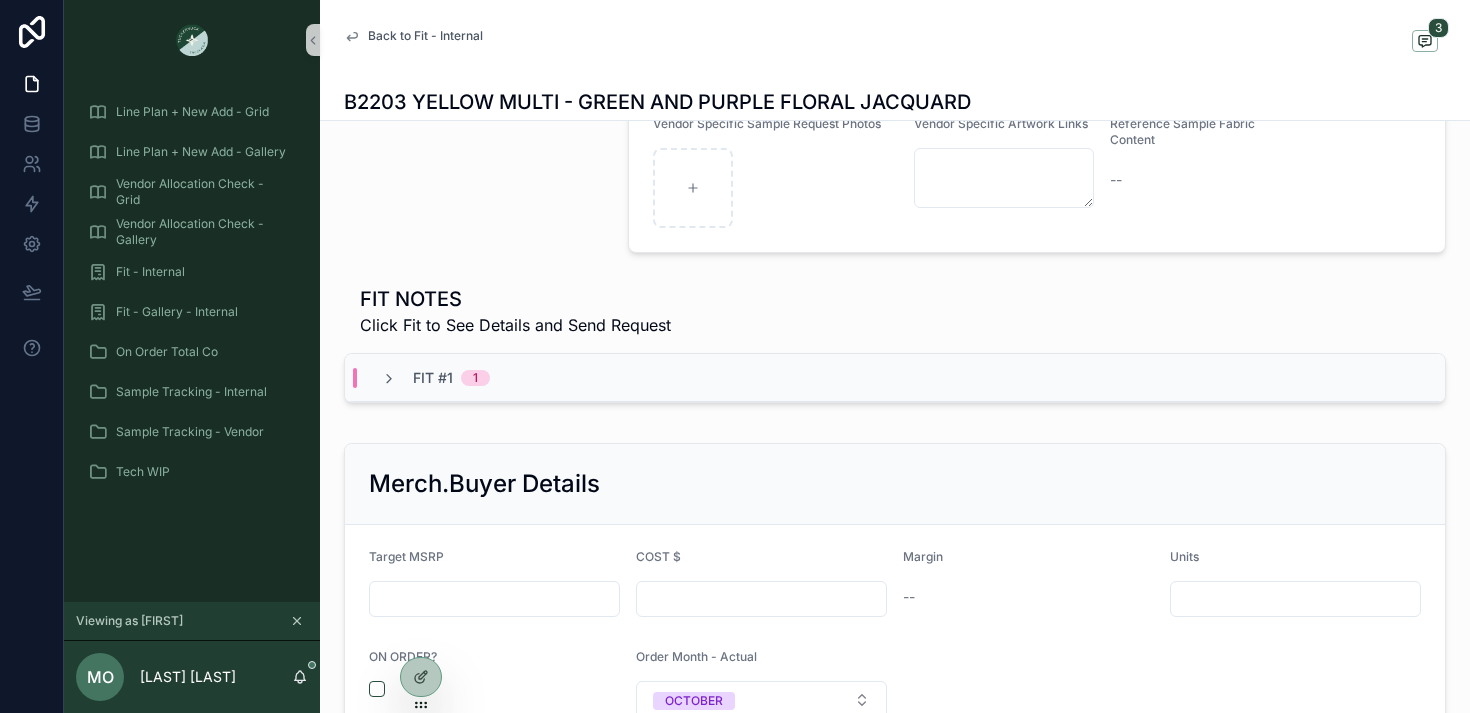 scroll, scrollTop: 552, scrollLeft: 0, axis: vertical 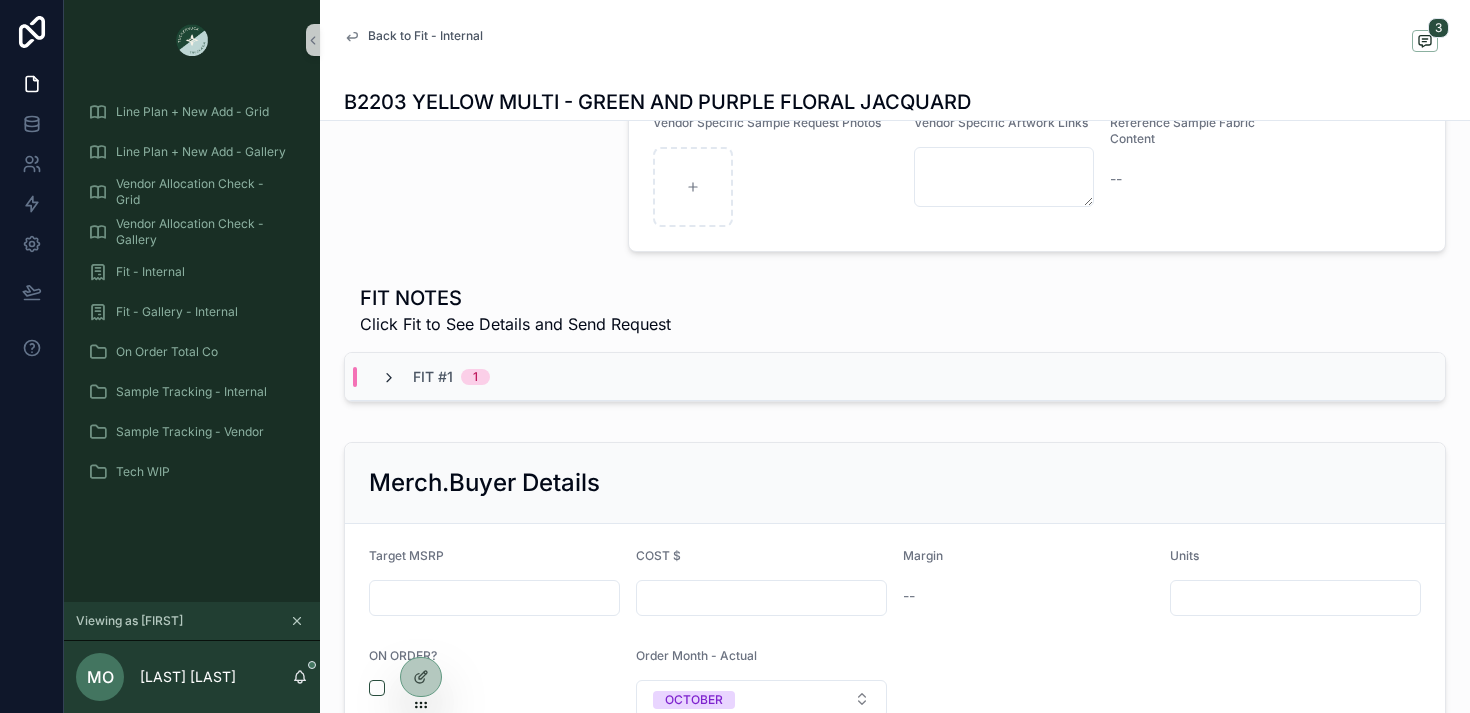 click at bounding box center (389, 378) 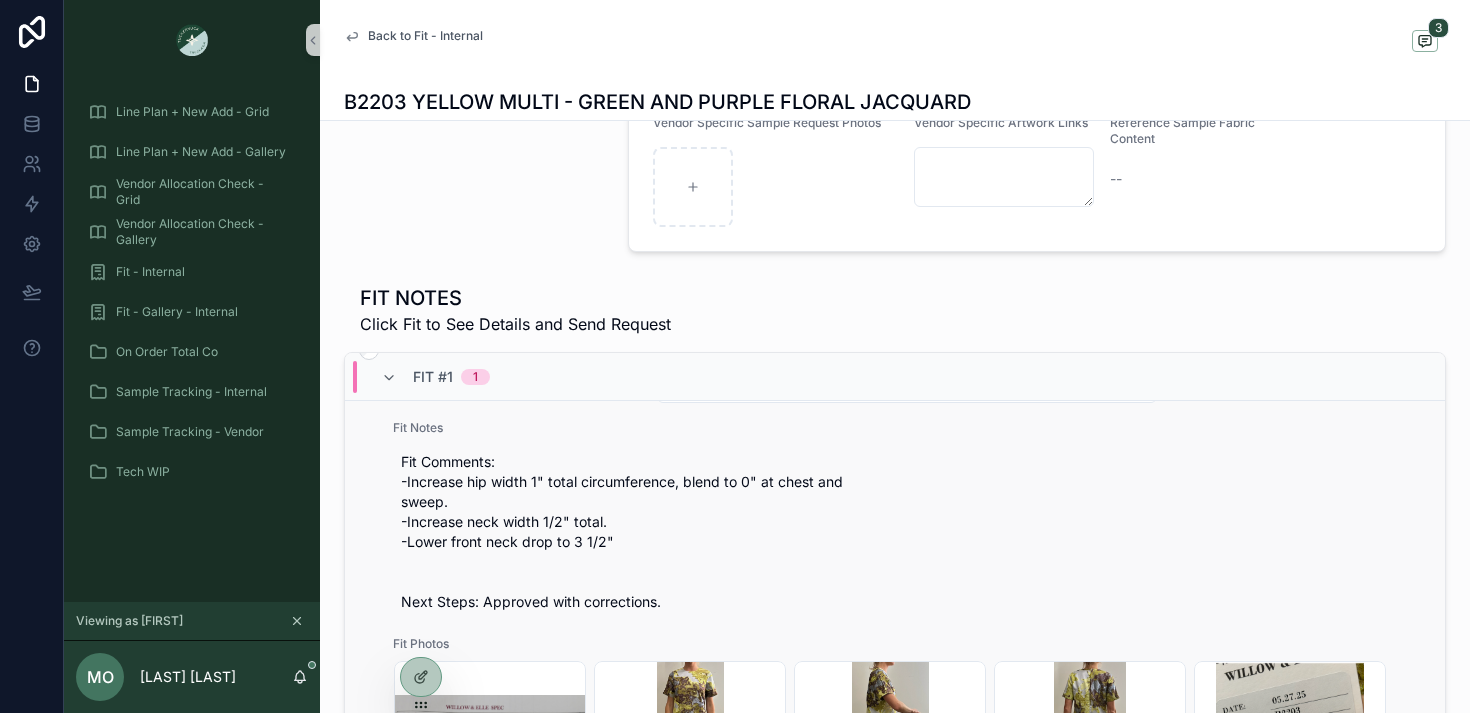 scroll, scrollTop: 174, scrollLeft: 0, axis: vertical 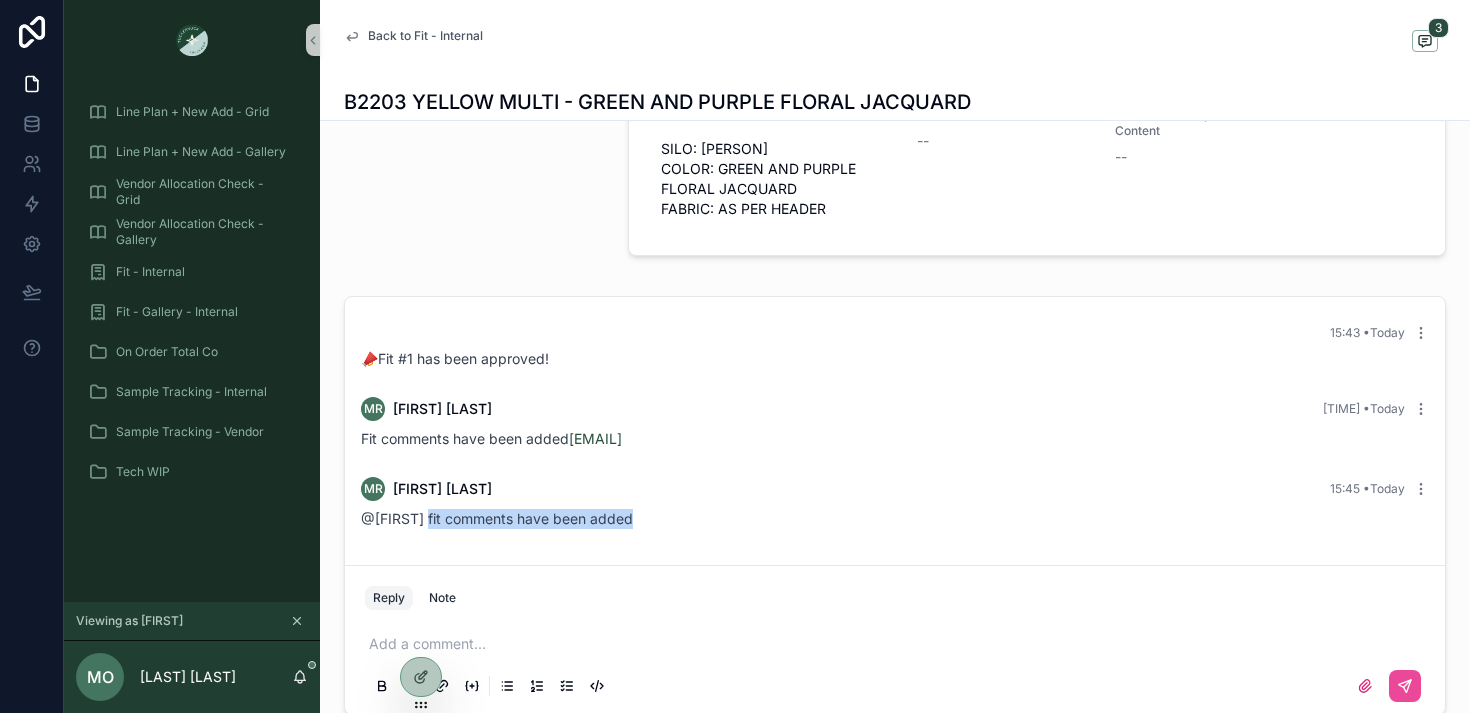 drag, startPoint x: 640, startPoint y: 520, endPoint x: 422, endPoint y: 514, distance: 218.08255 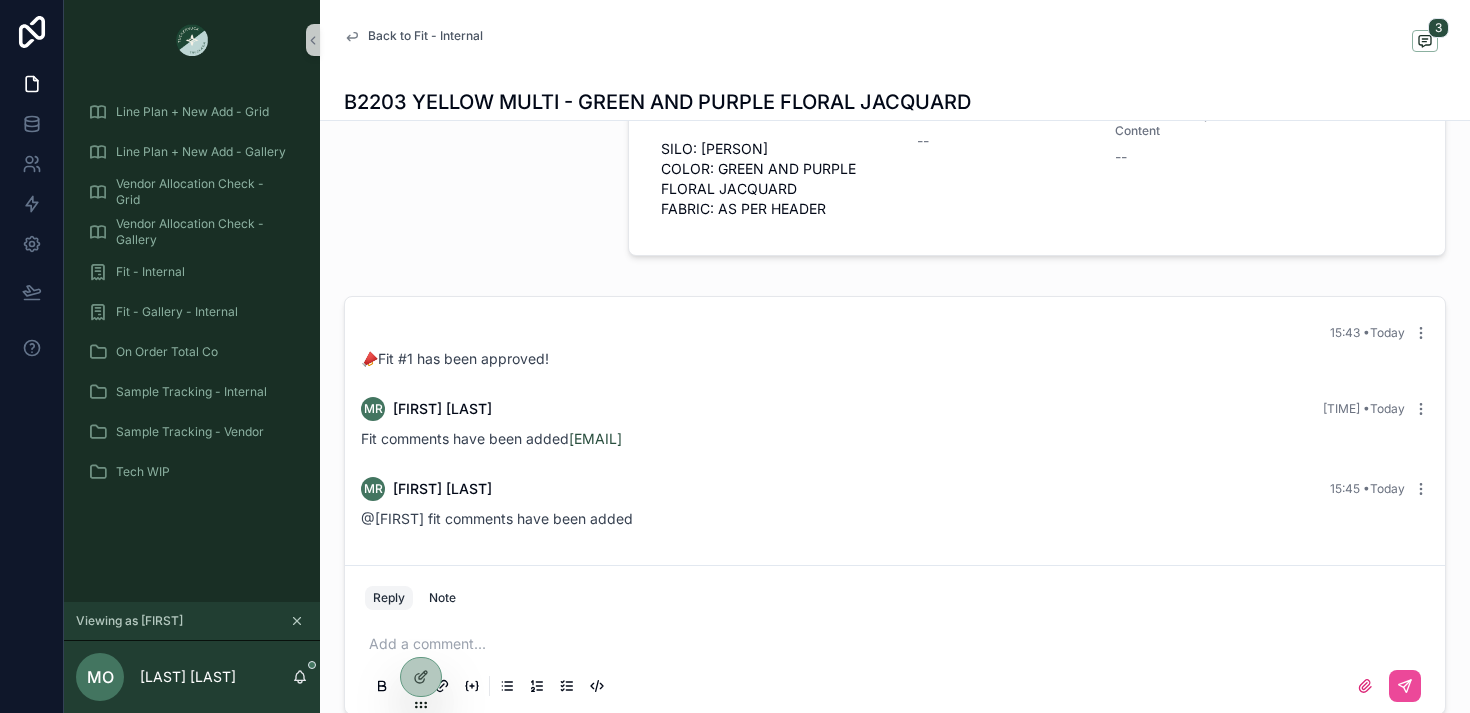 click at bounding box center (899, 644) 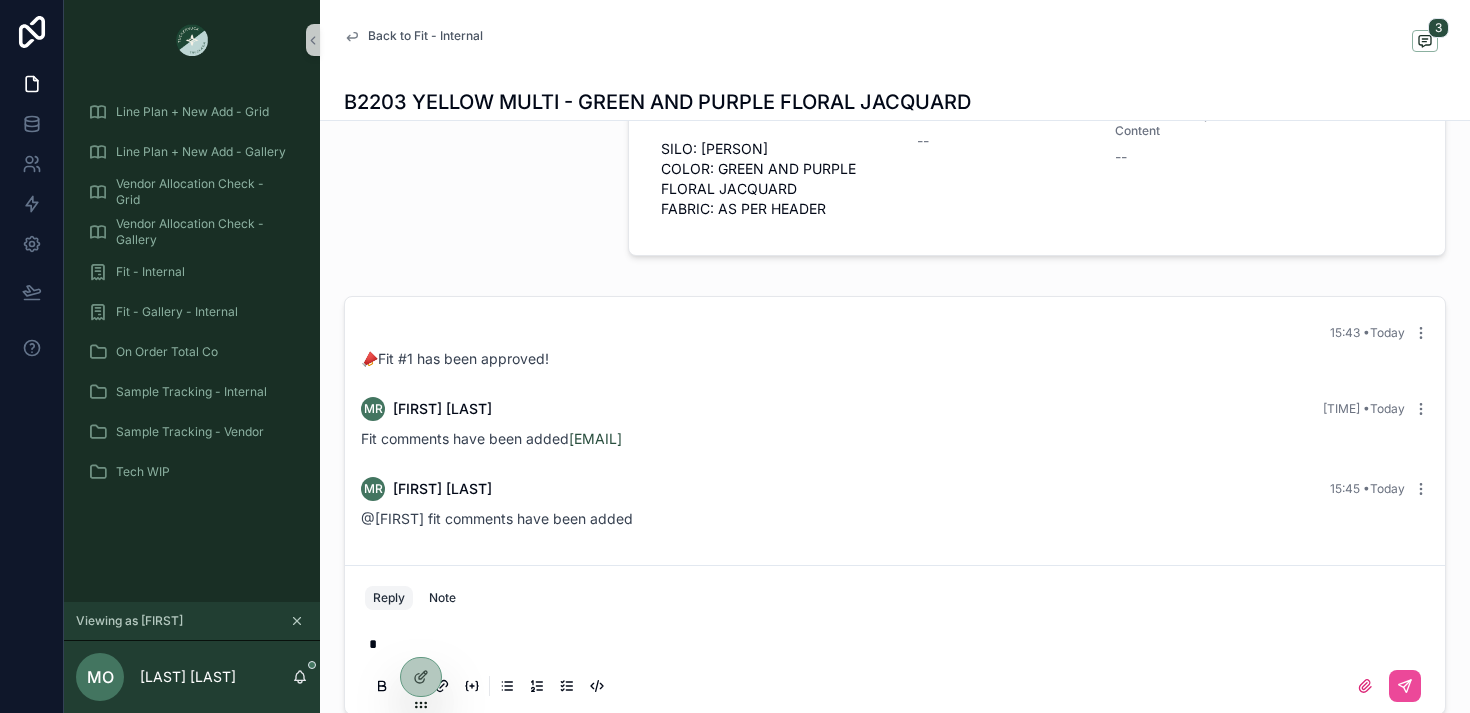 type 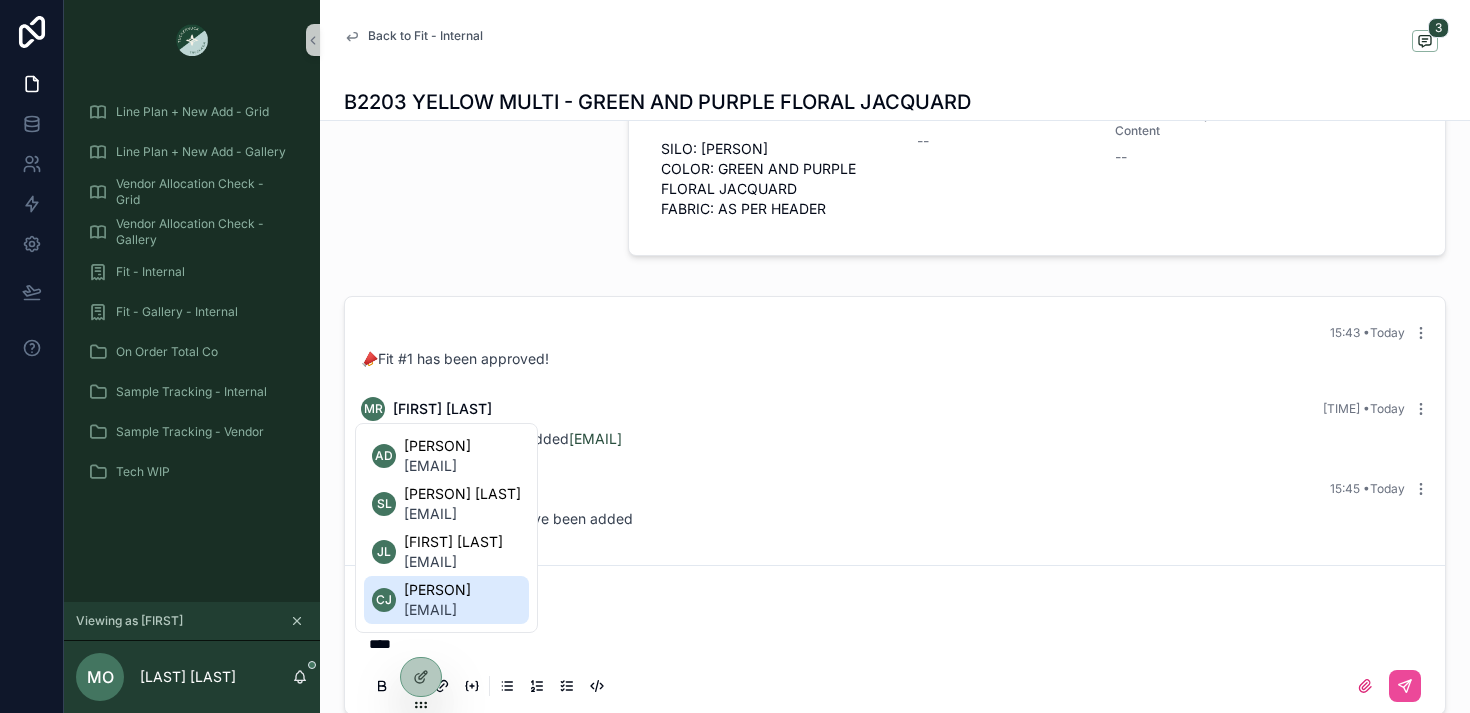 click on "colette@willowandelle.com" at bounding box center (437, 610) 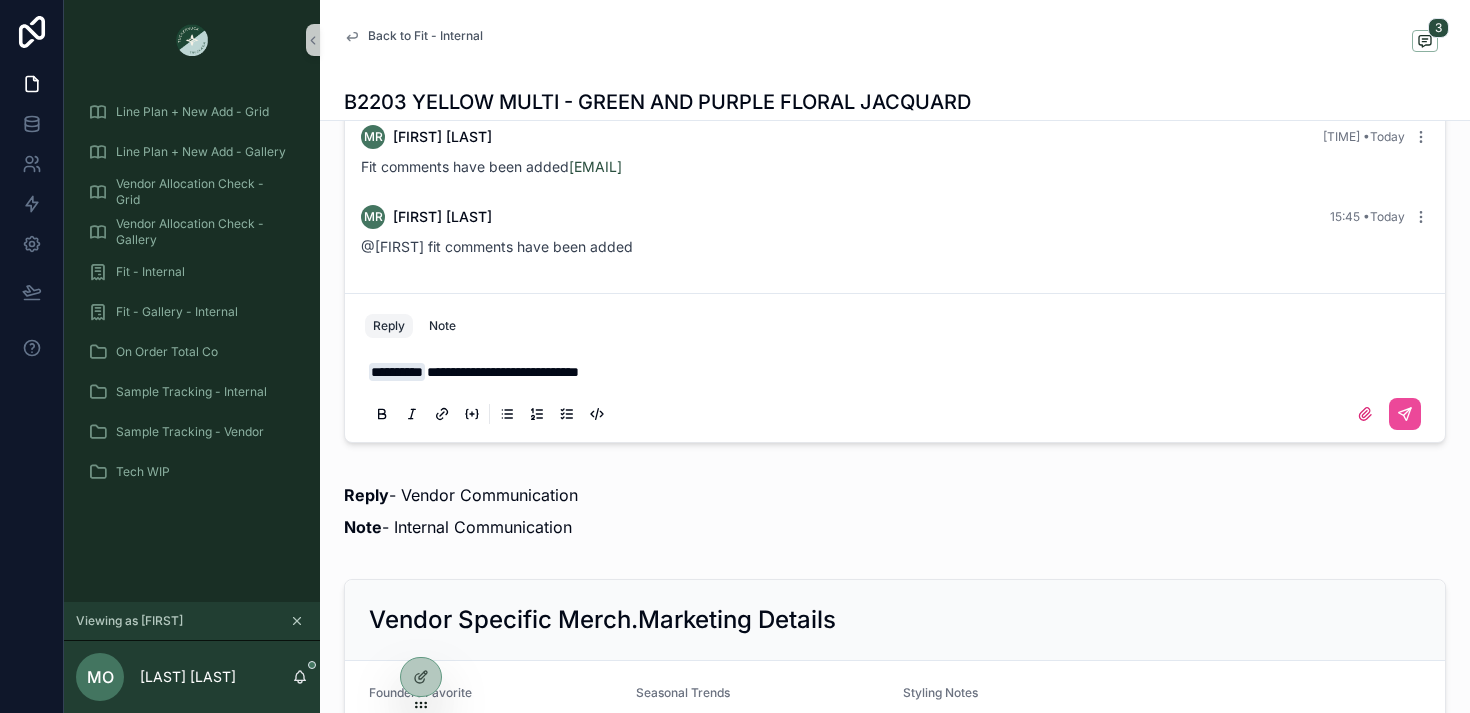 scroll, scrollTop: 2521, scrollLeft: 0, axis: vertical 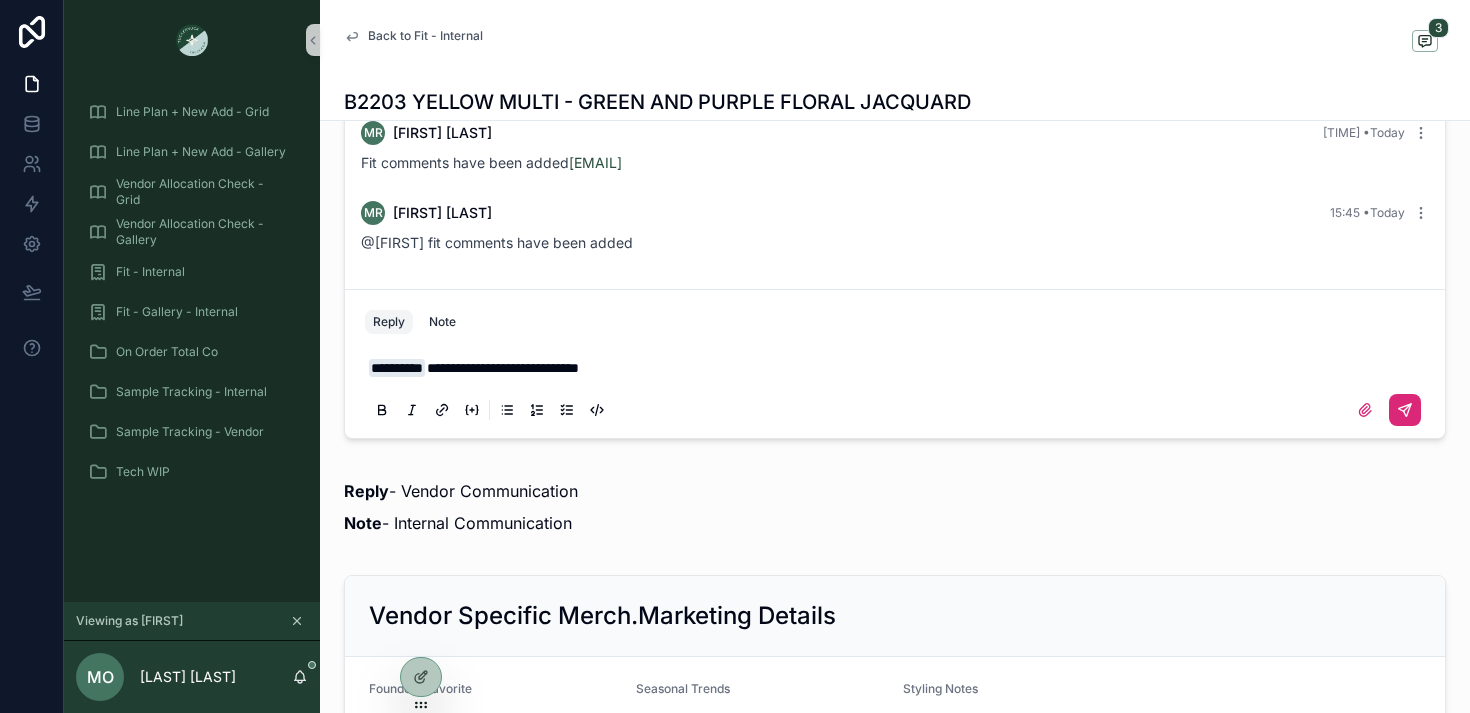 click 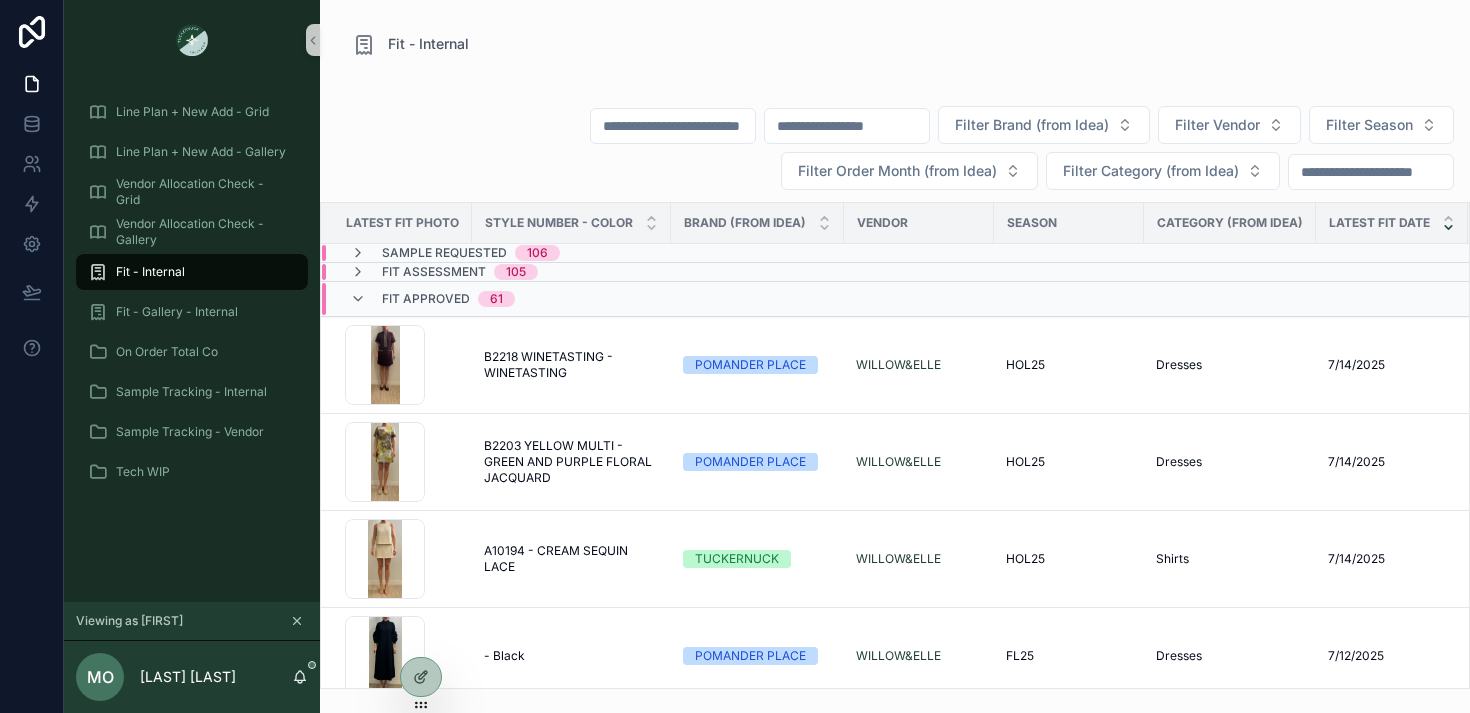 scroll, scrollTop: 0, scrollLeft: 0, axis: both 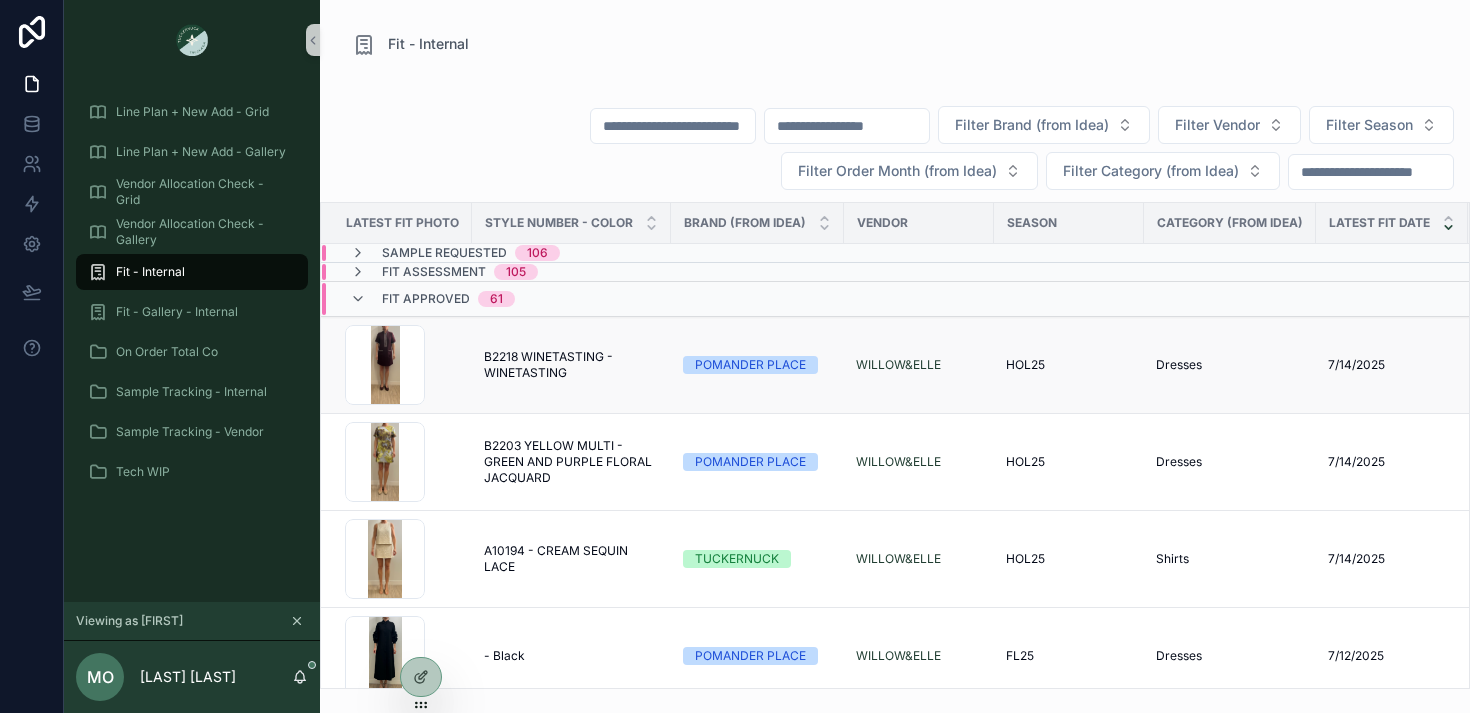 click on "B2218 WINETASTING - WINETASTING" at bounding box center (571, 365) 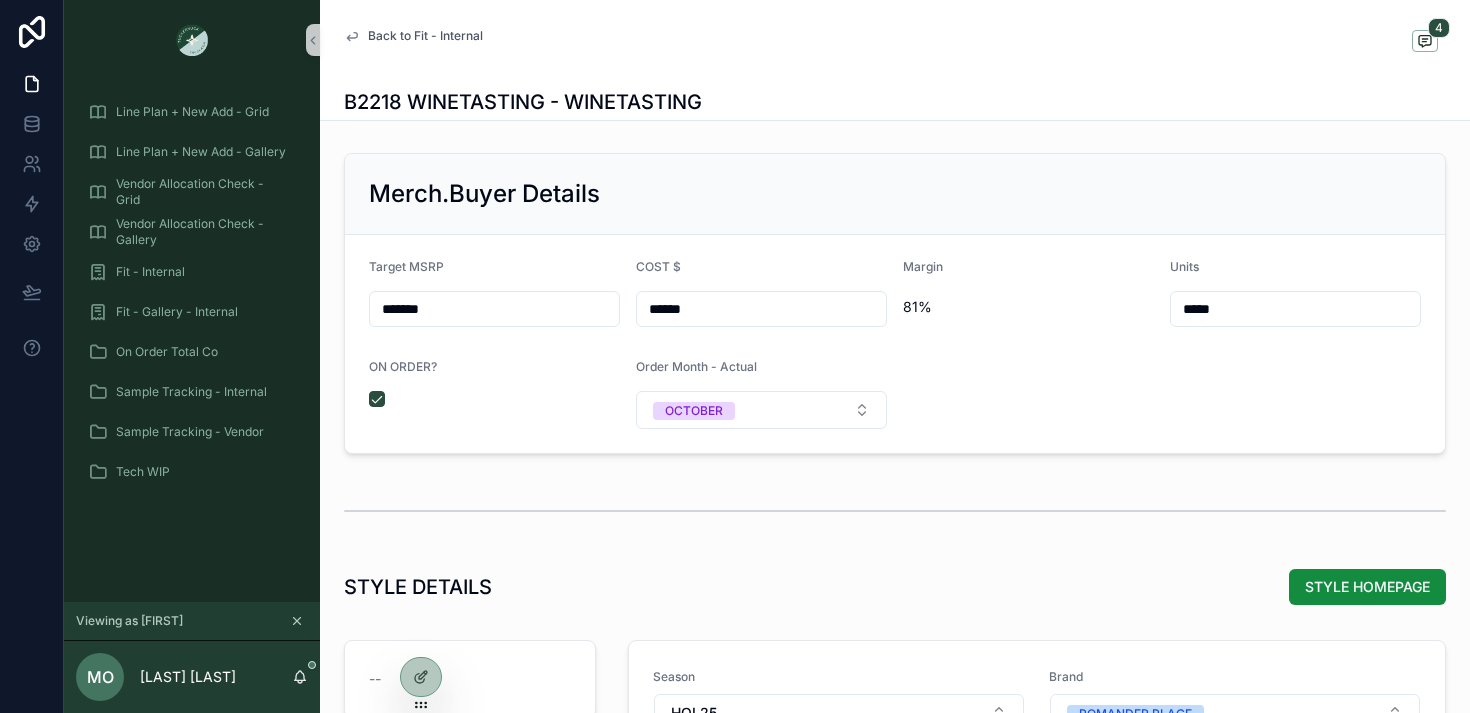 scroll, scrollTop: 1486, scrollLeft: 0, axis: vertical 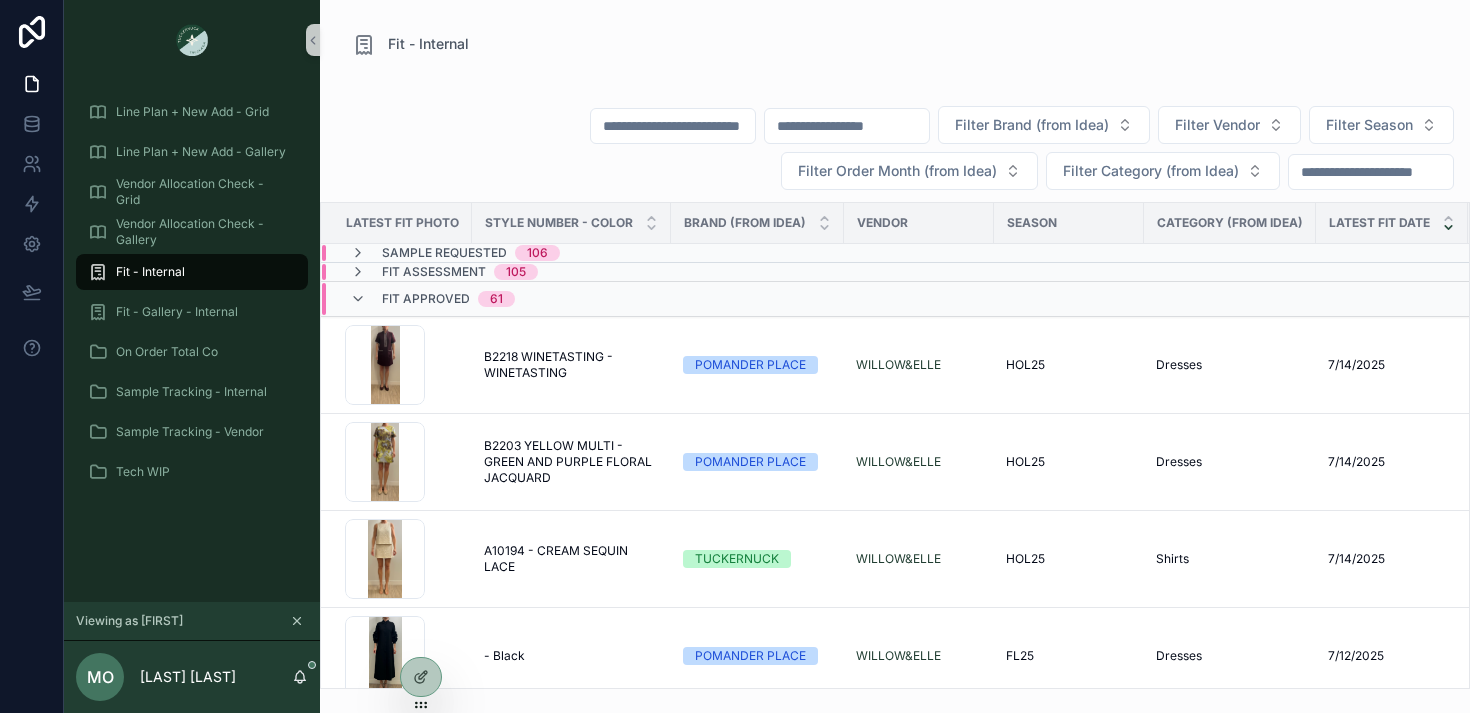 click on "Fit Approved 61" at bounding box center [582, 299] 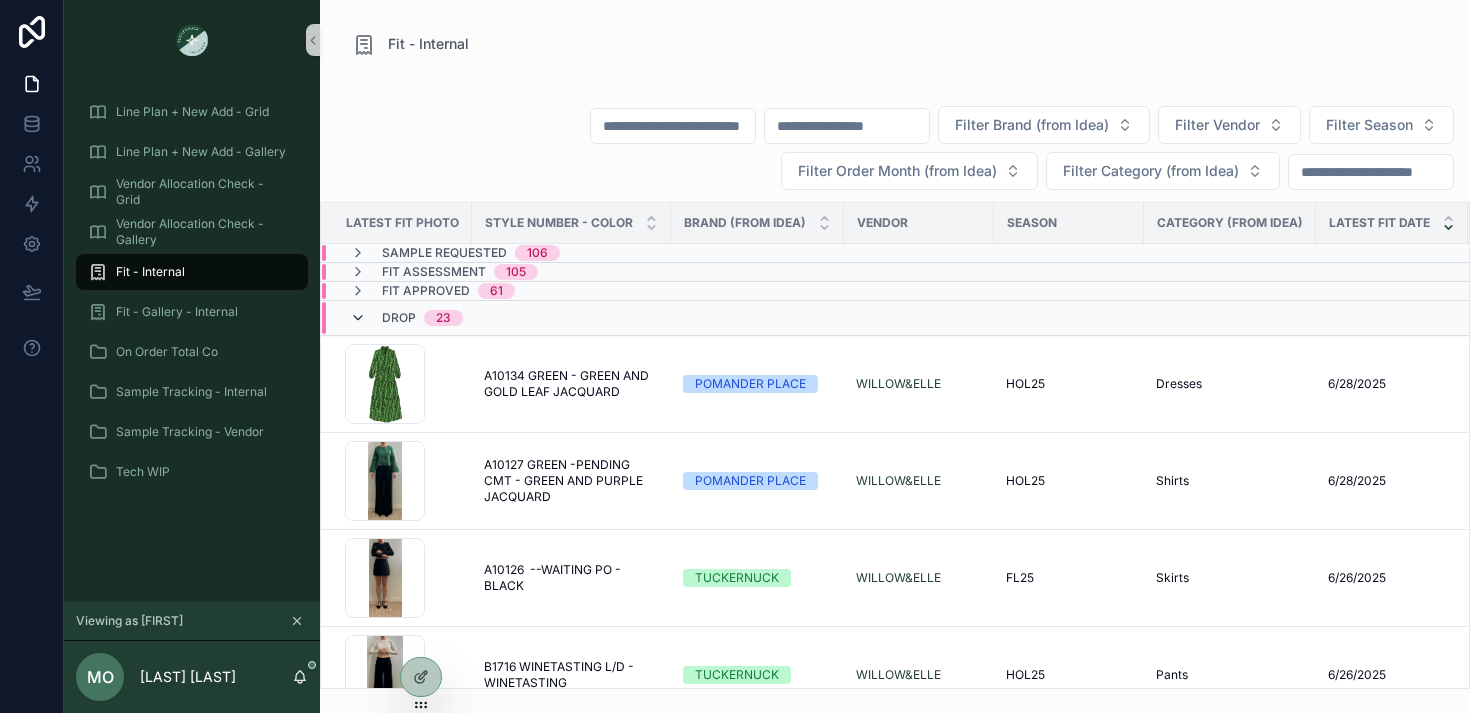 click at bounding box center (358, 318) 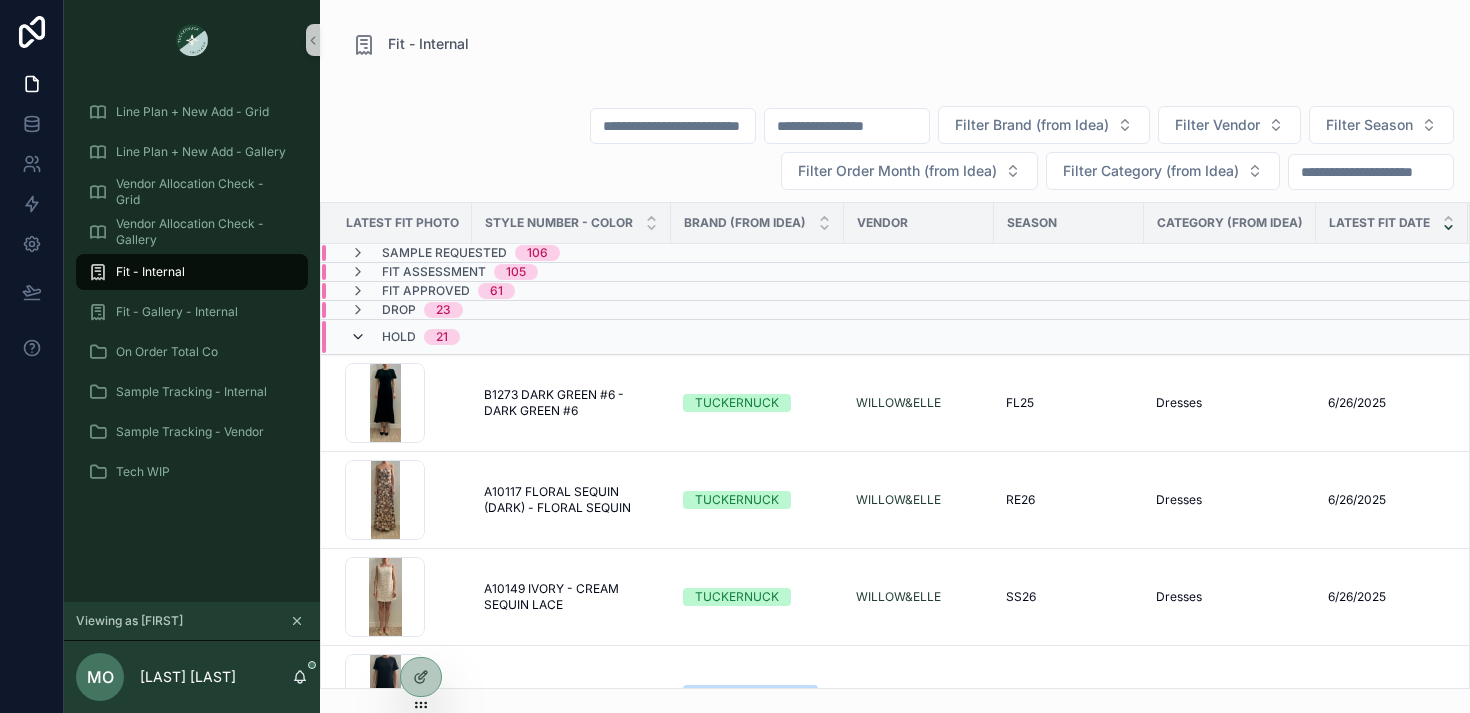 click at bounding box center (358, 337) 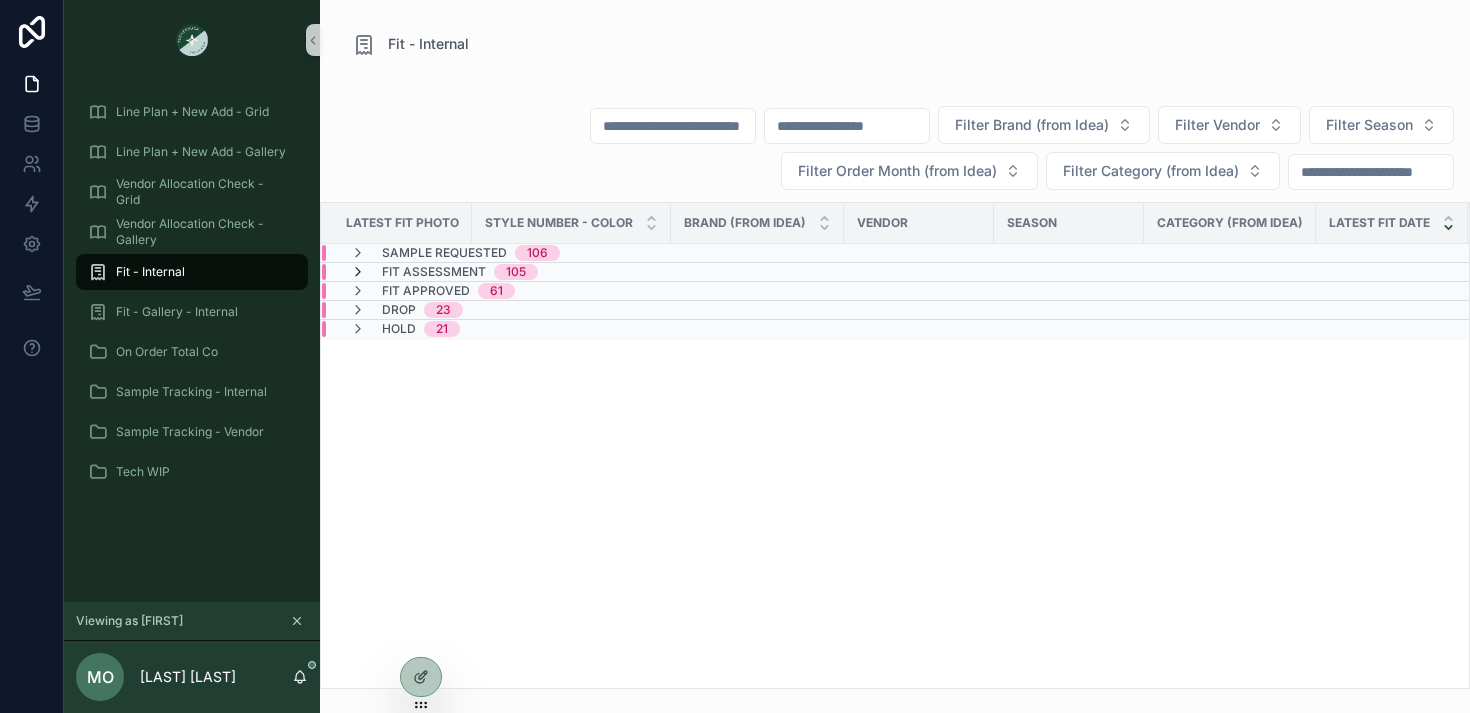 click at bounding box center (358, 272) 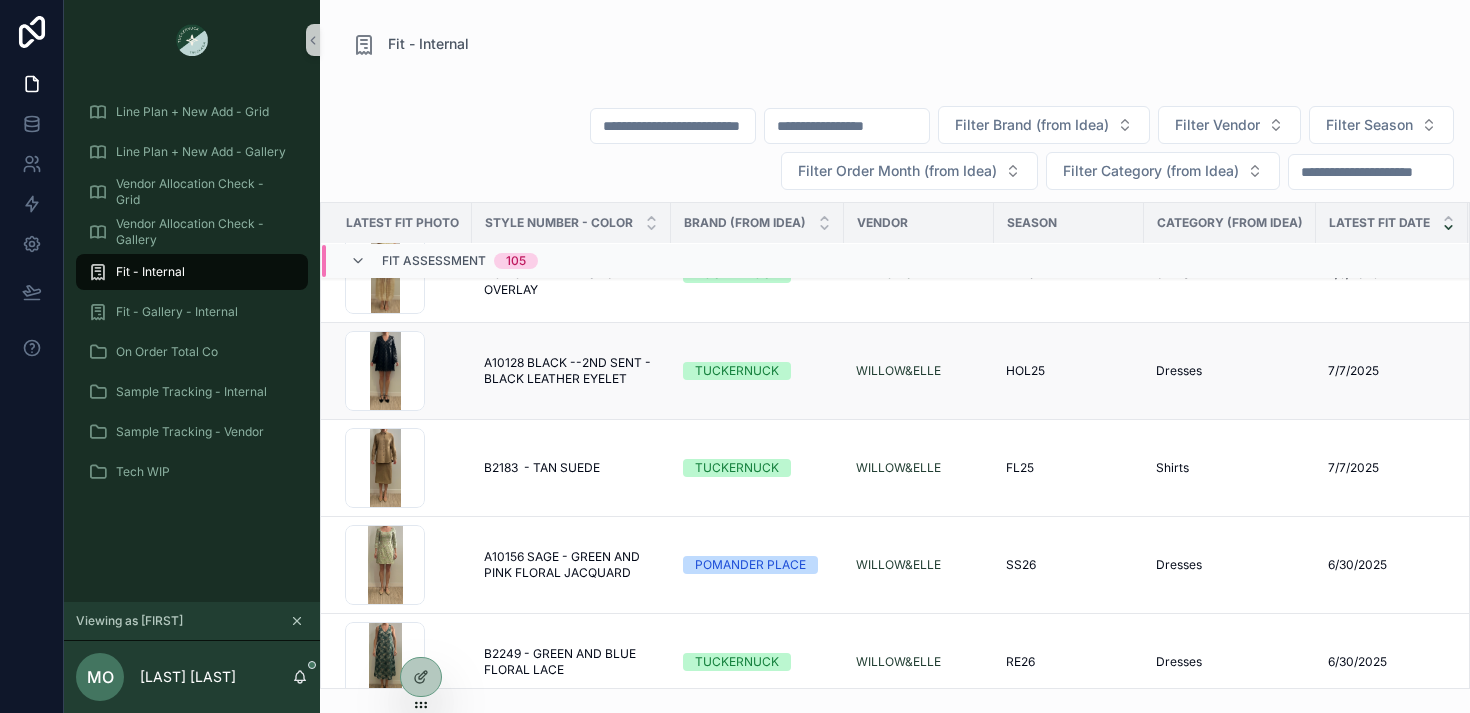 scroll, scrollTop: 79, scrollLeft: 0, axis: vertical 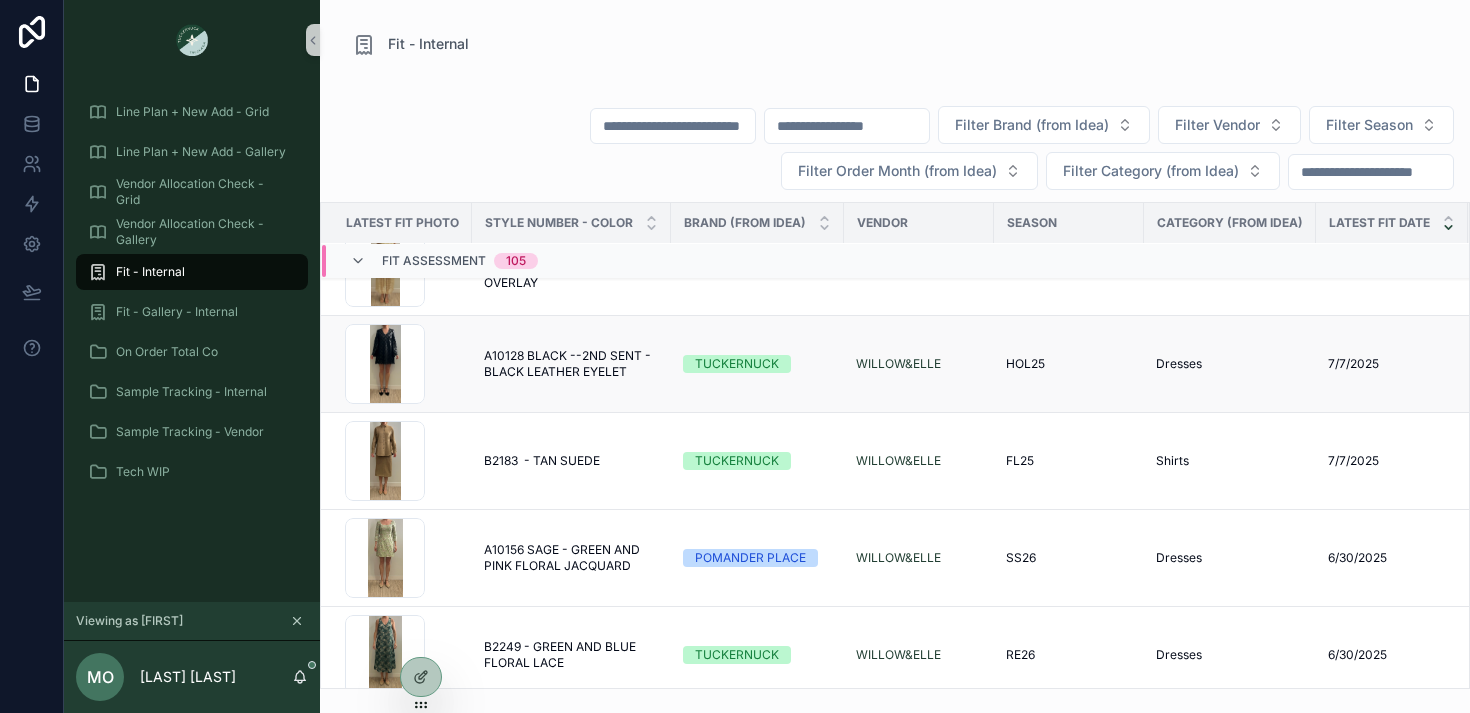 click on "A10128 BLACK --2ND SENT - BLACK LEATHER EYELET" at bounding box center [571, 364] 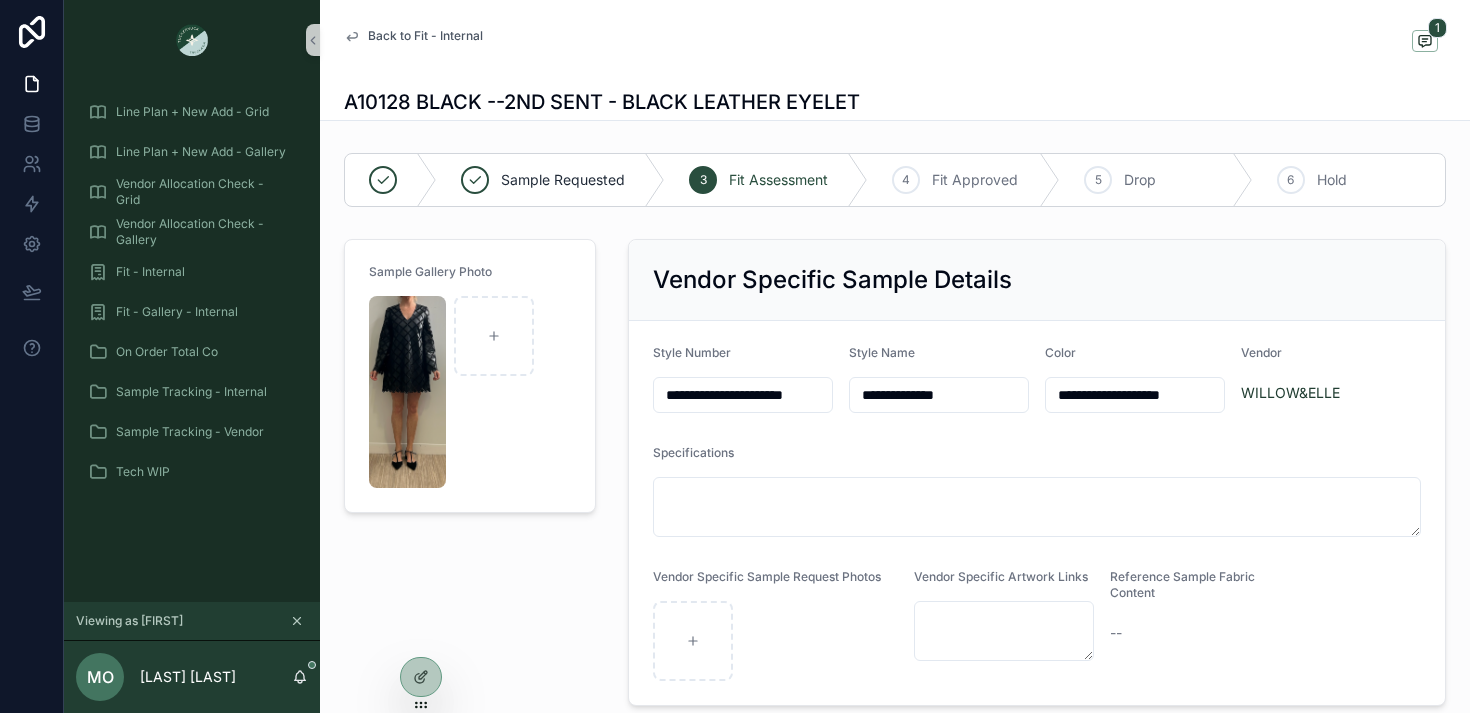 drag, startPoint x: 708, startPoint y: 396, endPoint x: 609, endPoint y: 396, distance: 99 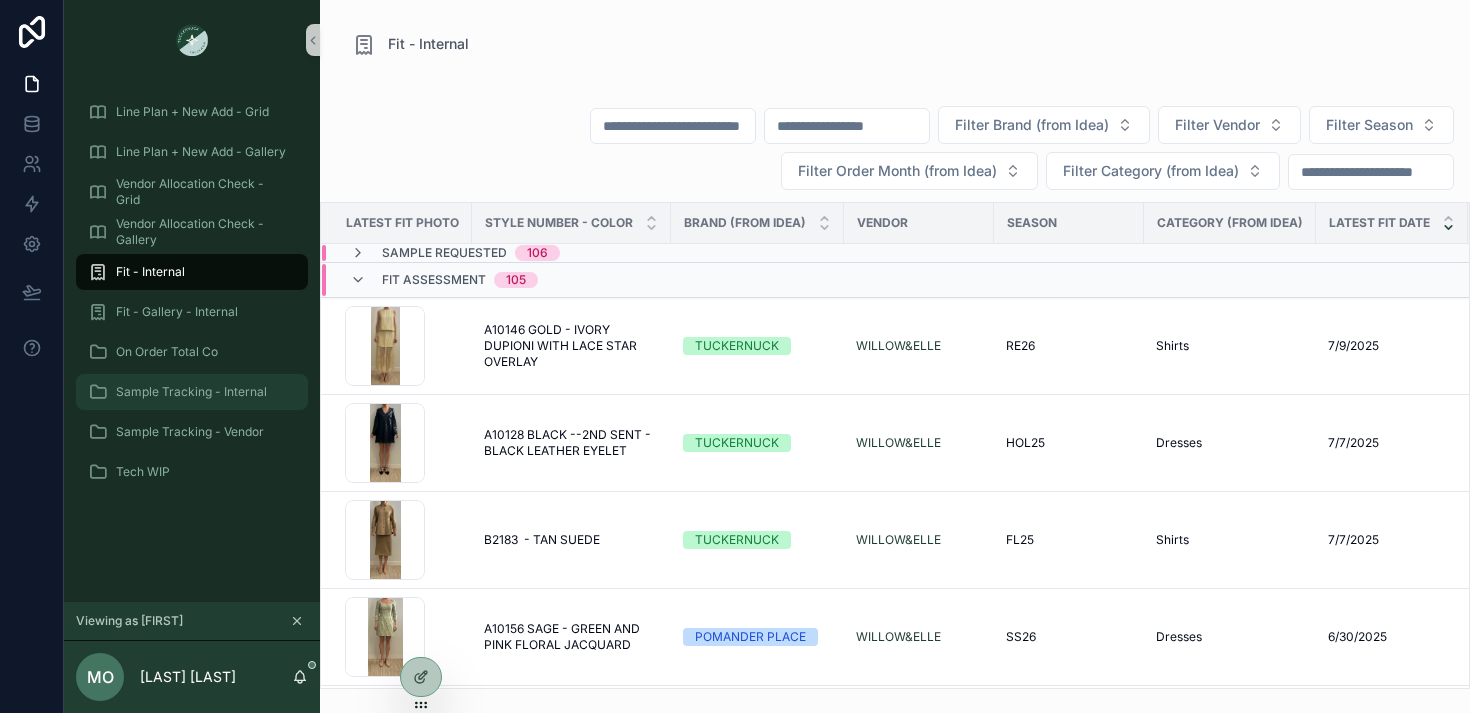 click on "Sample Tracking - Internal" at bounding box center [191, 392] 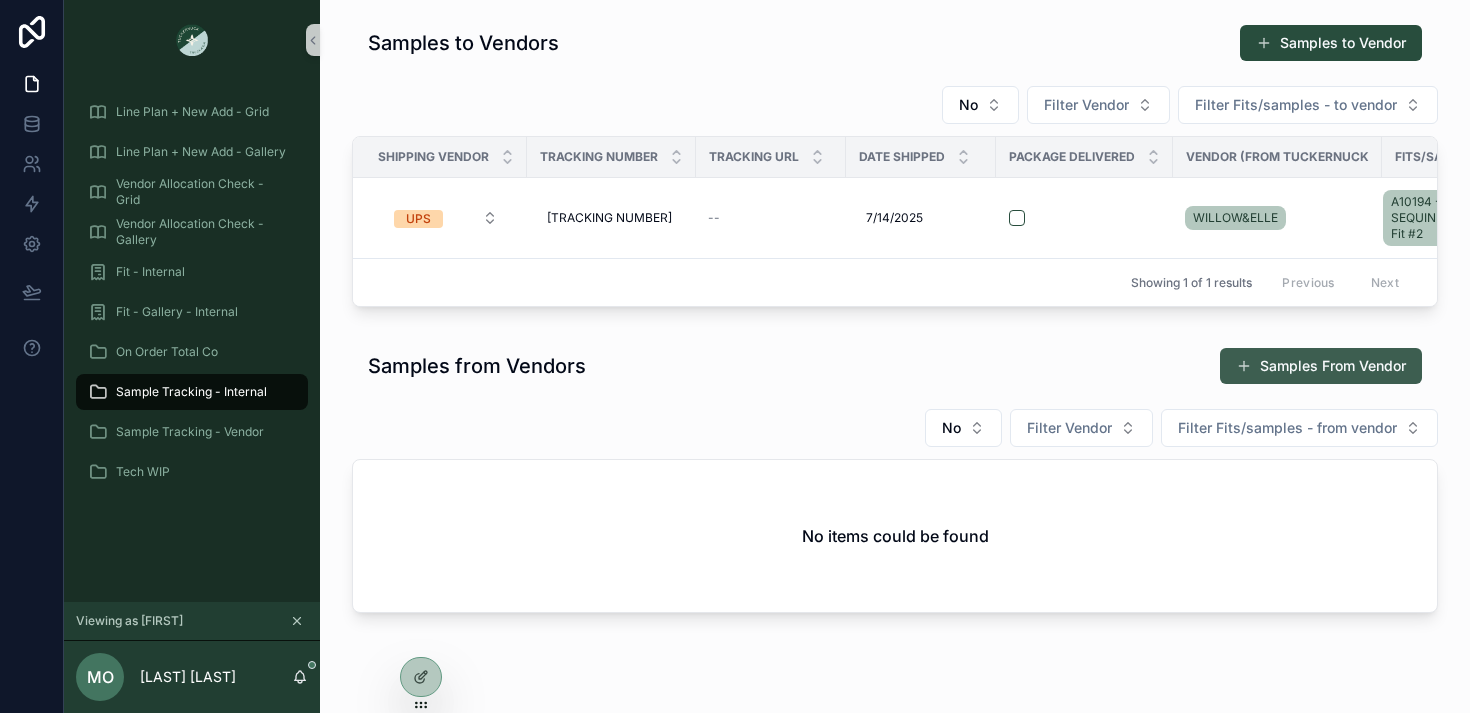 click on "Samples From Vendor" at bounding box center (1321, 366) 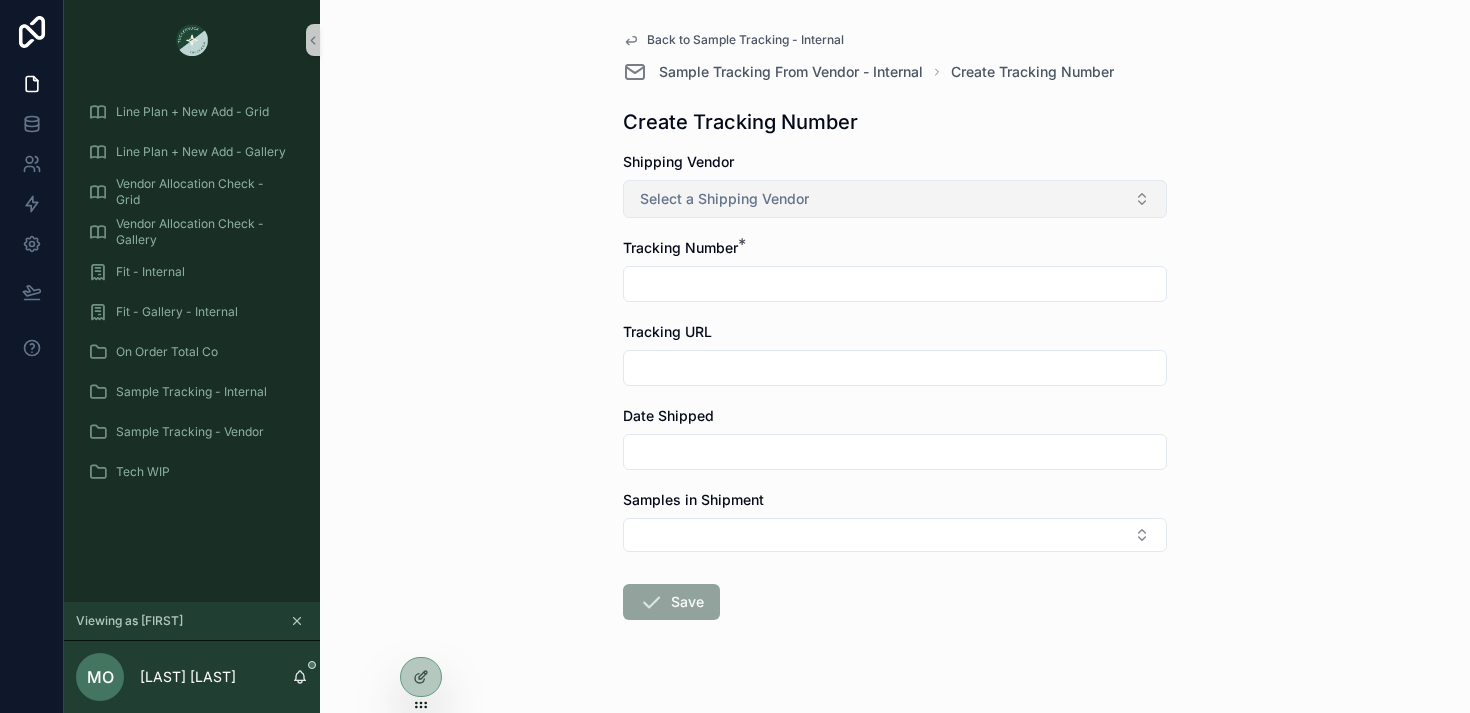 click on "Select a Shipping Vendor" at bounding box center [724, 199] 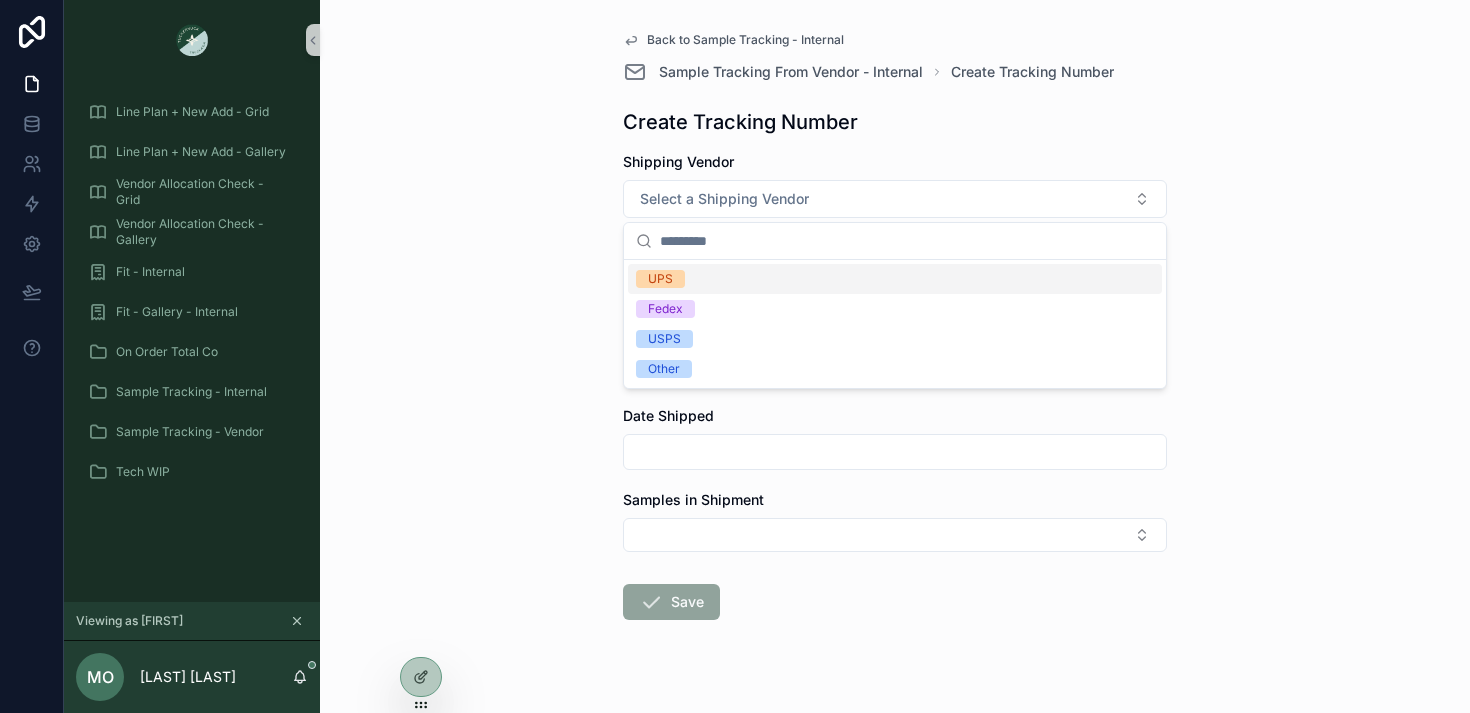 click on "UPS" at bounding box center [660, 279] 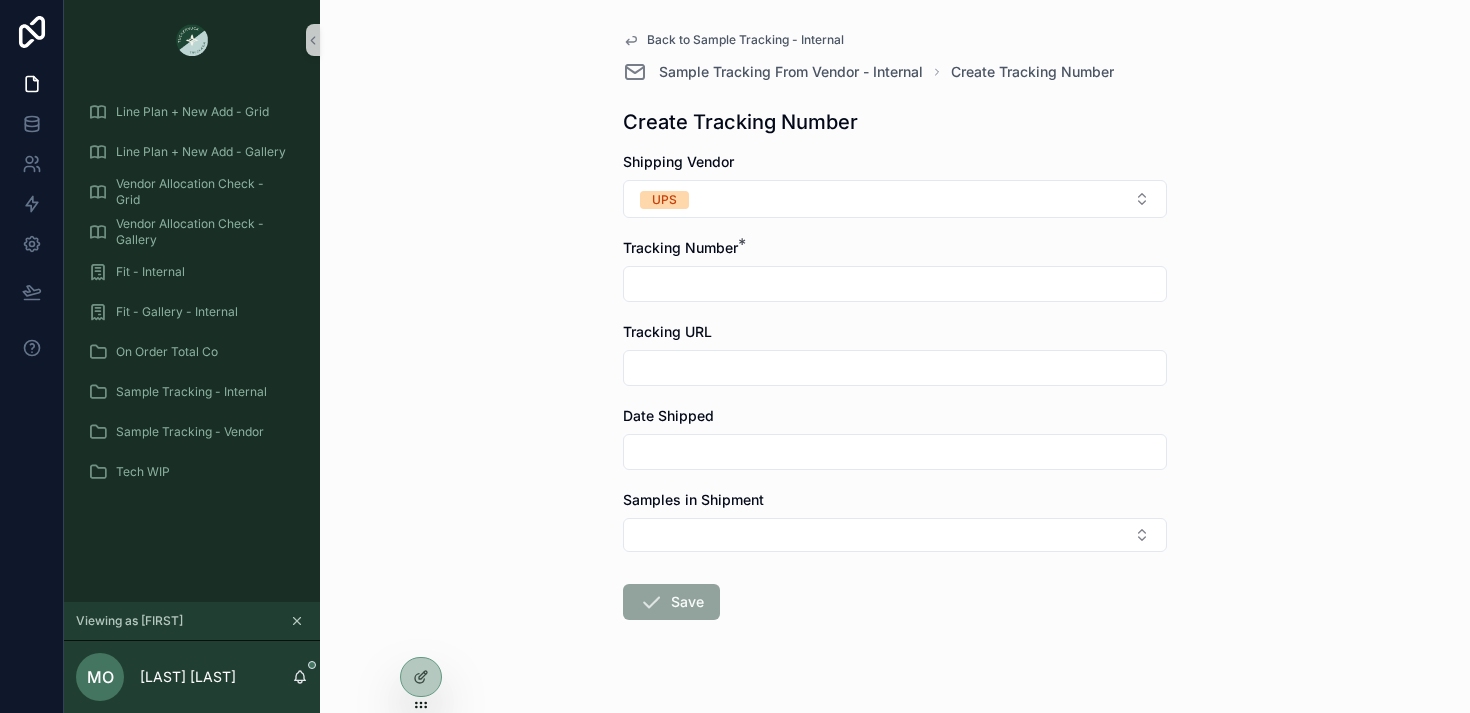 click at bounding box center [895, 284] 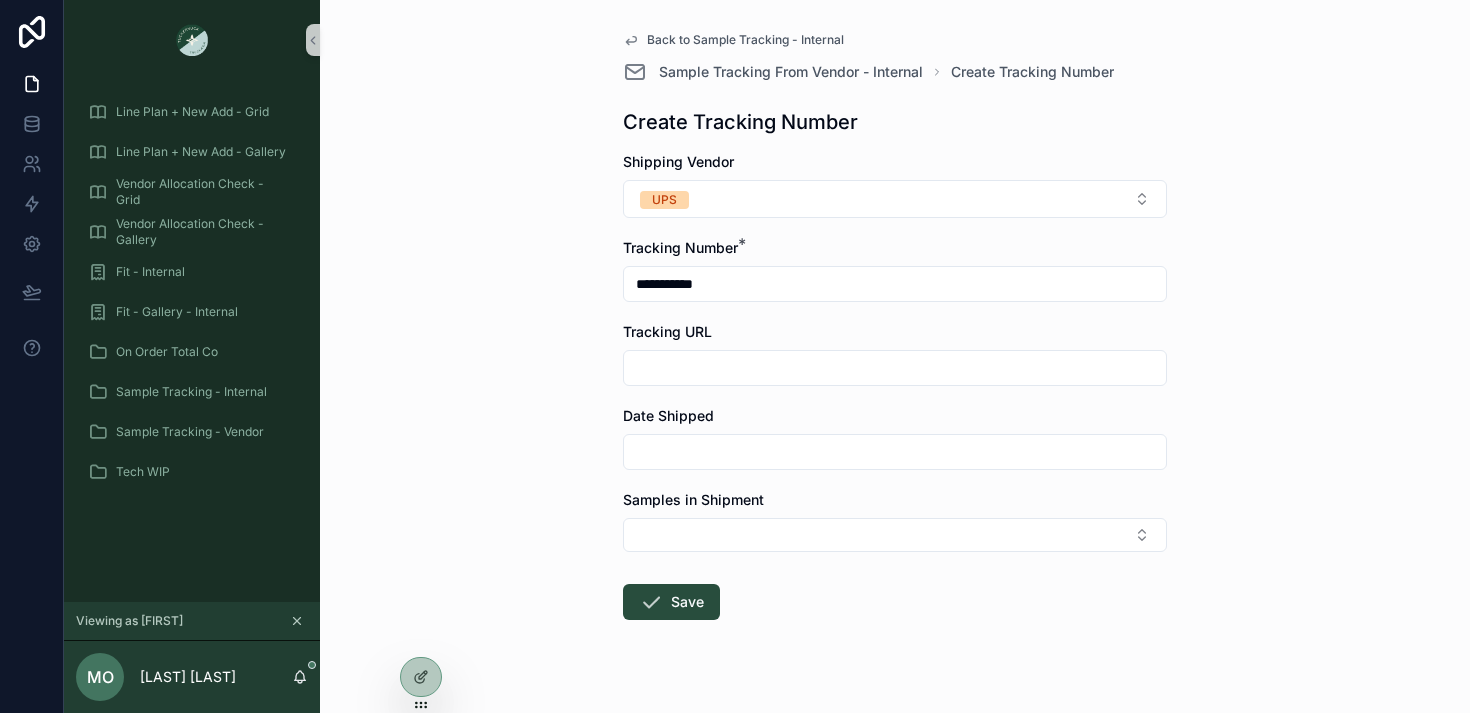 type on "**********" 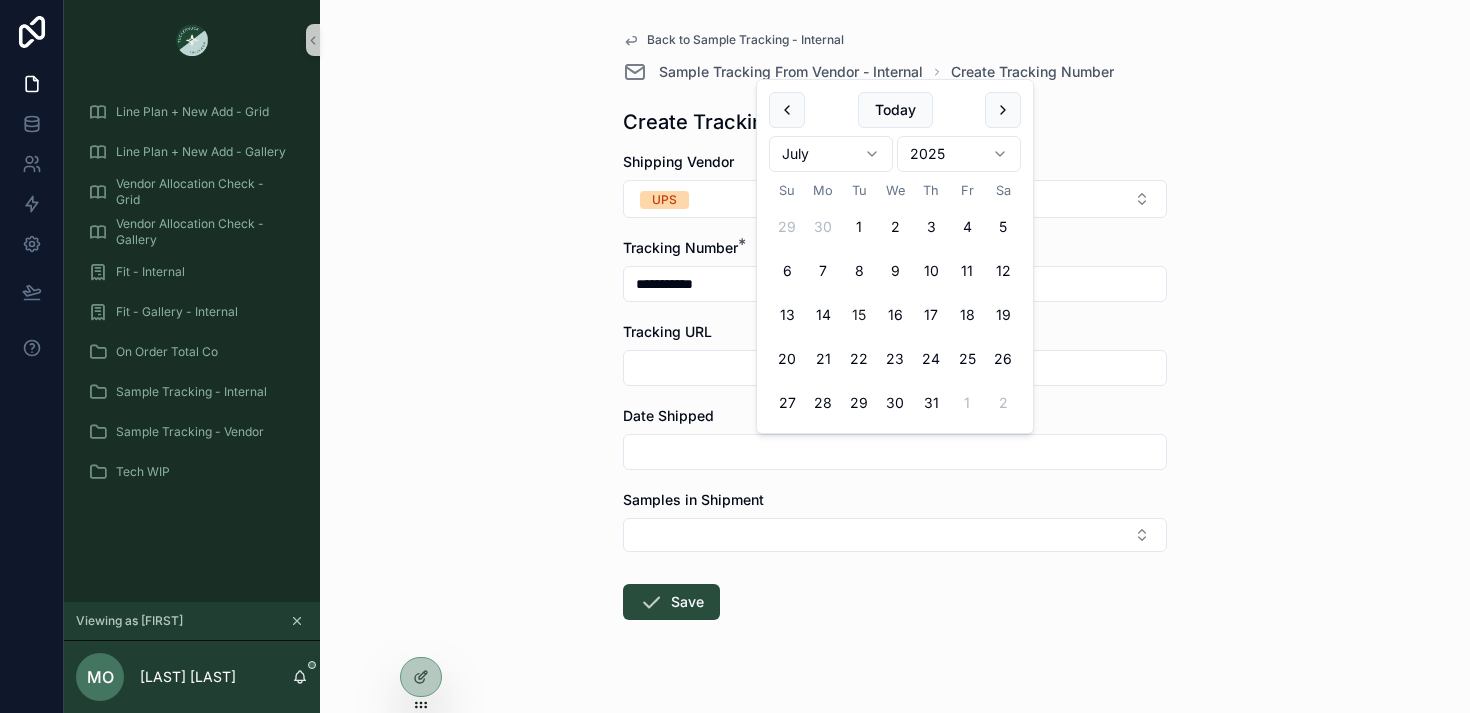 click at bounding box center (895, 452) 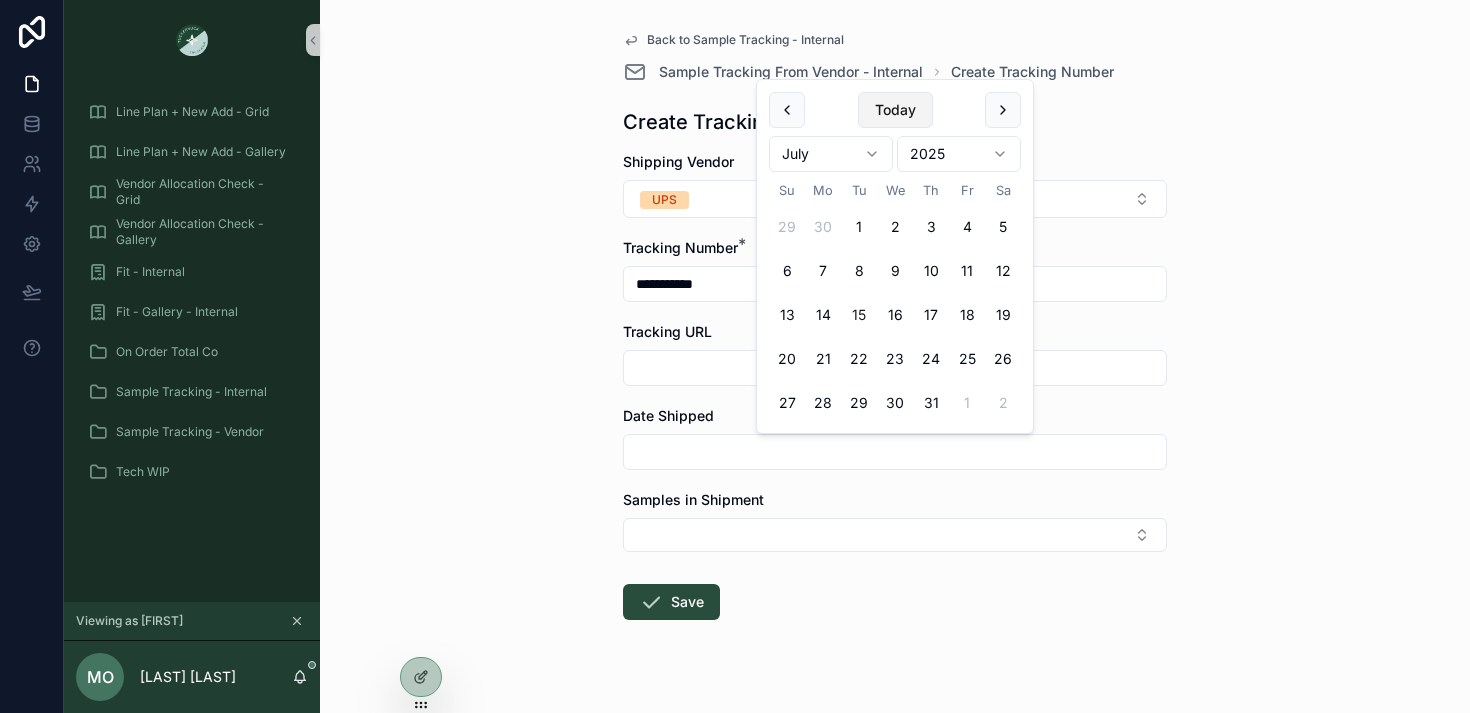 click on "Today" at bounding box center [895, 110] 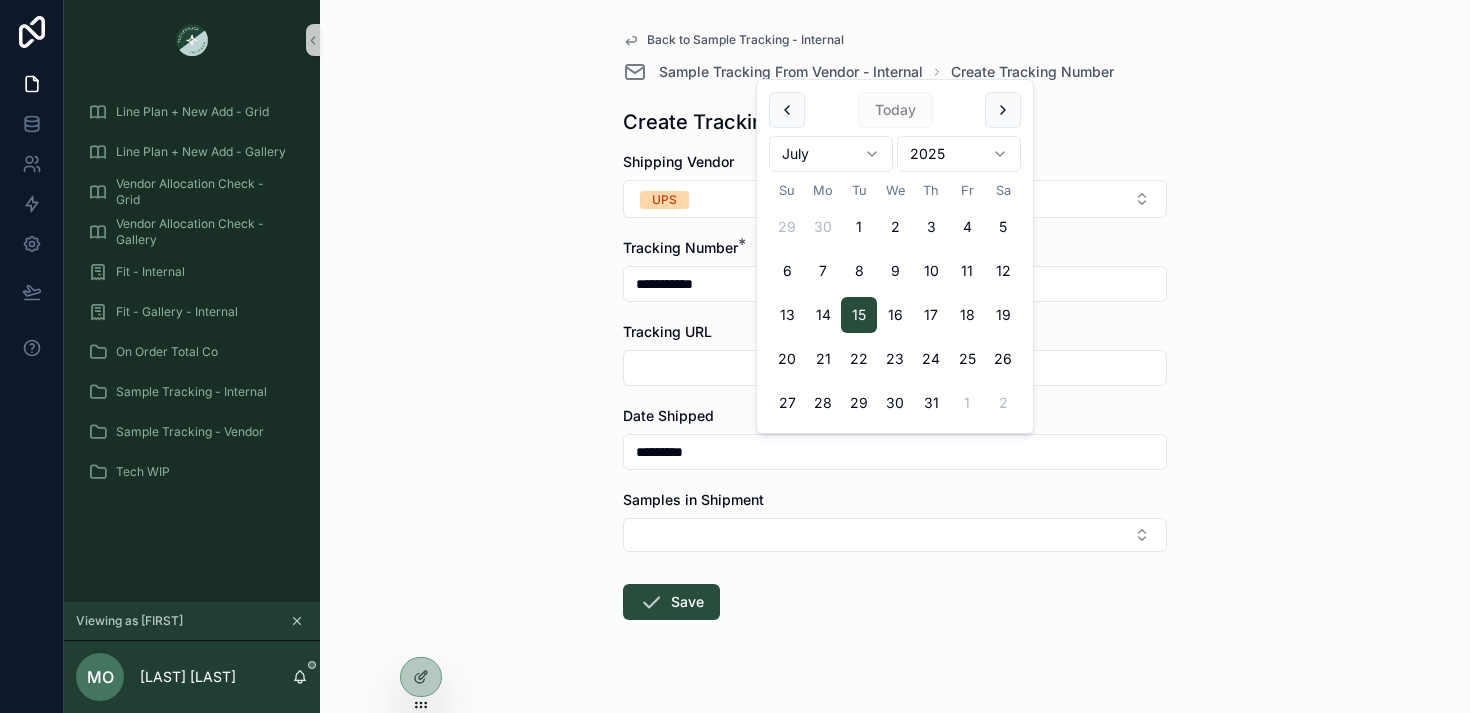 type on "*********" 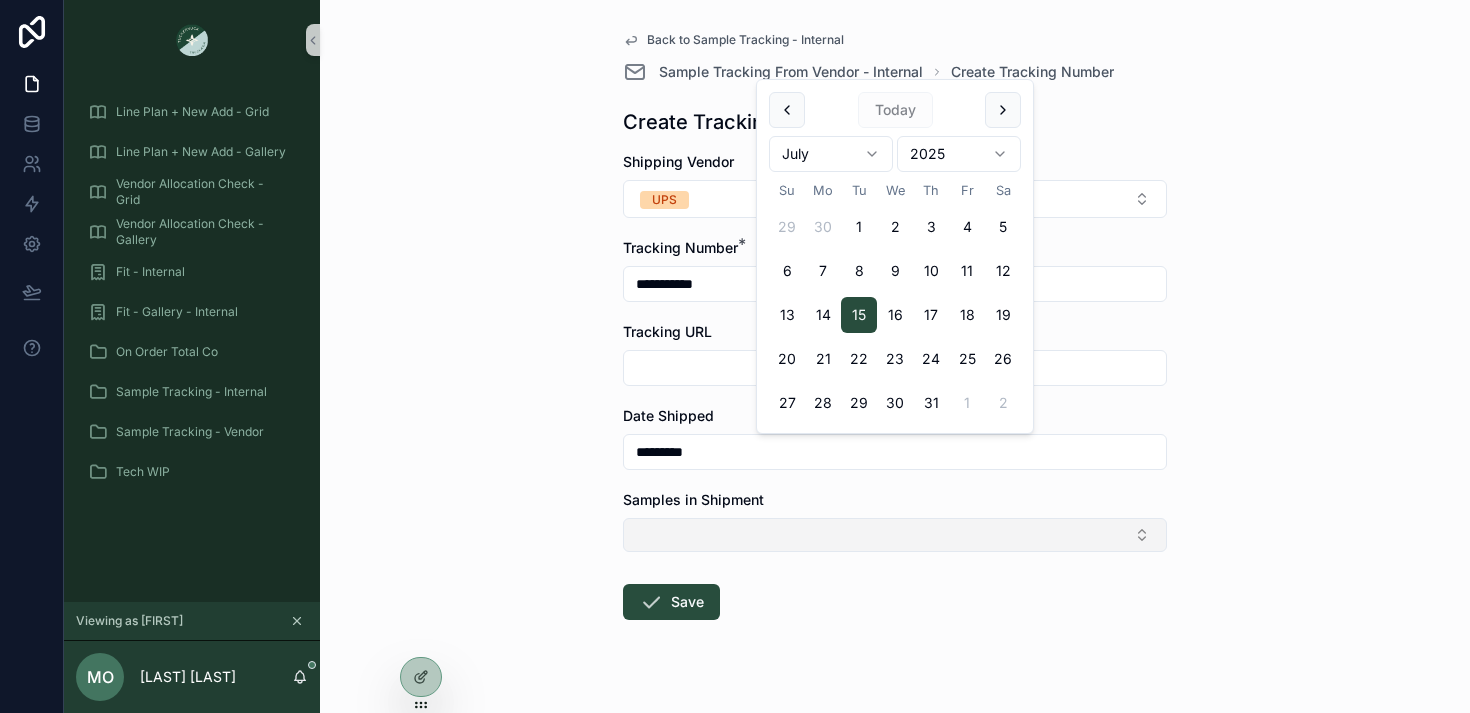 click at bounding box center (895, 535) 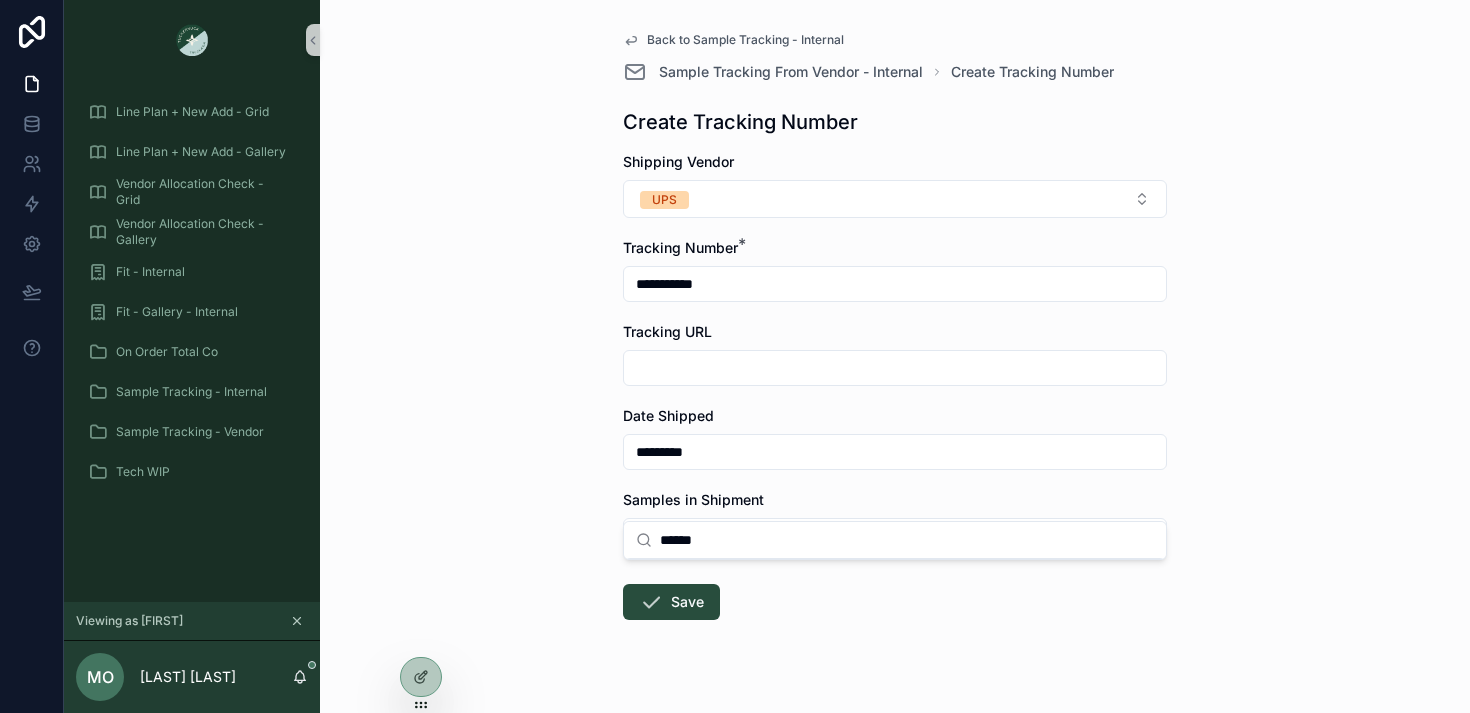 scroll, scrollTop: 35, scrollLeft: 0, axis: vertical 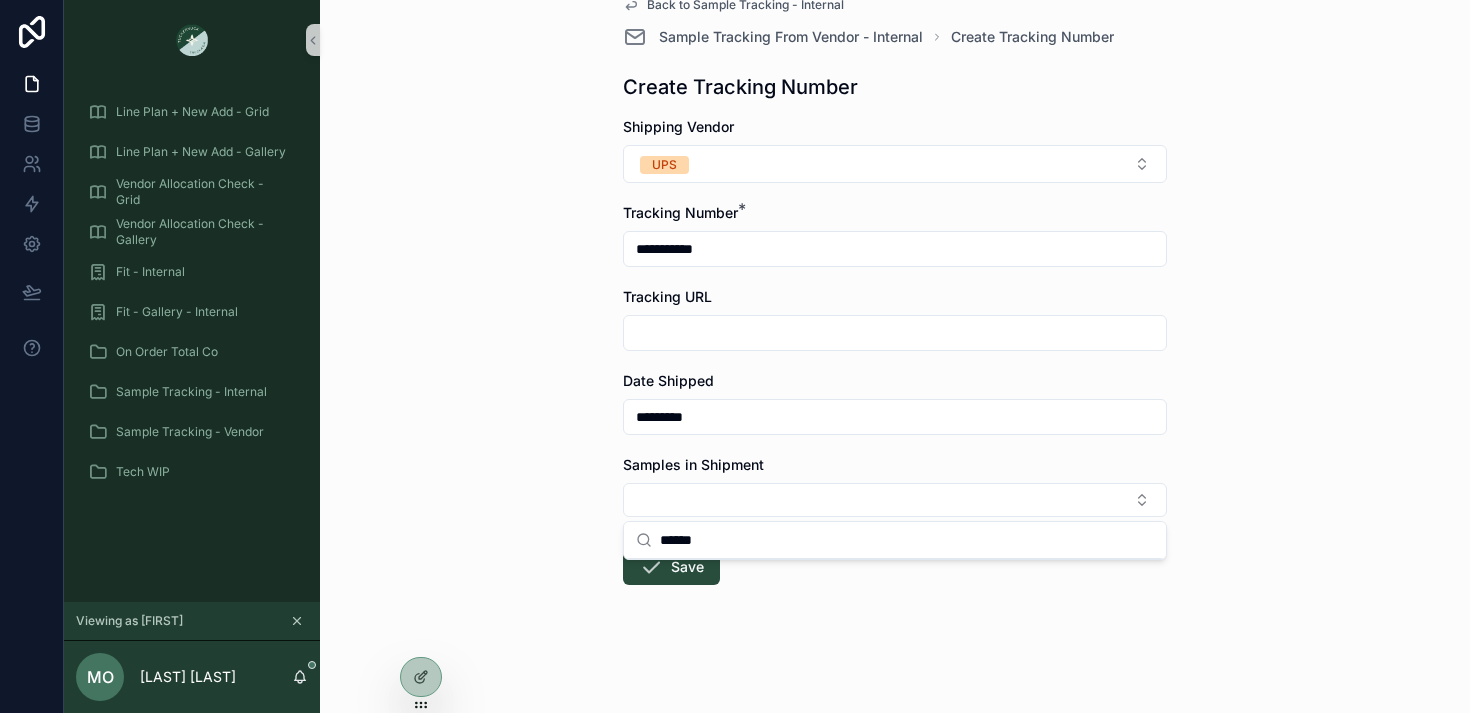type on "******" 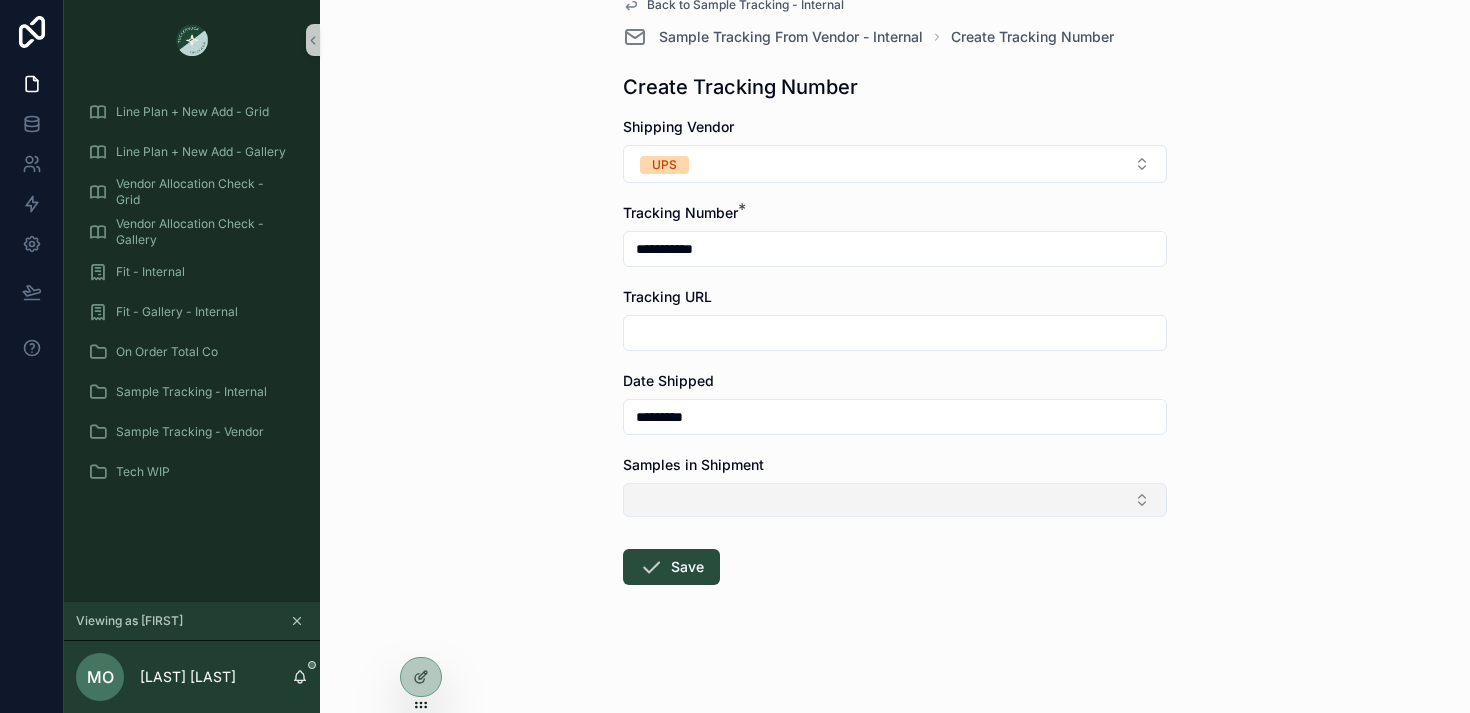 click at bounding box center (895, 500) 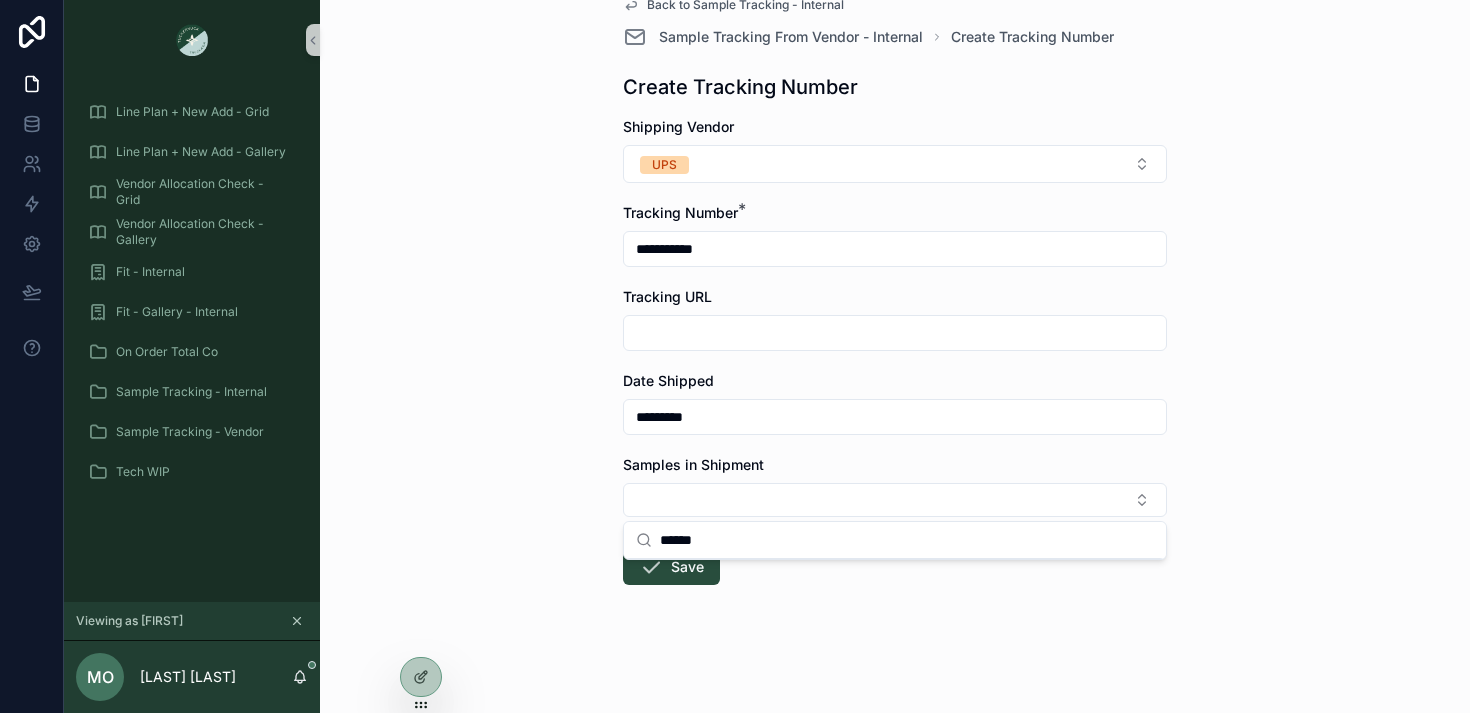 type on "******" 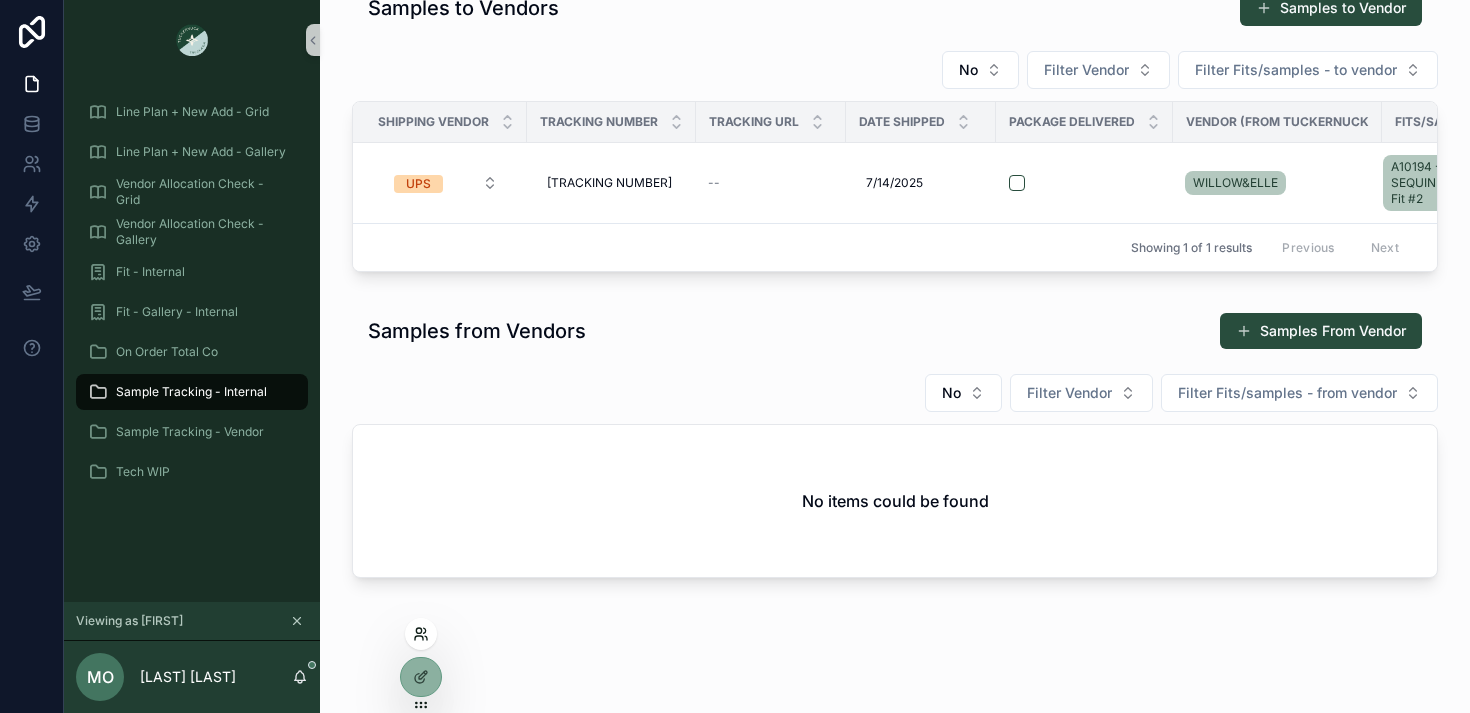click 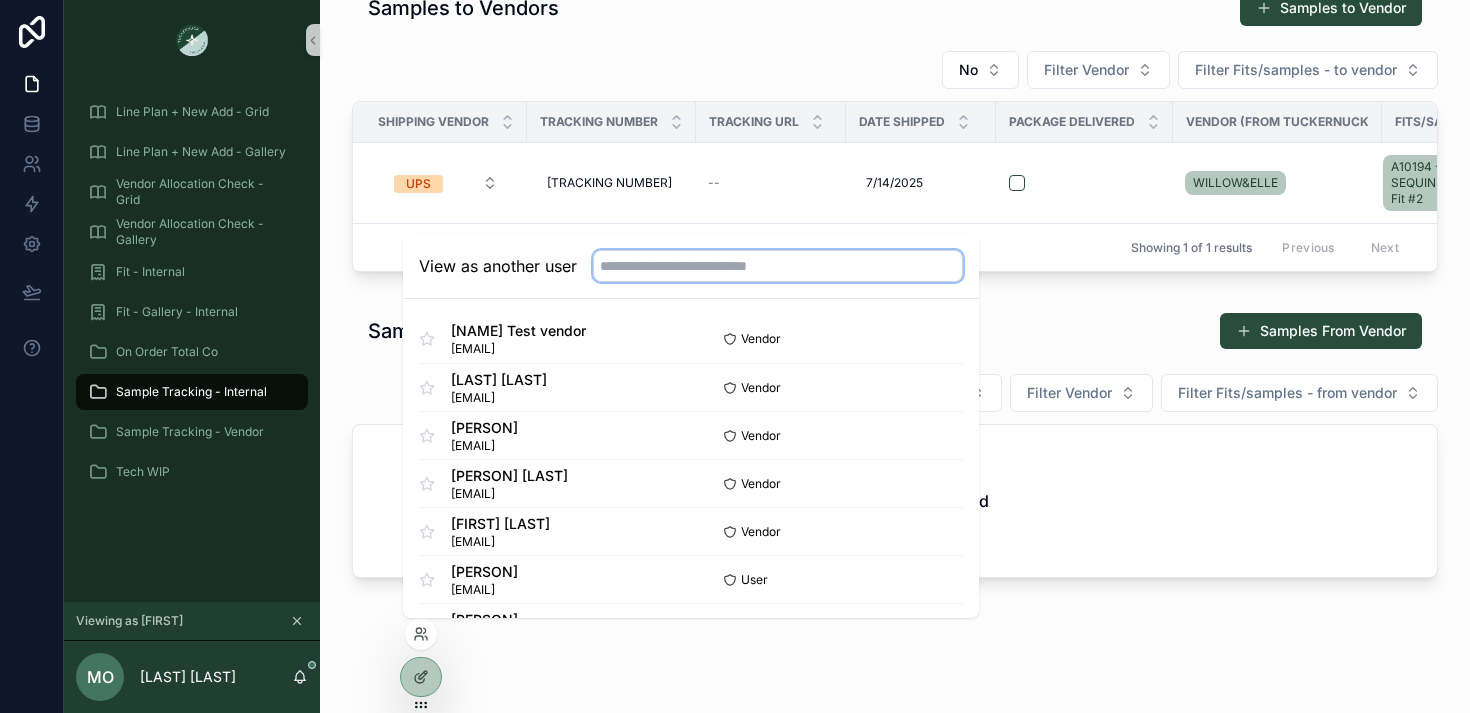 click at bounding box center (778, 266) 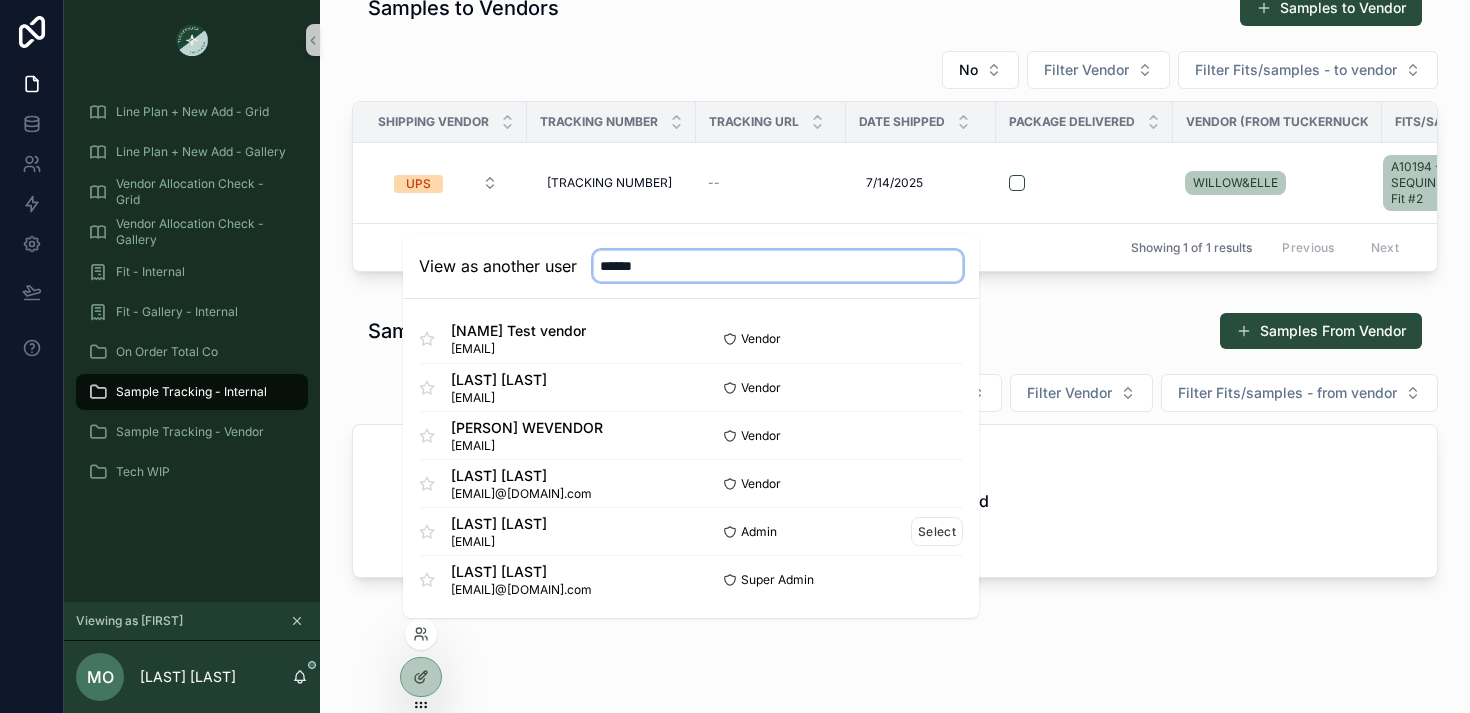 scroll, scrollTop: 1, scrollLeft: 0, axis: vertical 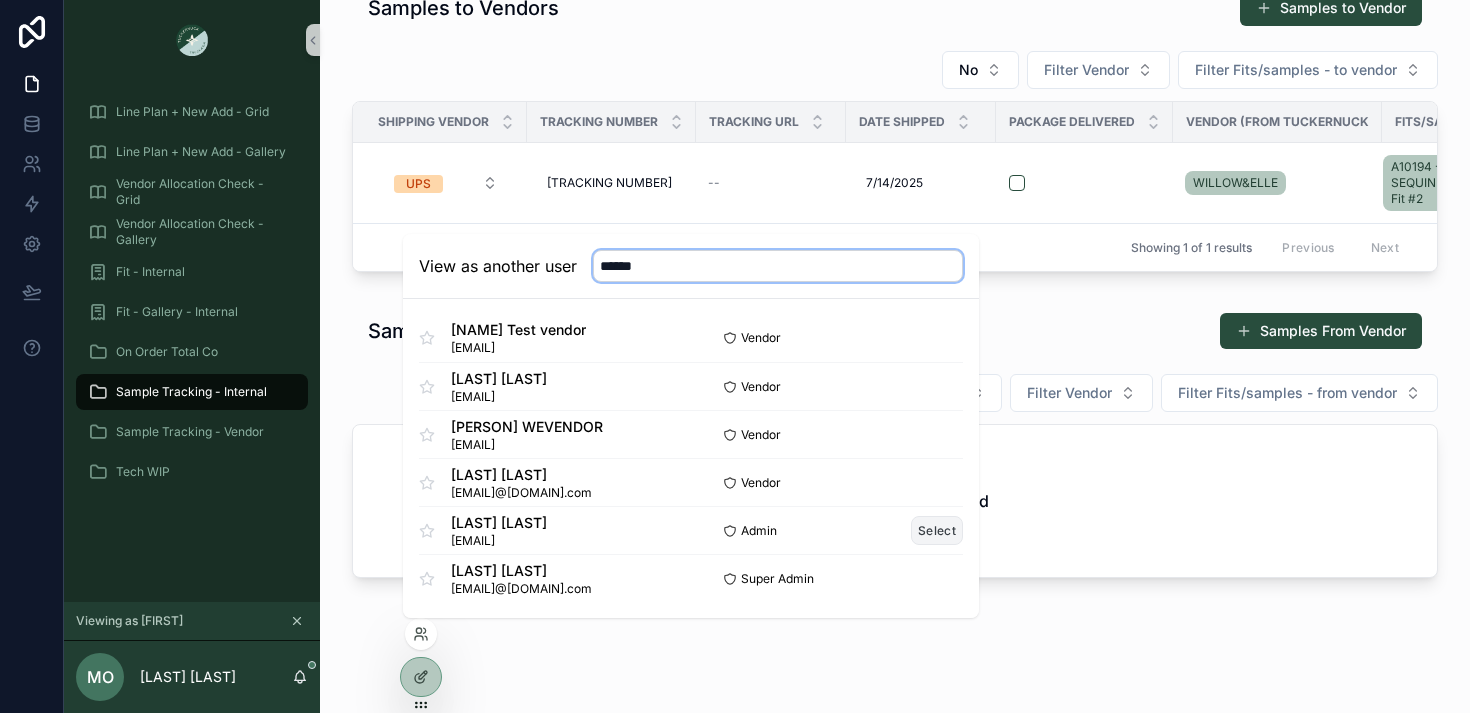 type on "******" 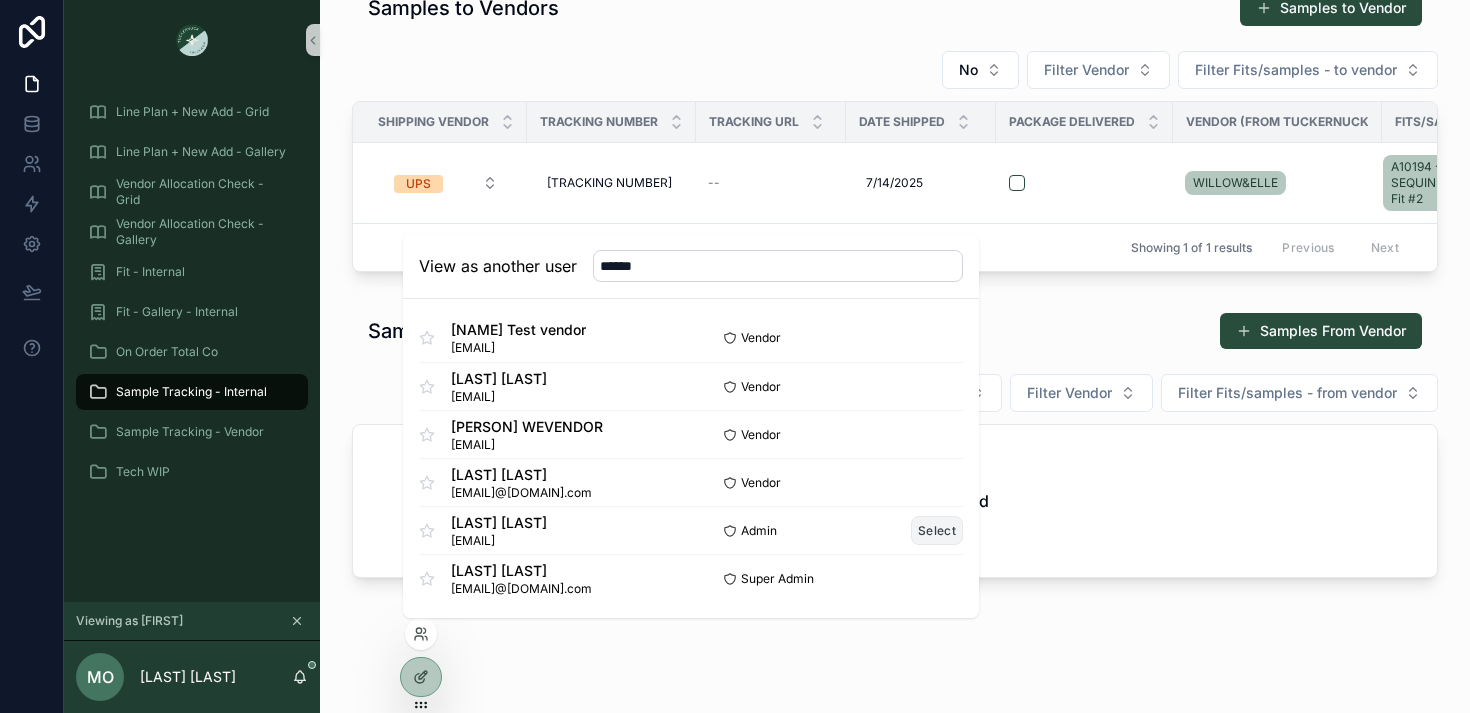 click on "Select" at bounding box center (937, 530) 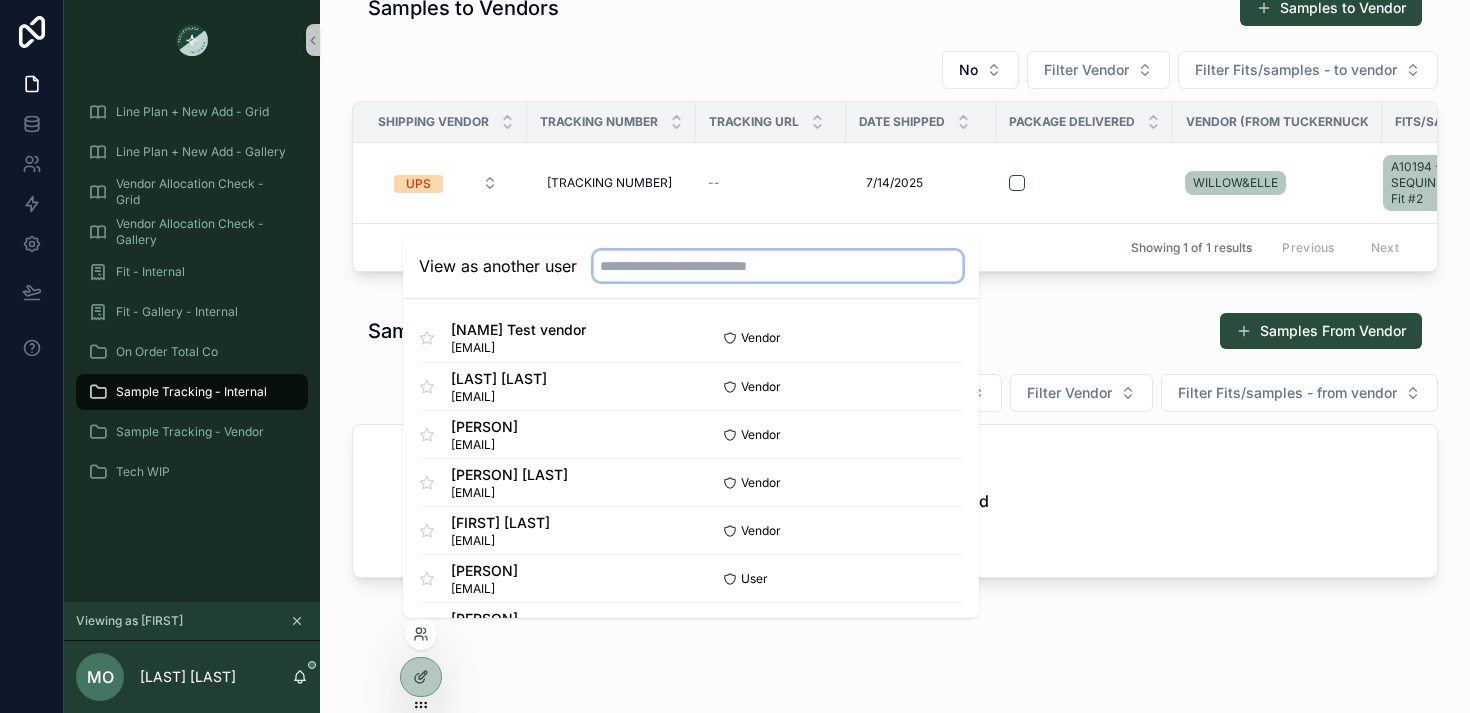 click at bounding box center (778, 266) 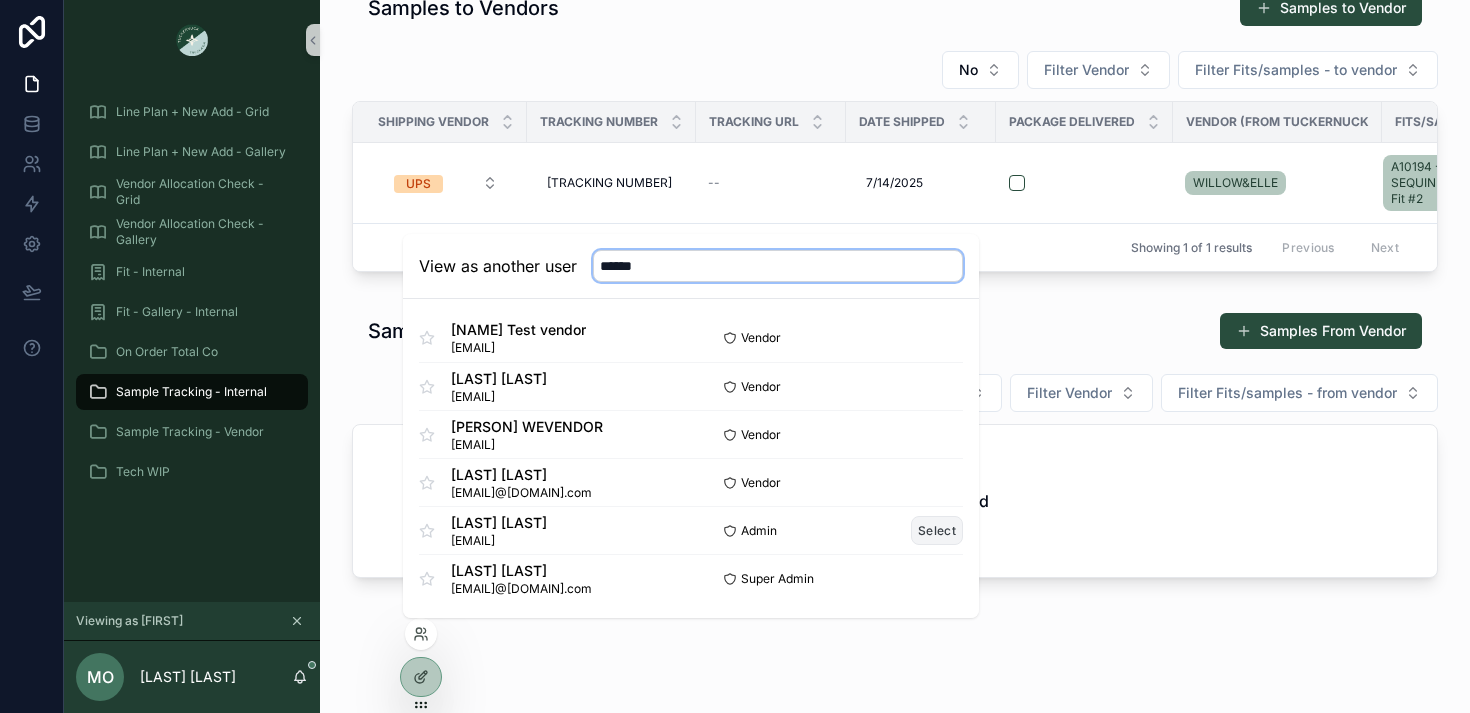 type on "******" 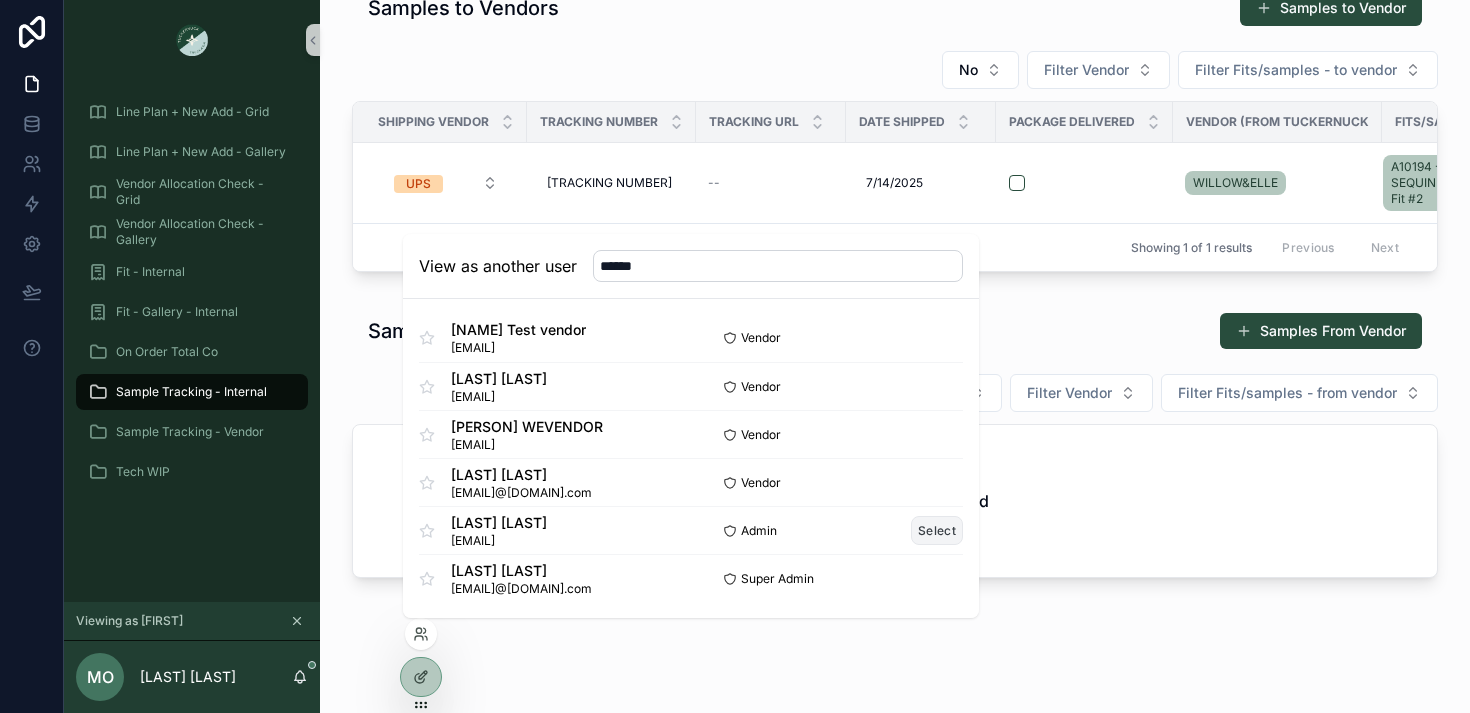 click on "Select" at bounding box center [937, 530] 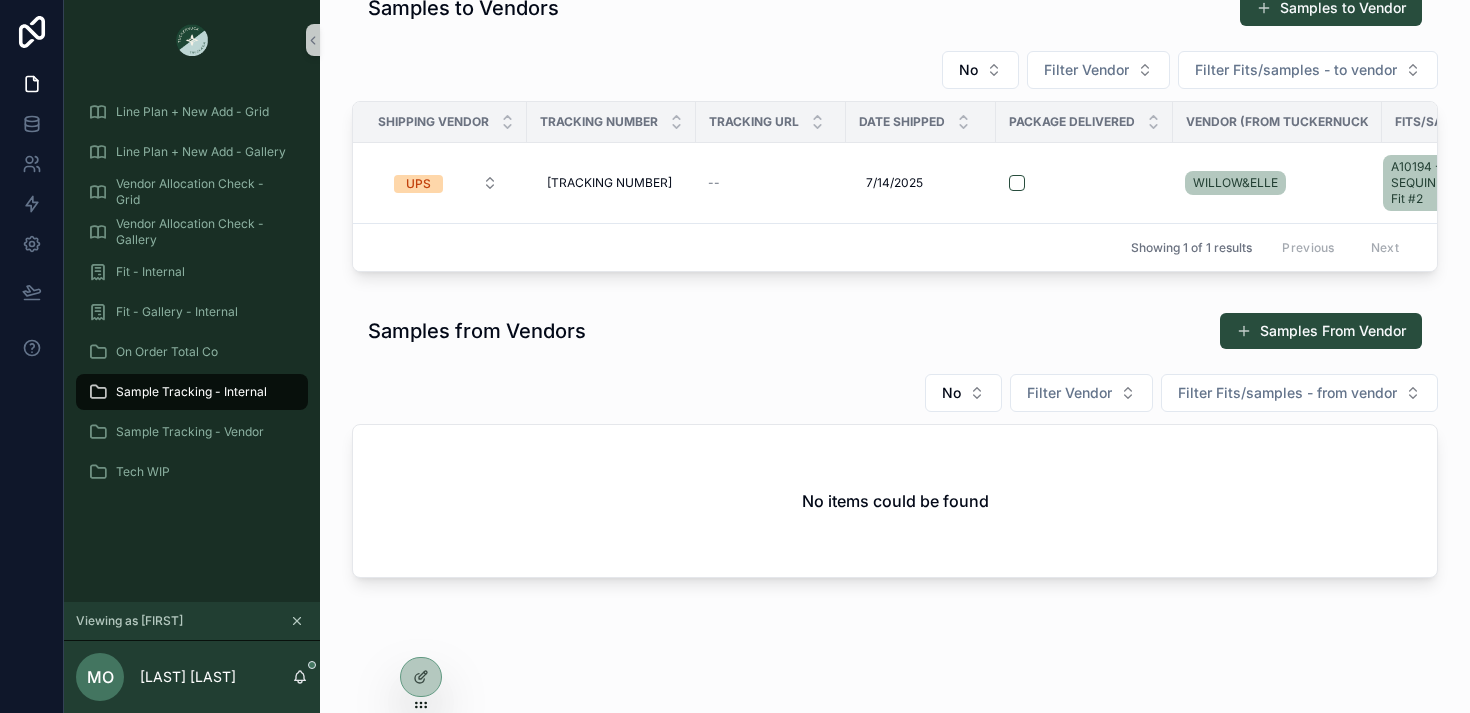 click on "Samples to Vendors Samples to Vendor No Filter Vendor Filter Fits/samples - to vendor Shipping Vendor Tracking Number Tracking URL Date Shipped Package Delivered Vendor (from Tuckernuck Fits/samples - to vendor collection UPS 1Z4Y126W1395290572 1Z4Y126W1395290572 -- 7/14/2025 7/14/2025 WILLOW&ELLE A10194 - CREAM SEQUIN LACE  - Fit #2 Showing 1 of 1 results Previous Next Samples from Vendors Samples From Vendor No Filter Vendor Filter Fits/samples - from vendor No items could be found" at bounding box center [895, 343] 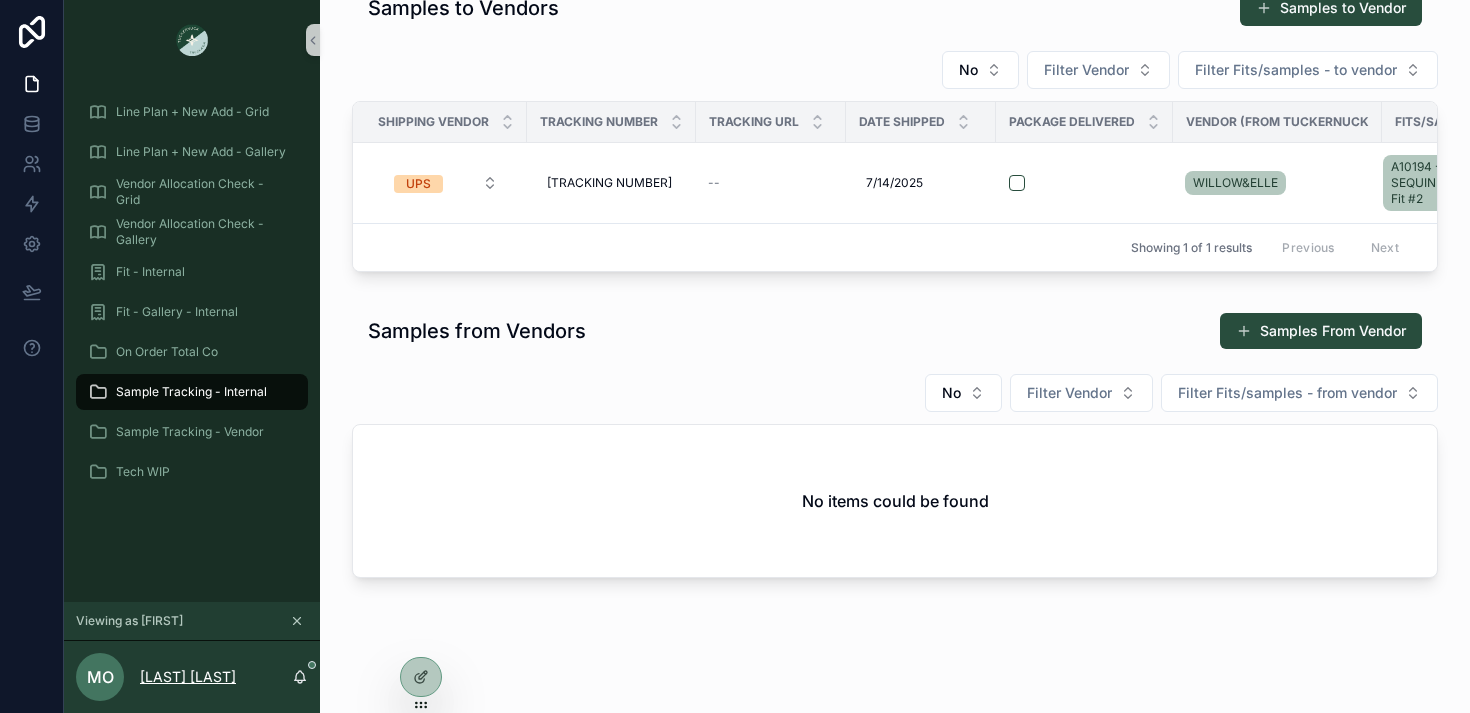 click on "Maggie Oaks" at bounding box center (188, 677) 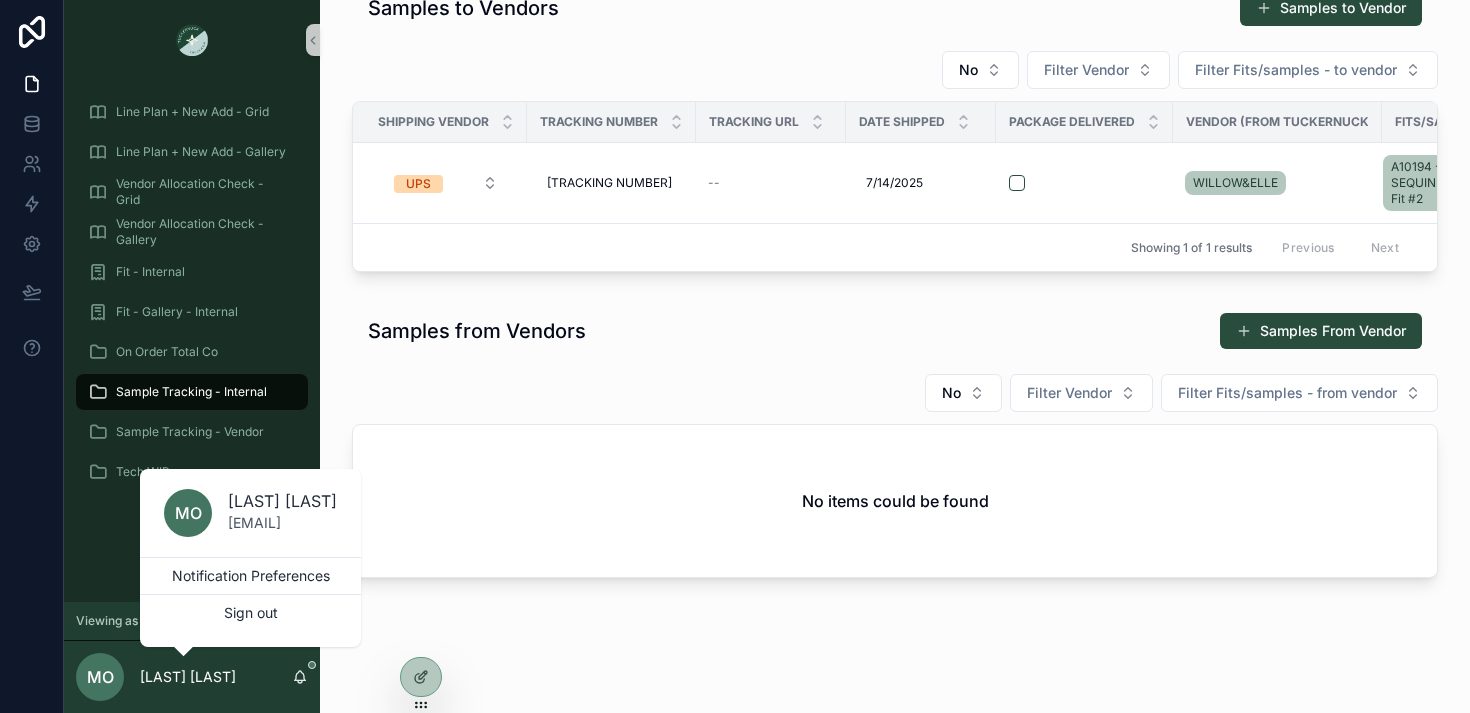 scroll, scrollTop: 0, scrollLeft: 0, axis: both 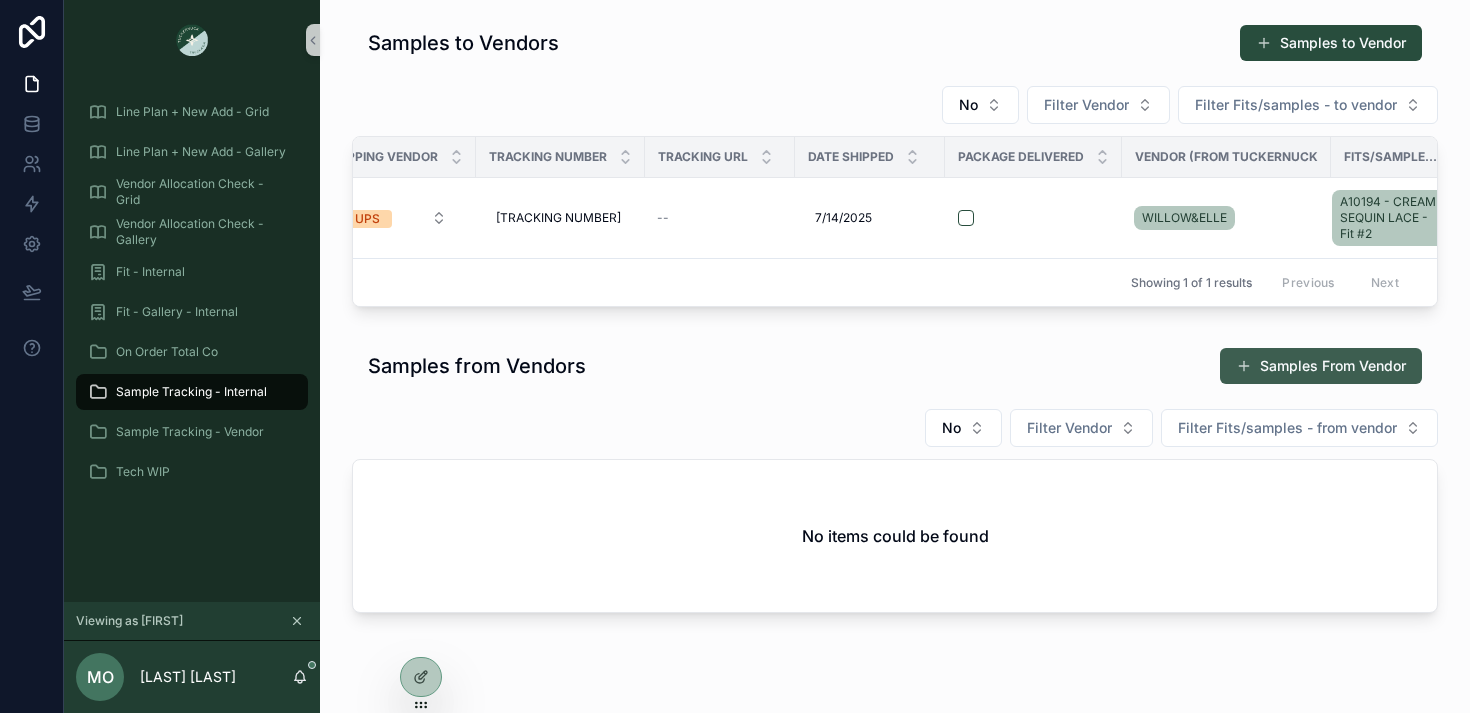 click on "Samples From Vendor" at bounding box center (1321, 366) 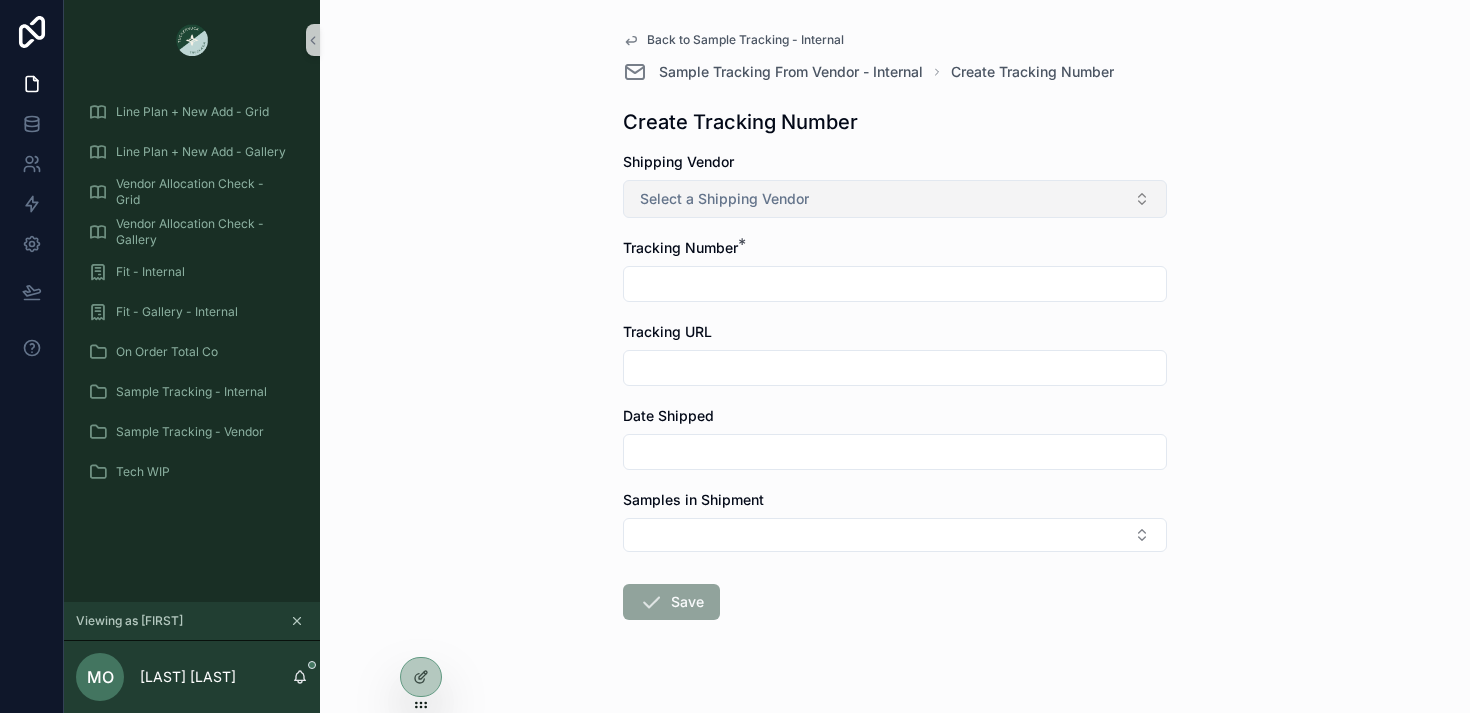 click on "Select a Shipping Vendor" at bounding box center [724, 199] 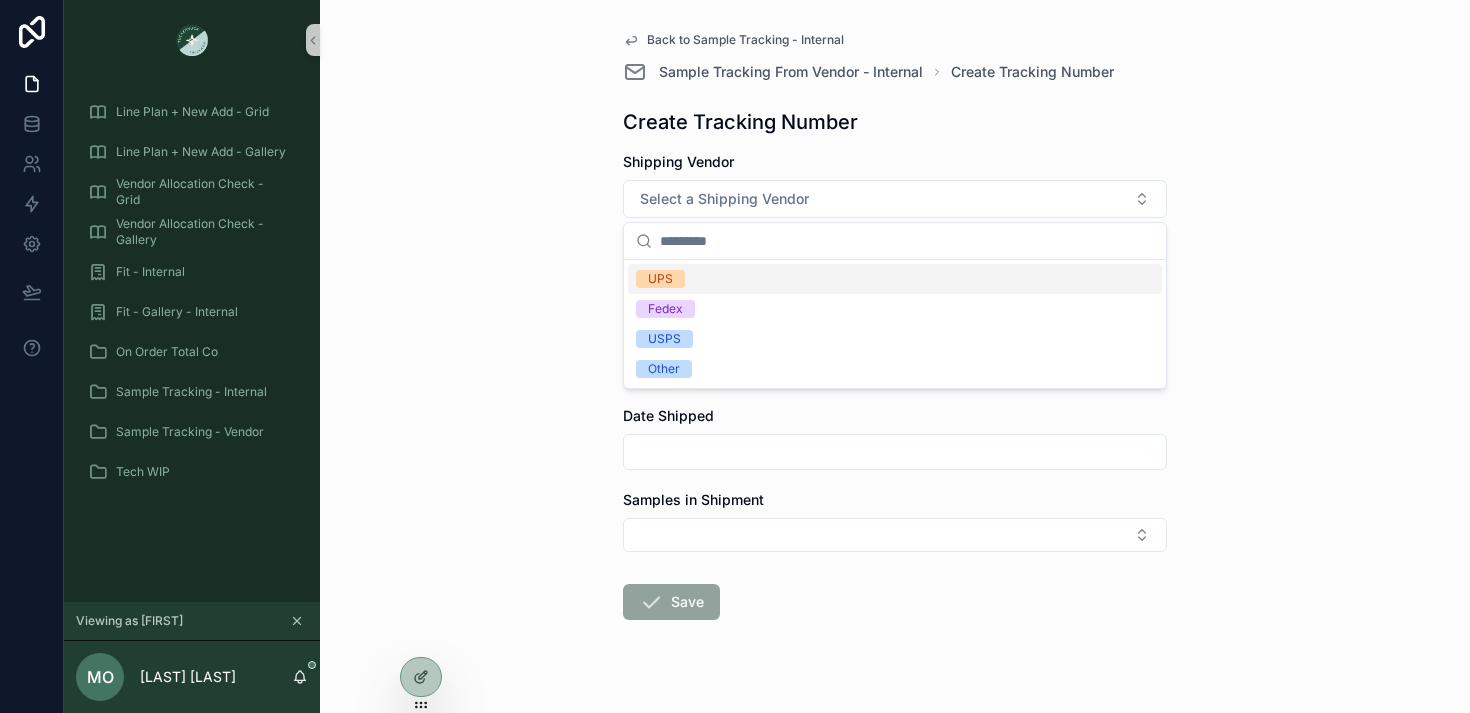 click on "UPS" at bounding box center [660, 279] 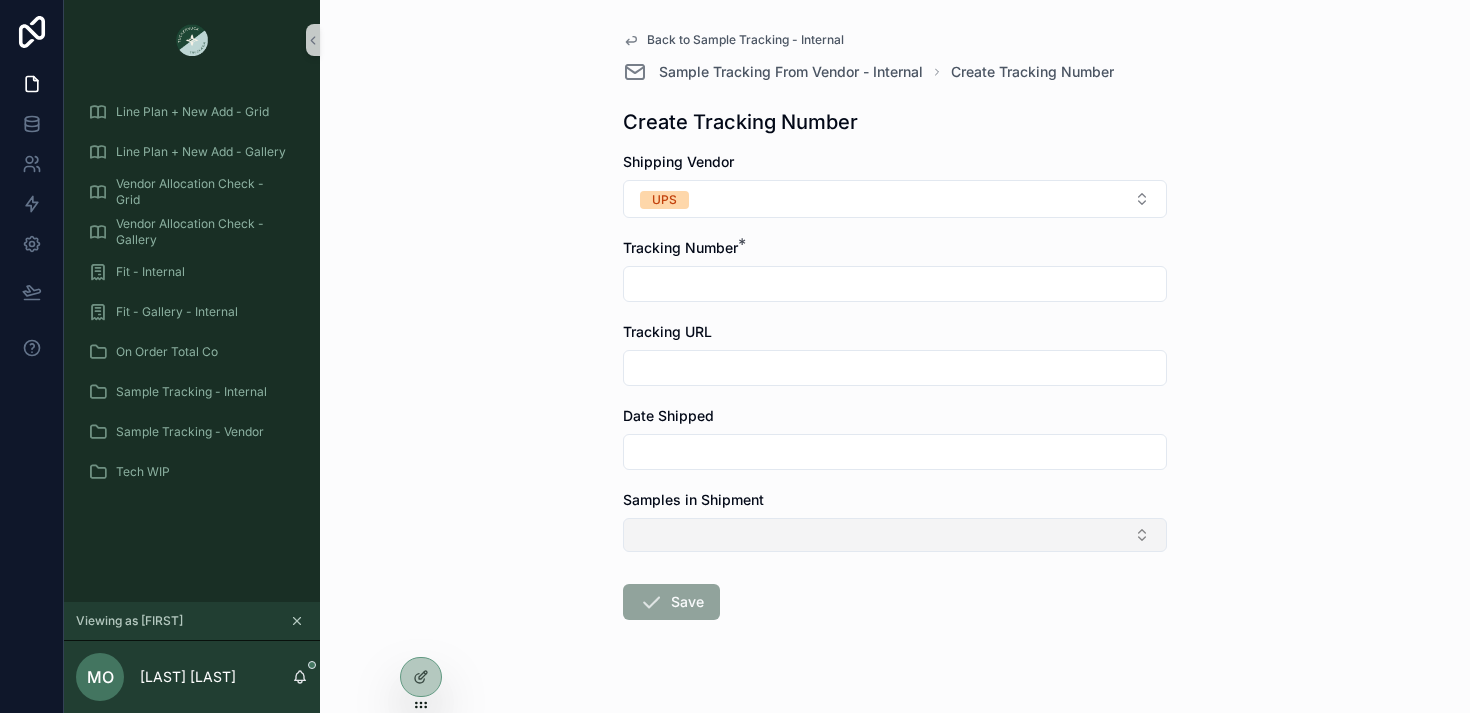 click at bounding box center [895, 535] 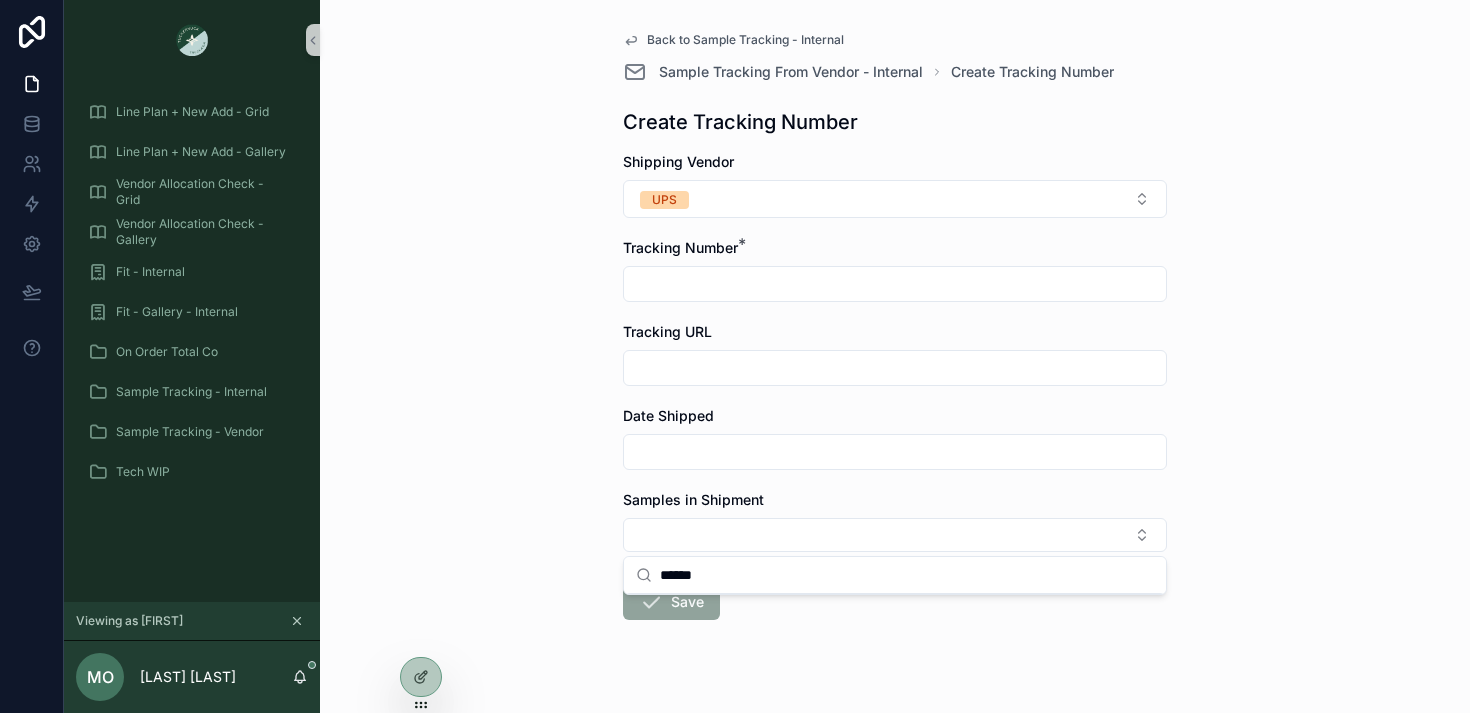 scroll, scrollTop: 35, scrollLeft: 0, axis: vertical 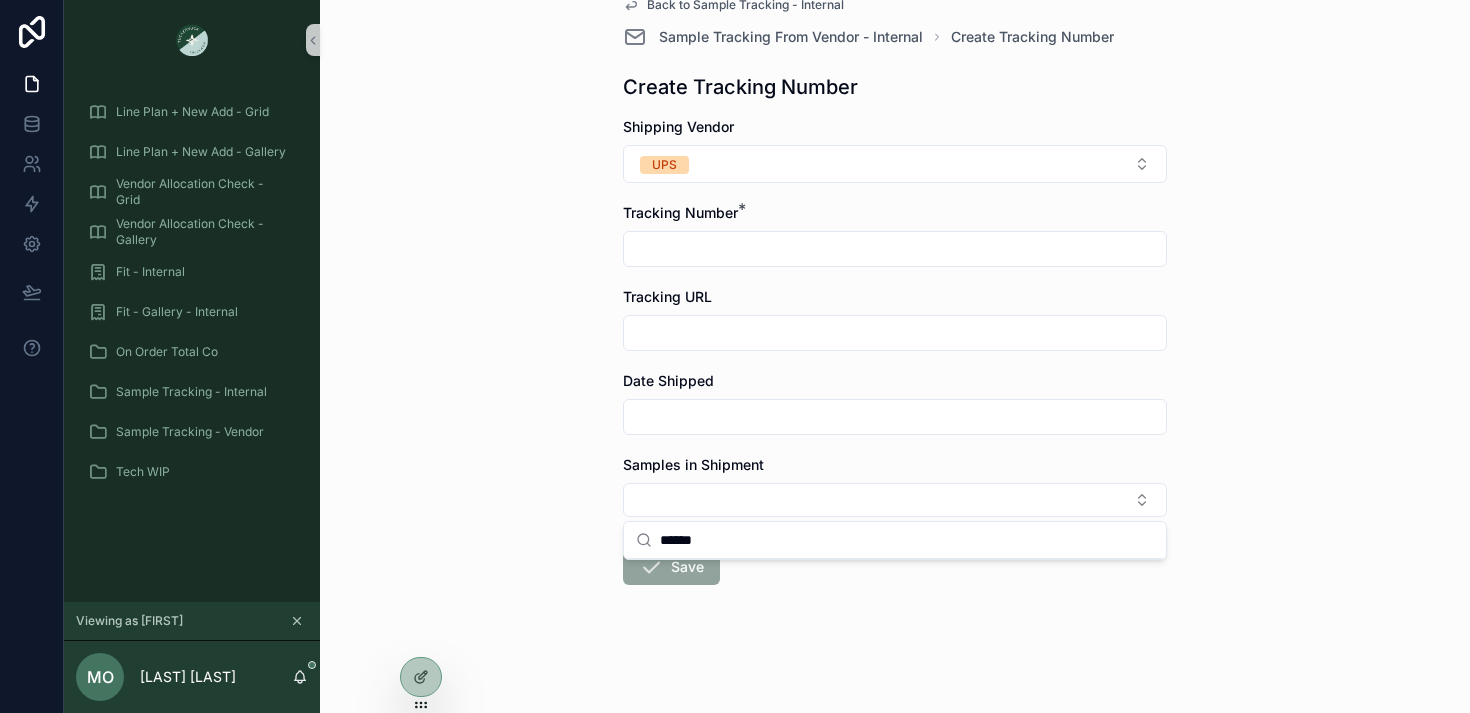 type on "******" 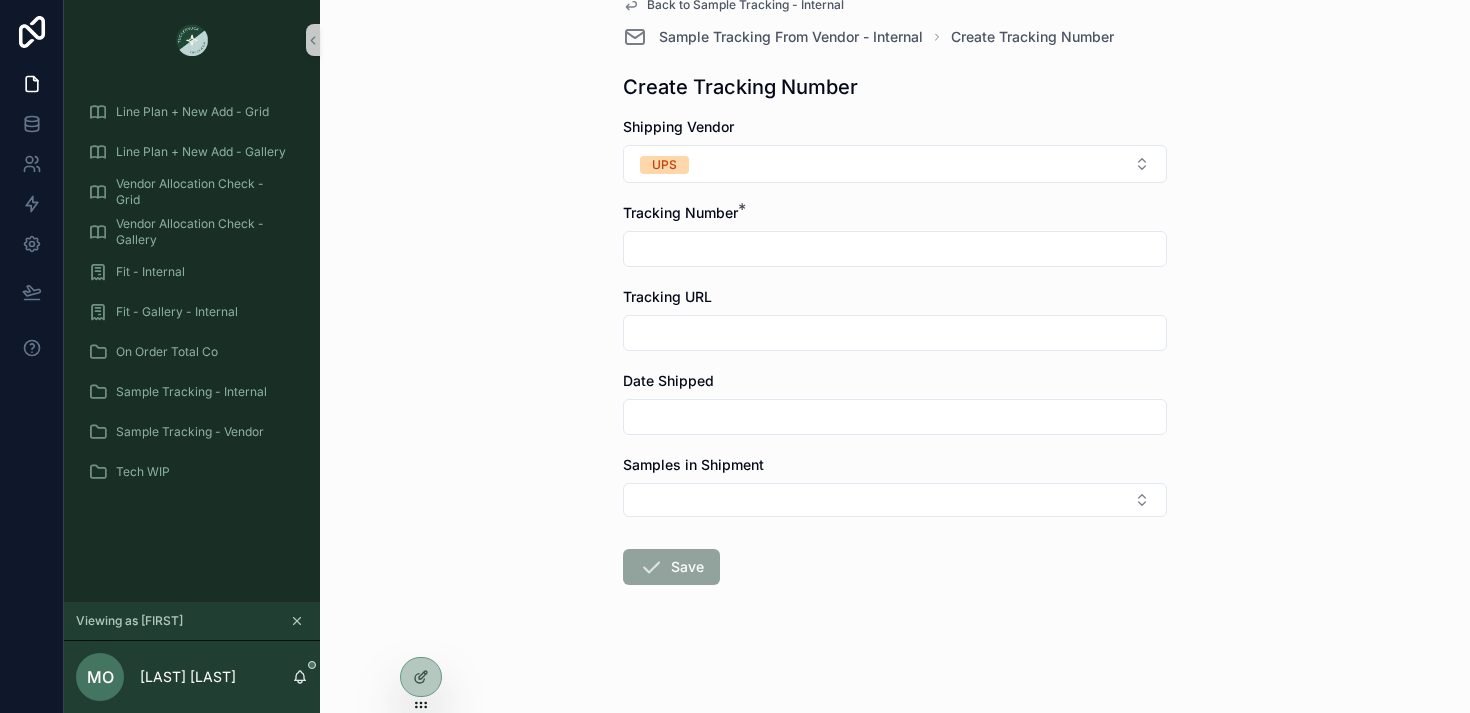 click on "Back to Sample Tracking - Internal Sample Tracking From Vendor - Internal Create Tracking Number Create Tracking Number Shipping Vendor UPS Tracking Number * Tracking URL Date Shipped Samples in Shipment Save" at bounding box center (895, 321) 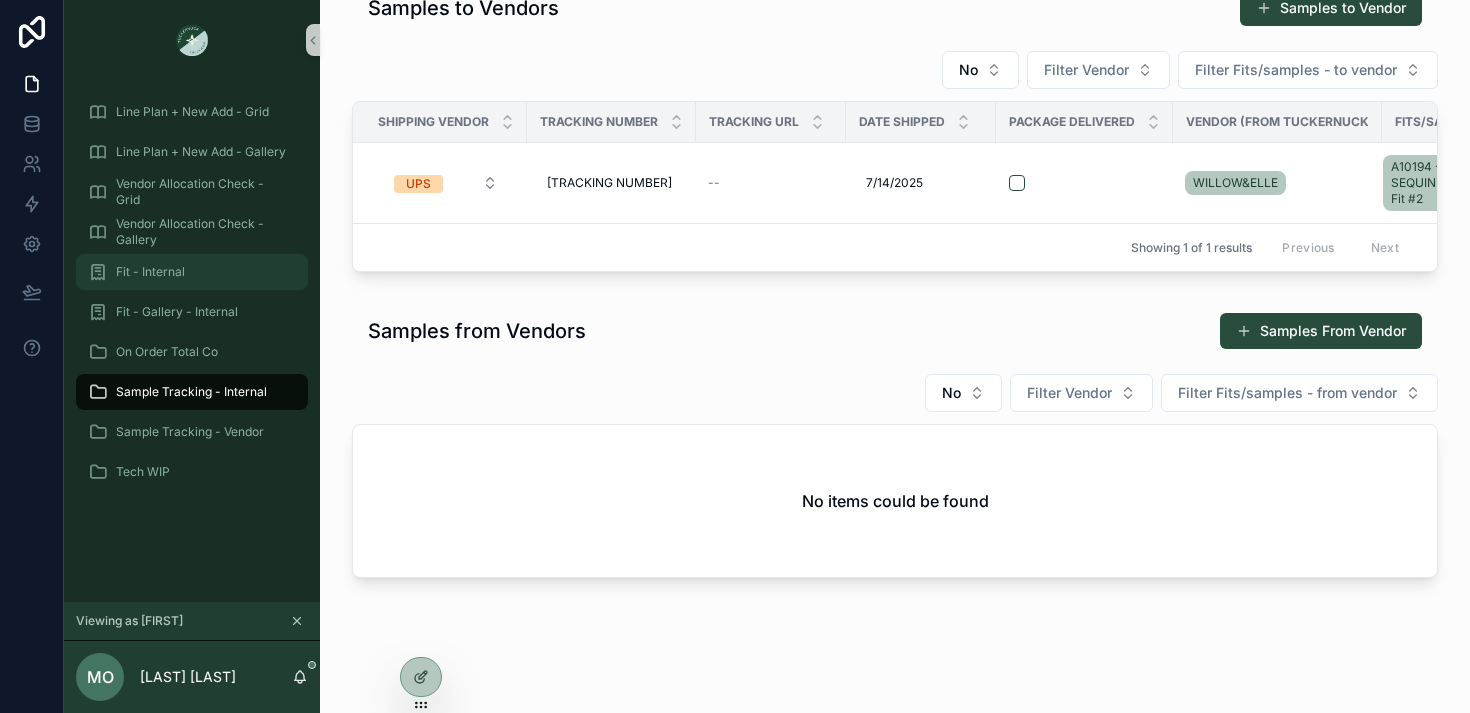 click on "Fit - Internal" at bounding box center (150, 272) 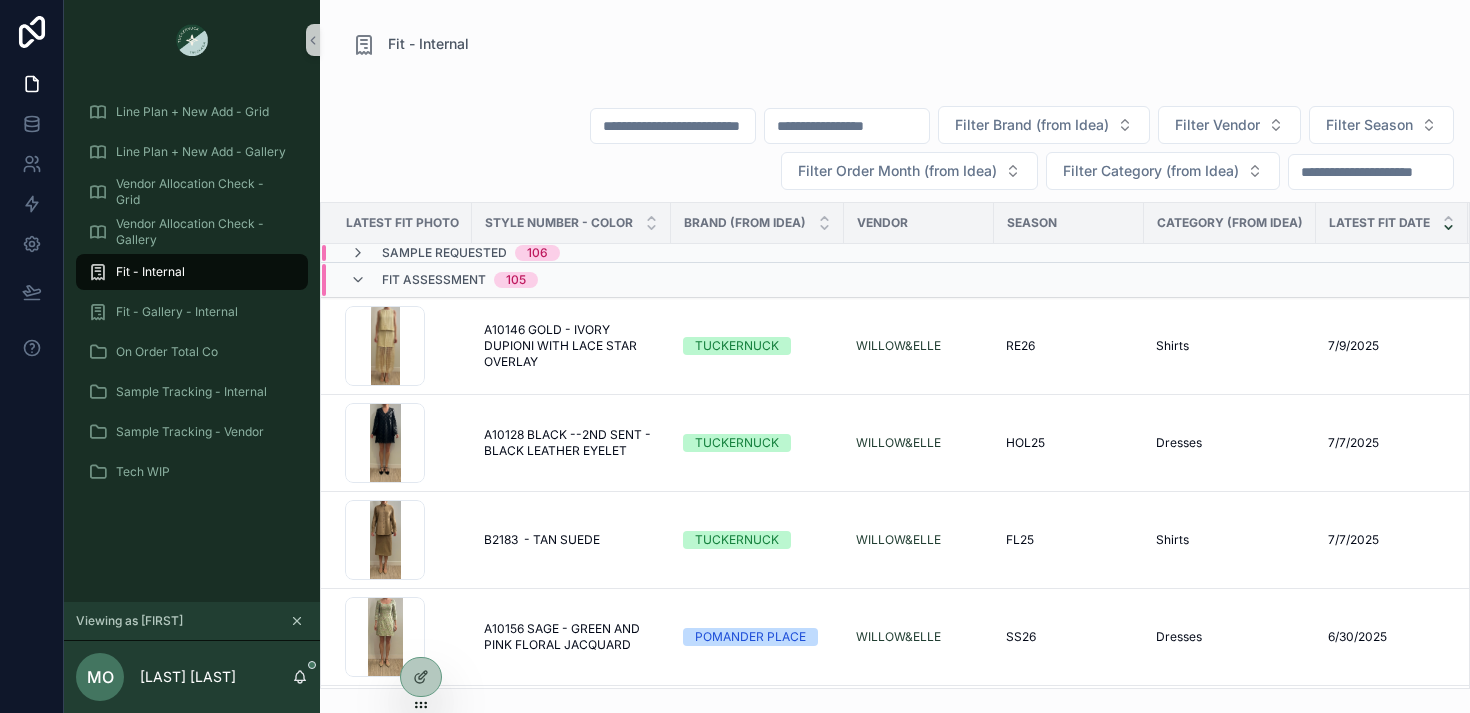 scroll, scrollTop: 0, scrollLeft: 0, axis: both 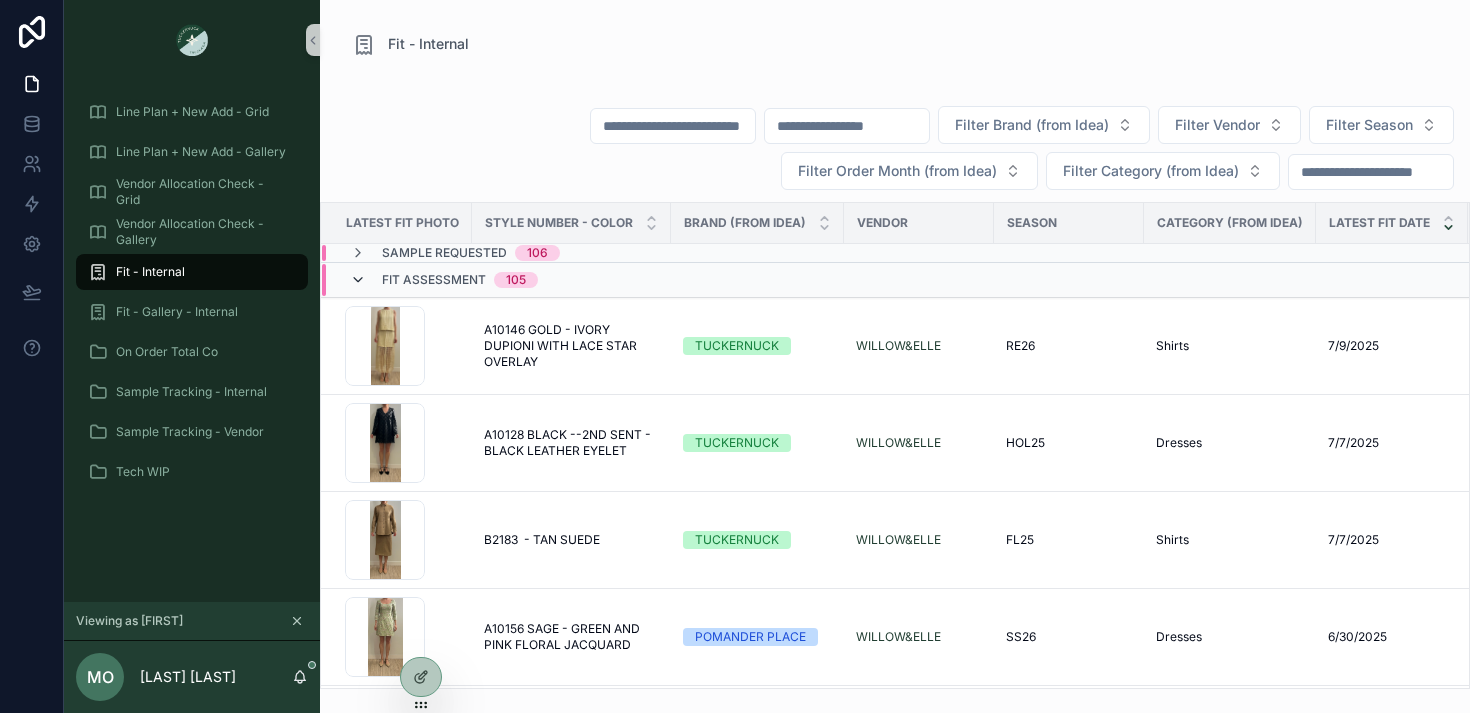 click at bounding box center (358, 280) 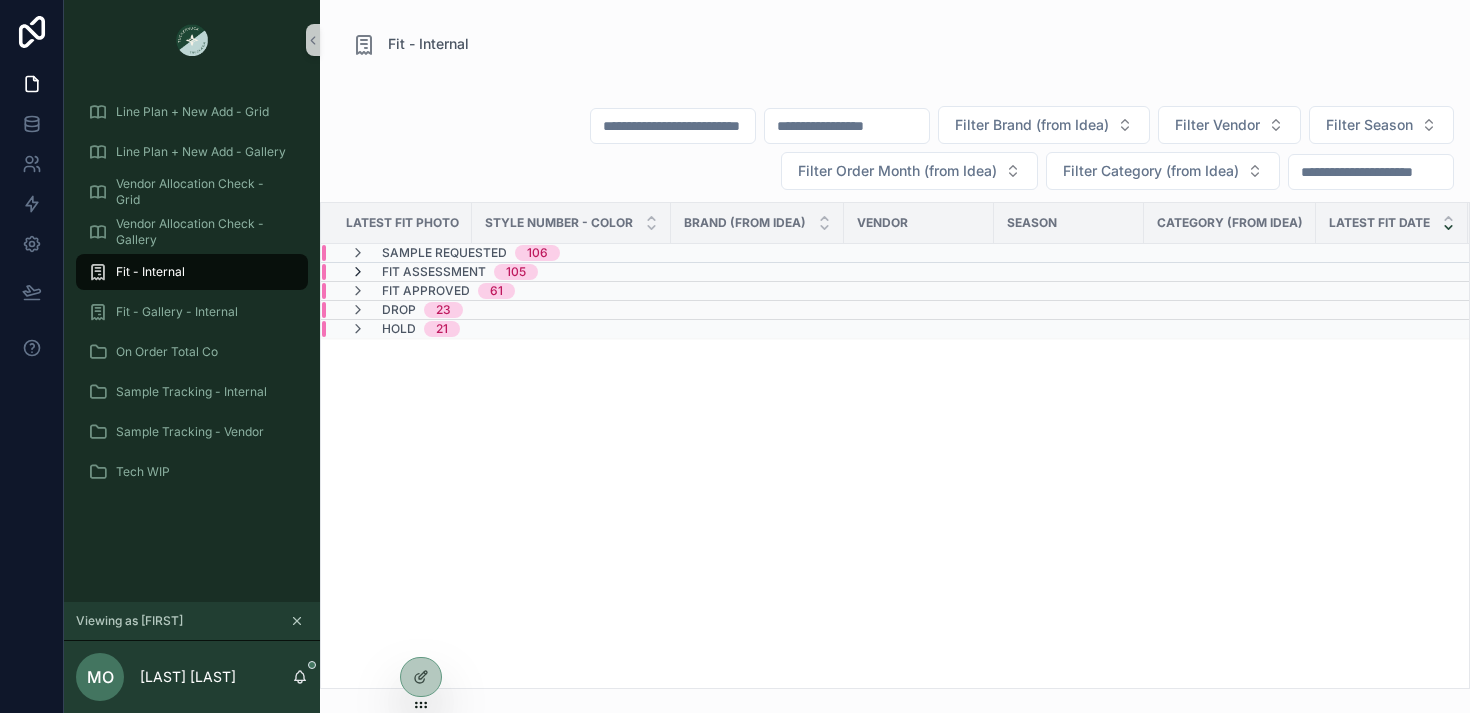 click at bounding box center [358, 272] 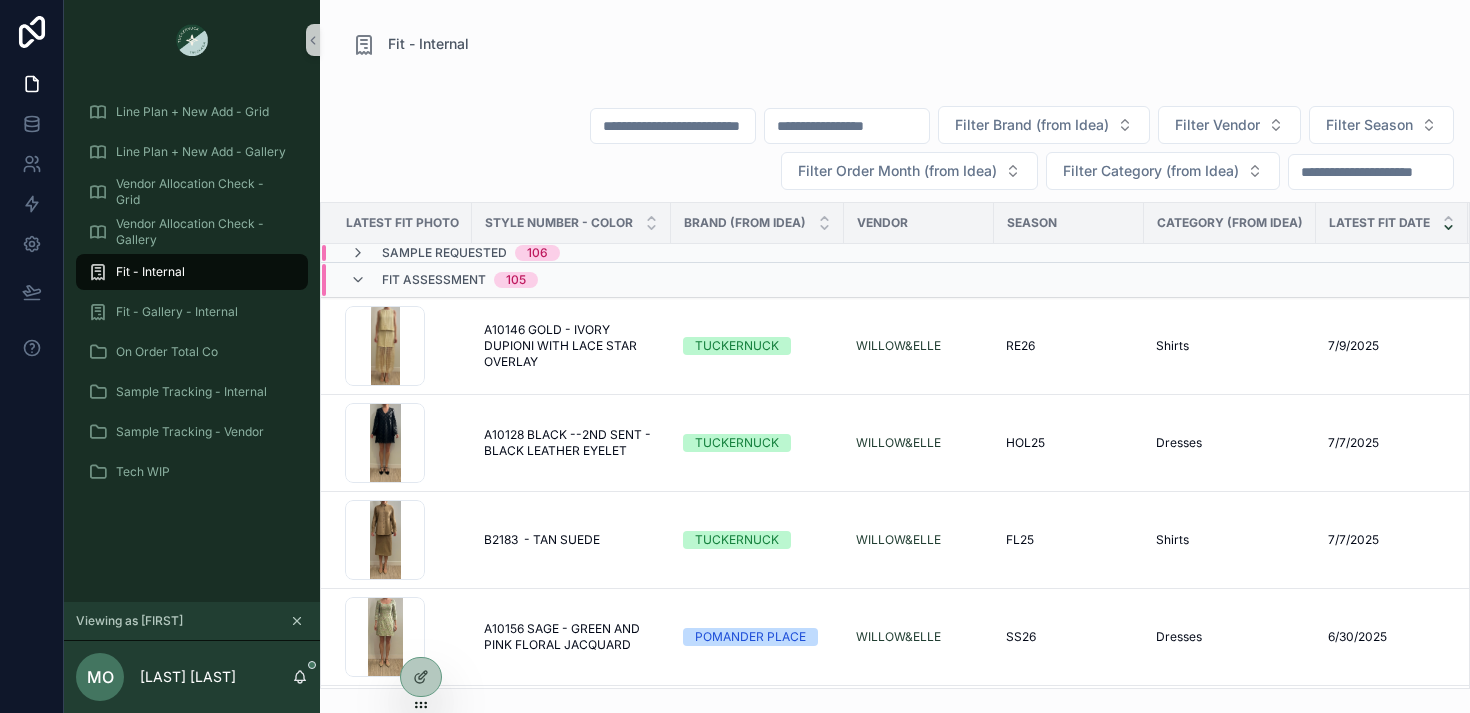 click on "Fit Assessment 105" at bounding box center (444, 280) 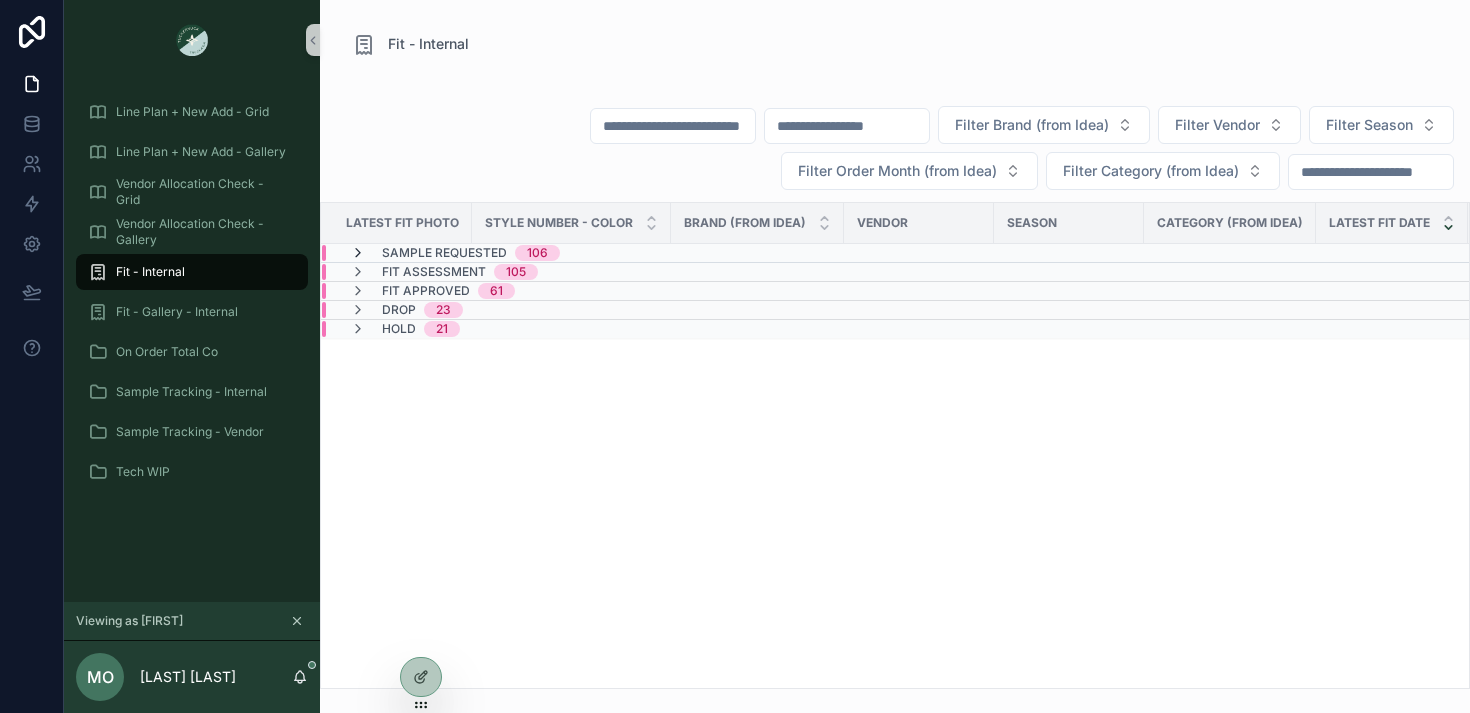click at bounding box center [358, 253] 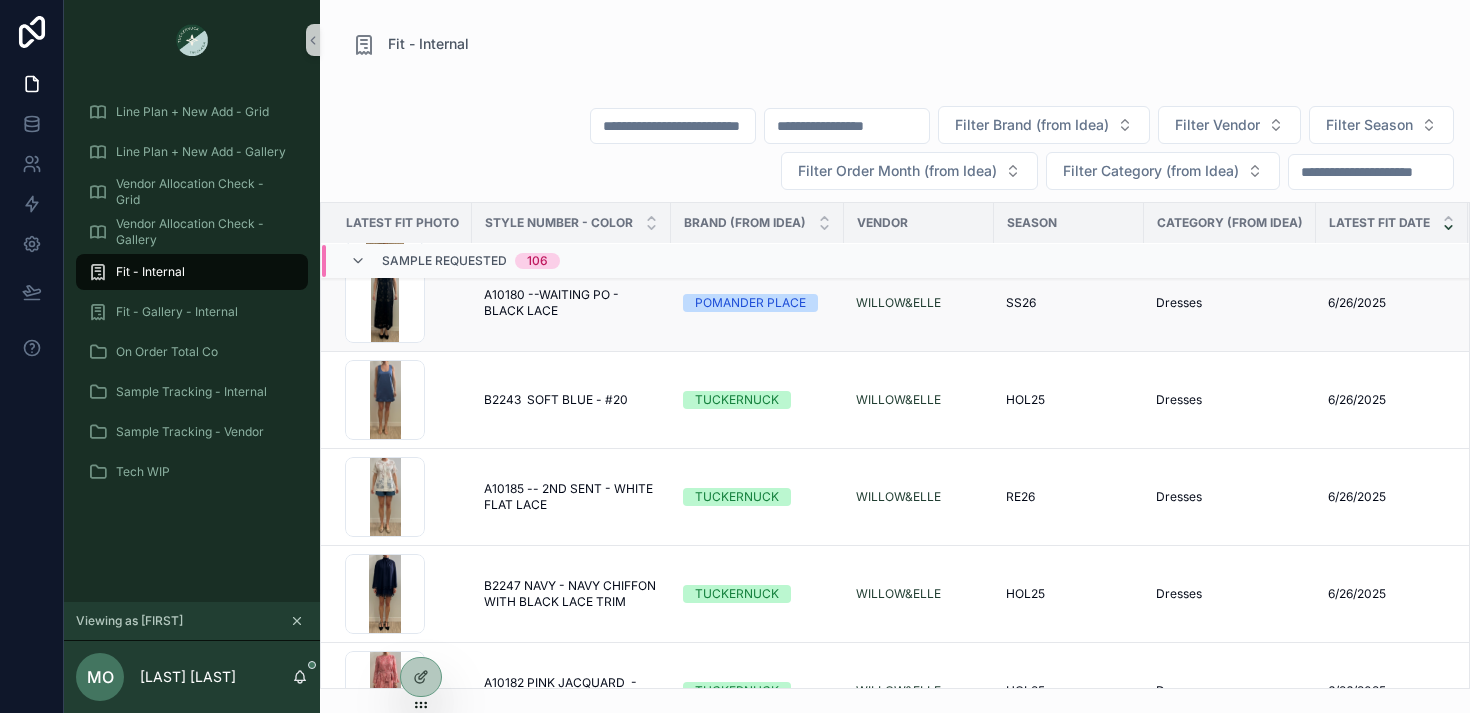 scroll, scrollTop: 901, scrollLeft: 0, axis: vertical 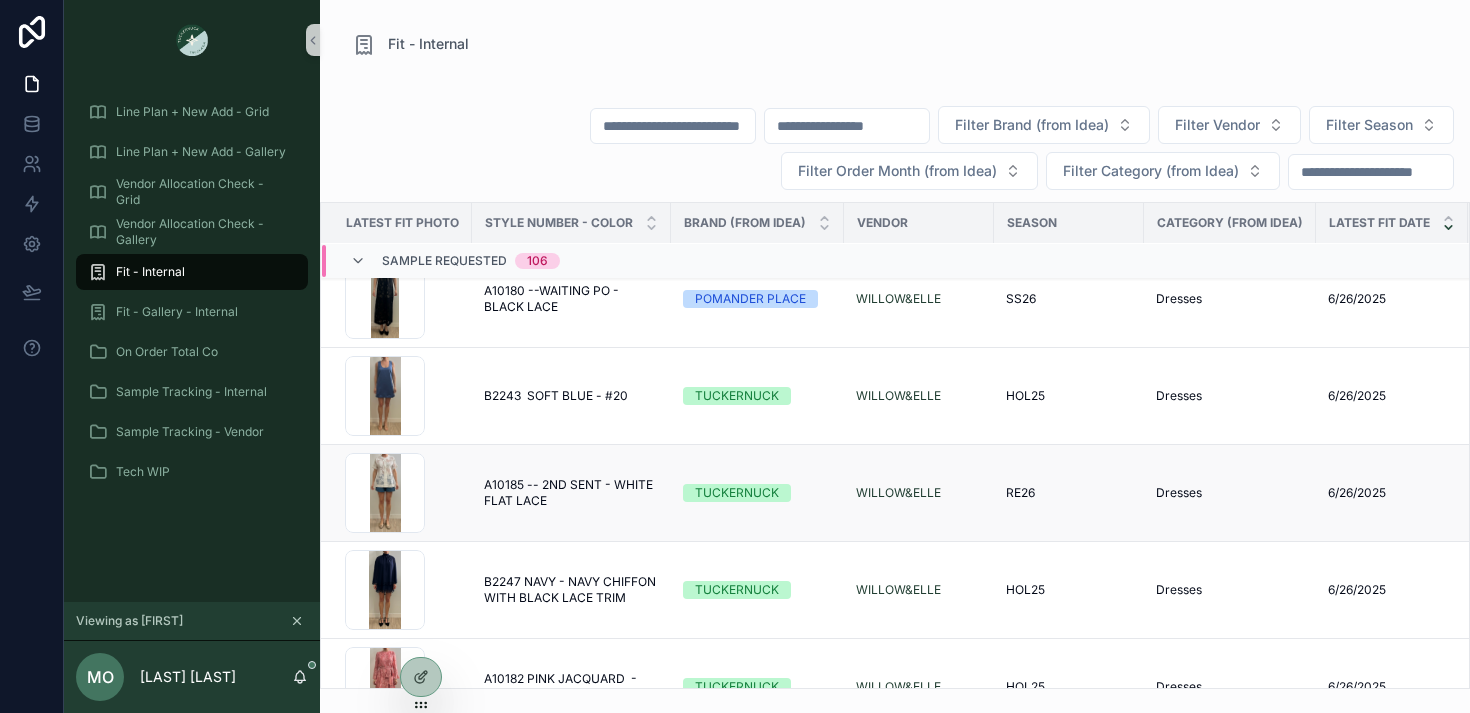 click on "A10185 -- 2ND SENT - WHITE FLAT LACE" at bounding box center (571, 493) 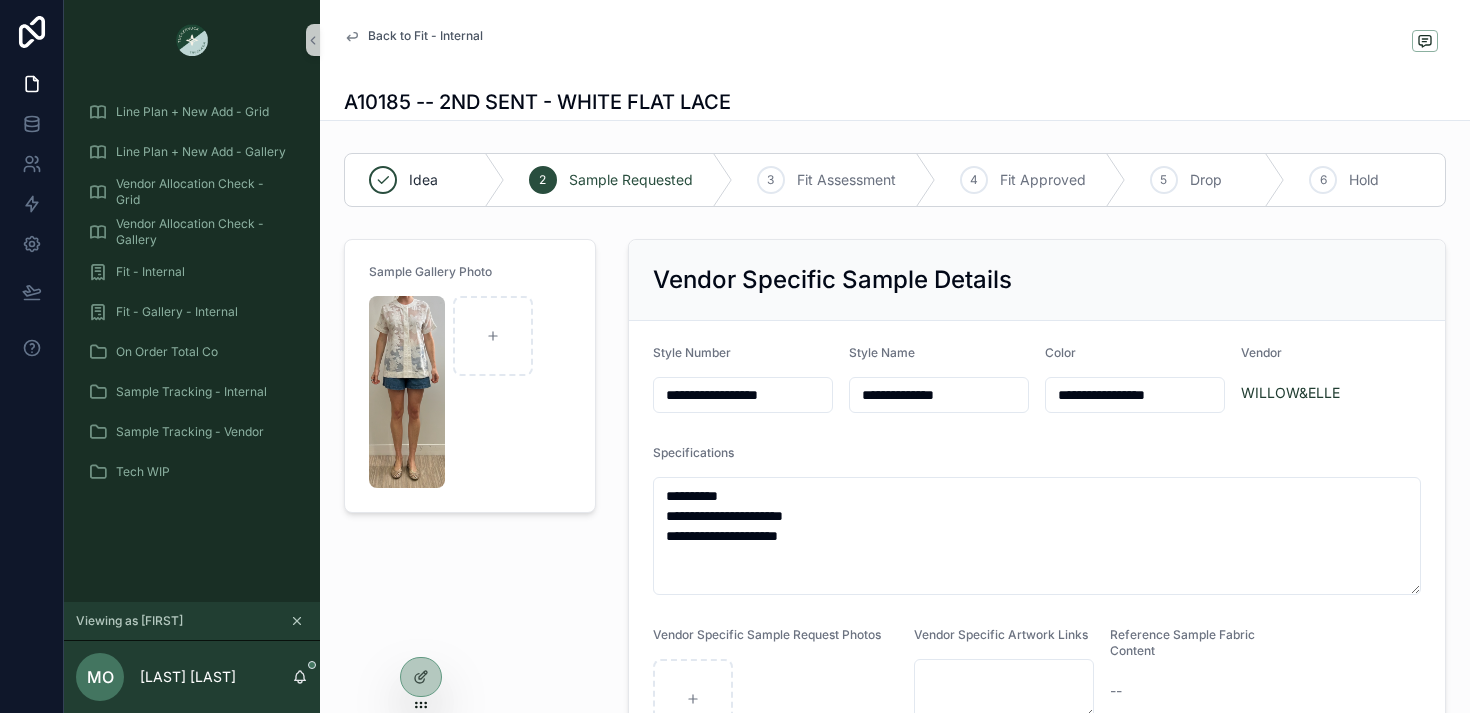 drag, startPoint x: 711, startPoint y: 394, endPoint x: 624, endPoint y: 394, distance: 87 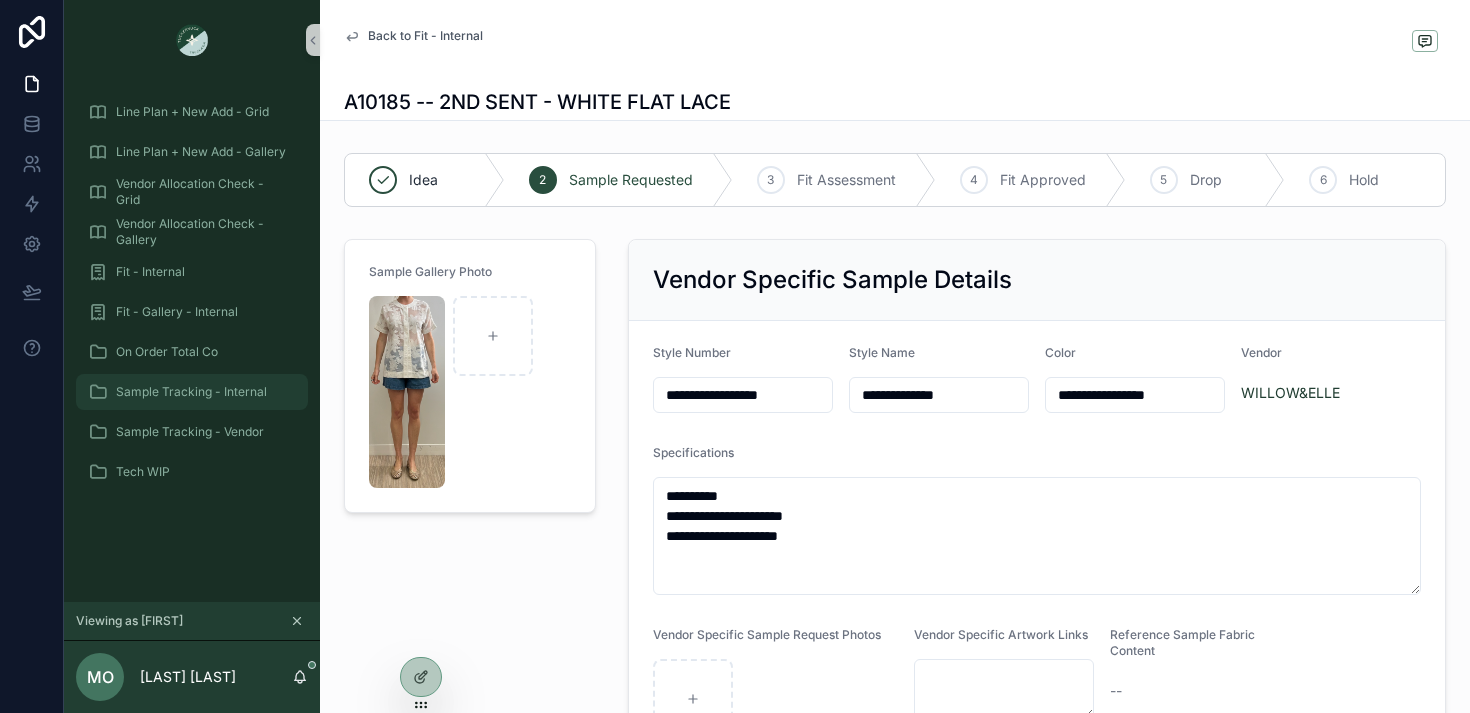 click on "Sample Tracking - Internal" at bounding box center [192, 392] 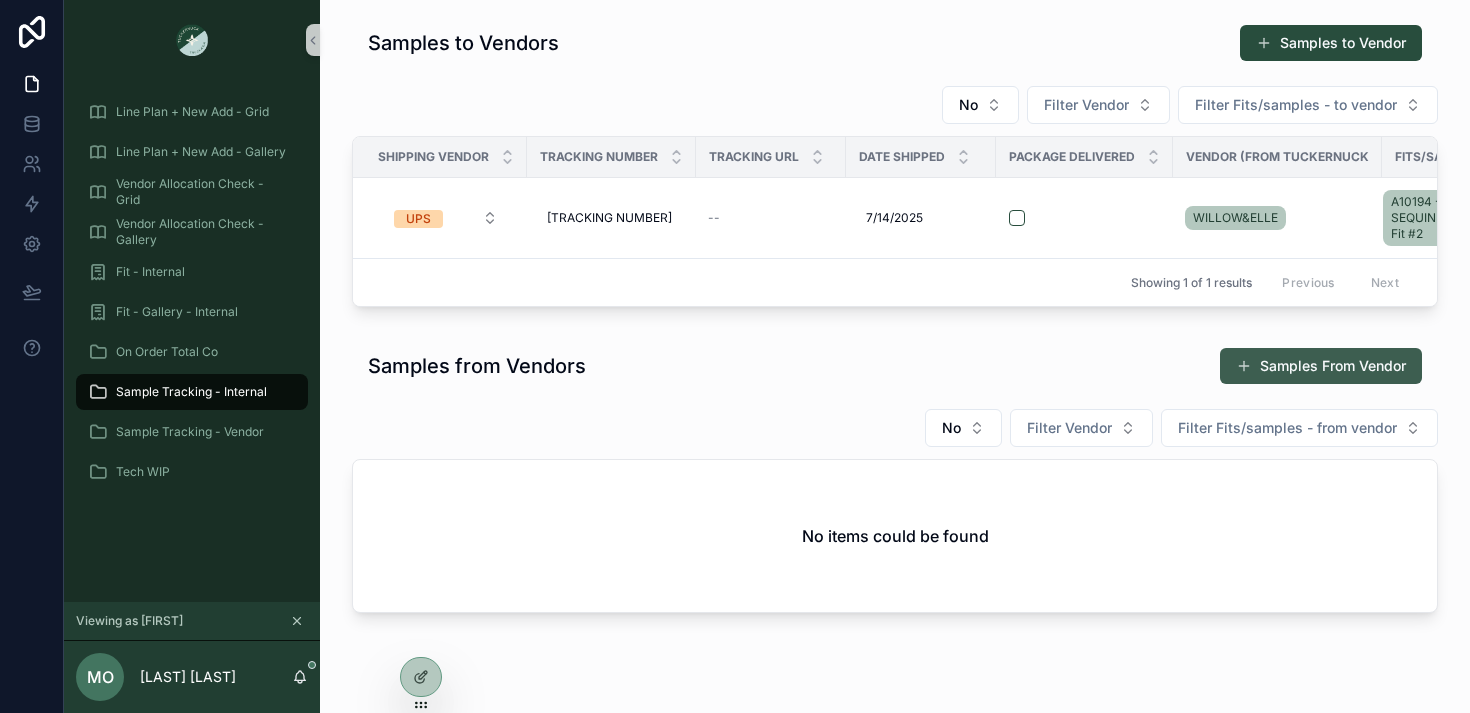 click on "Samples From Vendor" at bounding box center (1321, 366) 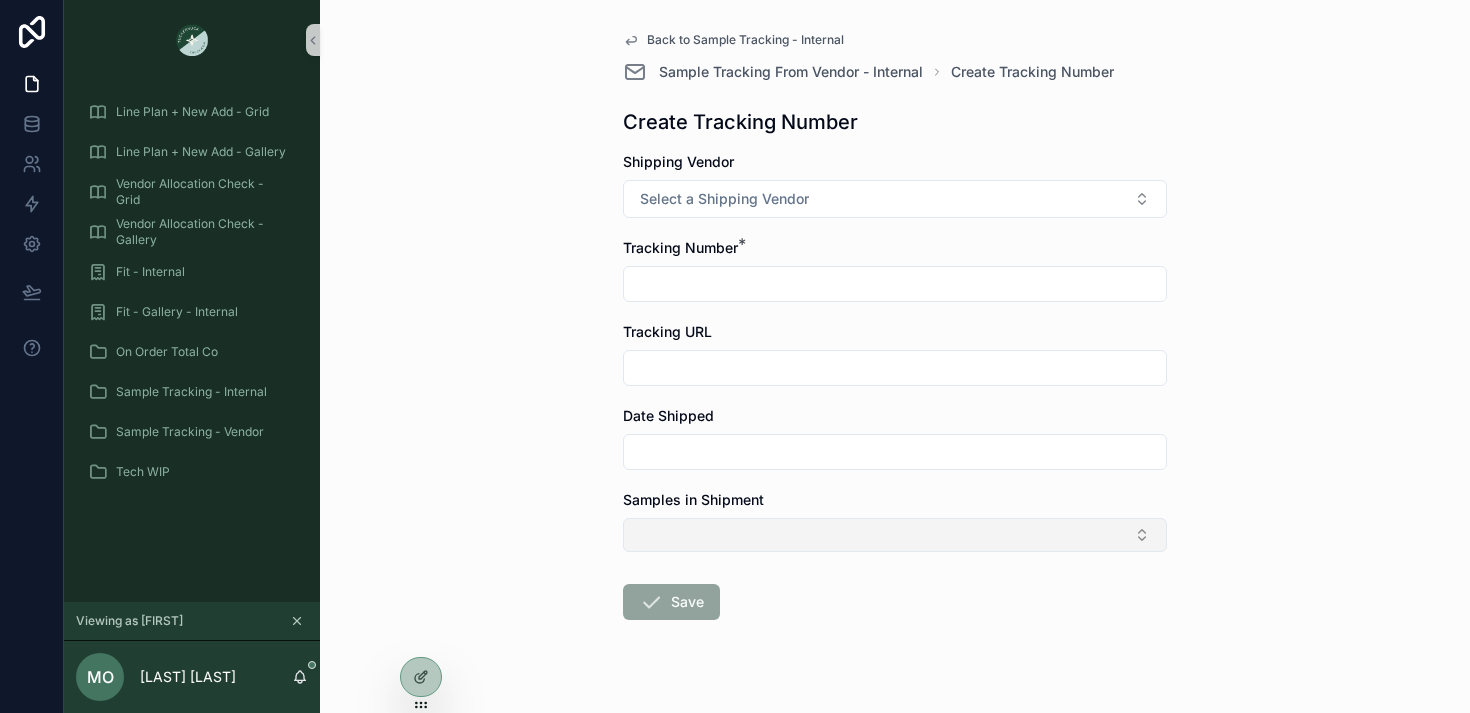 click at bounding box center [895, 535] 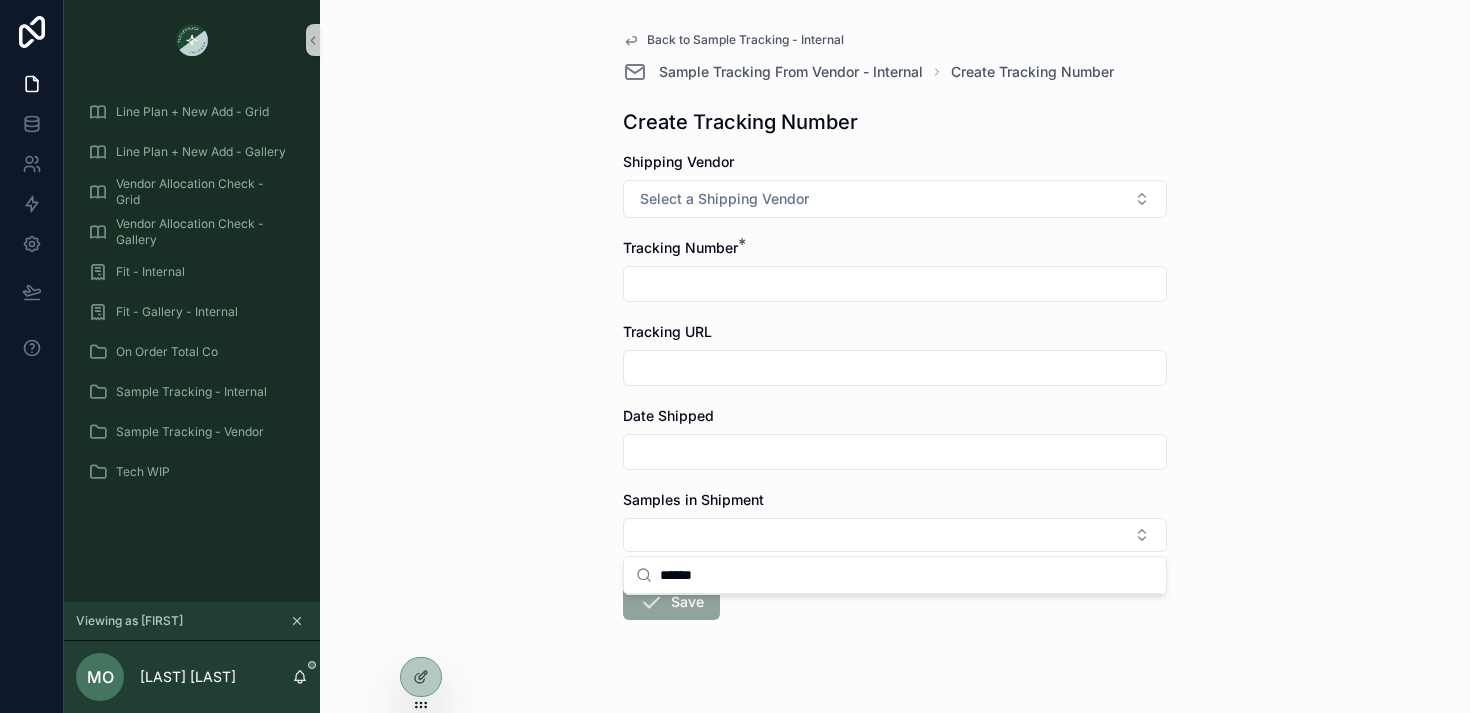 type on "******" 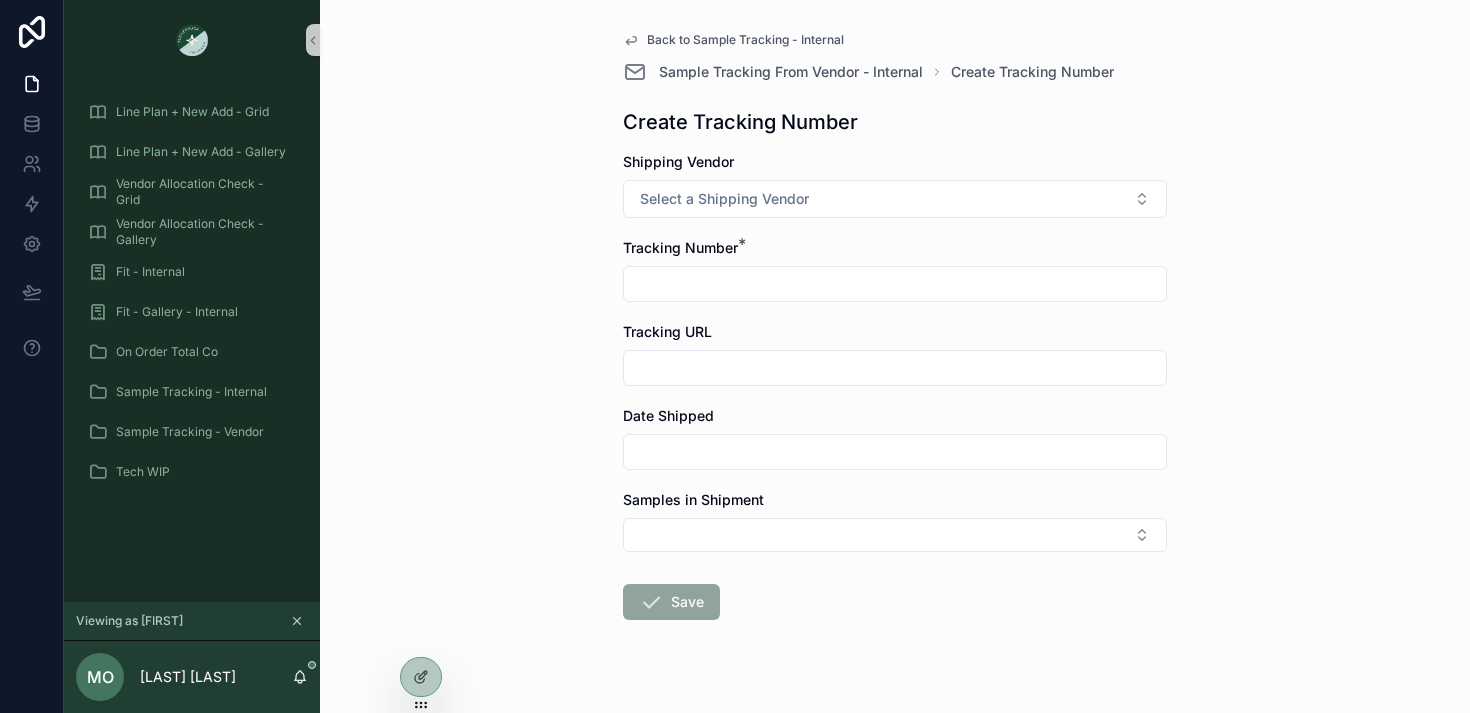 click on "Shipping Vendor" at bounding box center (678, 162) 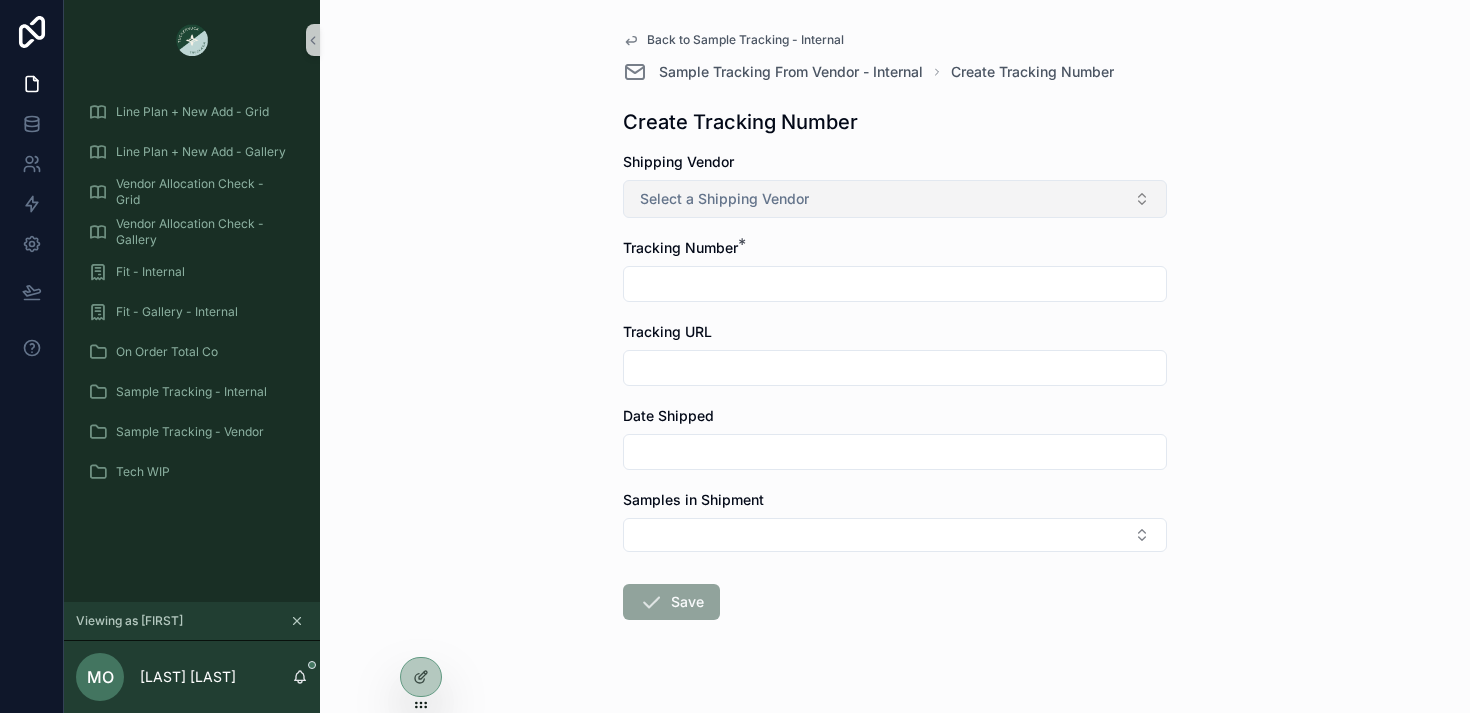 click on "Select a Shipping Vendor" at bounding box center (724, 199) 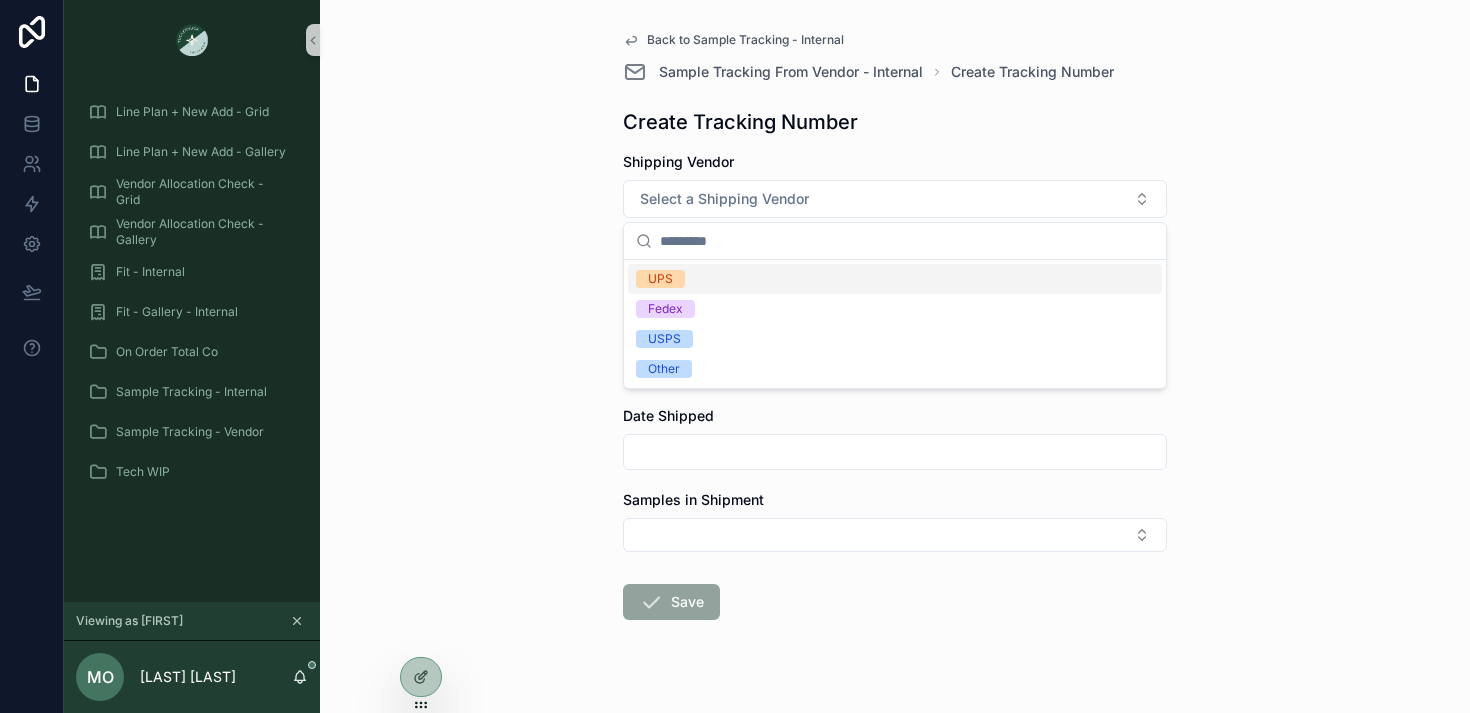 click on "UPS" at bounding box center [660, 279] 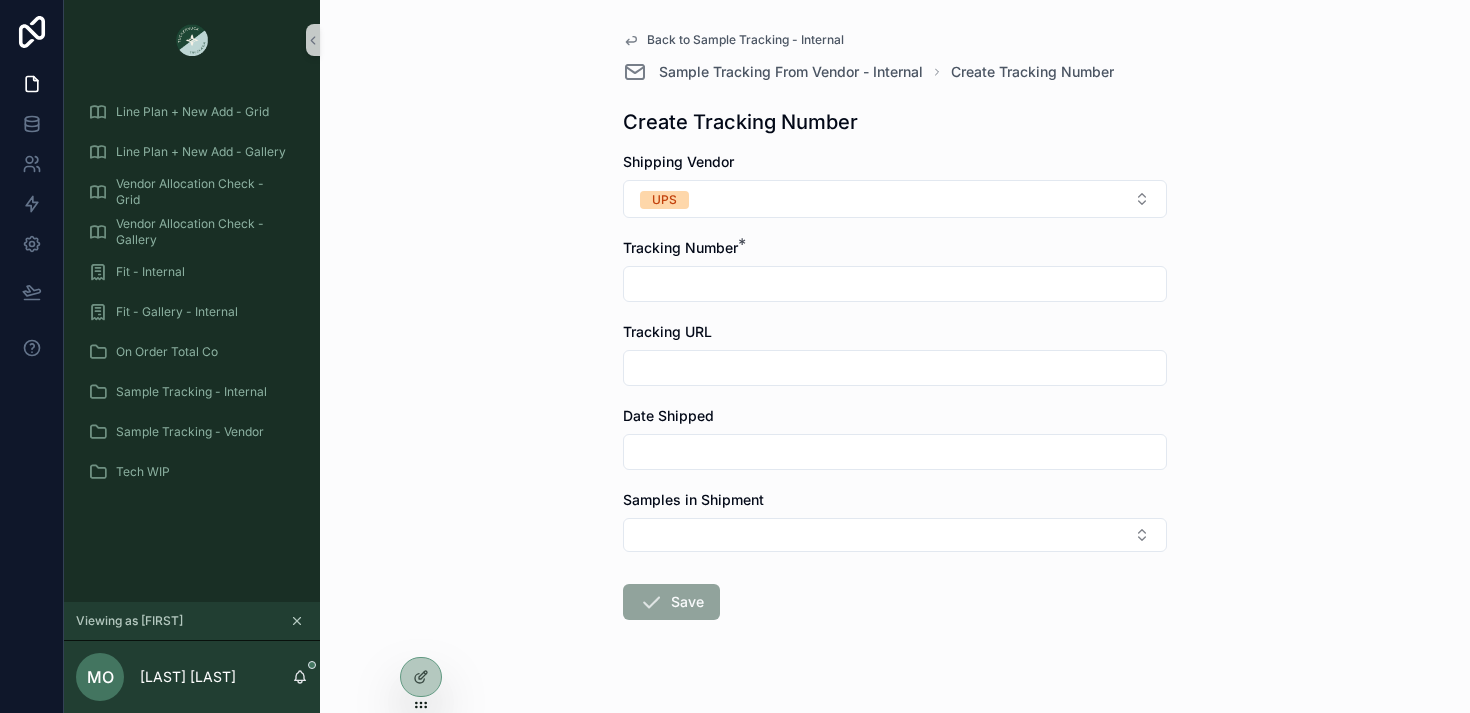 click on "Back to Sample Tracking - Internal Sample Tracking From Vendor - Internal Create Tracking Number Create Tracking Number Shipping Vendor UPS Tracking Number * Tracking URL Date Shipped Samples in Shipment Save" at bounding box center [895, 356] 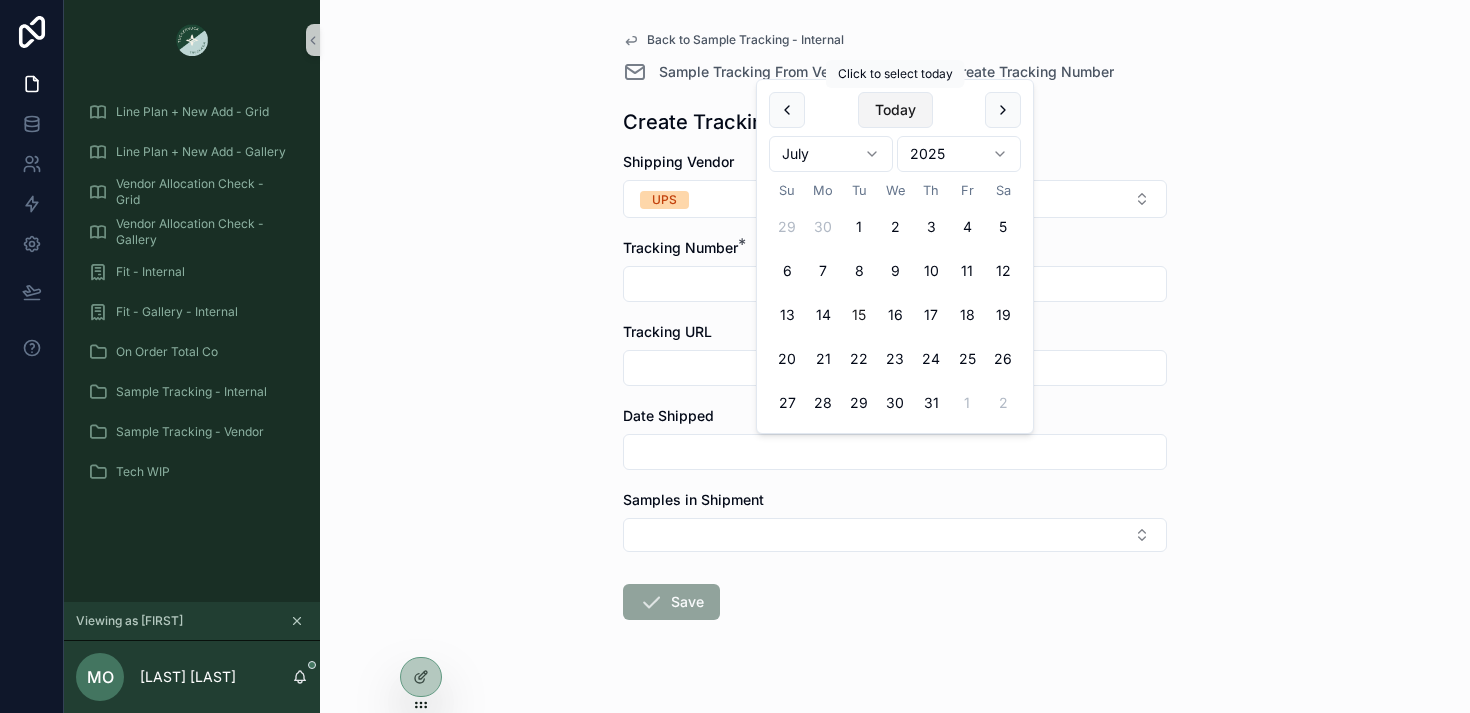 click on "Today" at bounding box center [895, 110] 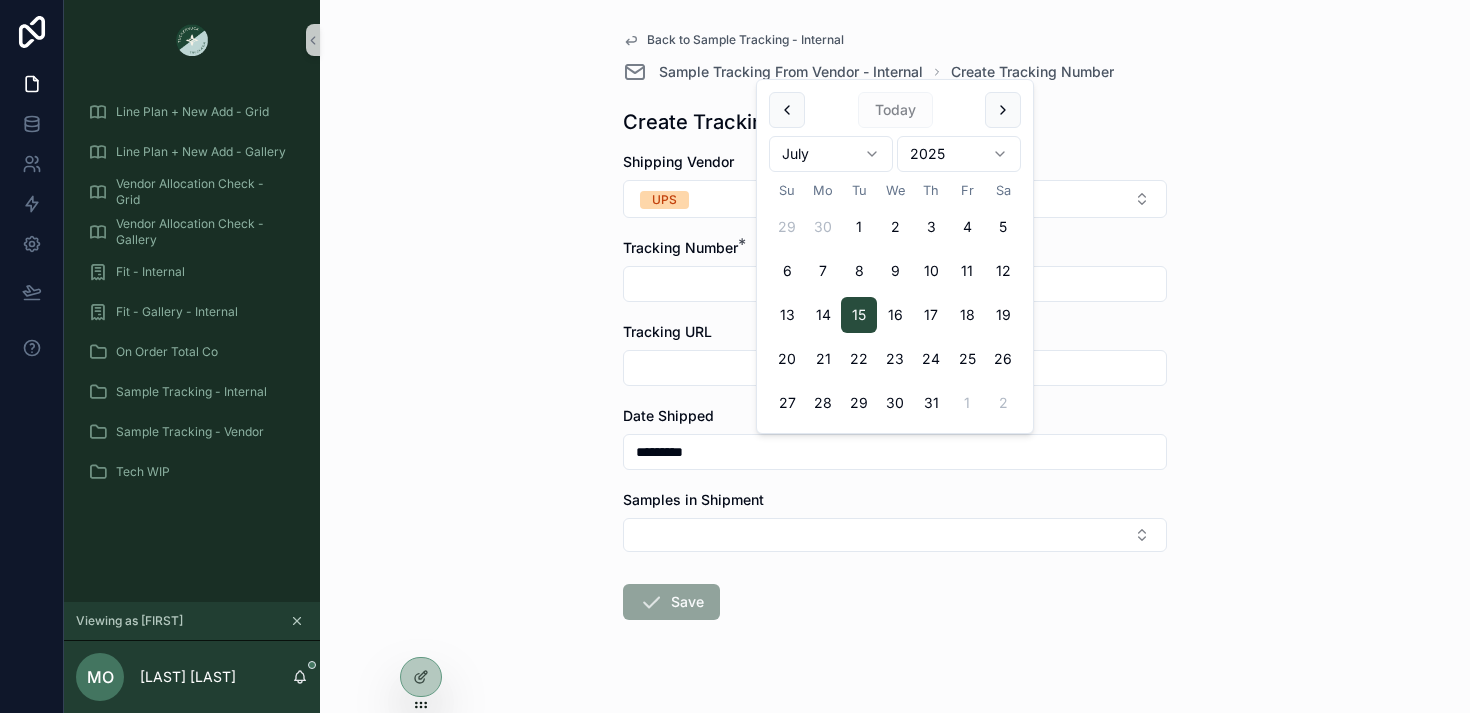 click at bounding box center [895, 284] 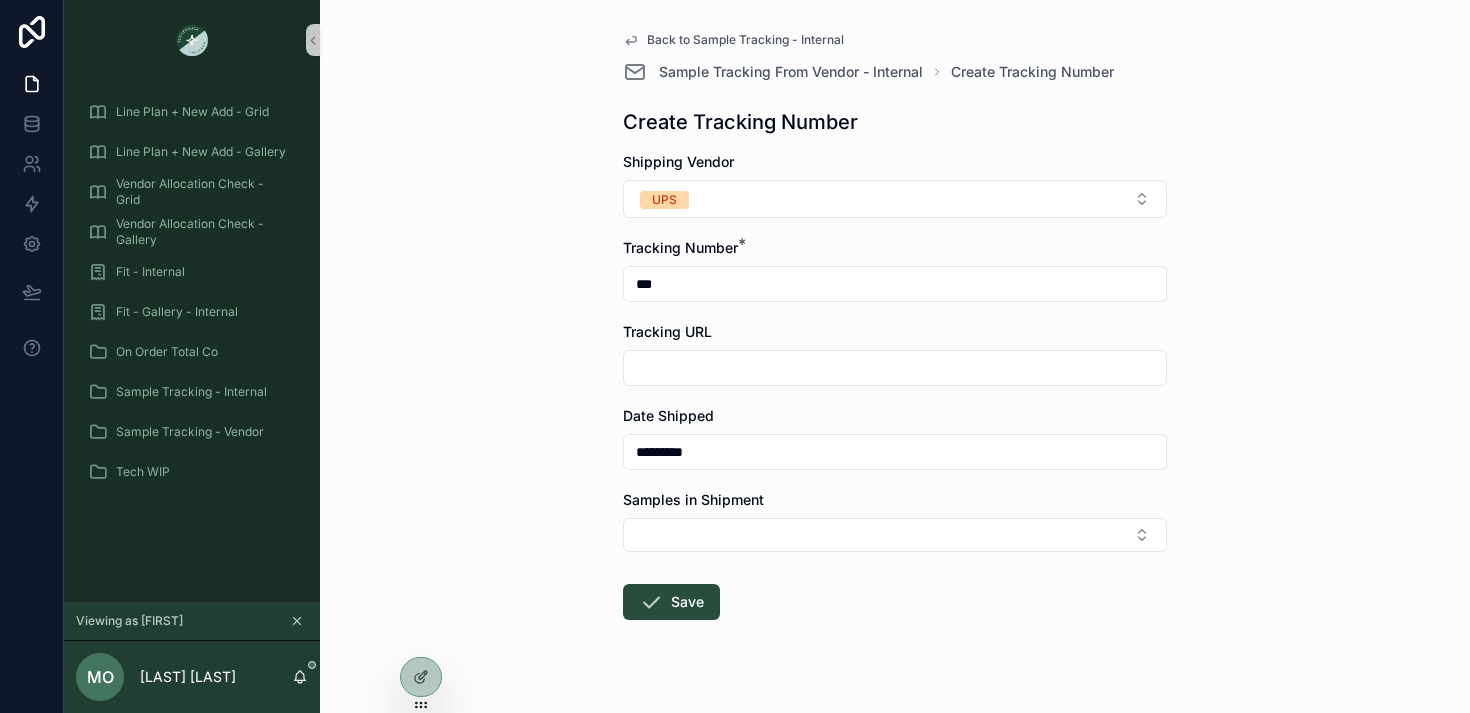 type on "***" 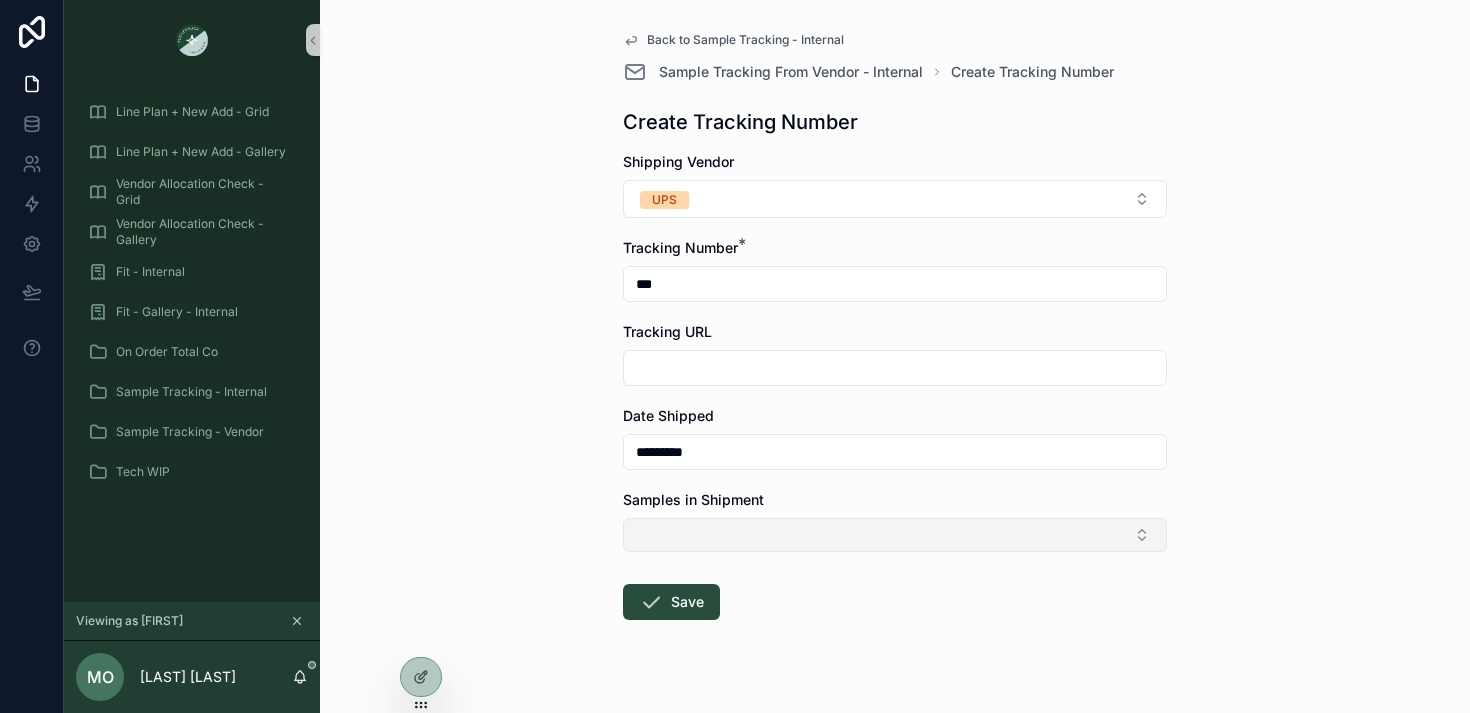 click at bounding box center (895, 535) 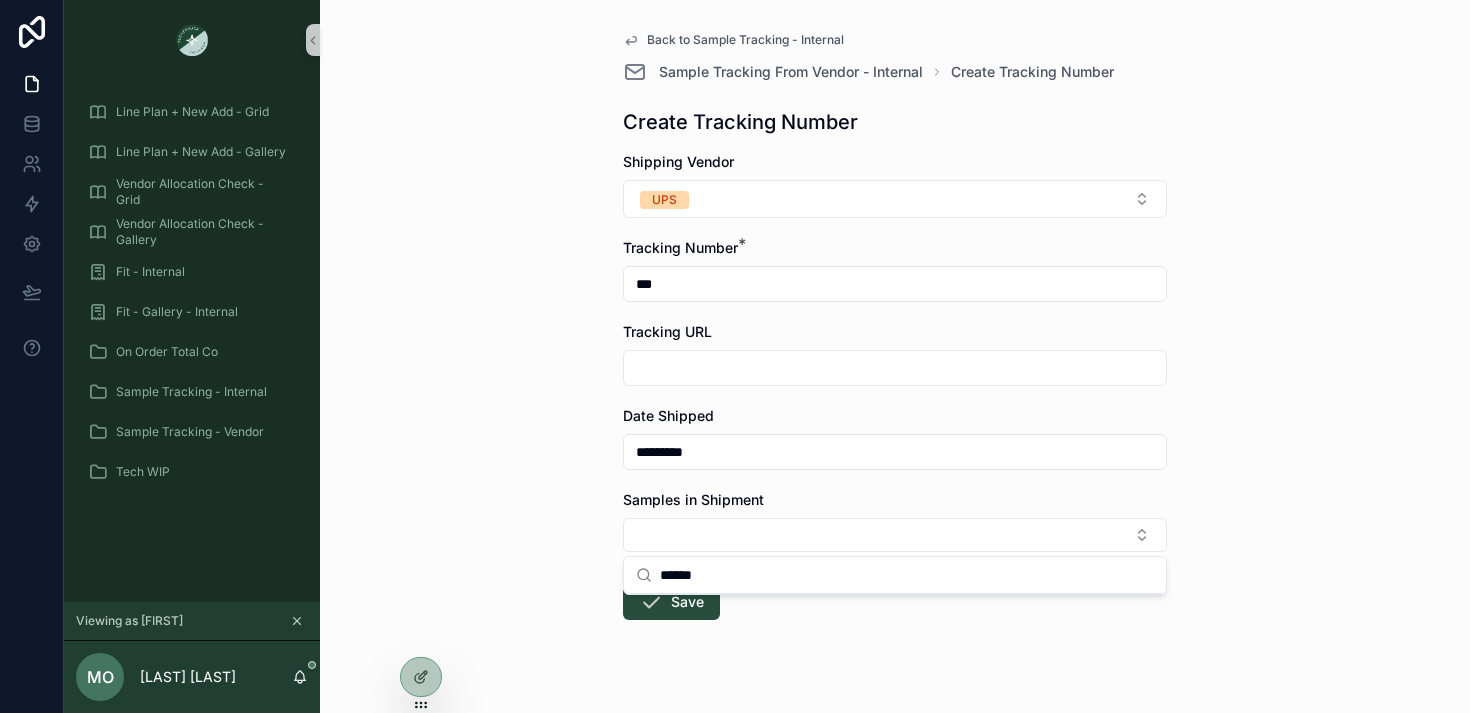 type on "******" 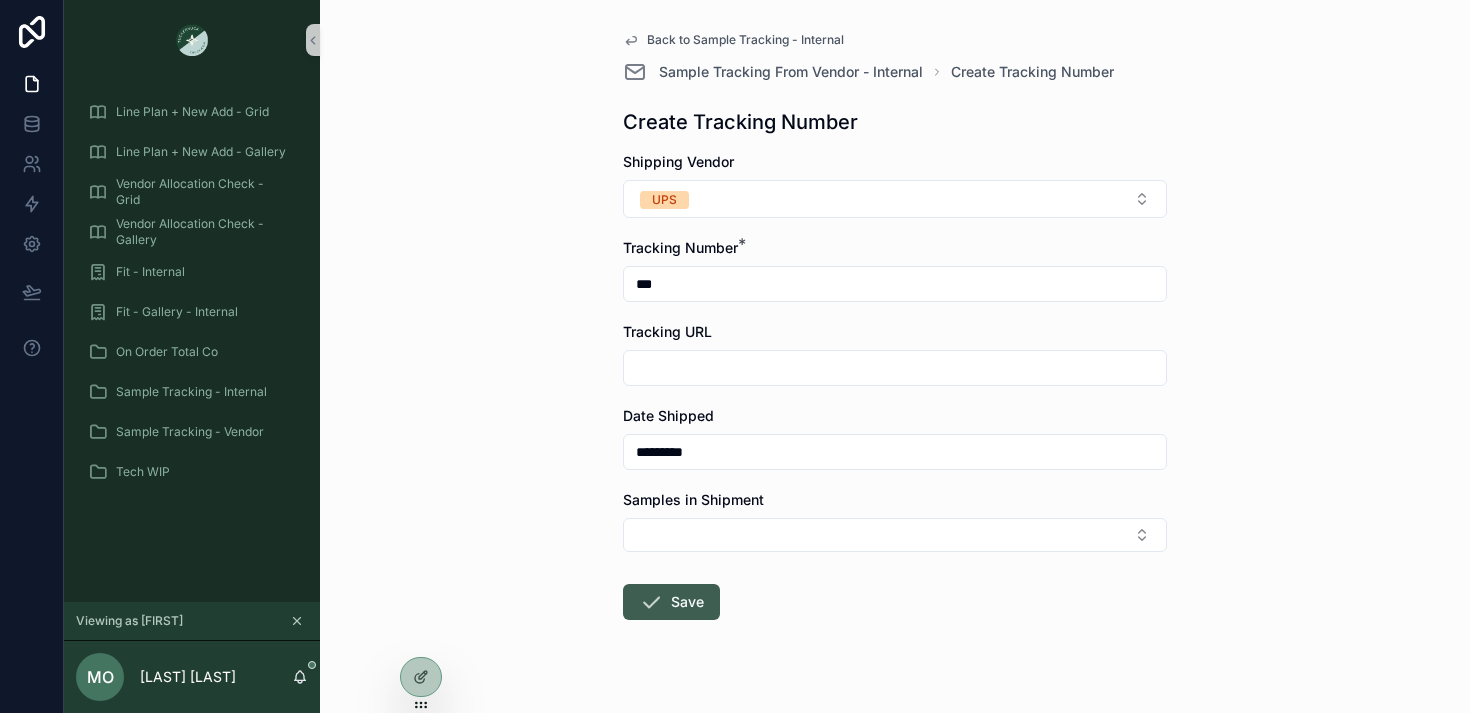click at bounding box center (651, 602) 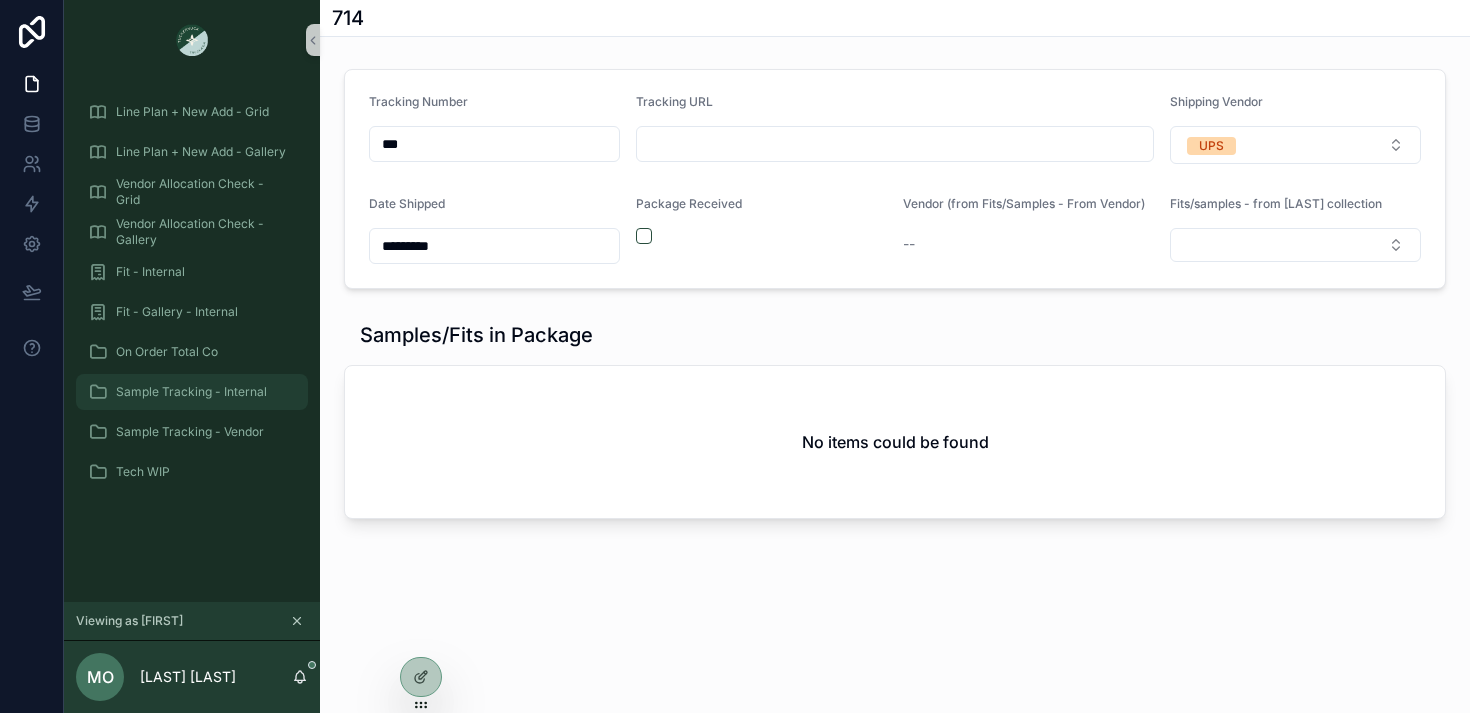 click on "Sample Tracking - Internal" at bounding box center [192, 392] 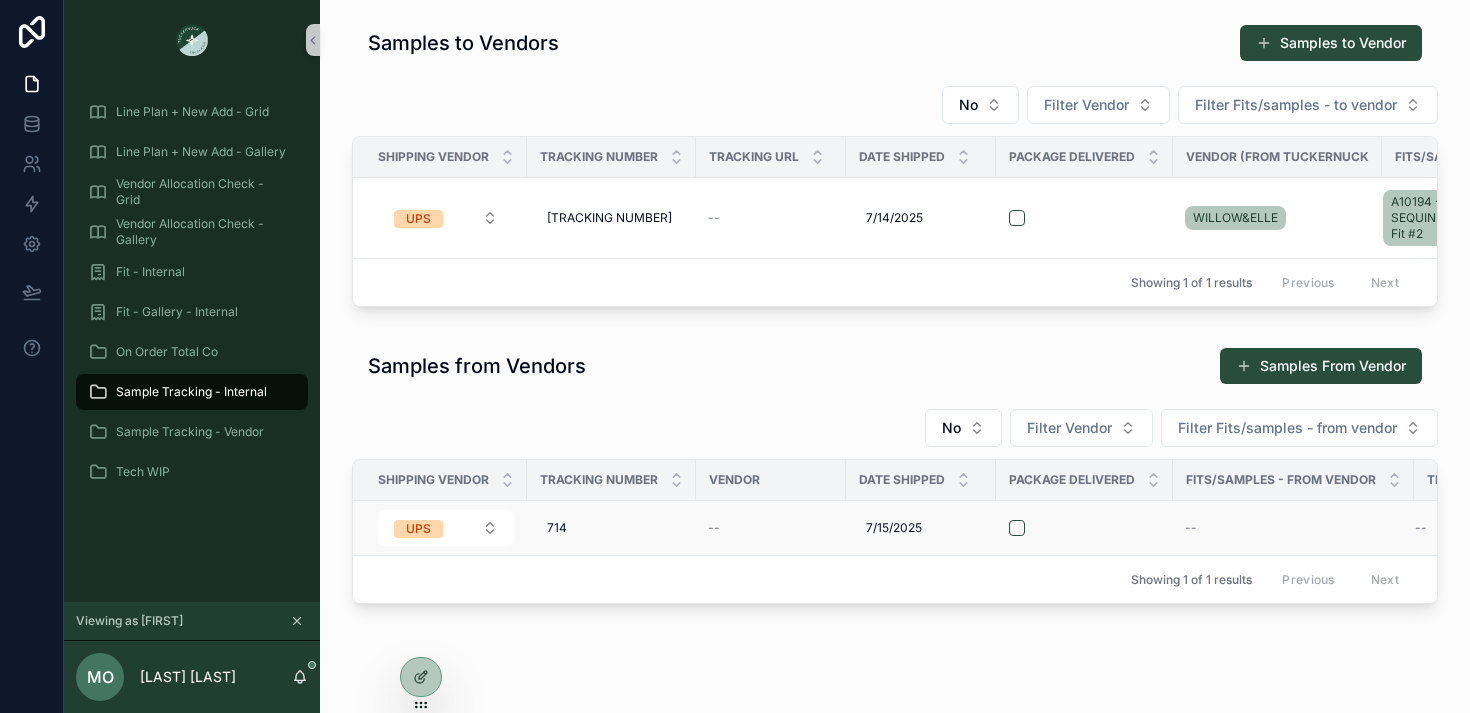 click on "--" at bounding box center (771, 528) 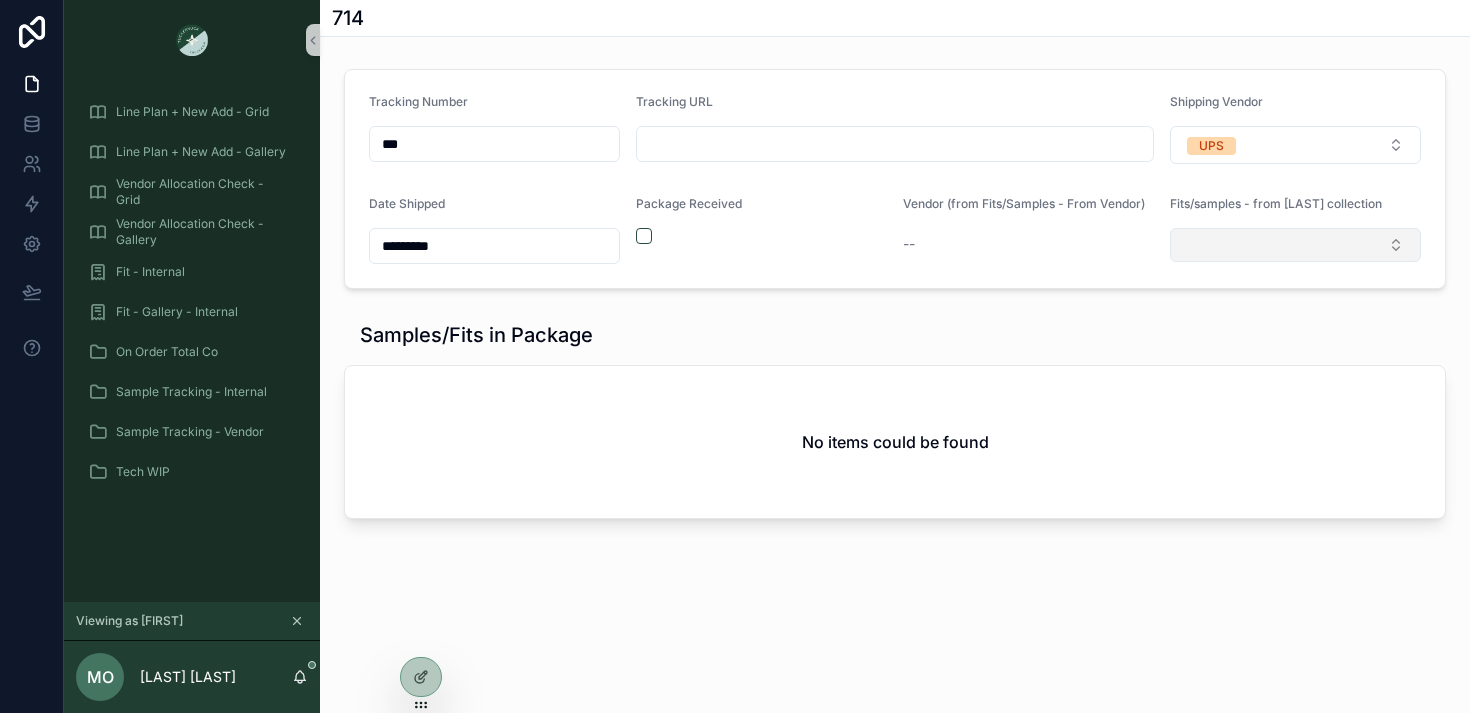 click at bounding box center [1295, 245] 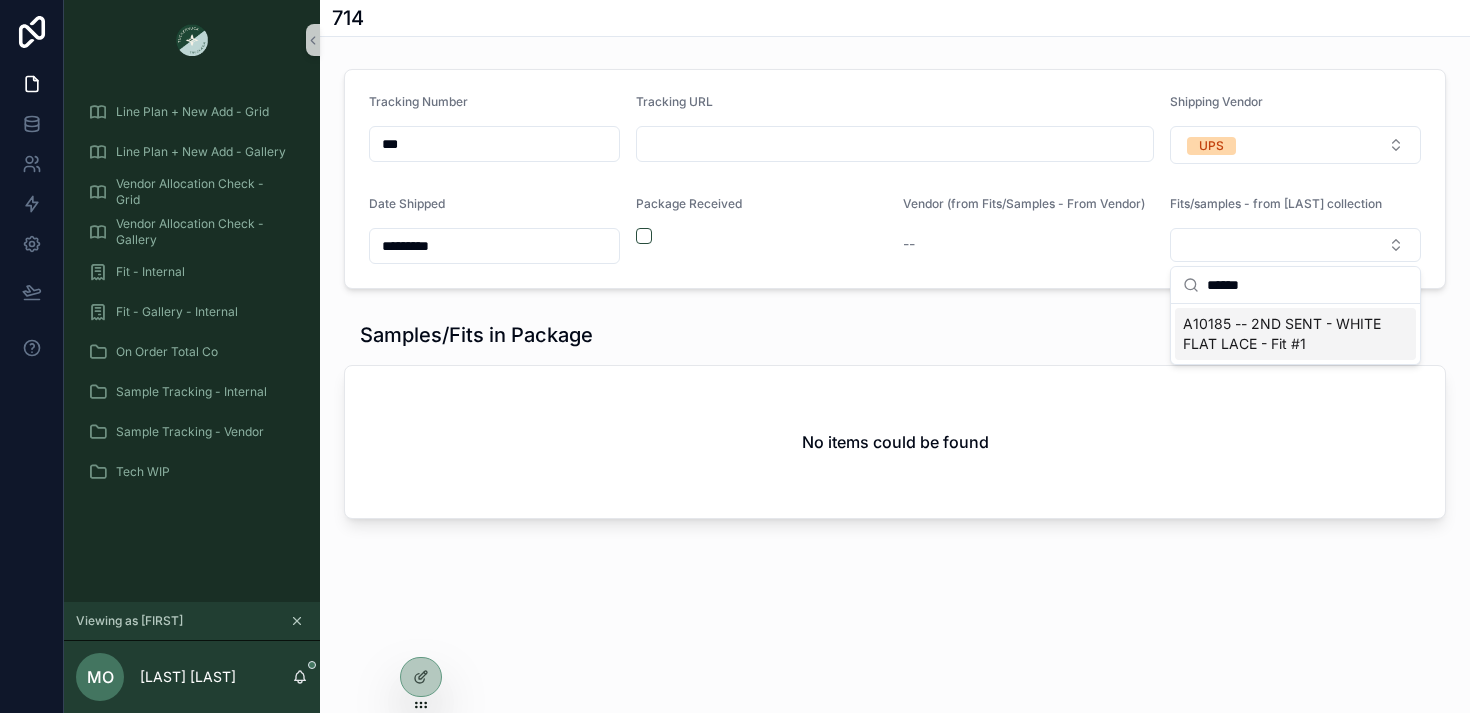 type on "******" 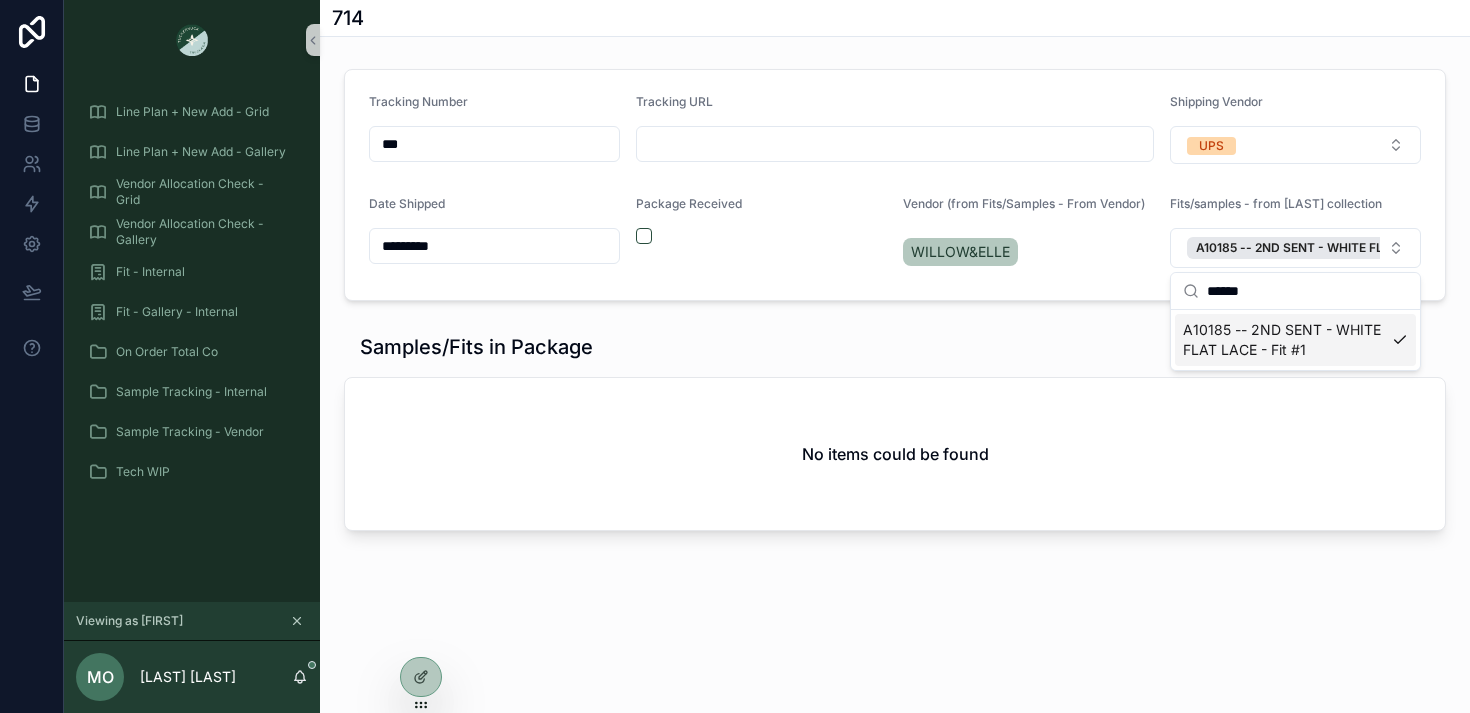 click on "Tracking Number *** Tracking URL Shipping Vendor UPS Date Shipped ********* Package Received Vendor (from Fits/Samples - From Vendor) WILLOW&ELLE Fits/samples - from vendor collection A10185 -- 2ND SENT - WHITE FLAT LACE   - Fit #1" at bounding box center [895, 185] 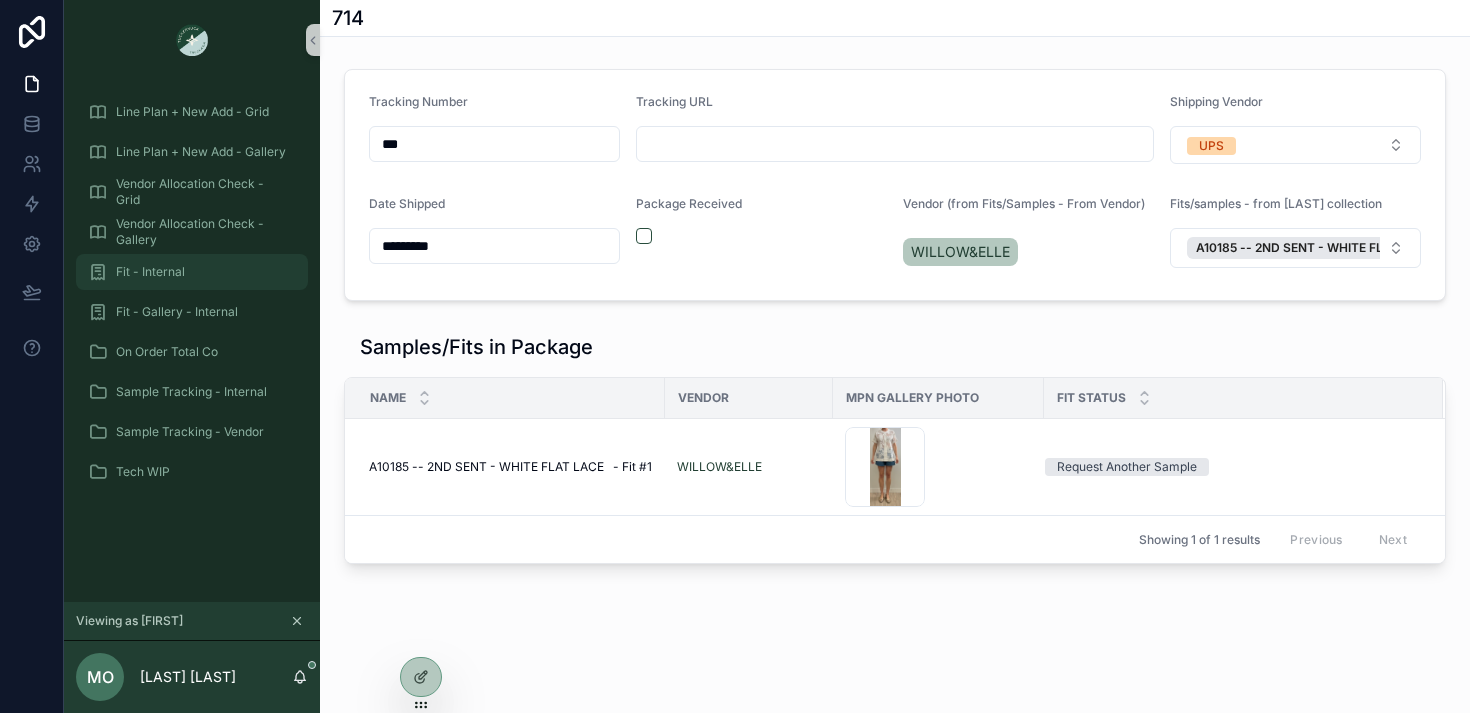click on "Fit - Internal" at bounding box center [192, 272] 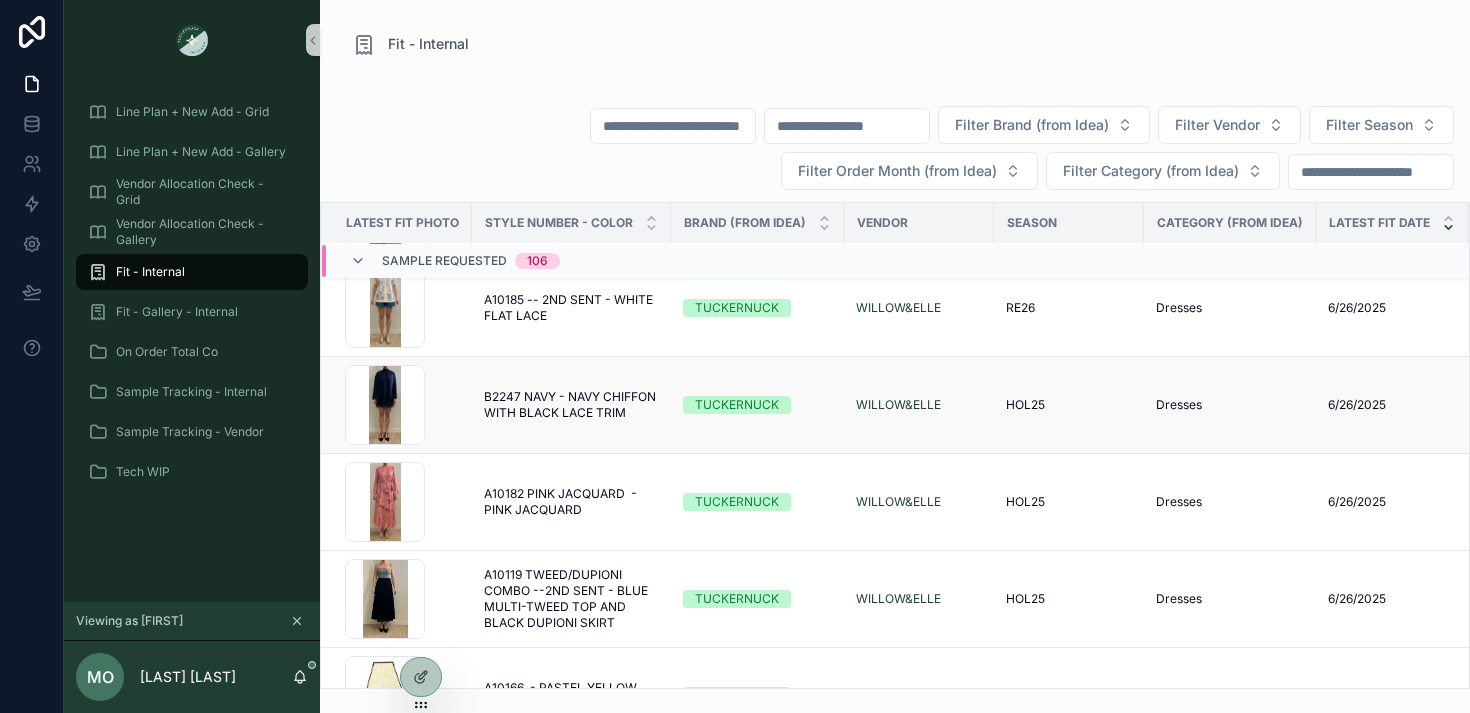 scroll, scrollTop: 1192, scrollLeft: 0, axis: vertical 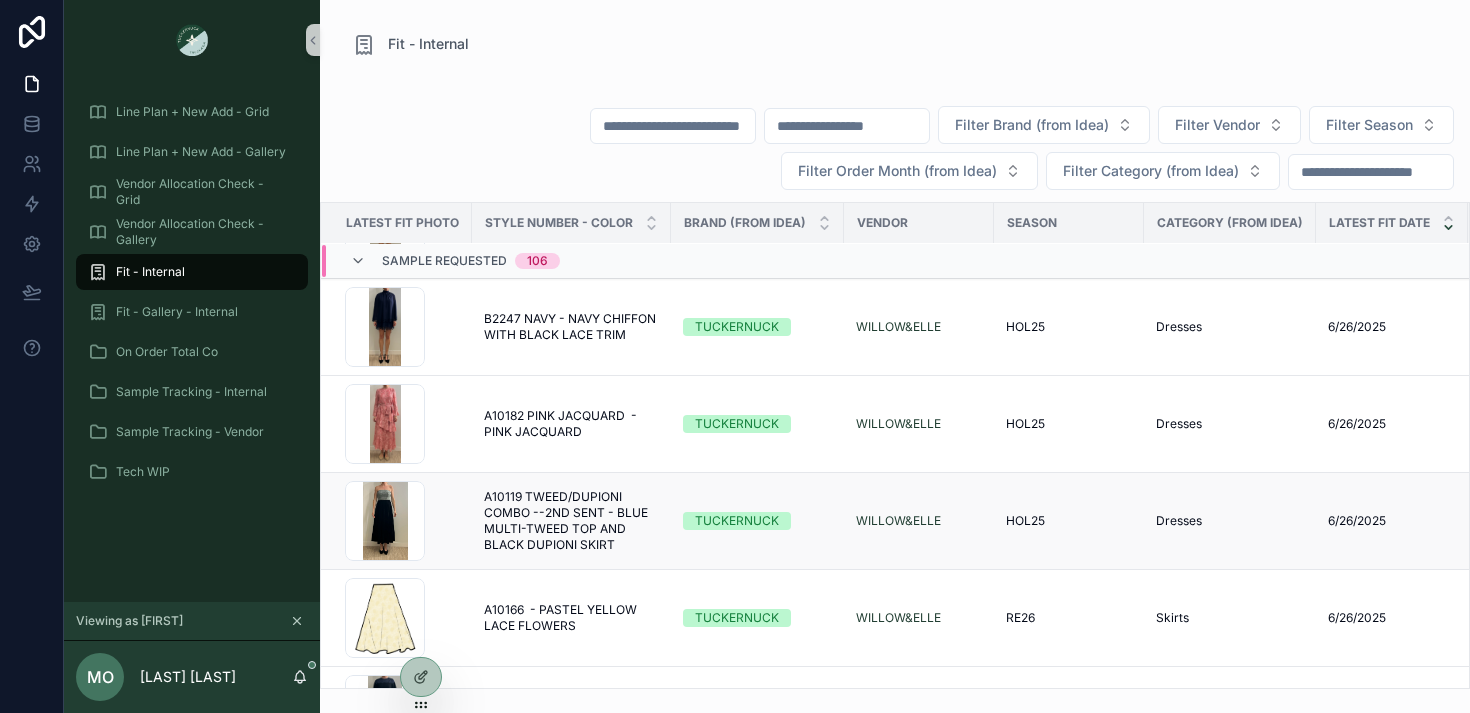 click on "246E3981-AAED-4F7D-815B-83CB696A914A_1_201_a .jpeg" at bounding box center (396, 521) 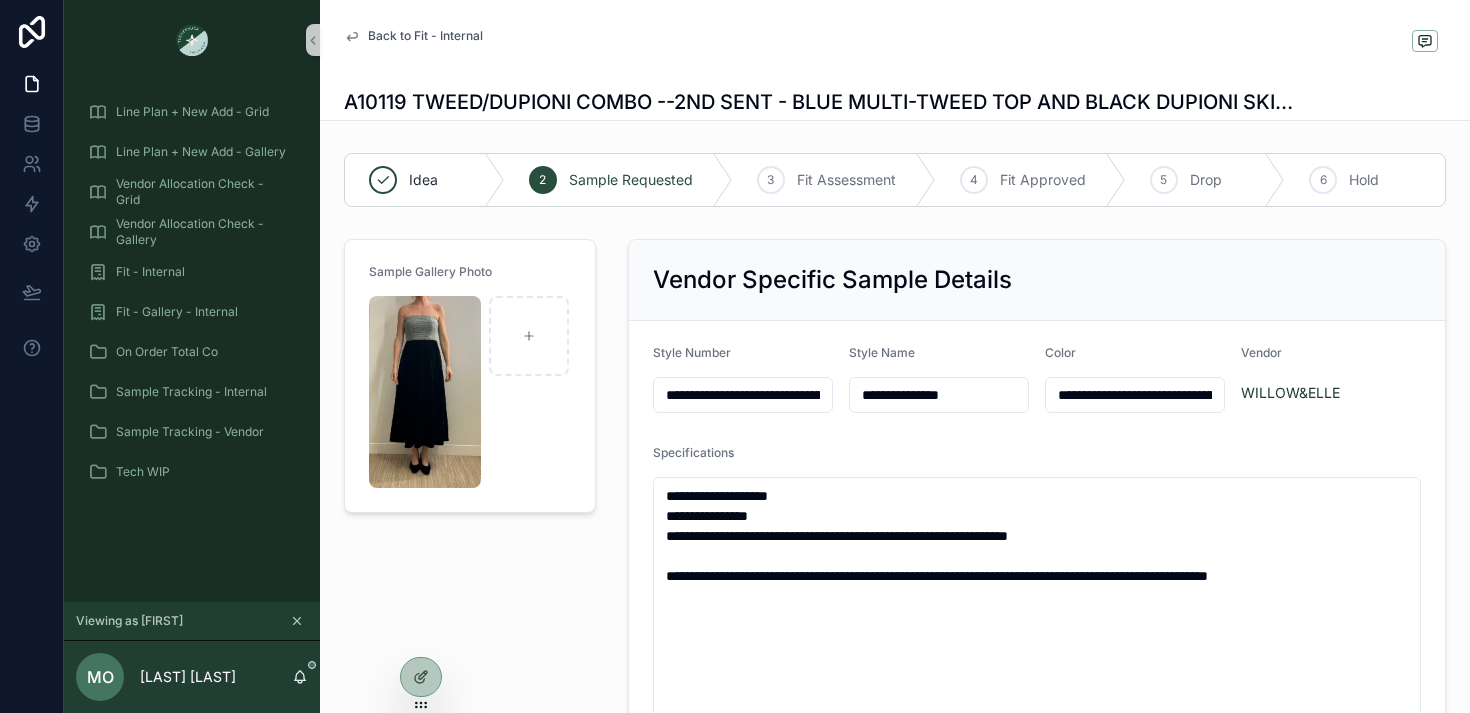 drag, startPoint x: 714, startPoint y: 393, endPoint x: 622, endPoint y: 393, distance: 92 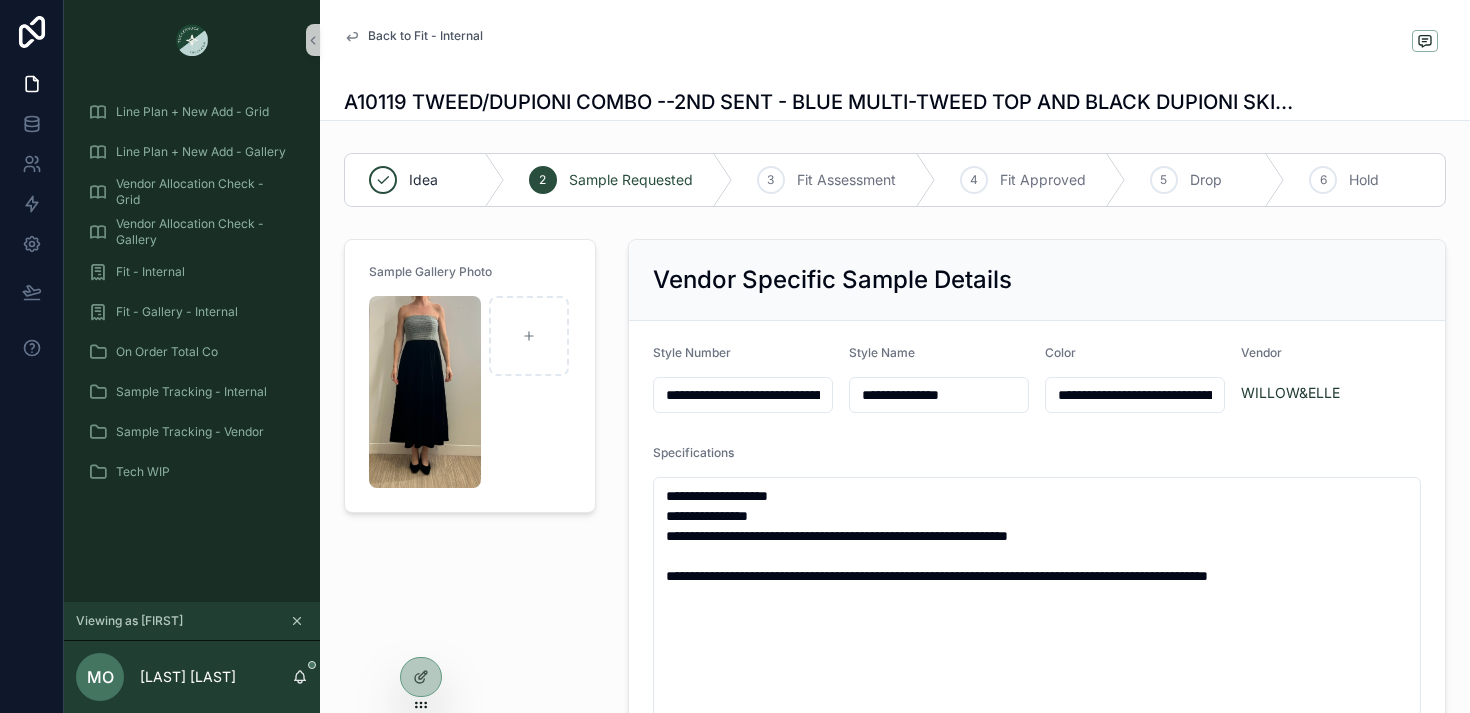click on "**********" at bounding box center [1037, 591] 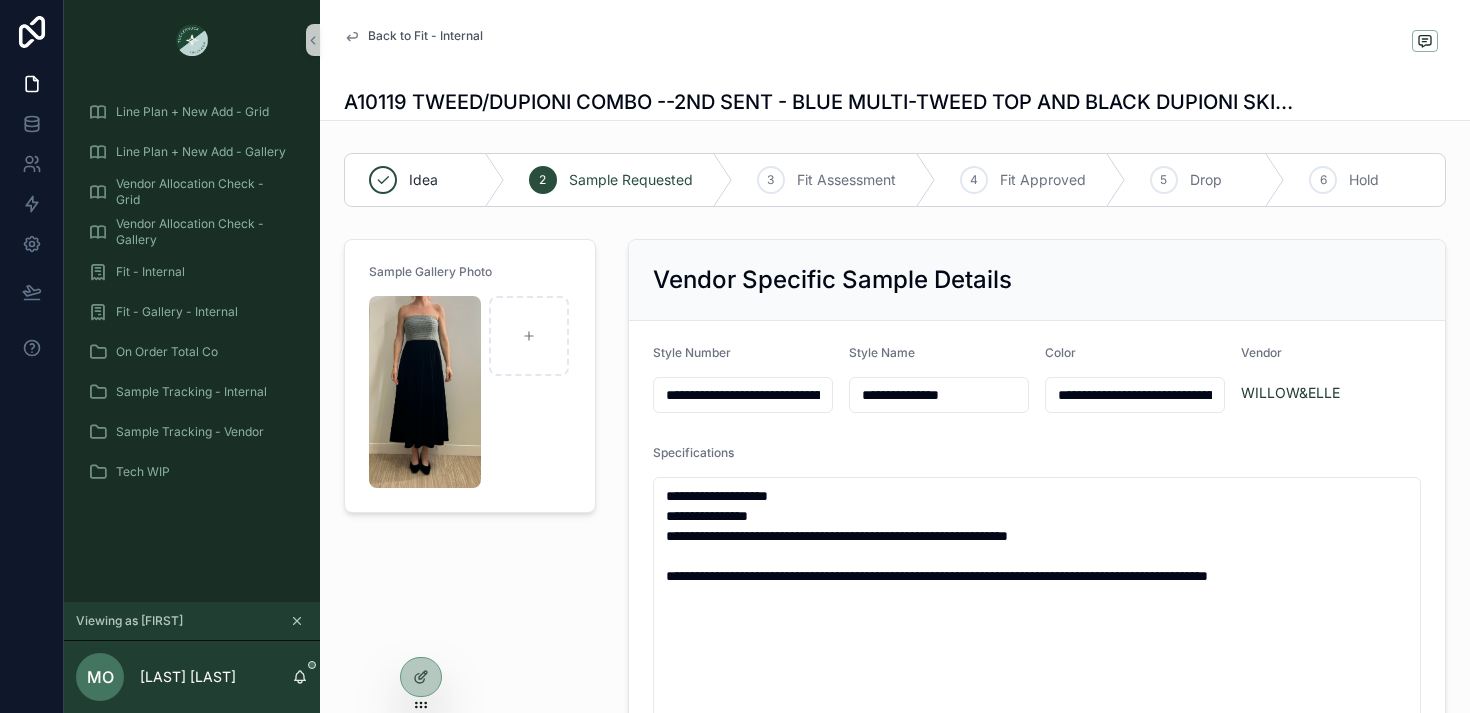 click on "Sample Gallery Photo" at bounding box center (470, 591) 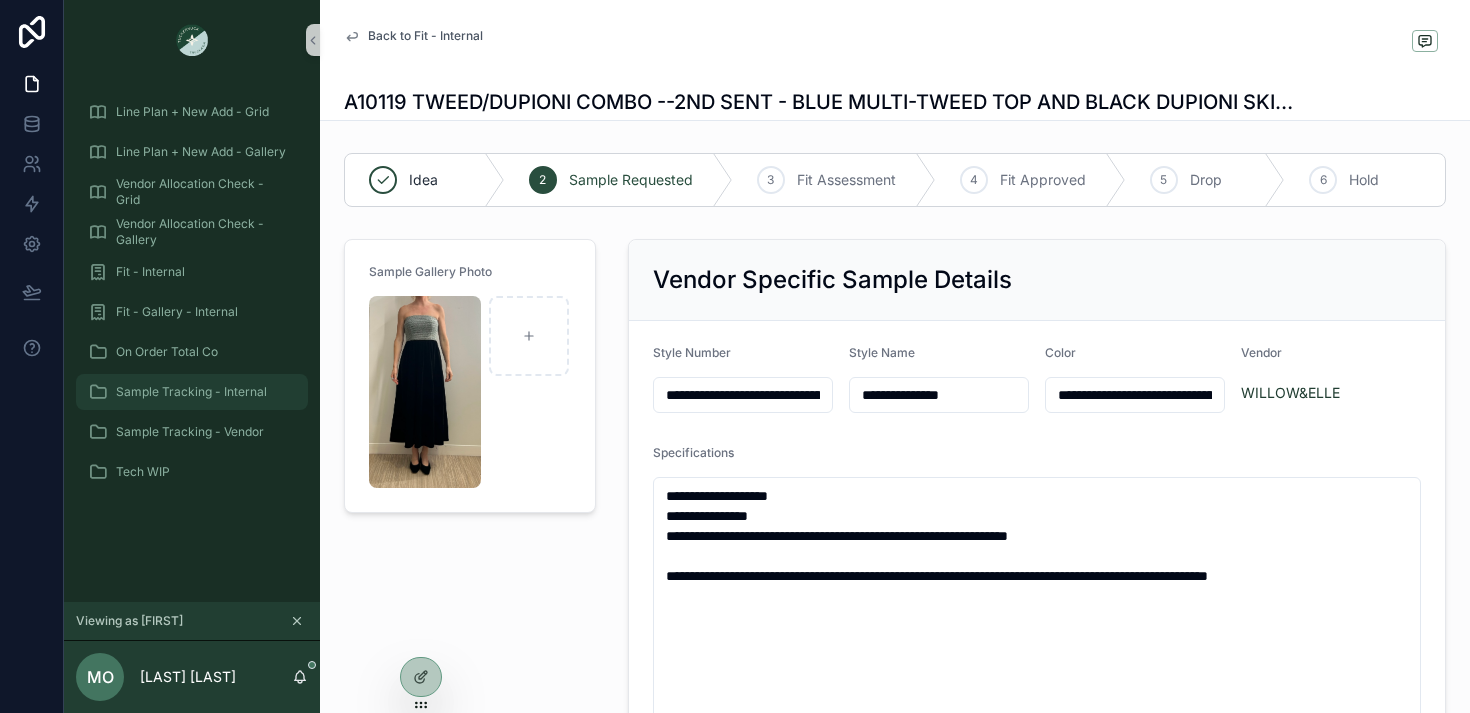 click on "Sample Tracking - Internal" at bounding box center [191, 392] 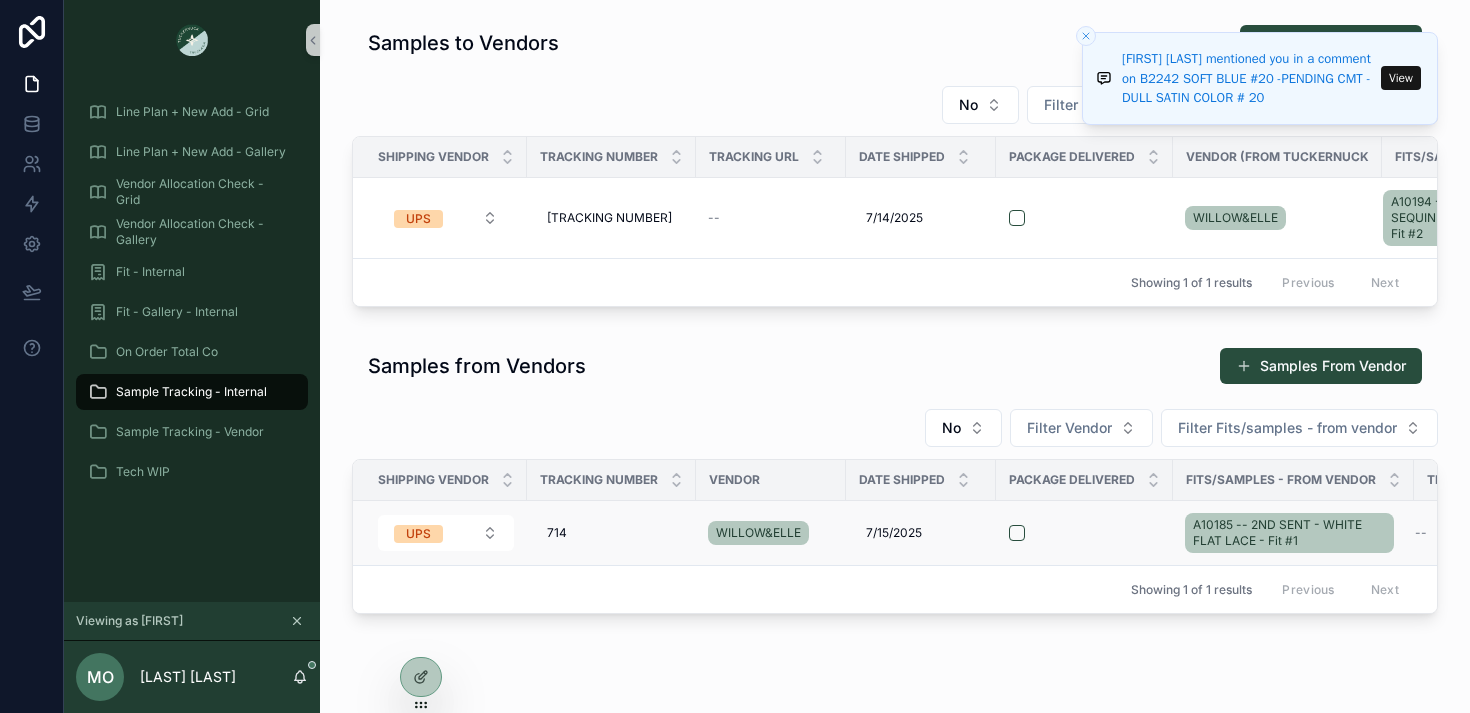 click on "A10185 -- 2ND SENT - WHITE FLAT LACE   - Fit #1" at bounding box center [1293, 533] 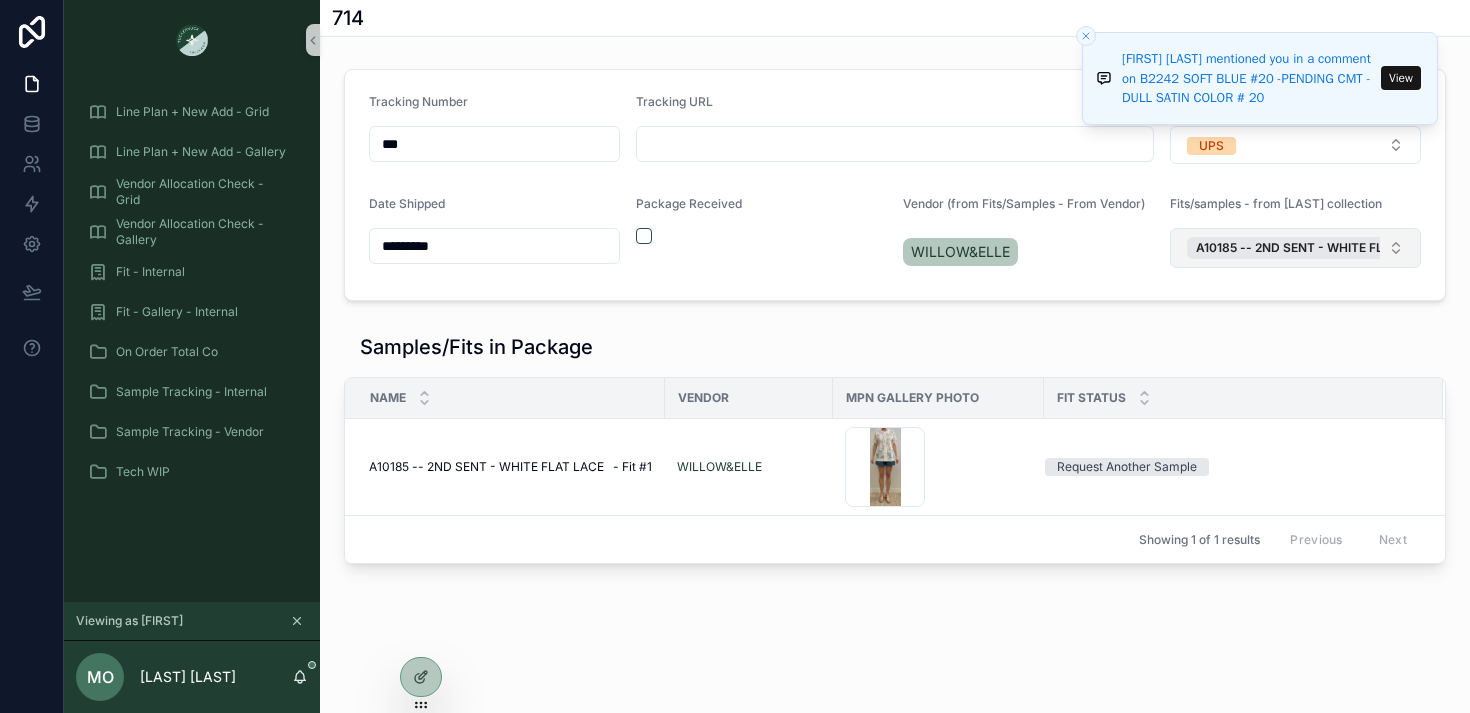 click on "A10185 -- 2ND SENT - WHITE FLAT LACE   - Fit #1" at bounding box center (1295, 248) 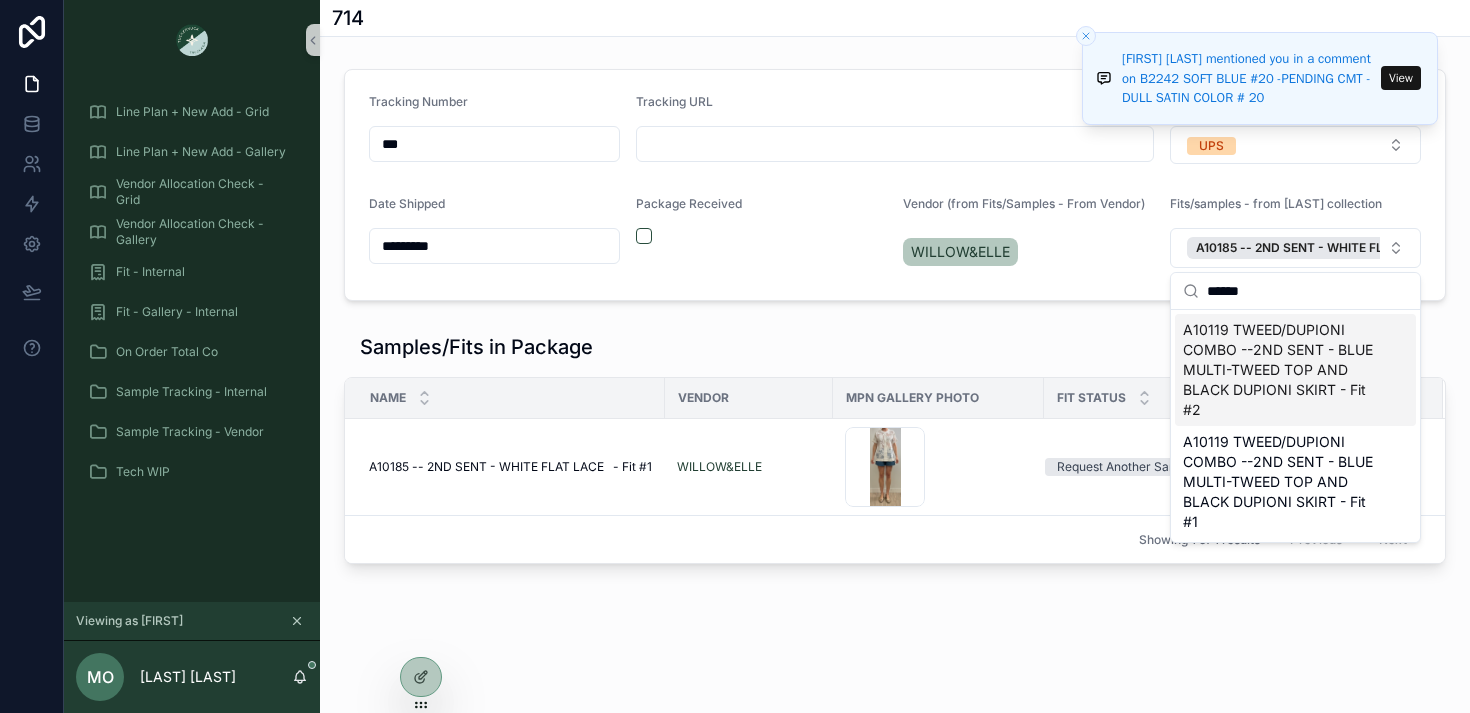 type on "******" 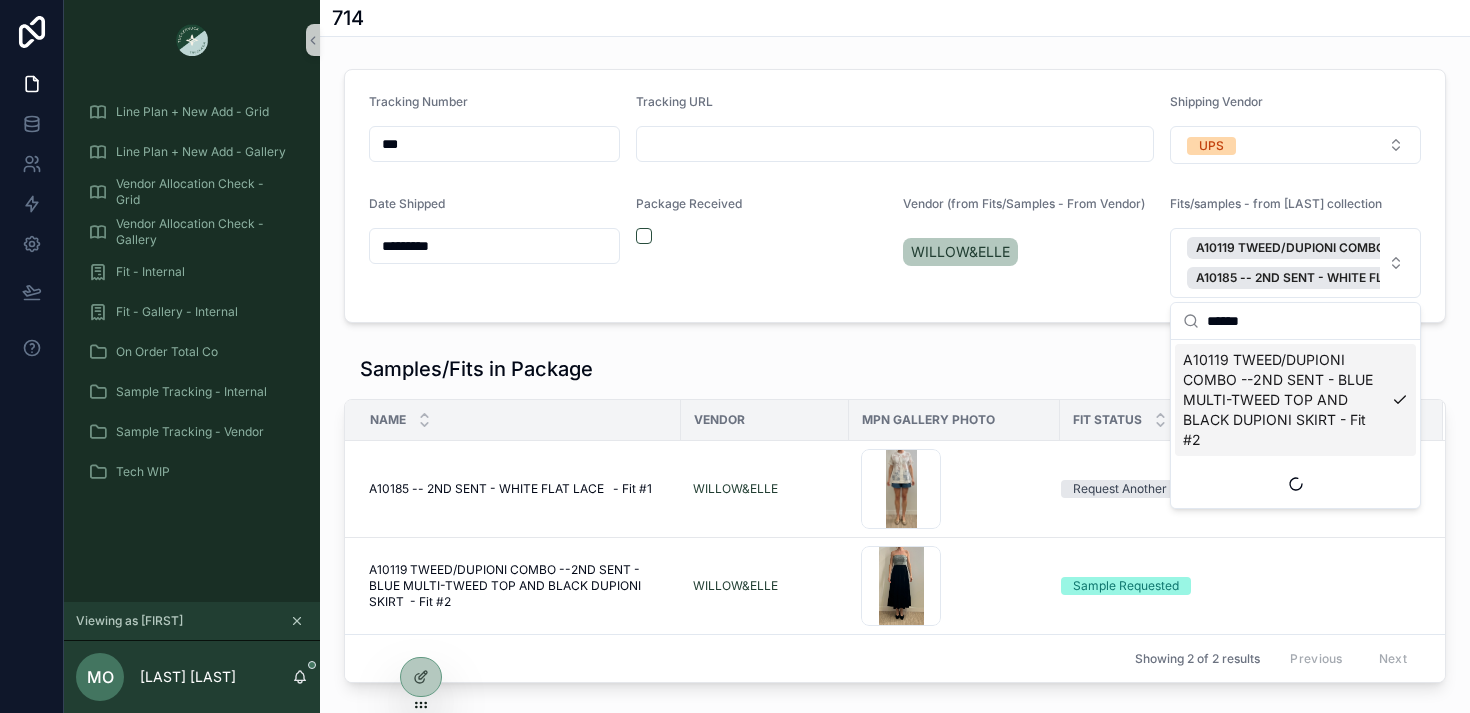 click on "Tracking Number *** Tracking URL Shipping Vendor UPS Date Shipped ********* Package Received Vendor (from Fits/Samples - From Vendor) WILLOW&ELLE Fits/samples - from vendor collection A10119 TWEED/DUPIONI COMBO --2ND SENT - BLUE MULTI-TWEED TOP AND BLACK DUPIONI SKIRT  - Fit #2 A10185 -- 2ND SENT - WHITE FLAT LACE   - Fit #1 Samples/Fits in Package Name Vendor MPN Gallery Photo Fit Status A10185 -- 2ND SENT - WHITE FLAT LACE   - Fit #1 A10185 -- 2ND SENT - WHITE FLAT LACE   - Fit #1 WILLOW&ELLE Screenshot-2025-06-10-at-10.50.17-AM .png Request Another Sample A10119 TWEED/DUPIONI COMBO --2ND SENT - BLUE MULTI-TWEED TOP AND BLACK DUPIONI SKIRT  - Fit #2 A10119 TWEED/DUPIONI COMBO --2ND SENT - BLUE MULTI-TWEED TOP AND BLACK DUPIONI SKIRT  - Fit #2 WILLOW&ELLE 246E3981-AAED-4F7D-815B-83CB696A914A_1_201_a .jpeg Sample Requested Showing 2 of 2 results Previous Next" at bounding box center (895, 380) 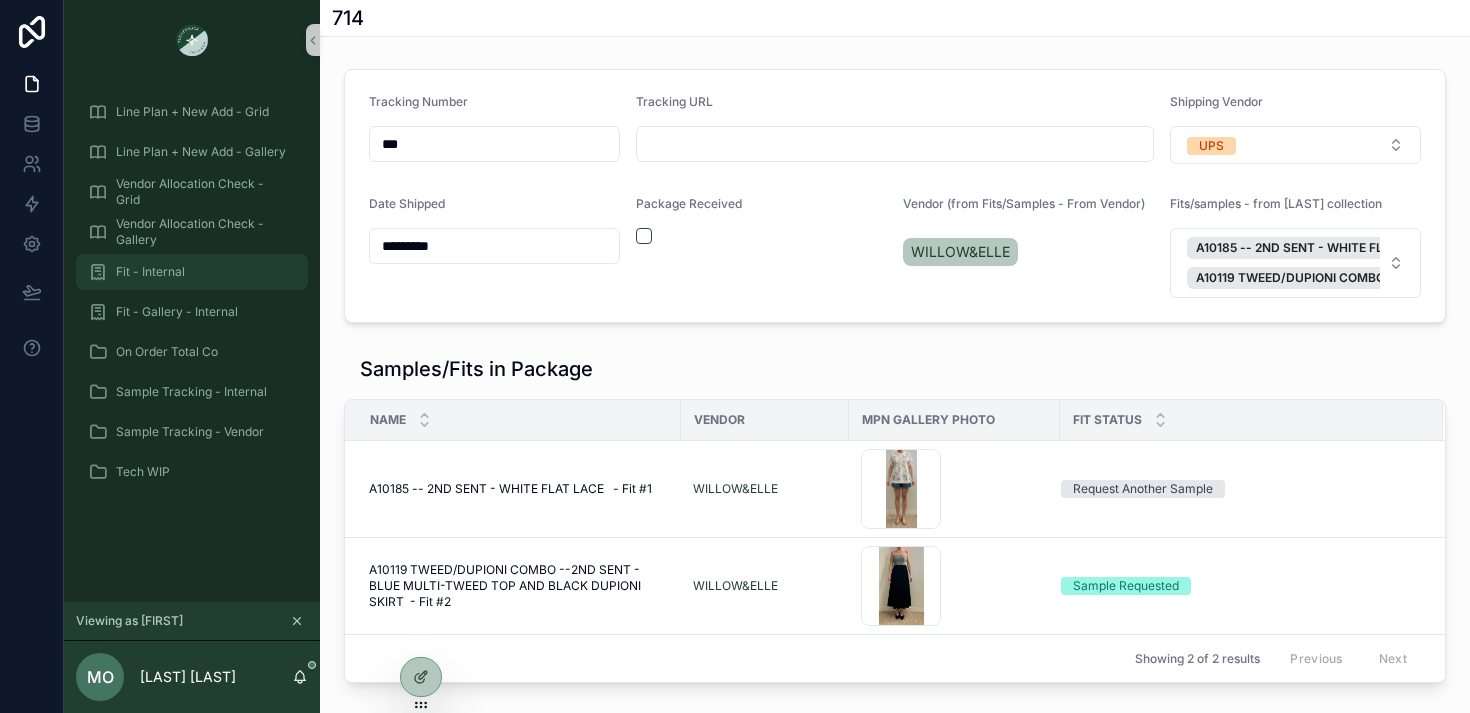 click on "Fit - Internal" at bounding box center [150, 272] 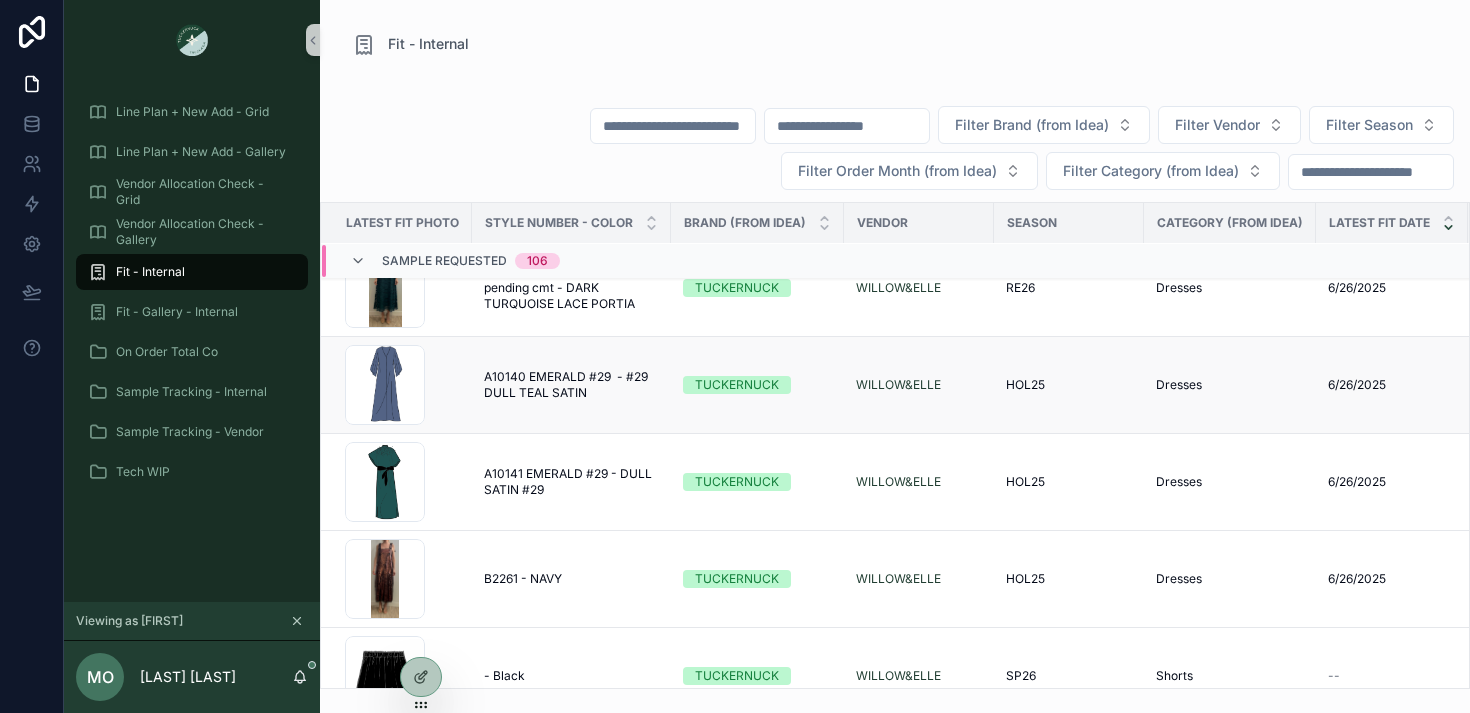 scroll, scrollTop: 1641, scrollLeft: 0, axis: vertical 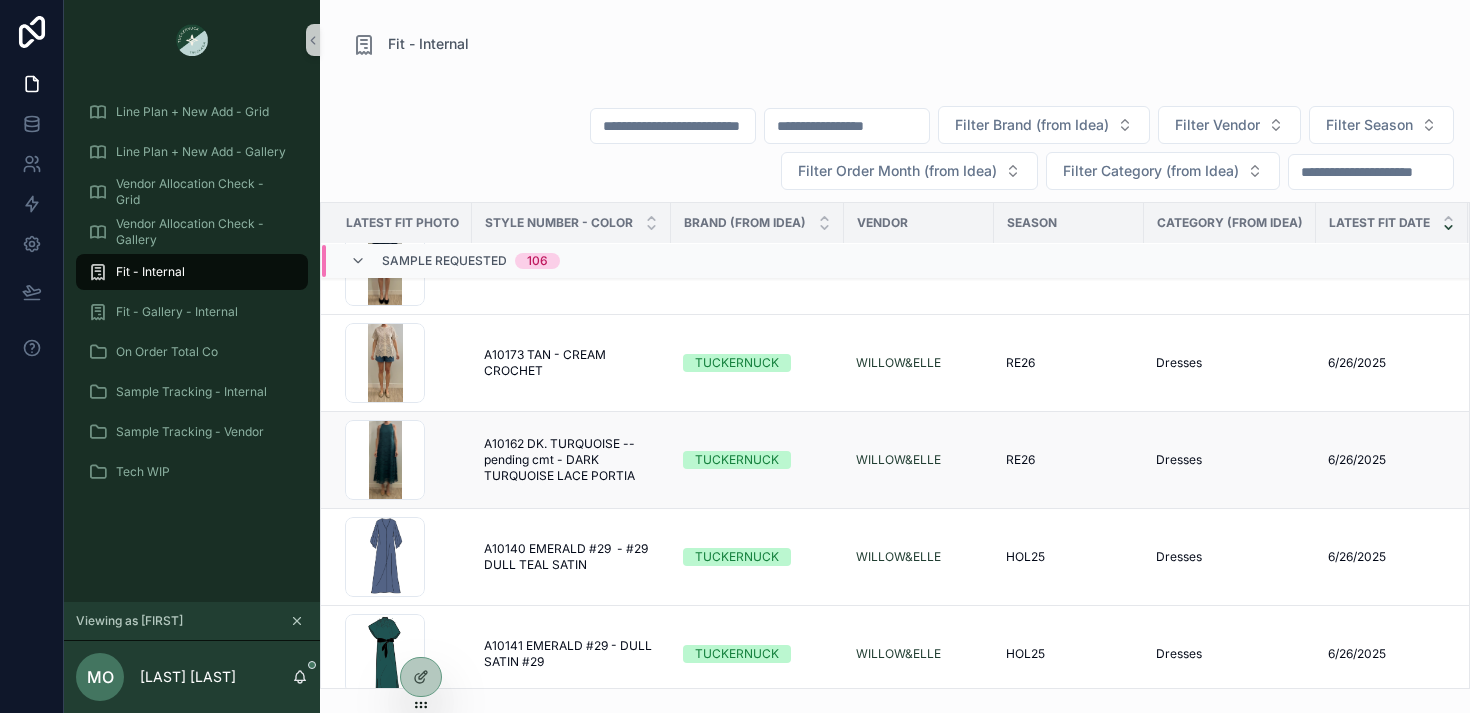 click on "Screenshot-2025-06-13-at-10.55.03-AM-(1) .png" at bounding box center (396, 460) 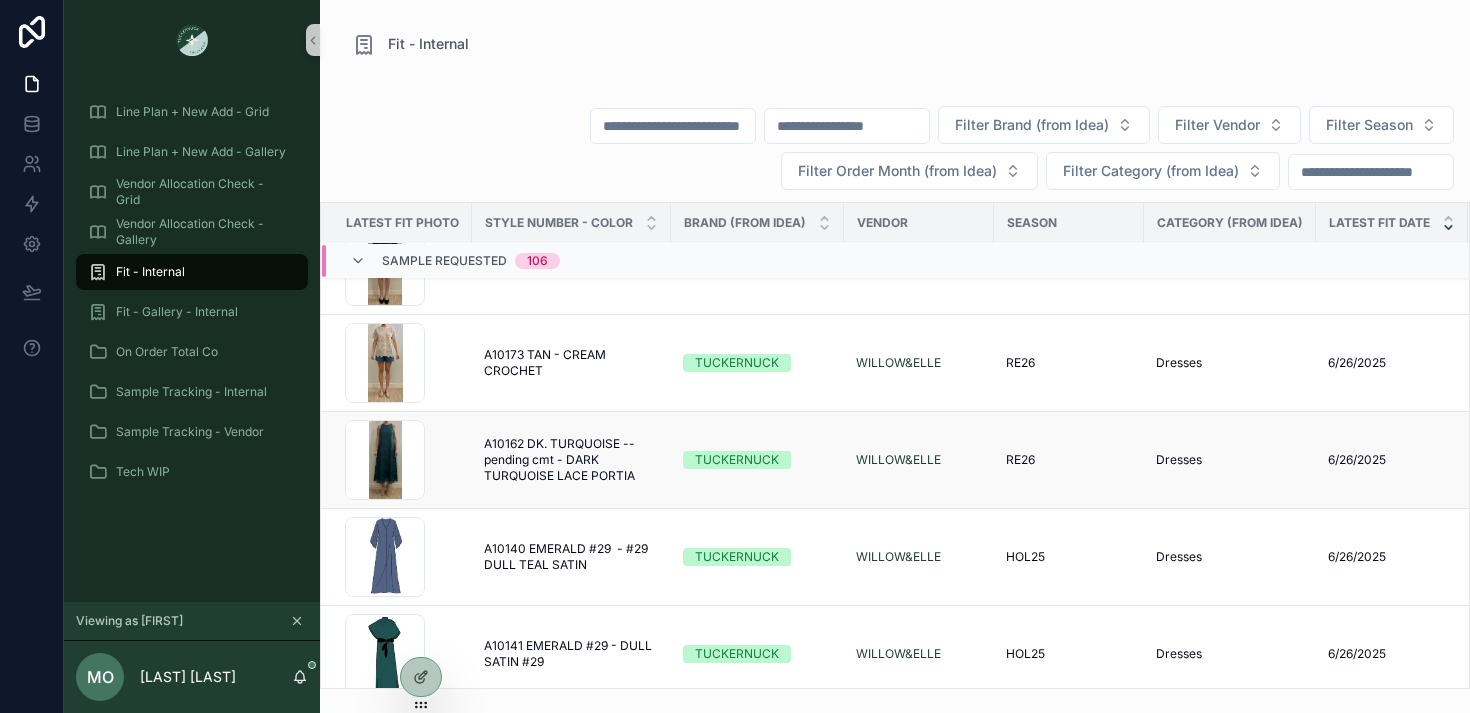 click on "A10162 DK. TURQUOISE --pending cmt - DARK TURQUOISE LACE PORTIA  A10162 DK. TURQUOISE --pending cmt - DARK TURQUOISE LACE PORTIA" at bounding box center (571, 460) 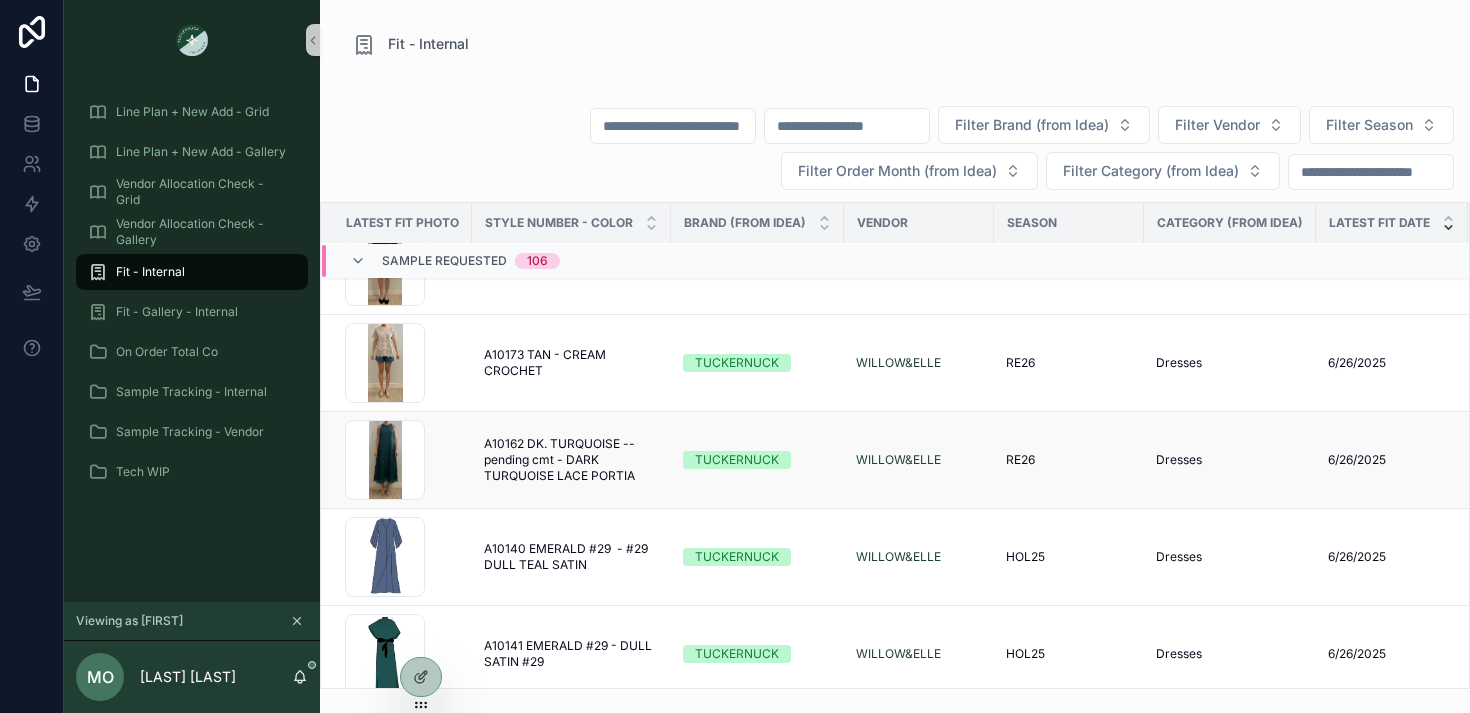 click on "A10162 DK. TURQUOISE --pending cmt - DARK TURQUOISE LACE PORTIA" at bounding box center (571, 460) 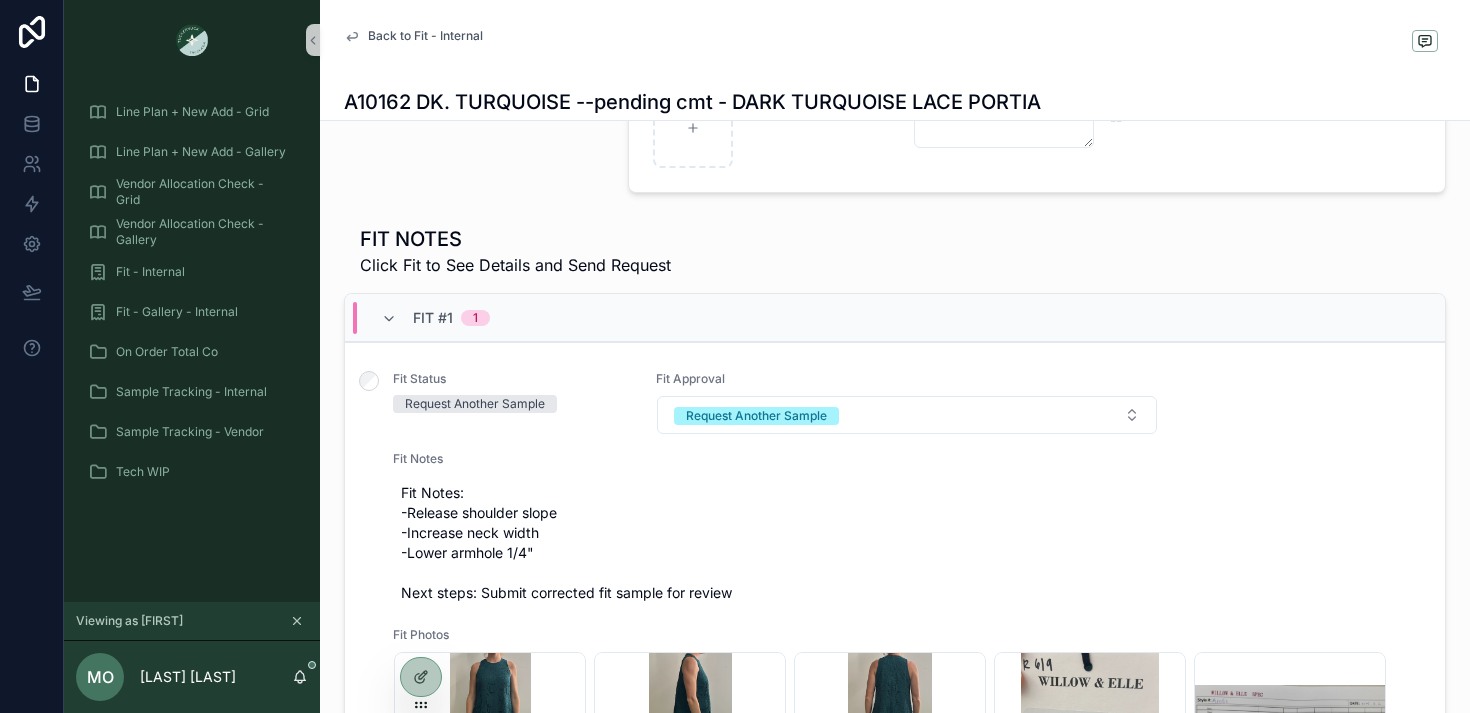 scroll, scrollTop: 633, scrollLeft: 0, axis: vertical 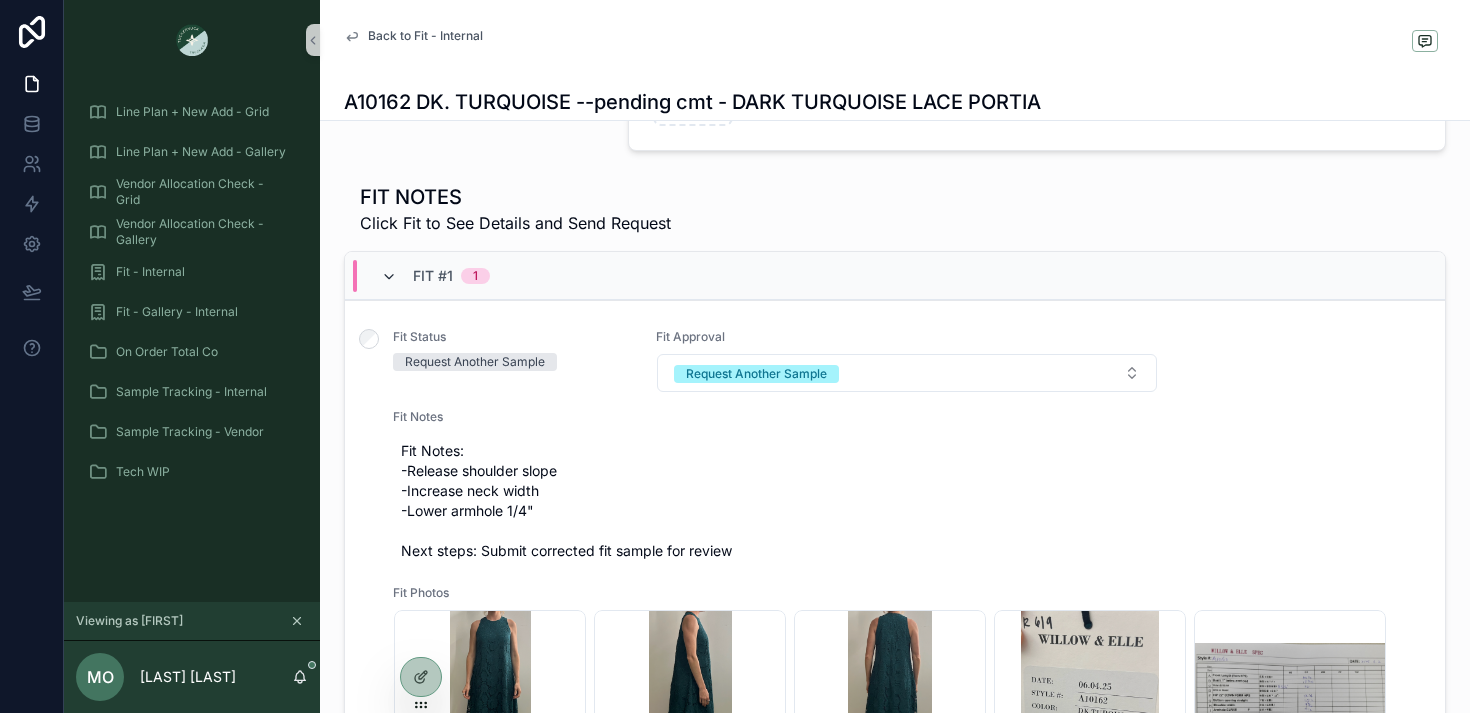 click at bounding box center [389, 277] 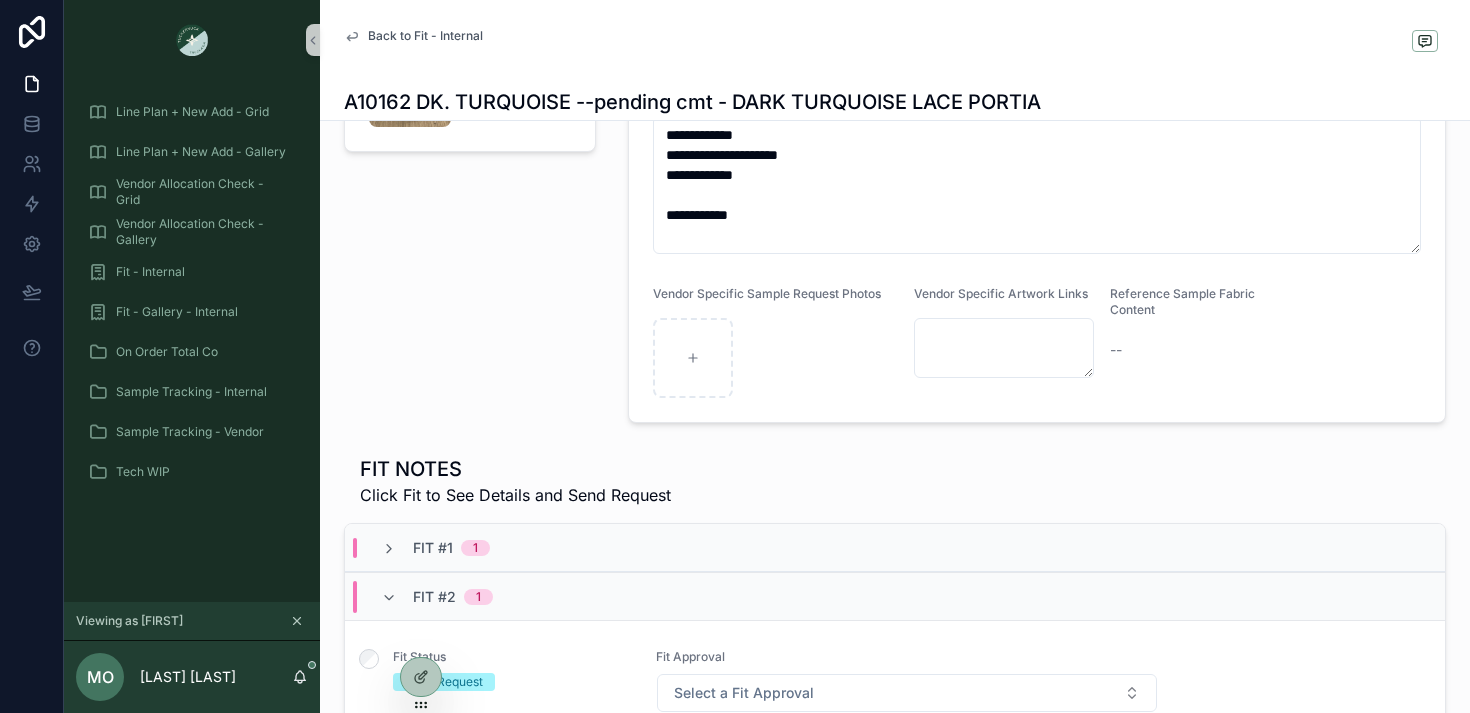 scroll, scrollTop: 0, scrollLeft: 0, axis: both 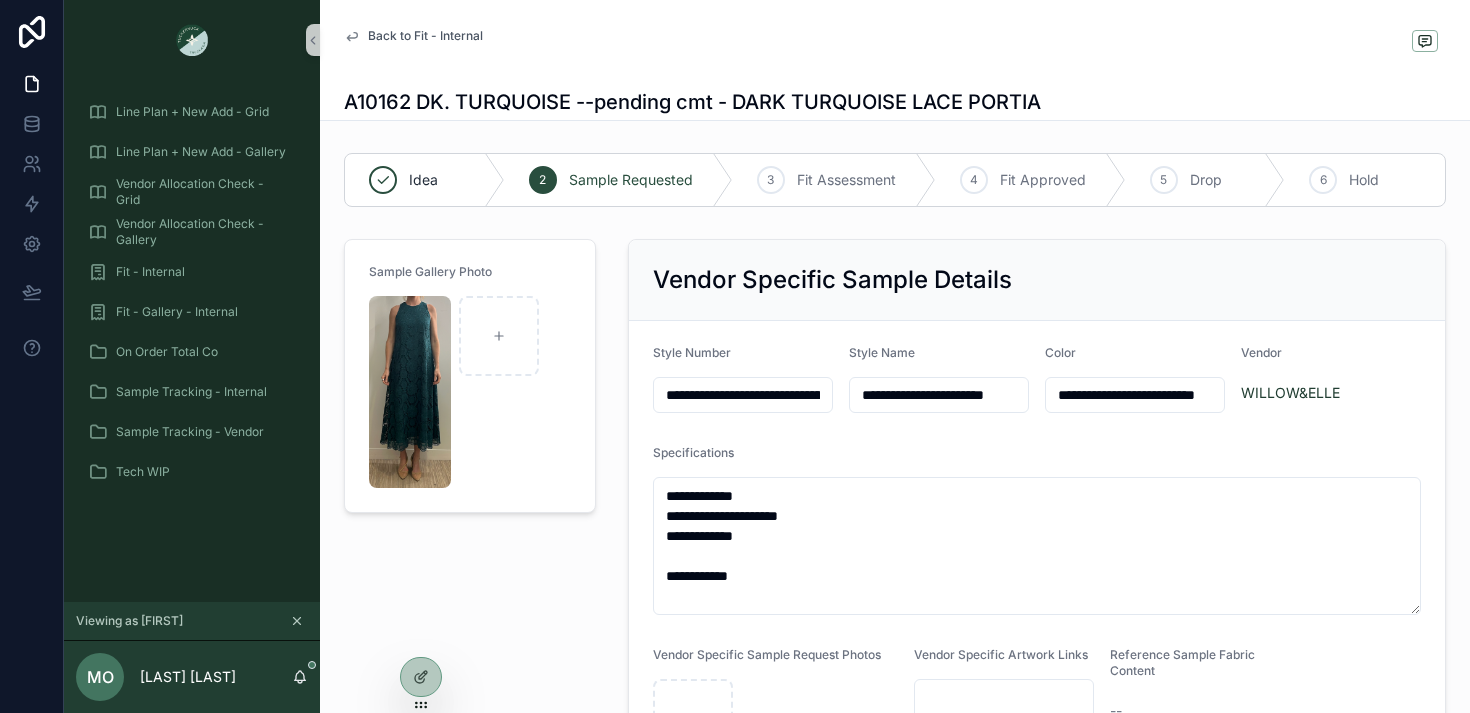 drag, startPoint x: 712, startPoint y: 395, endPoint x: 614, endPoint y: 394, distance: 98.005104 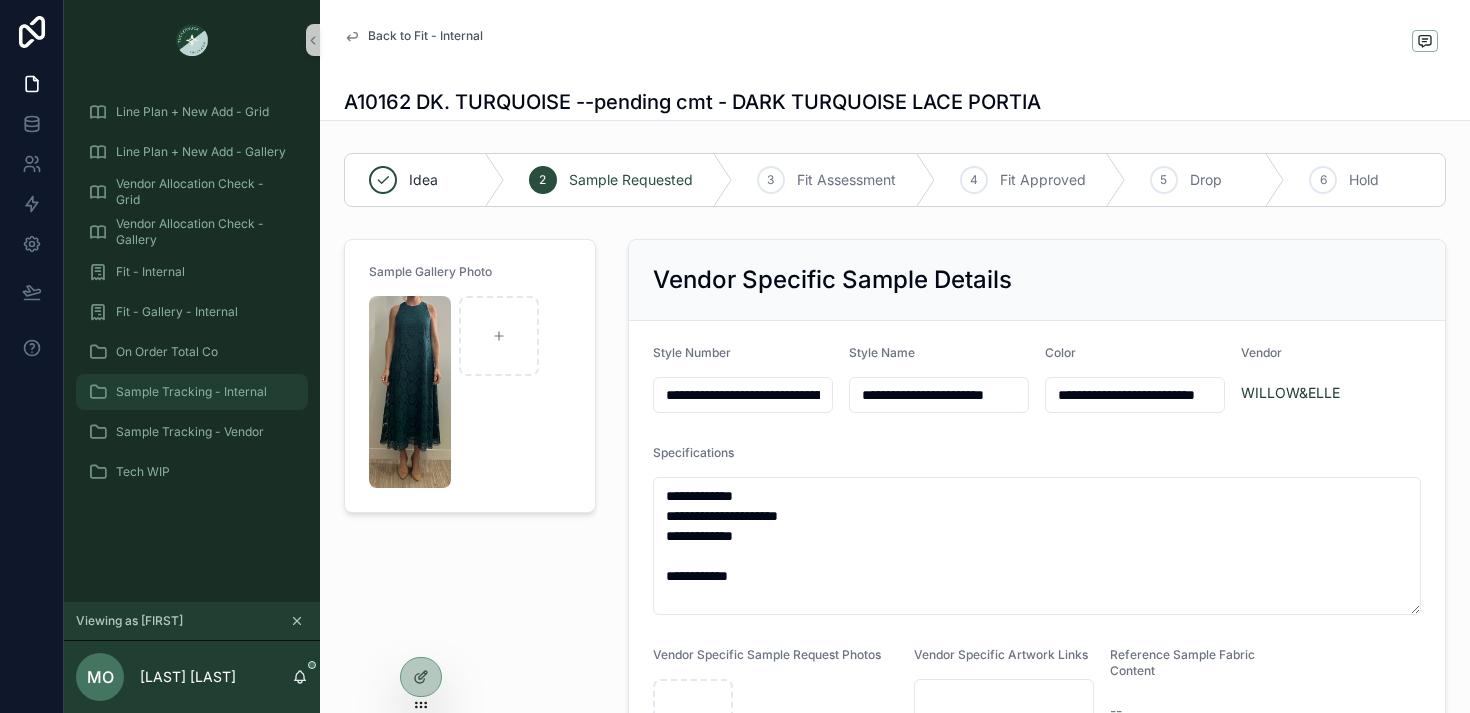 click on "Sample Tracking - Internal" at bounding box center [192, 392] 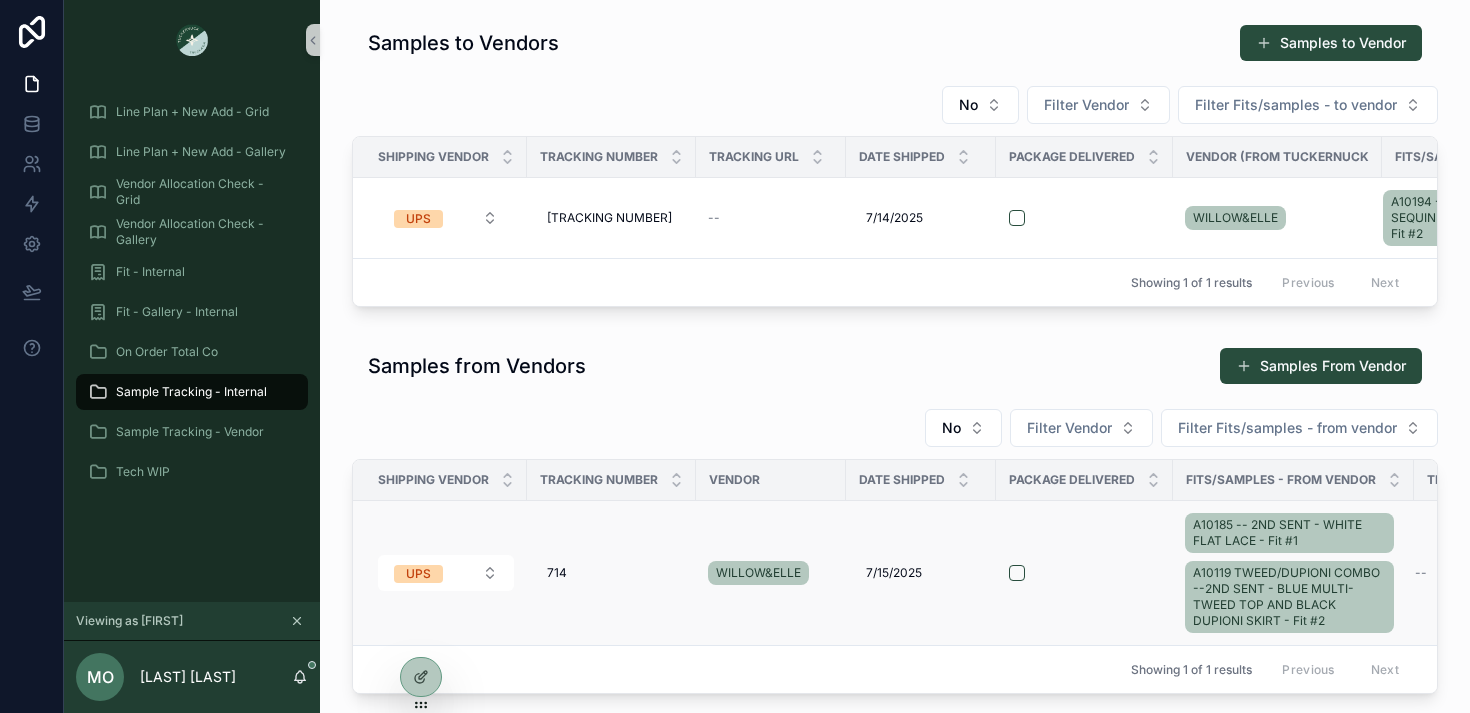 scroll, scrollTop: 51, scrollLeft: 0, axis: vertical 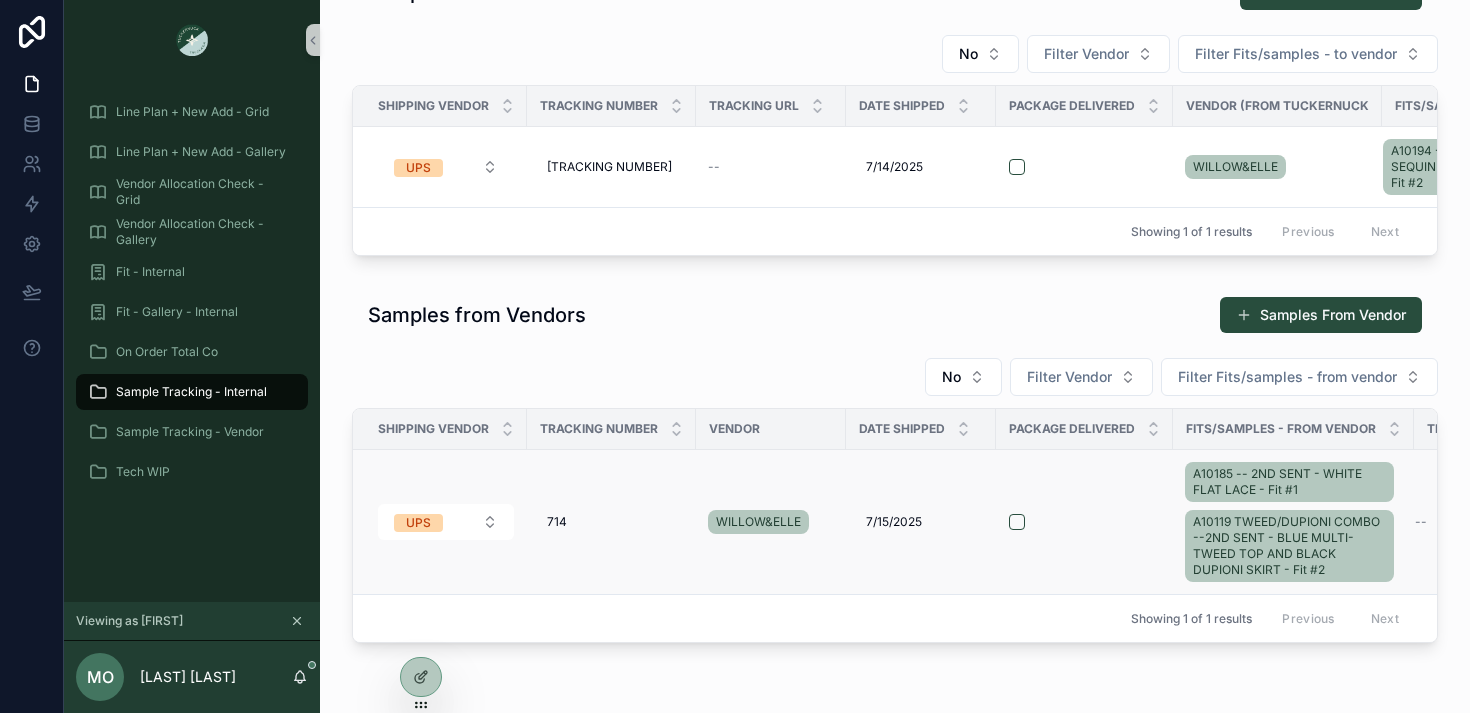 click on "A10185 -- 2ND SENT - WHITE FLAT LACE   - Fit #1 A10119 TWEED/DUPIONI COMBO --2ND SENT - BLUE MULTI-TWEED TOP AND BLACK DUPIONI SKIRT  - Fit #2" at bounding box center (1293, 522) 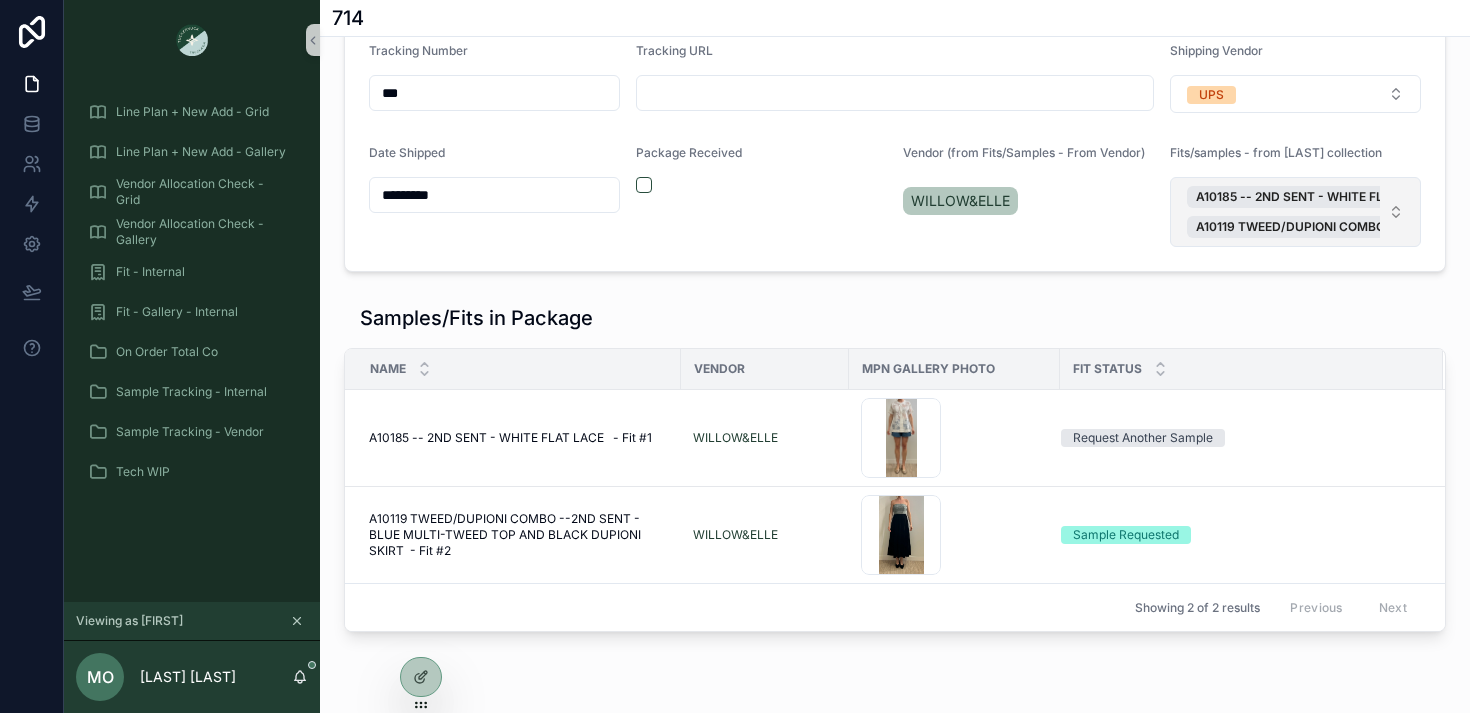 click on "A10185 -- 2ND SENT - WHITE FLAT LACE   - Fit #1 A10119 TWEED/DUPIONI COMBO --2ND SENT - BLUE MULTI-TWEED TOP AND BLACK DUPIONI SKIRT  - Fit #2" at bounding box center (1295, 212) 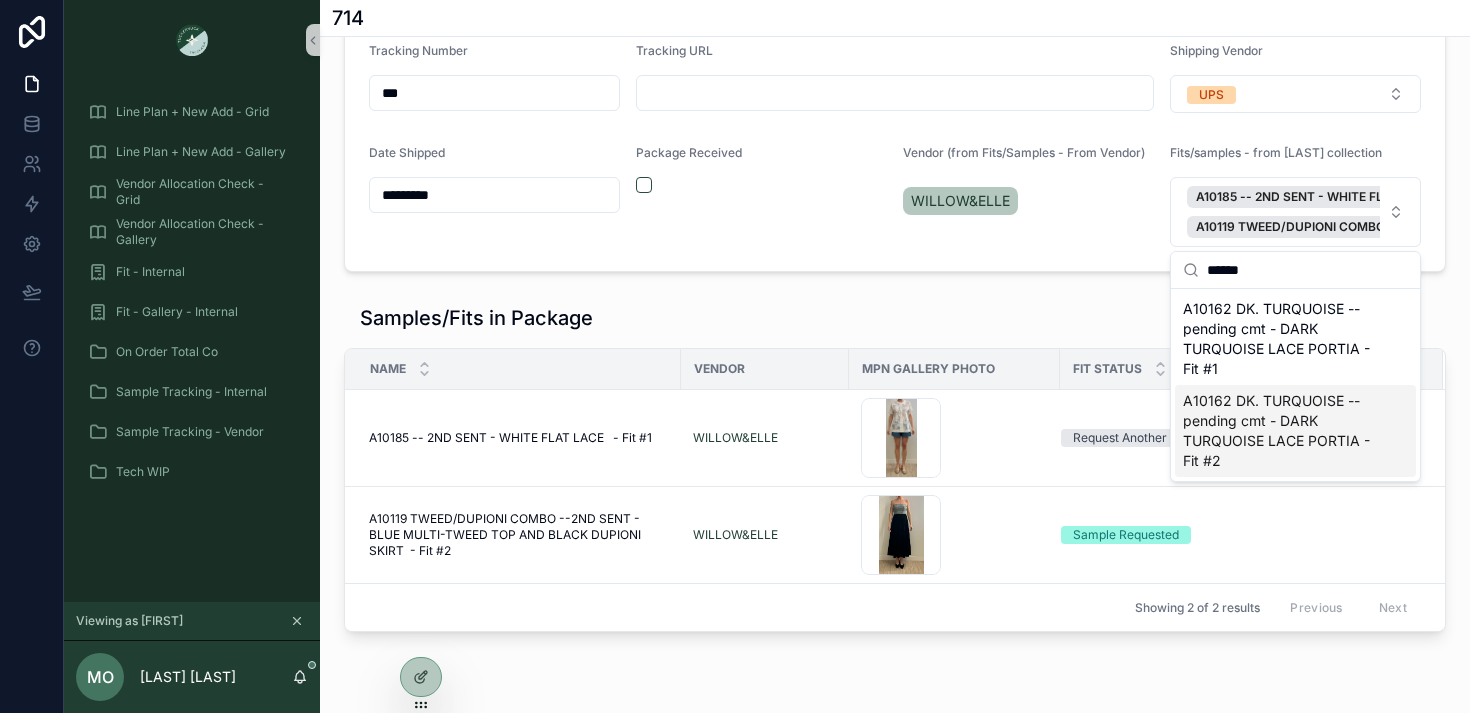 type on "******" 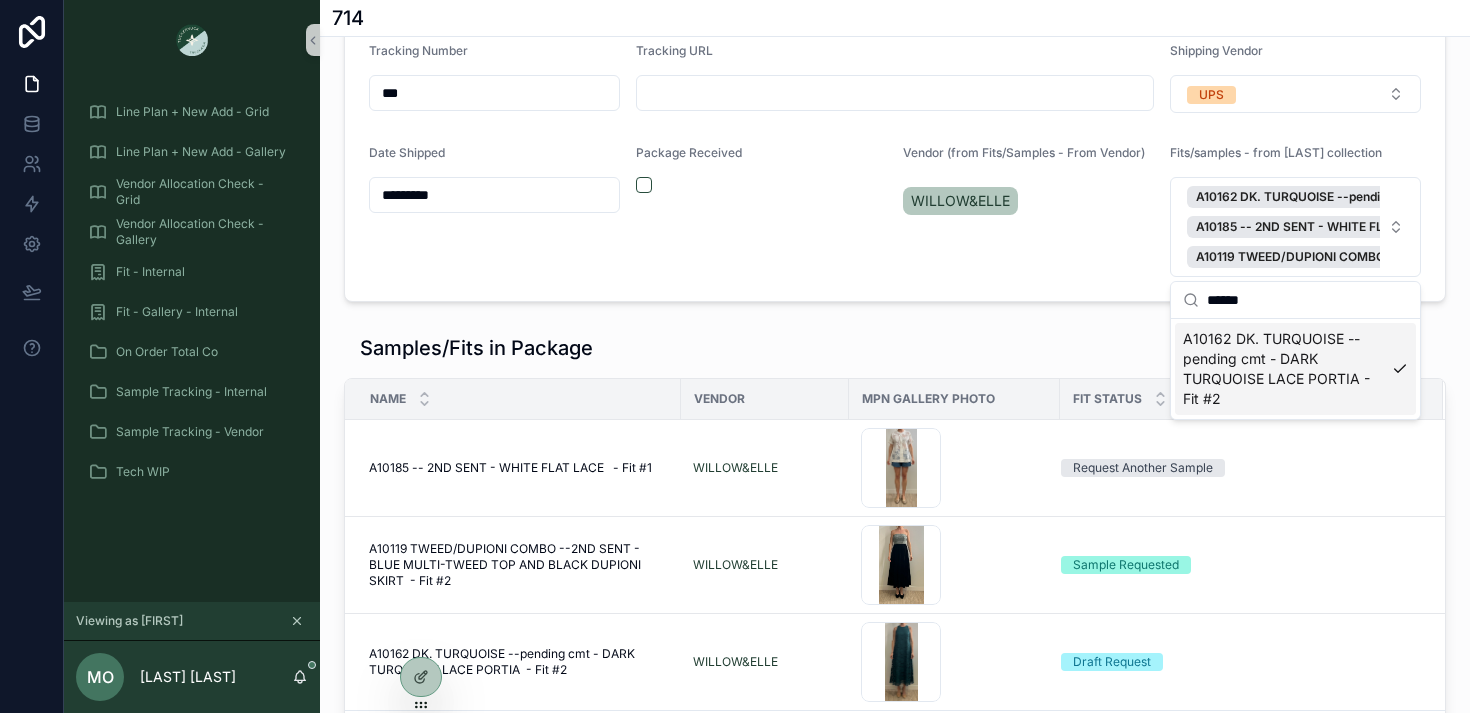 click on "Tracking Number *** Tracking URL Shipping Vendor UPS Date Shipped ********* Package Received Vendor (from Fits/Samples - From Vendor) WILLOW&ELLE Fits/samples - from vendor collection A10162 DK. TURQUOISE --pending cmt - DARK TURQUOISE LACE PORTIA  - Fit #2 A10185 -- 2ND SENT - WHITE FLAT LACE   - Fit #1 A10119 TWEED/DUPIONI COMBO --2ND SENT - BLUE MULTI-TWEED TOP AND BLACK DUPIONI SKIRT  - Fit #2 Samples/Fits in Package Name Vendor MPN Gallery Photo Fit Status A10185 -- 2ND SENT - WHITE FLAT LACE   - Fit #1 A10185 -- 2ND SENT - WHITE FLAT LACE   - Fit #1 WILLOW&ELLE Screenshot-2025-06-10-at-10.50.17-AM .png Request Another Sample A10119 TWEED/DUPIONI COMBO --2ND SENT - BLUE MULTI-TWEED TOP AND BLACK DUPIONI SKIRT  - Fit #2 A10119 TWEED/DUPIONI COMBO --2ND SENT - BLUE MULTI-TWEED TOP AND BLACK DUPIONI SKIRT  - Fit #2 WILLOW&ELLE 246E3981-AAED-4F7D-815B-83CB696A914A_1_201_a .jpeg Sample Requested A10162 DK. TURQUOISE --pending cmt - DARK TURQUOISE LACE PORTIA  - Fit #2 WILLOW&ELLE .png Draft Request Previous" at bounding box center (895, 392) 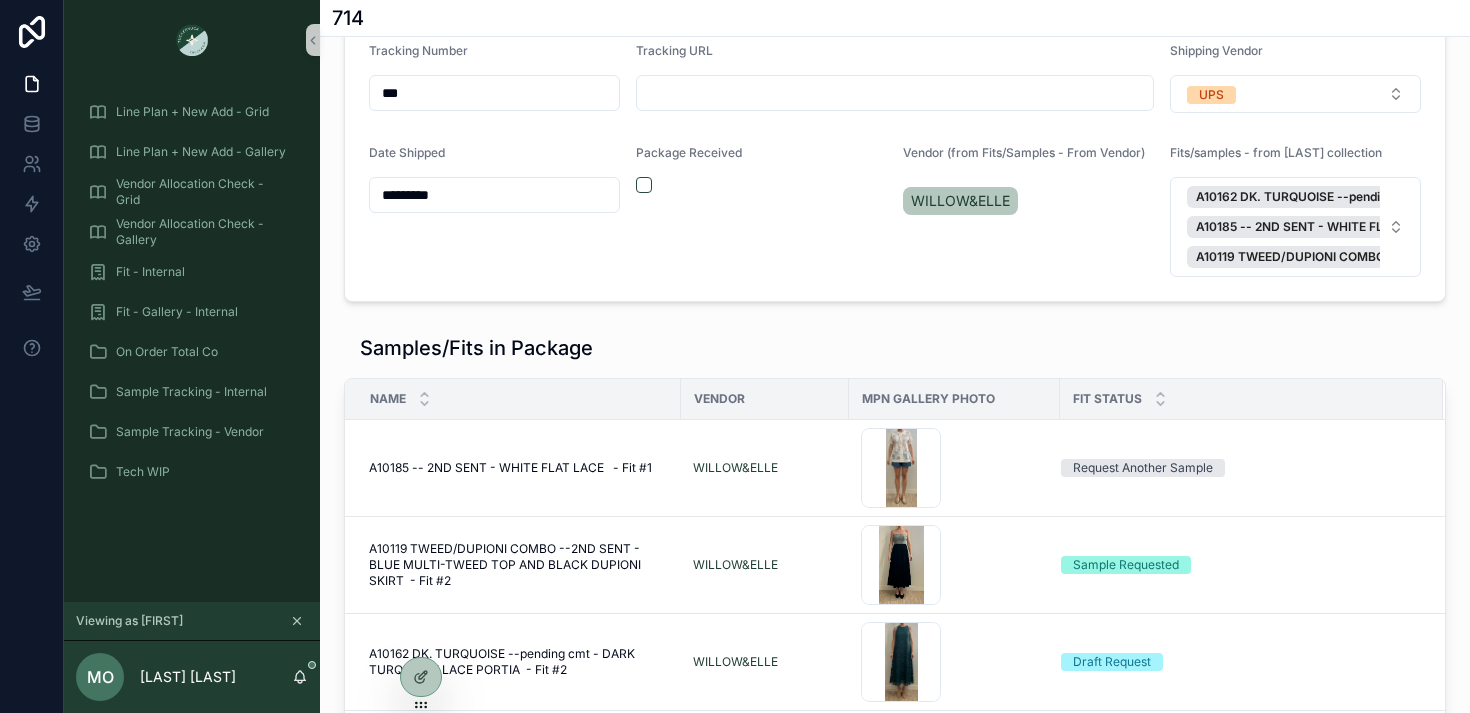 scroll, scrollTop: 138, scrollLeft: 0, axis: vertical 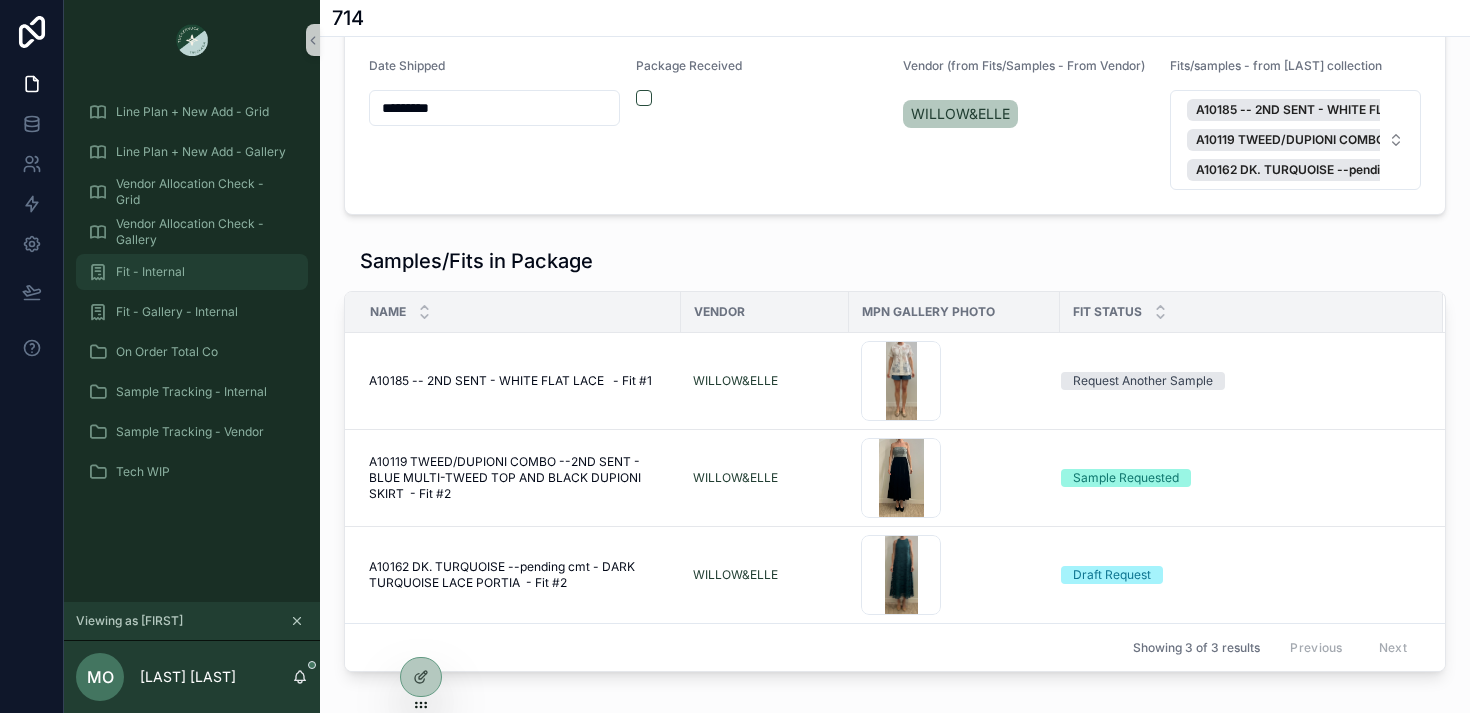 click on "Fit - Internal" at bounding box center [150, 272] 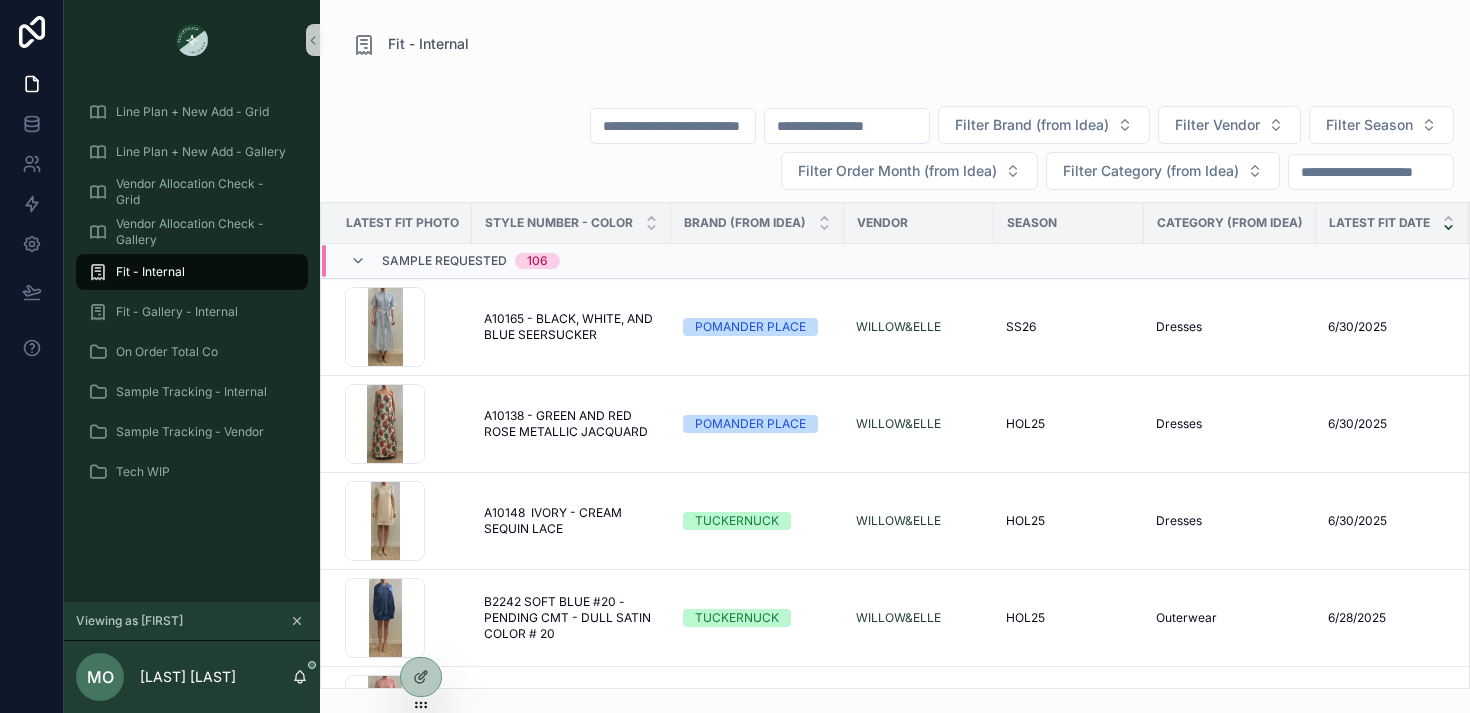 scroll, scrollTop: 0, scrollLeft: 0, axis: both 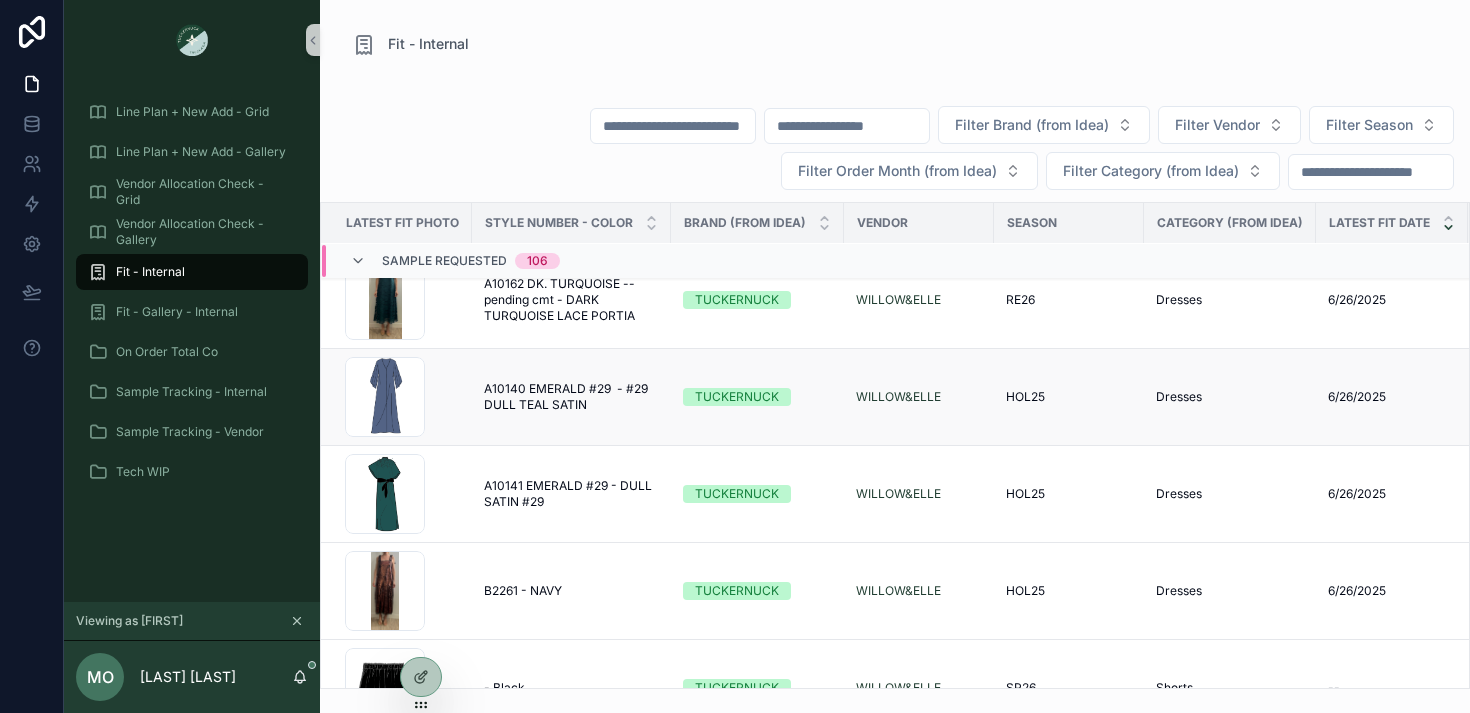 click on "A10140 EMERALD #29  - #29 DULL TEAL SATIN  A10140 EMERALD #29  - #29 DULL TEAL SATIN" at bounding box center [571, 397] 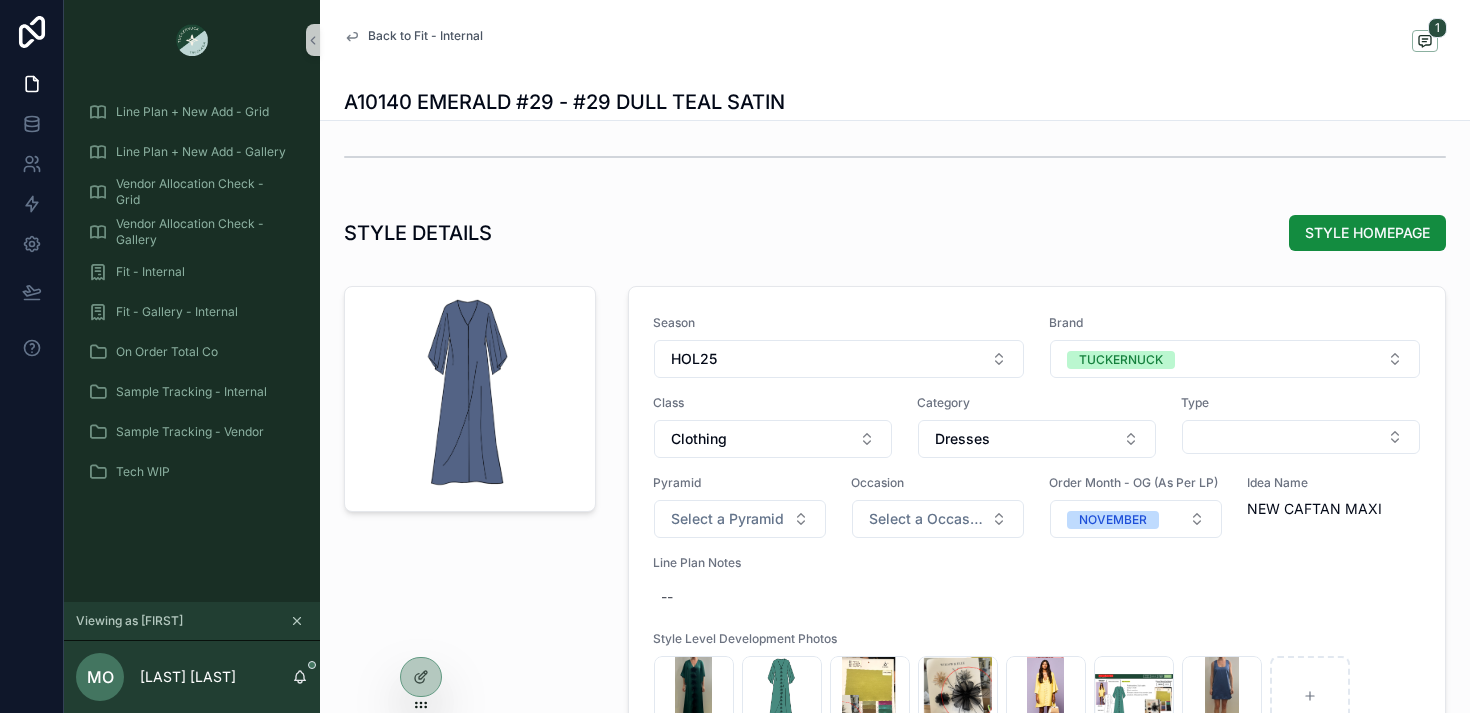 scroll, scrollTop: 1702, scrollLeft: 0, axis: vertical 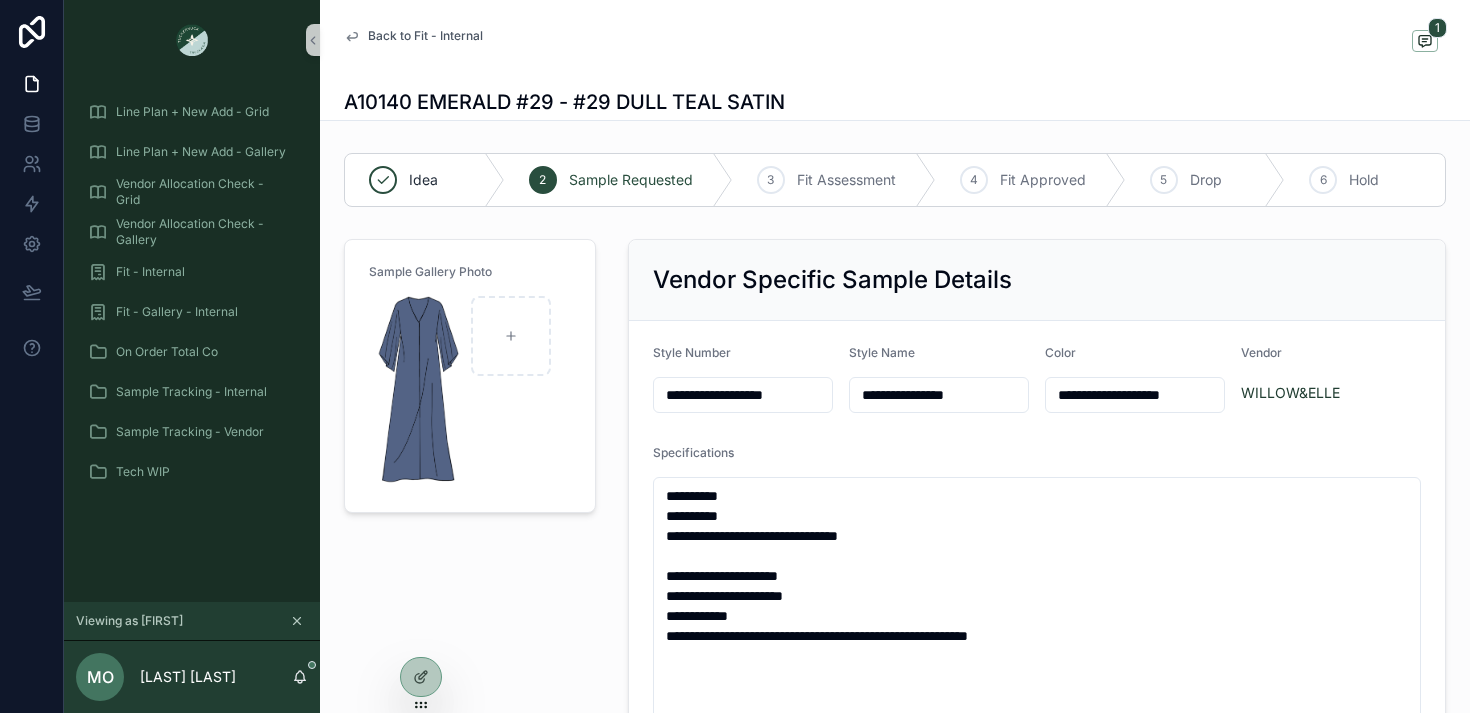 drag, startPoint x: 709, startPoint y: 392, endPoint x: 614, endPoint y: 393, distance: 95.005264 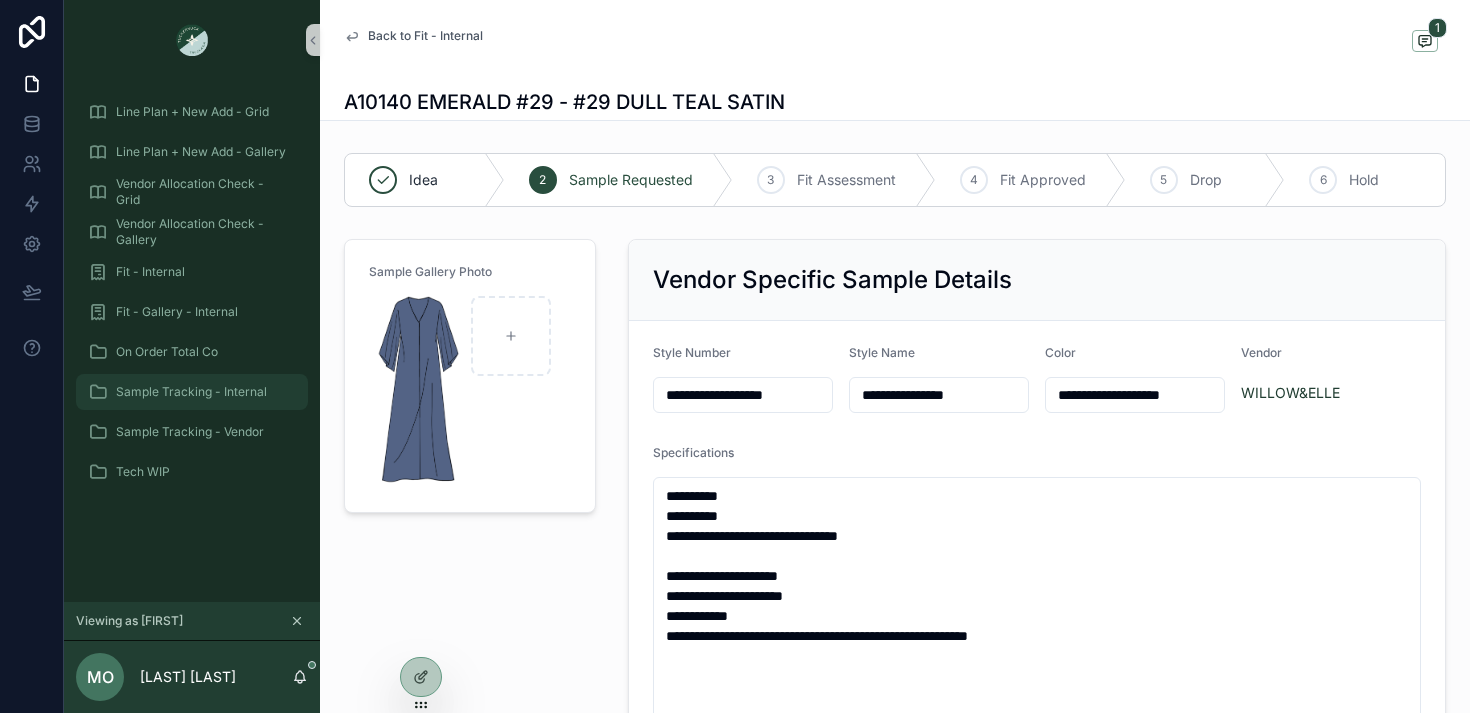 click on "Sample Tracking - Internal" at bounding box center (191, 392) 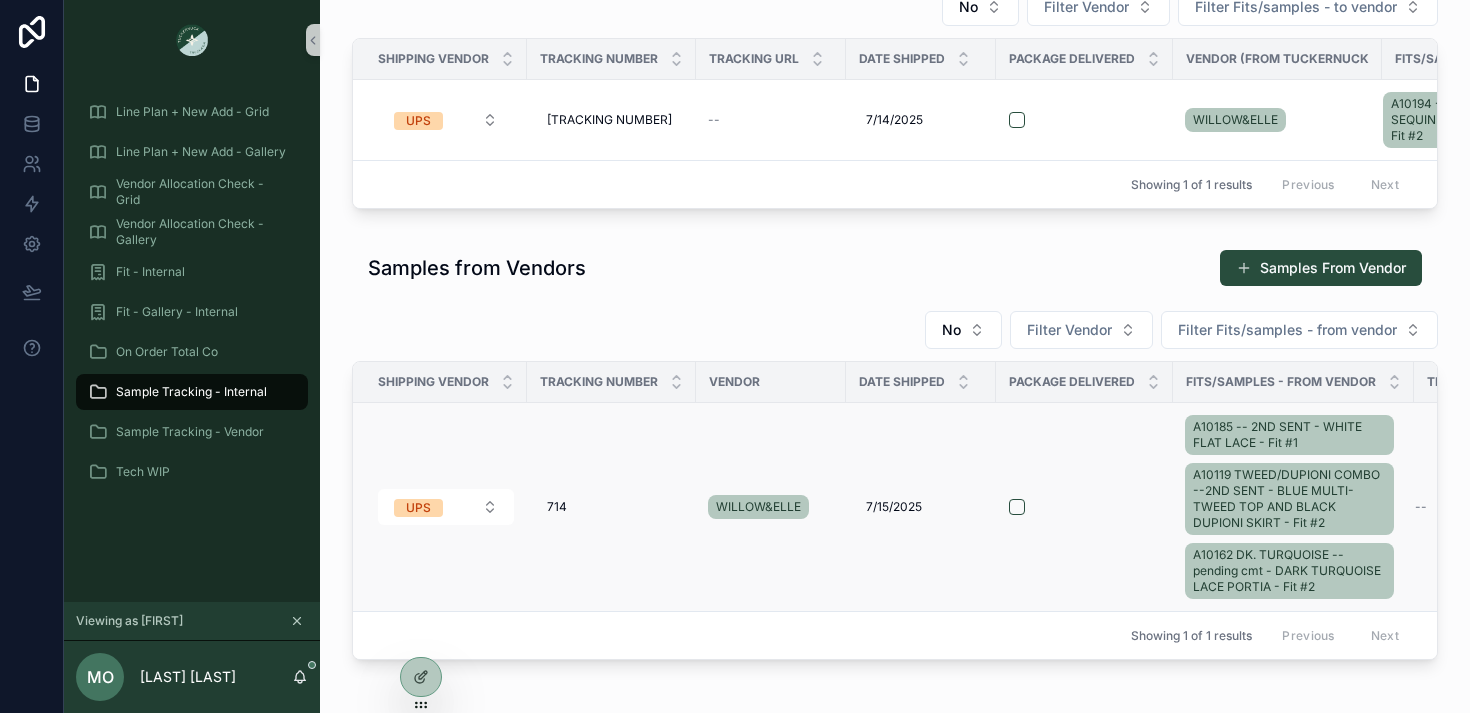 scroll, scrollTop: 107, scrollLeft: 0, axis: vertical 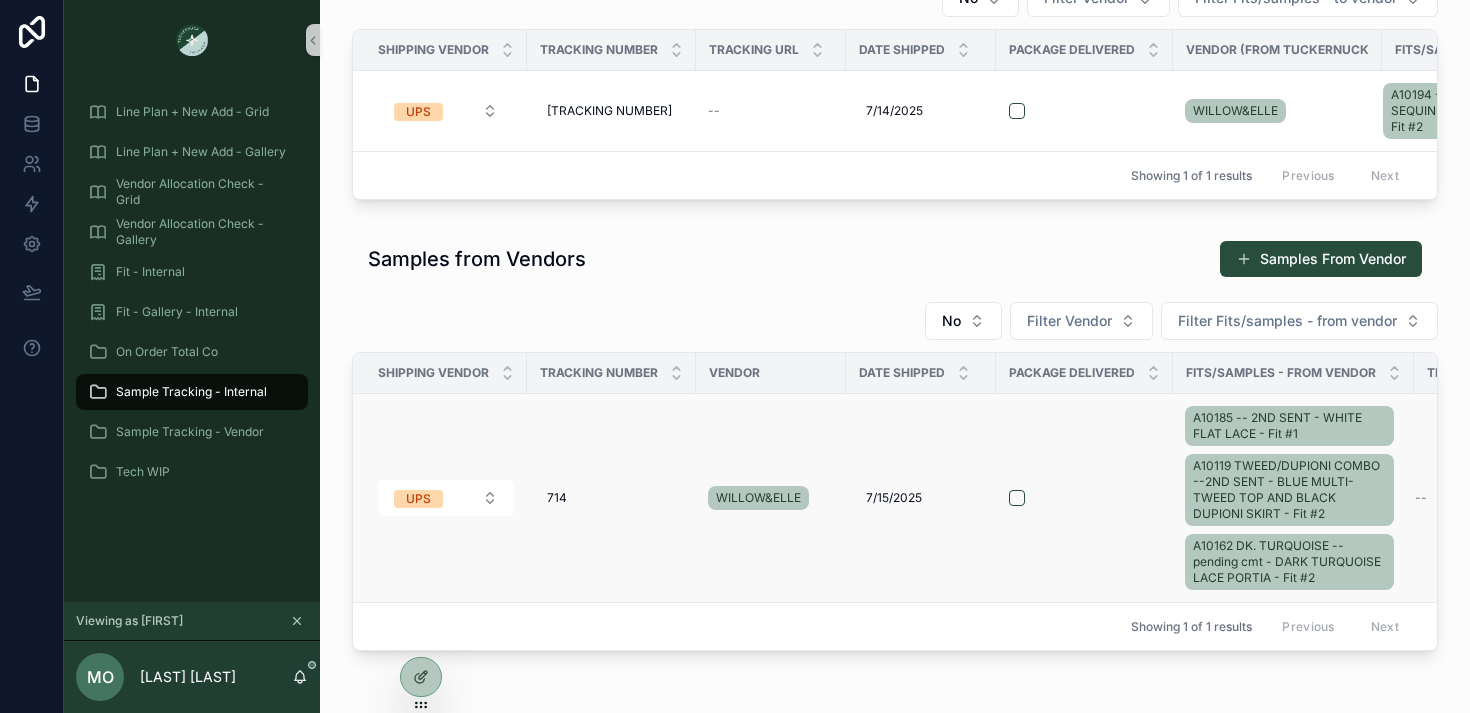 click on "A10185 -- 2ND SENT - WHITE FLAT LACE   - Fit #1 A10119 TWEED/DUPIONI COMBO --2ND SENT - BLUE MULTI-TWEED TOP AND BLACK DUPIONI SKIRT  - Fit #2 A10162 DK. TURQUOISE --pending cmt - DARK TURQUOISE LACE PORTIA  - Fit #2" at bounding box center (1293, 498) 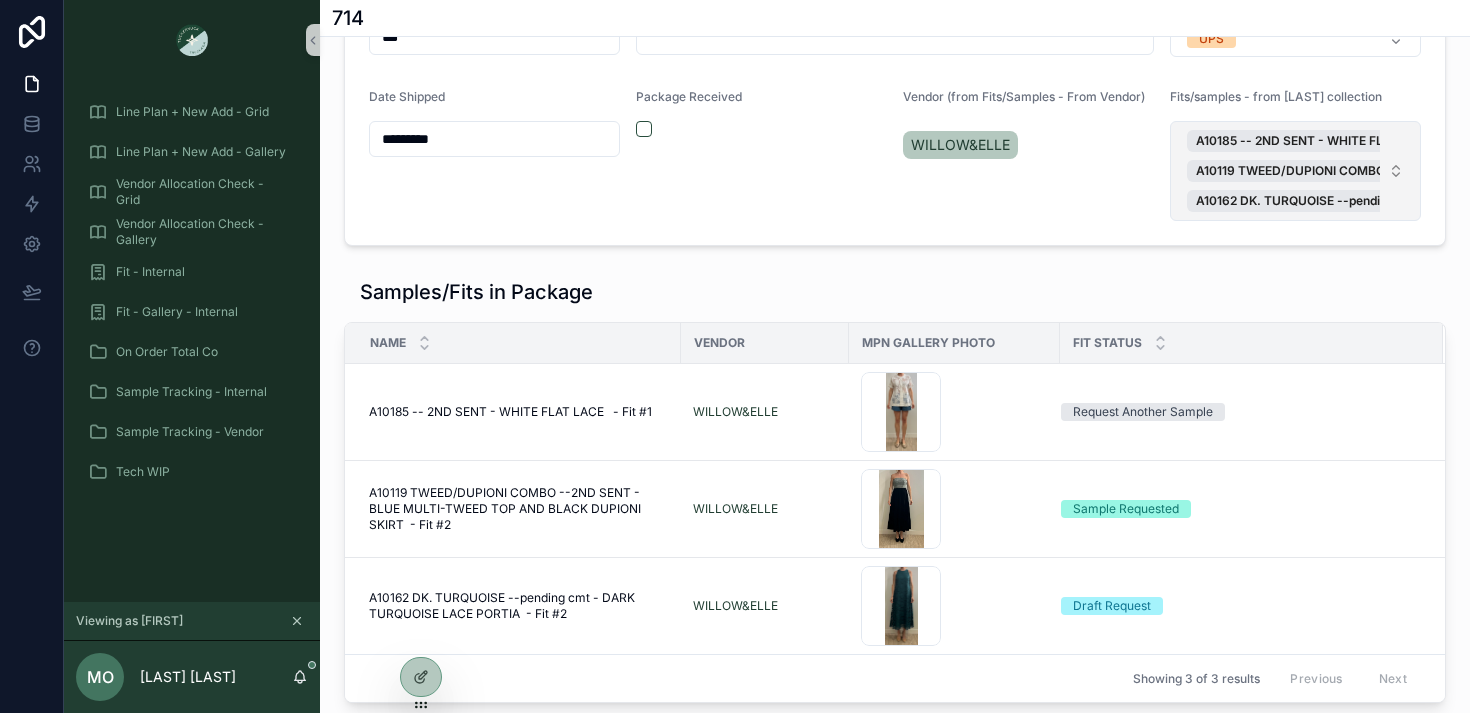 click on "A10185 -- 2ND SENT - WHITE FLAT LACE   - Fit #1 A10119 TWEED/DUPIONI COMBO --2ND SENT - BLUE MULTI-TWEED TOP AND BLACK DUPIONI SKIRT  - Fit #2 A10162 DK. TURQUOISE --pending cmt - DARK TURQUOISE LACE PORTIA  - Fit #2" at bounding box center [1295, 171] 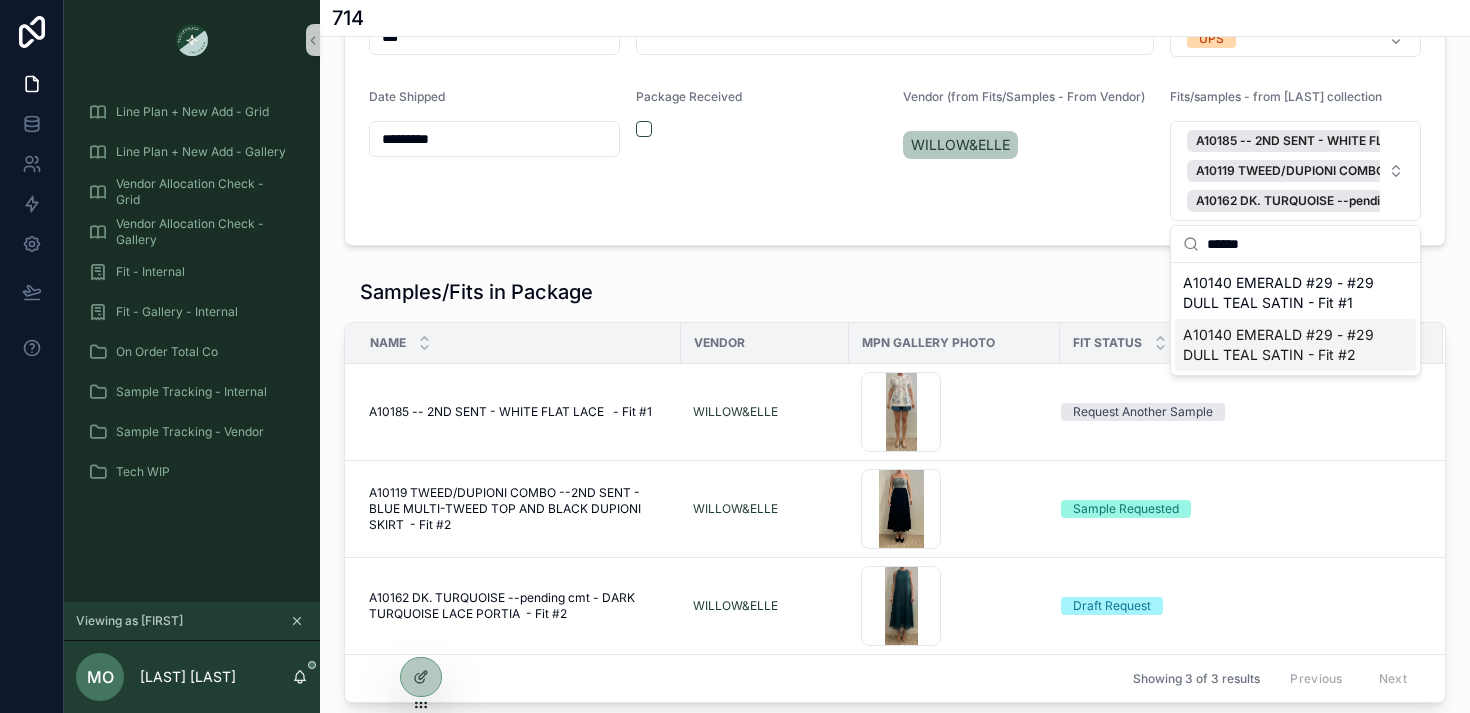 type on "******" 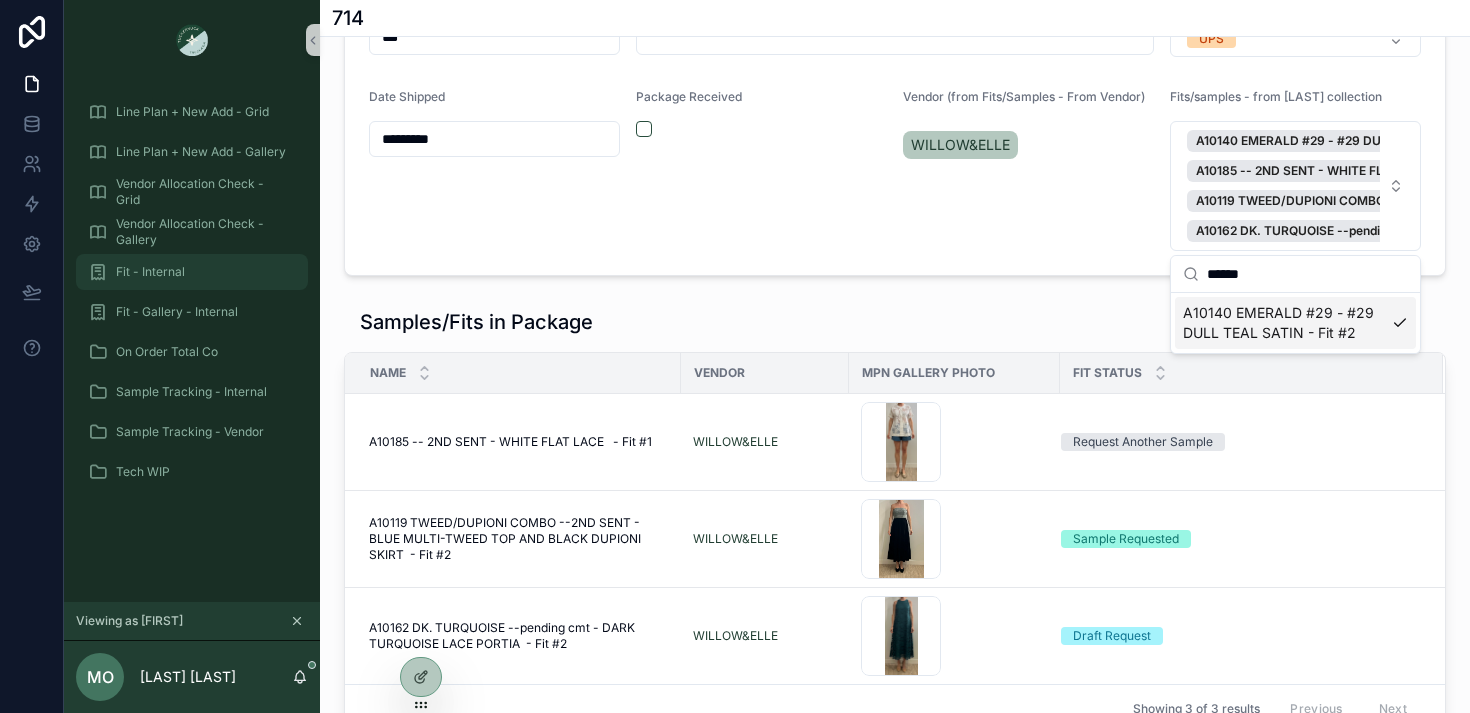 click on "Fit - Internal" at bounding box center (150, 272) 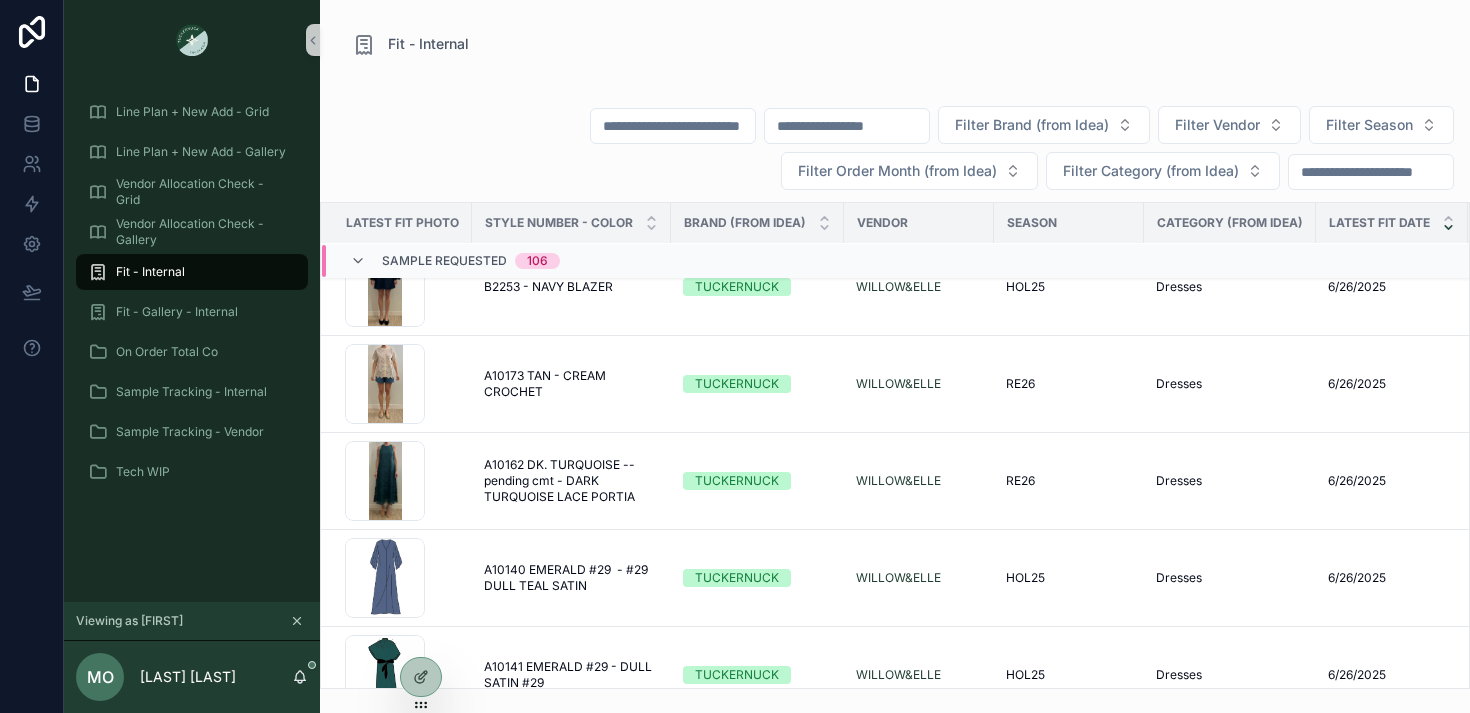 scroll, scrollTop: 1675, scrollLeft: 0, axis: vertical 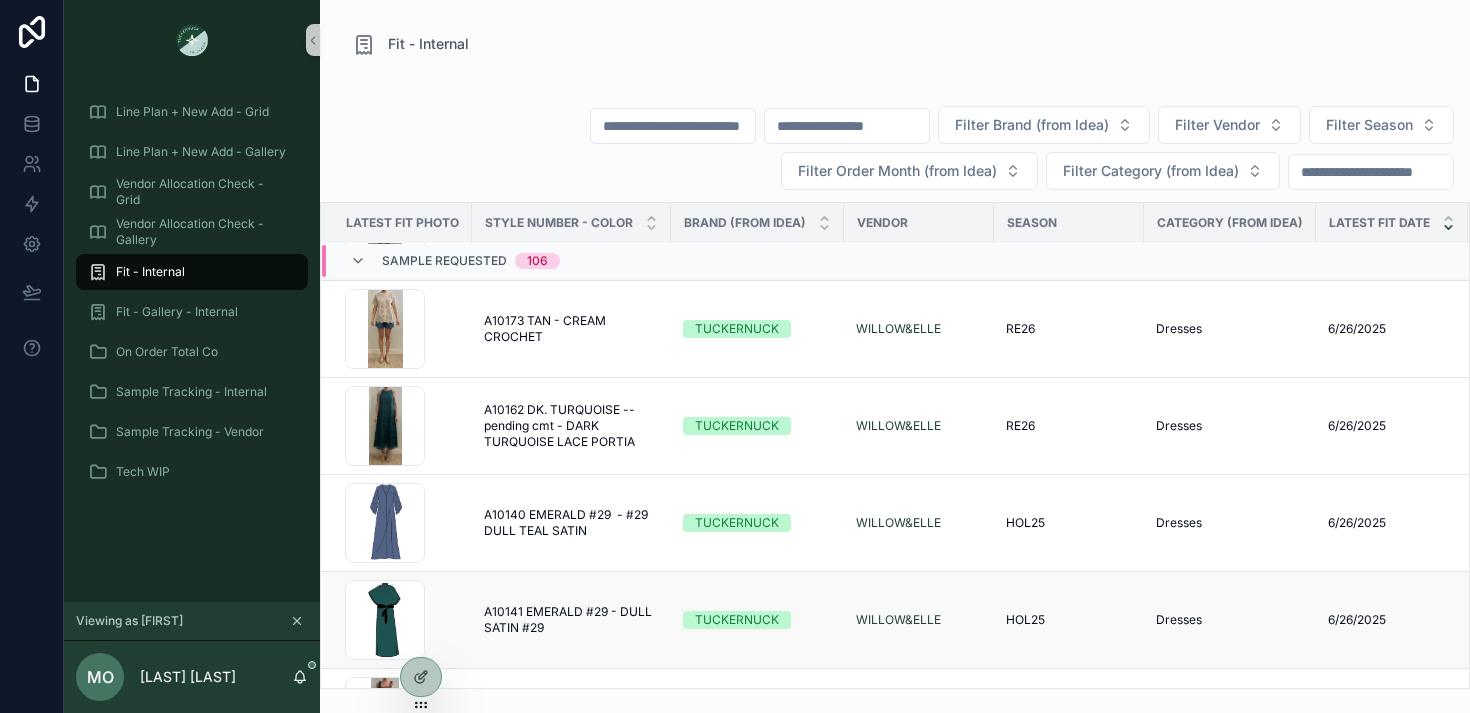 click on "A10141 EMERALD #29 - DULL SATIN #29" at bounding box center (571, 620) 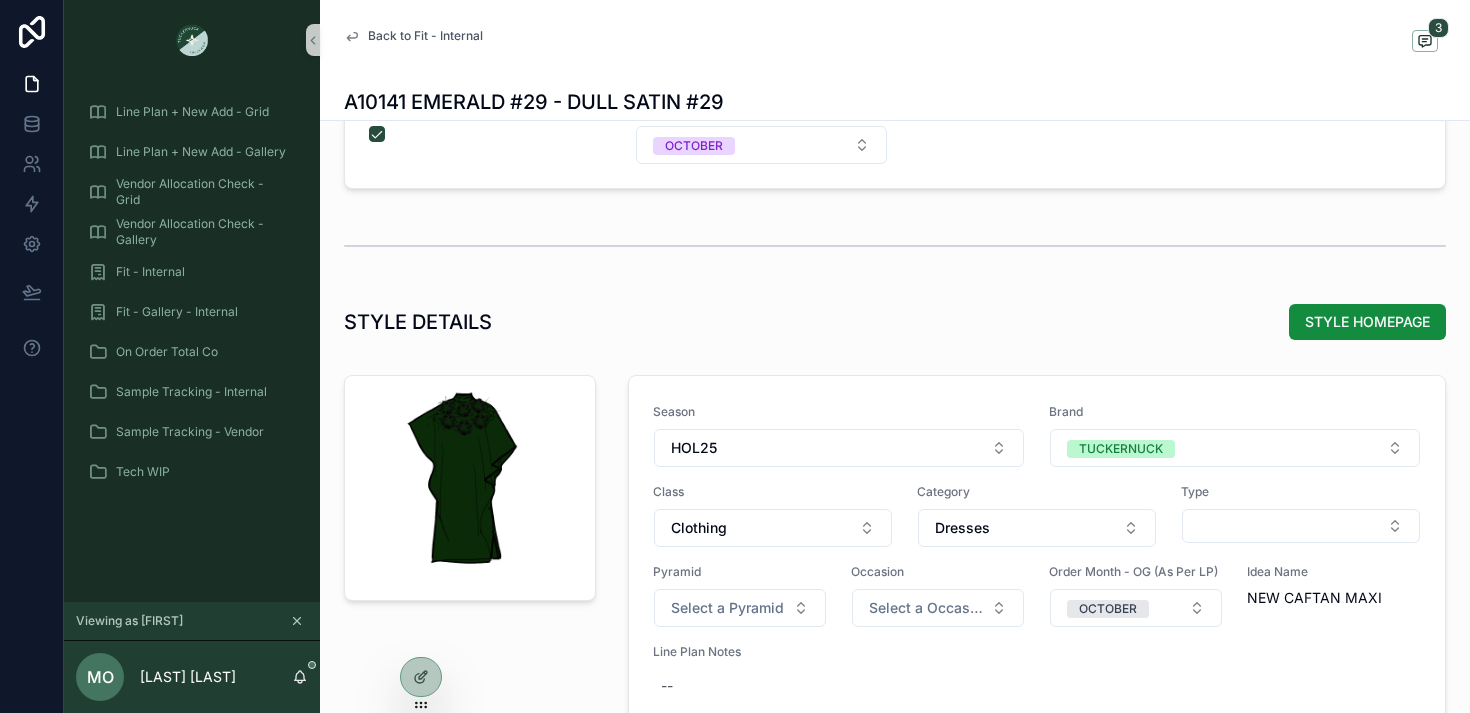 scroll, scrollTop: 1724, scrollLeft: 0, axis: vertical 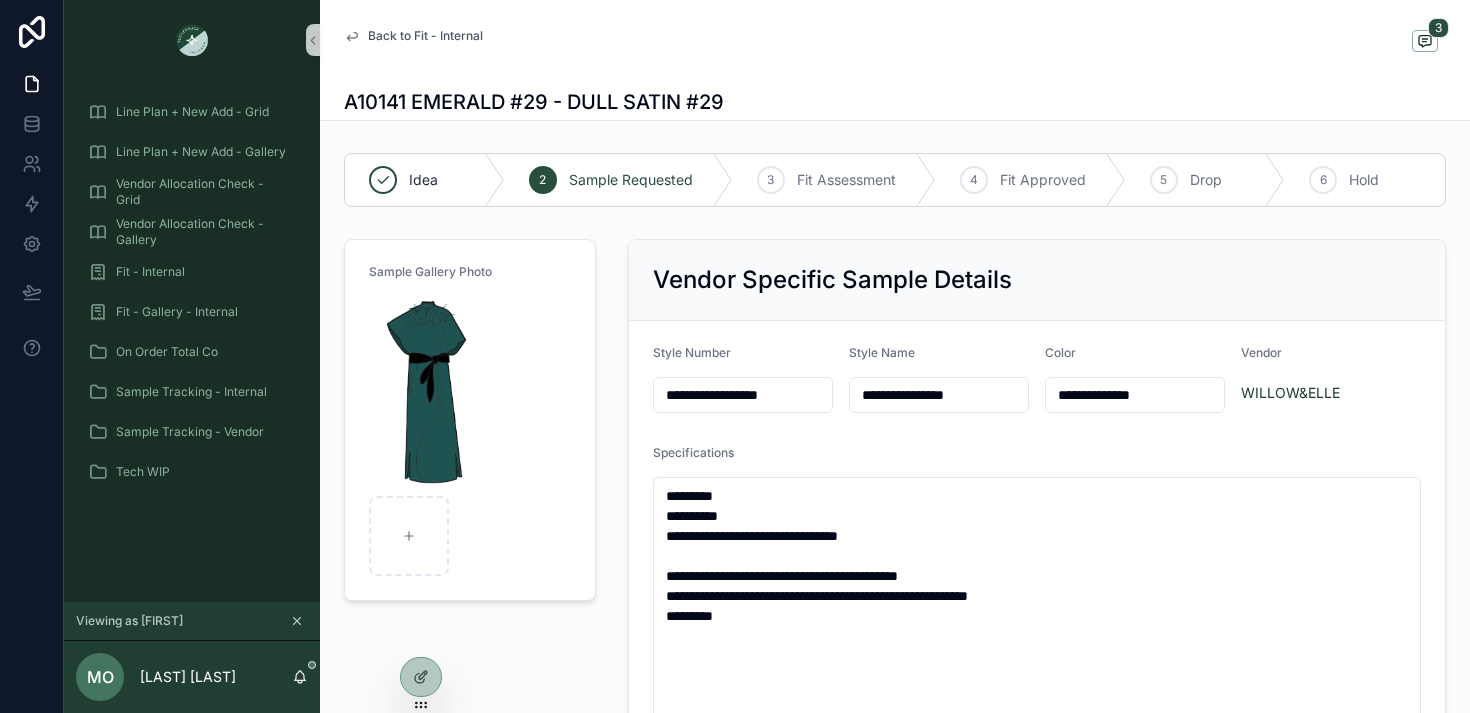 drag, startPoint x: 708, startPoint y: 392, endPoint x: 556, endPoint y: 392, distance: 152 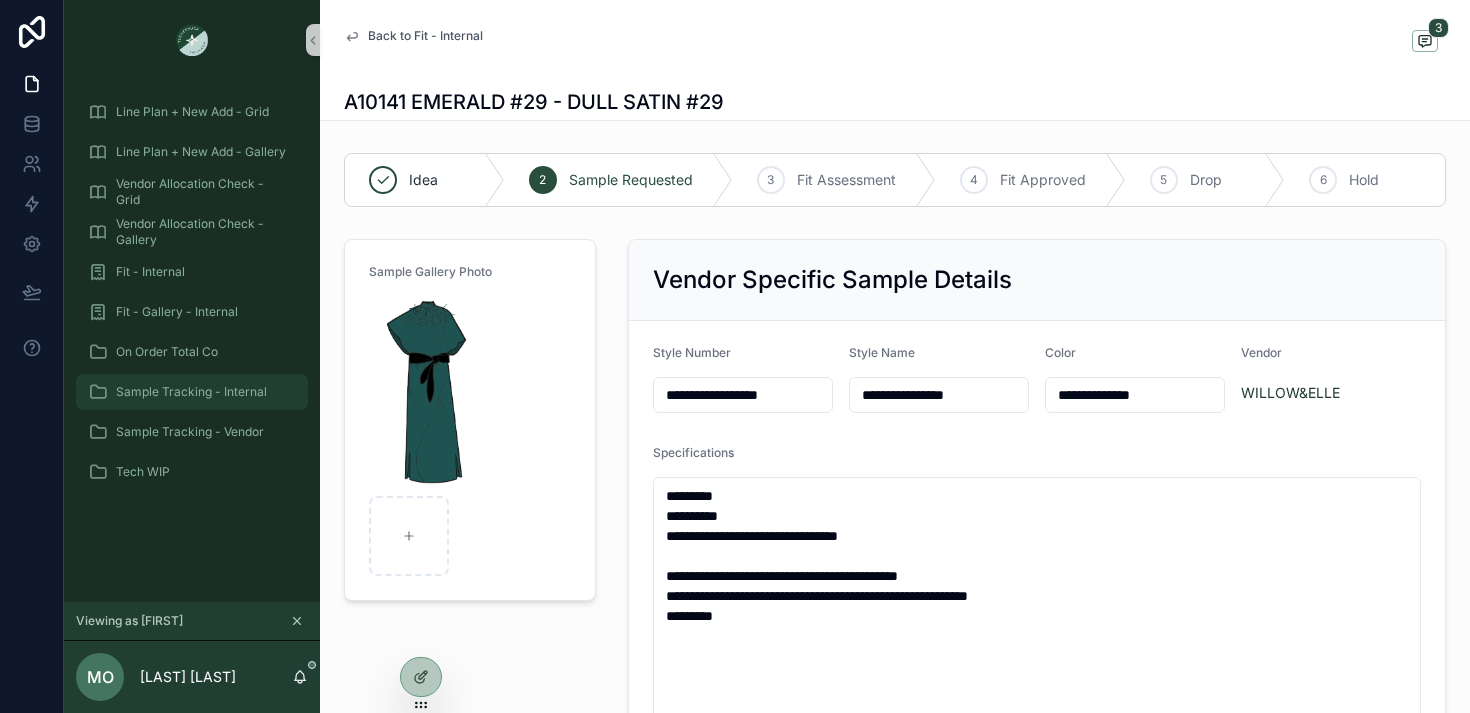 click on "Sample Tracking - Internal" at bounding box center (191, 392) 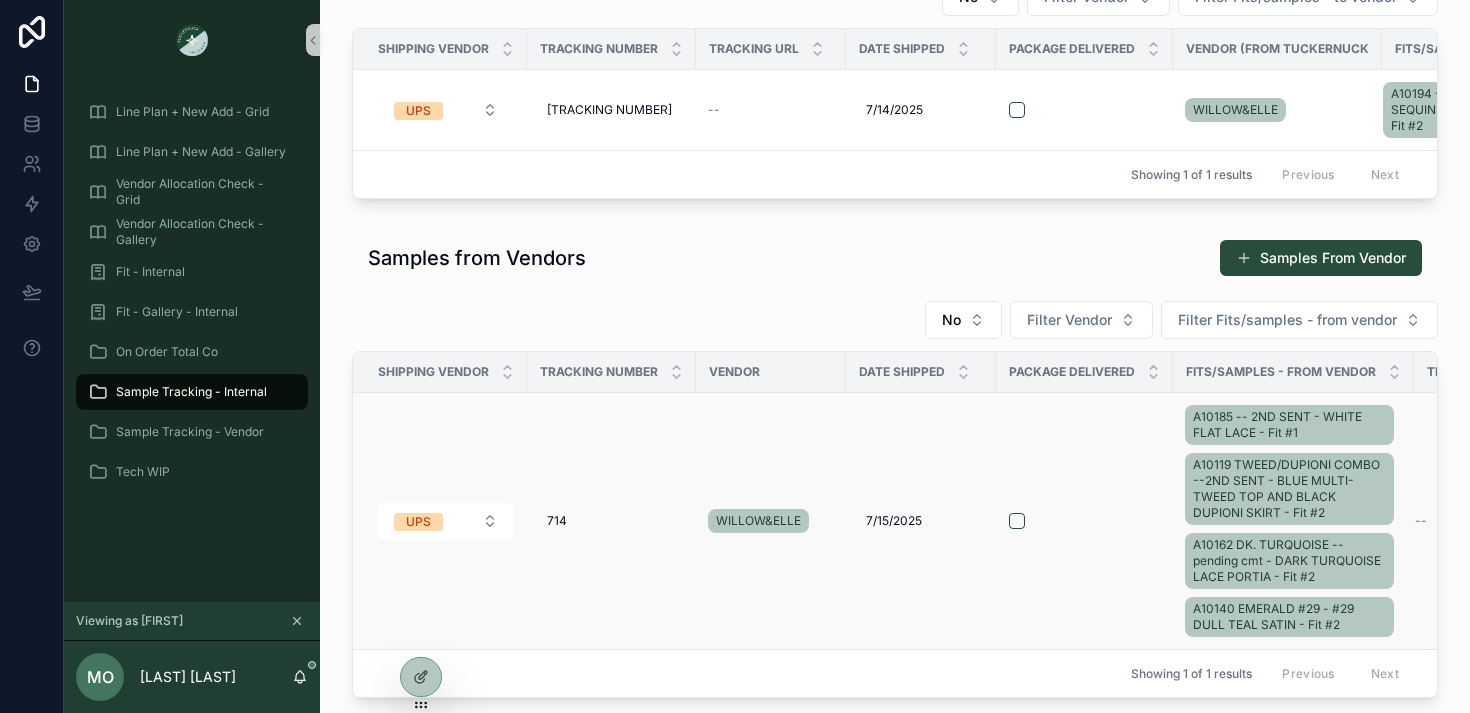 scroll, scrollTop: 119, scrollLeft: 0, axis: vertical 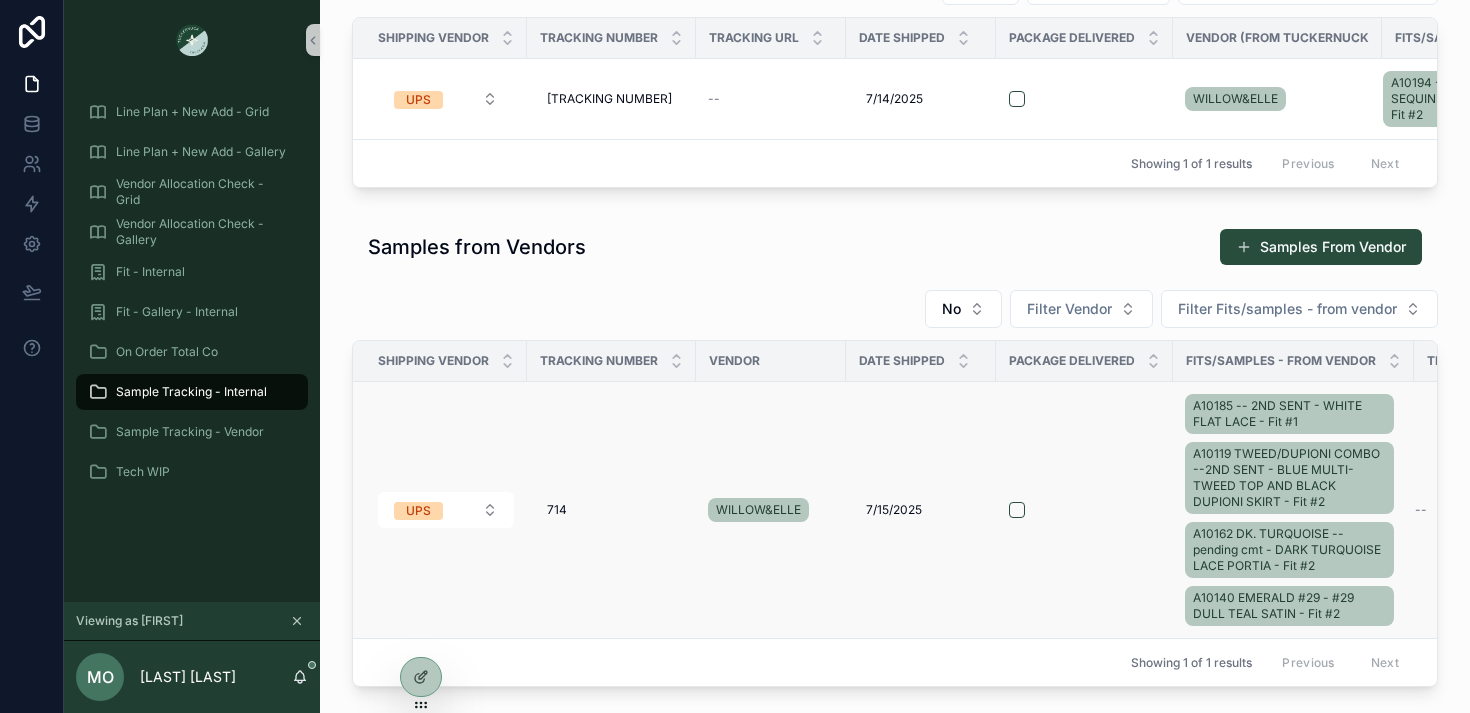 click on "A10185 -- 2ND SENT - WHITE FLAT LACE   - Fit #1 A10119 TWEED/DUPIONI COMBO --2ND SENT - BLUE MULTI-TWEED TOP AND BLACK DUPIONI SKIRT  - Fit #2 A10162 DK. TURQUOISE --pending cmt - DARK TURQUOISE LACE PORTIA  - Fit #2 A10140 EMERALD #29  - #29 DULL TEAL SATIN  - Fit #2" at bounding box center [1293, 510] 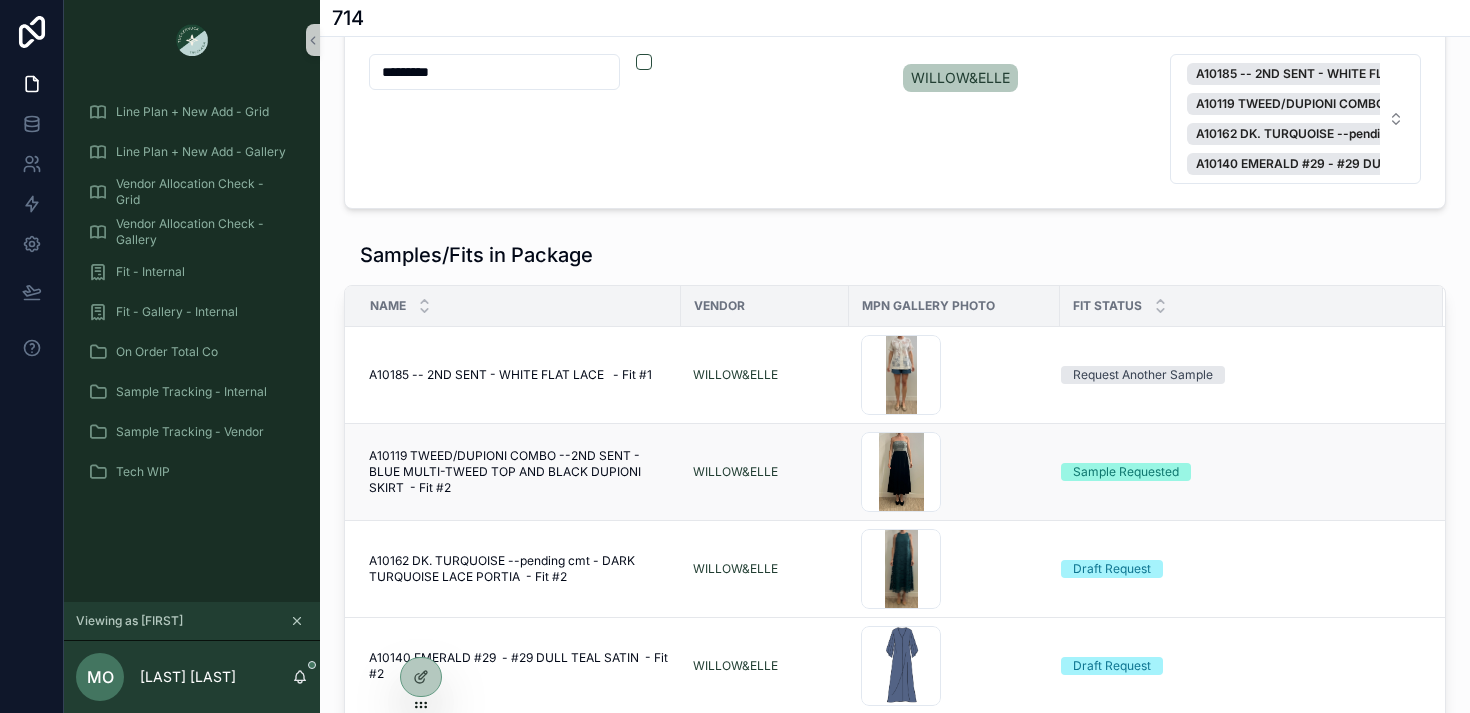 scroll, scrollTop: 162, scrollLeft: 0, axis: vertical 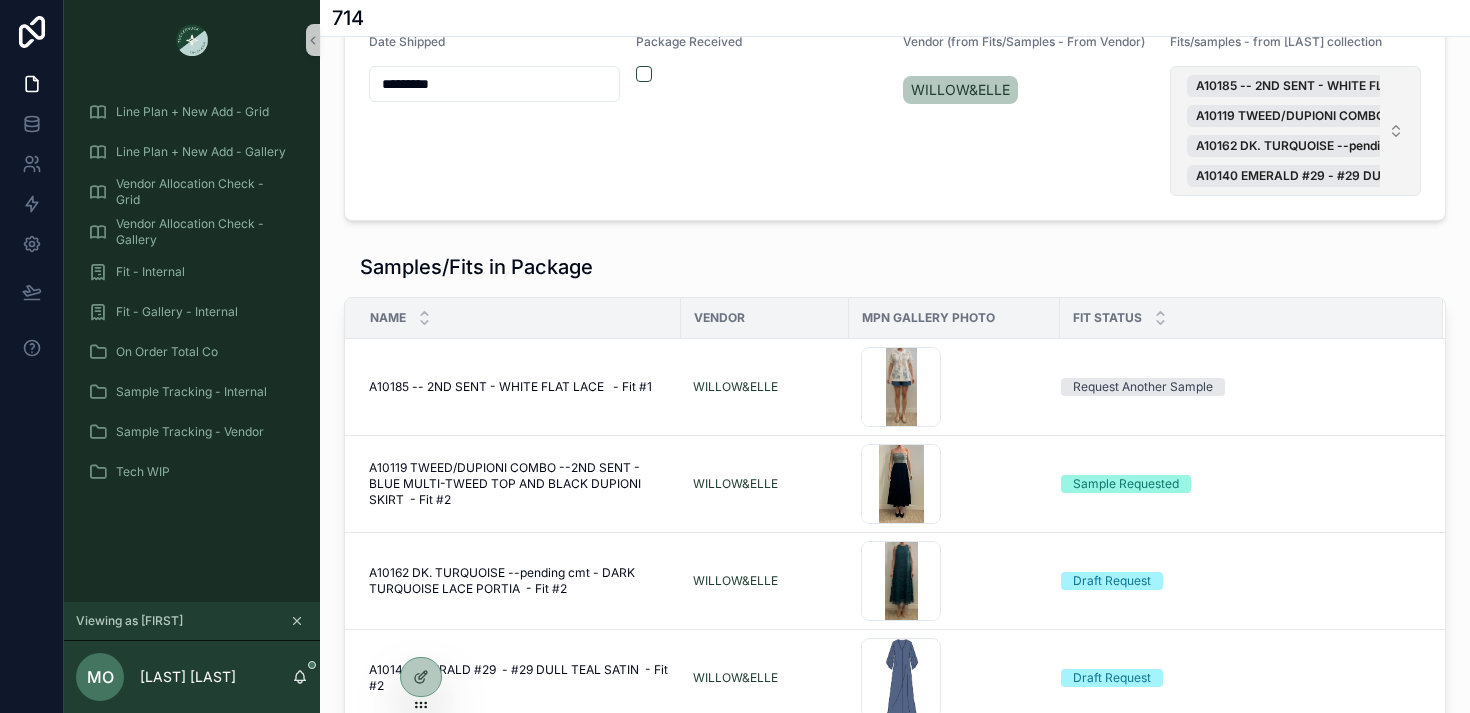 click on "A10185 -- 2ND SENT - WHITE FLAT LACE   - Fit #1 A10119 TWEED/DUPIONI COMBO --2ND SENT - BLUE MULTI-TWEED TOP AND BLACK DUPIONI SKIRT  - Fit #2 A10162 DK. TURQUOISE --pending cmt - DARK TURQUOISE LACE PORTIA  - Fit #2 A10140 EMERALD #29  - #29 DULL TEAL SATIN  - Fit #2" at bounding box center [1295, 131] 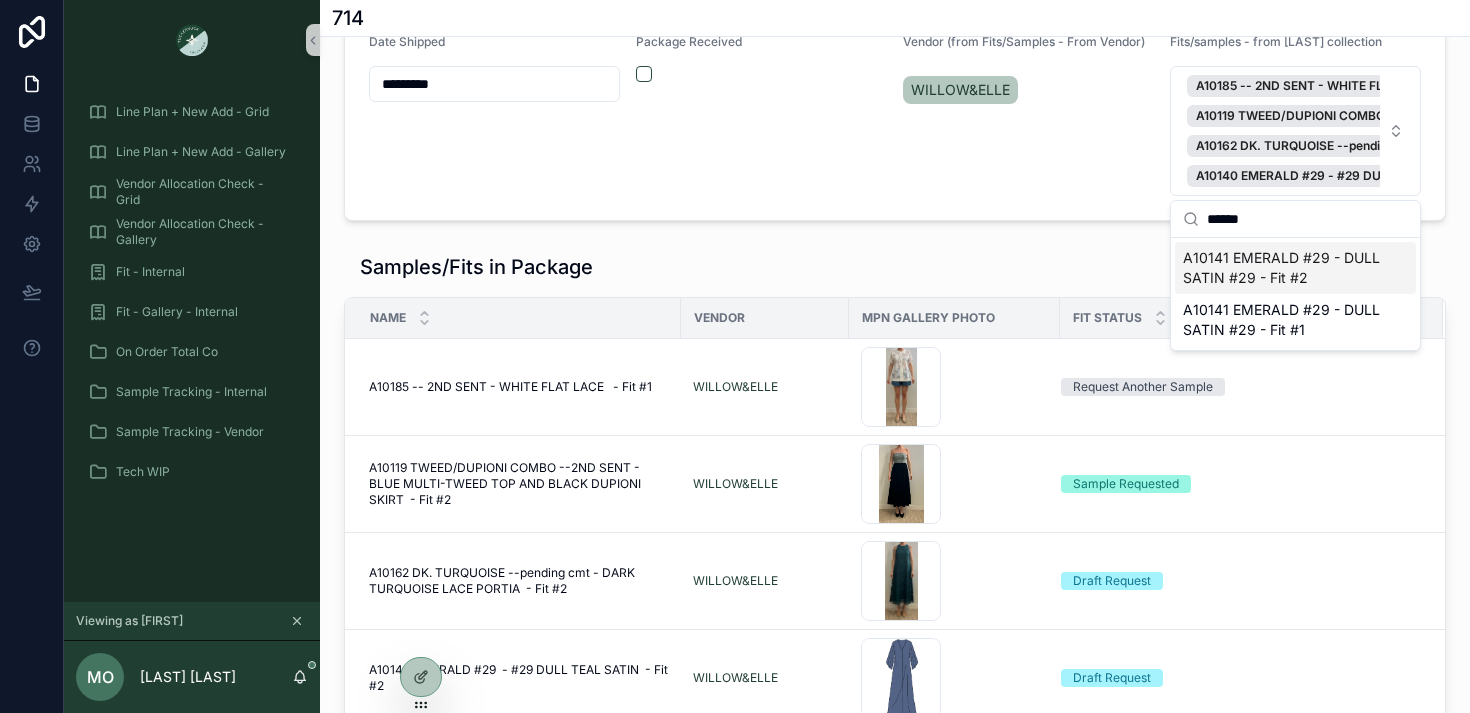 type on "******" 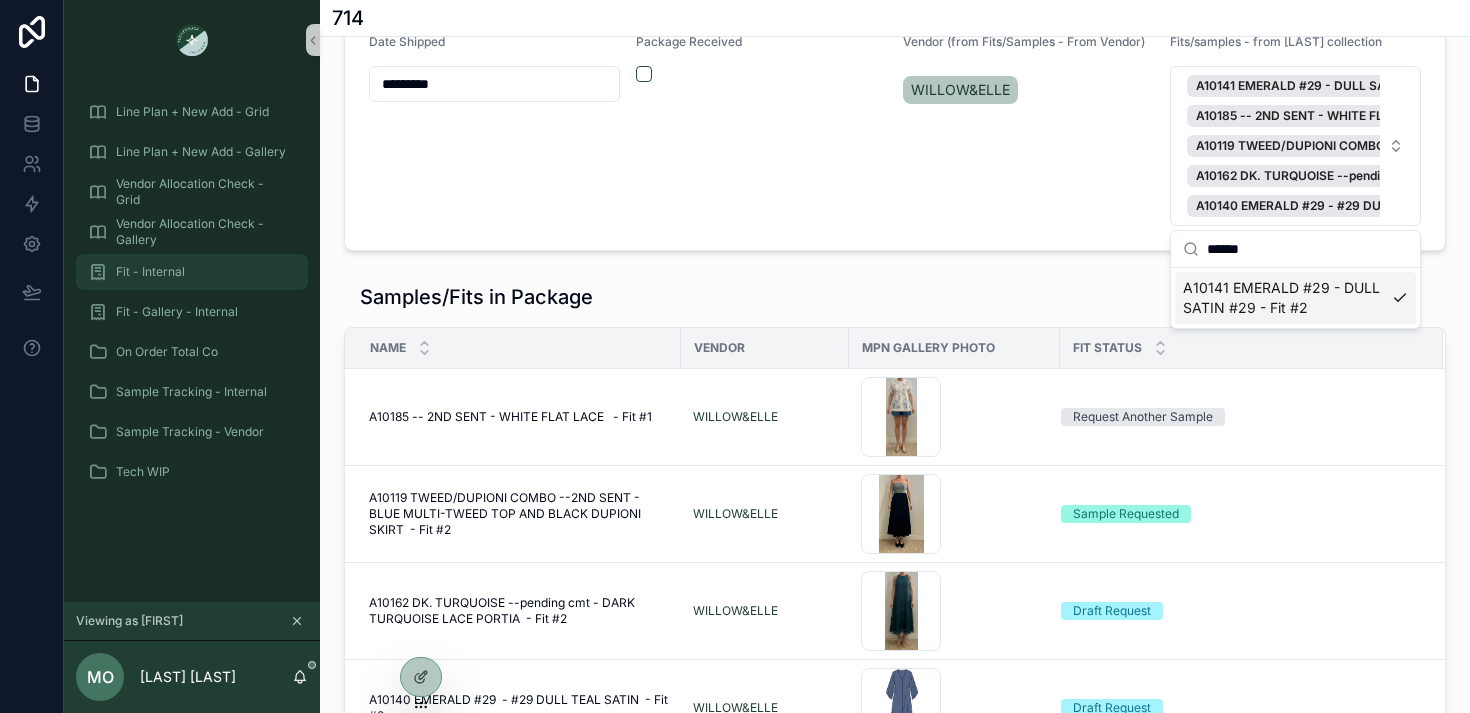 click on "Fit - Internal" at bounding box center [150, 272] 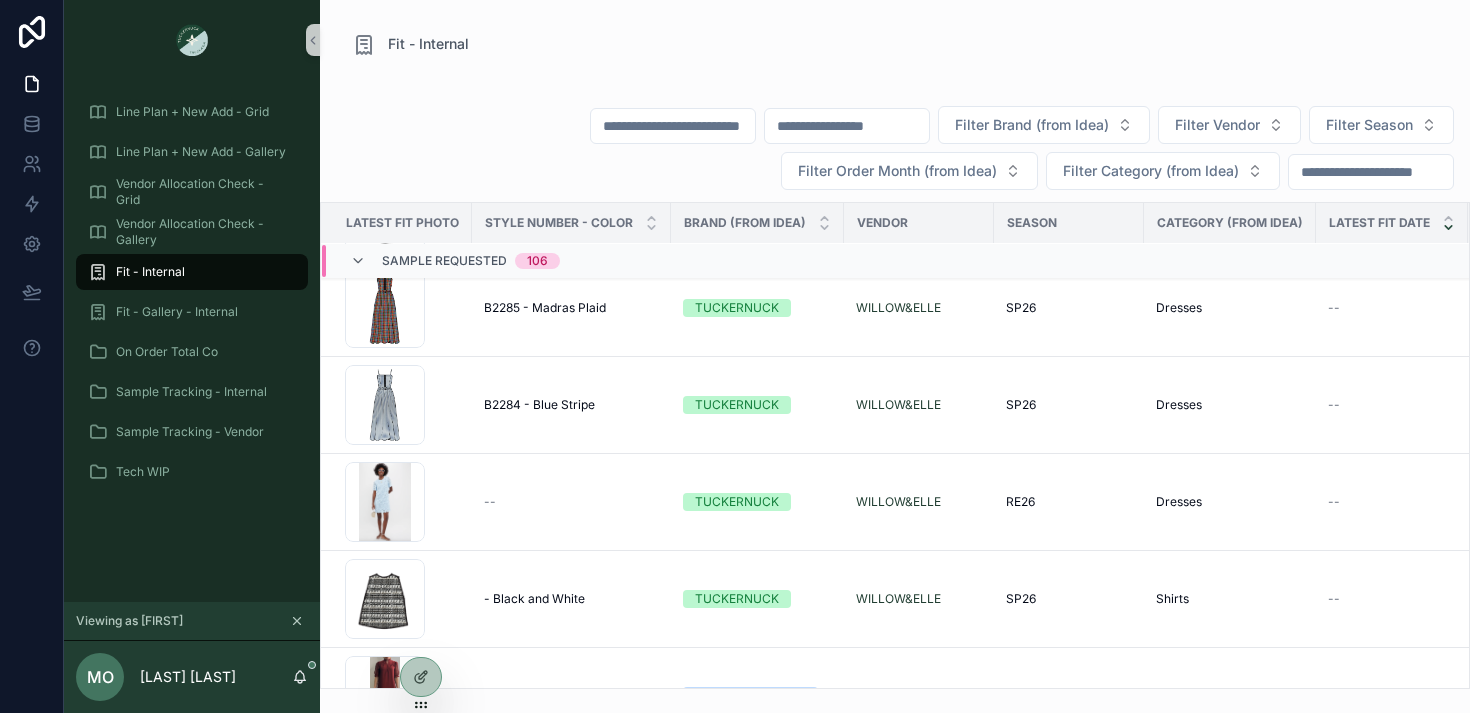 scroll, scrollTop: 2970, scrollLeft: 0, axis: vertical 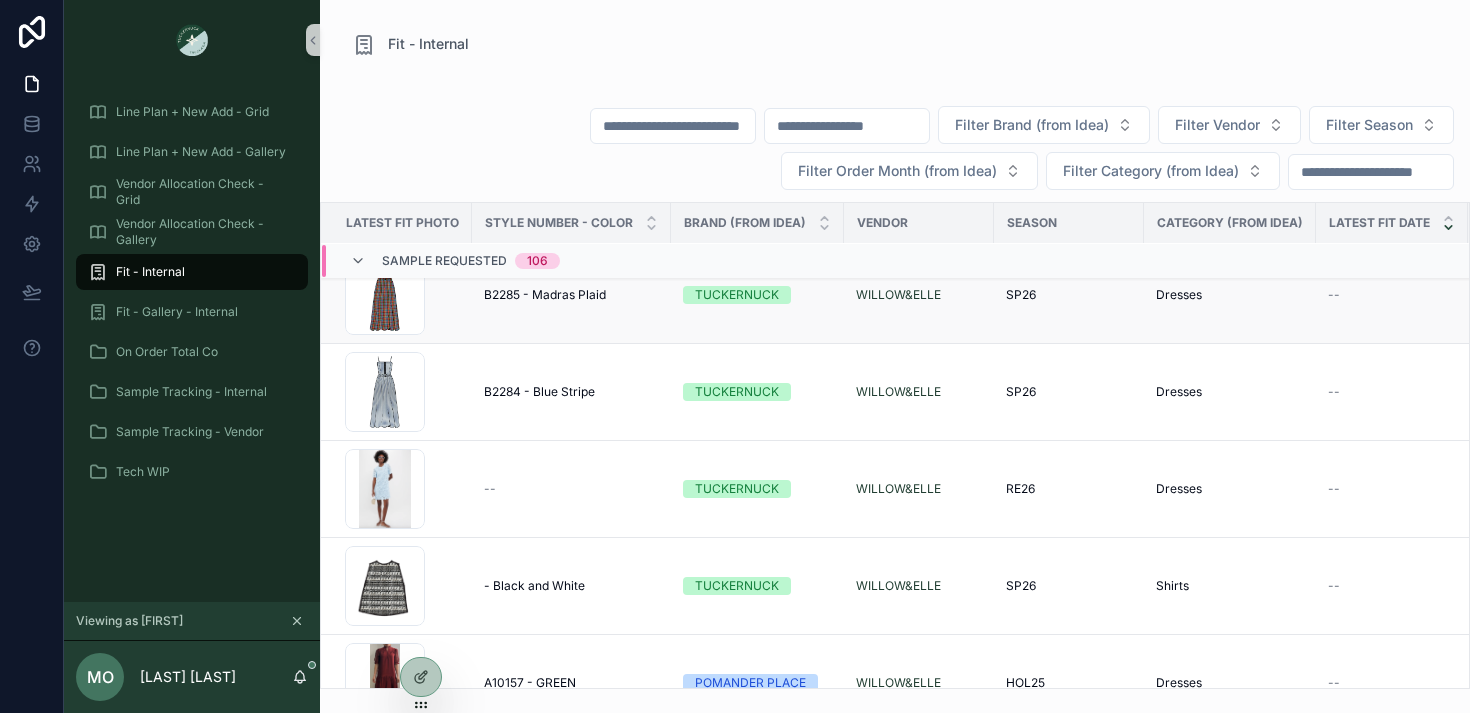 click on "B2285 - Madras Plaid B2285 - Madras Plaid" at bounding box center (571, 295) 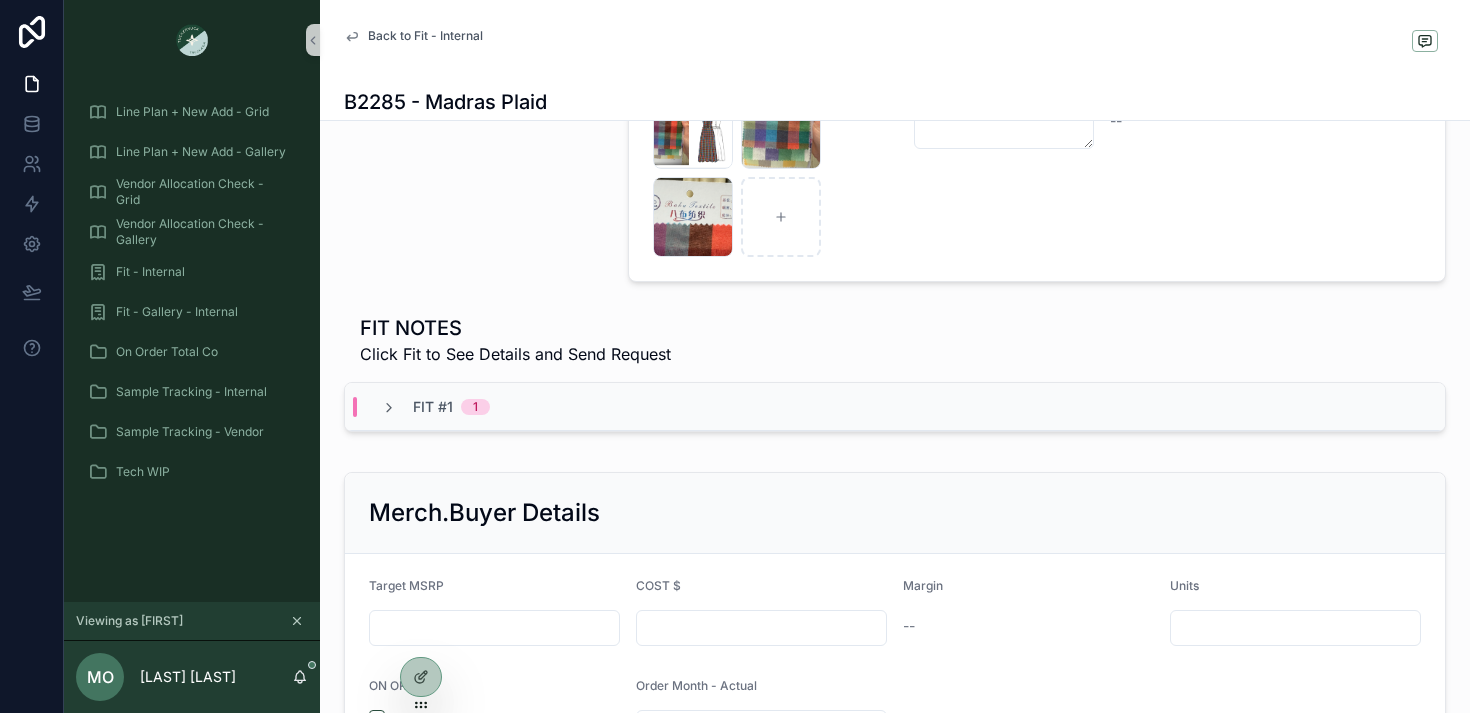 scroll, scrollTop: 597, scrollLeft: 0, axis: vertical 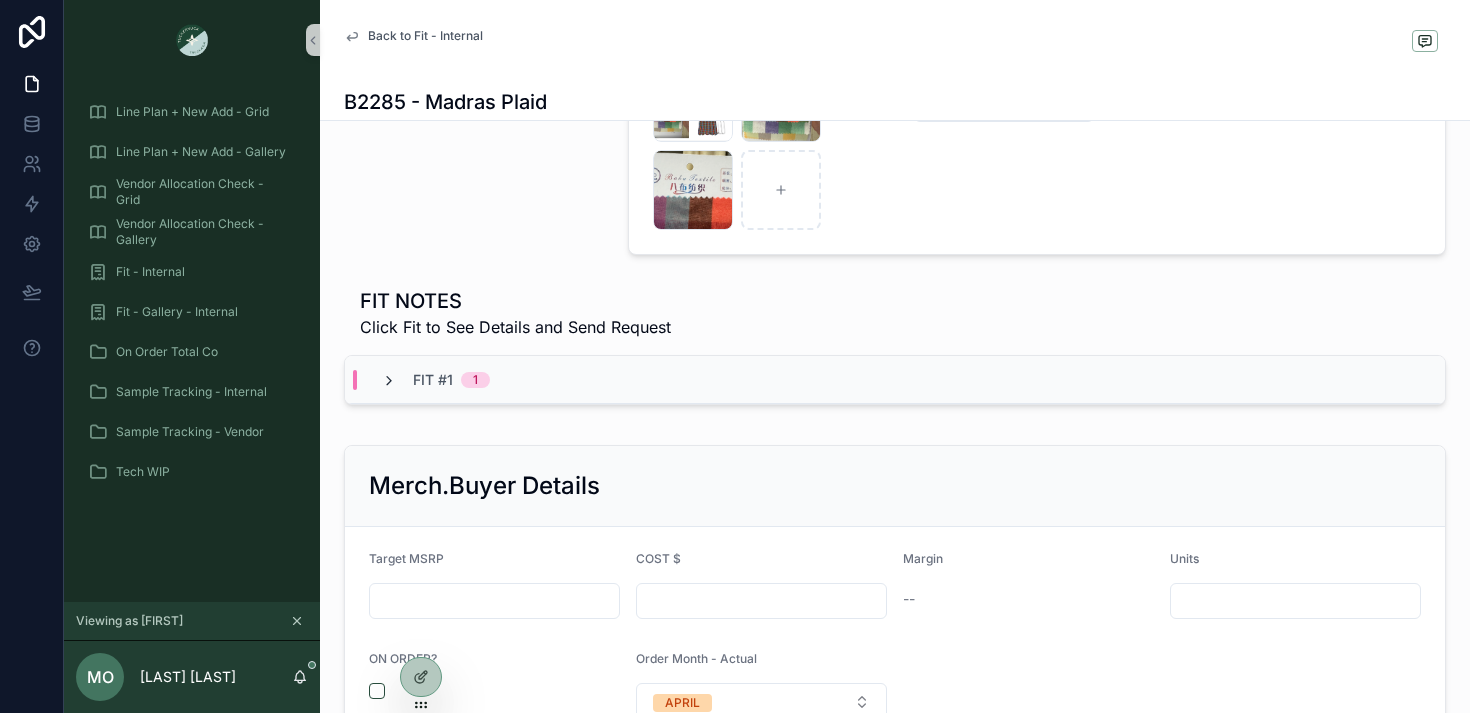 click at bounding box center (389, 381) 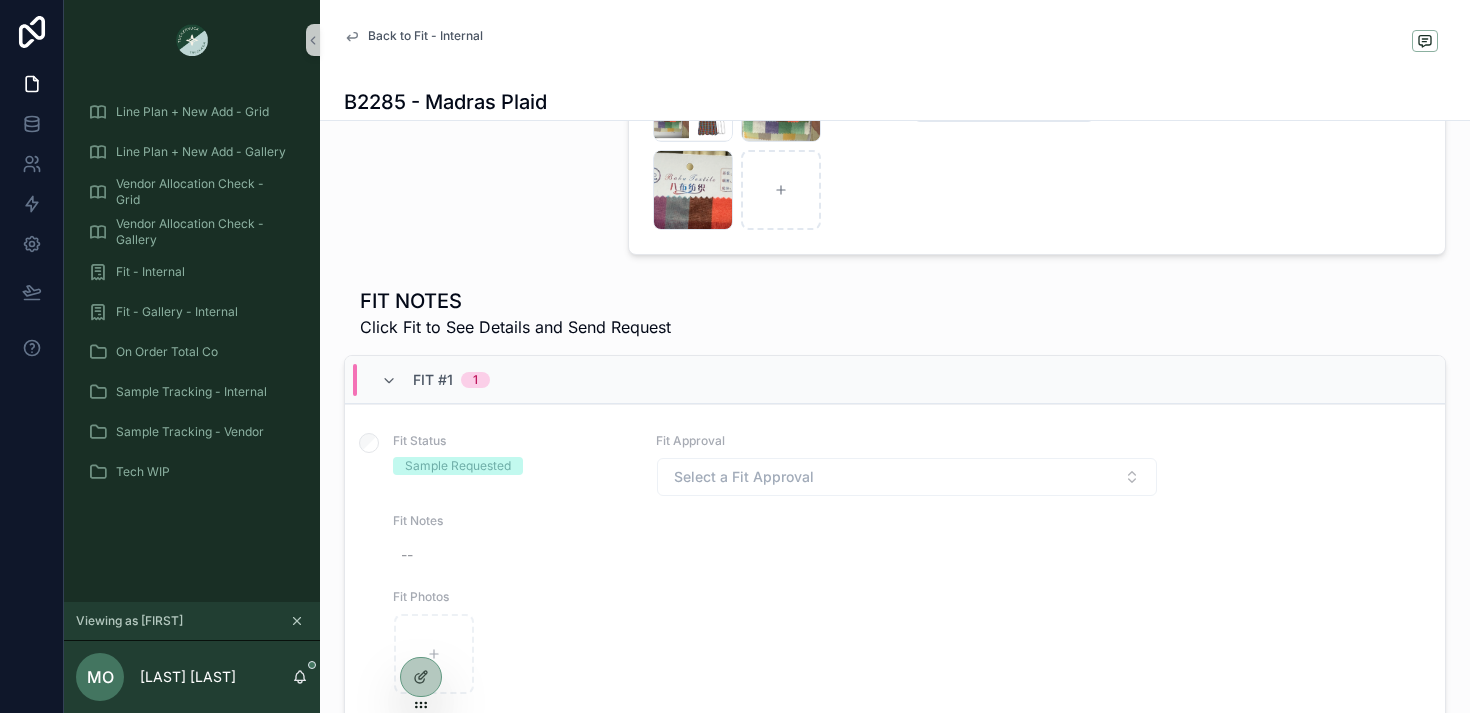 scroll, scrollTop: 0, scrollLeft: 0, axis: both 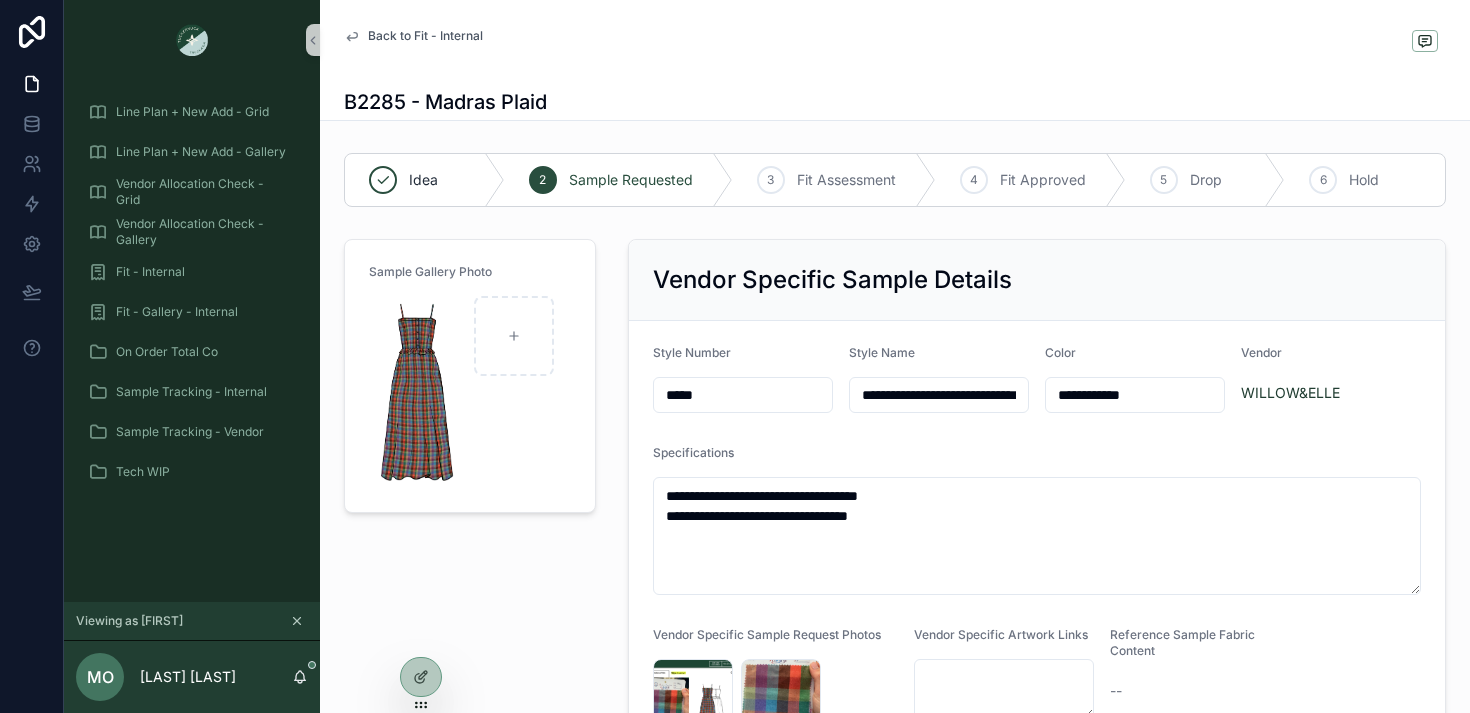 drag, startPoint x: 718, startPoint y: 394, endPoint x: 588, endPoint y: 394, distance: 130 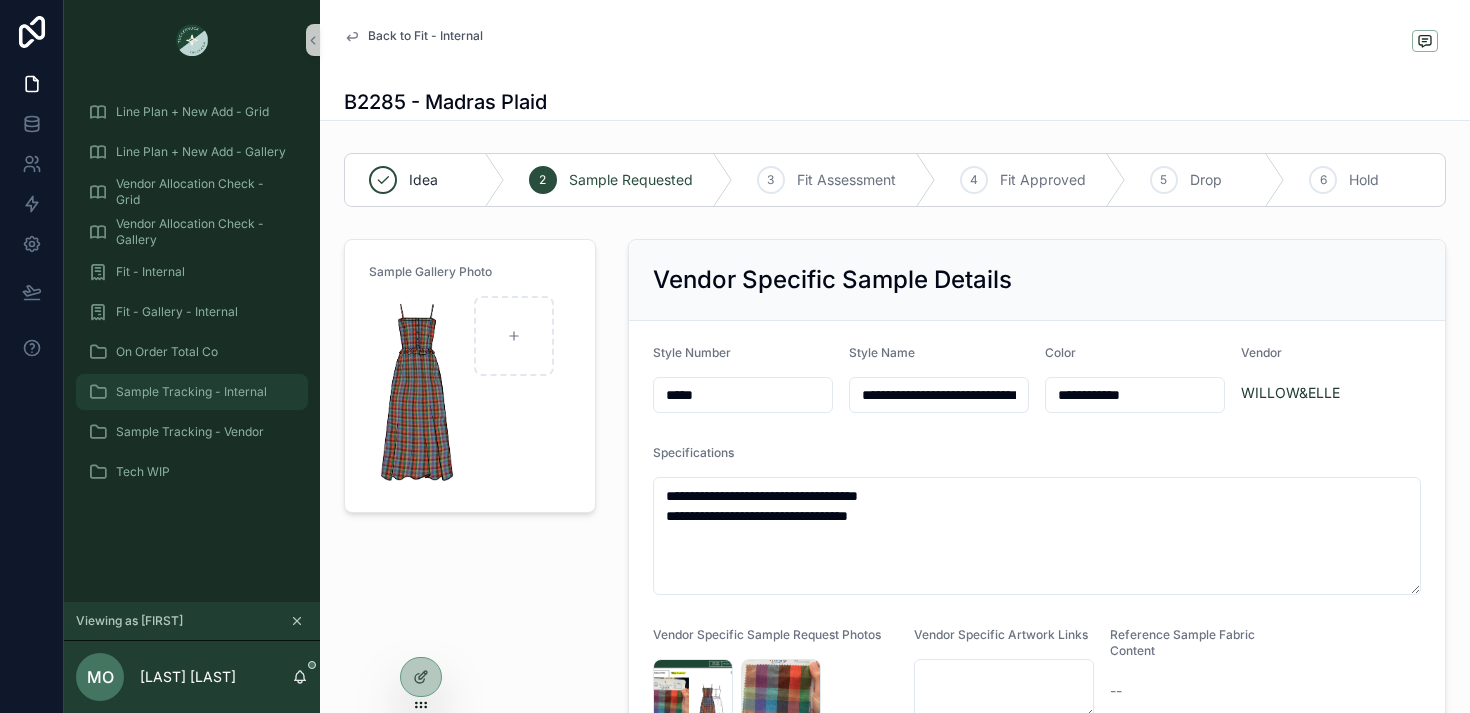 click on "Sample Tracking - Internal" at bounding box center [191, 392] 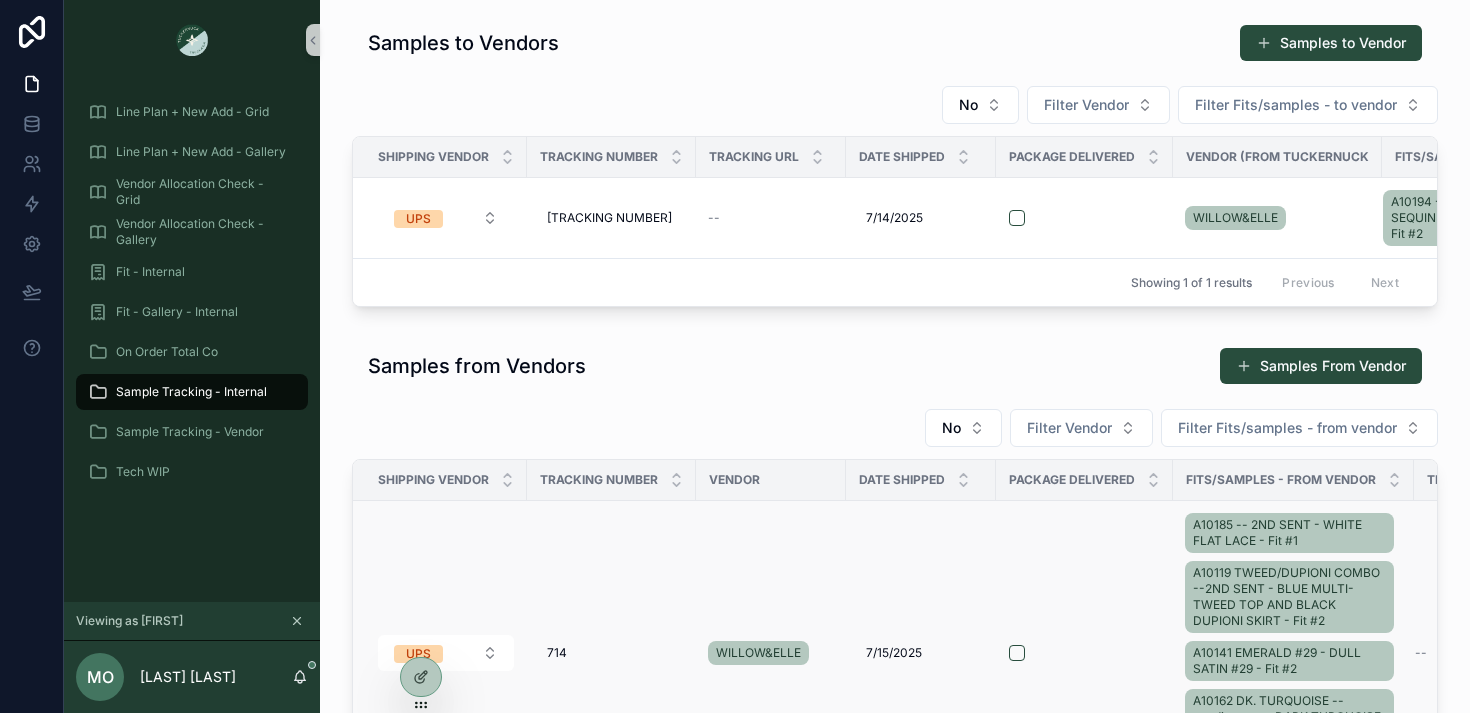 click on "A10185 -- 2ND SENT - WHITE FLAT LACE   - Fit #1 A10119 TWEED/DUPIONI COMBO --2ND SENT - BLUE MULTI-TWEED TOP AND BLACK DUPIONI SKIRT  - Fit #2 A10141 EMERALD #29 - DULL SATIN #29 - Fit #2 A10162 DK. TURQUOISE --pending cmt - DARK TURQUOISE LACE PORTIA  - Fit #2 A10140 EMERALD #29  - #29 DULL TEAL SATIN  - Fit #2" at bounding box center [1293, 653] 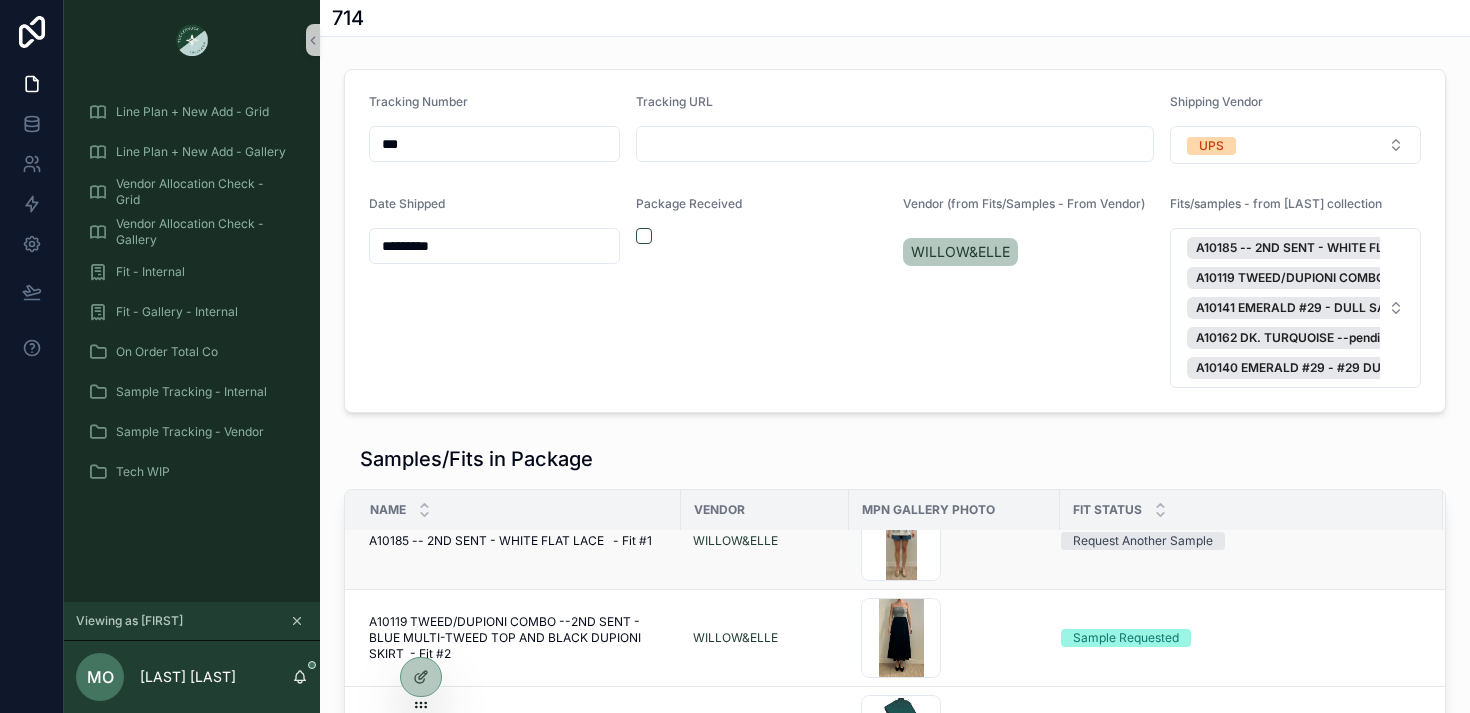 scroll, scrollTop: 37, scrollLeft: 0, axis: vertical 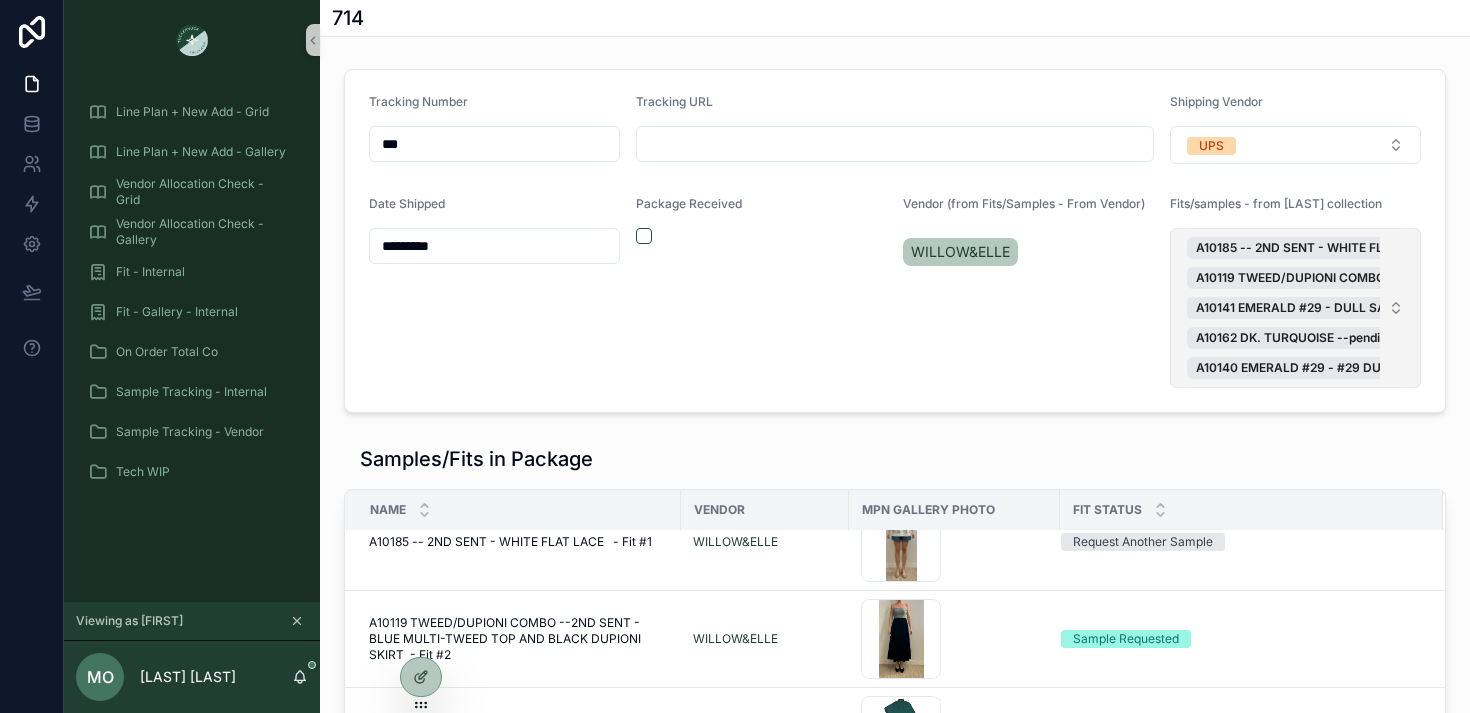 click on "A10185 -- 2ND SENT - WHITE FLAT LACE   - Fit #1 A10119 TWEED/DUPIONI COMBO --2ND SENT - BLUE MULTI-TWEED TOP AND BLACK DUPIONI SKIRT  - Fit #2 A10141 EMERALD #29 - DULL SATIN #29 - Fit #2 A10162 DK. TURQUOISE --pending cmt - DARK TURQUOISE LACE PORTIA  - Fit #2 A10140 EMERALD #29  - #29 DULL TEAL SATIN  - Fit #2" at bounding box center (1295, 308) 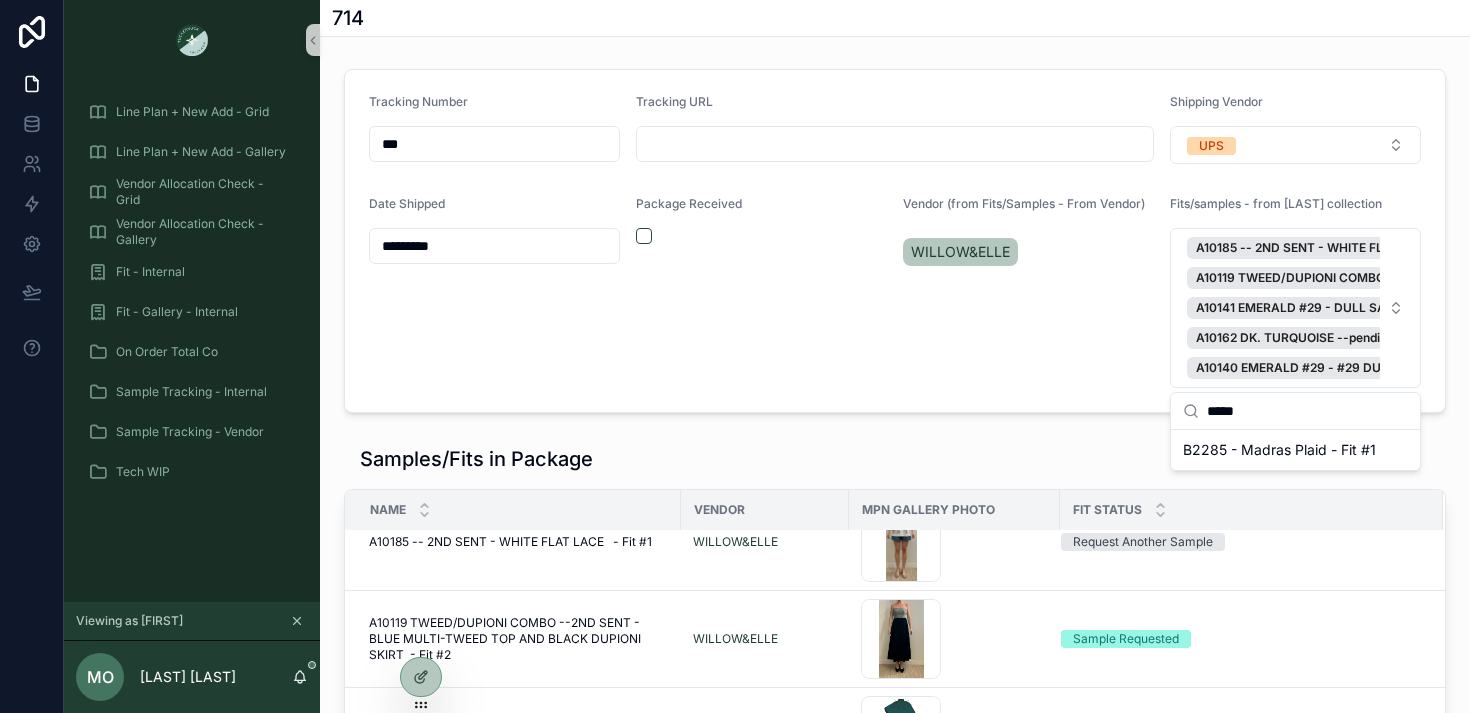 type on "*****" 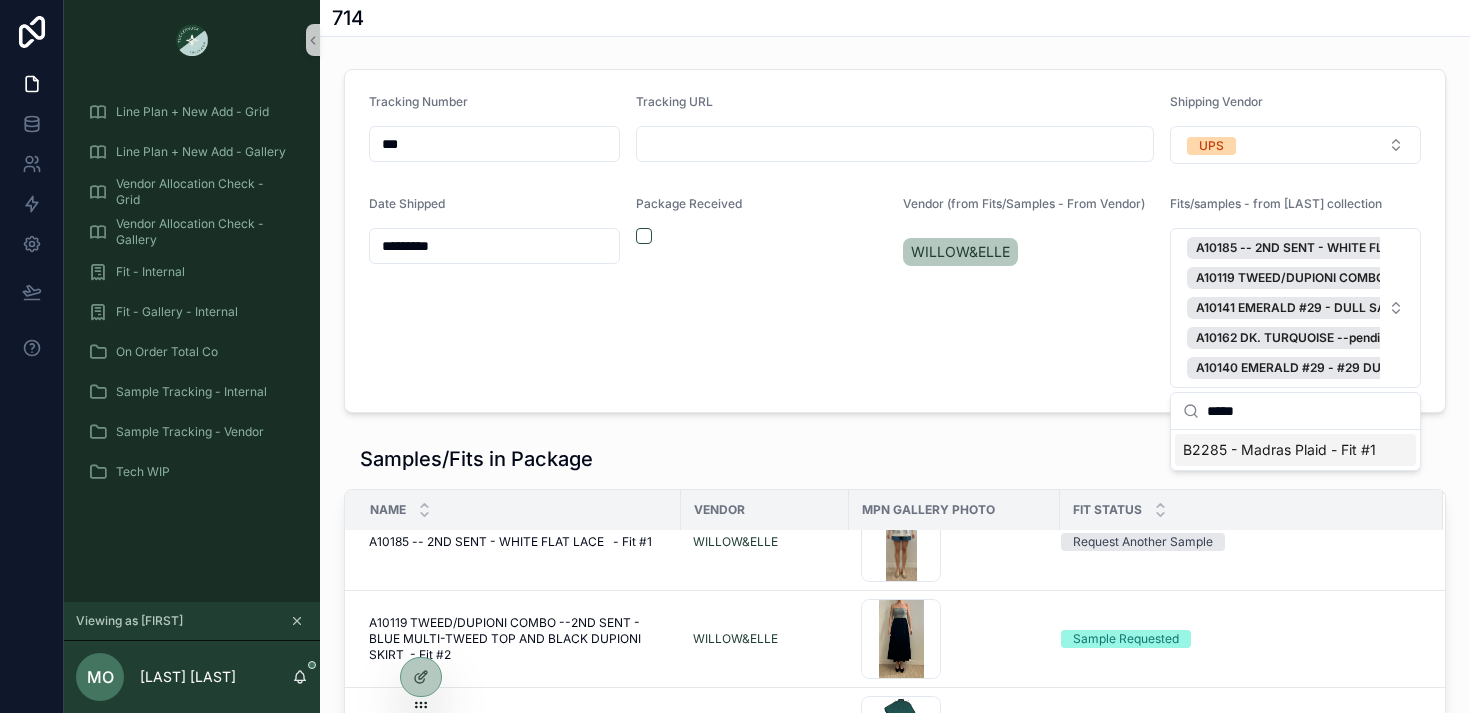 click on "B2285 - Madras Plaid - Fit #1" at bounding box center (1295, 450) 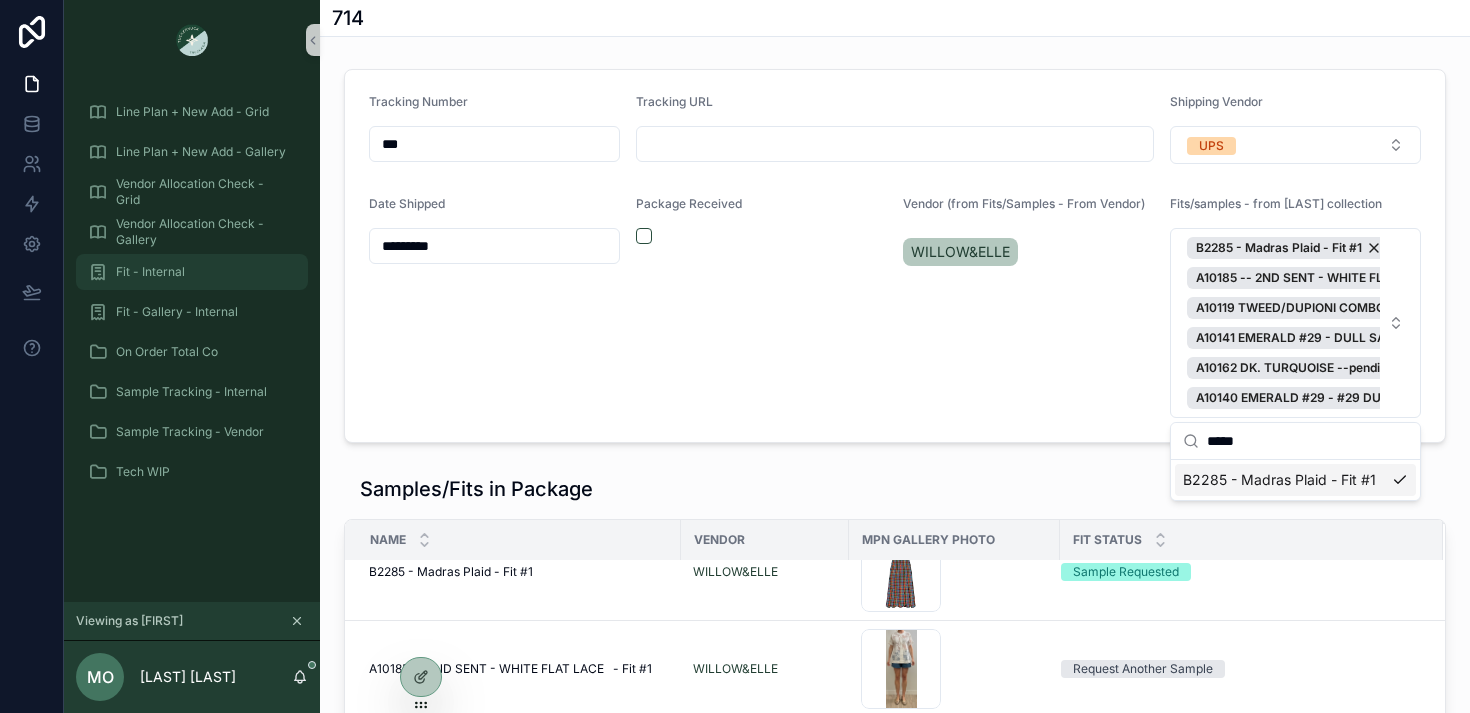 click on "Fit - Internal" at bounding box center (192, 272) 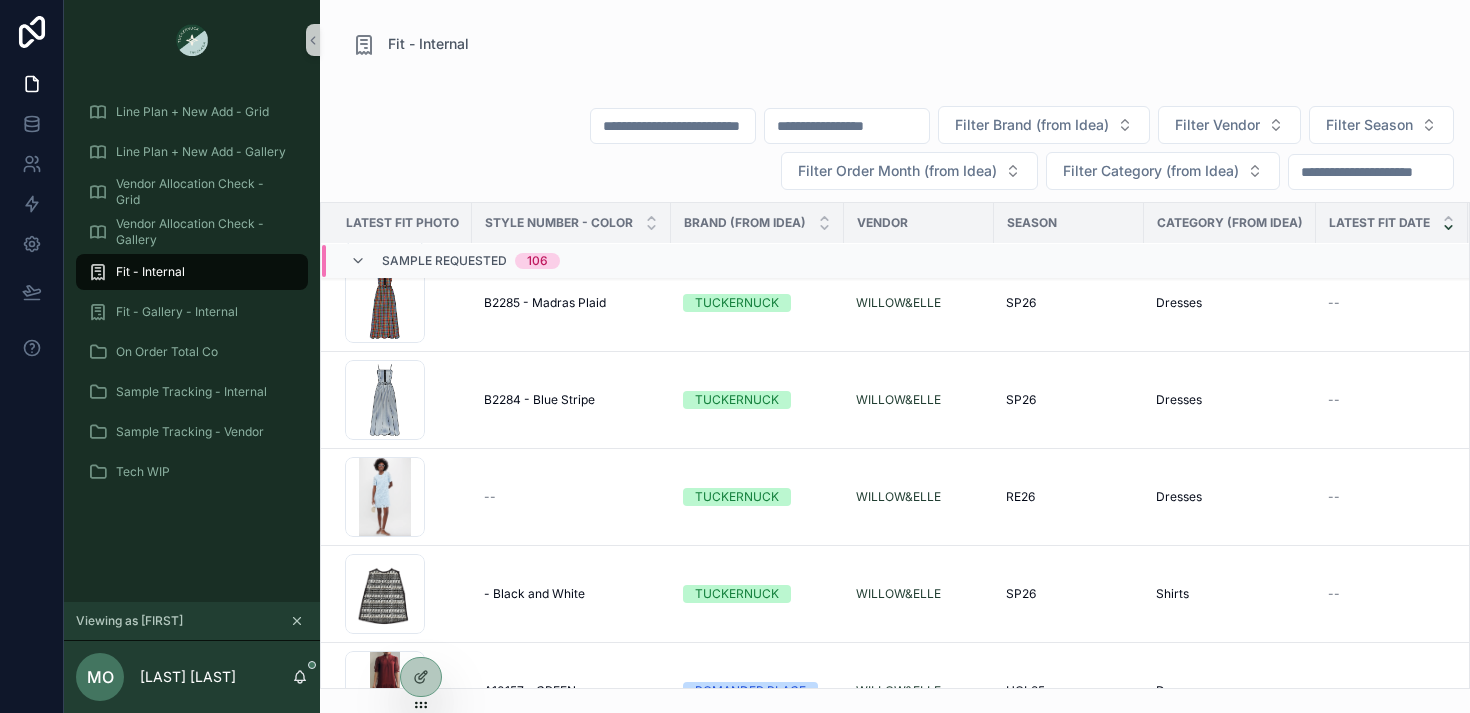scroll, scrollTop: 2963, scrollLeft: 0, axis: vertical 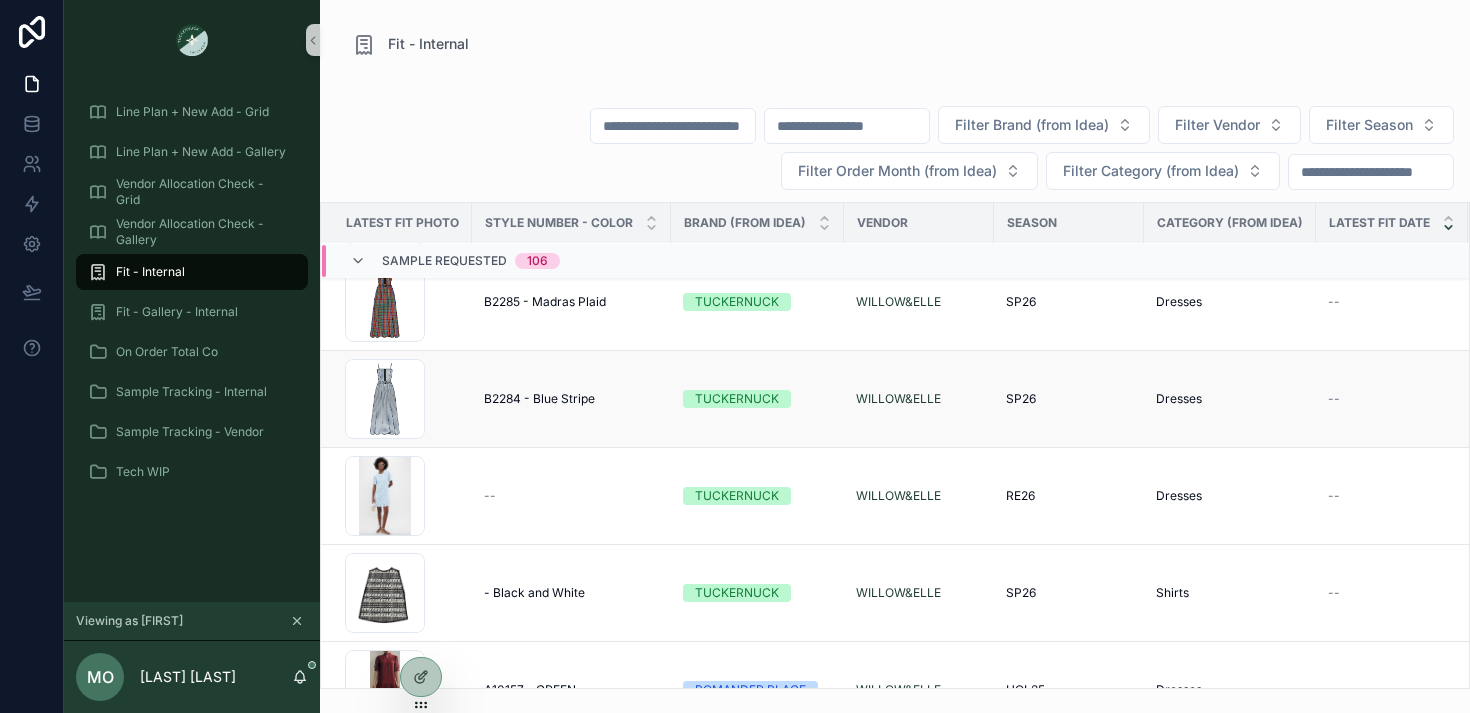 click on "Maddy-Blue-Stripe .png" at bounding box center (402, 399) 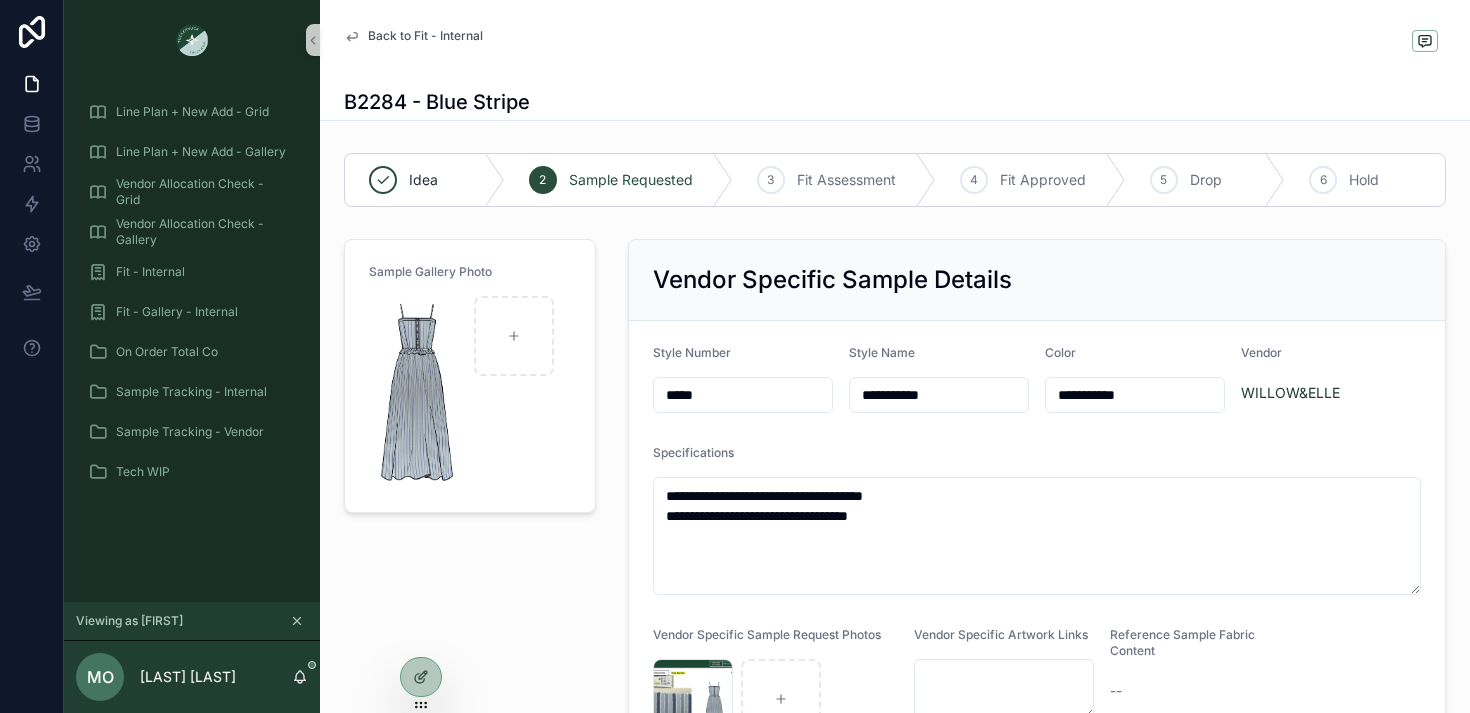 drag, startPoint x: 721, startPoint y: 390, endPoint x: 592, endPoint y: 390, distance: 129 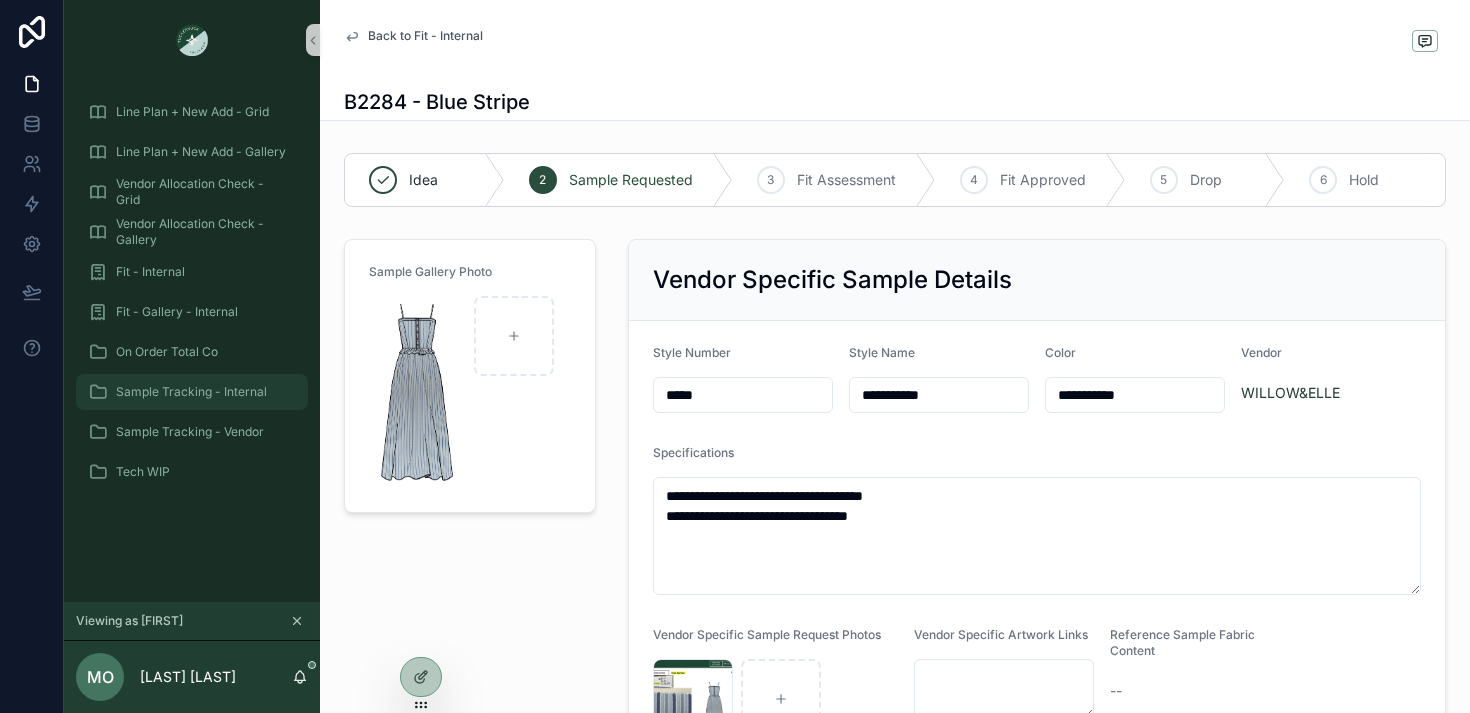click on "Sample Tracking - Internal" at bounding box center (191, 392) 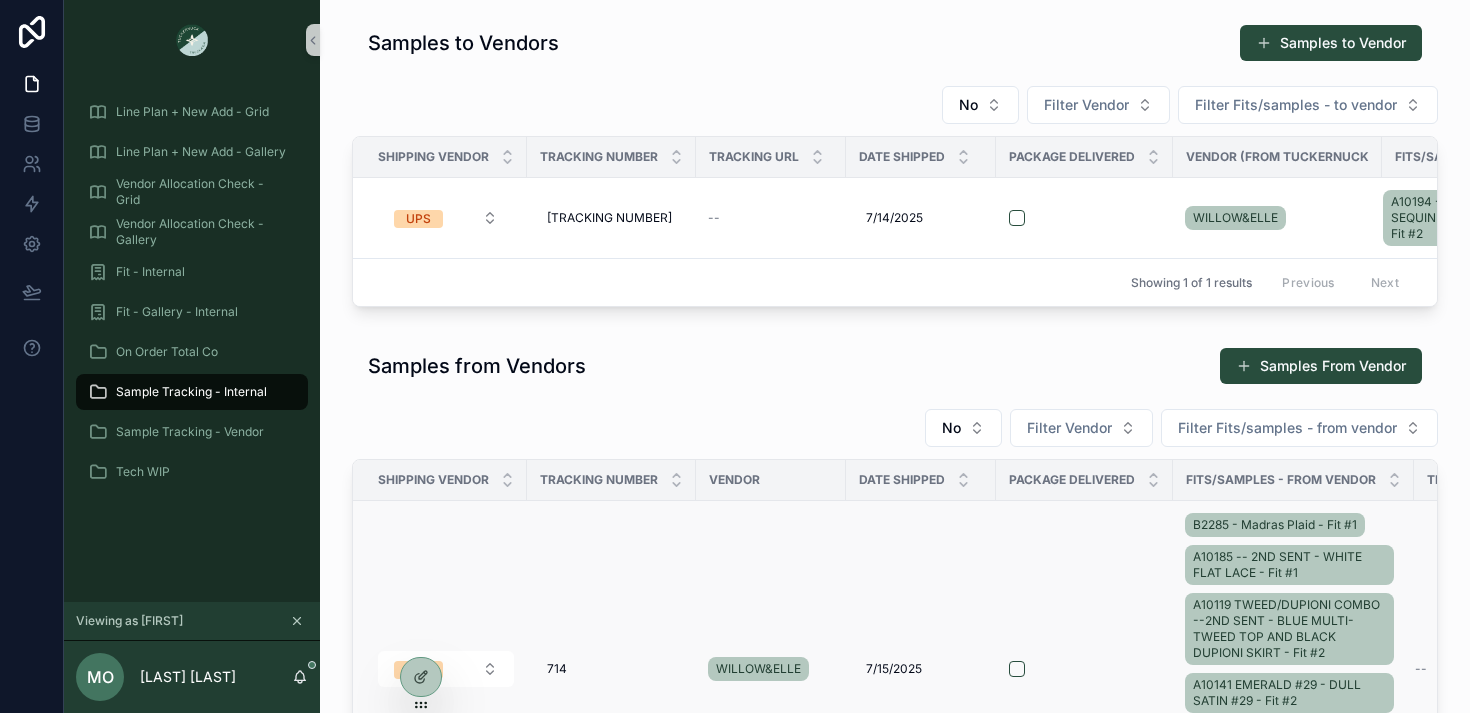 click on "B2285 - Madras Plaid - Fit #1 A10185 -- 2ND SENT - WHITE FLAT LACE   - Fit #1 A10119 TWEED/DUPIONI COMBO --2ND SENT - BLUE MULTI-TWEED TOP AND BLACK DUPIONI SKIRT  - Fit #2 A10141 EMERALD #29 - DULL SATIN #29 - Fit #2 A10162 DK. TURQUOISE --pending cmt - DARK TURQUOISE LACE PORTIA  - Fit #2 A10140 EMERALD #29  - #29 DULL TEAL SATIN  - Fit #2" at bounding box center [1293, 669] 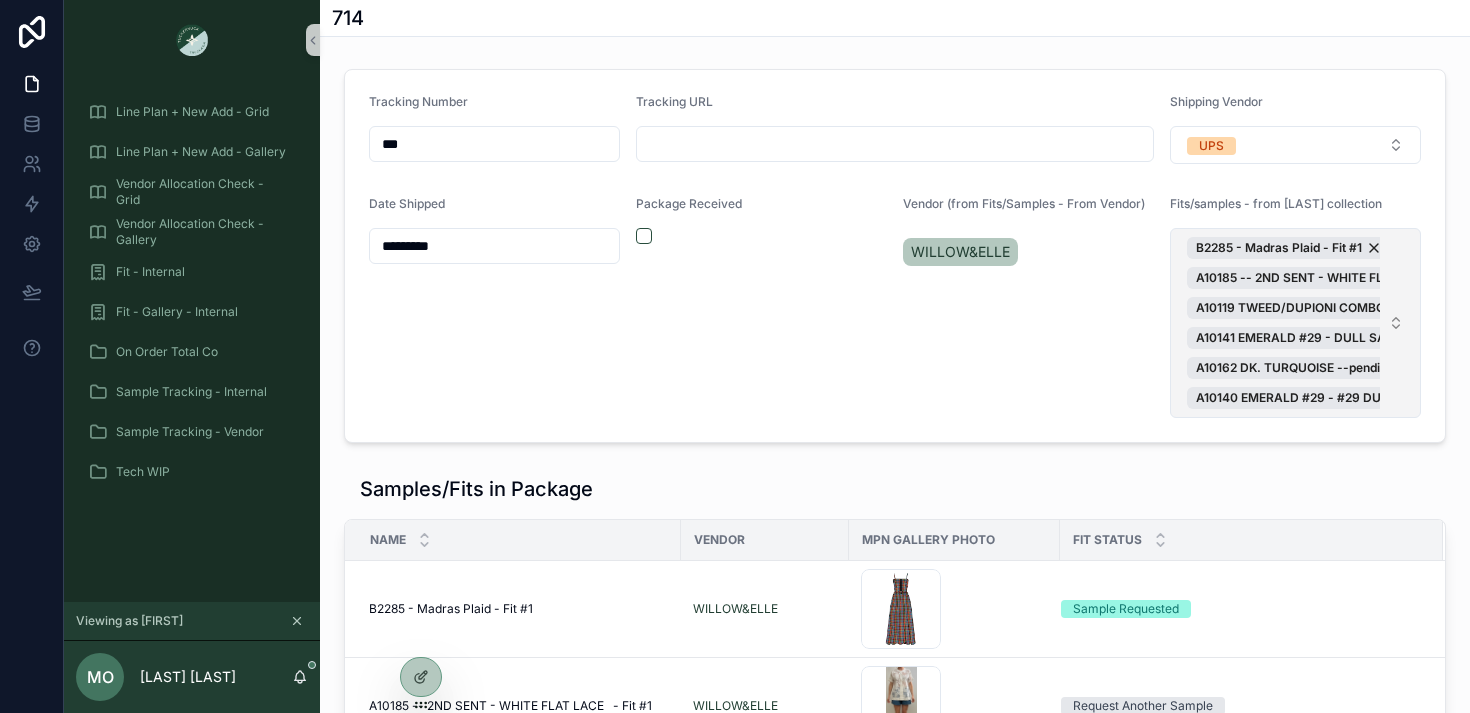 click on "B2285 - Madras Plaid - Fit #1 A10185 -- 2ND SENT - WHITE FLAT LACE   - Fit #1 A10119 TWEED/DUPIONI COMBO --2ND SENT - BLUE MULTI-TWEED TOP AND BLACK DUPIONI SKIRT  - Fit #2 A10141 EMERALD #29 - DULL SATIN #29 - Fit #2 A10162 DK. TURQUOISE --pending cmt - DARK TURQUOISE LACE PORTIA  - Fit #2 A10140 EMERALD #29  - #29 DULL TEAL SATIN  - Fit #2" at bounding box center [1295, 323] 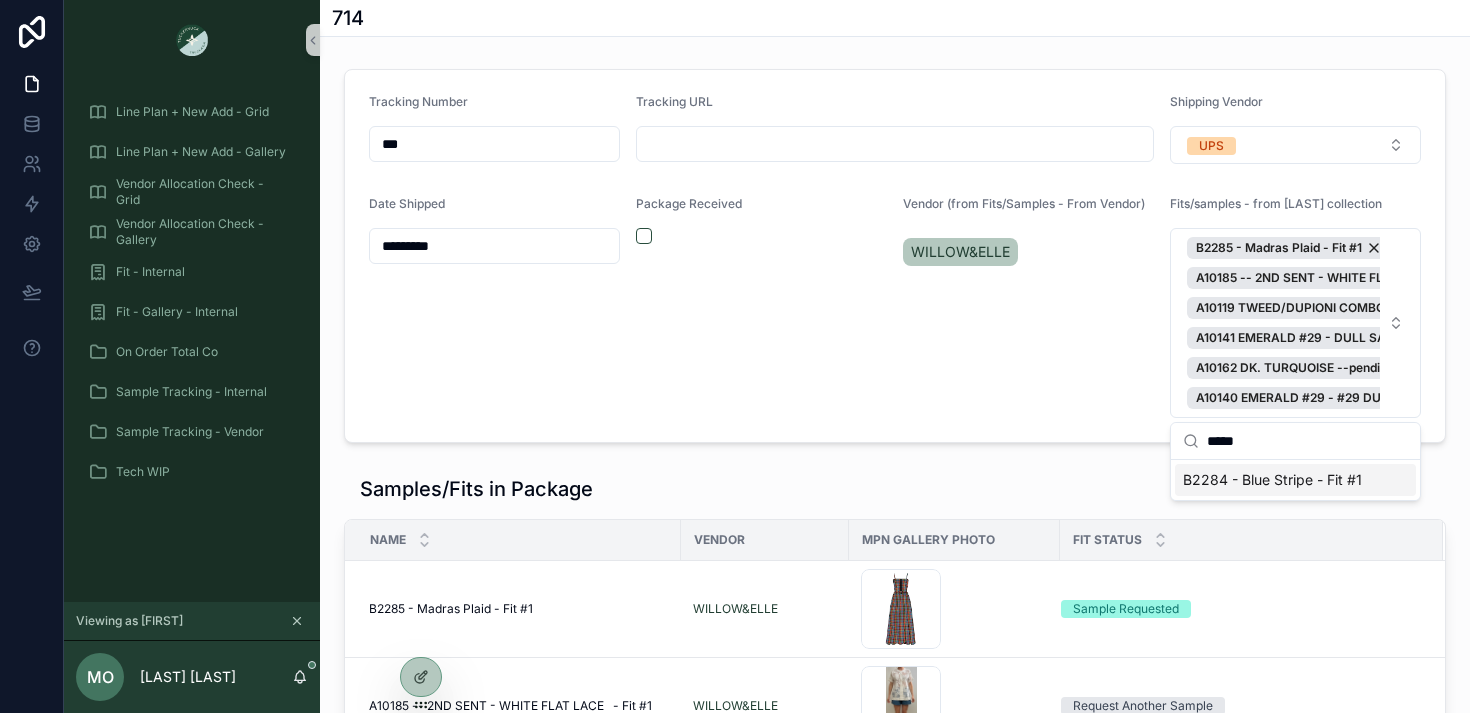 type on "*****" 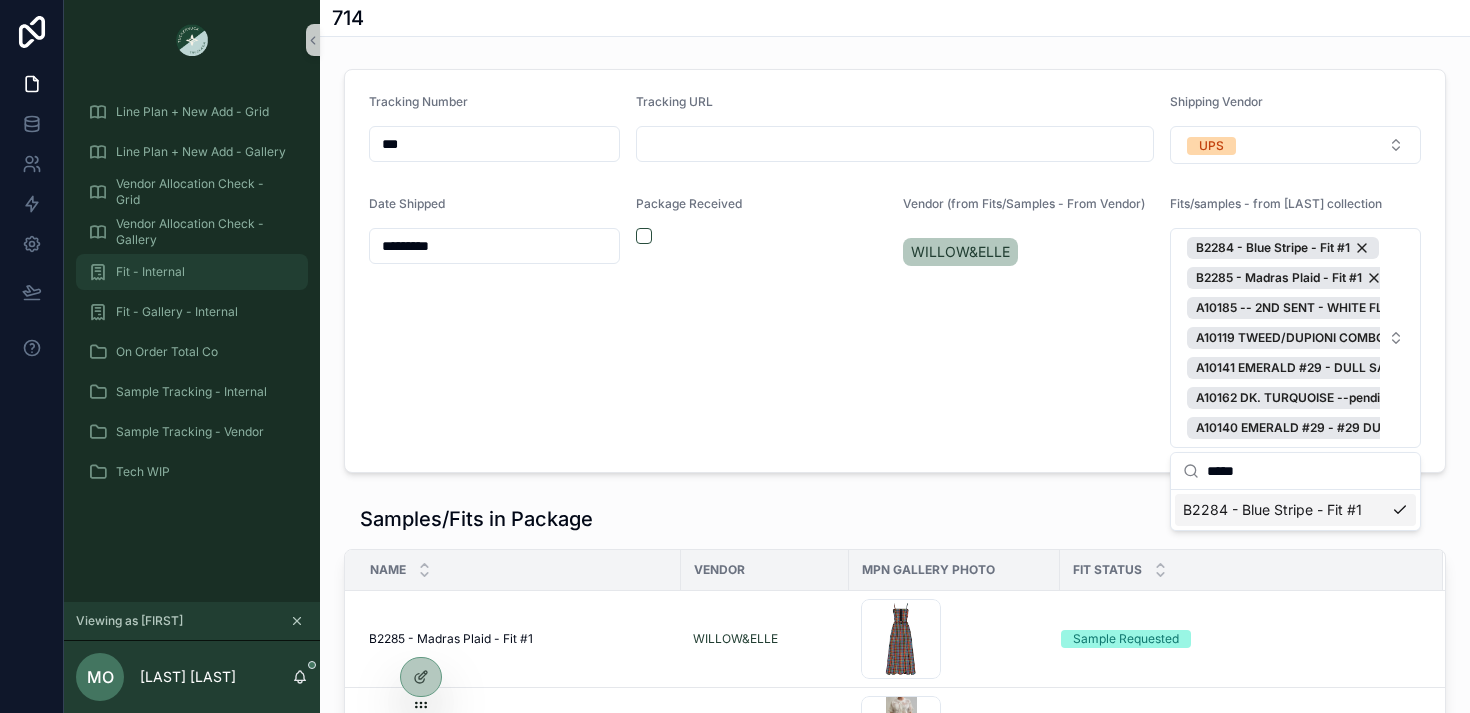 click on "Fit - Internal" at bounding box center (150, 272) 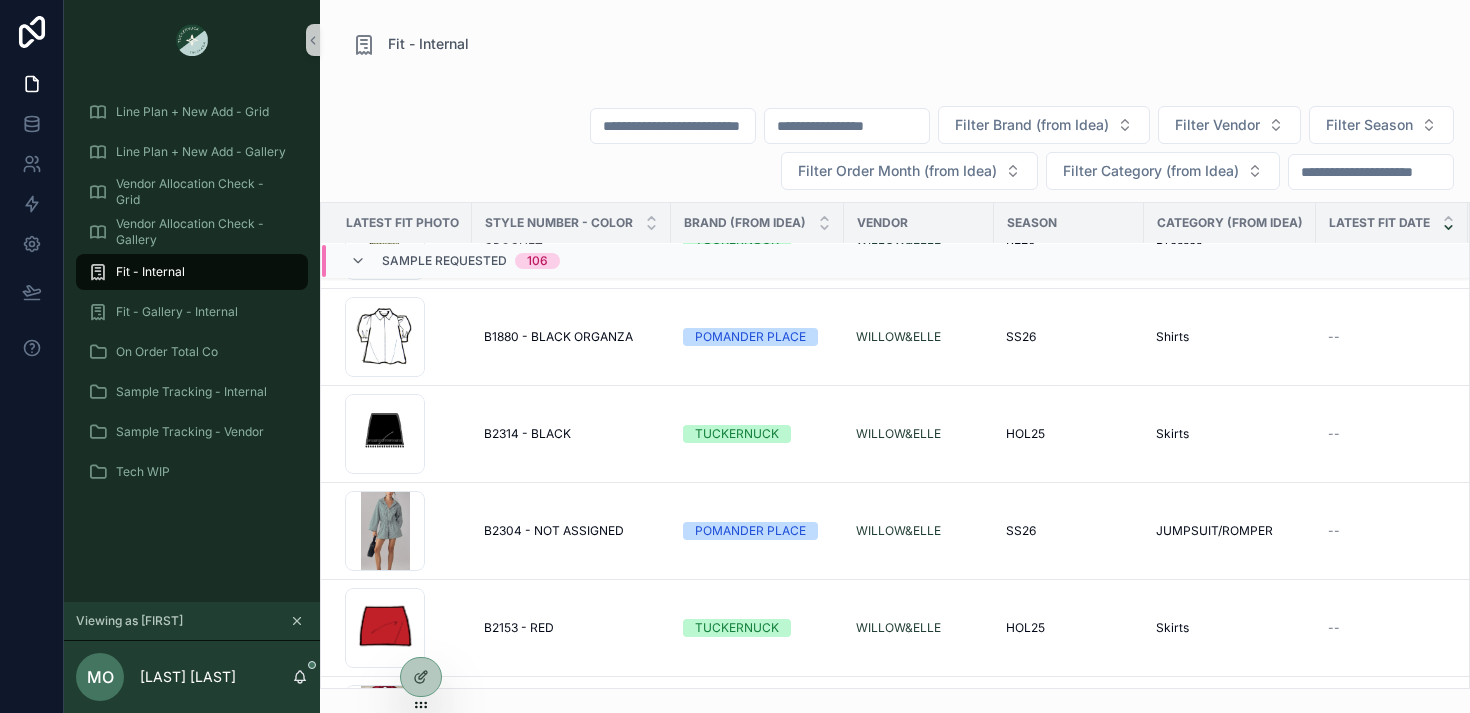 scroll, scrollTop: 9977, scrollLeft: 0, axis: vertical 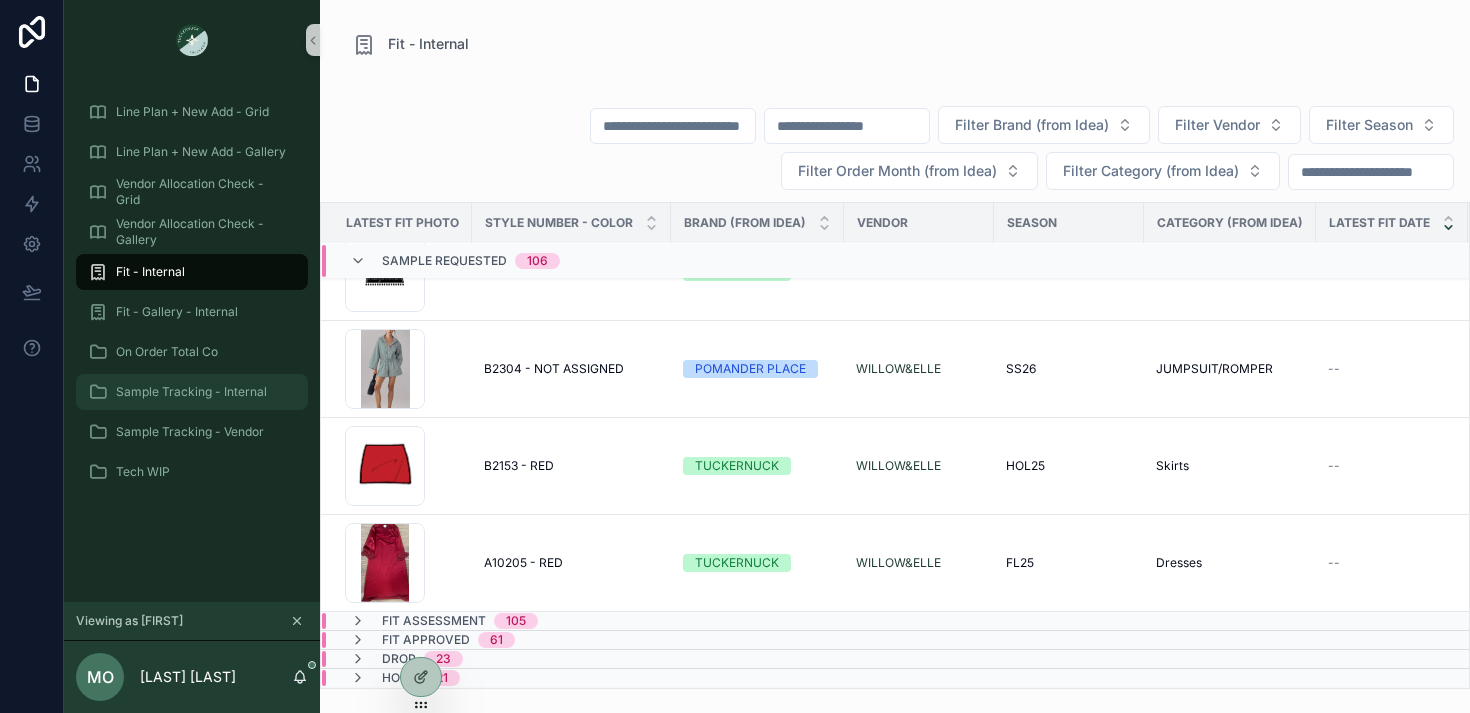 click on "Sample Tracking - Internal" at bounding box center [192, 392] 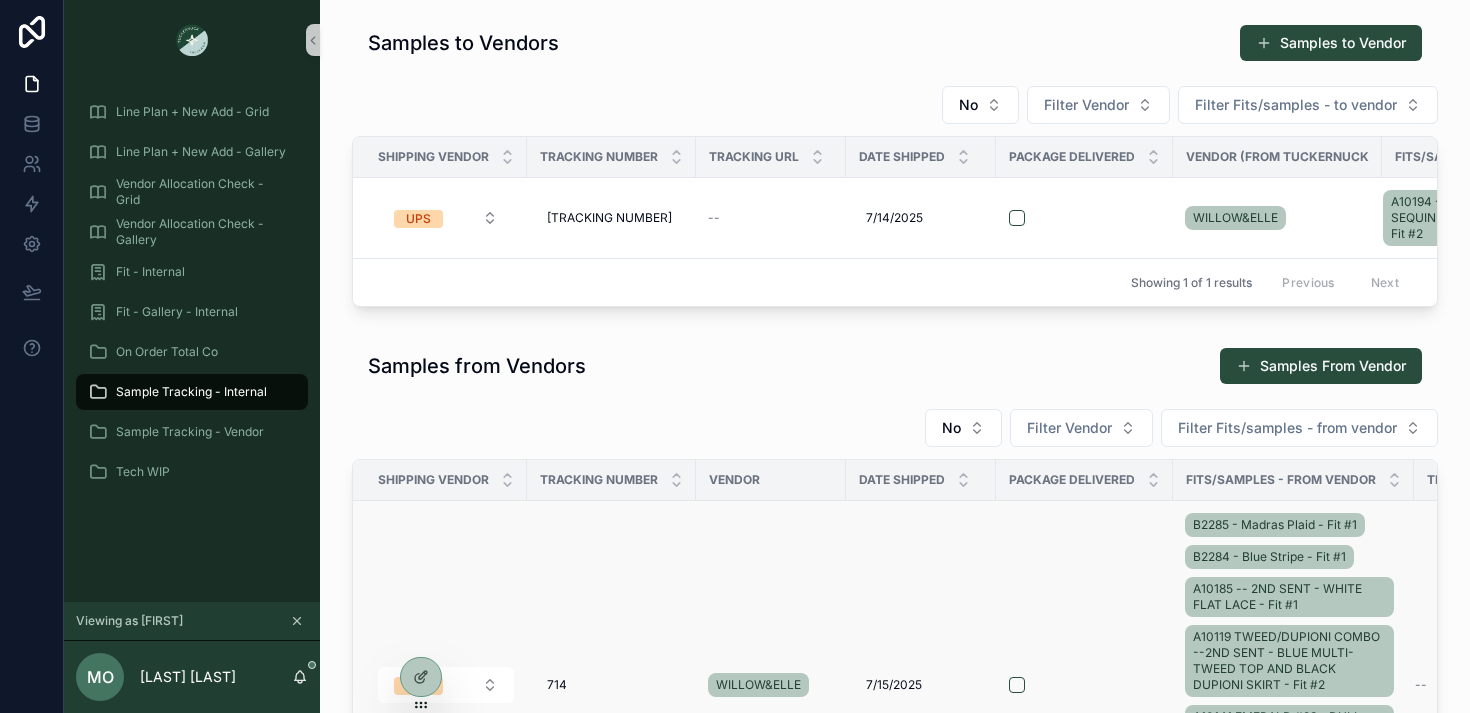 scroll, scrollTop: 195, scrollLeft: 0, axis: vertical 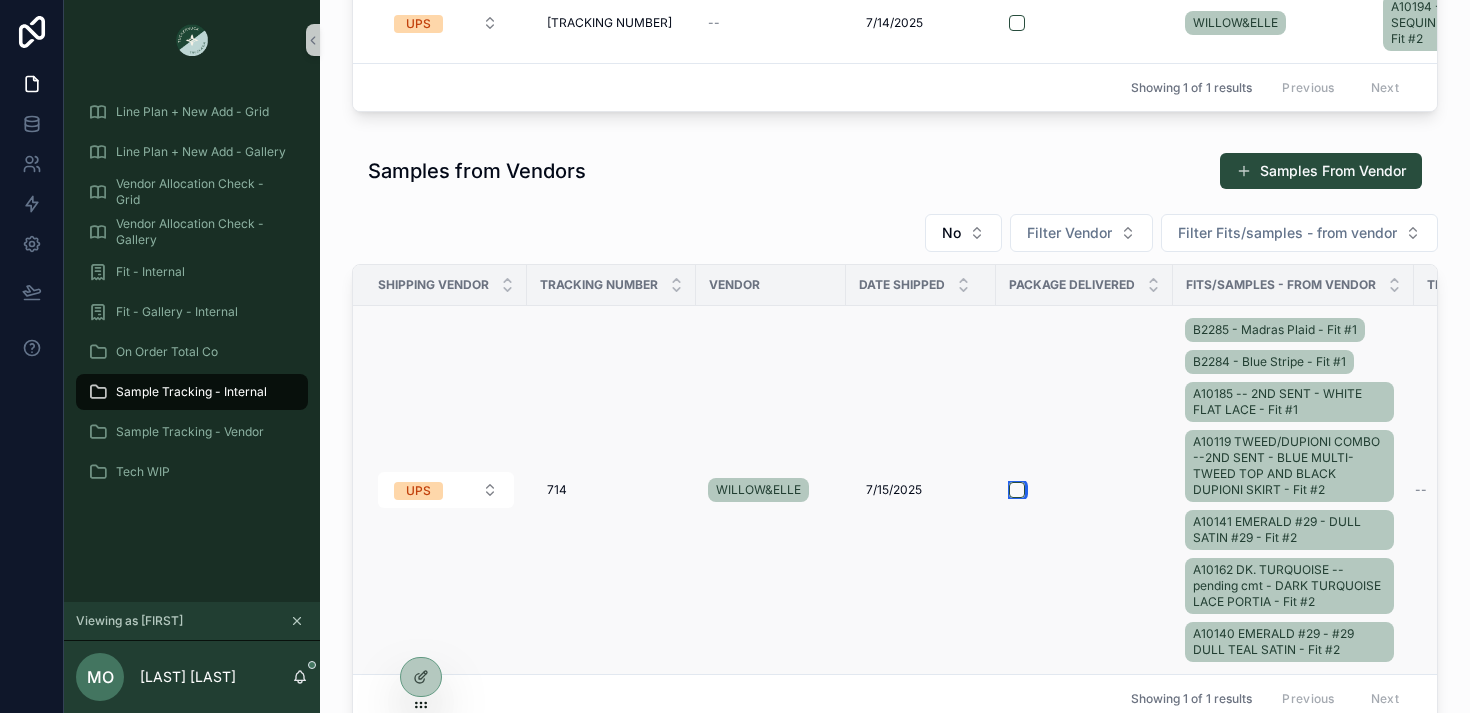 click at bounding box center (1017, 490) 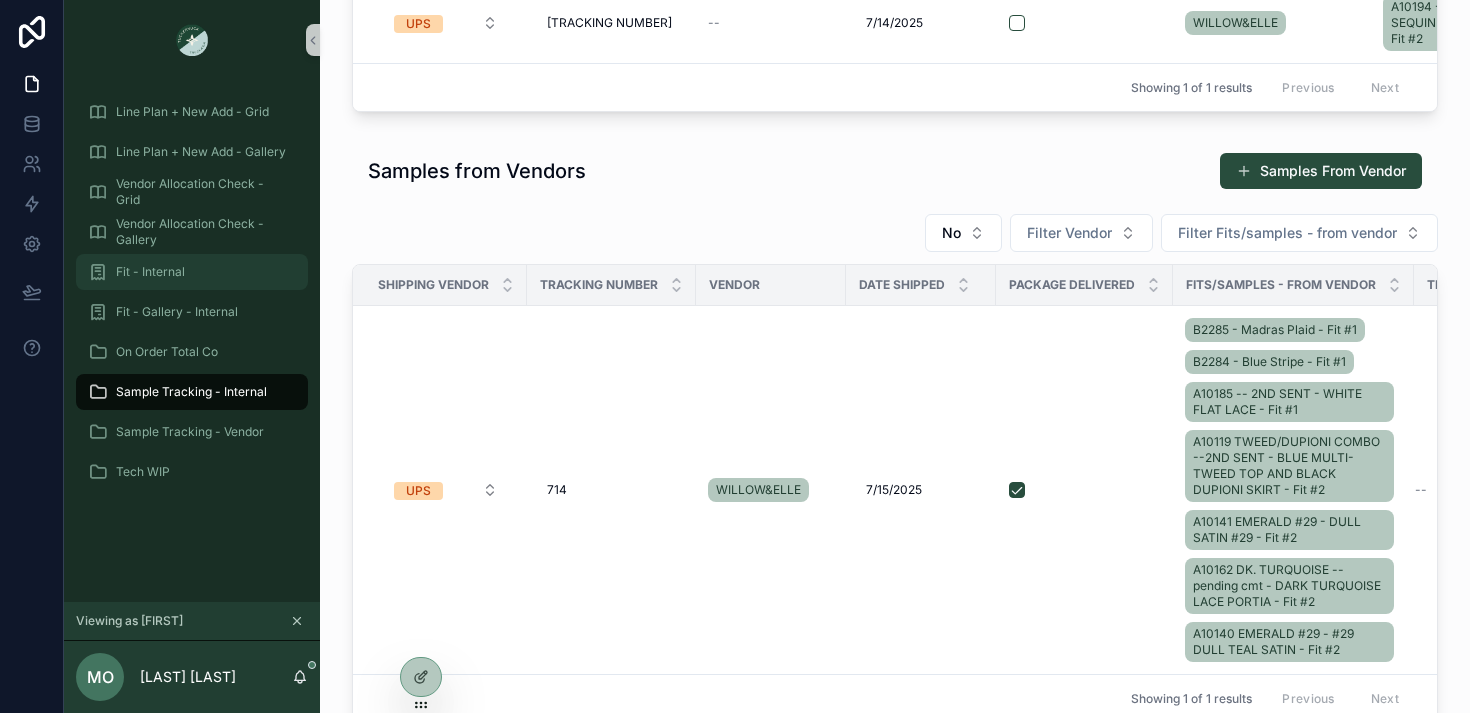 click on "Fit - Internal" at bounding box center [150, 272] 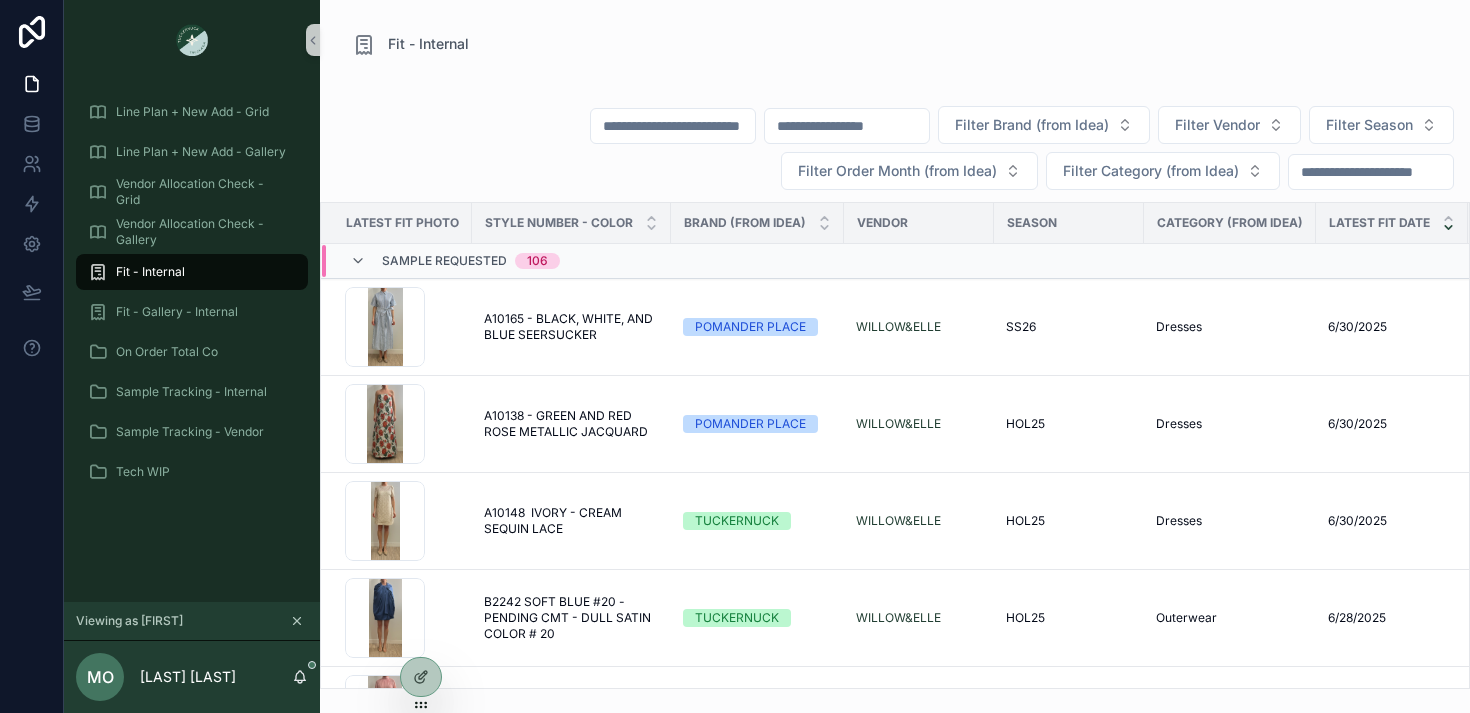 scroll, scrollTop: 0, scrollLeft: 0, axis: both 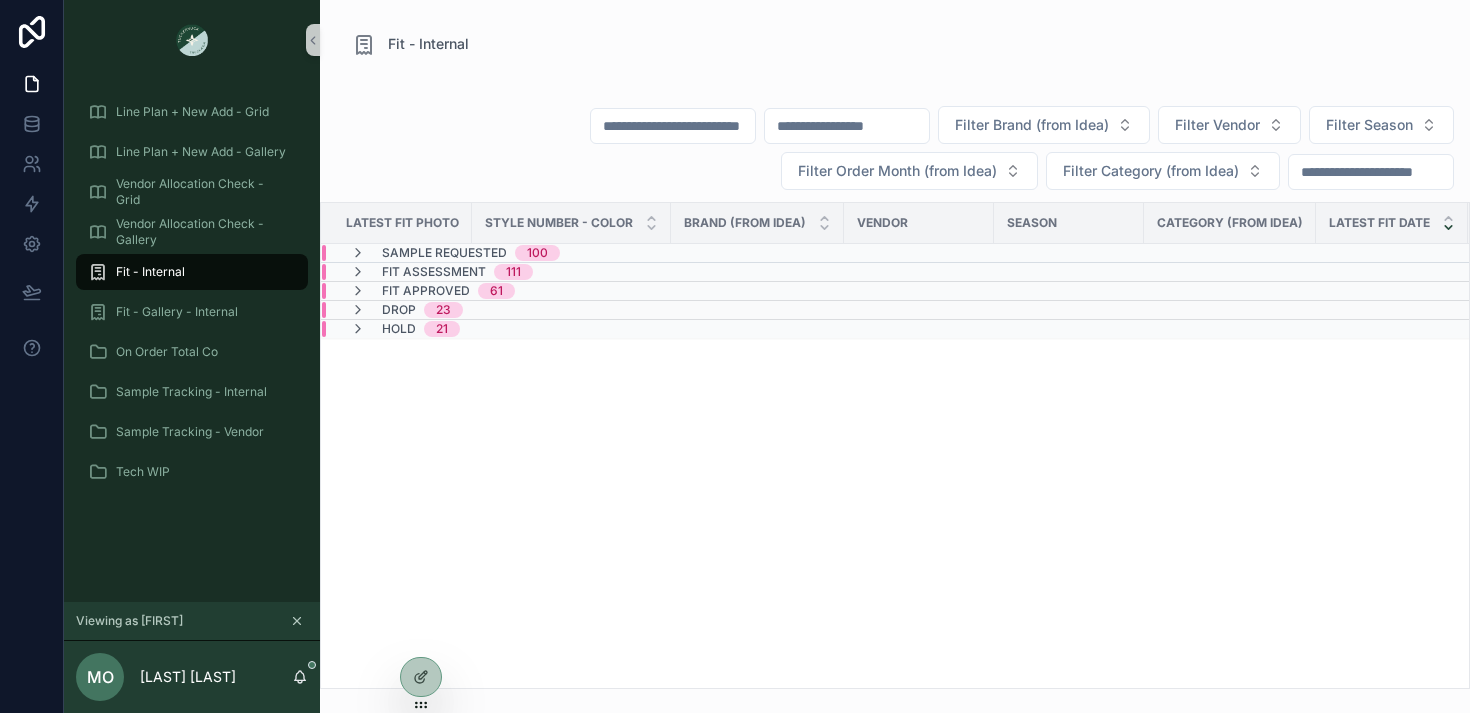 click at bounding box center (673, 126) 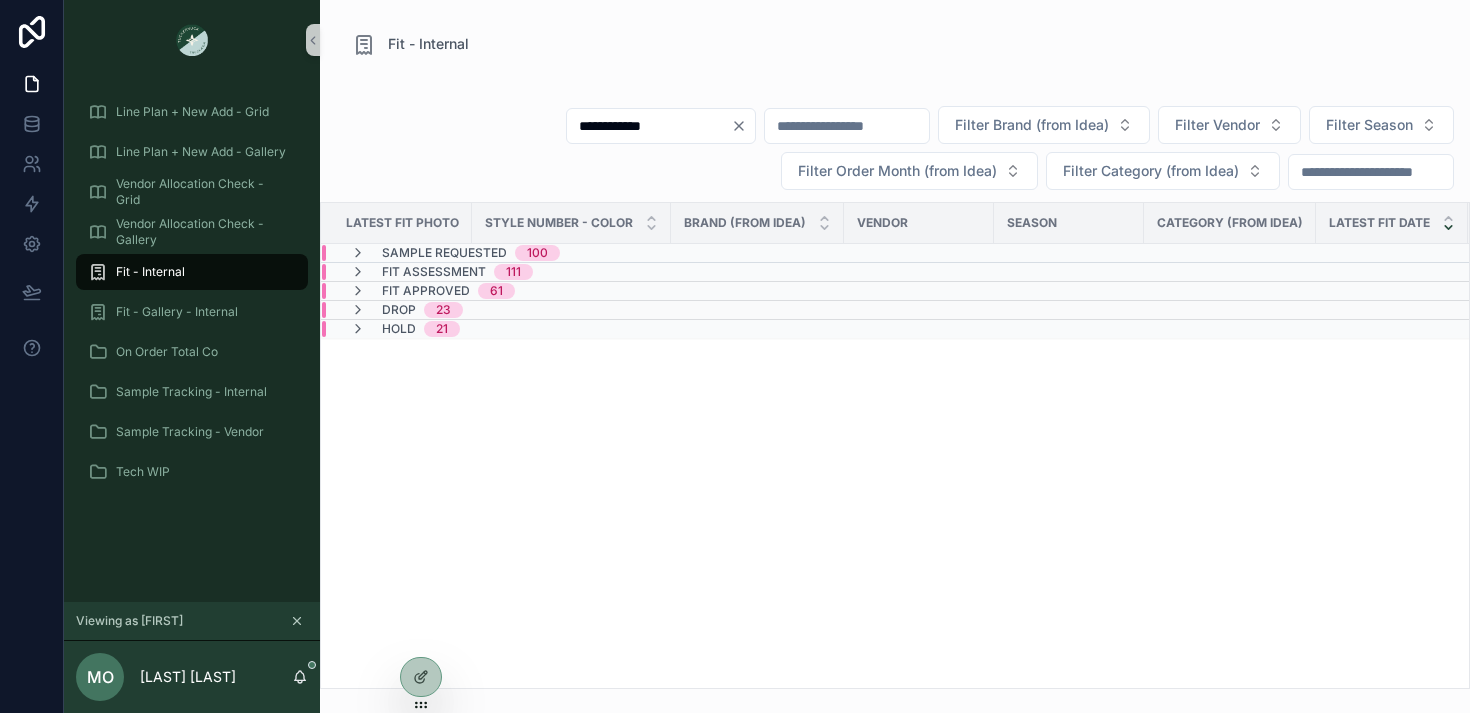 type on "**********" 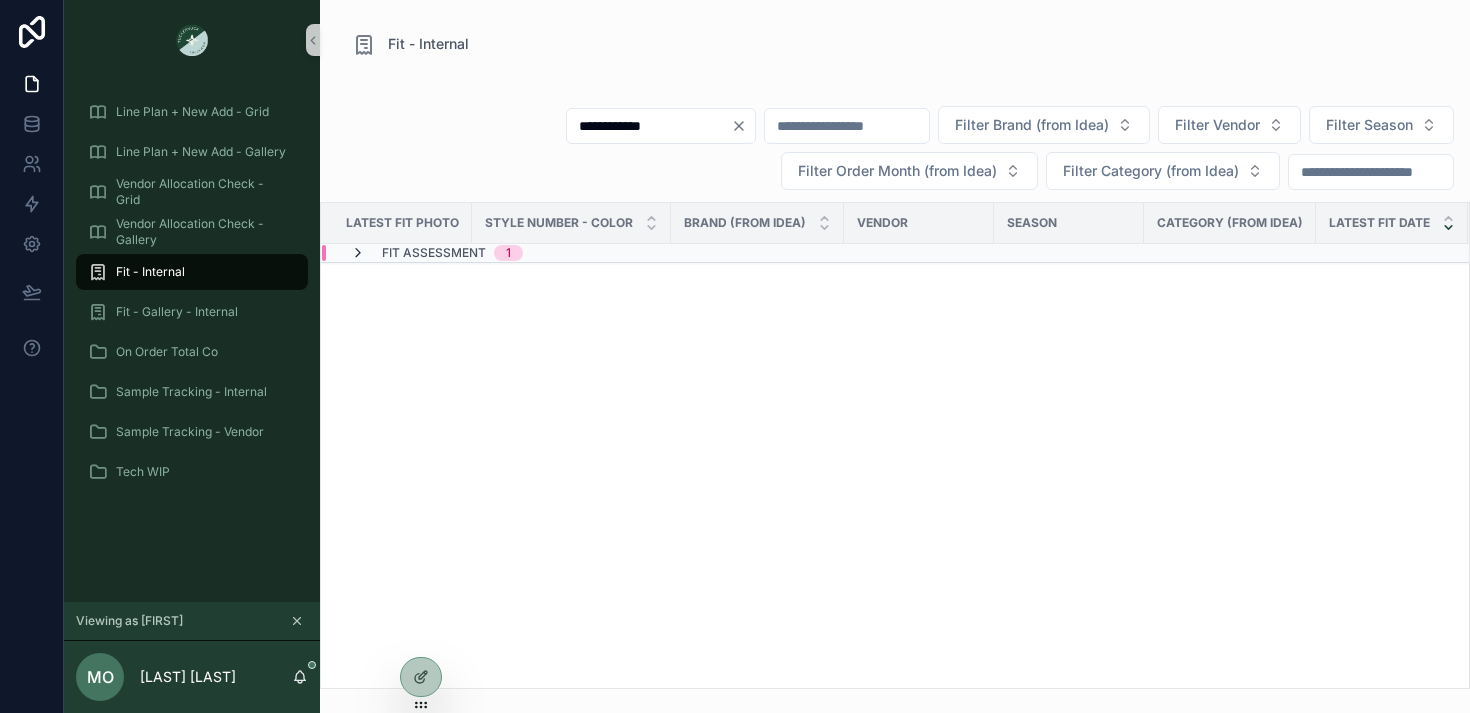 click at bounding box center (358, 253) 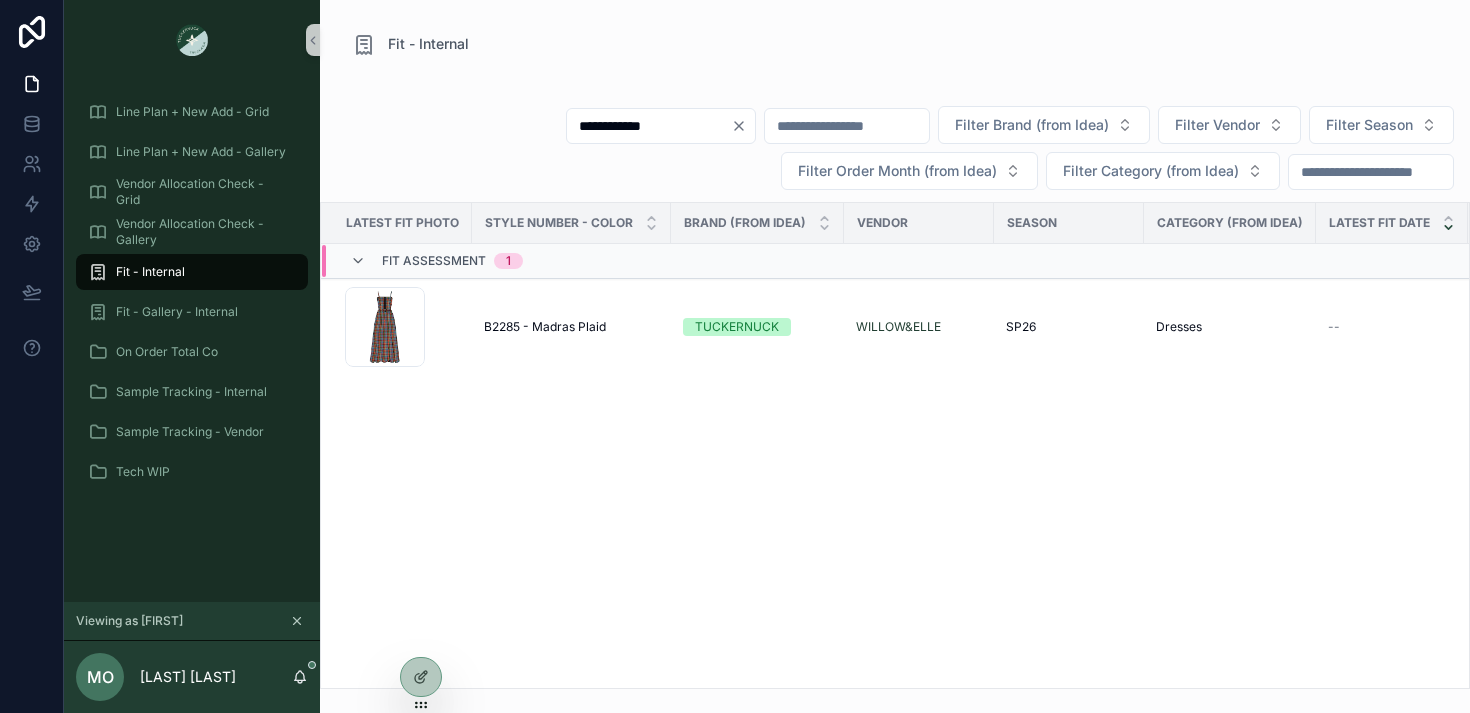 click 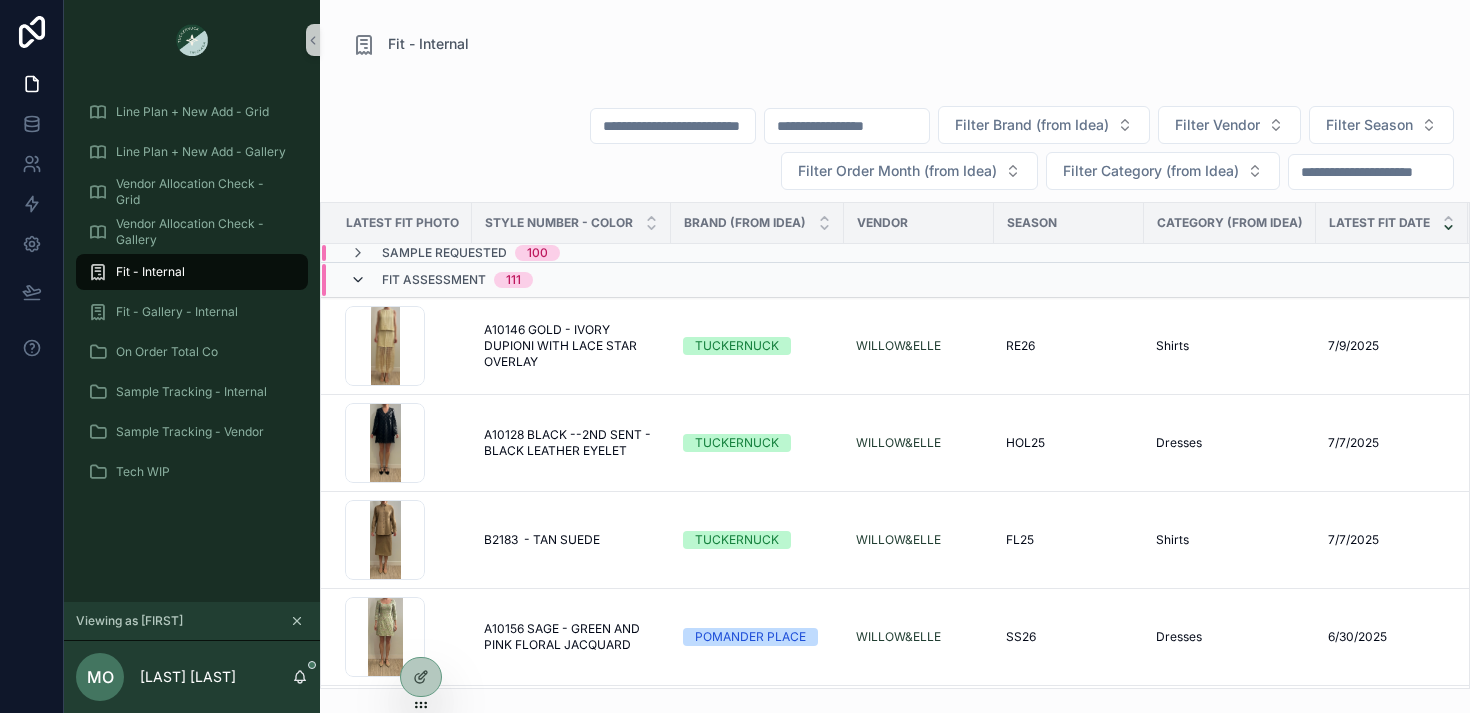 click at bounding box center (358, 280) 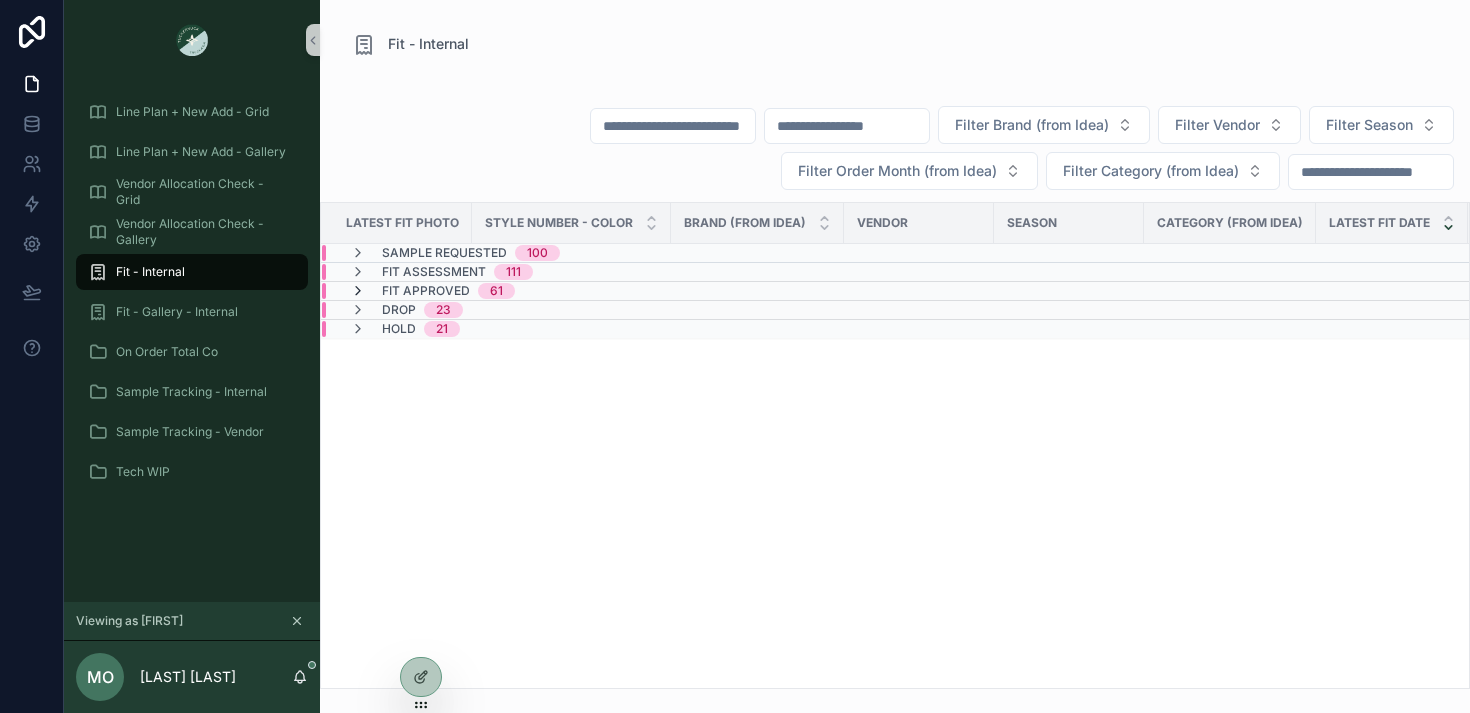 click at bounding box center [358, 291] 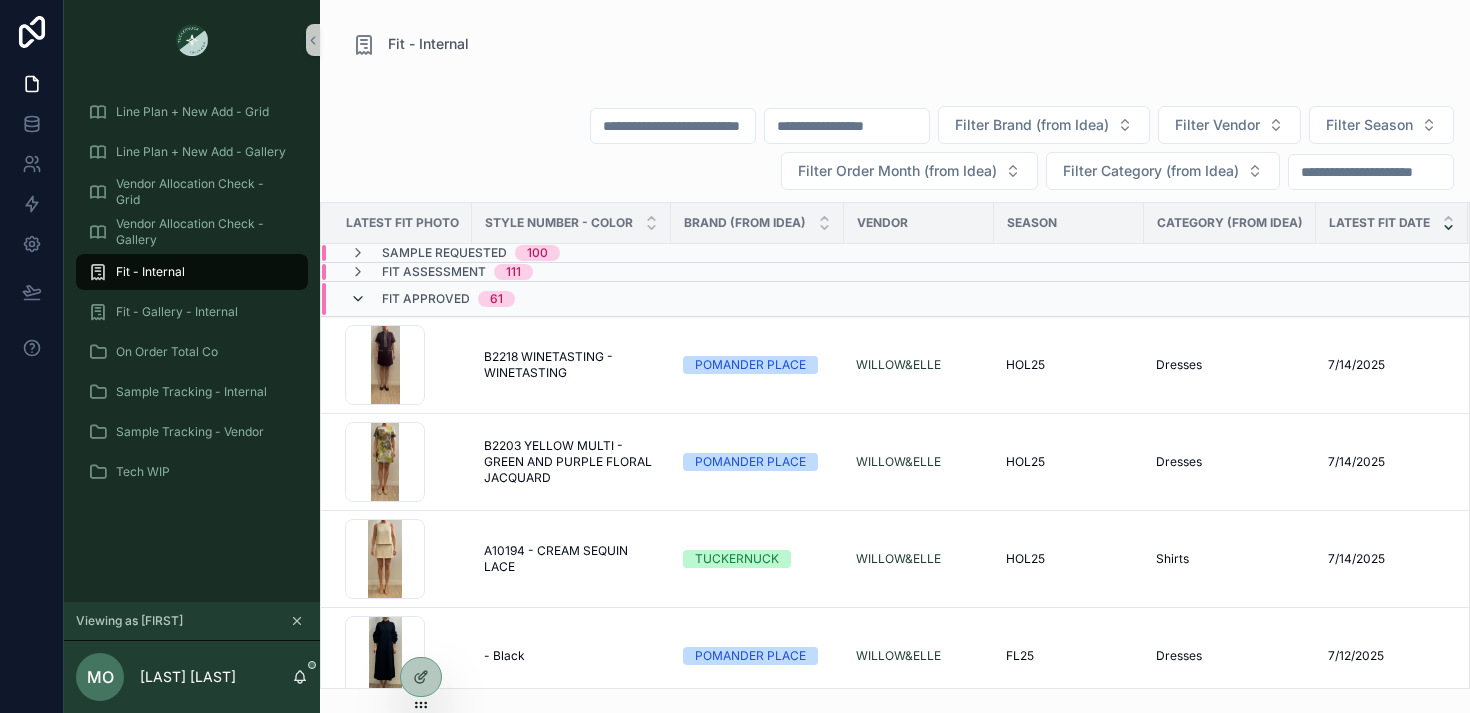click at bounding box center (358, 299) 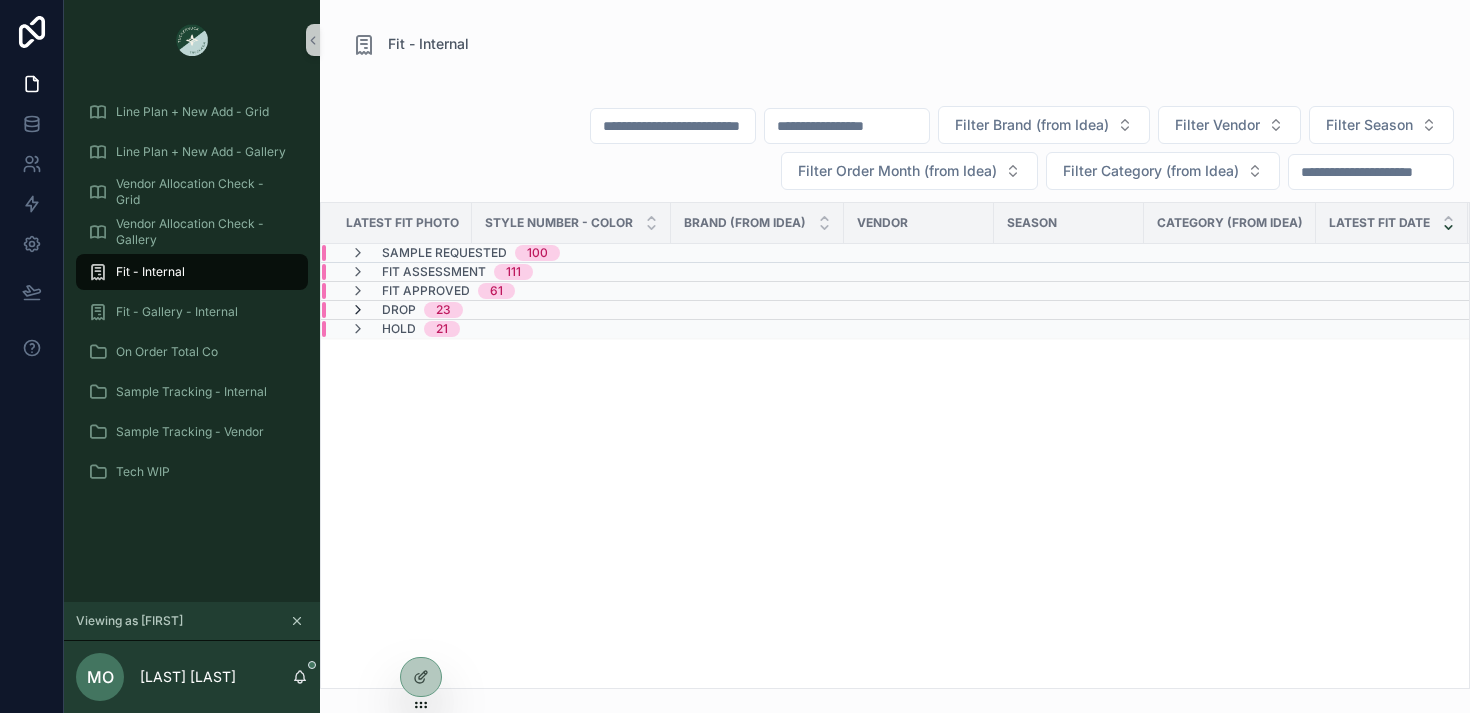 click at bounding box center (358, 310) 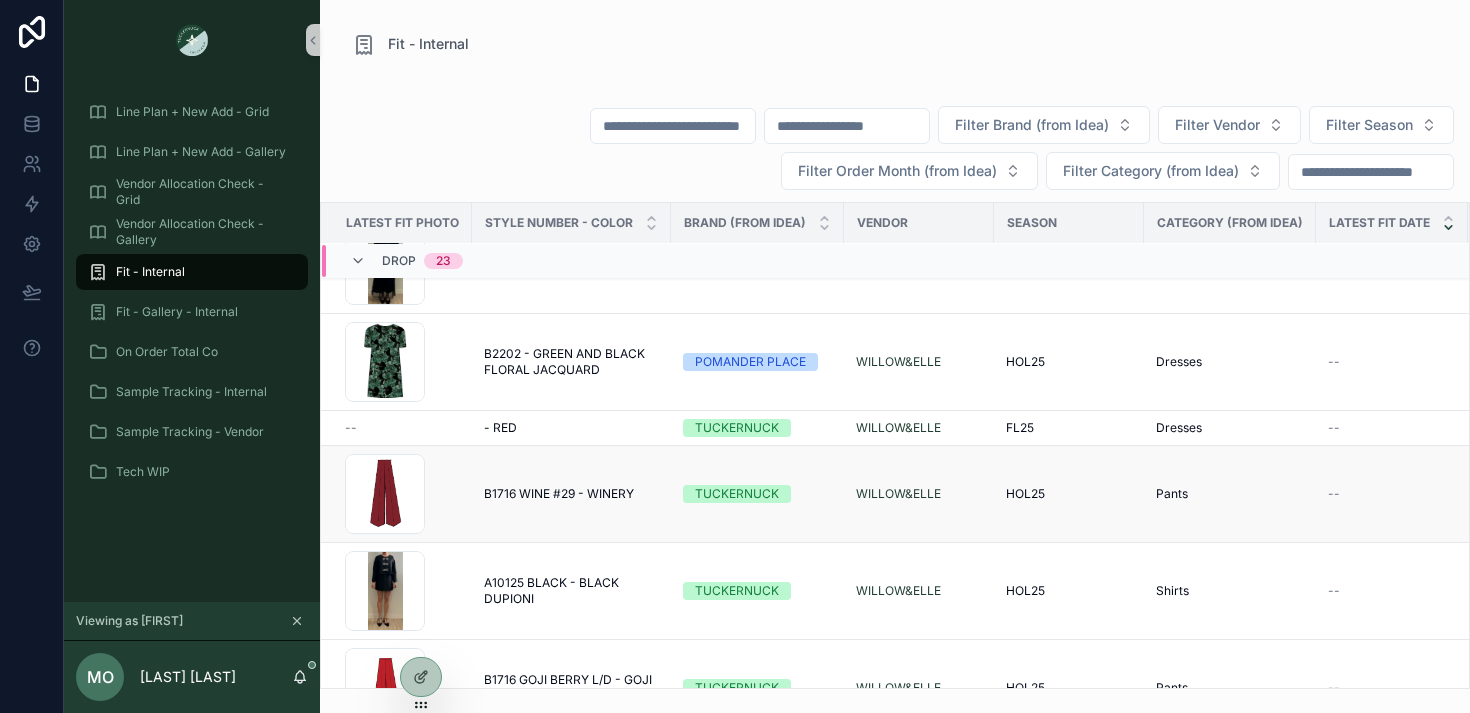 scroll, scrollTop: 1116, scrollLeft: 0, axis: vertical 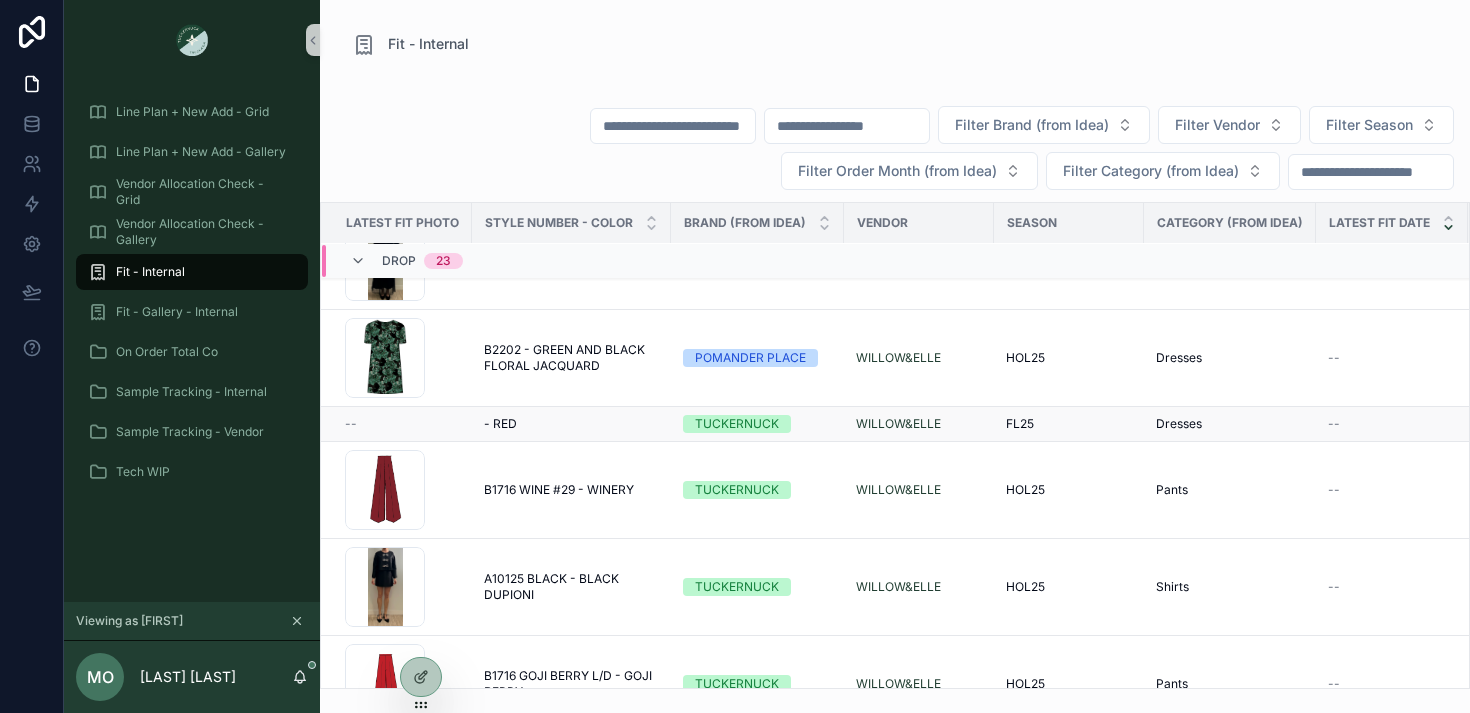 click on "--" at bounding box center (402, 424) 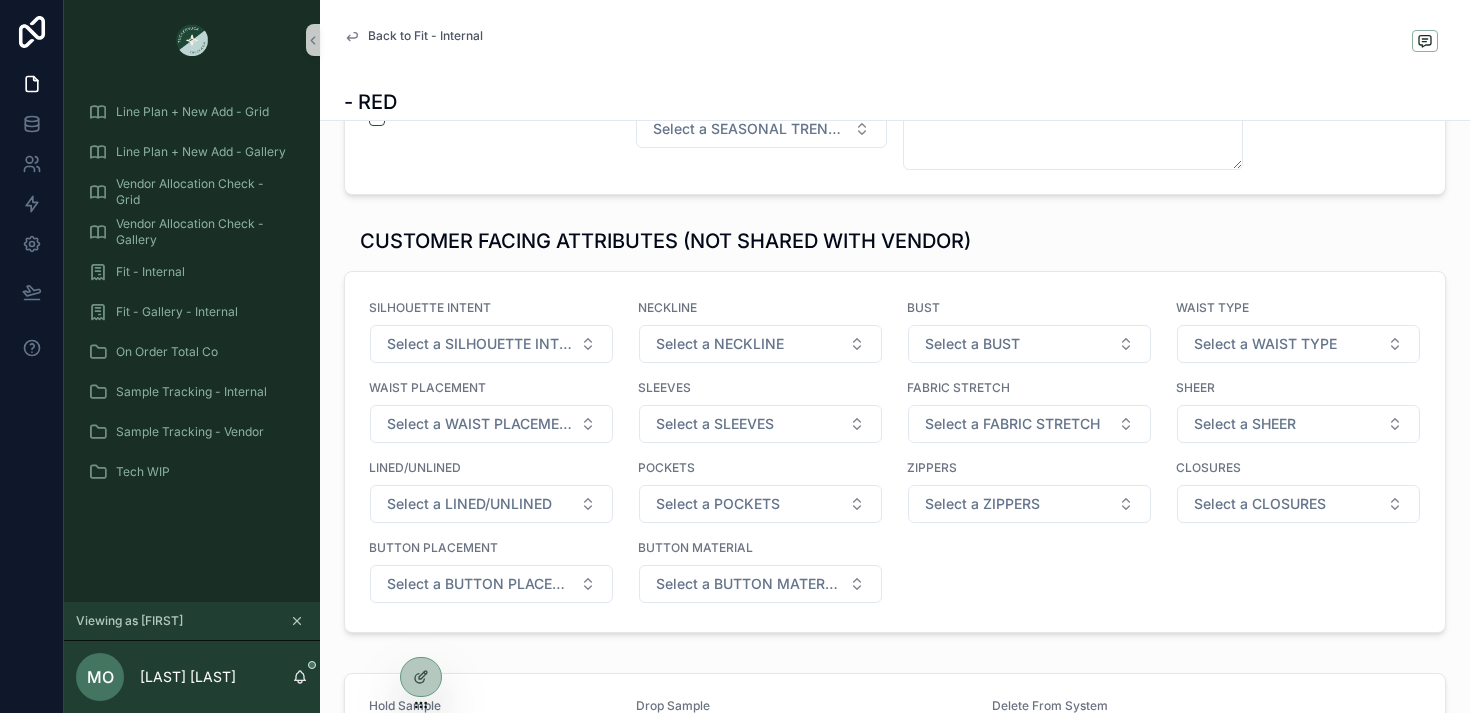scroll, scrollTop: 3255, scrollLeft: 0, axis: vertical 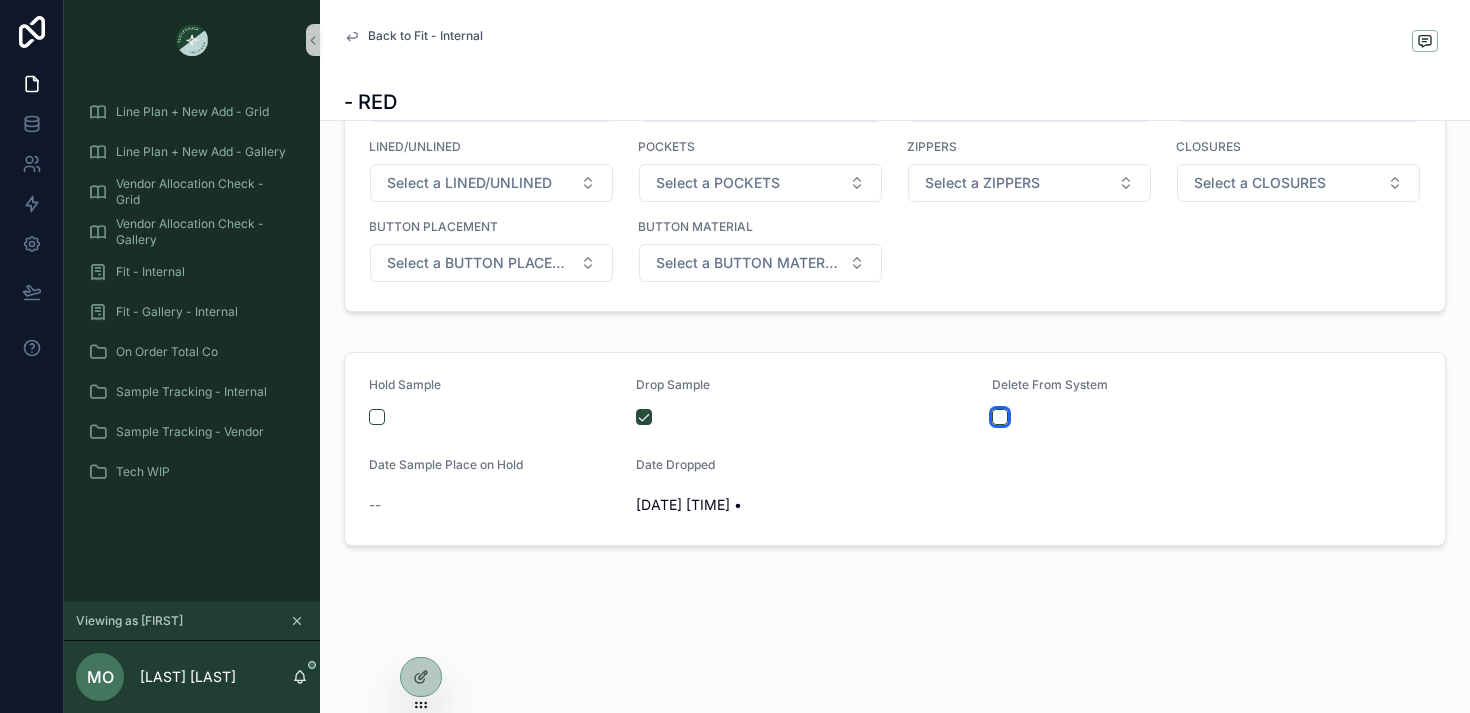 click at bounding box center [1000, 417] 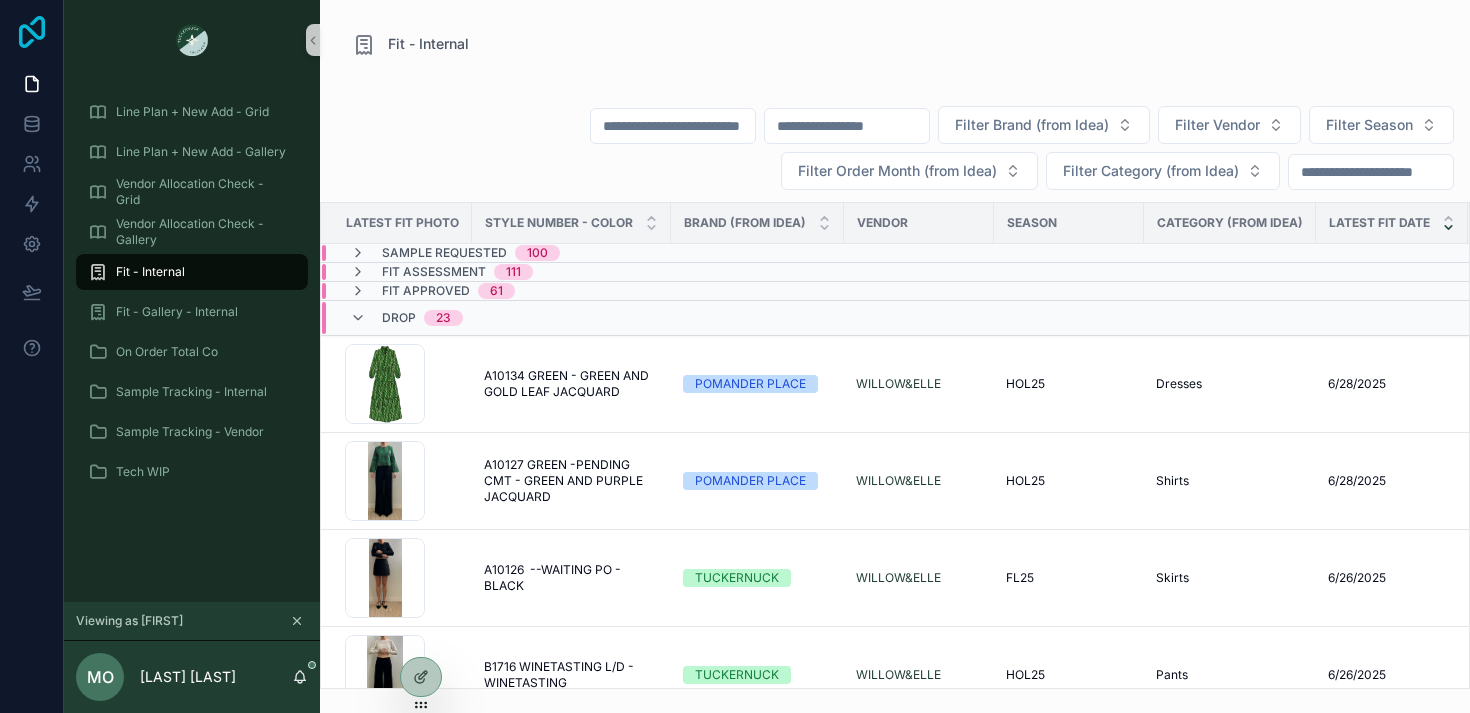 scroll, scrollTop: 0, scrollLeft: 0, axis: both 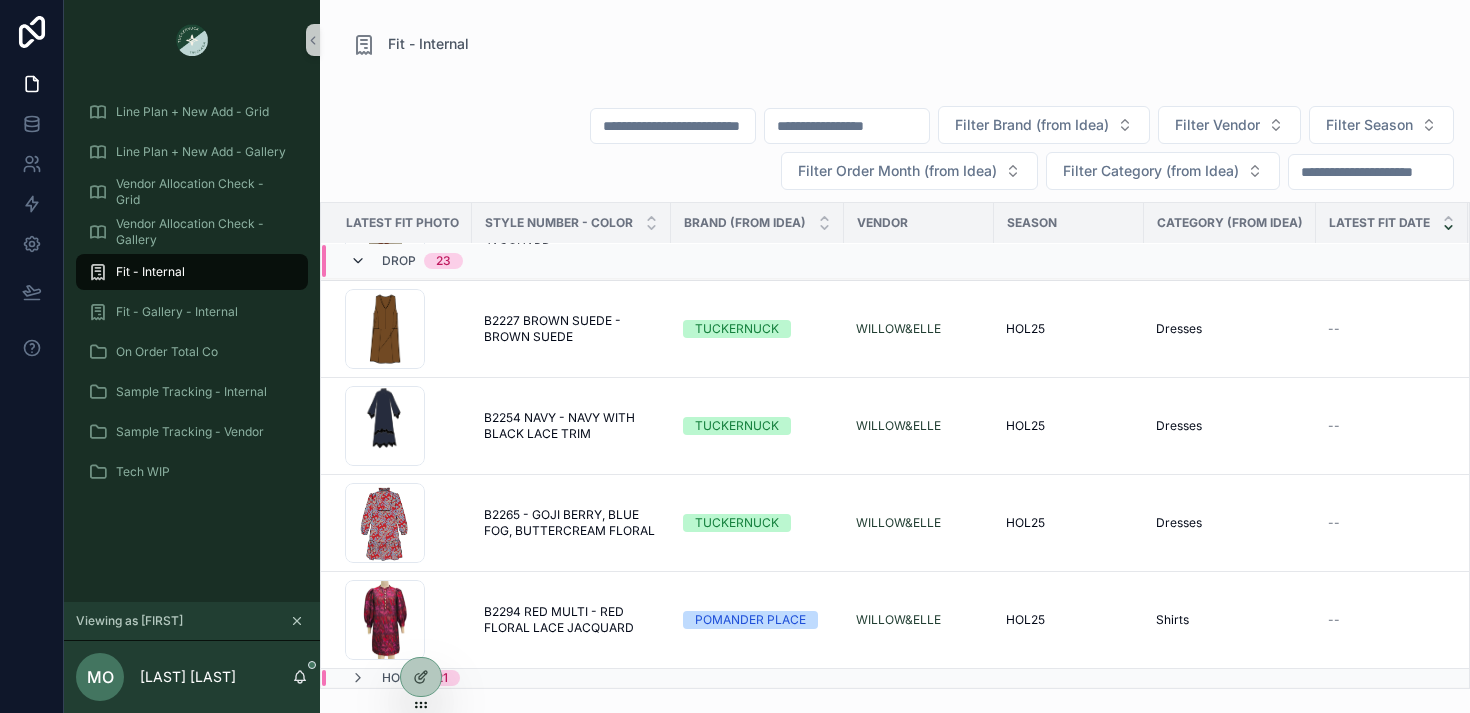 click at bounding box center [358, 261] 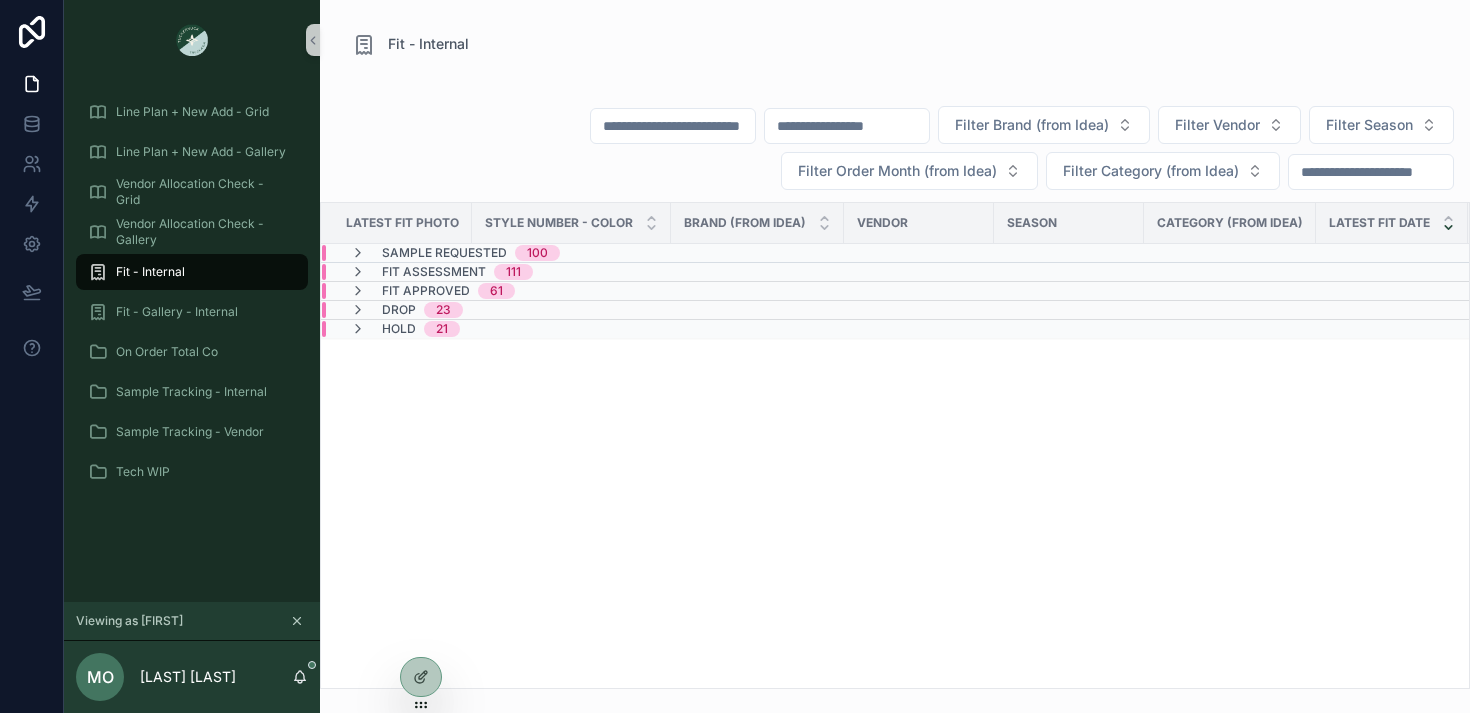 scroll, scrollTop: 0, scrollLeft: 0, axis: both 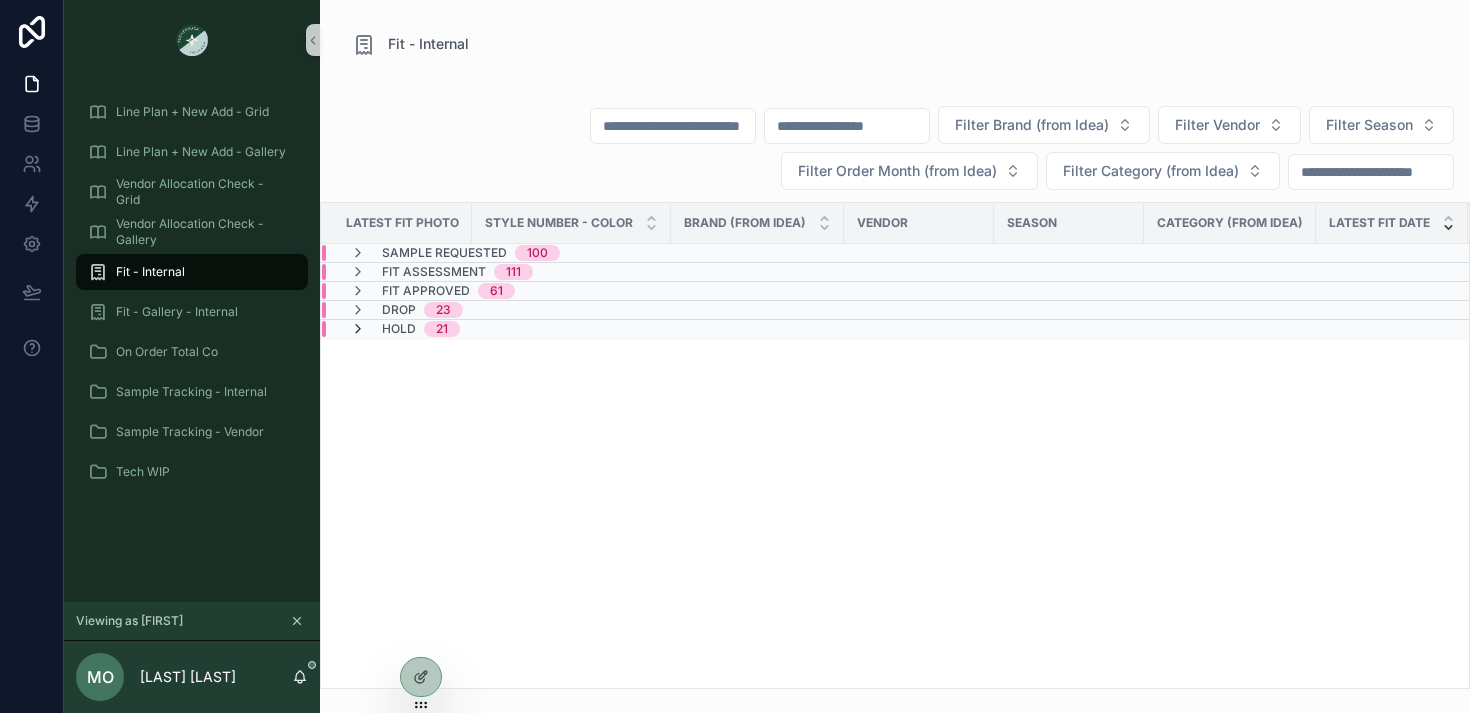 click at bounding box center (358, 329) 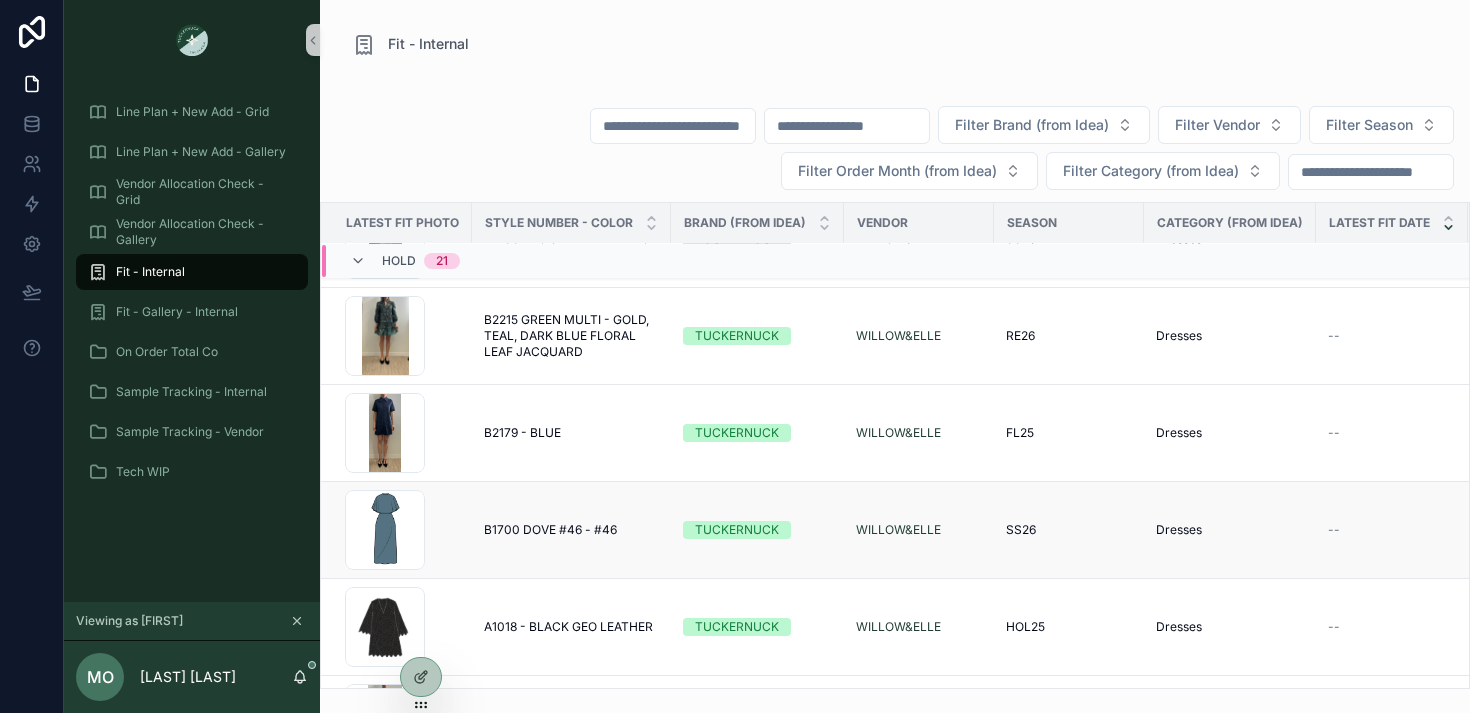 scroll, scrollTop: 1362, scrollLeft: 0, axis: vertical 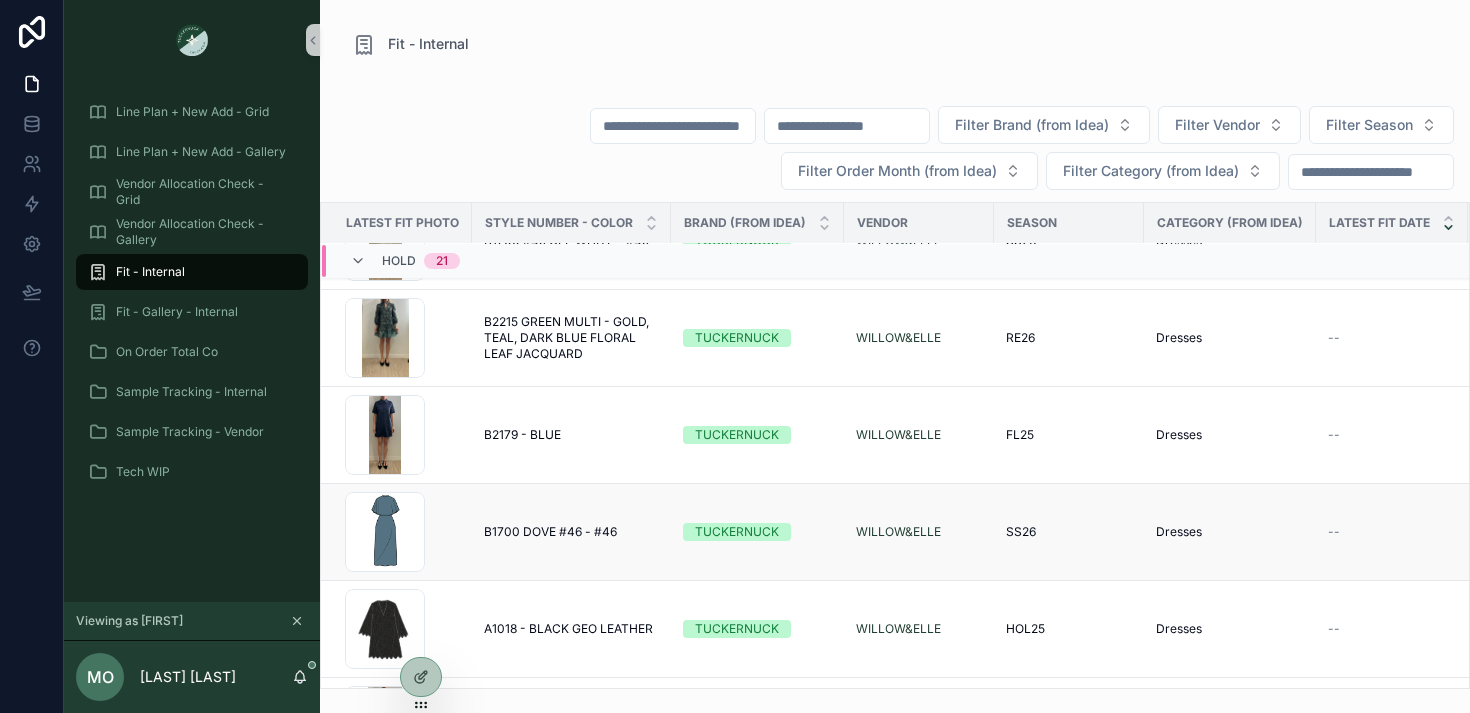 click on "B1700 DOVE #46 - #46" at bounding box center (550, 532) 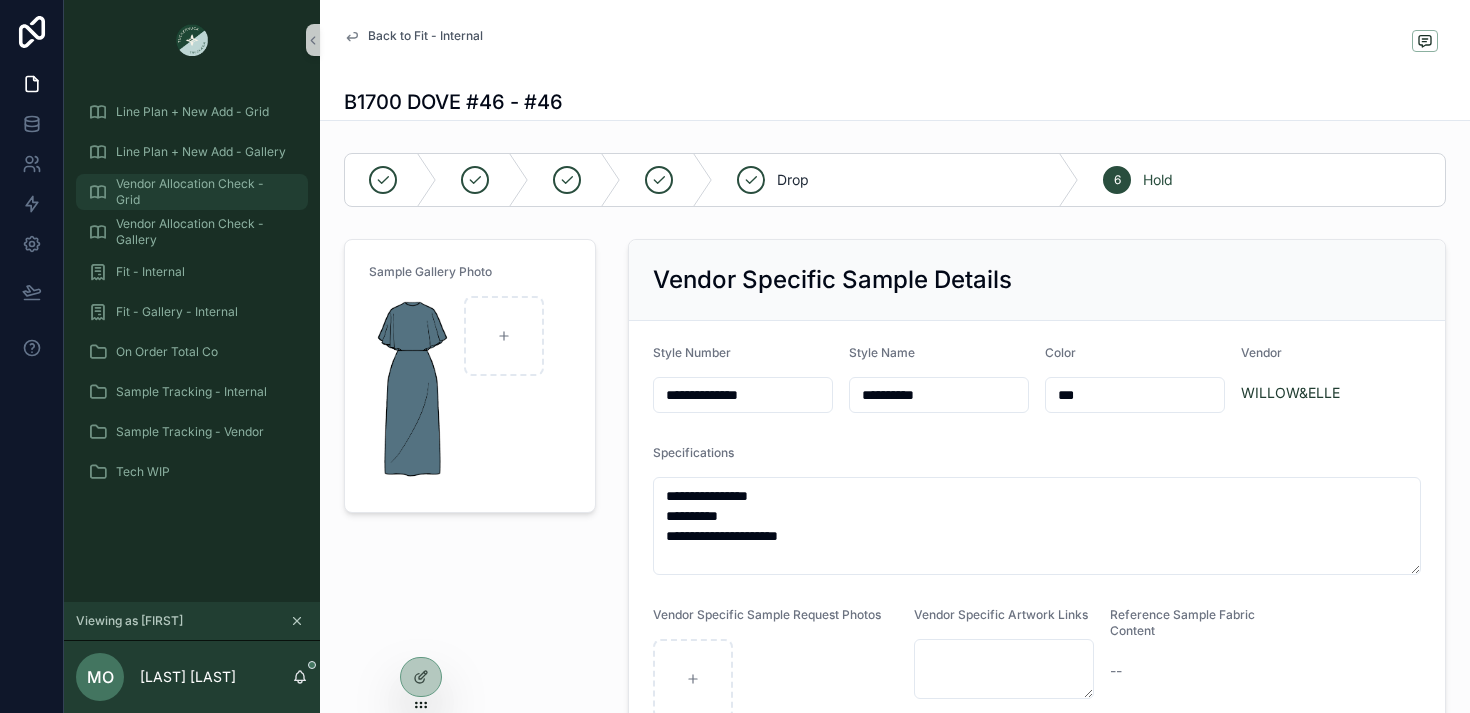 click on "Vendor Allocation Check - Grid" at bounding box center [202, 192] 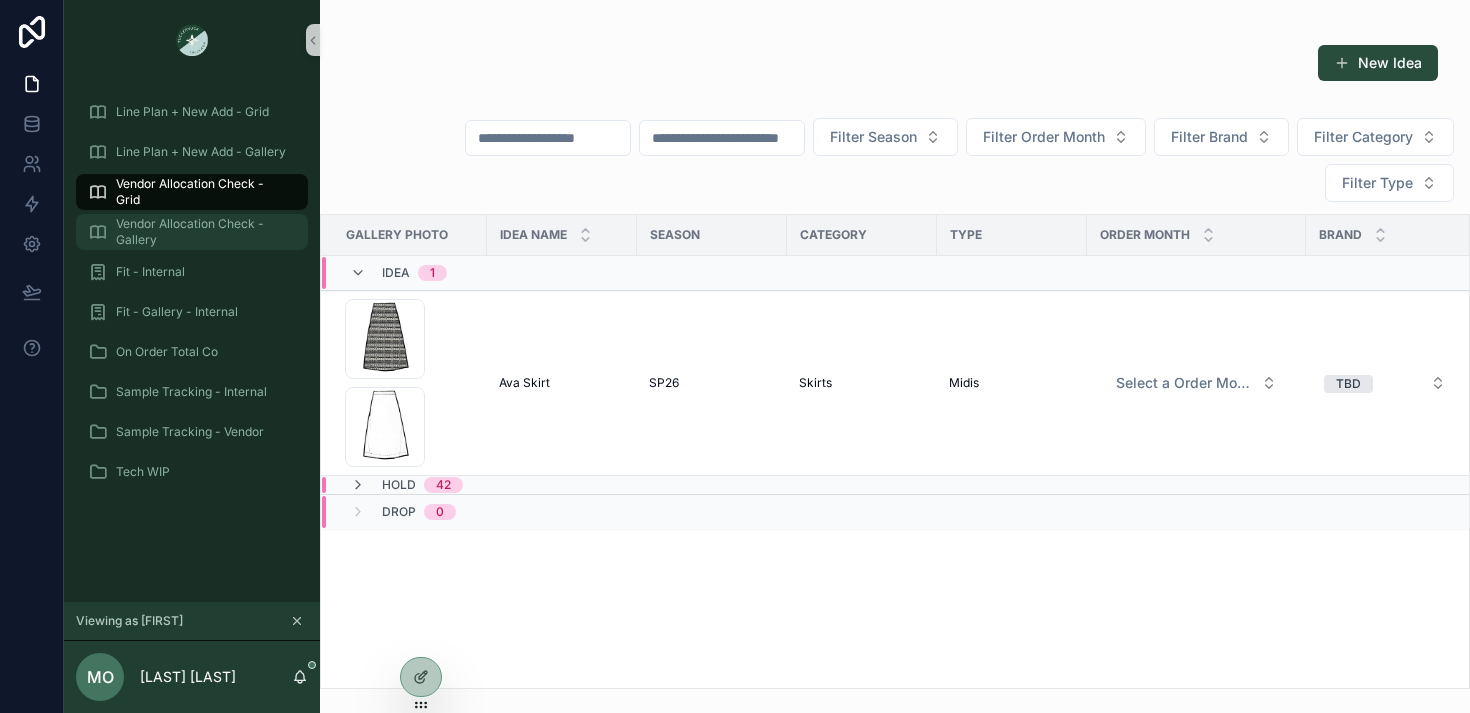 click on "Vendor Allocation Check - Gallery" at bounding box center [202, 232] 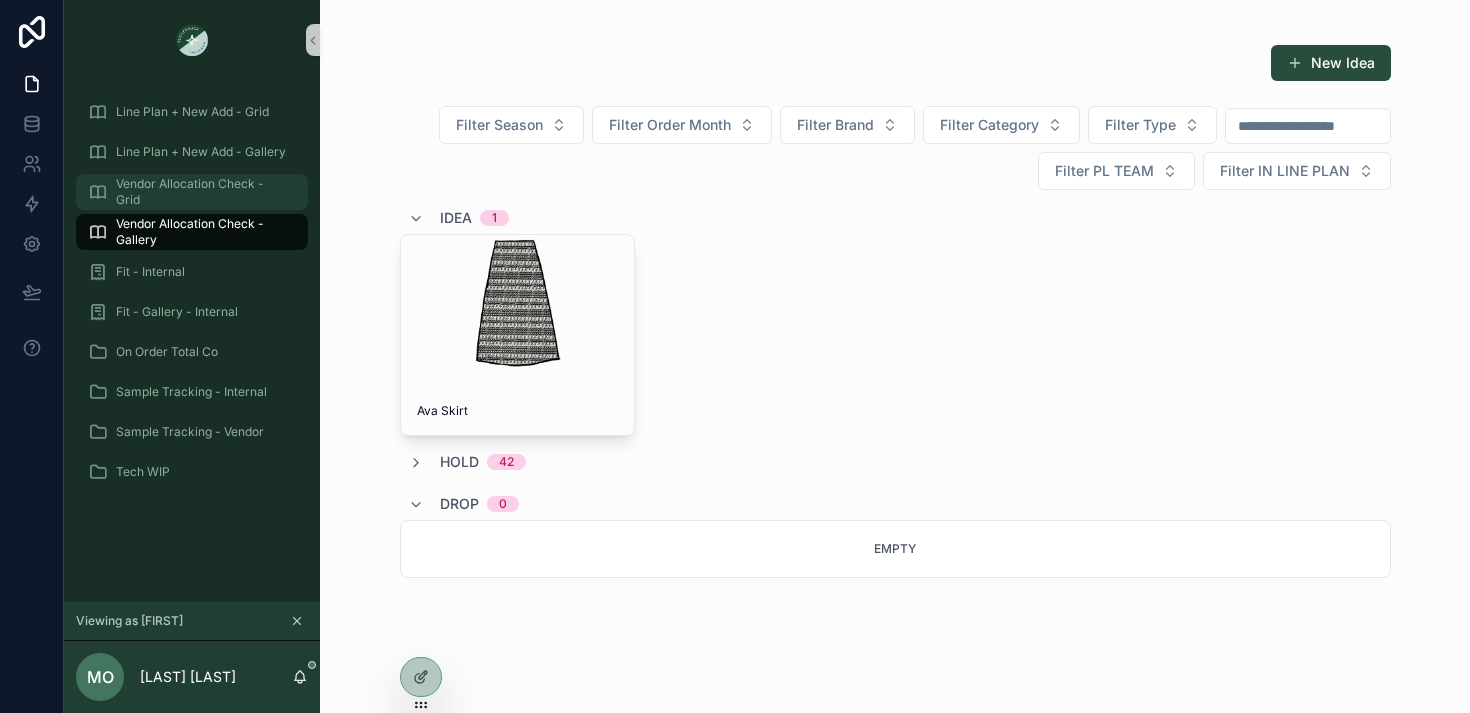 click on "Vendor Allocation Check - Grid" at bounding box center [202, 192] 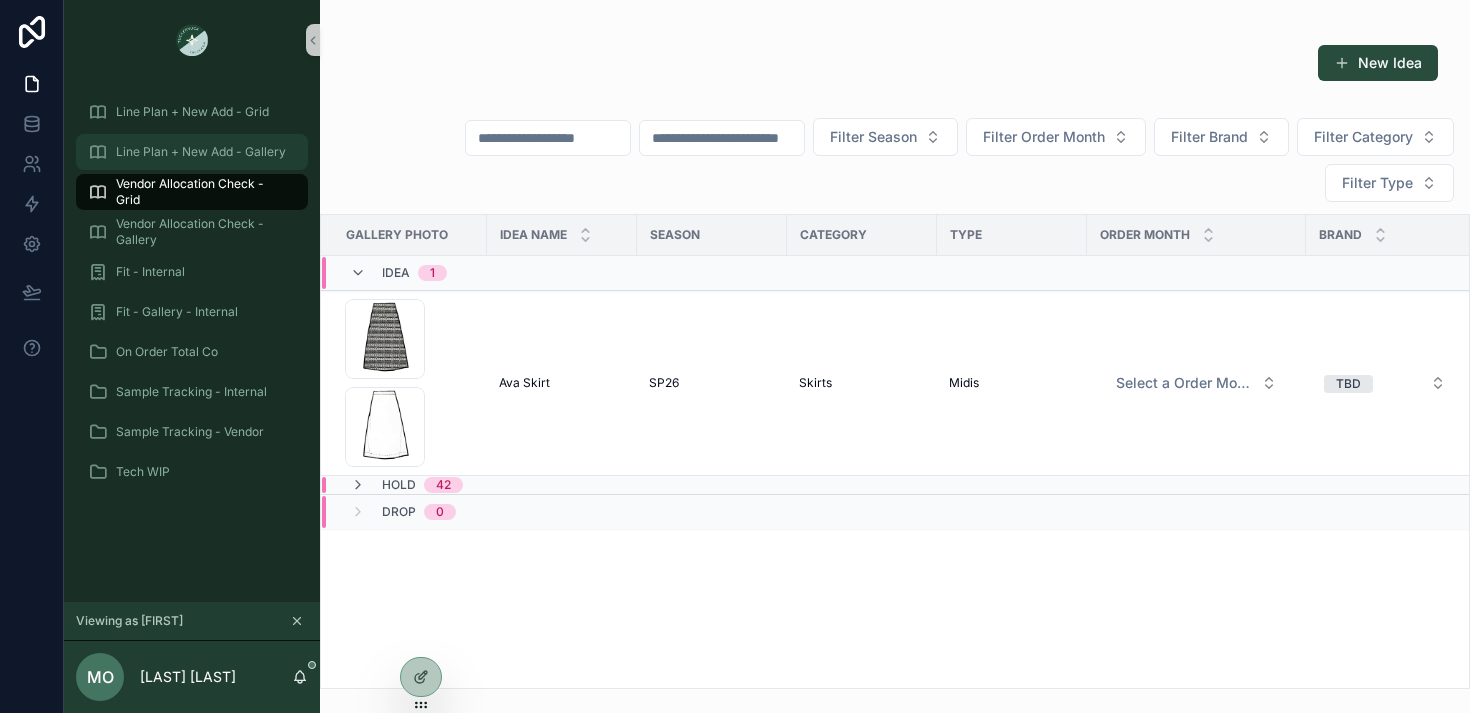click on "Line Plan + New Add - Gallery" at bounding box center (201, 152) 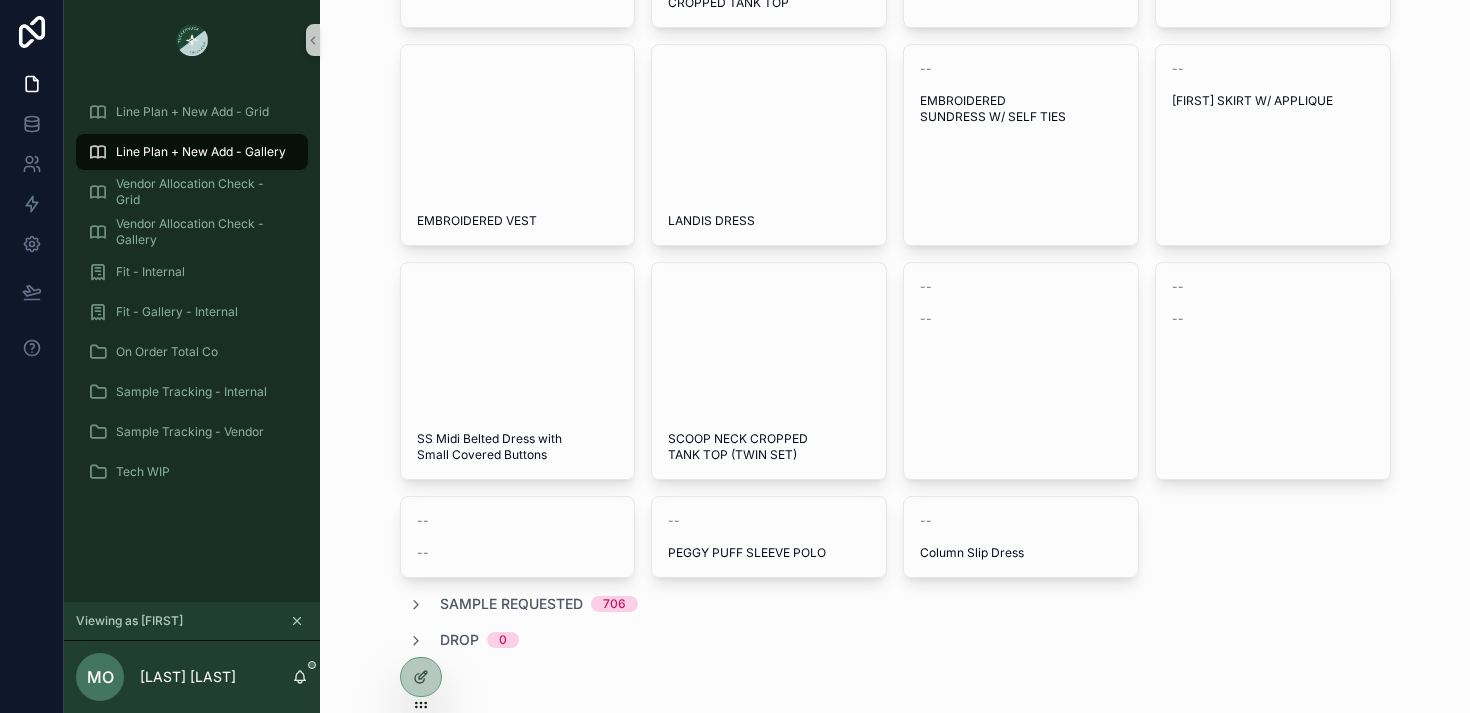 scroll, scrollTop: 26097, scrollLeft: 0, axis: vertical 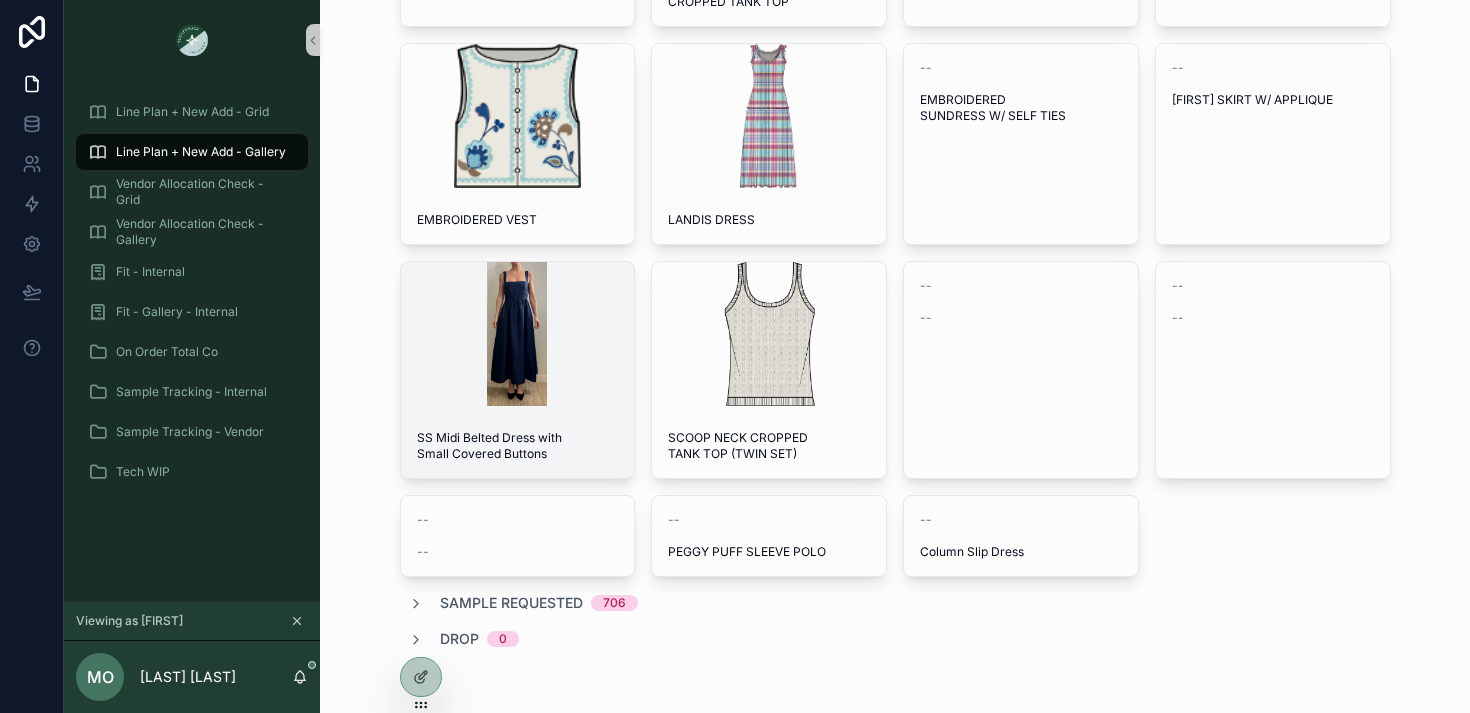 click on "SS Midi Belted Dress with Small Covered Buttons" at bounding box center (518, 446) 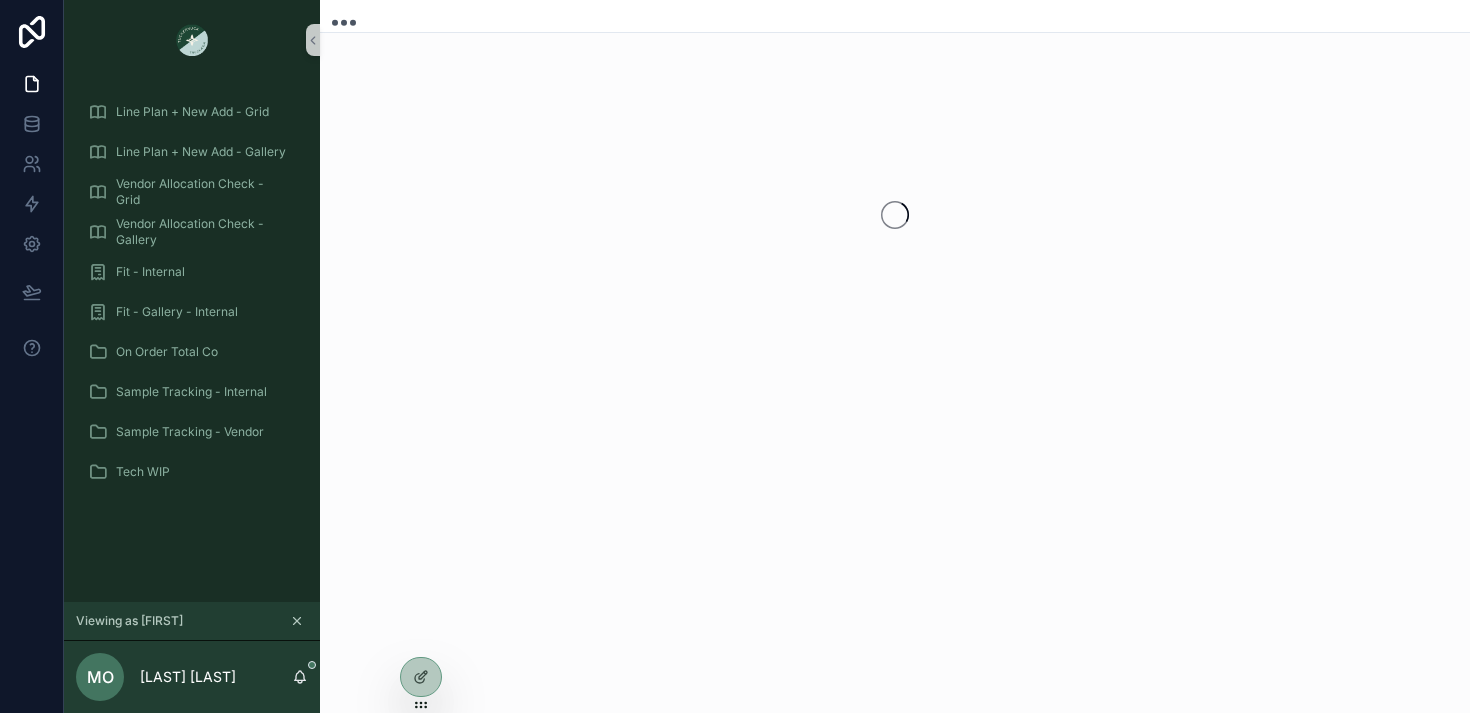scroll, scrollTop: 0, scrollLeft: 0, axis: both 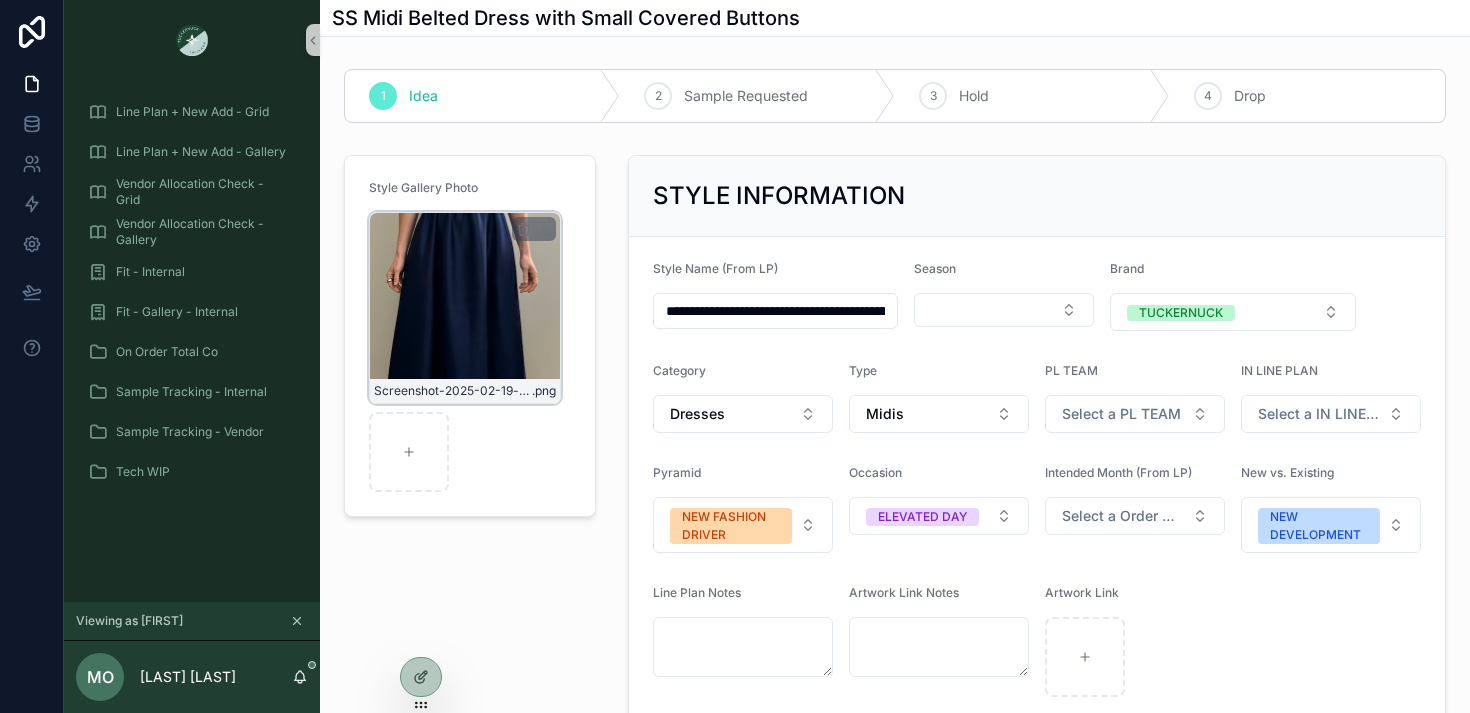 click on "Screenshot-2025-02-19-at-12.30.30-PM .png" at bounding box center (465, 308) 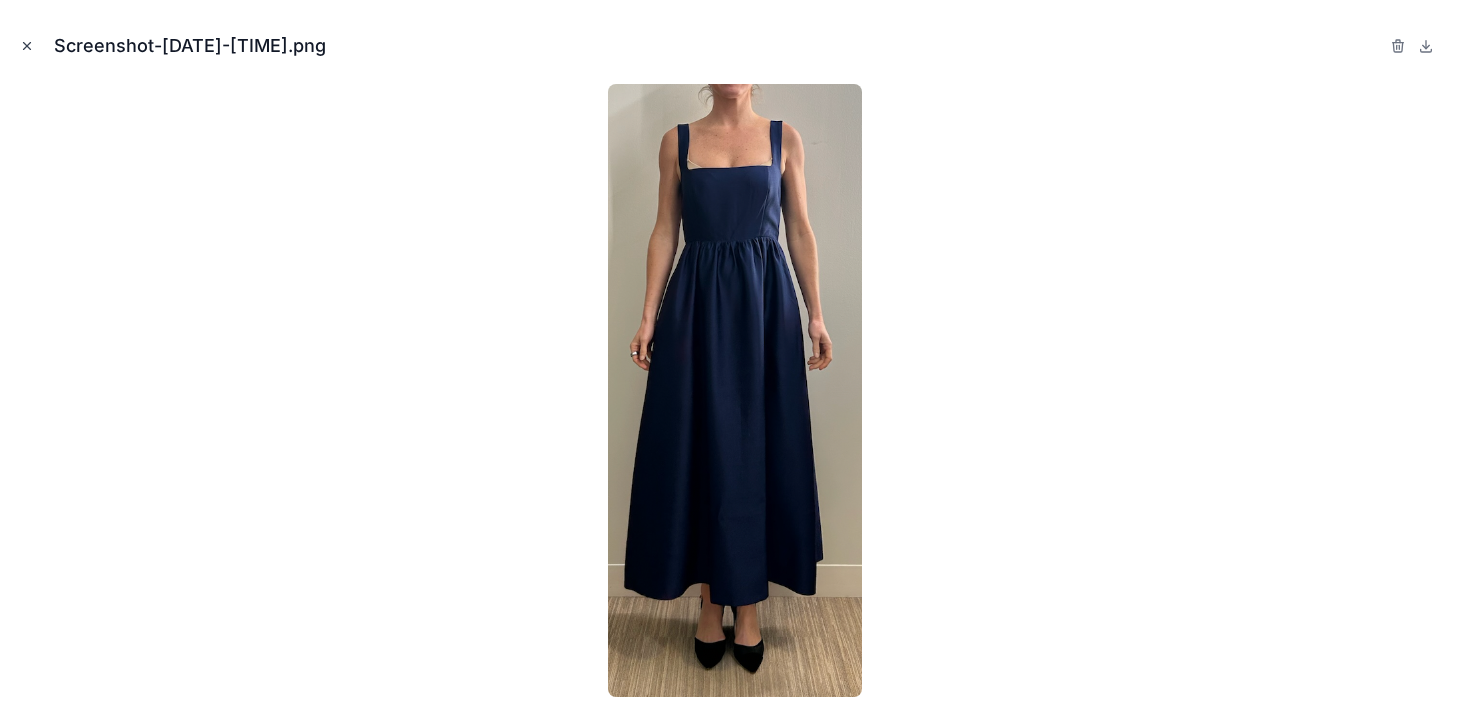 click at bounding box center (27, 46) 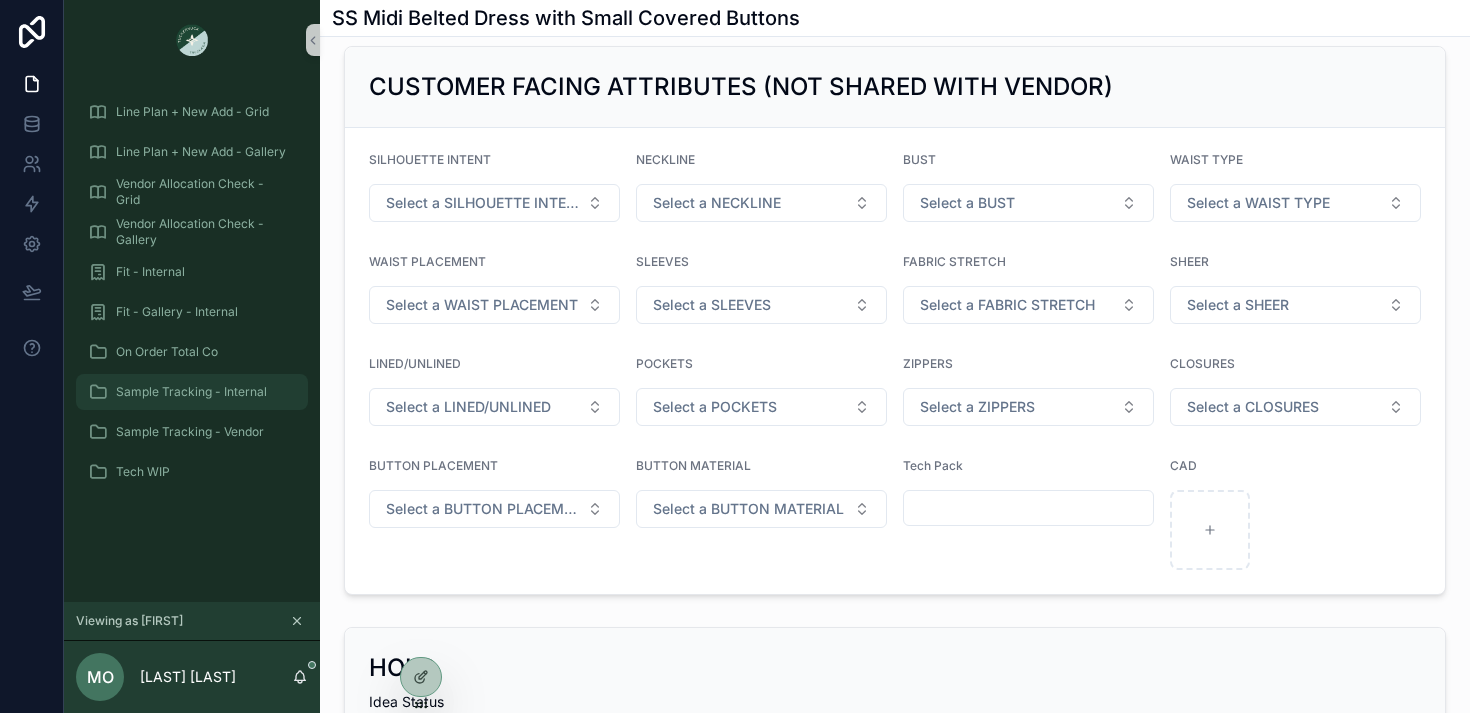 scroll, scrollTop: 1942, scrollLeft: 0, axis: vertical 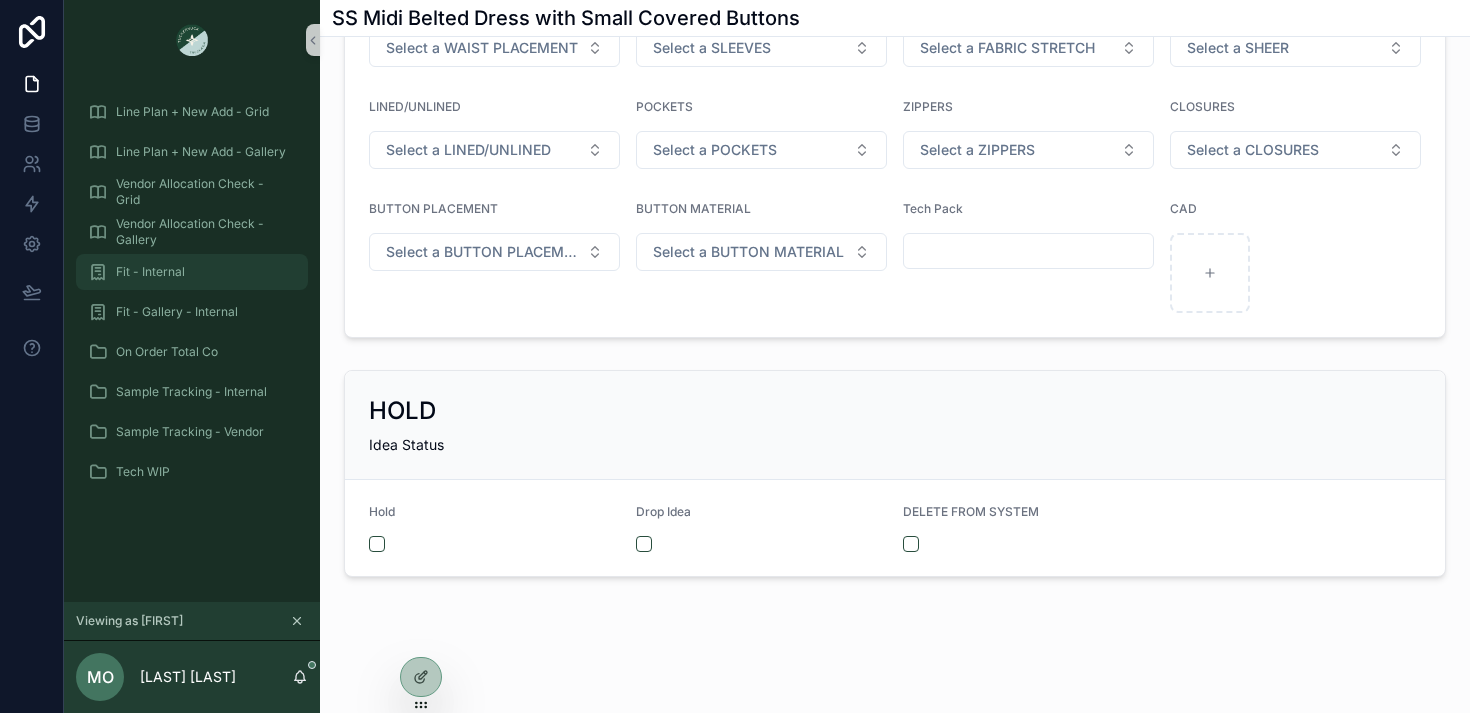 click on "Fit - Internal" at bounding box center [150, 272] 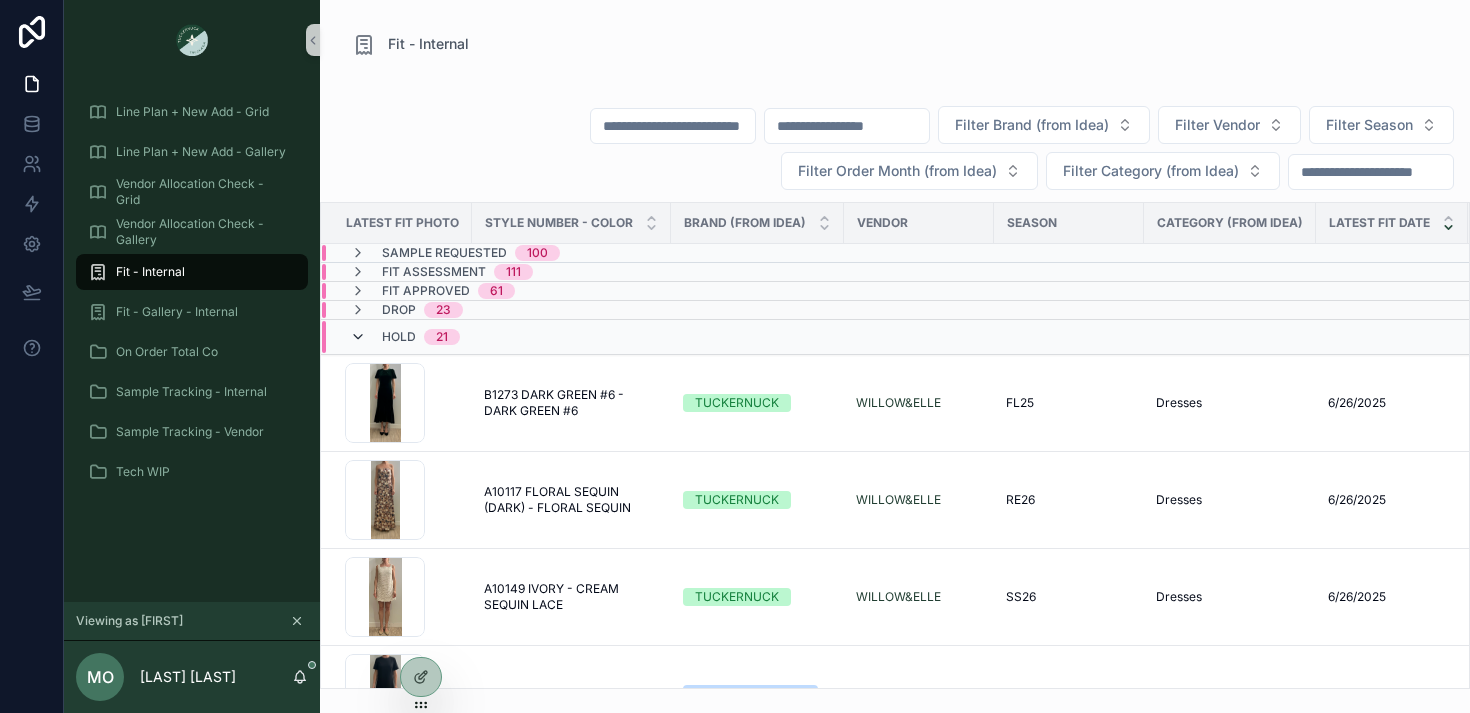 click at bounding box center [358, 337] 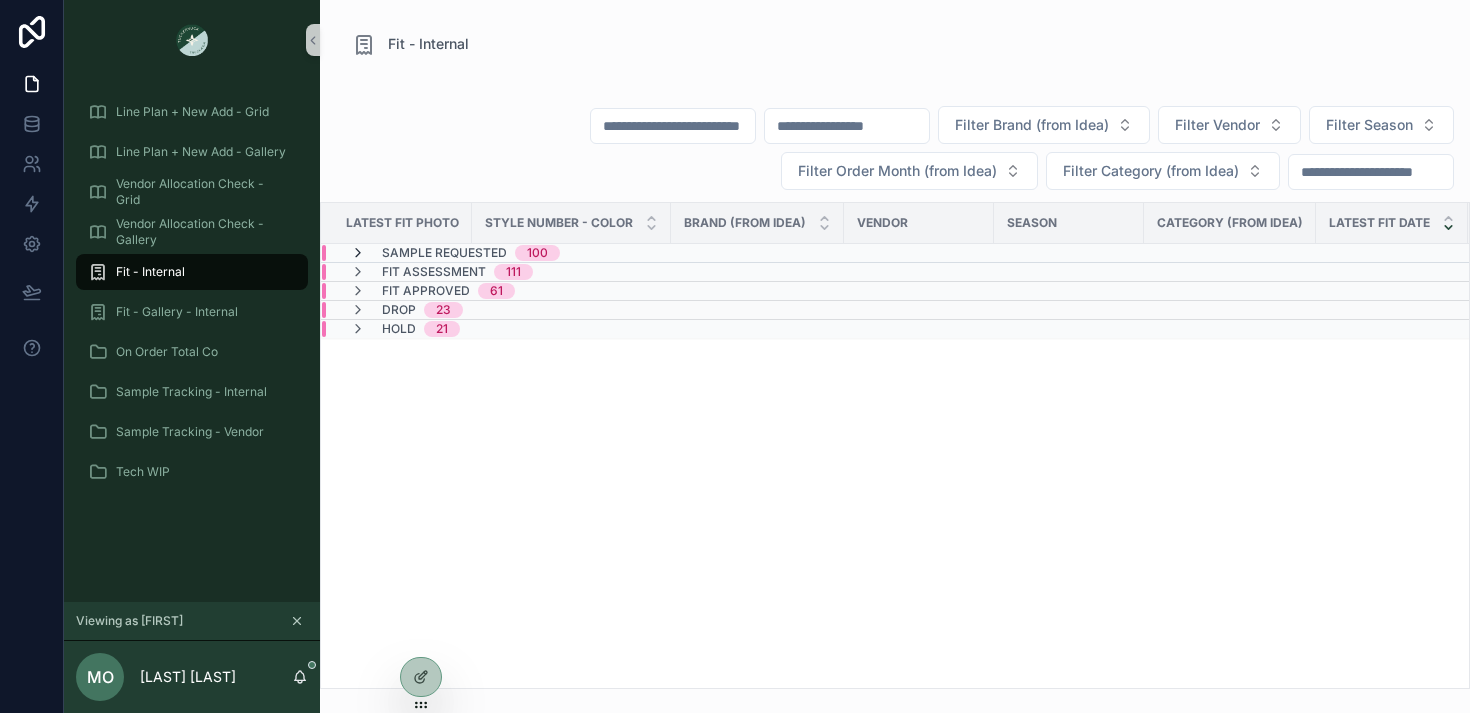 click at bounding box center [358, 253] 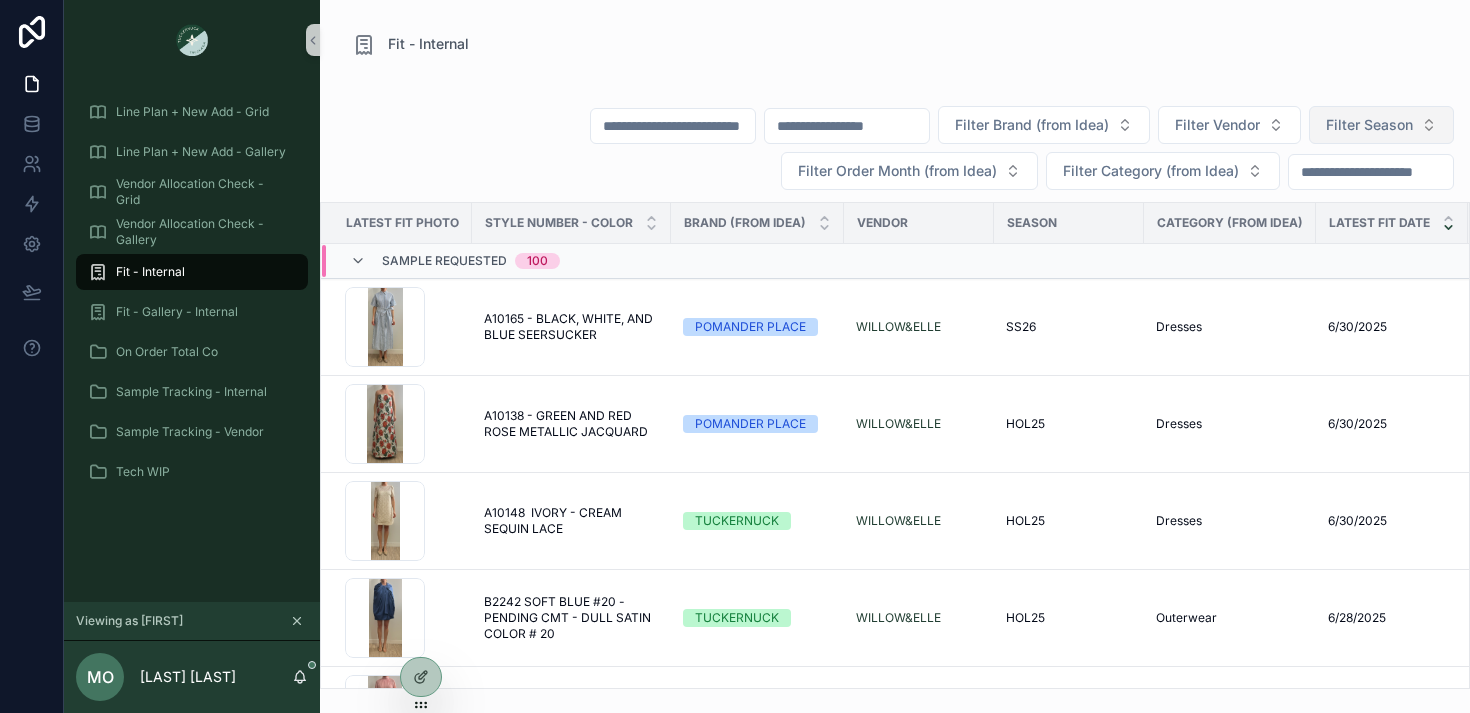 click on "Filter Season" at bounding box center (1369, 125) 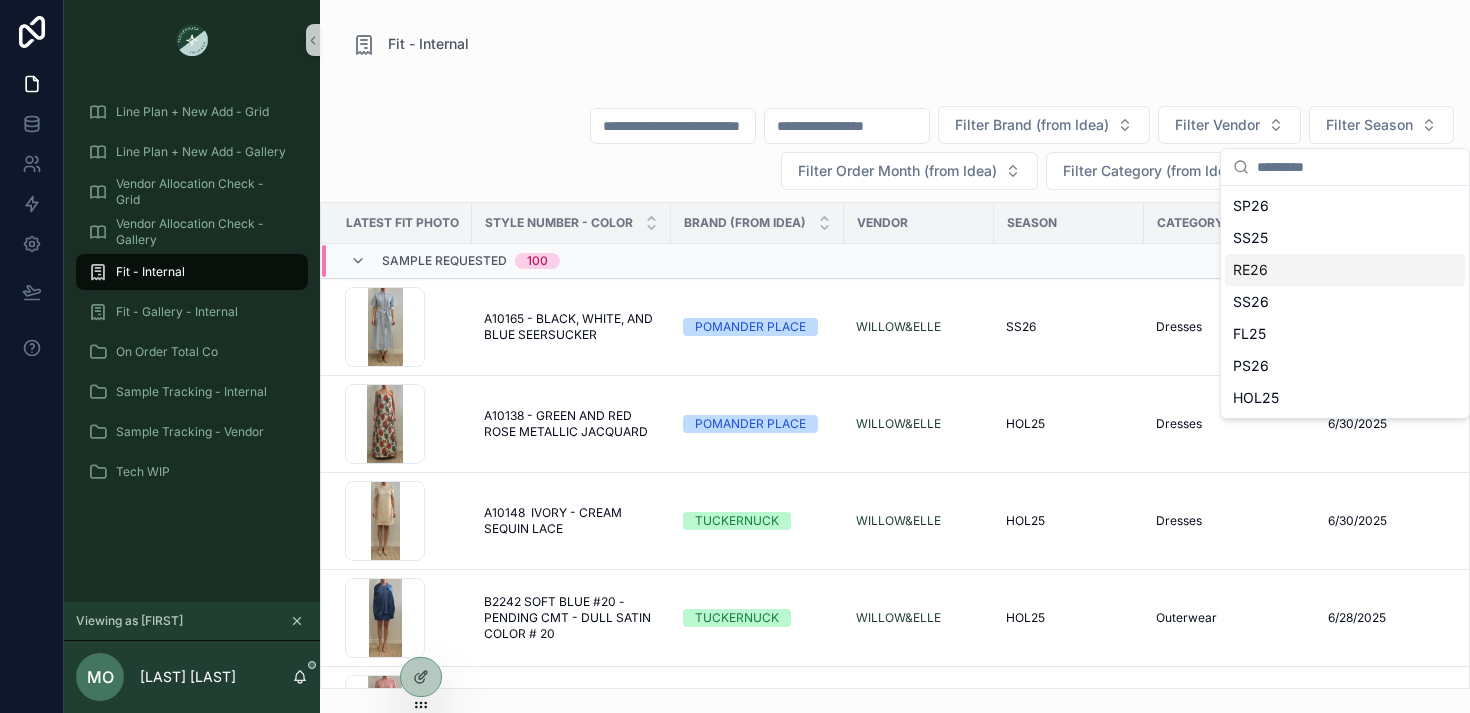 click on "RE26" at bounding box center [1250, 270] 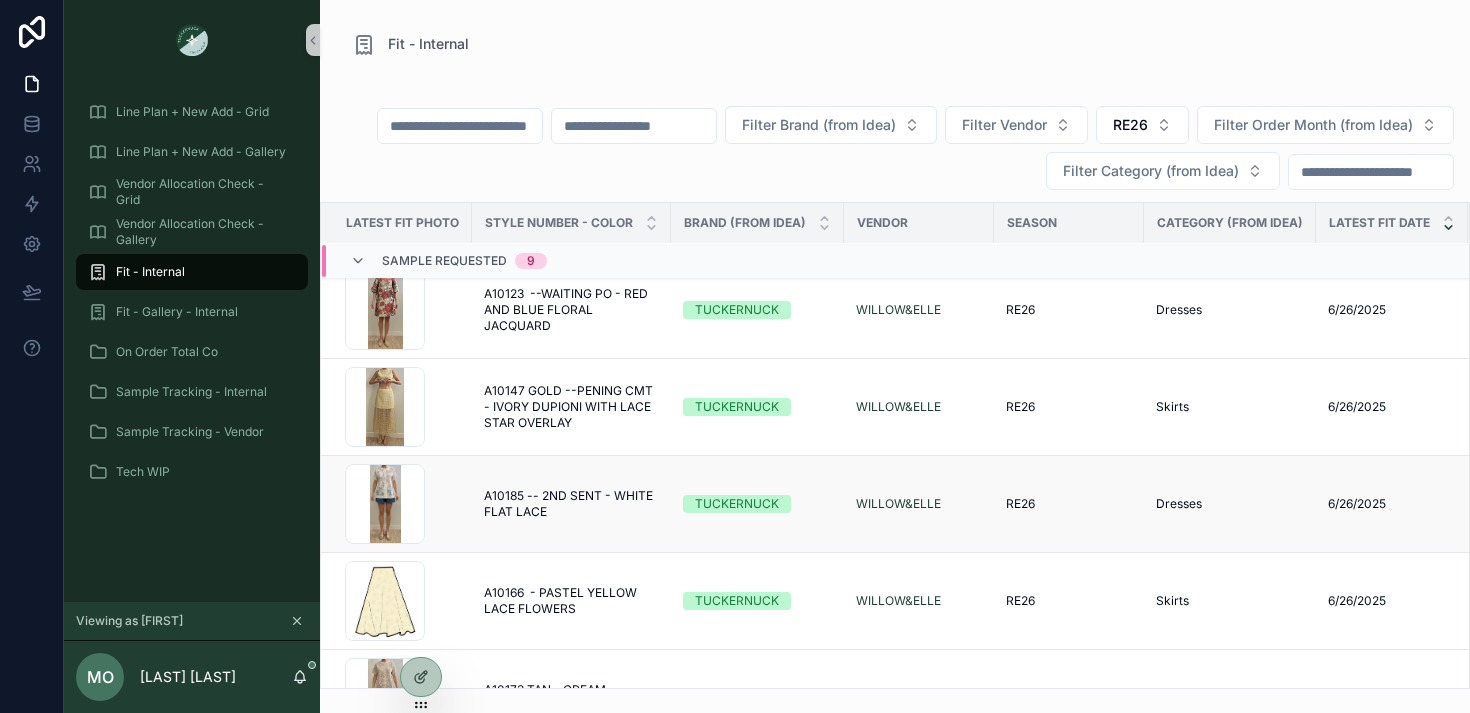 scroll, scrollTop: 49, scrollLeft: 0, axis: vertical 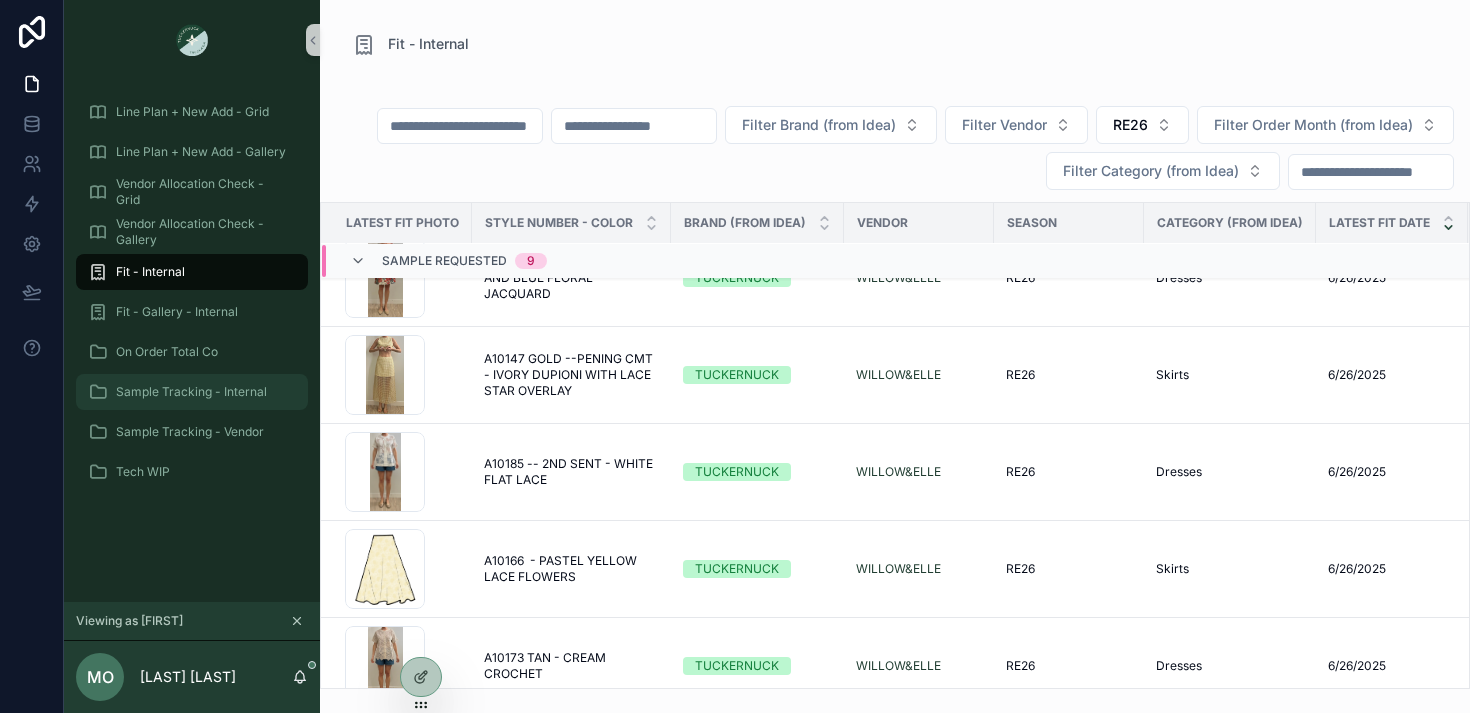 click on "Sample Tracking - Internal" at bounding box center [191, 392] 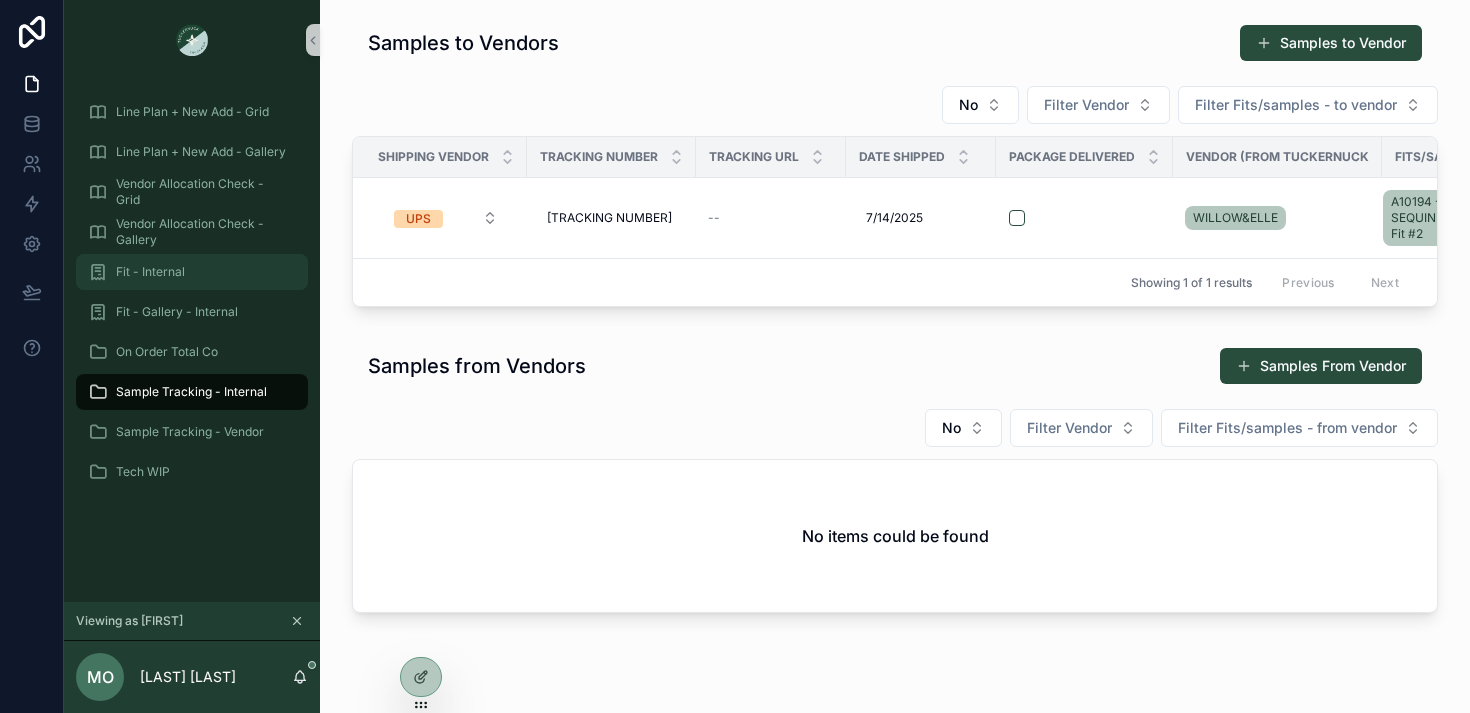 click on "Fit - Internal" at bounding box center [192, 272] 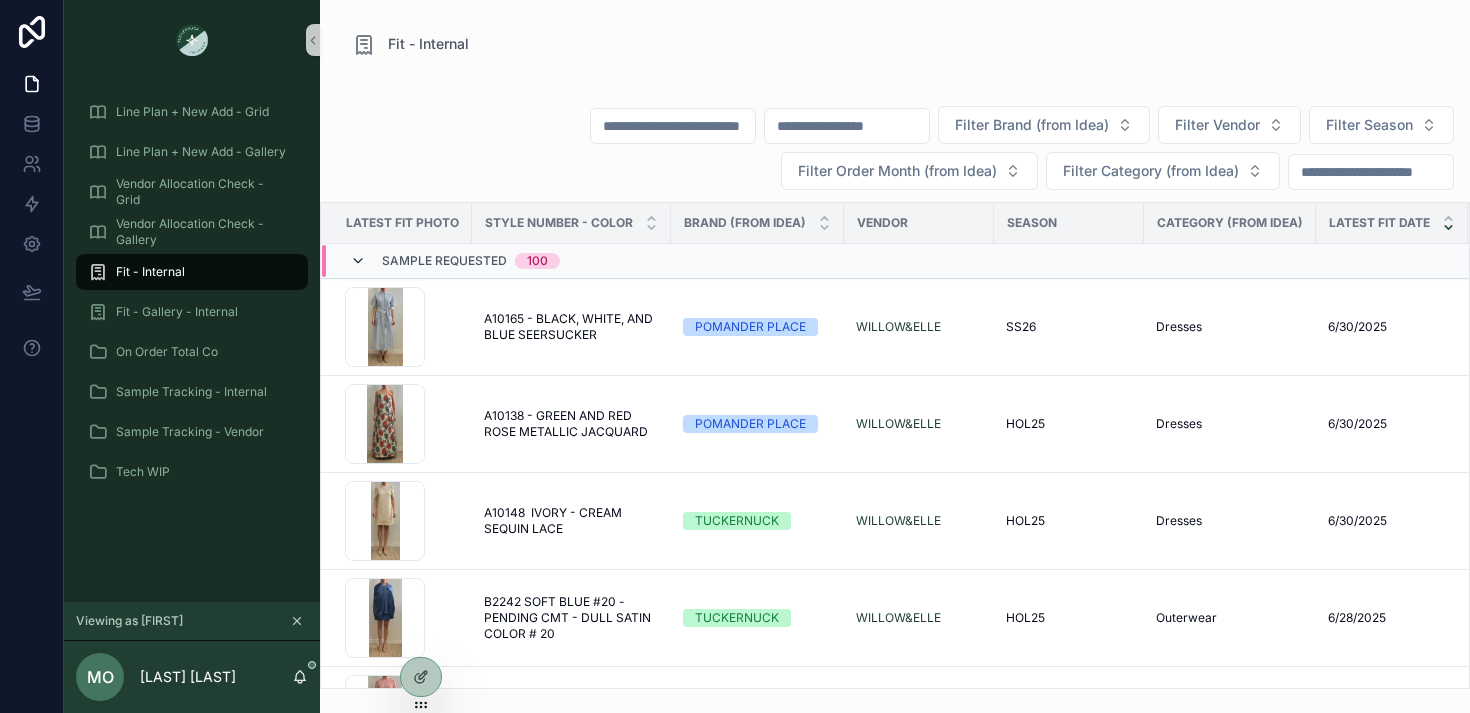 click at bounding box center [358, 261] 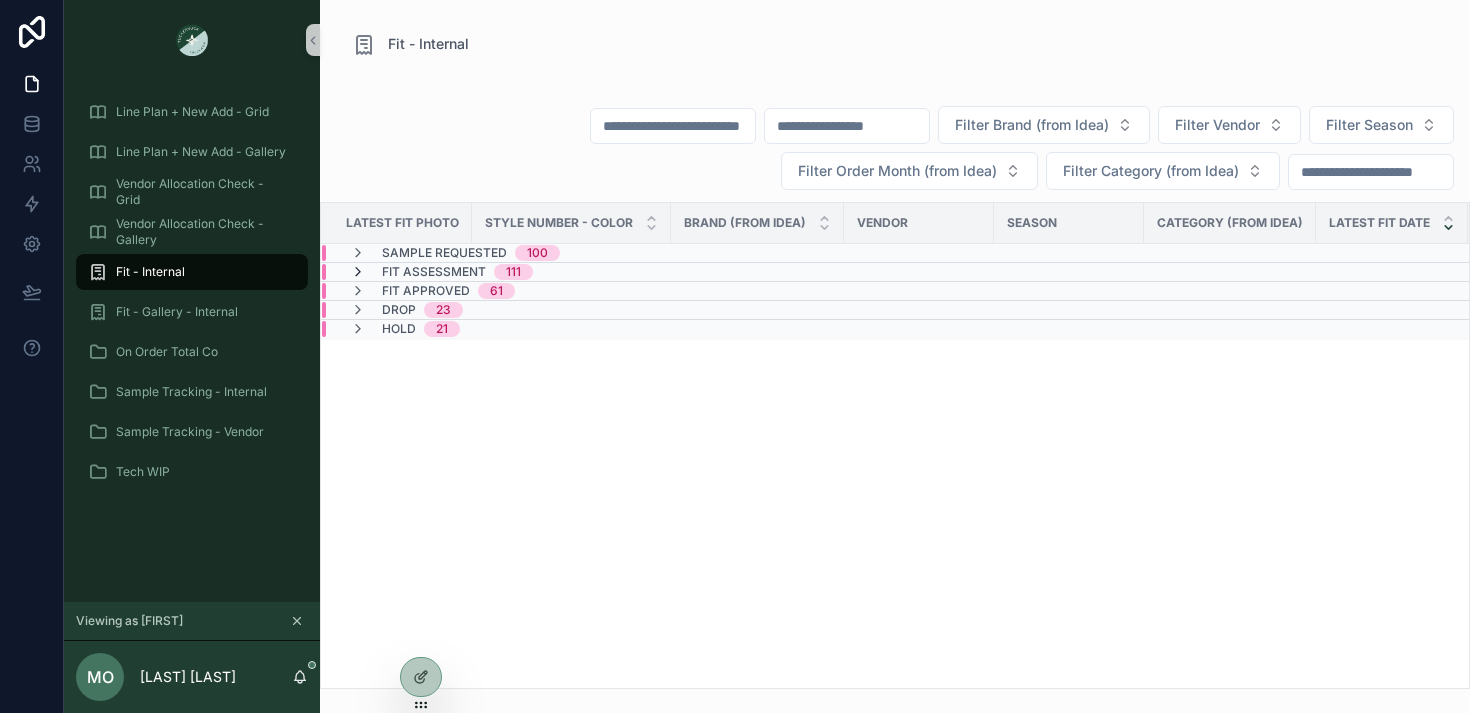 click at bounding box center (358, 272) 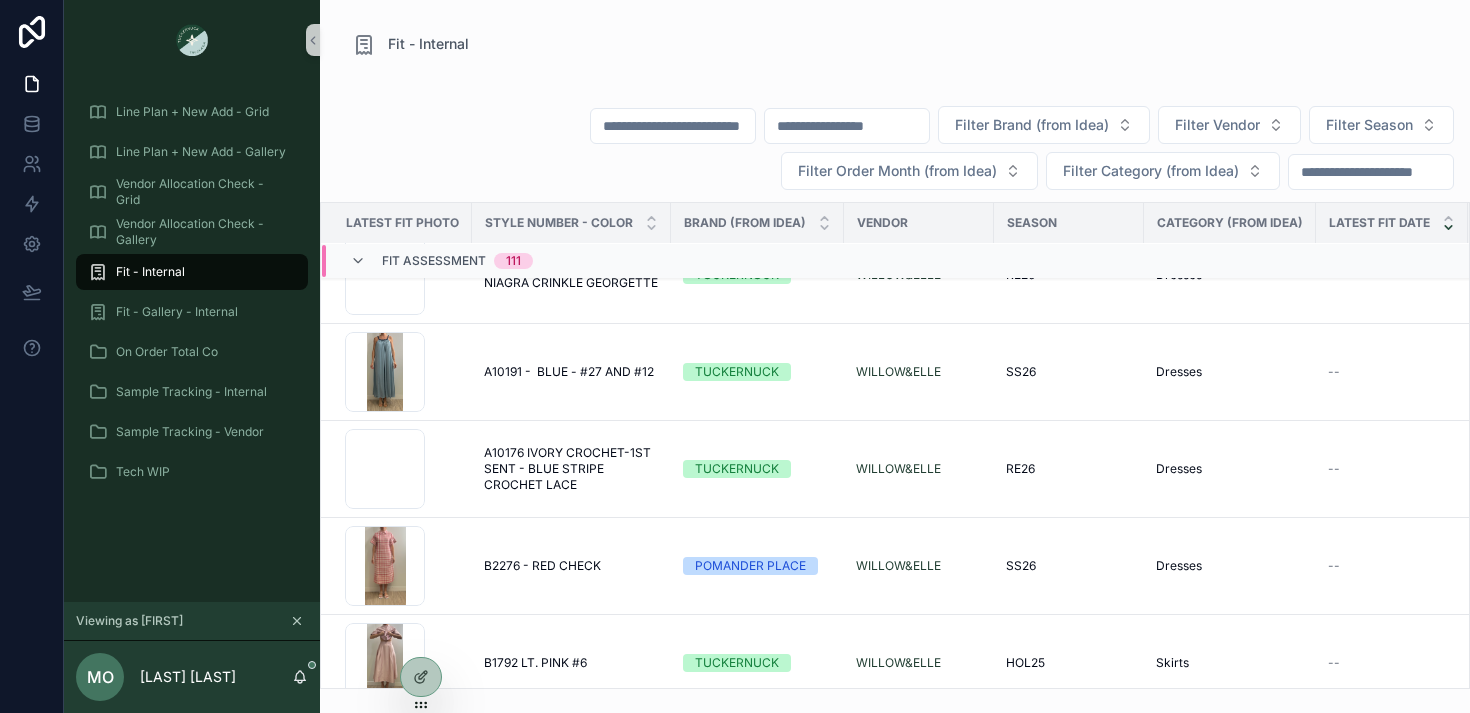 scroll, scrollTop: 2600, scrollLeft: 0, axis: vertical 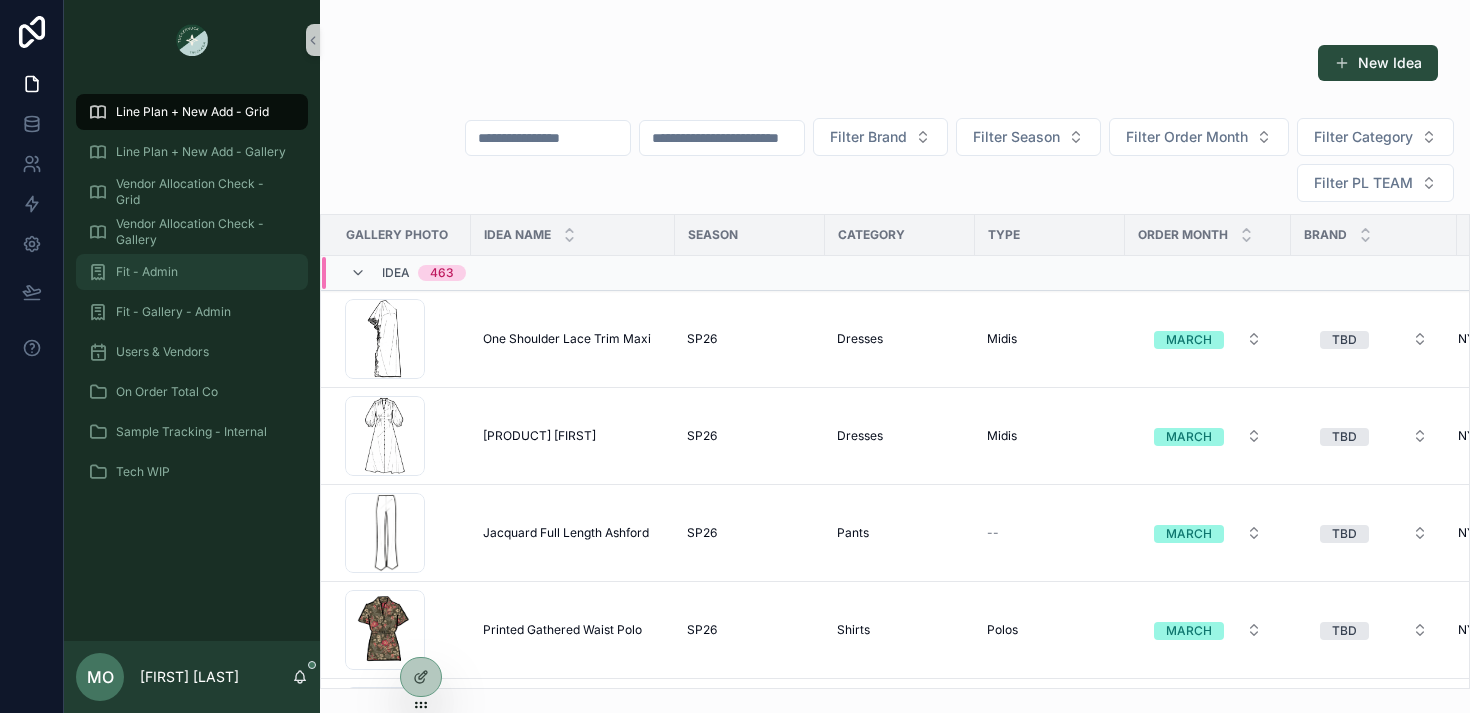 click on "Fit - Admin" at bounding box center (192, 272) 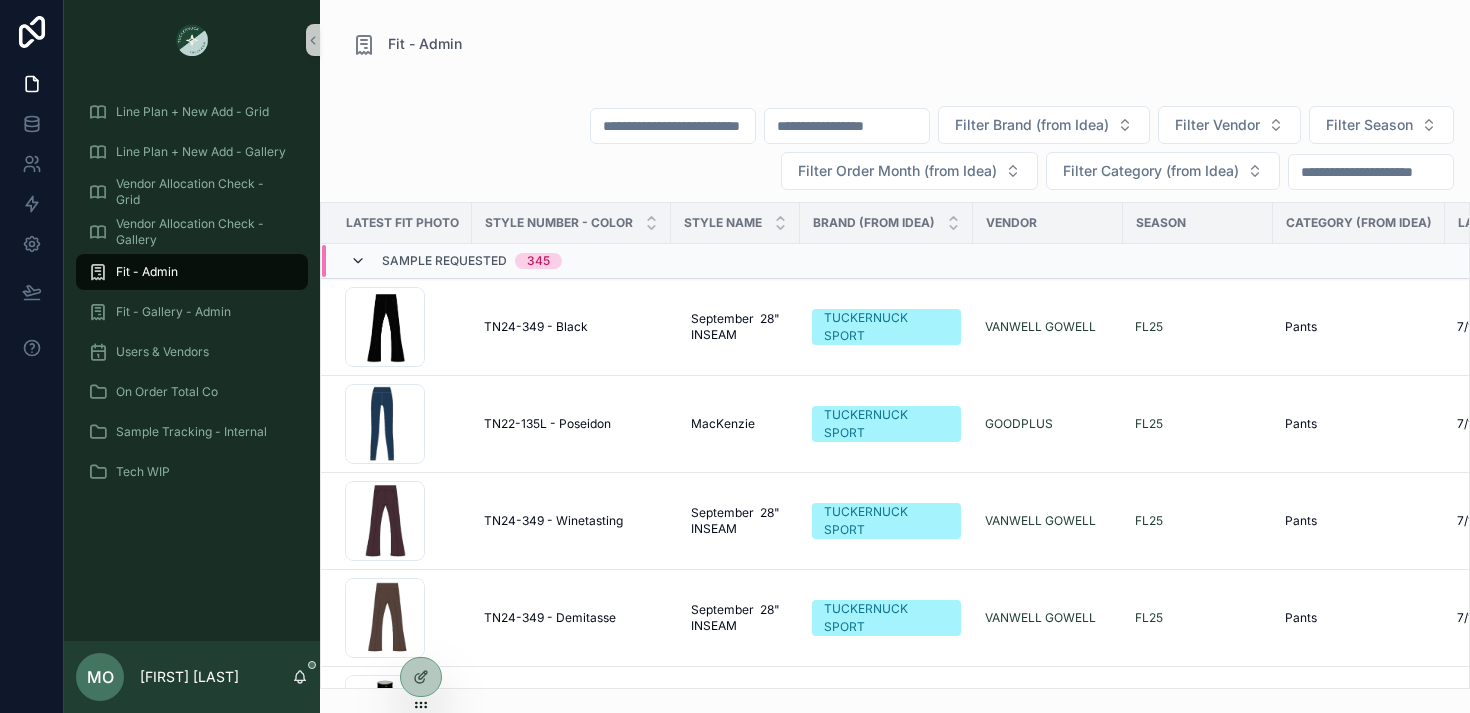 click at bounding box center (358, 261) 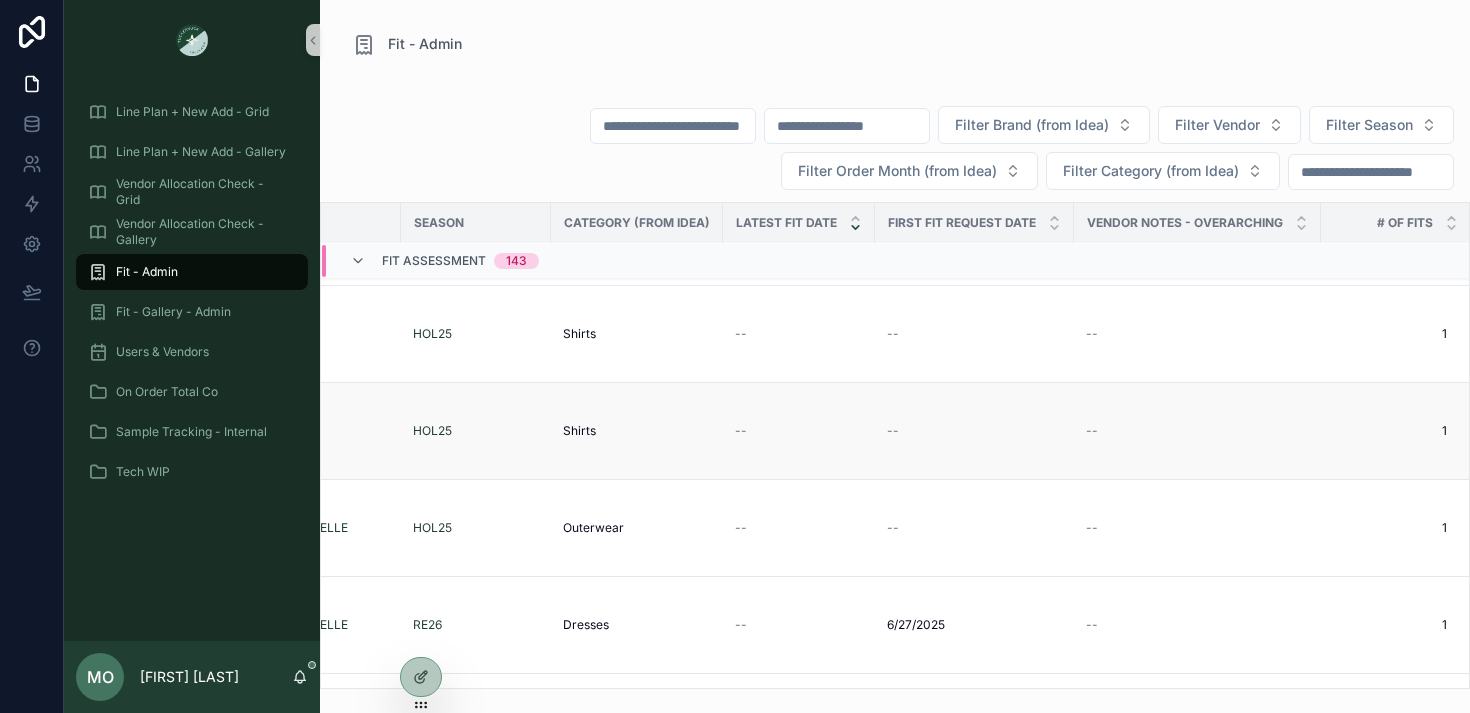scroll, scrollTop: 2187, scrollLeft: 0, axis: vertical 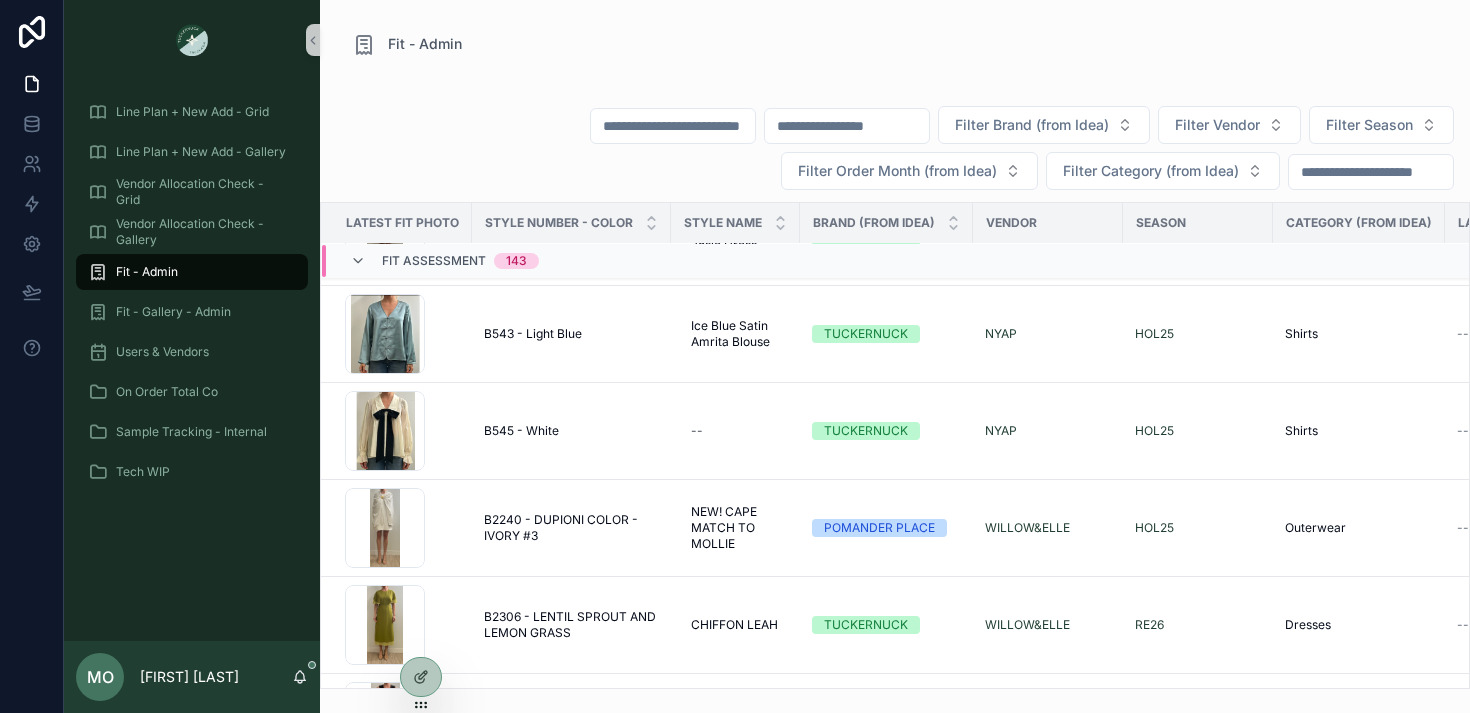 click on "MO Maggie Oaks" at bounding box center [192, 677] 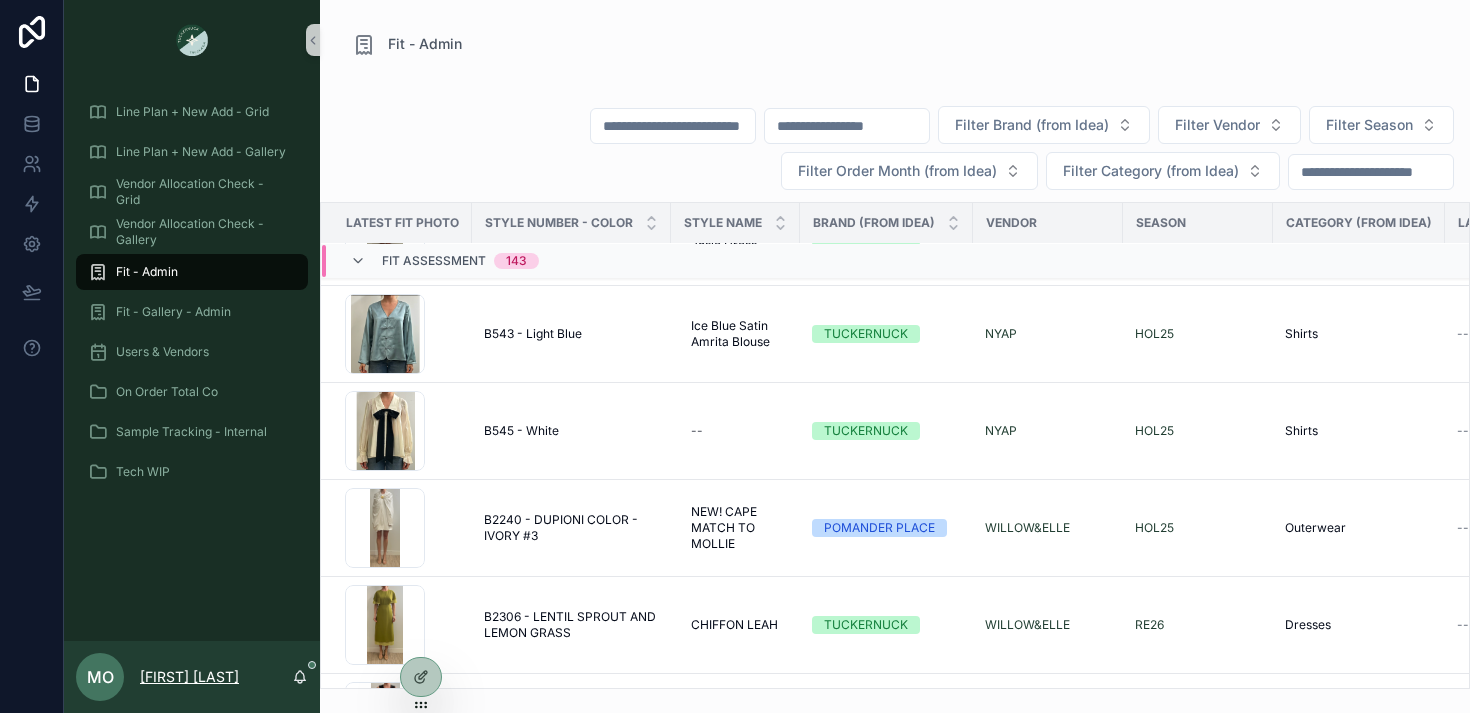 click on "Maggie Oaks" at bounding box center (189, 677) 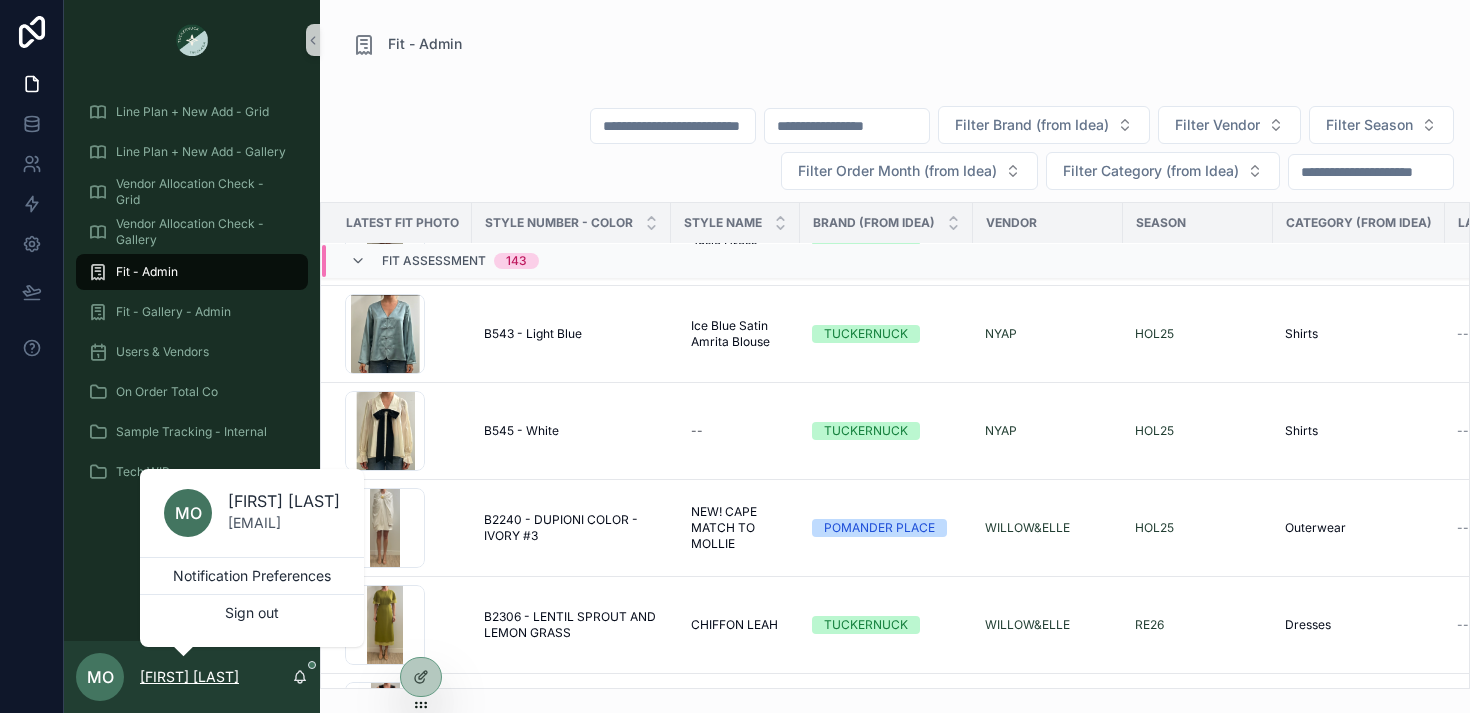 click on "Maggie Oaks" at bounding box center [189, 677] 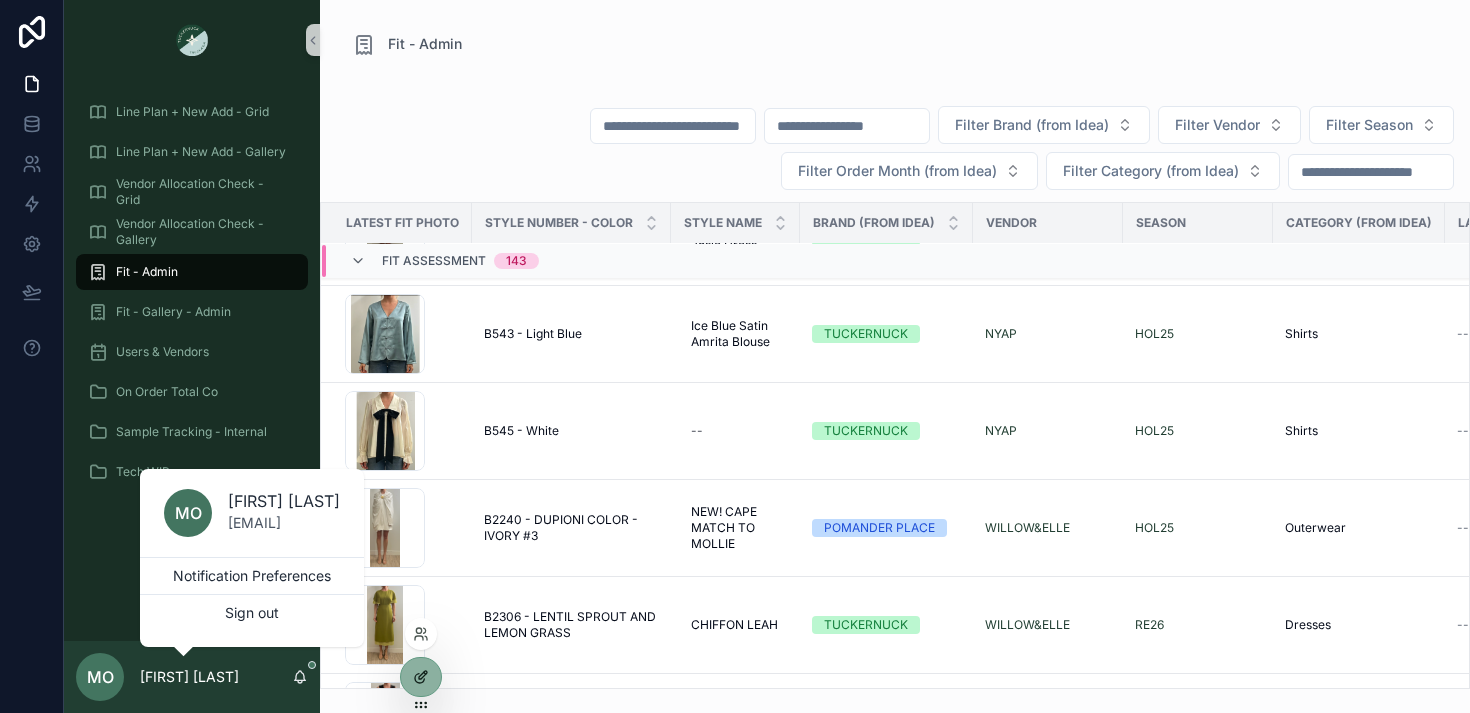 click at bounding box center [421, 677] 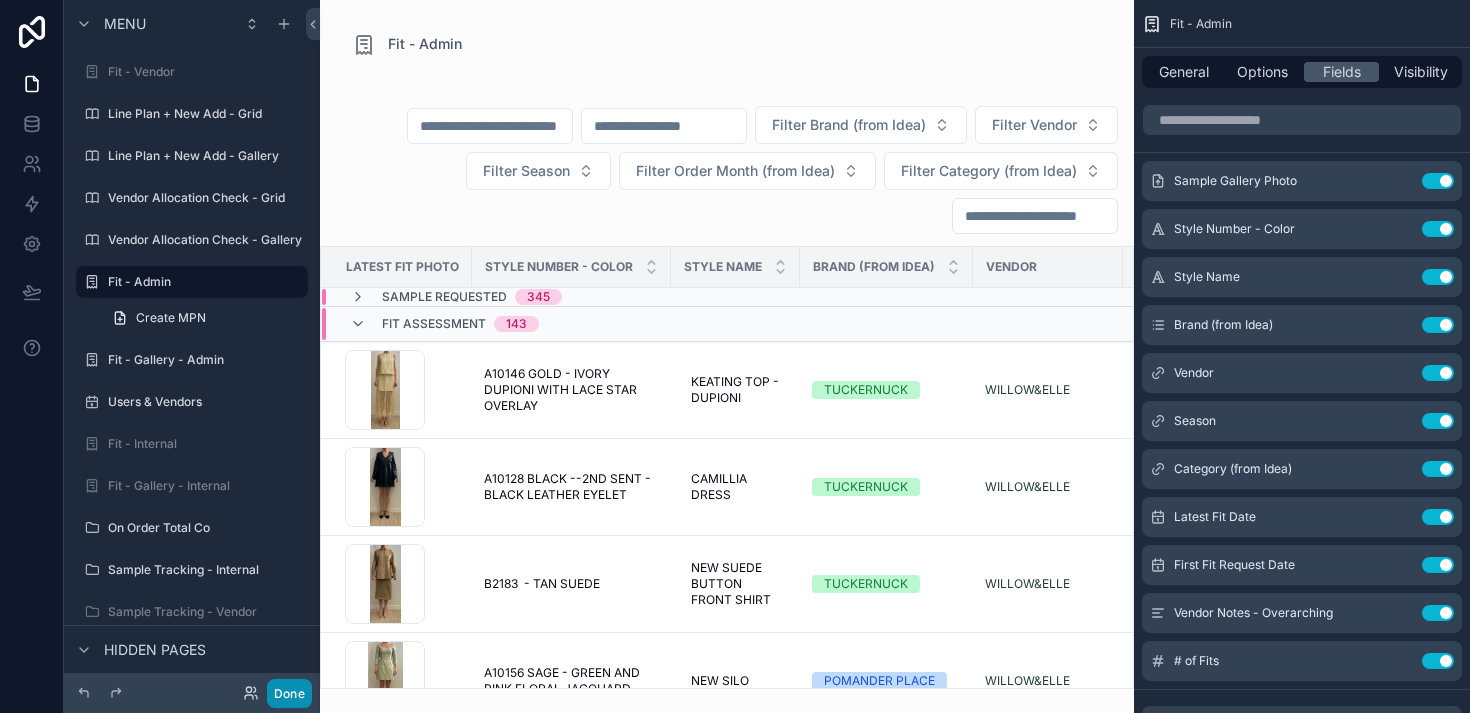 click on "Done" at bounding box center [289, 693] 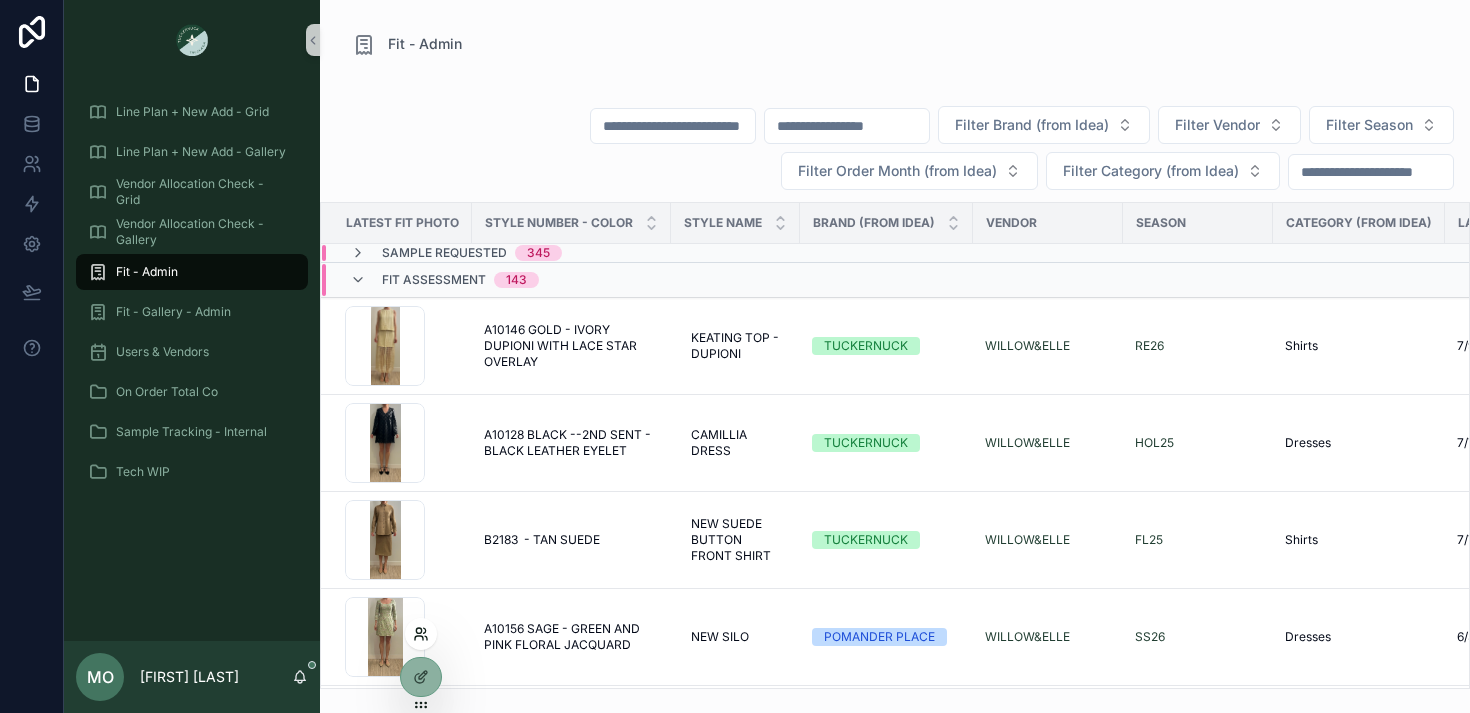 click 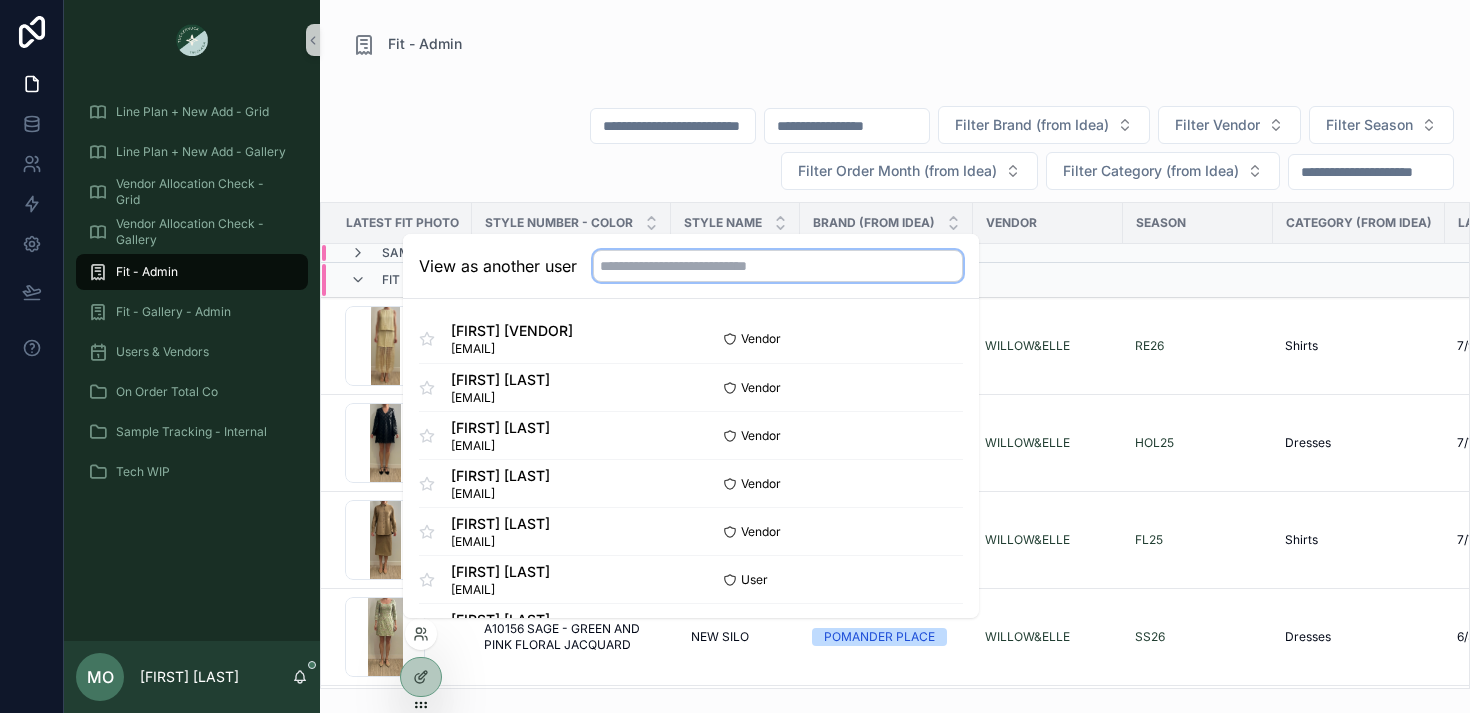 click at bounding box center (778, 266) 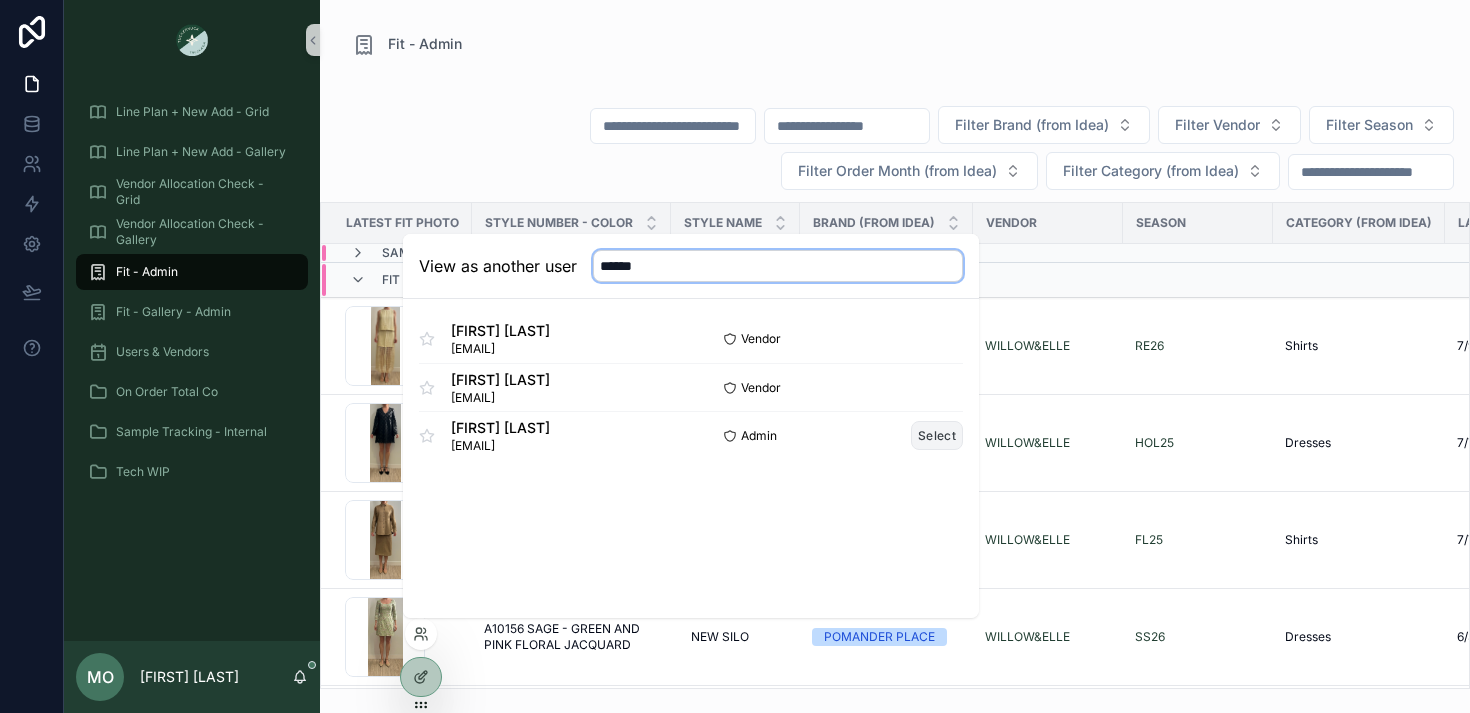 type on "******" 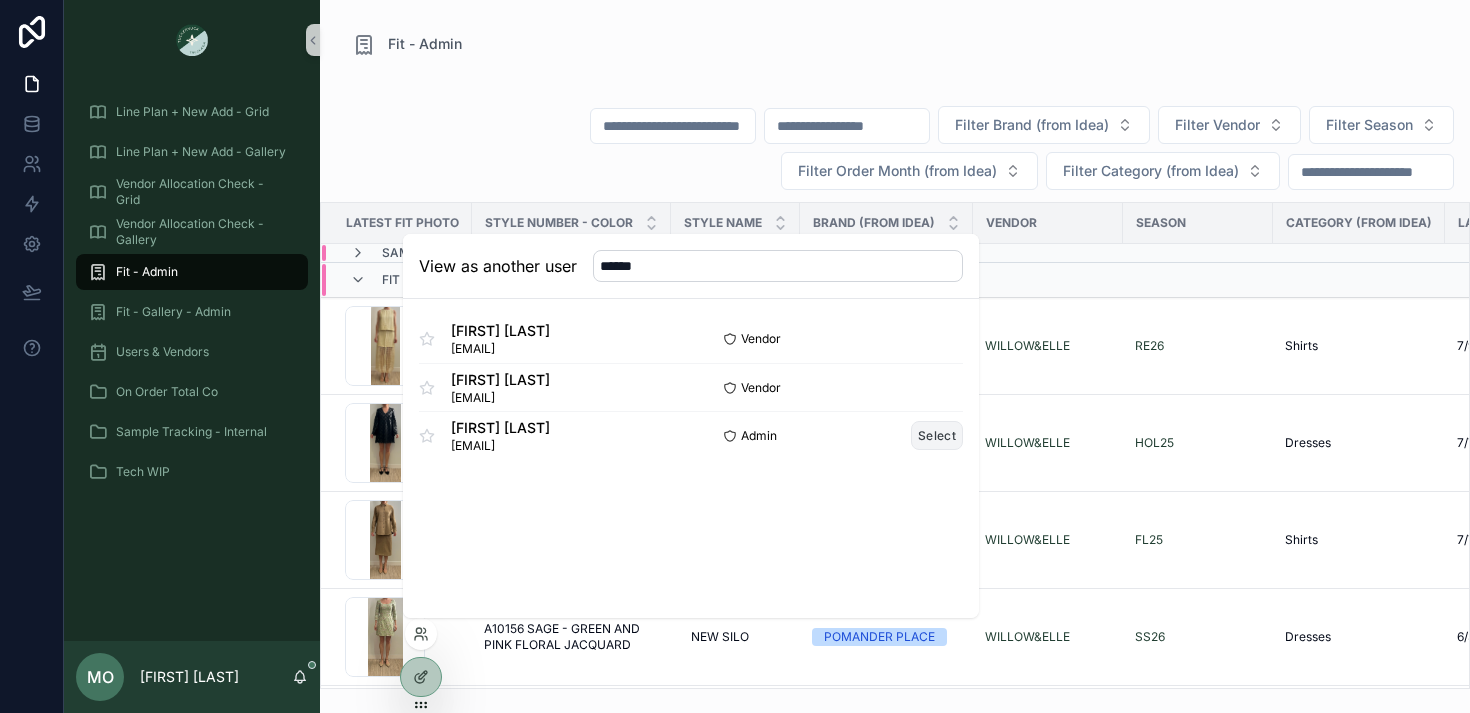 click on "Select" at bounding box center (937, 435) 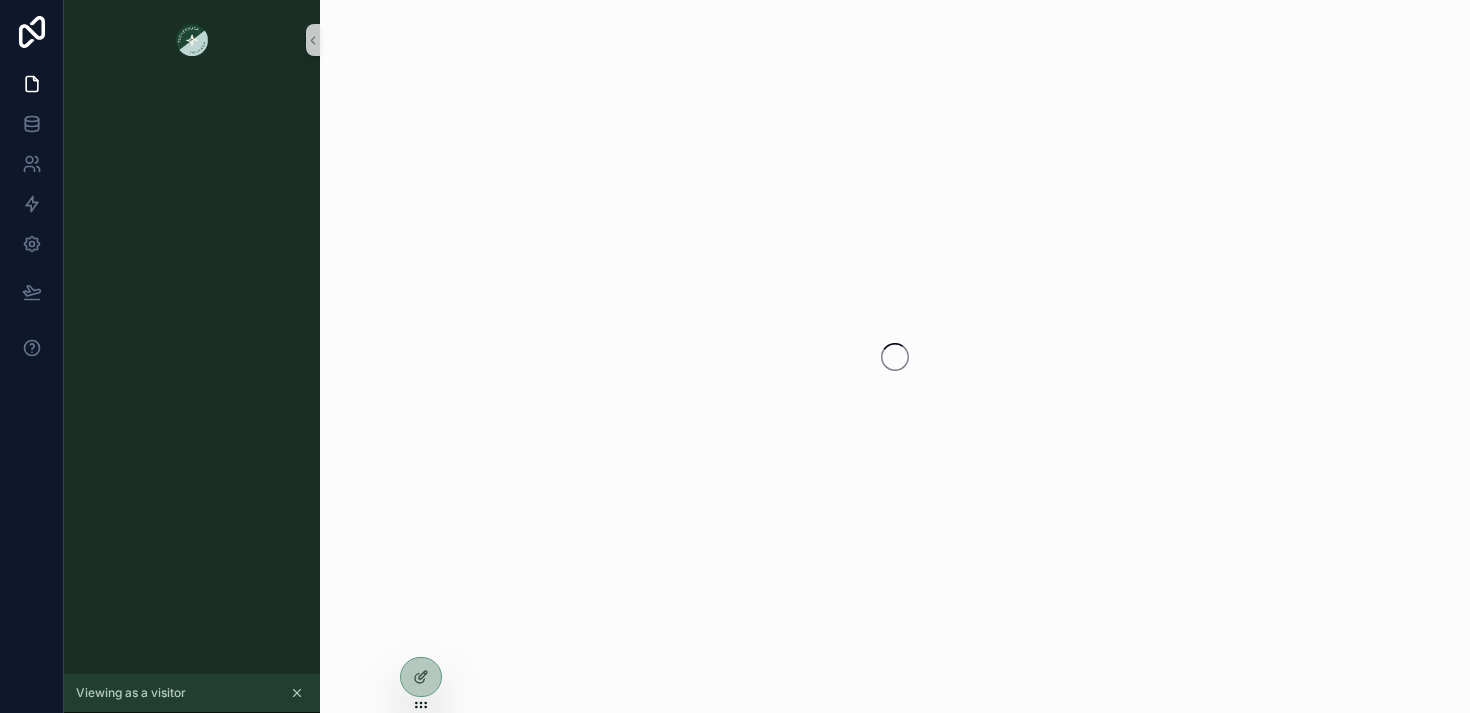 scroll, scrollTop: 0, scrollLeft: 0, axis: both 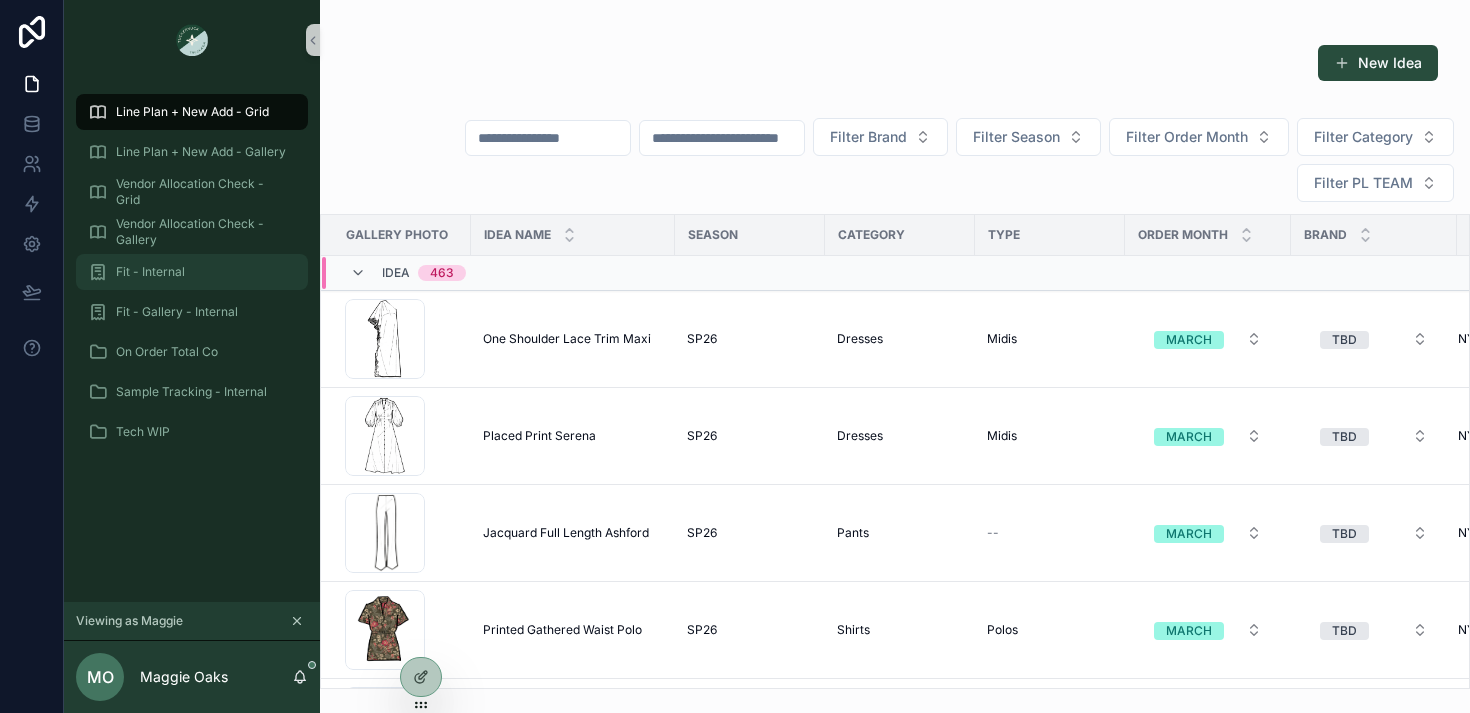 click on "Fit - Internal" at bounding box center (150, 272) 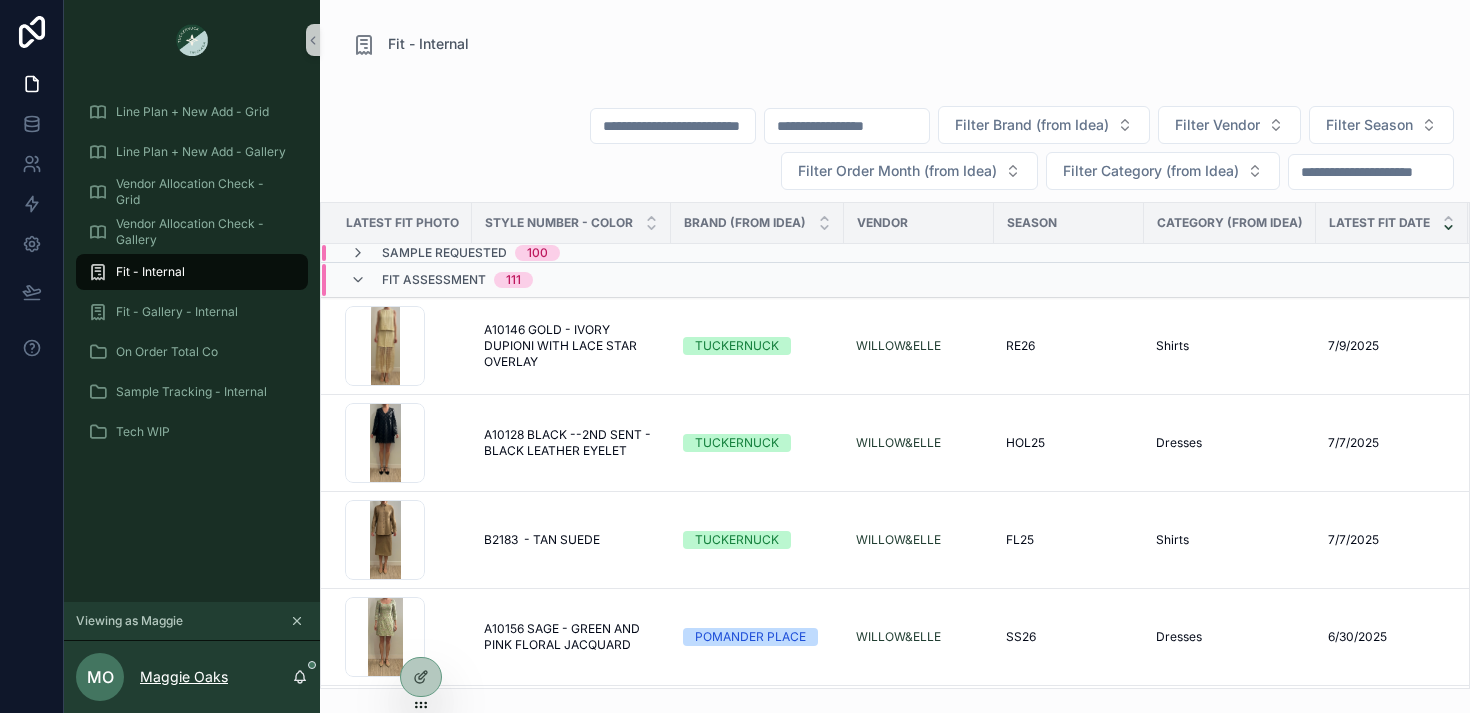 click on "Maggie Oaks" at bounding box center [184, 677] 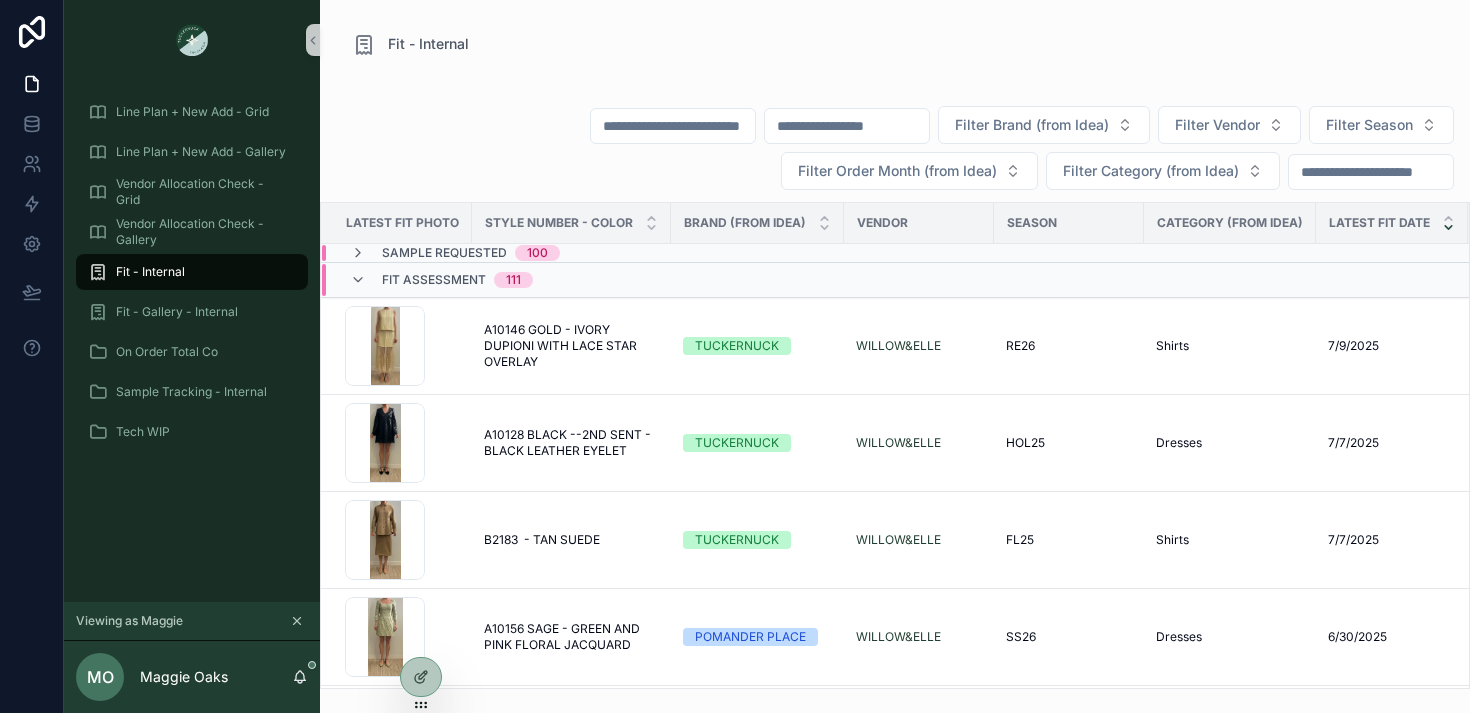 click on "Filter Brand (from Idea) Filter Vendor Filter Season Filter Order Month (from Idea) Filter Category (from Idea)" at bounding box center [895, 148] 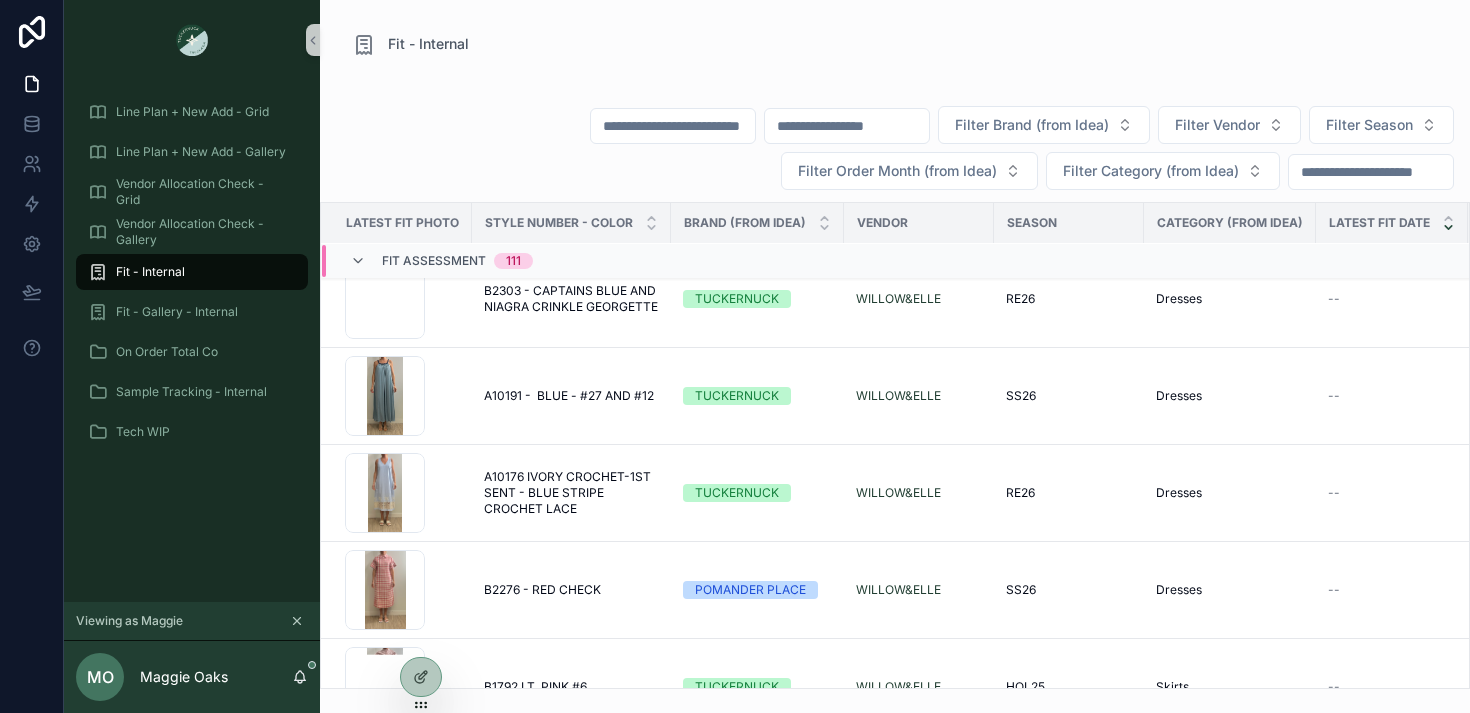 scroll, scrollTop: 2788, scrollLeft: 0, axis: vertical 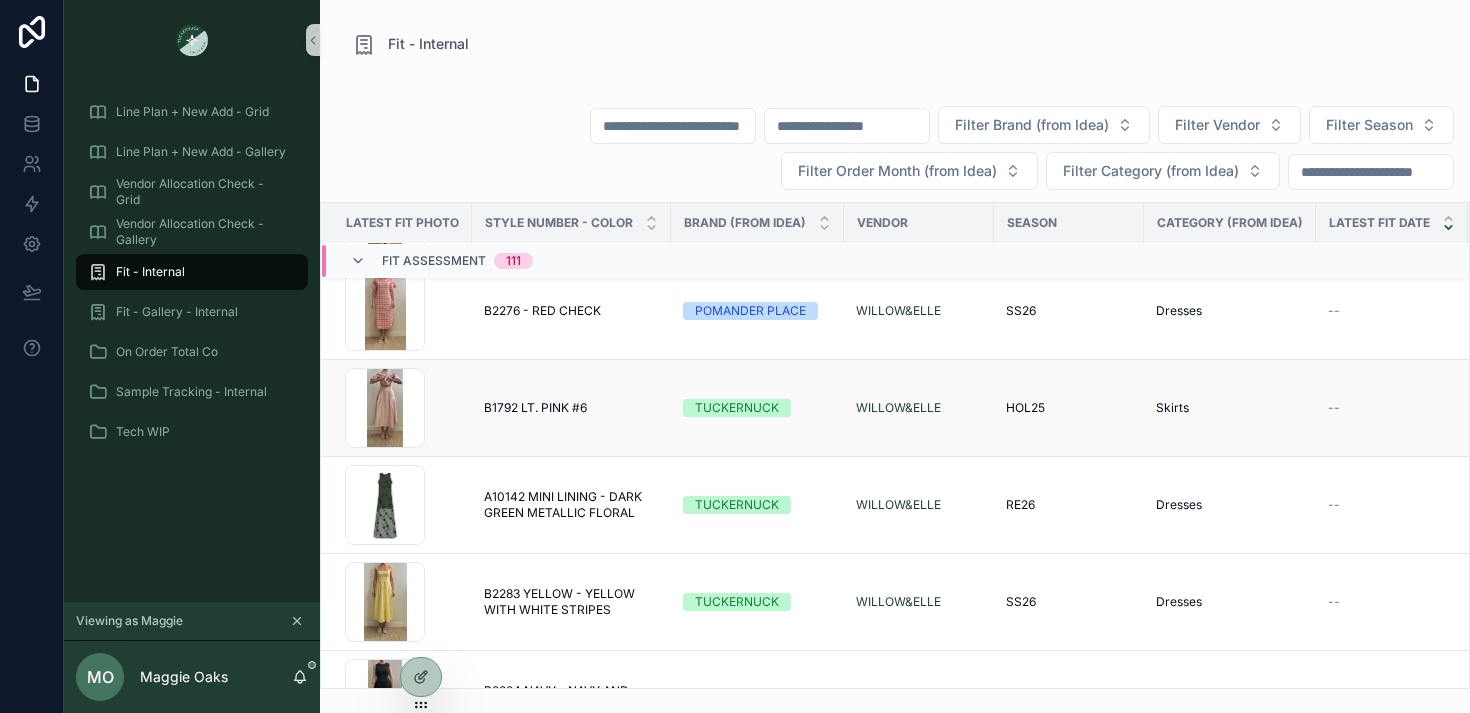 click on "Screenshot-2025-05-27-at-1.25.56-PM-(2) .png" at bounding box center (402, 408) 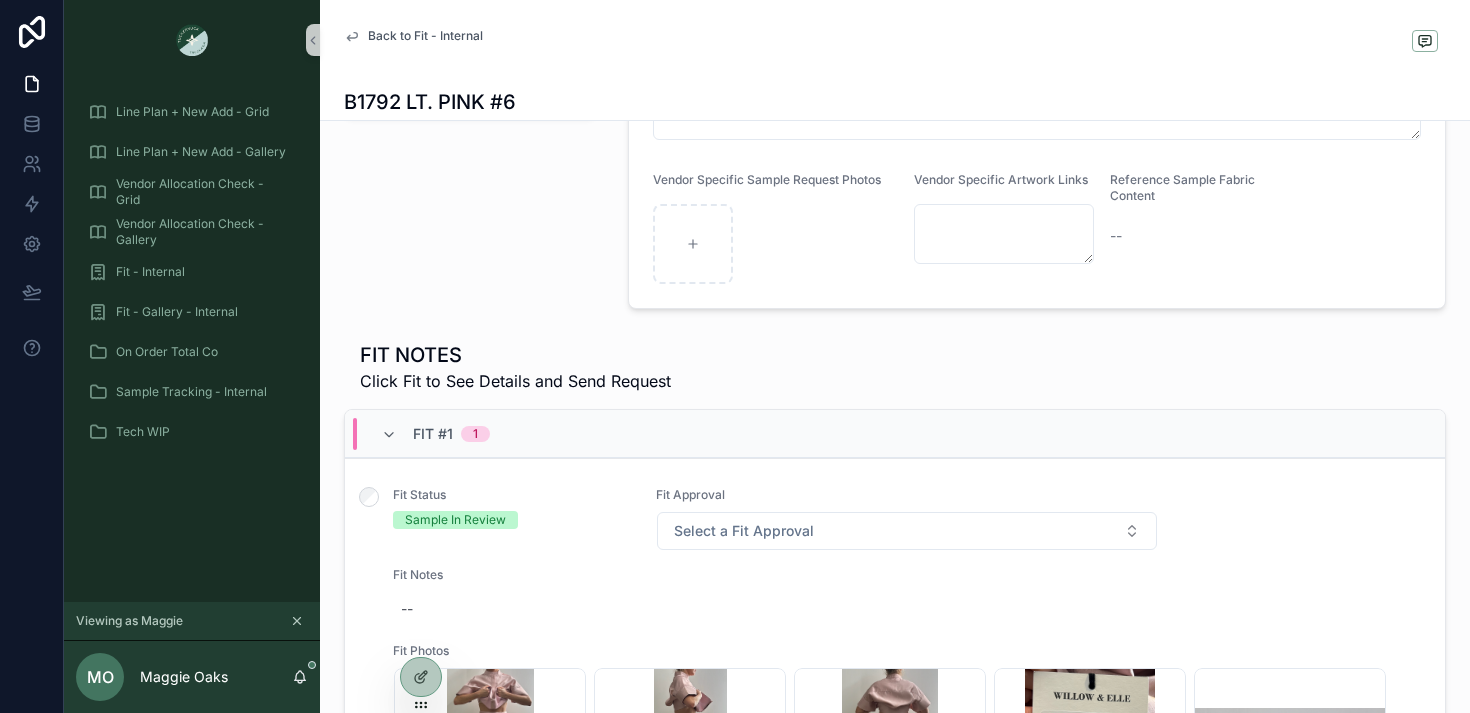 scroll, scrollTop: 485, scrollLeft: 0, axis: vertical 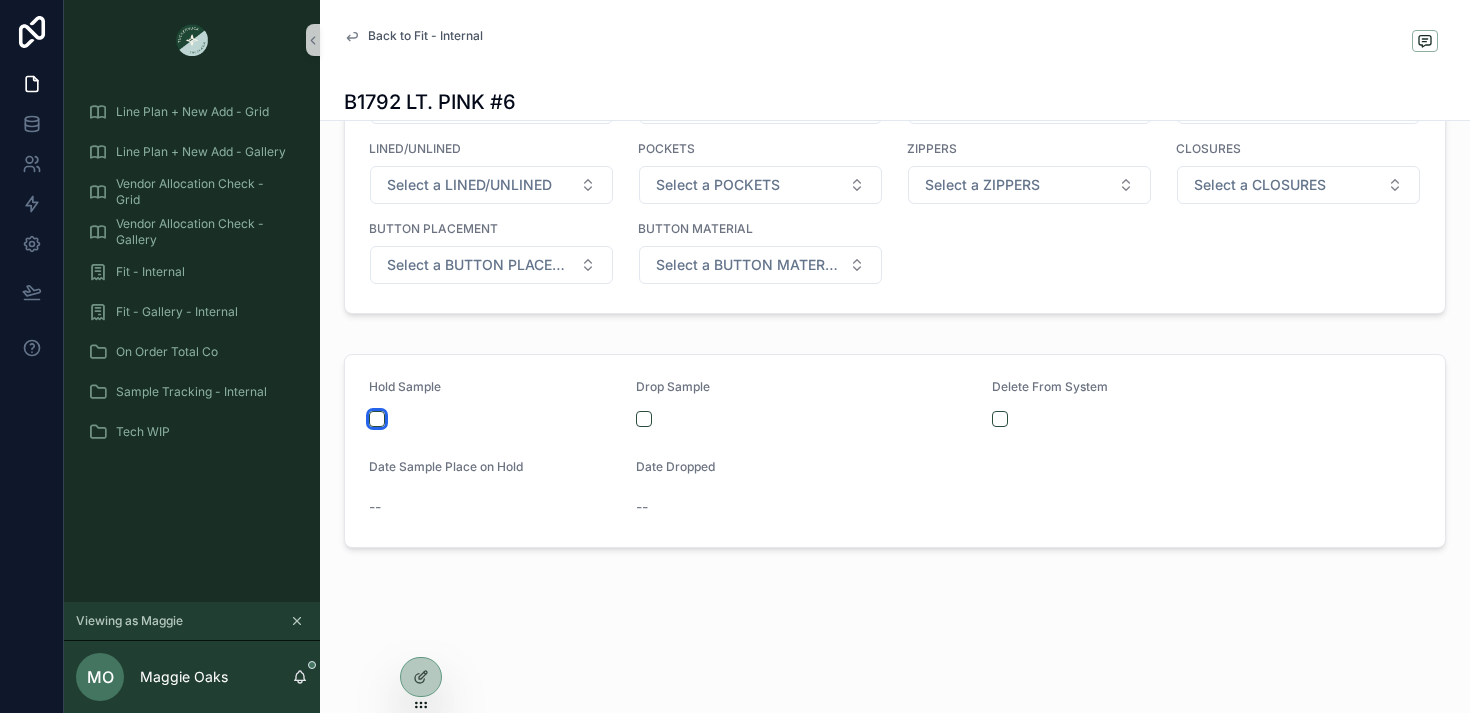 click at bounding box center [377, 419] 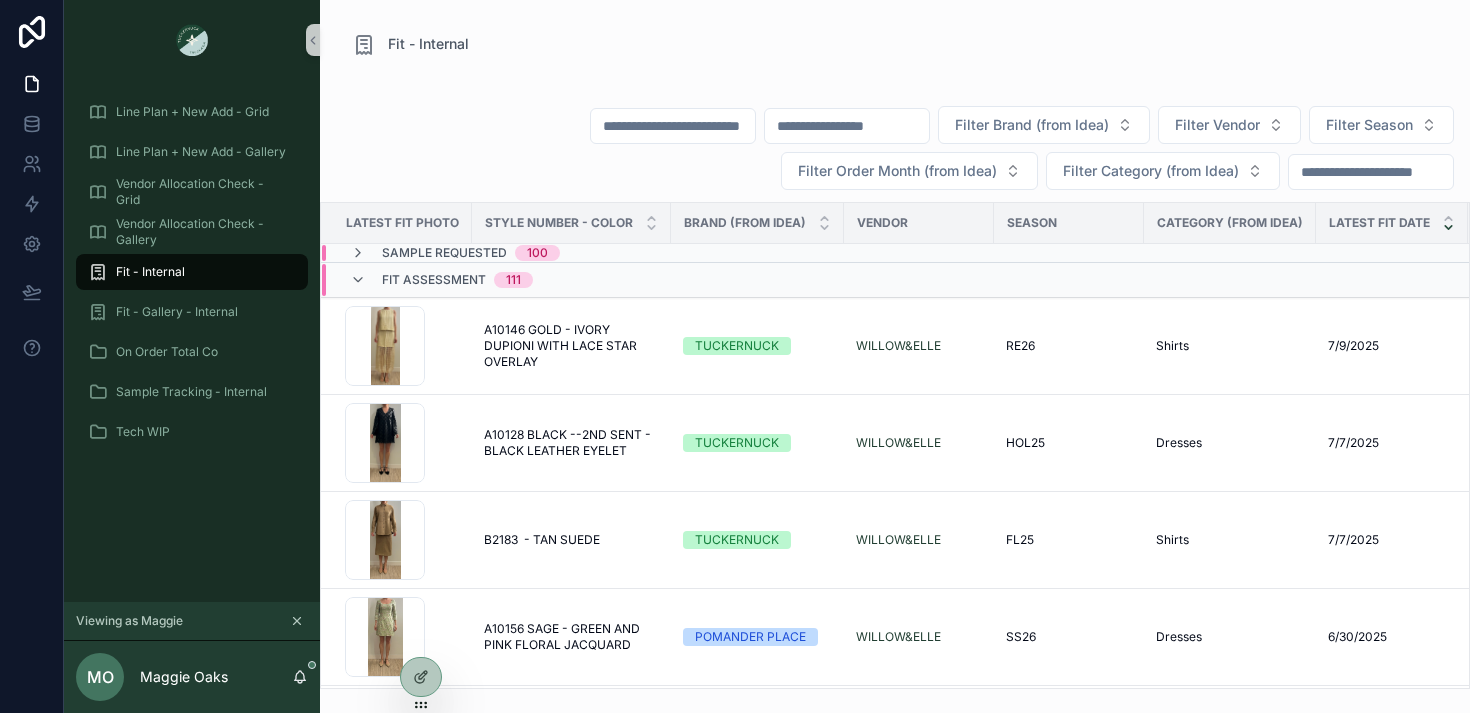 scroll, scrollTop: 0, scrollLeft: 0, axis: both 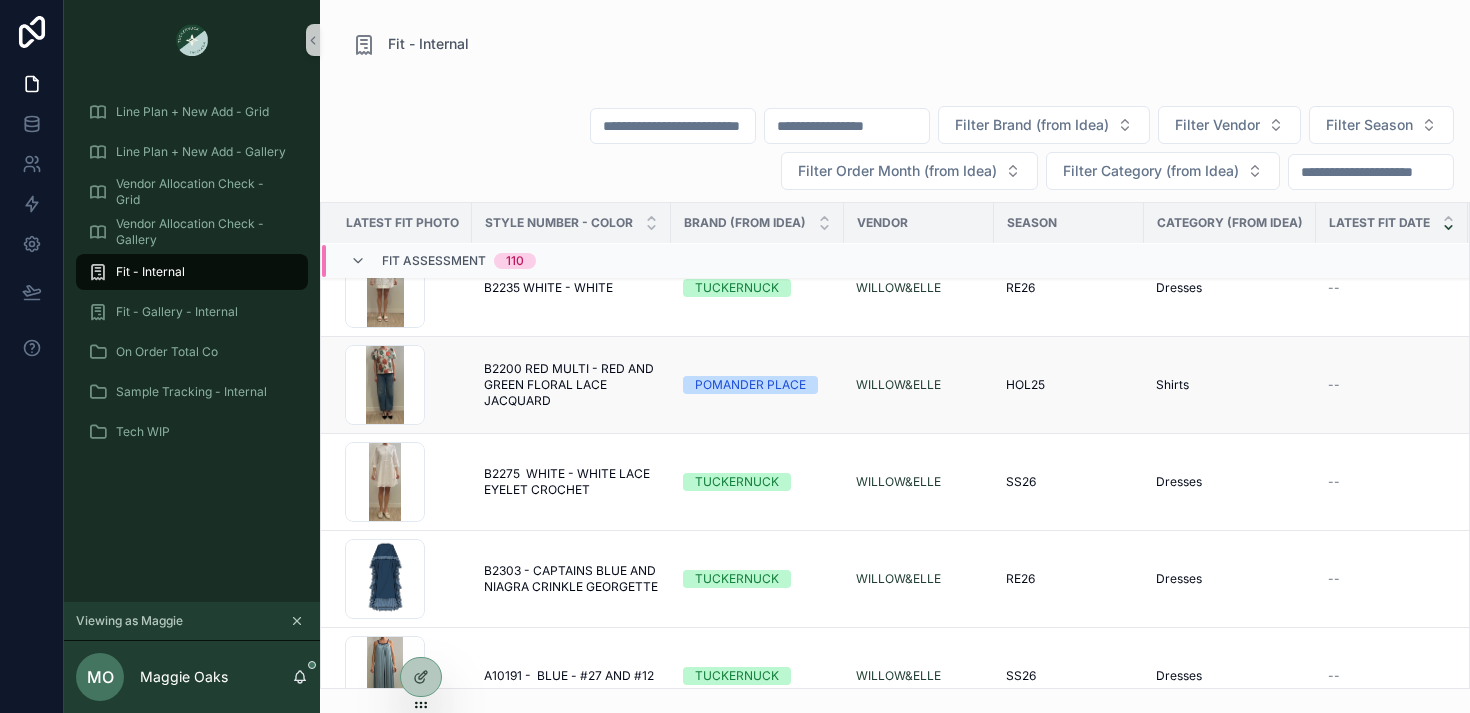 click on "Screenshot-2025-05-21-at-10.11.55-AM-(1) .png" at bounding box center (396, 385) 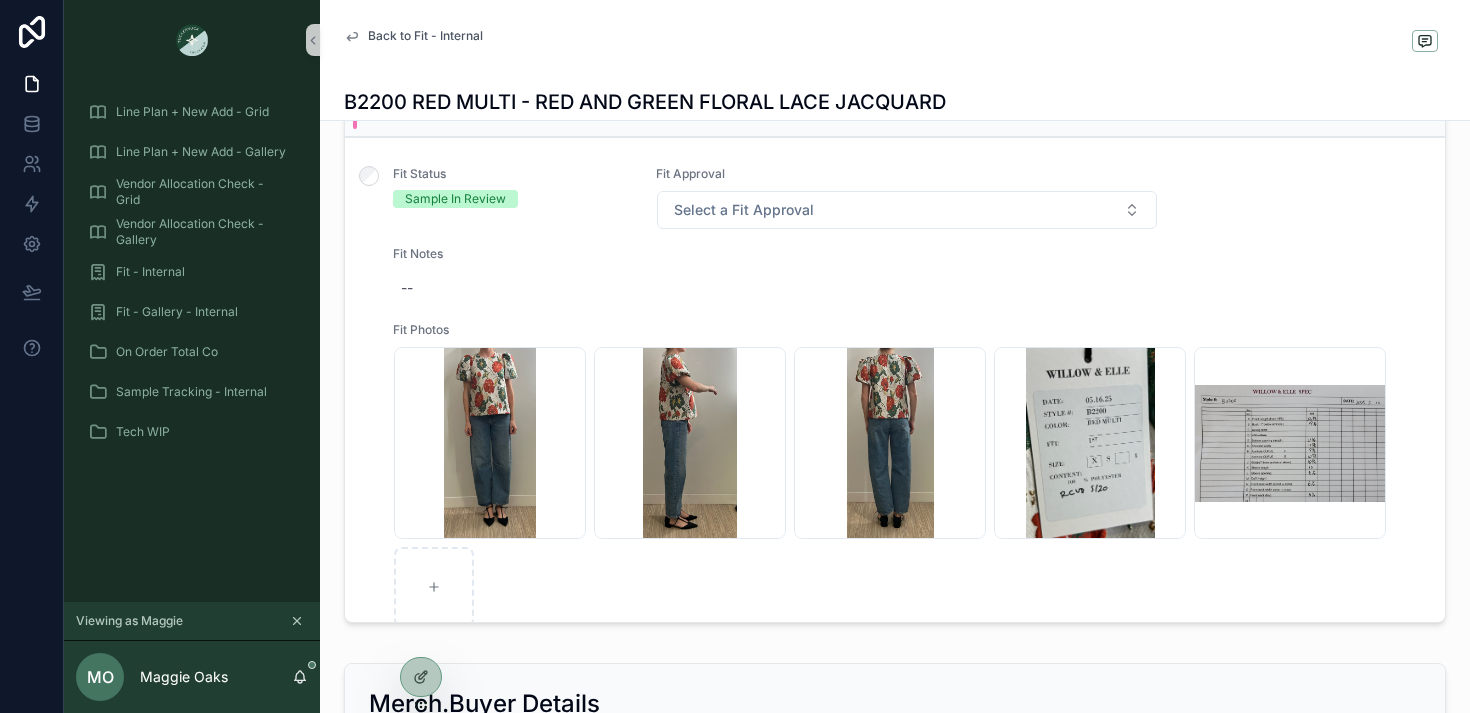 scroll, scrollTop: 1570, scrollLeft: 0, axis: vertical 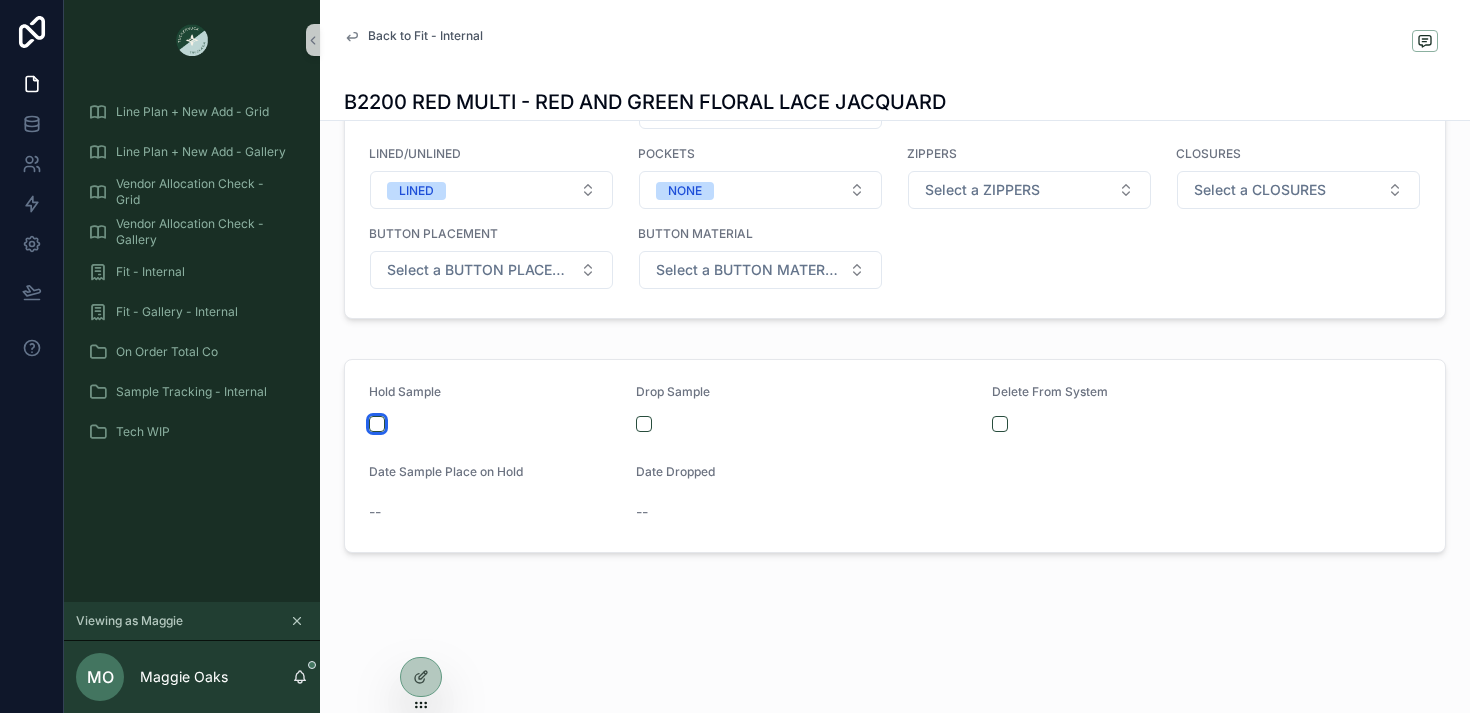 click at bounding box center [377, 424] 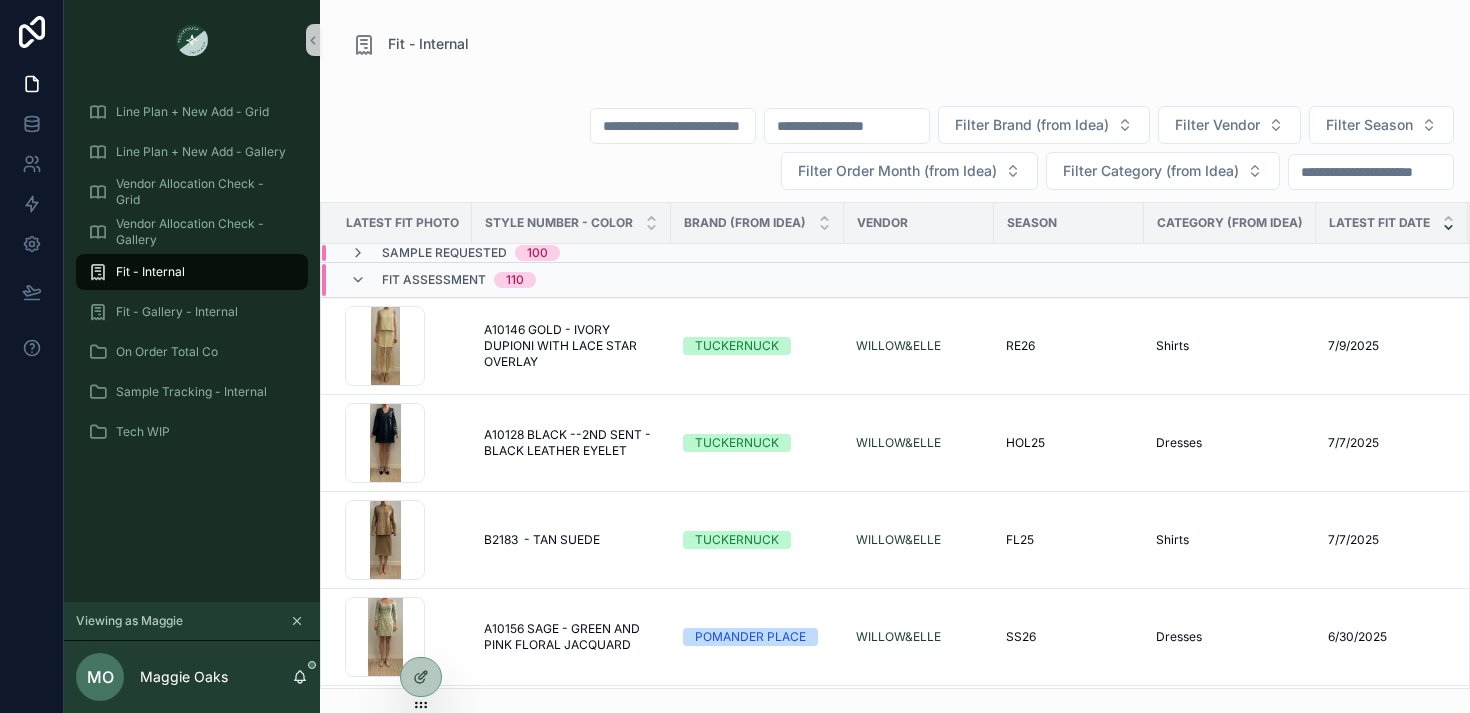 scroll, scrollTop: 0, scrollLeft: 0, axis: both 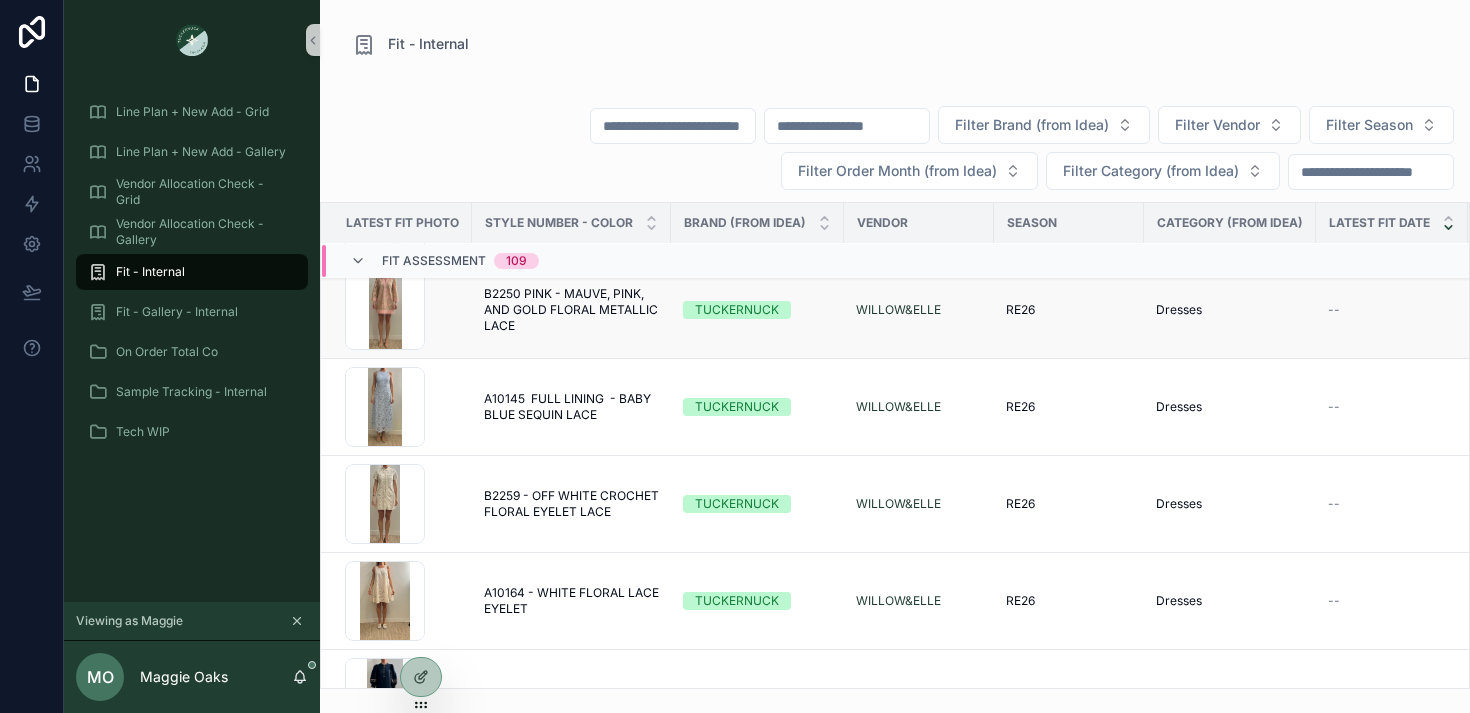 click on "B2250 PINK - MAUVE, PINK, AND GOLD FLORAL METALLIC LACE" at bounding box center [571, 310] 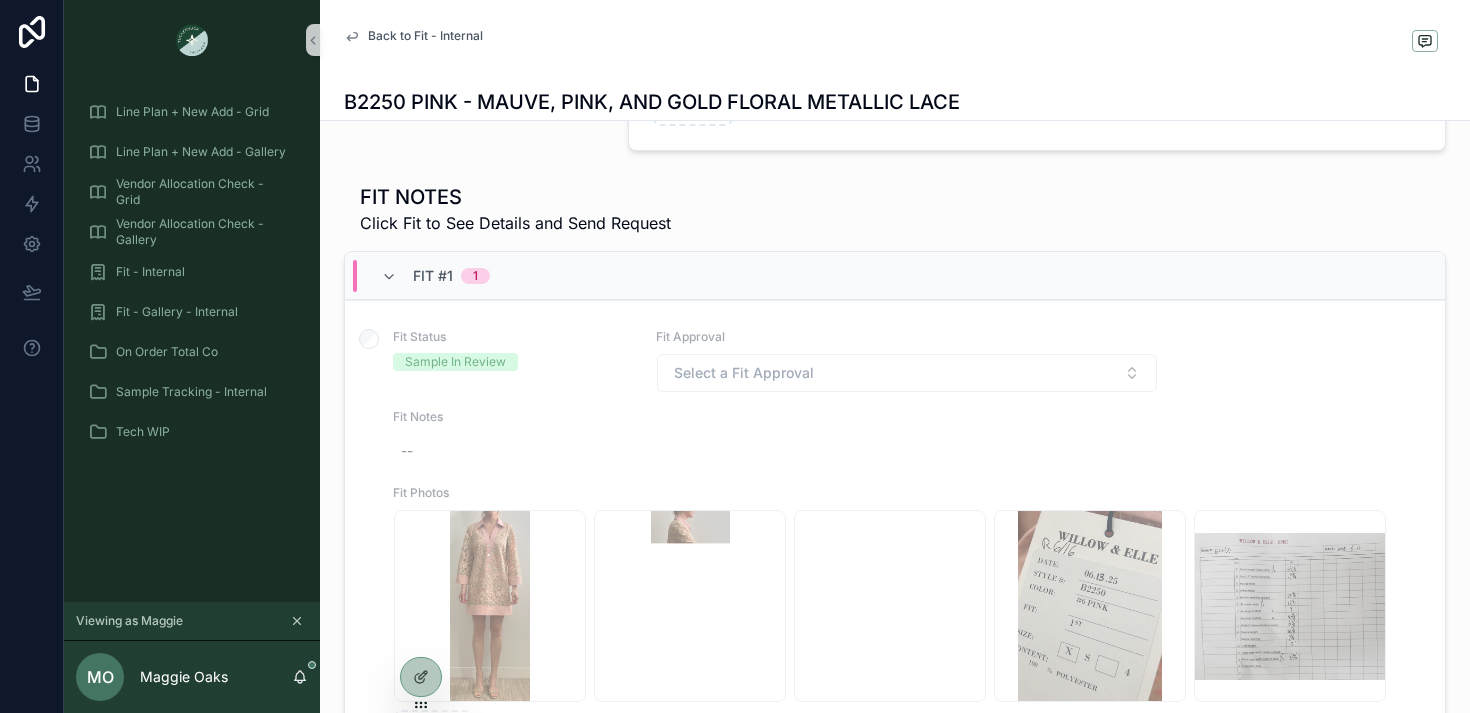 scroll, scrollTop: 834, scrollLeft: 0, axis: vertical 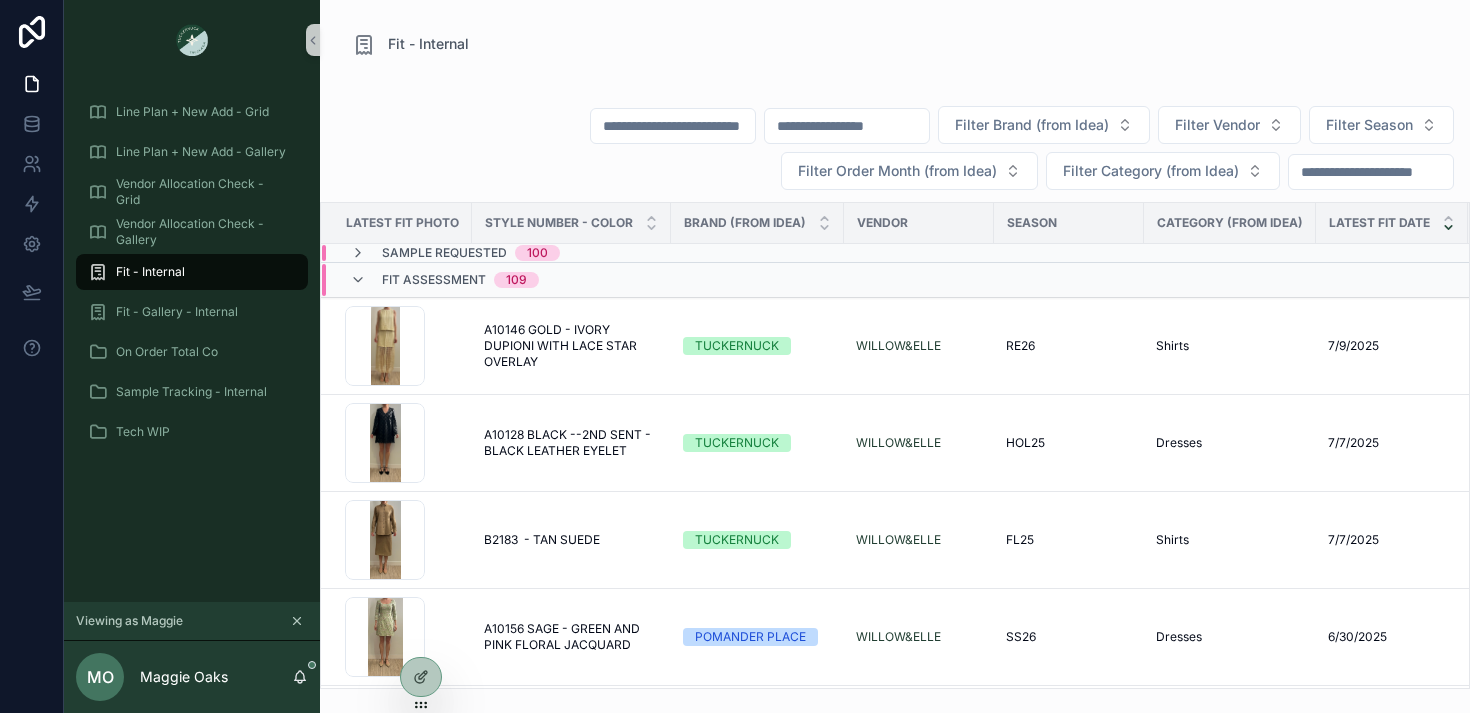 click at bounding box center (847, 126) 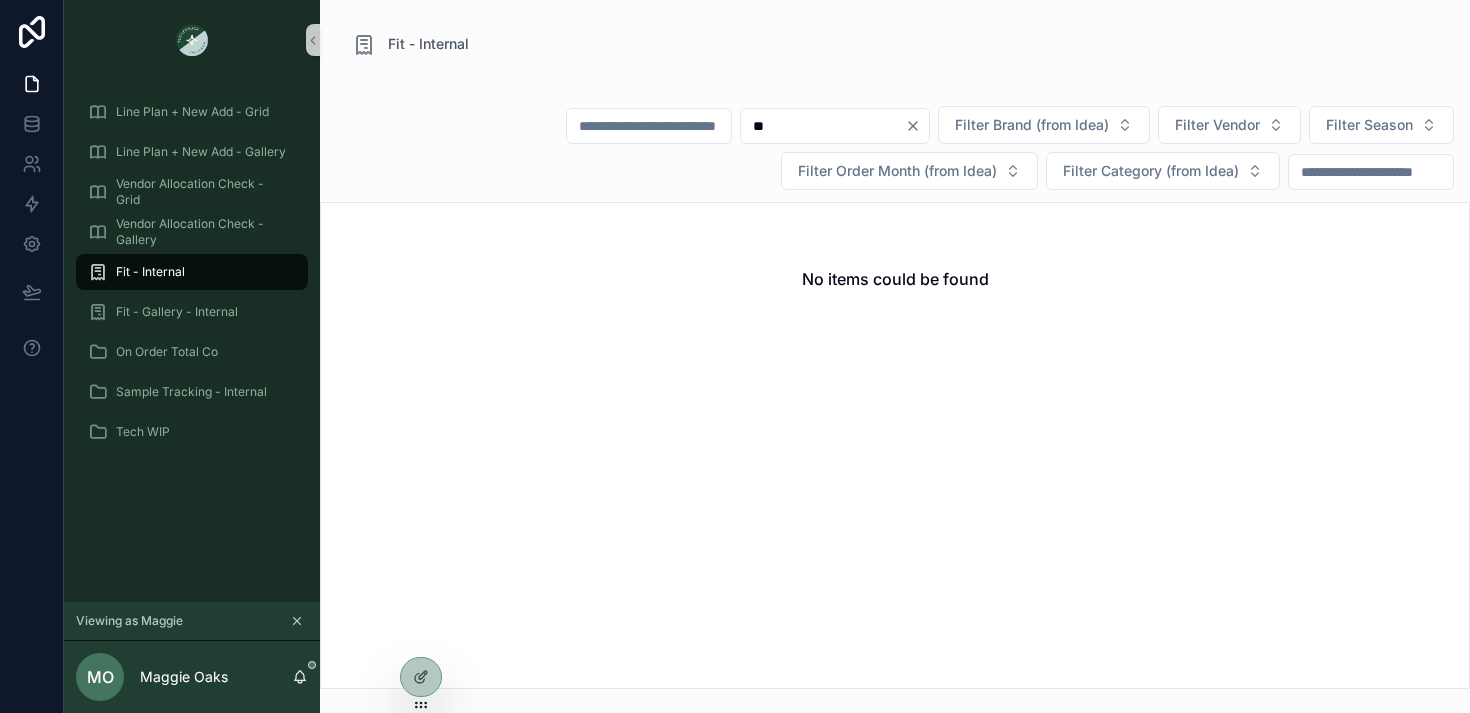 type on "*" 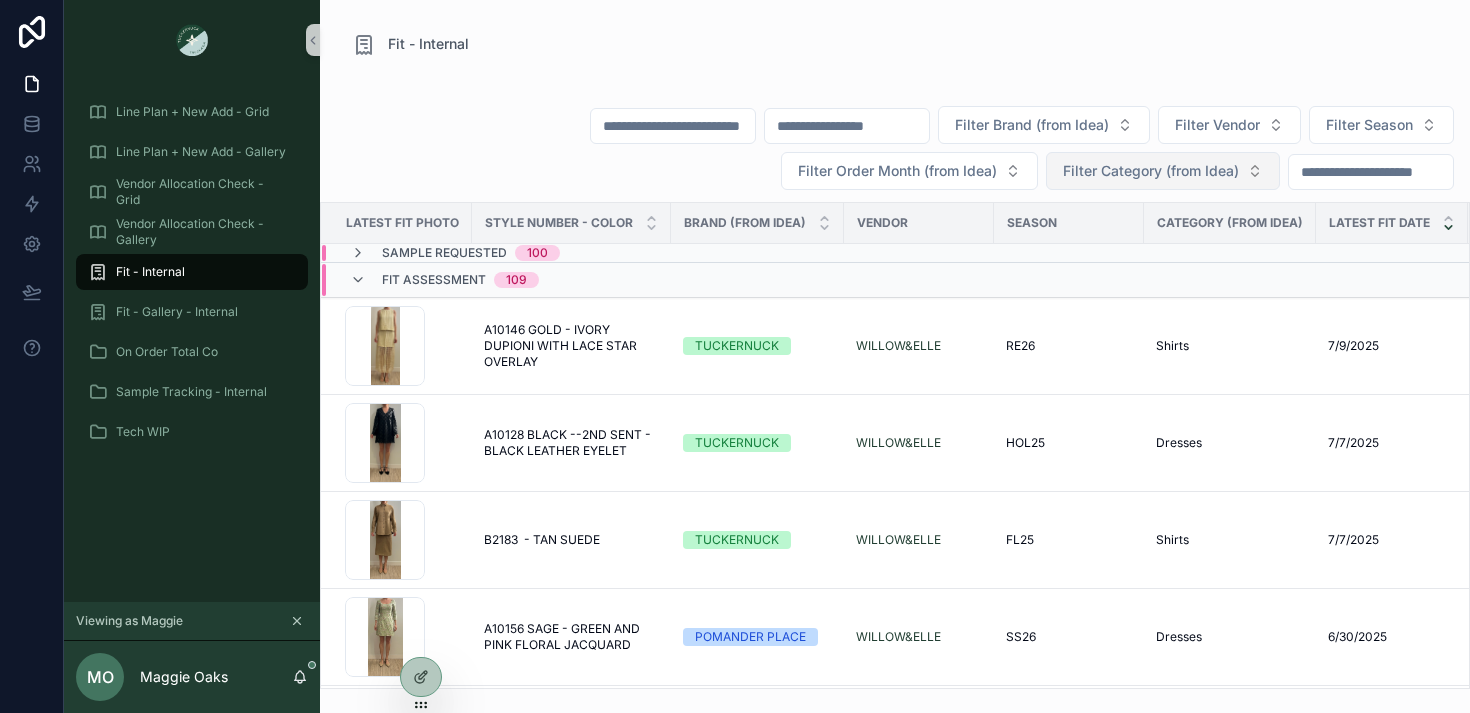 type 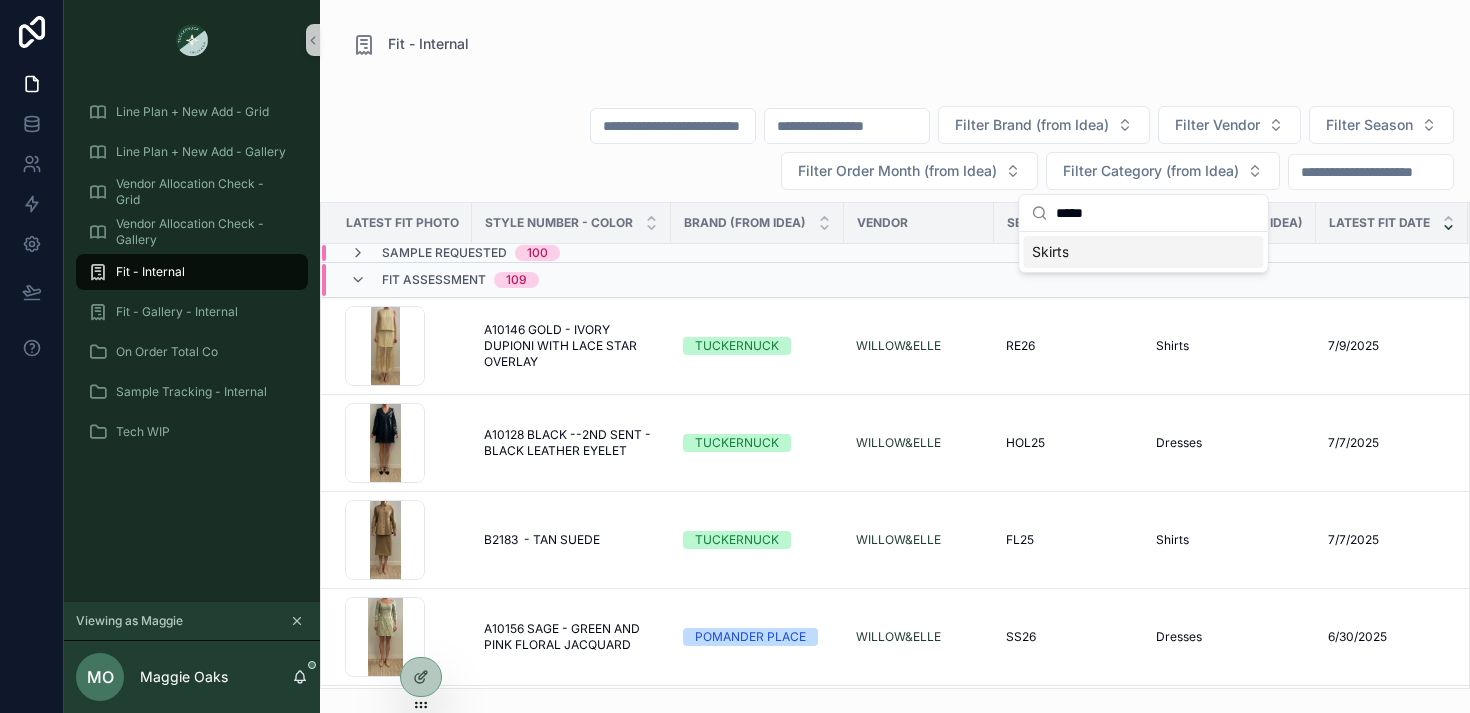 type on "*****" 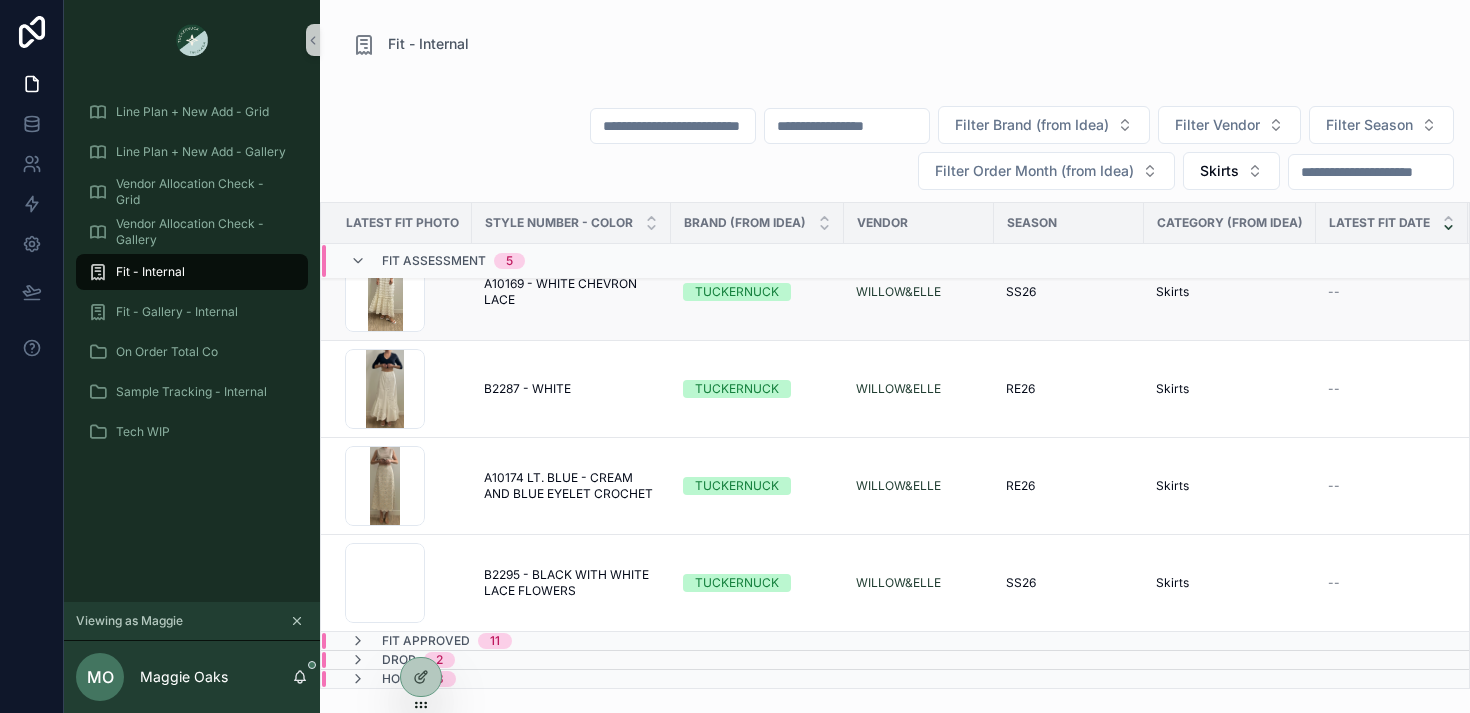 scroll, scrollTop: 0, scrollLeft: 0, axis: both 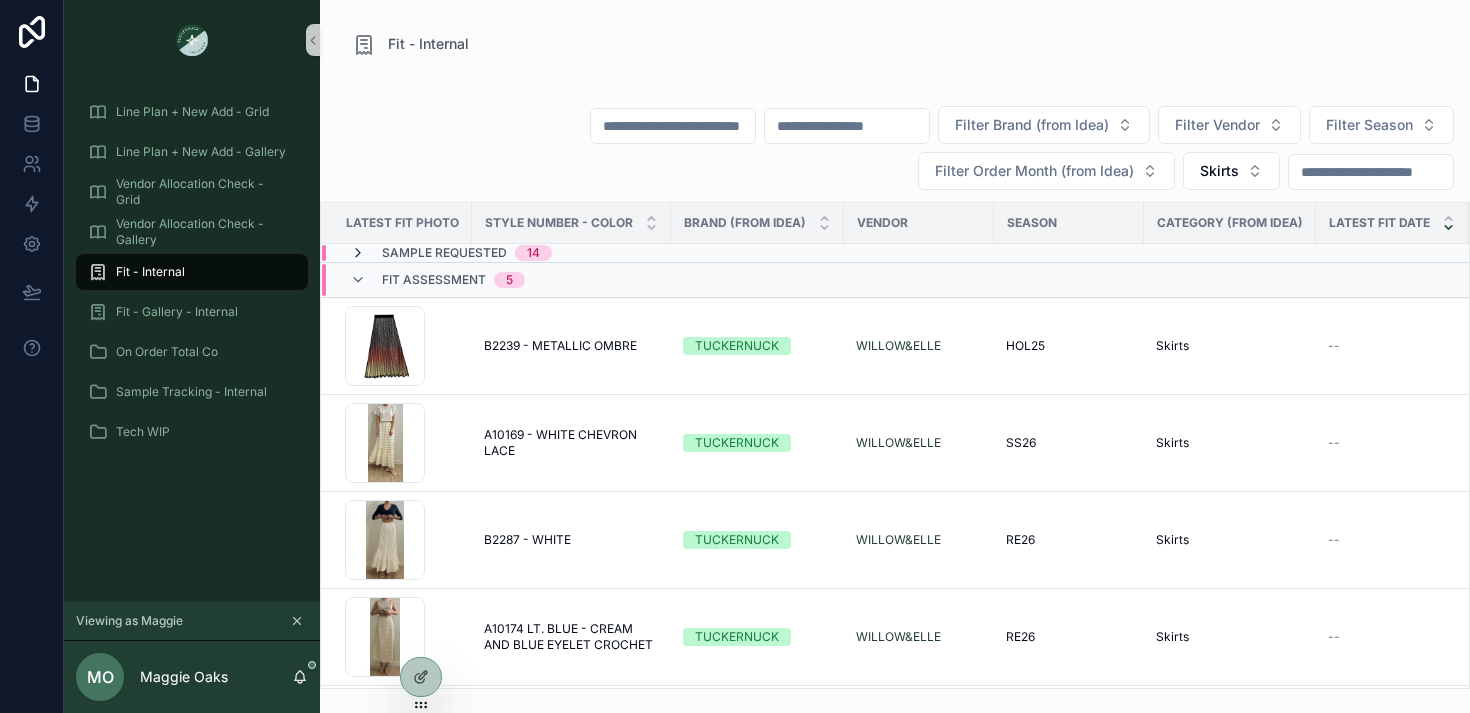 click at bounding box center [358, 253] 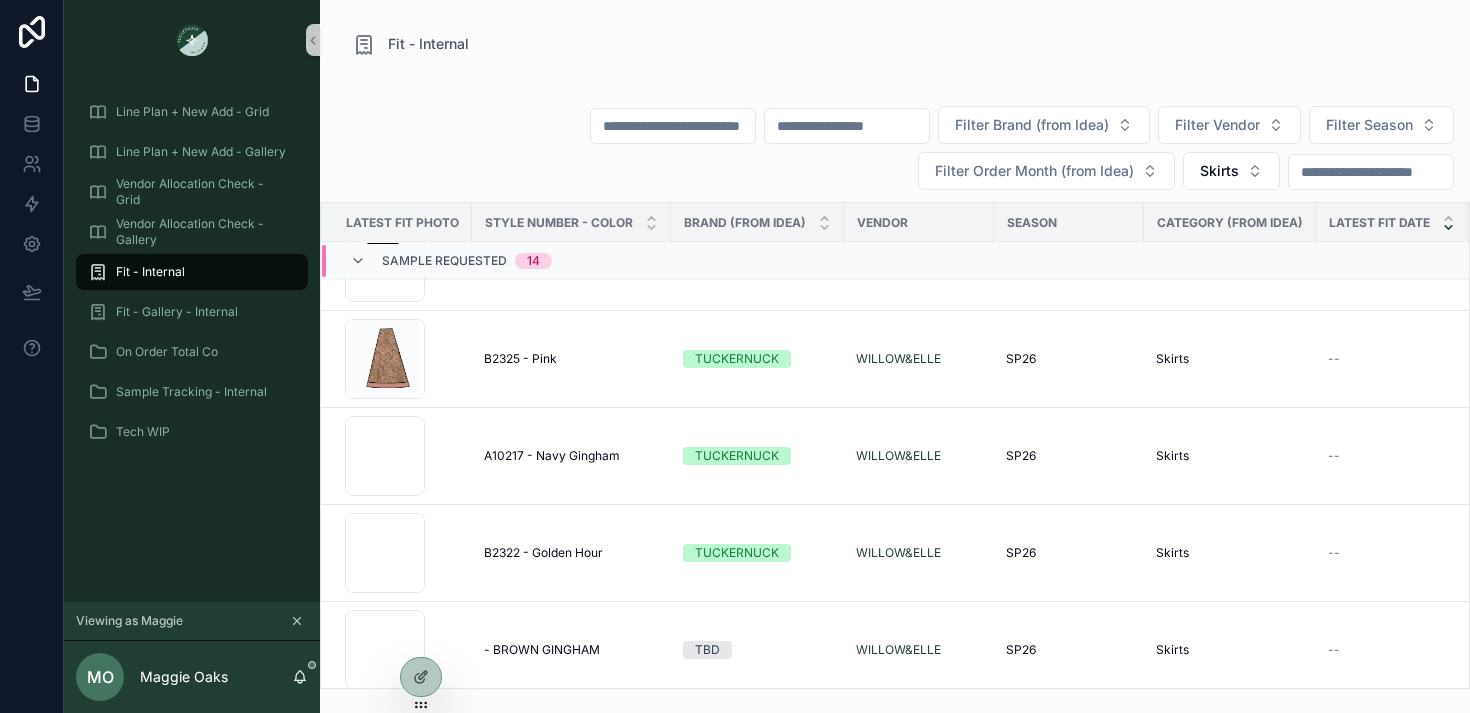 scroll, scrollTop: 754, scrollLeft: 0, axis: vertical 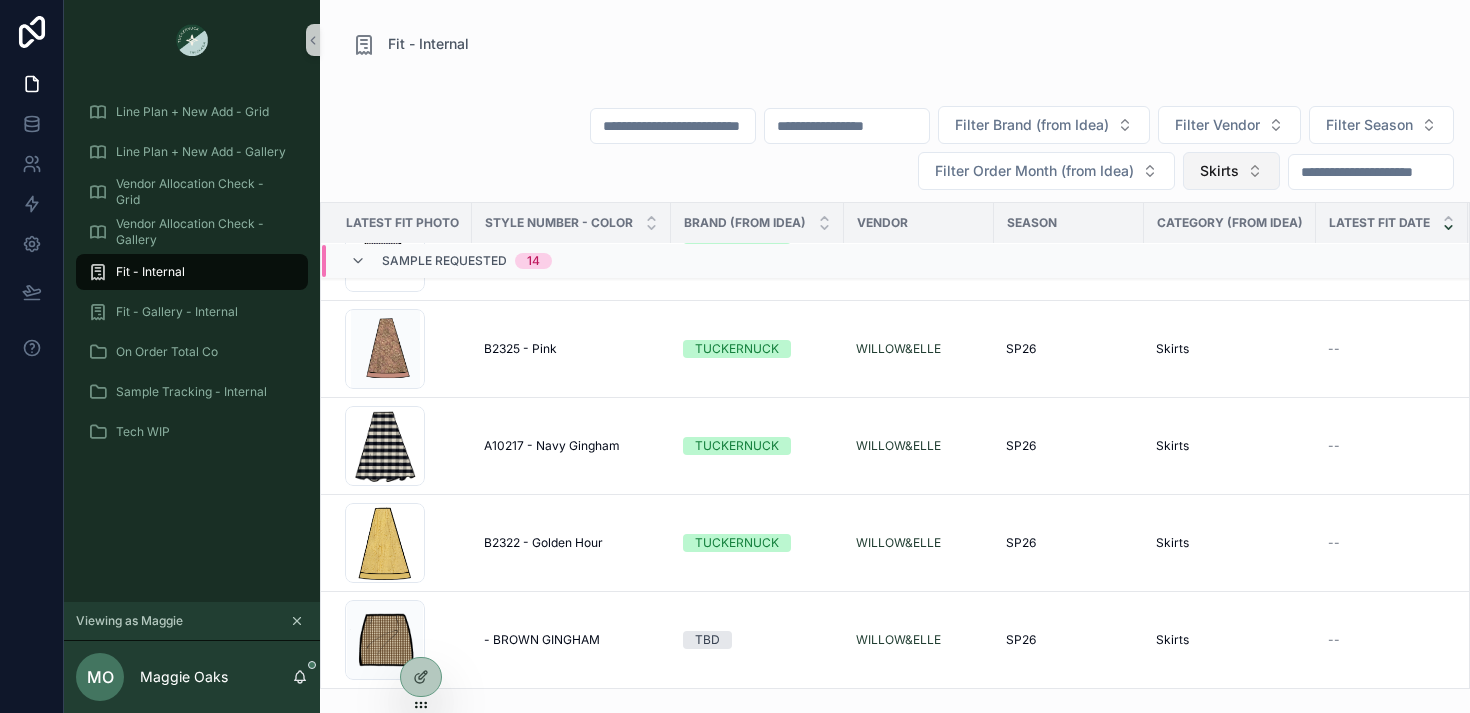 click on "Skirts" at bounding box center [1219, 171] 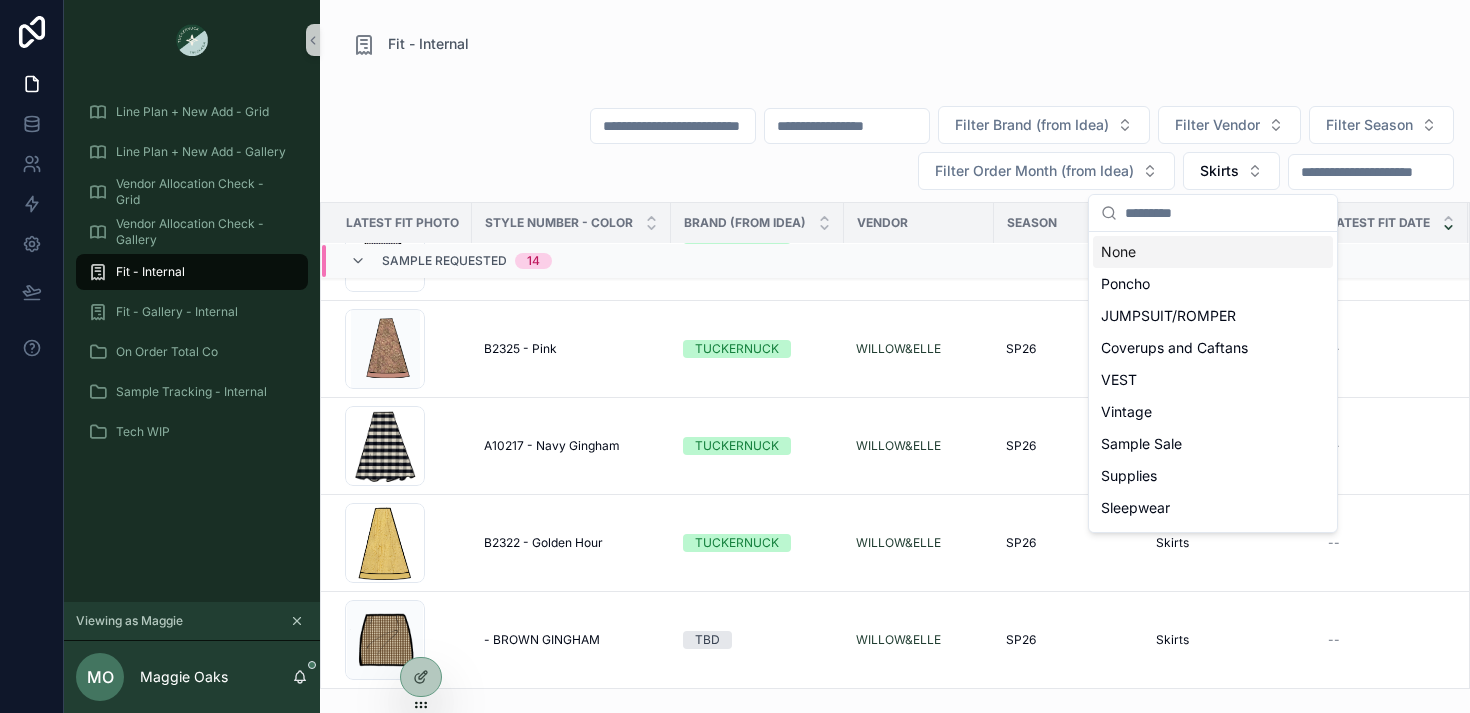 click on "None" at bounding box center (1213, 252) 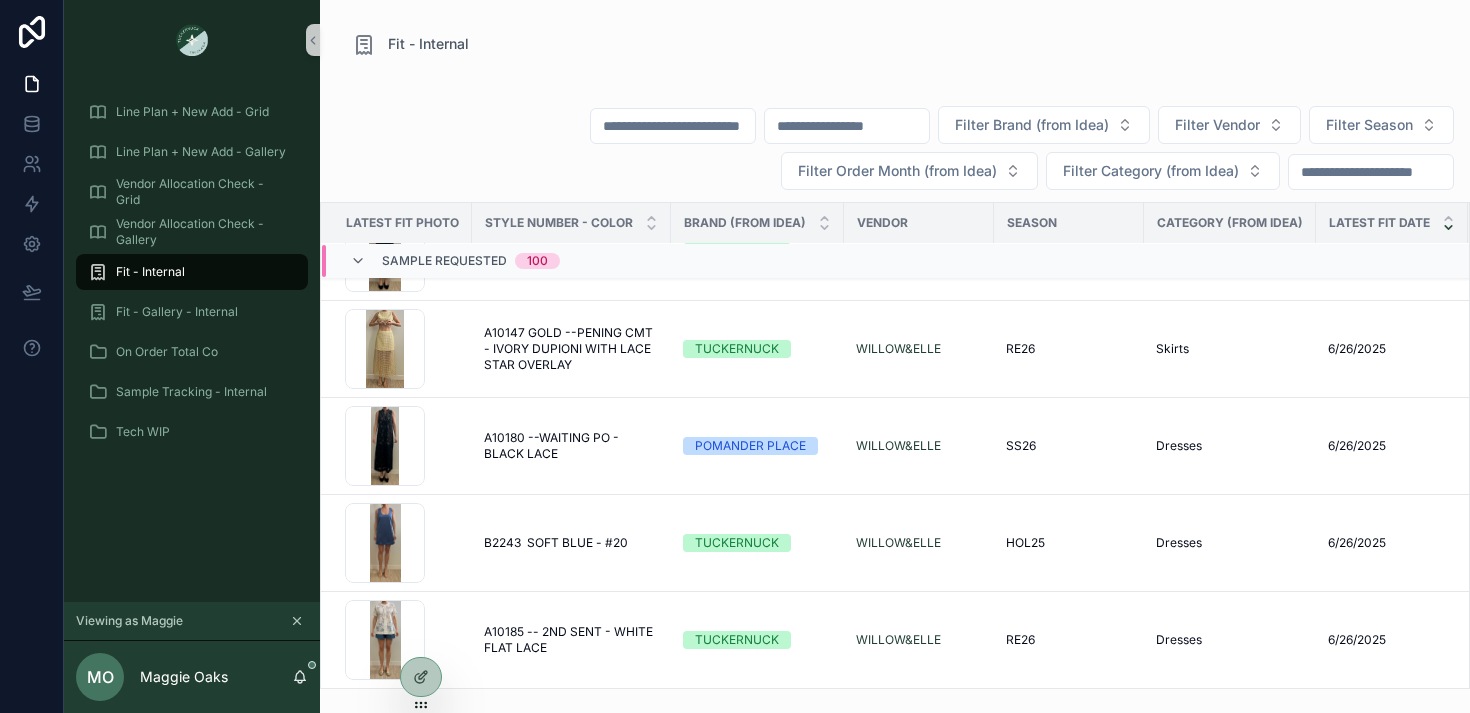 click at bounding box center (847, 126) 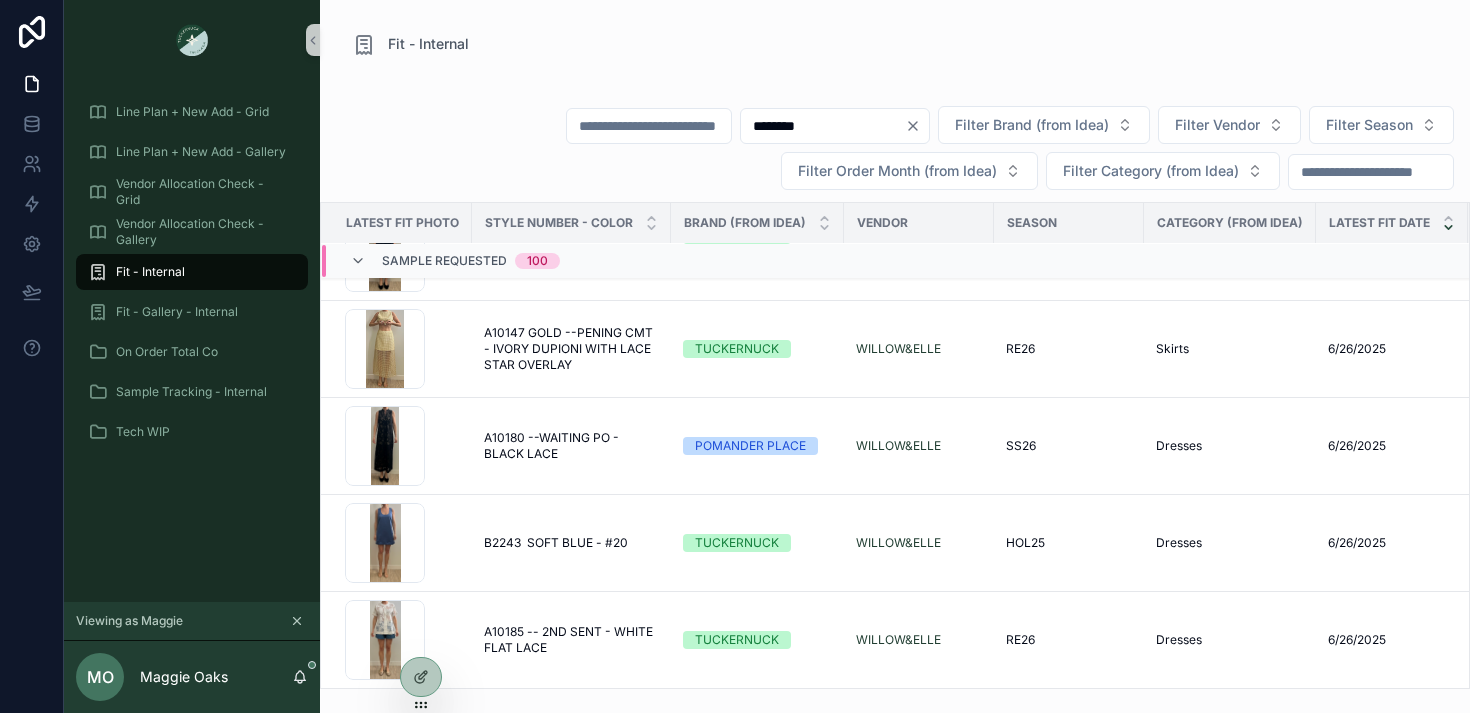type on "********" 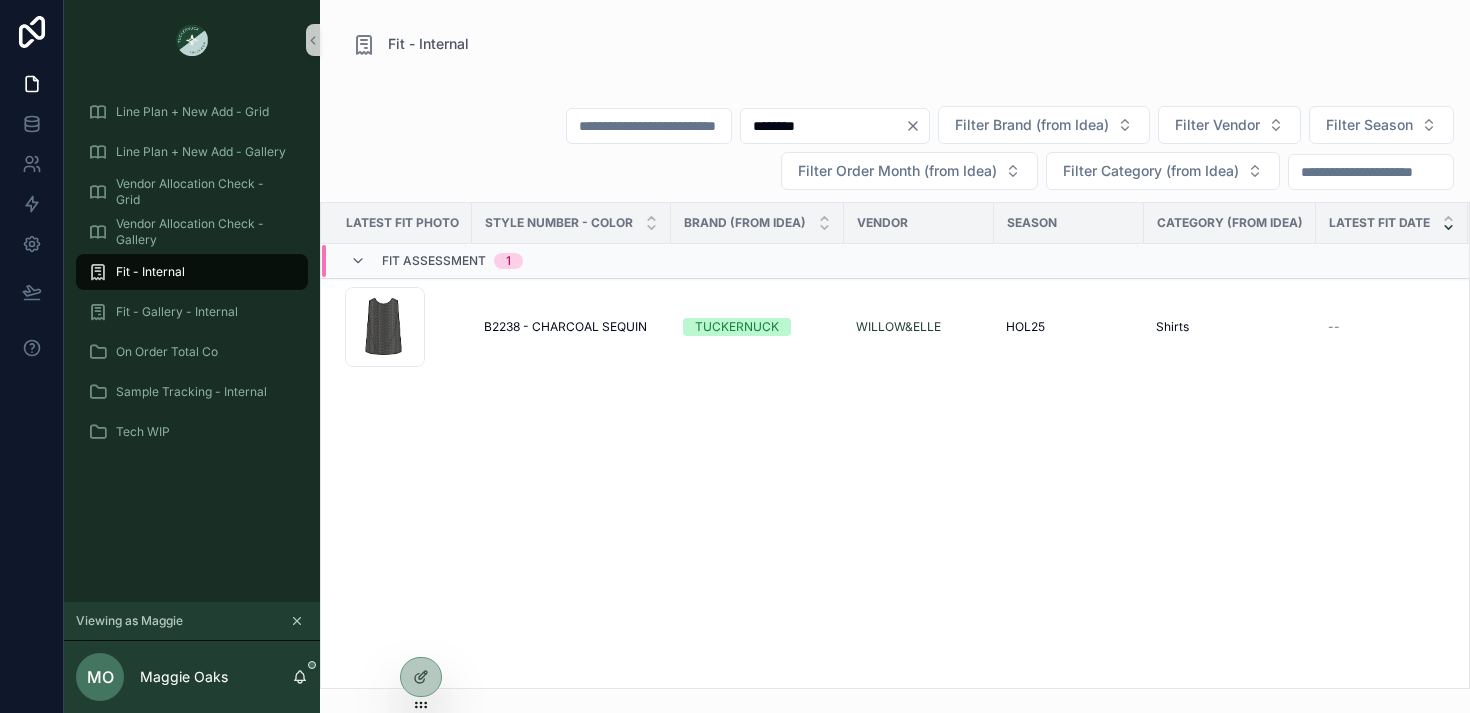click at bounding box center (917, 126) 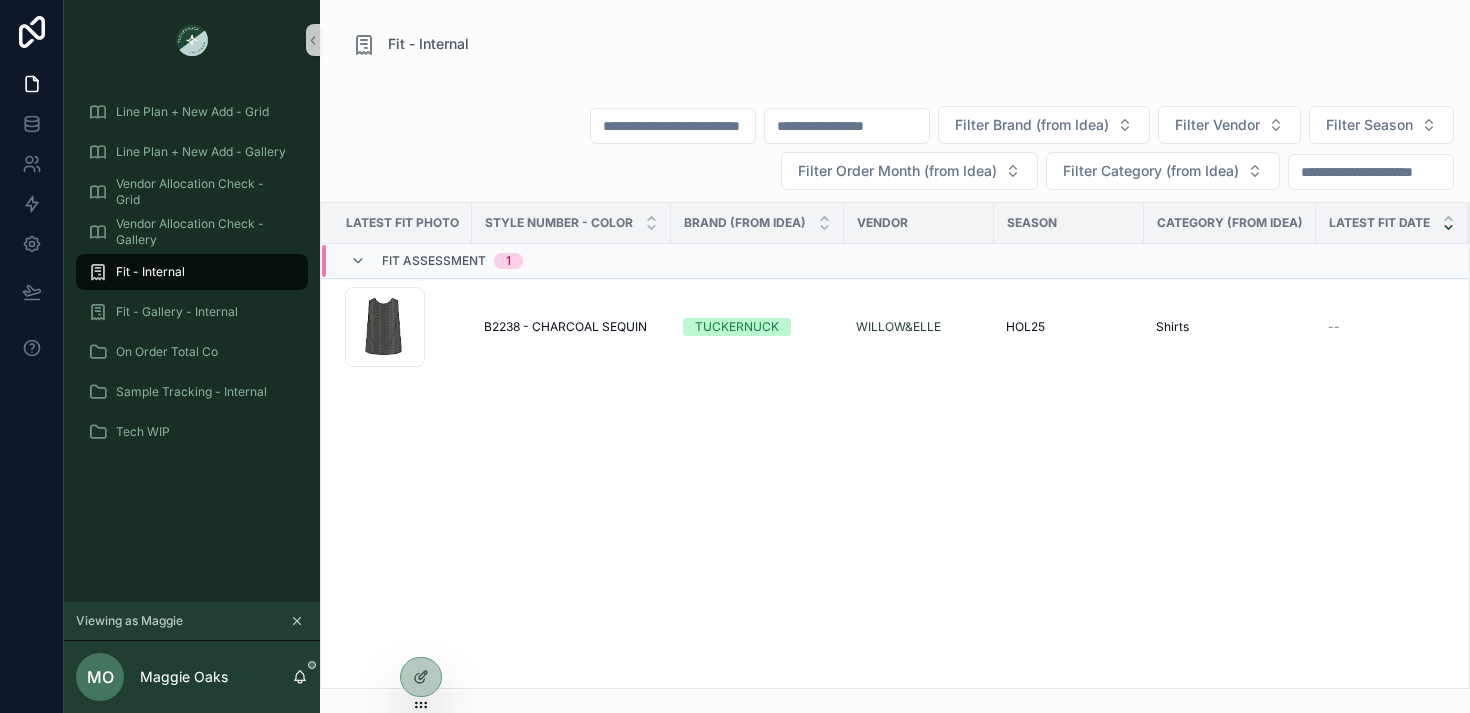 click at bounding box center [673, 126] 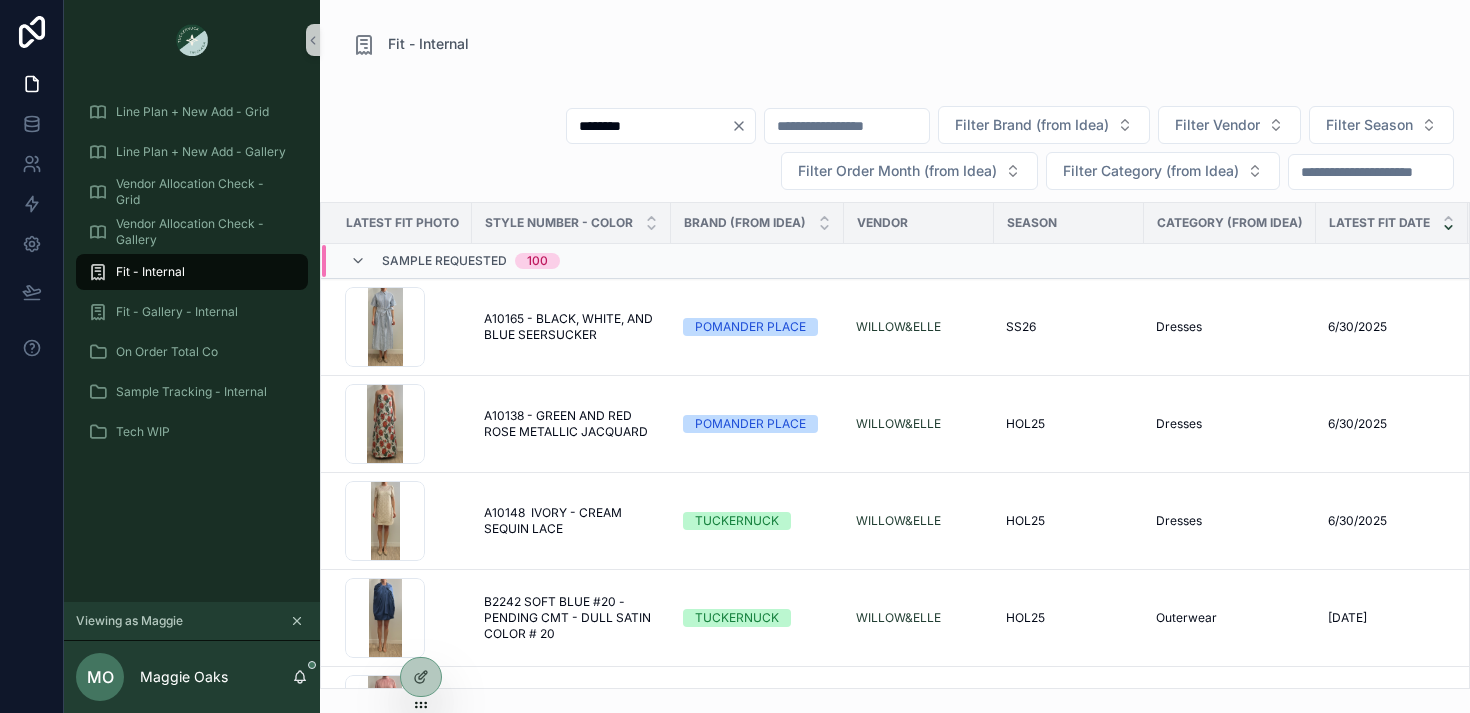 type on "********" 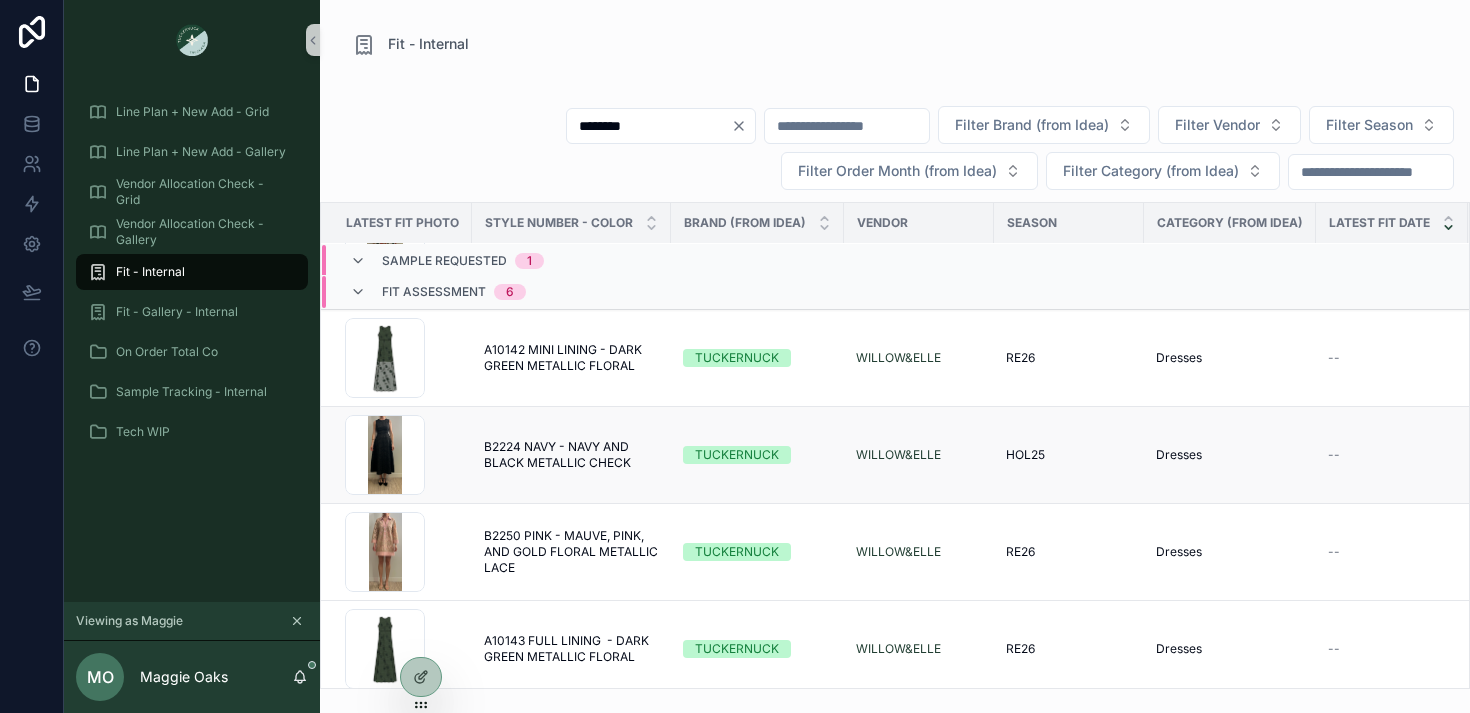 scroll, scrollTop: 115, scrollLeft: 0, axis: vertical 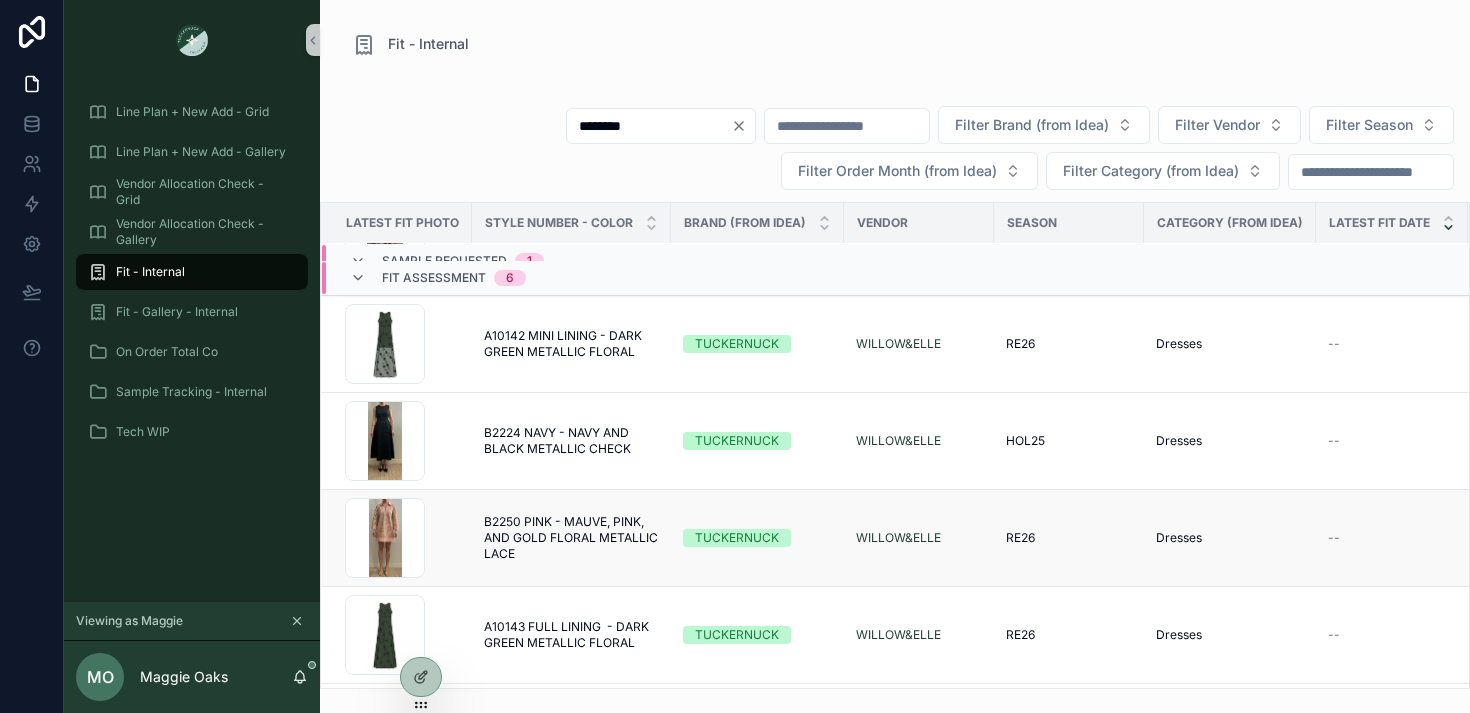 click on "B2250 PINK - MAUVE, PINK, AND GOLD FLORAL METALLIC LACE" at bounding box center (571, 538) 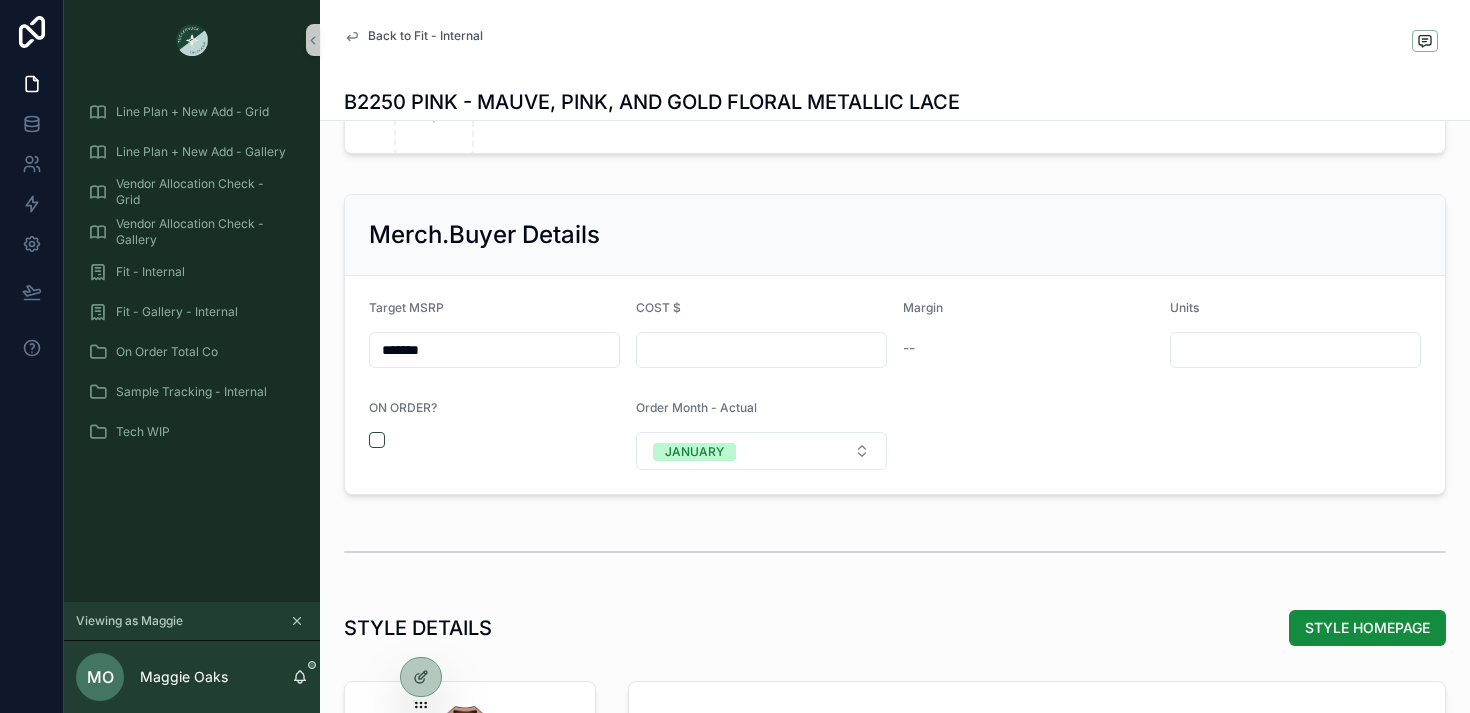 scroll, scrollTop: 1882, scrollLeft: 0, axis: vertical 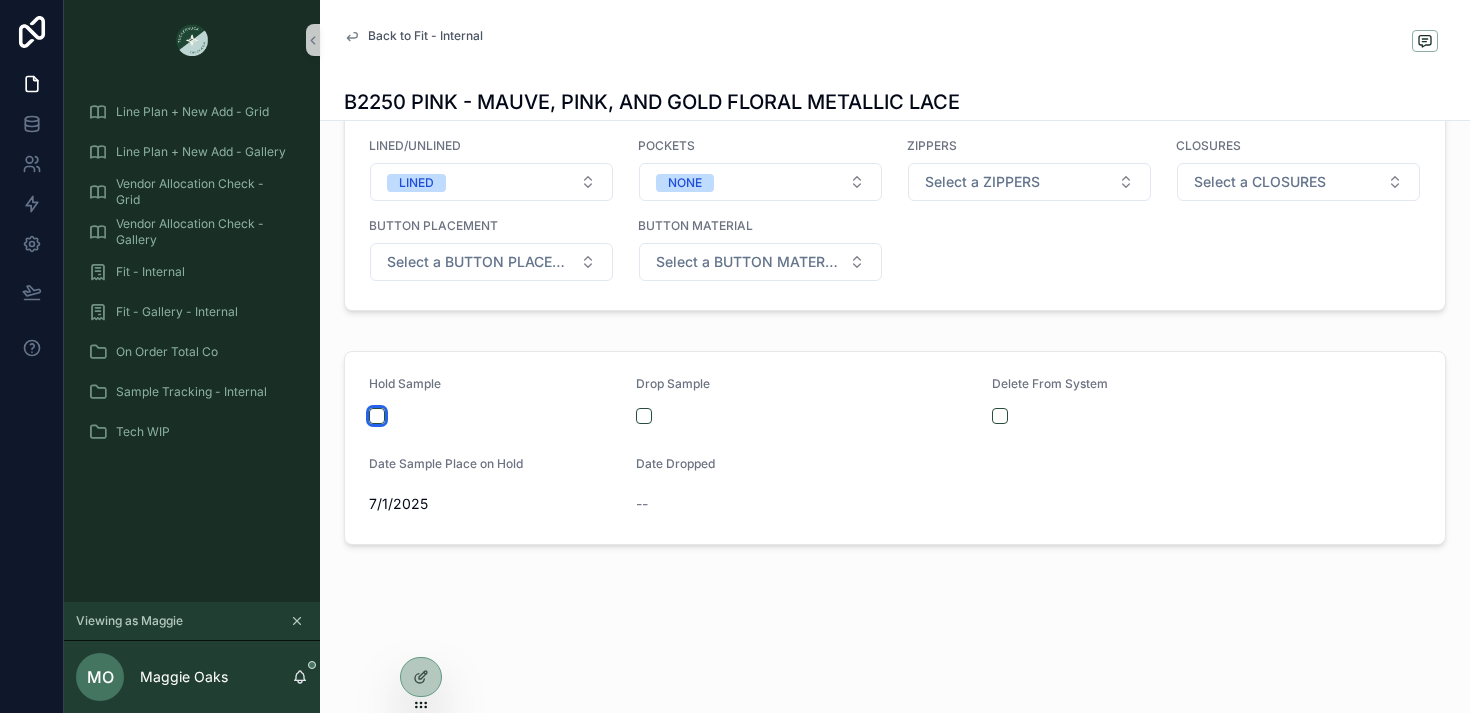 click at bounding box center [377, 416] 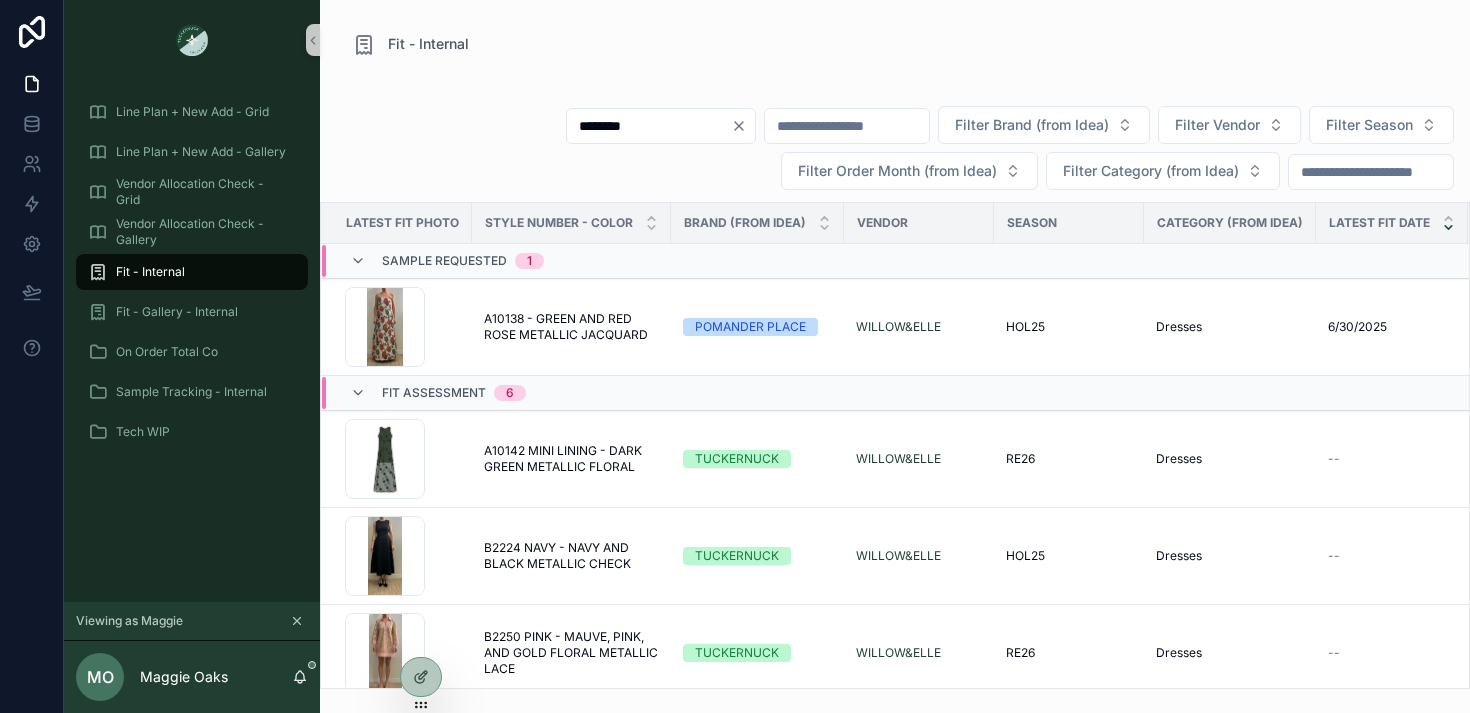 scroll, scrollTop: 0, scrollLeft: 0, axis: both 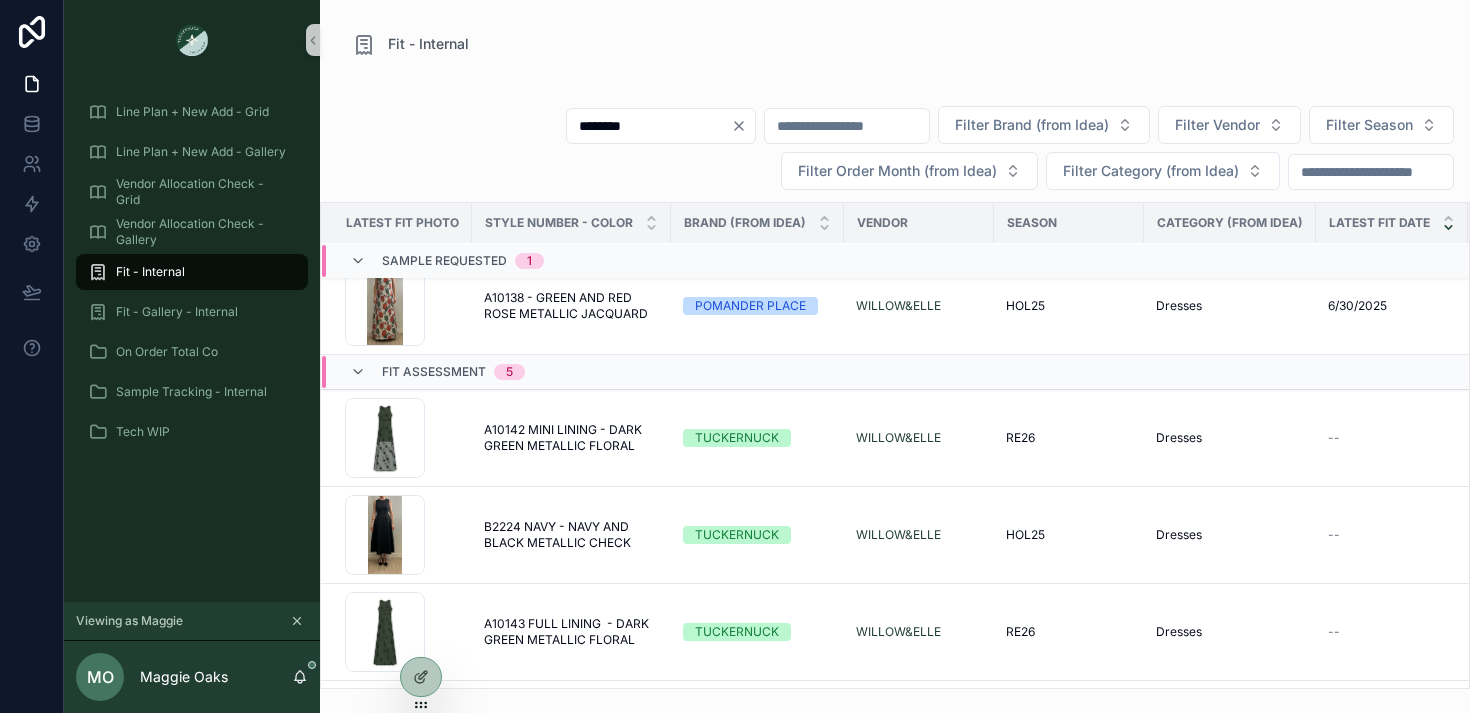 click 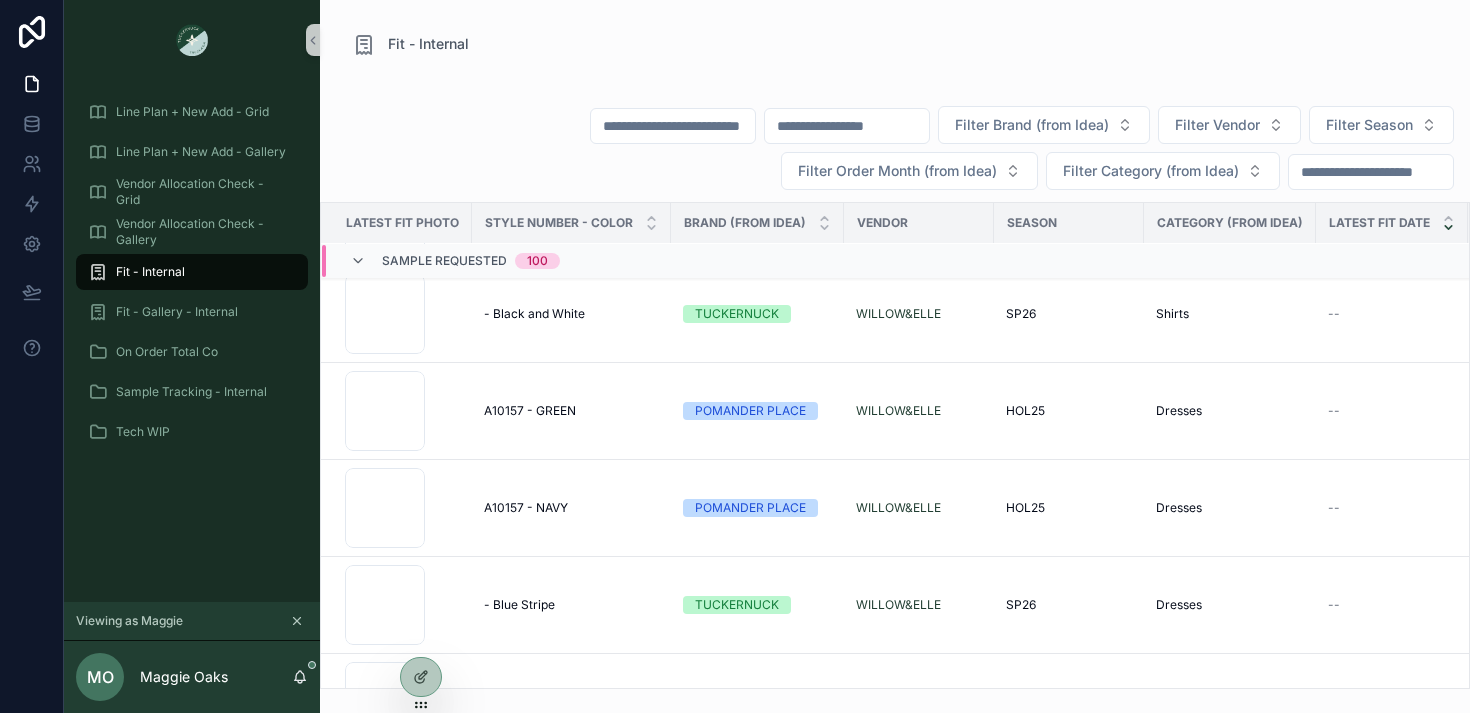 scroll, scrollTop: 2364, scrollLeft: 0, axis: vertical 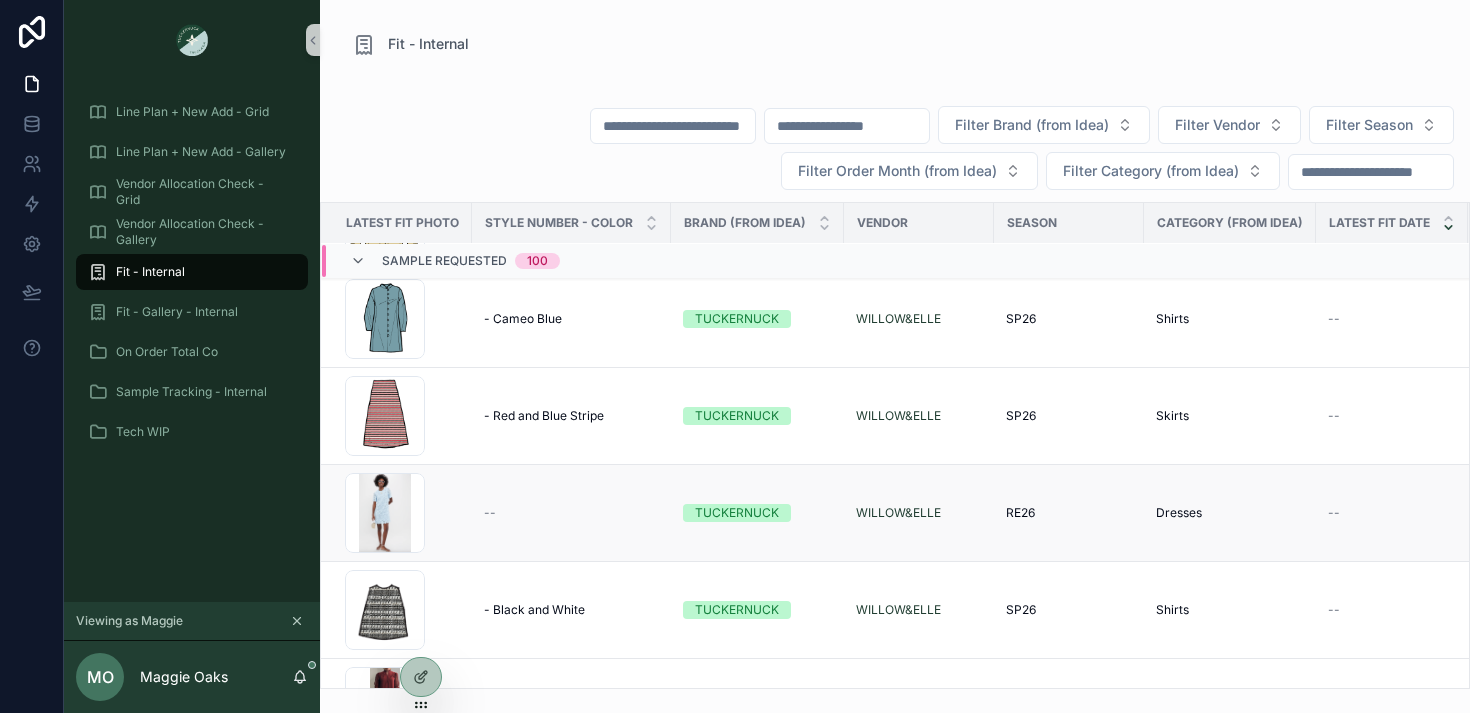 click on "Screenshot-2025-07-13-at-8.48.34-PM .png" at bounding box center [402, 513] 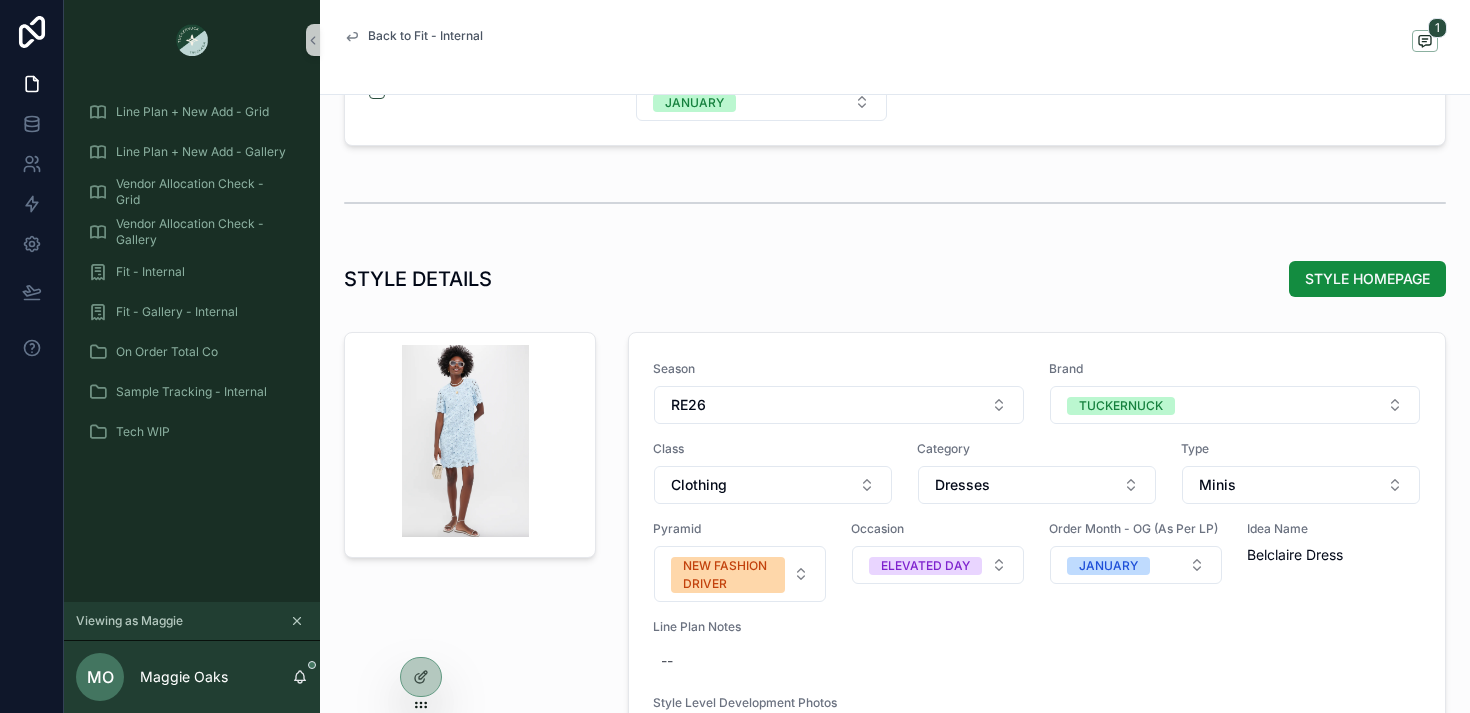 scroll, scrollTop: 1403, scrollLeft: 0, axis: vertical 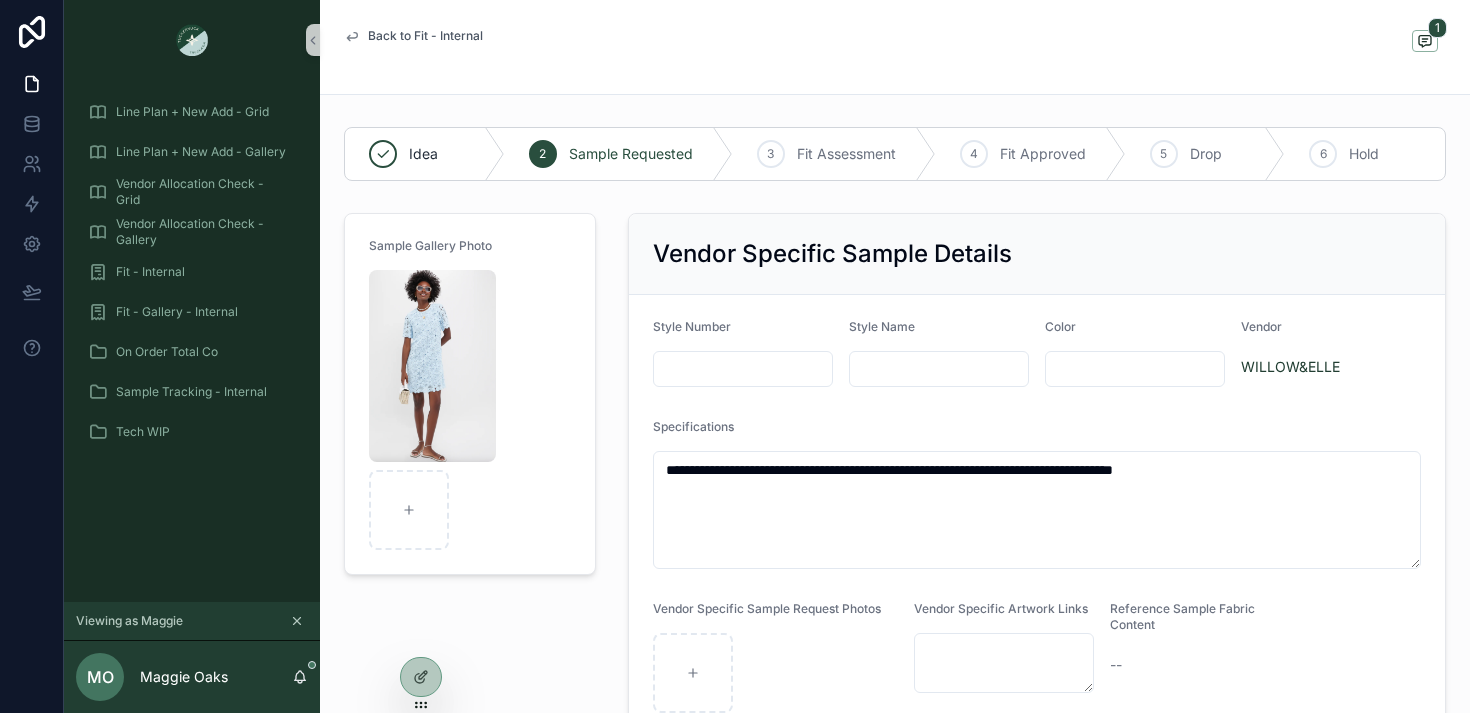 click at bounding box center (939, 369) 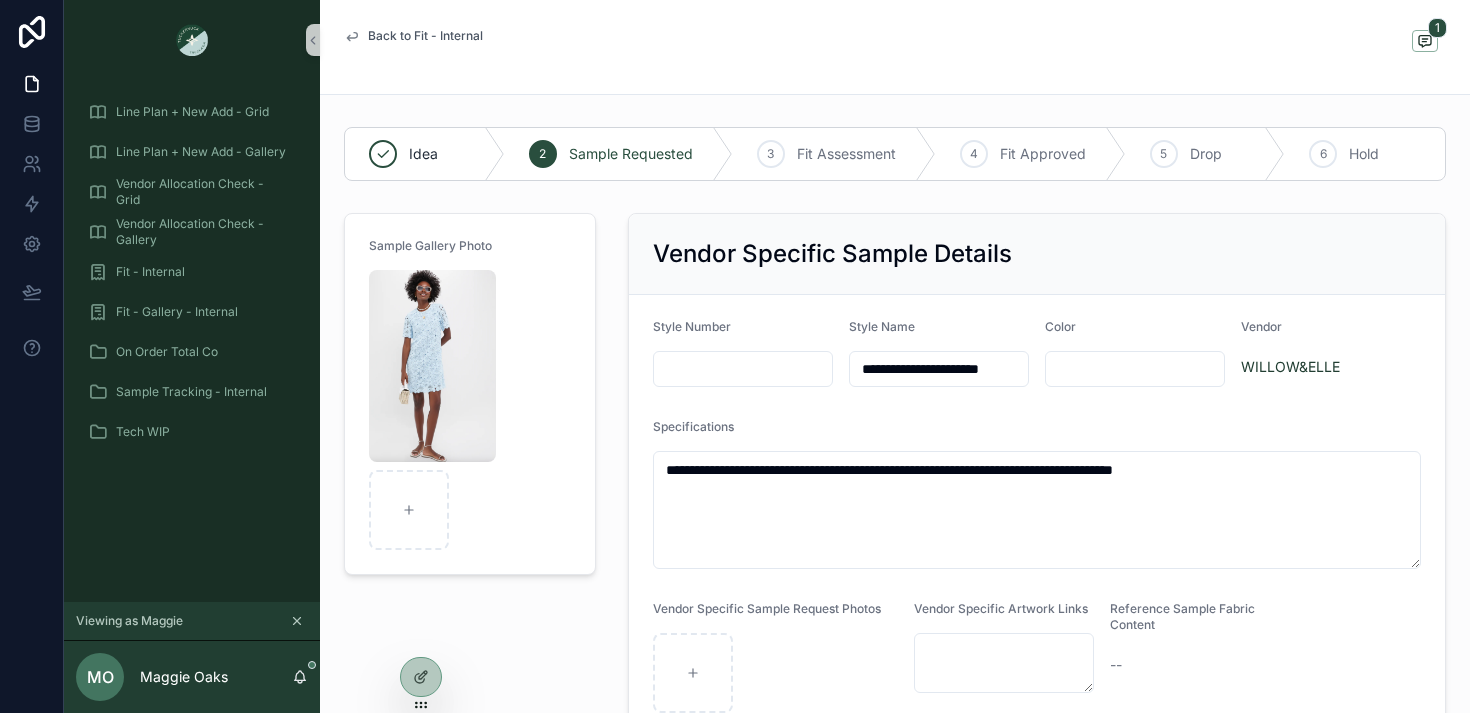 scroll, scrollTop: 0, scrollLeft: 1, axis: horizontal 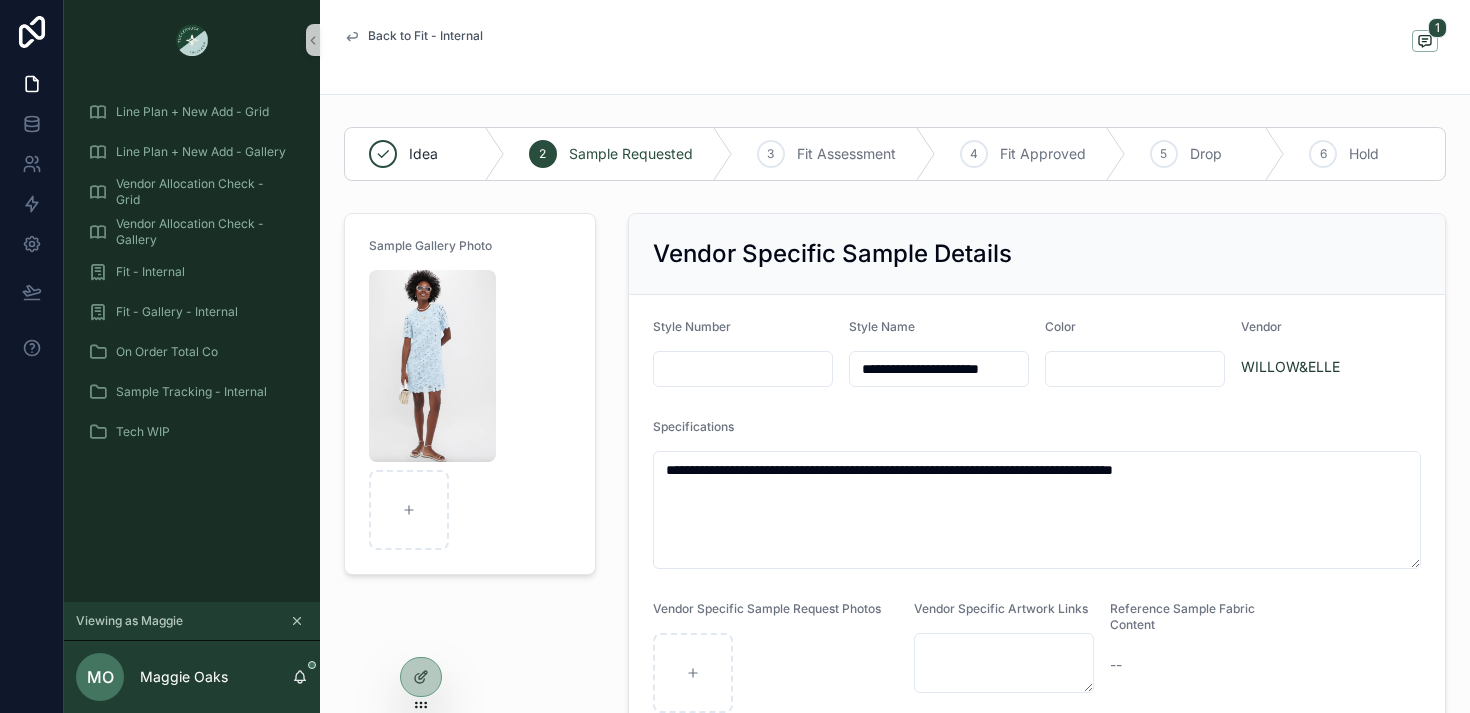 type on "**********" 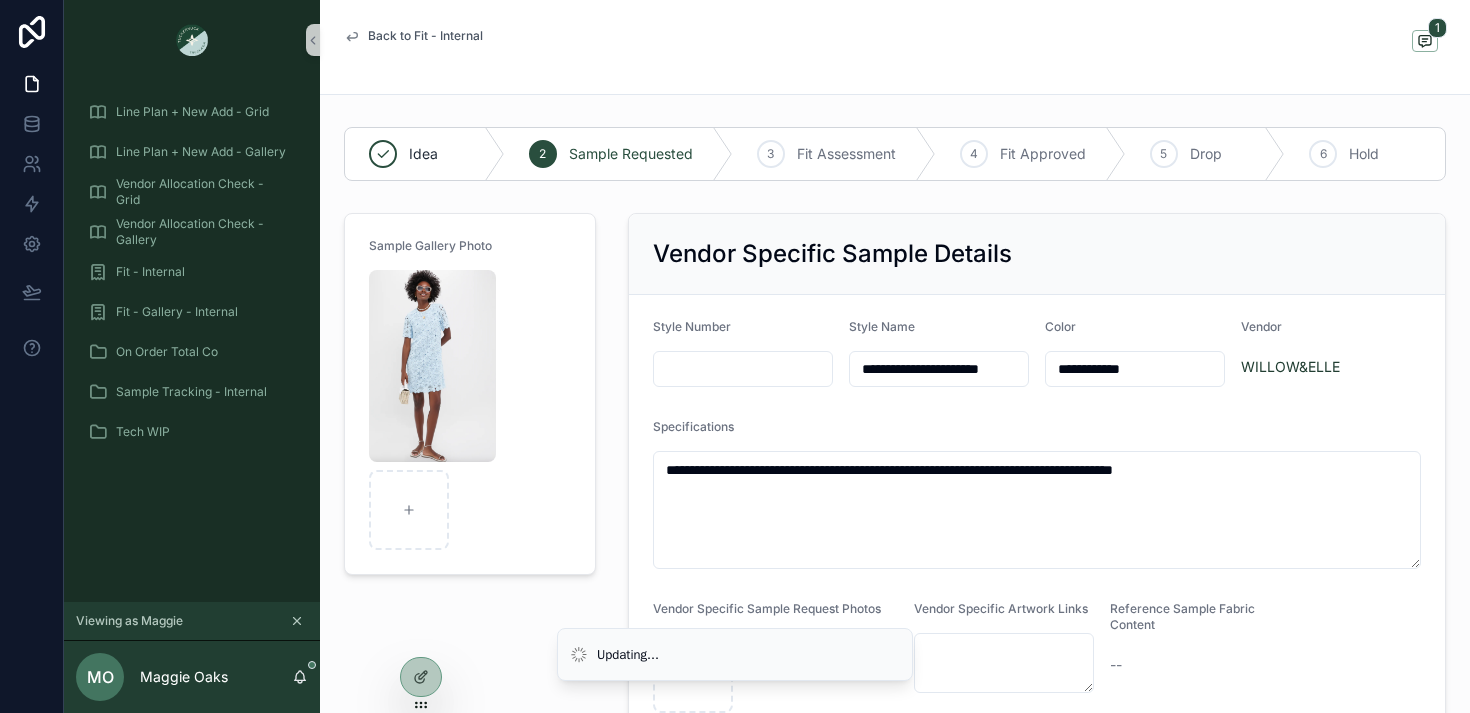 type on "**********" 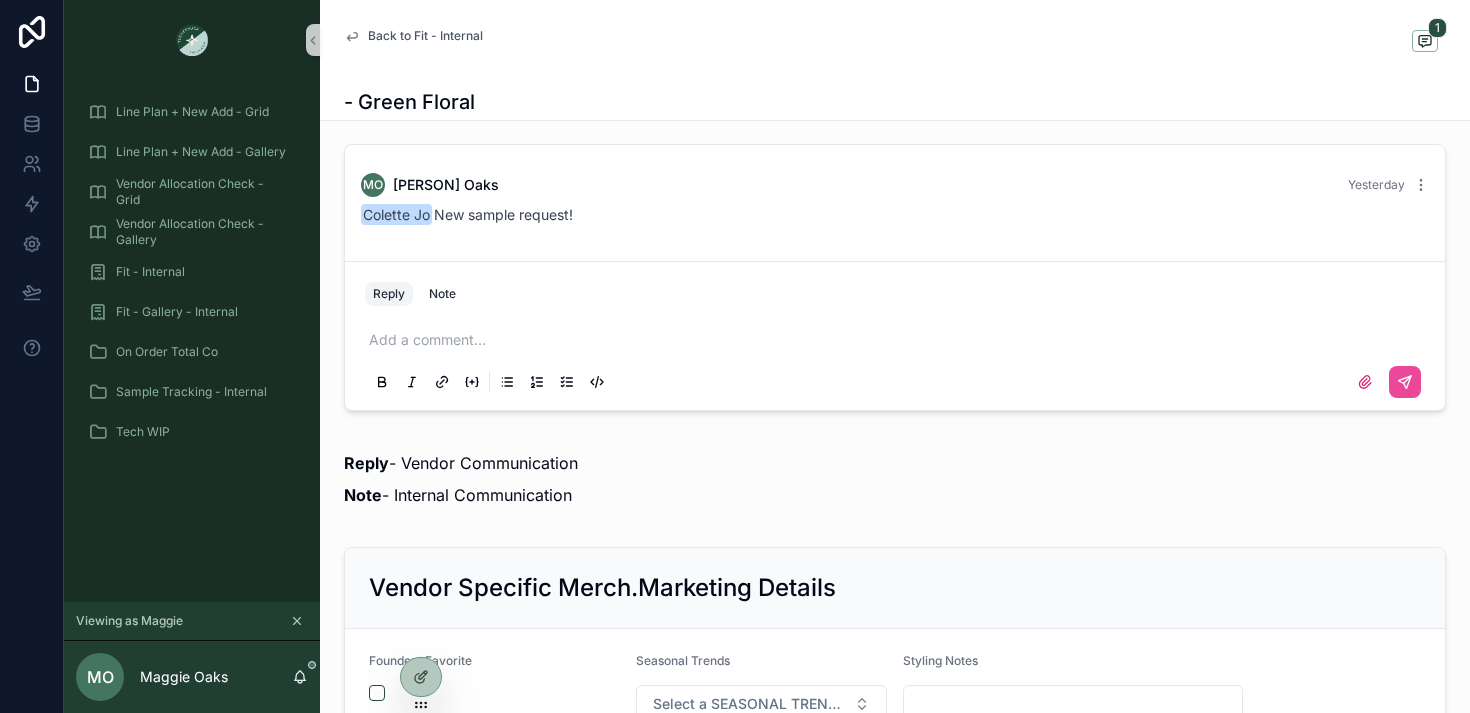 scroll, scrollTop: 2168, scrollLeft: 0, axis: vertical 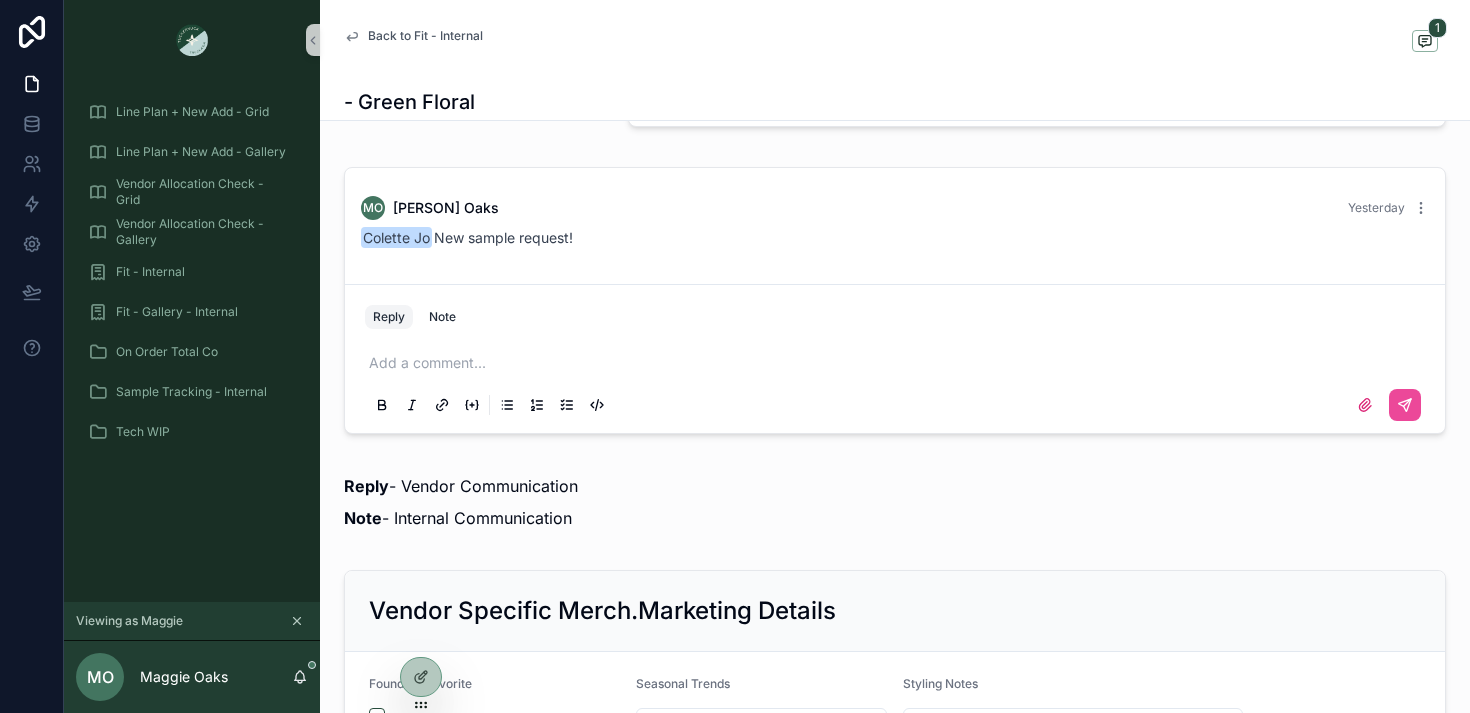 click at bounding box center [899, 363] 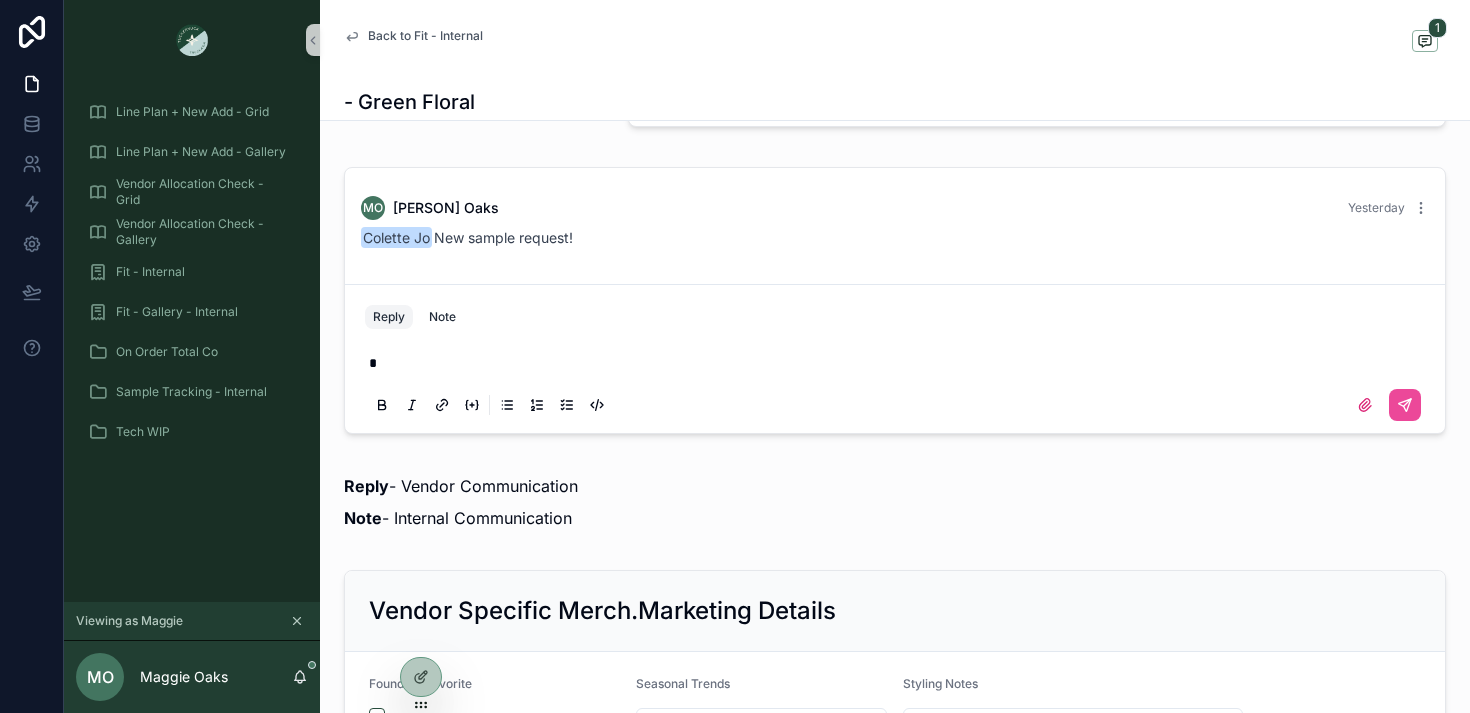 type 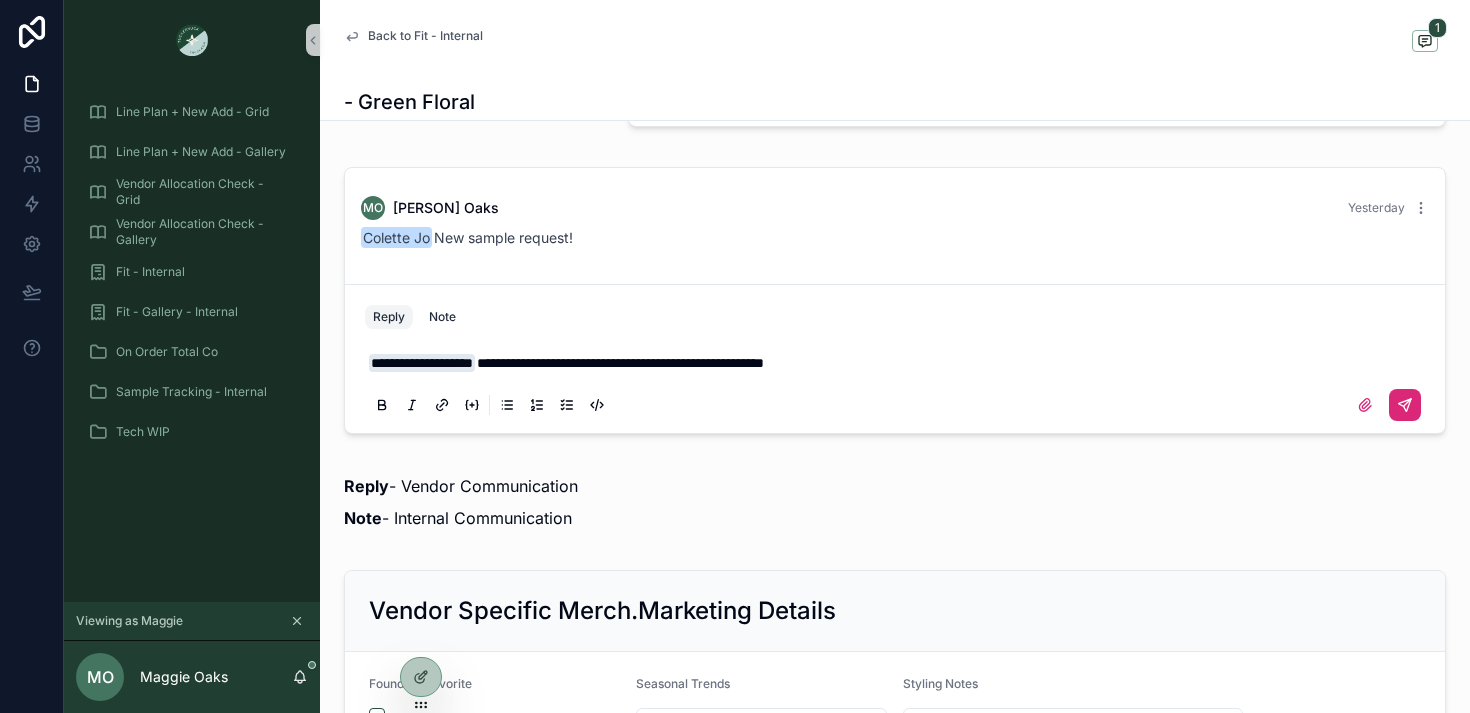 click at bounding box center (1405, 405) 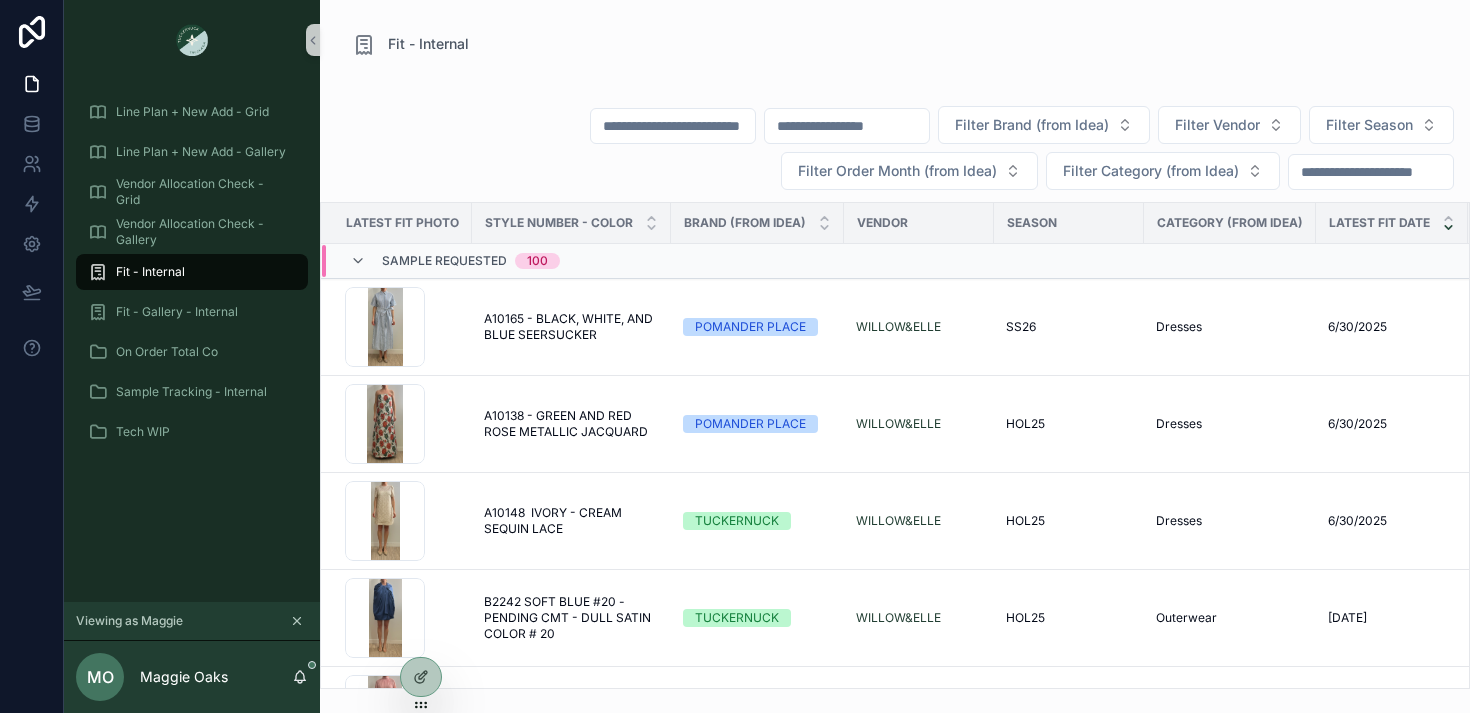 scroll, scrollTop: 0, scrollLeft: 0, axis: both 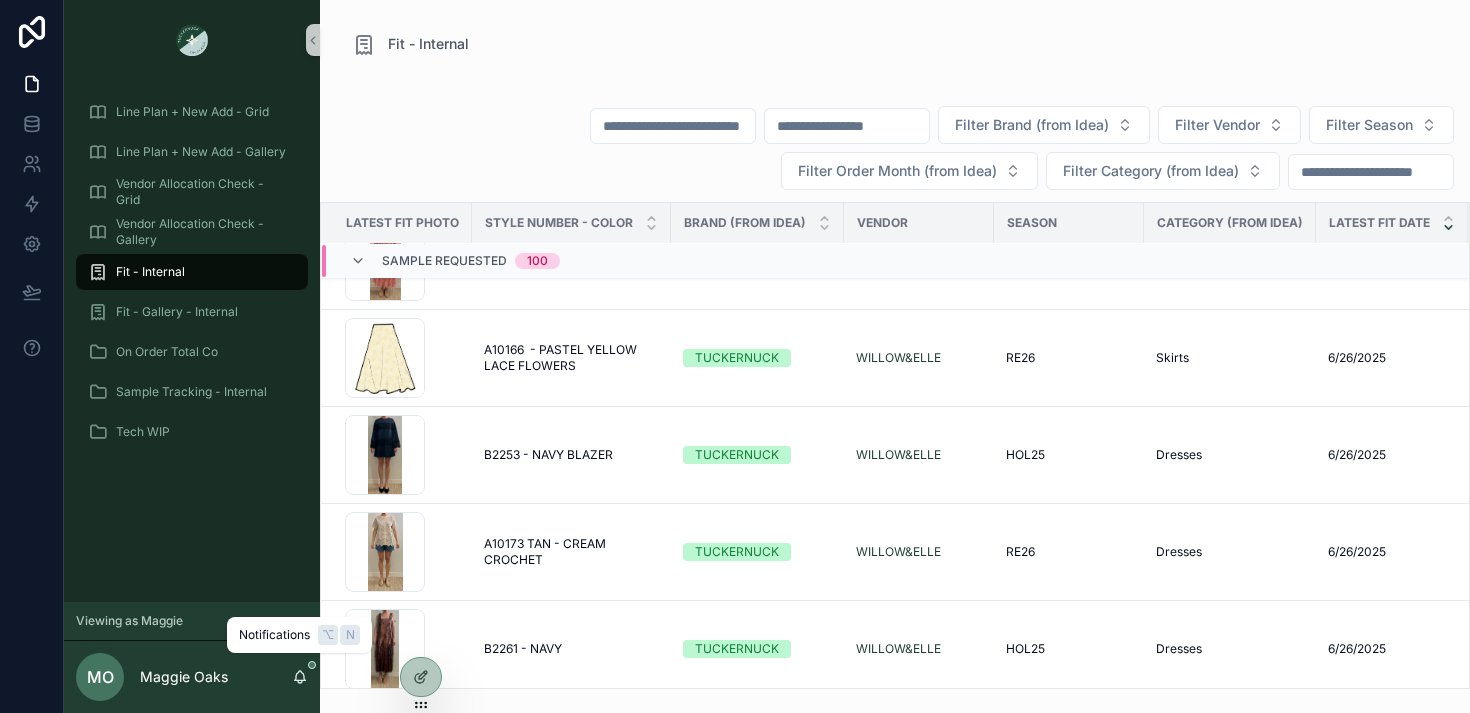 click 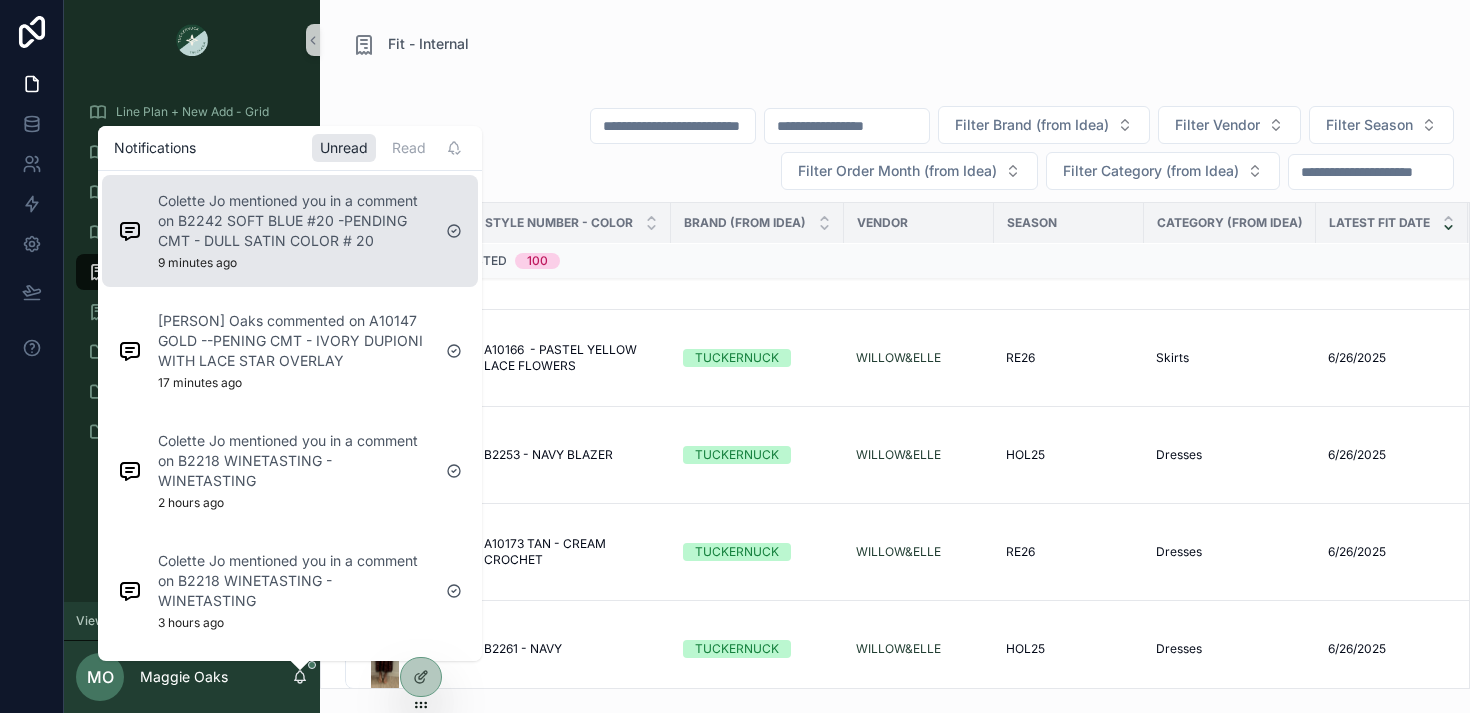 click on "Colette Jo mentioned you in a comment on B2242 SOFT BLUE #20 -PENDING CMT - DULL SATIN COLOR # 20" at bounding box center [294, 221] 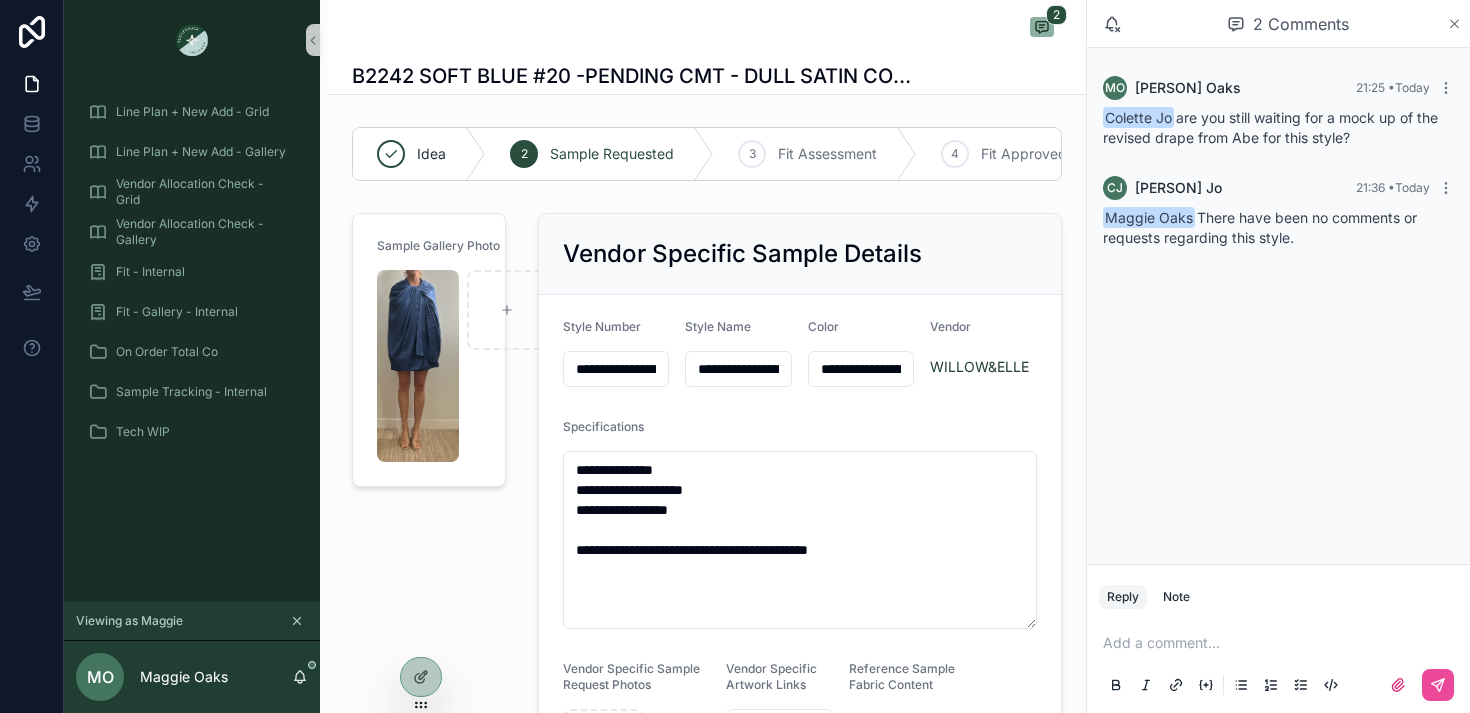 click 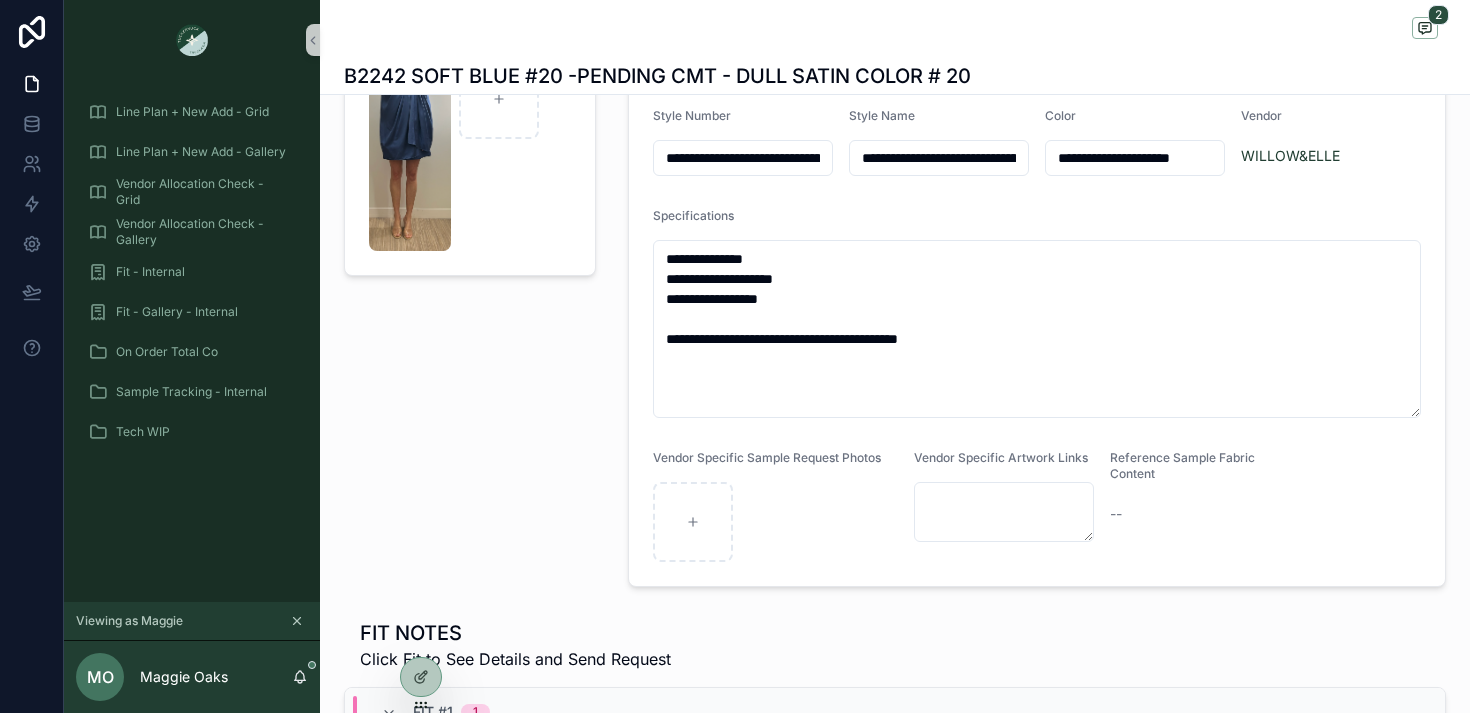 scroll, scrollTop: 584, scrollLeft: 0, axis: vertical 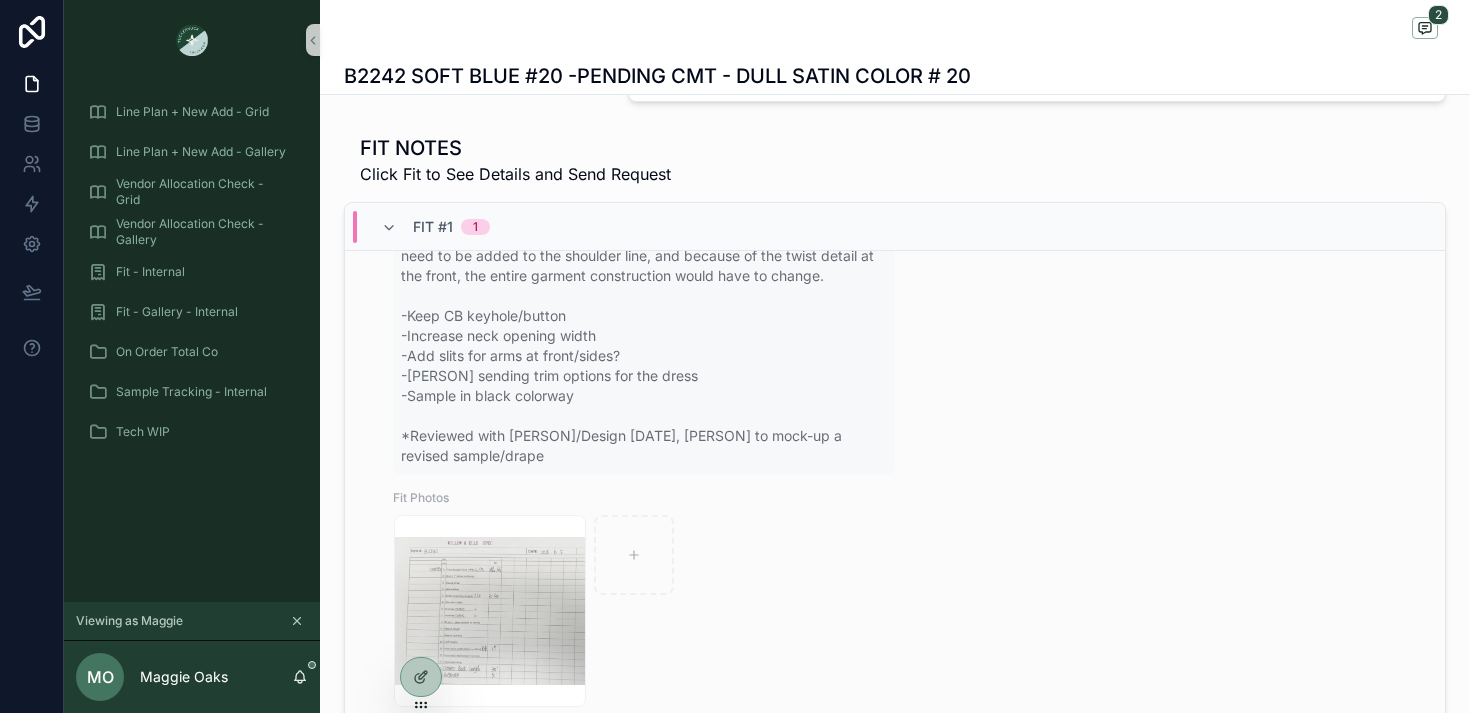 click on "-Can you please line this style with self
-Eliminate CB seam
colette----- need cb seam. To remove the CB seam, a seam would need to be added to the shoulder line, and because of the twist detail at the front, the entire garment construction would have to change.
-Keep CB keyhole/button
-Increase neck opening width
-Add slits for arms at front/sides?
-Colette sending trim options for the dress
-Sample in black colorway
*Reviewed with Abe/Design 6/25, Abe to mock-up a revised sample/drape" at bounding box center [644, 316] 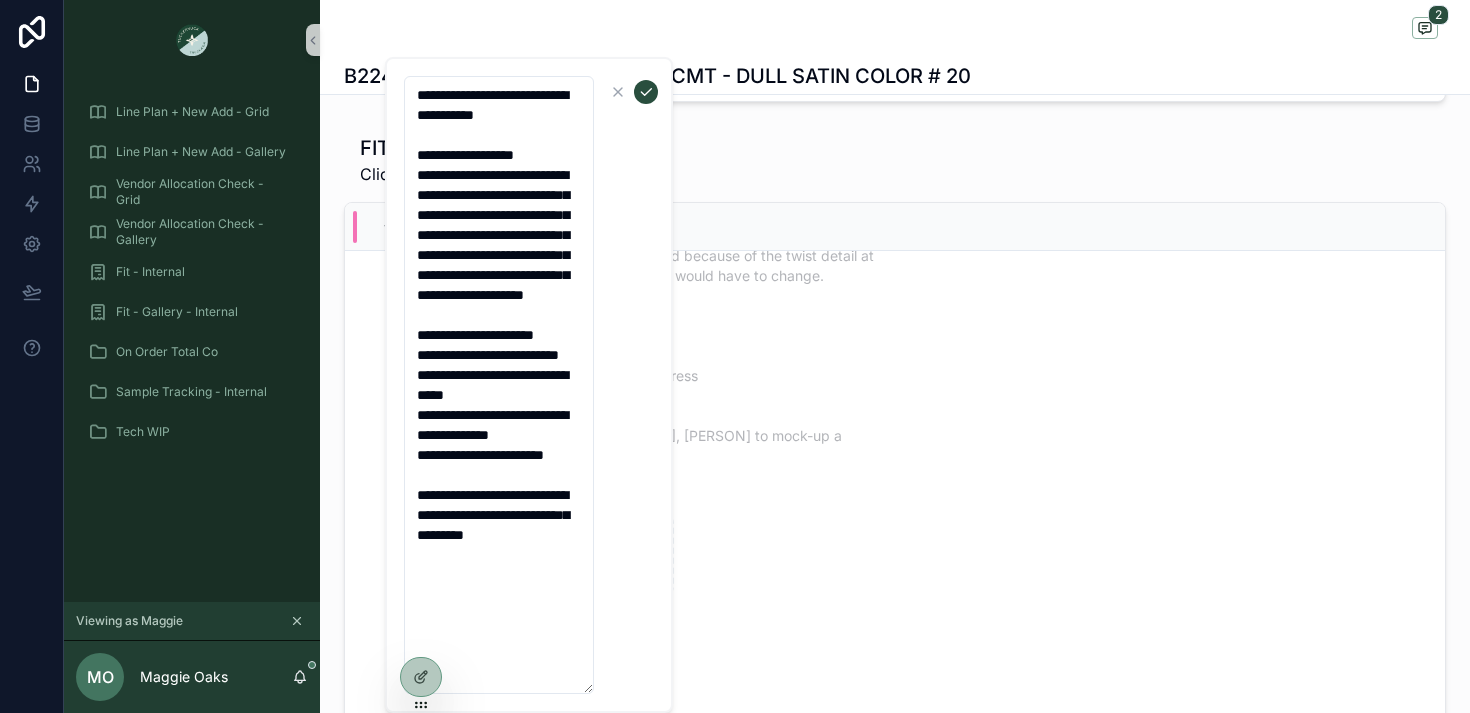 drag, startPoint x: 533, startPoint y: 681, endPoint x: 409, endPoint y: 607, distance: 144.40222 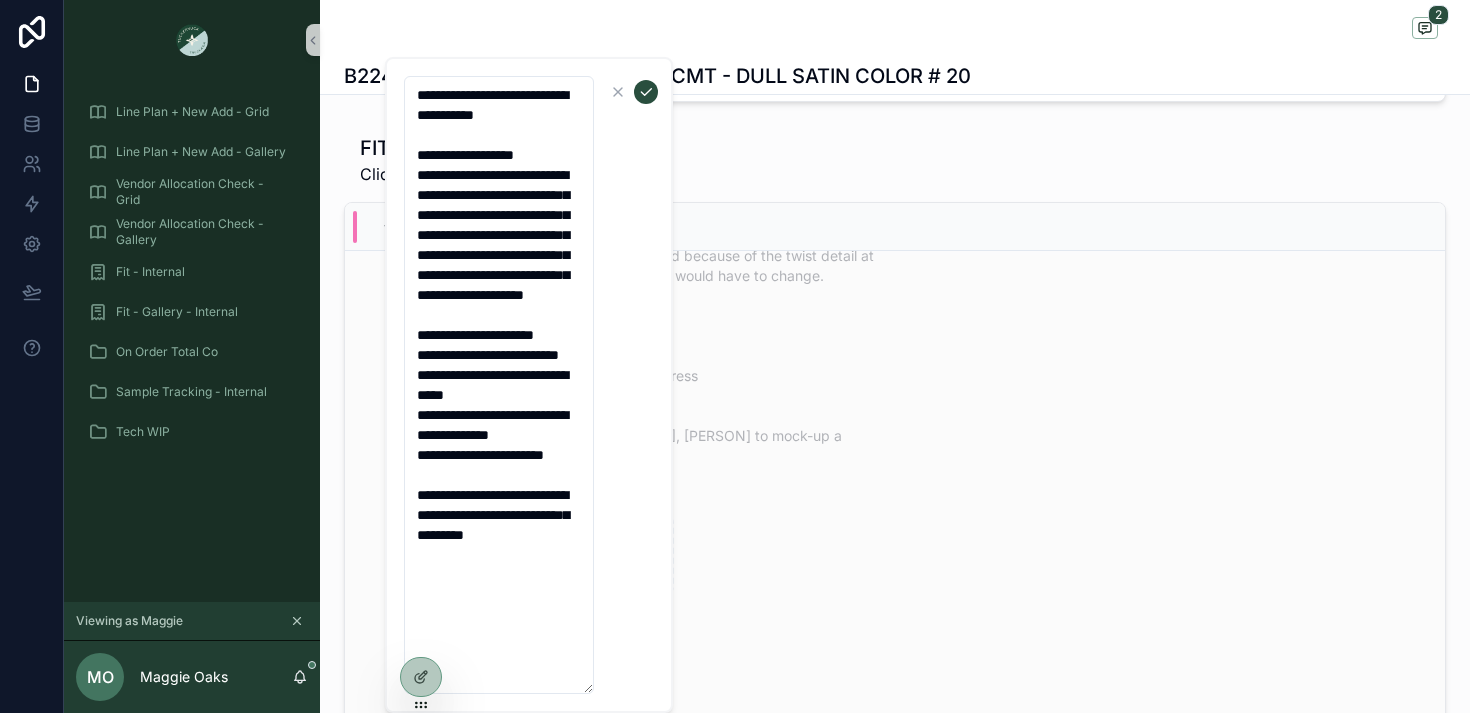 click on "Fit Photos 1ST-SPEC .jpg" at bounding box center (907, 599) 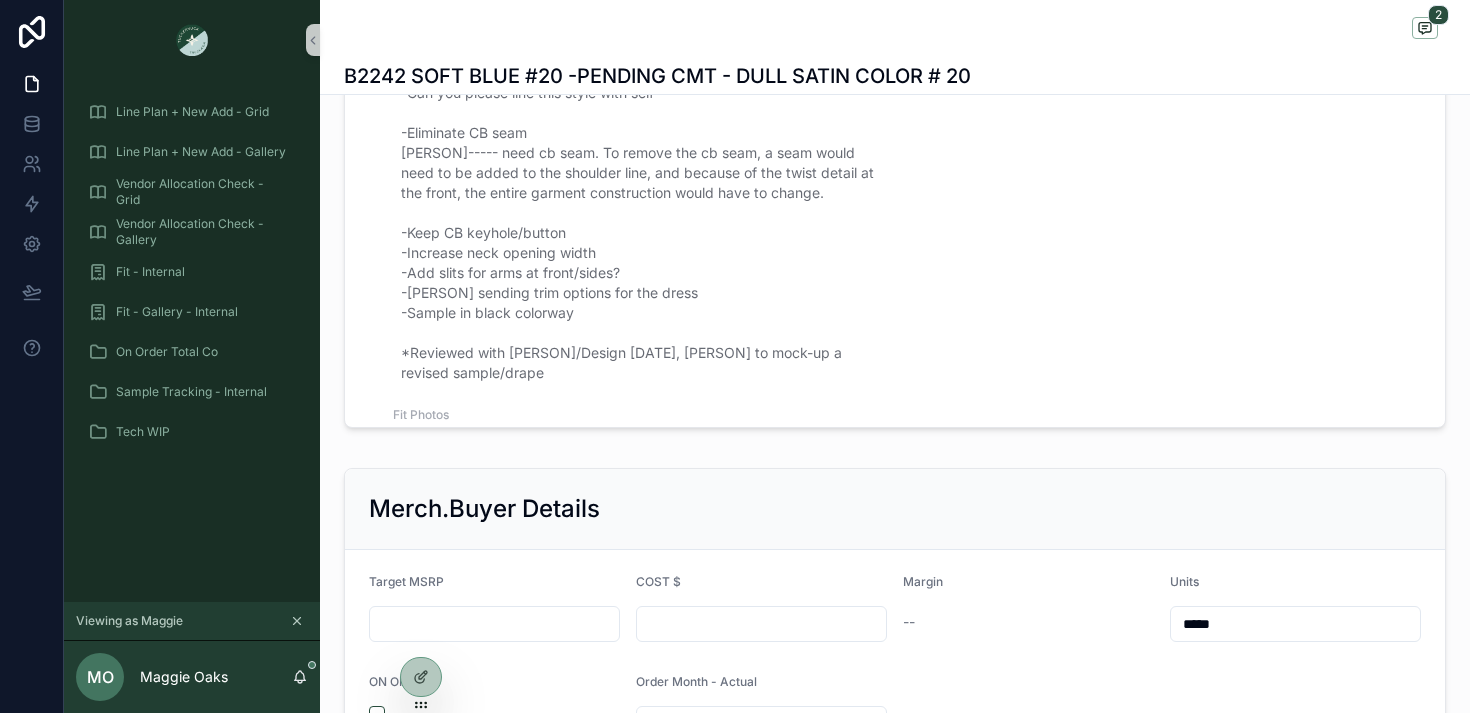 scroll, scrollTop: 1041, scrollLeft: 0, axis: vertical 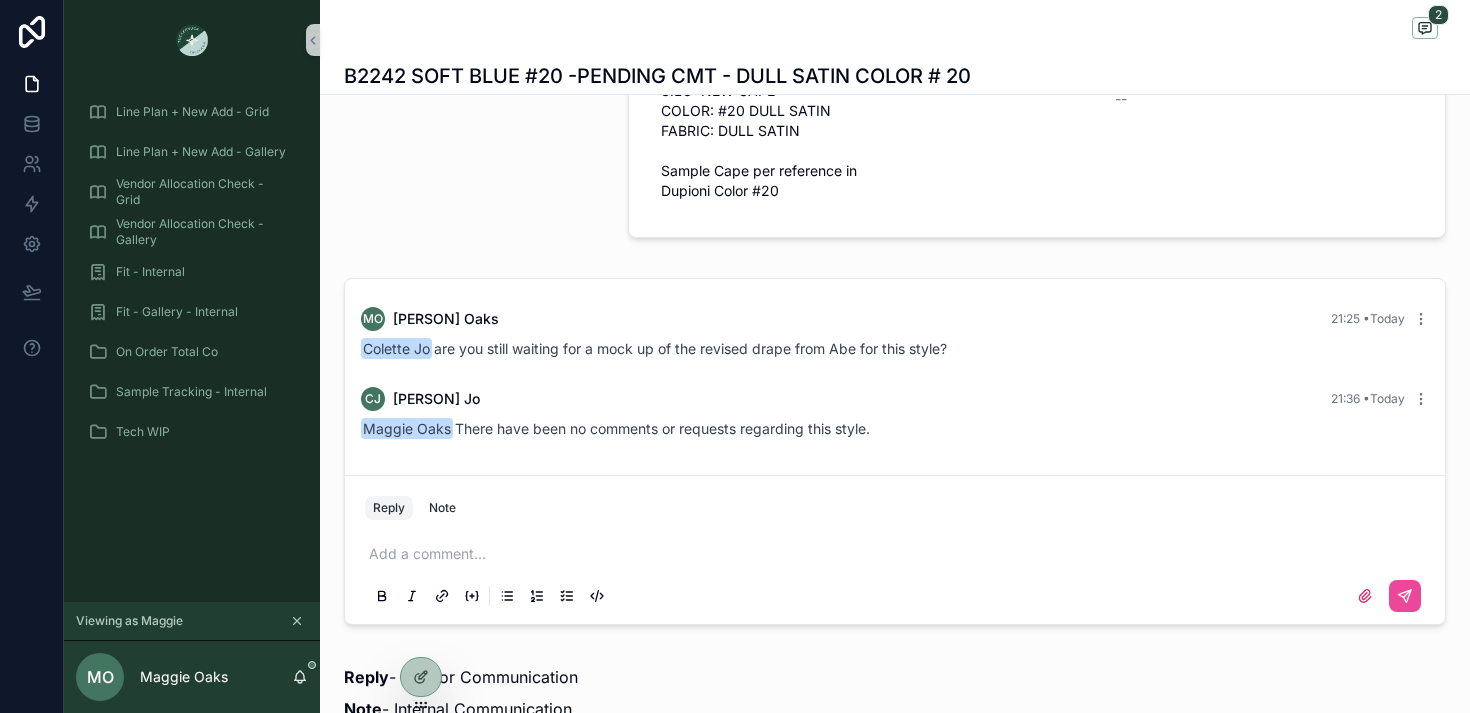 click on "Reply Note" at bounding box center [895, 508] 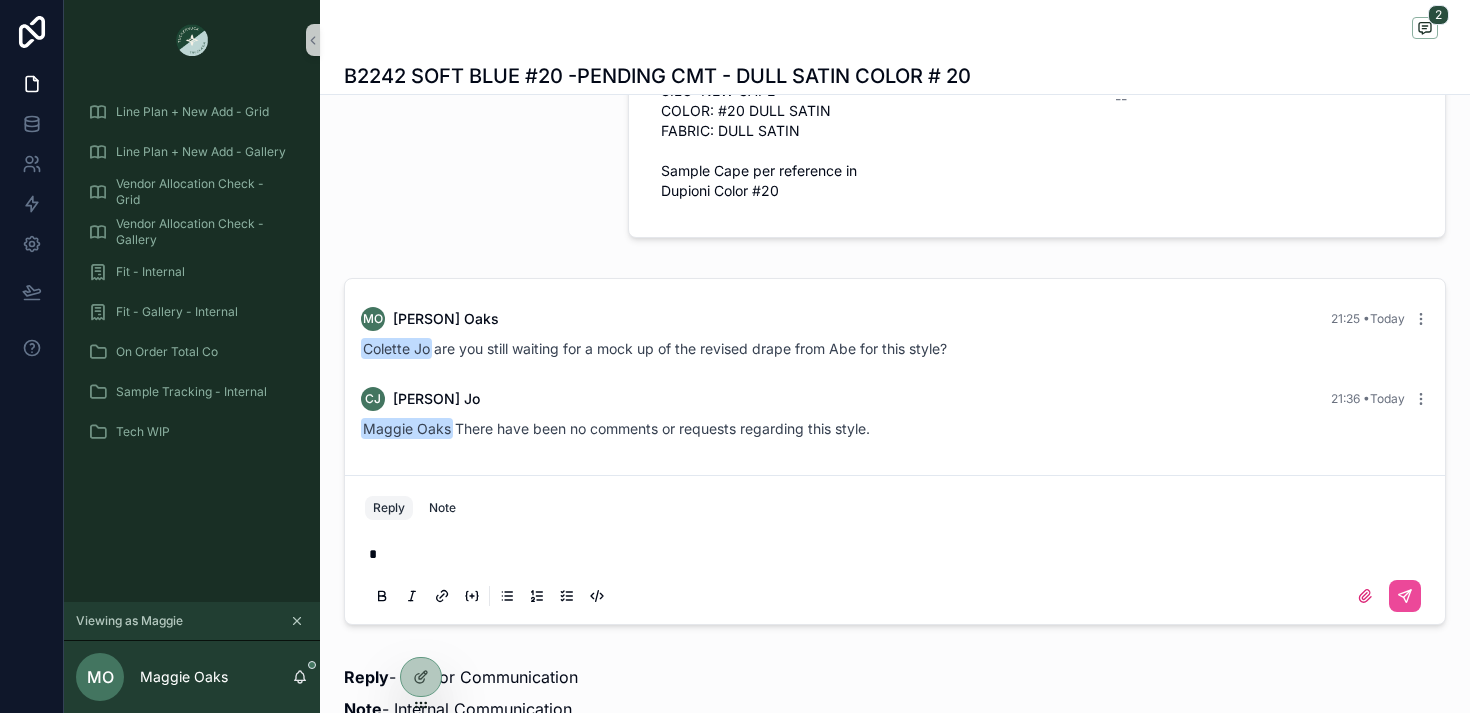 type 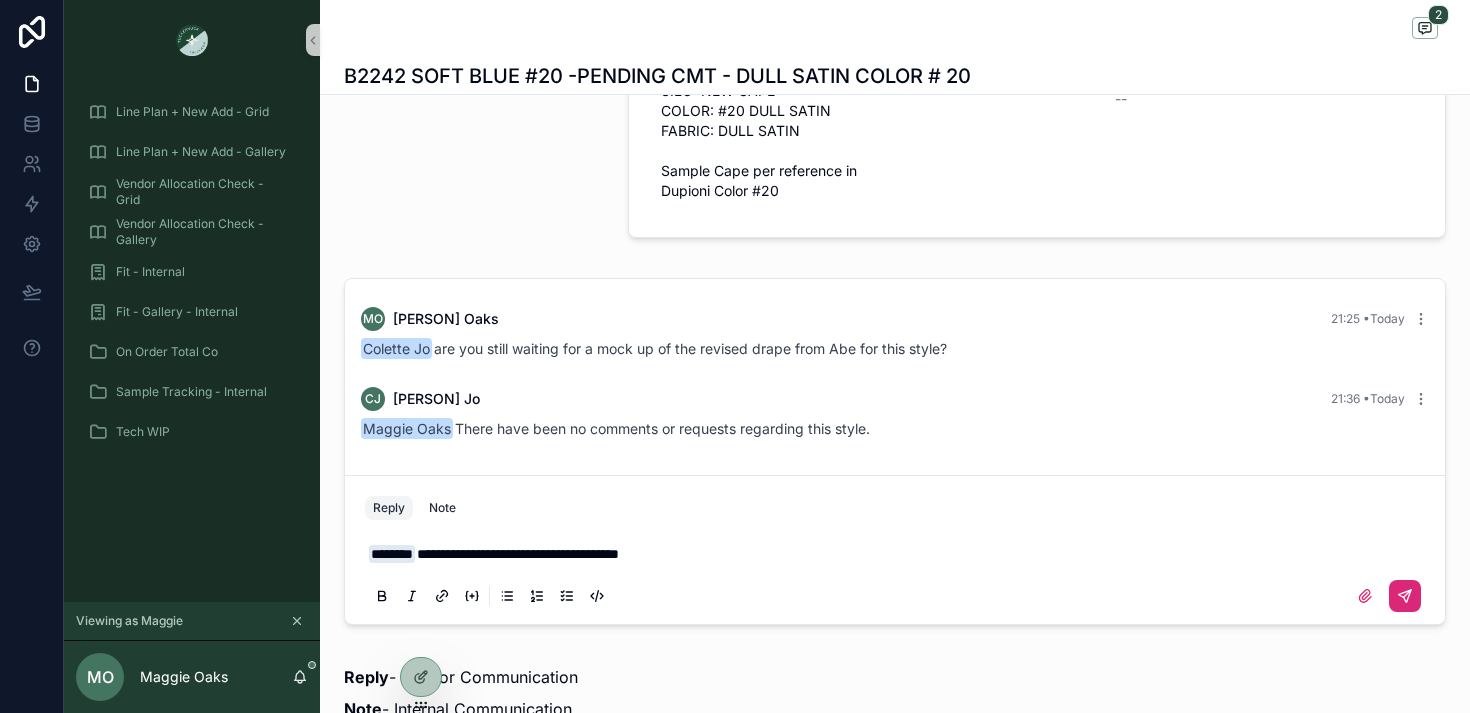 click 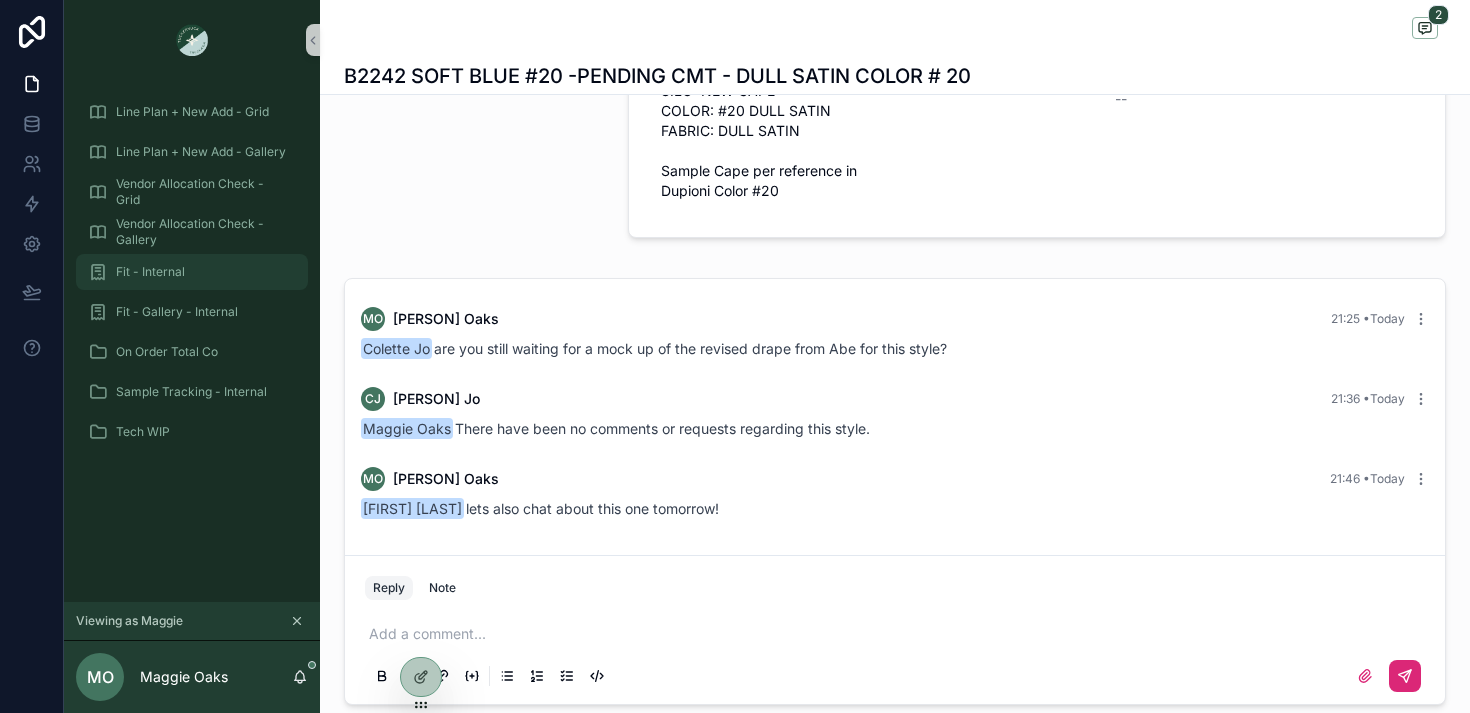 click on "Fit - Internal" at bounding box center [192, 272] 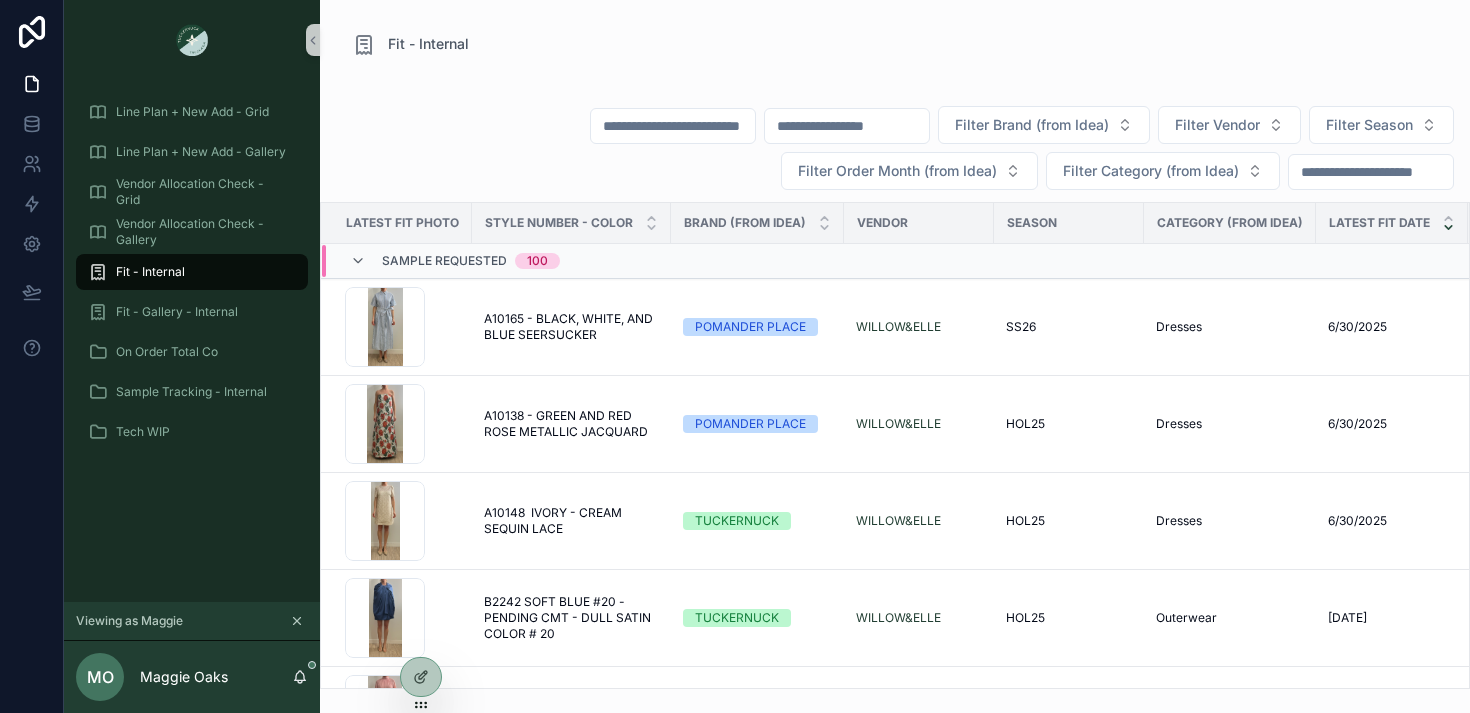 scroll, scrollTop: 0, scrollLeft: 0, axis: both 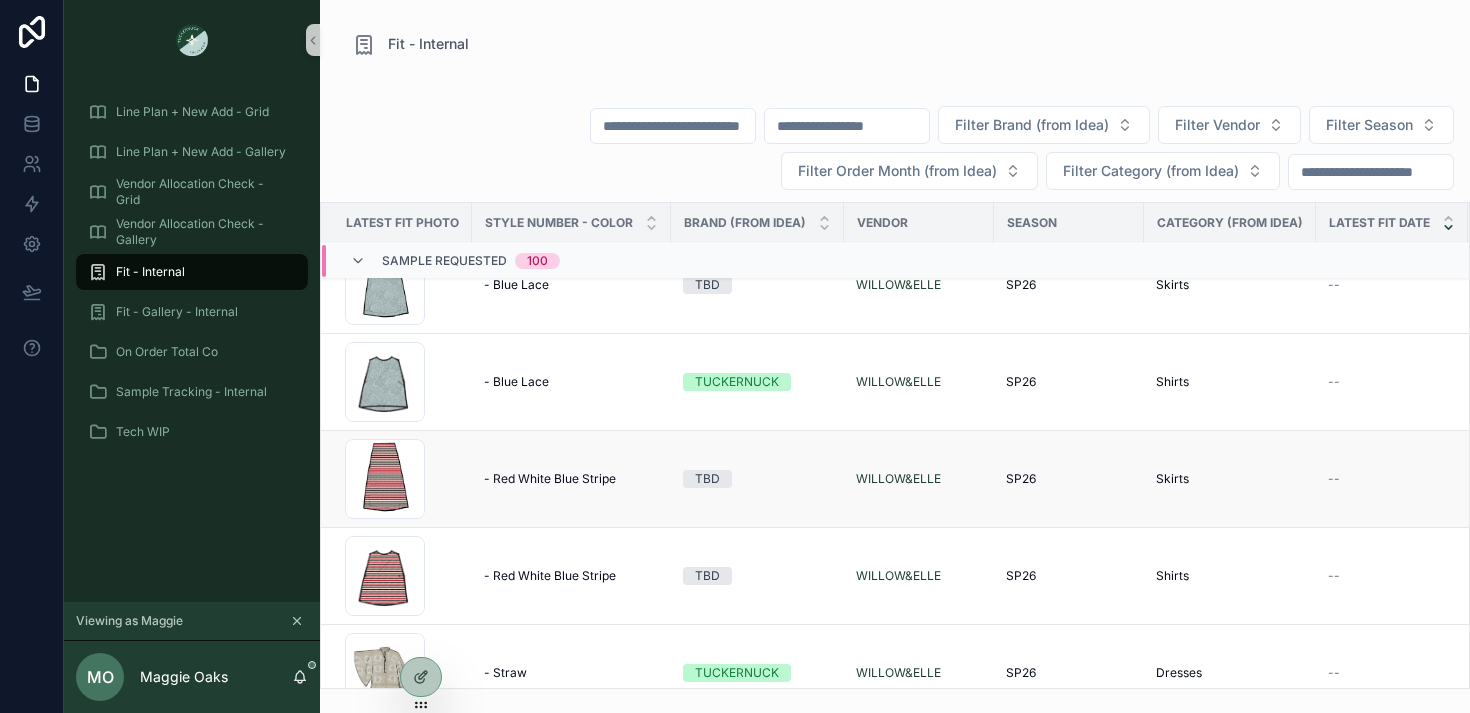 click on "- Red White Blue Stripe  - Red White Blue Stripe" at bounding box center (571, 479) 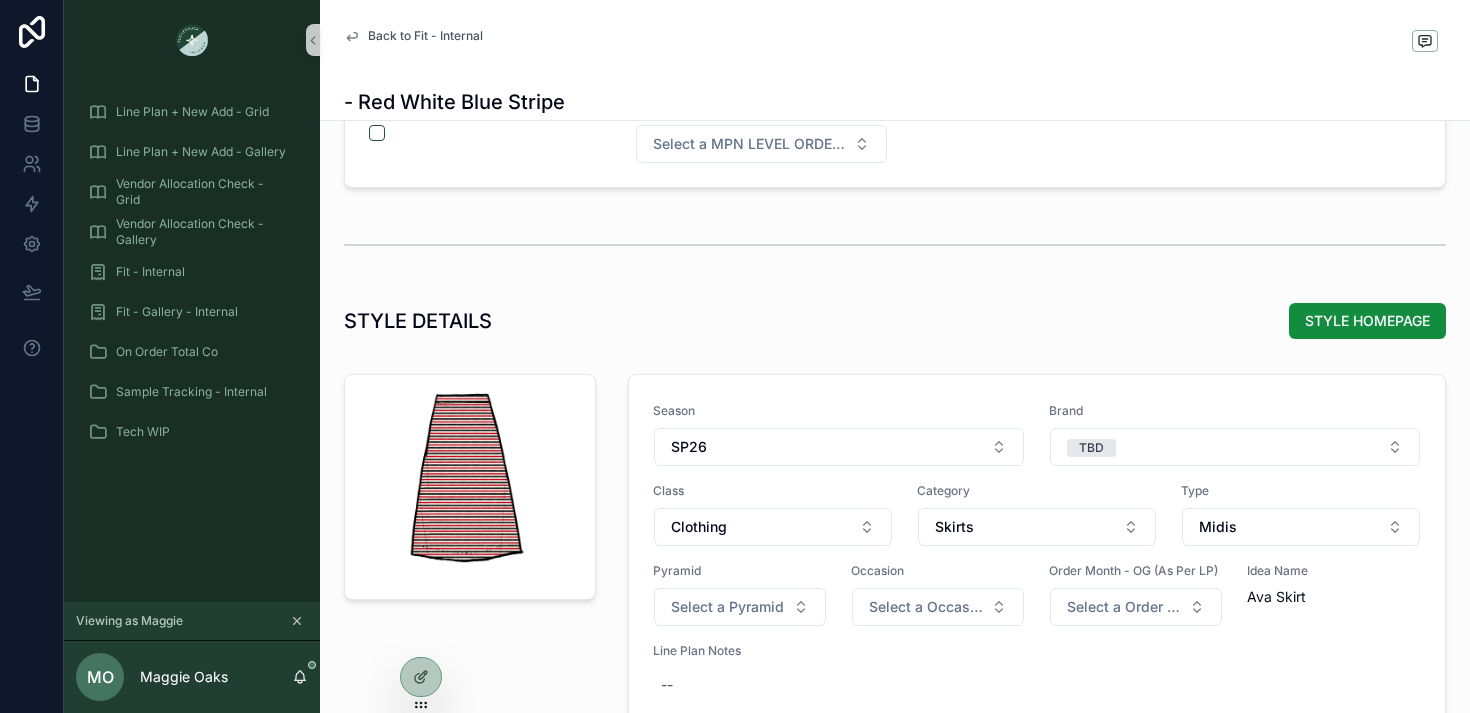 scroll, scrollTop: 1430, scrollLeft: 0, axis: vertical 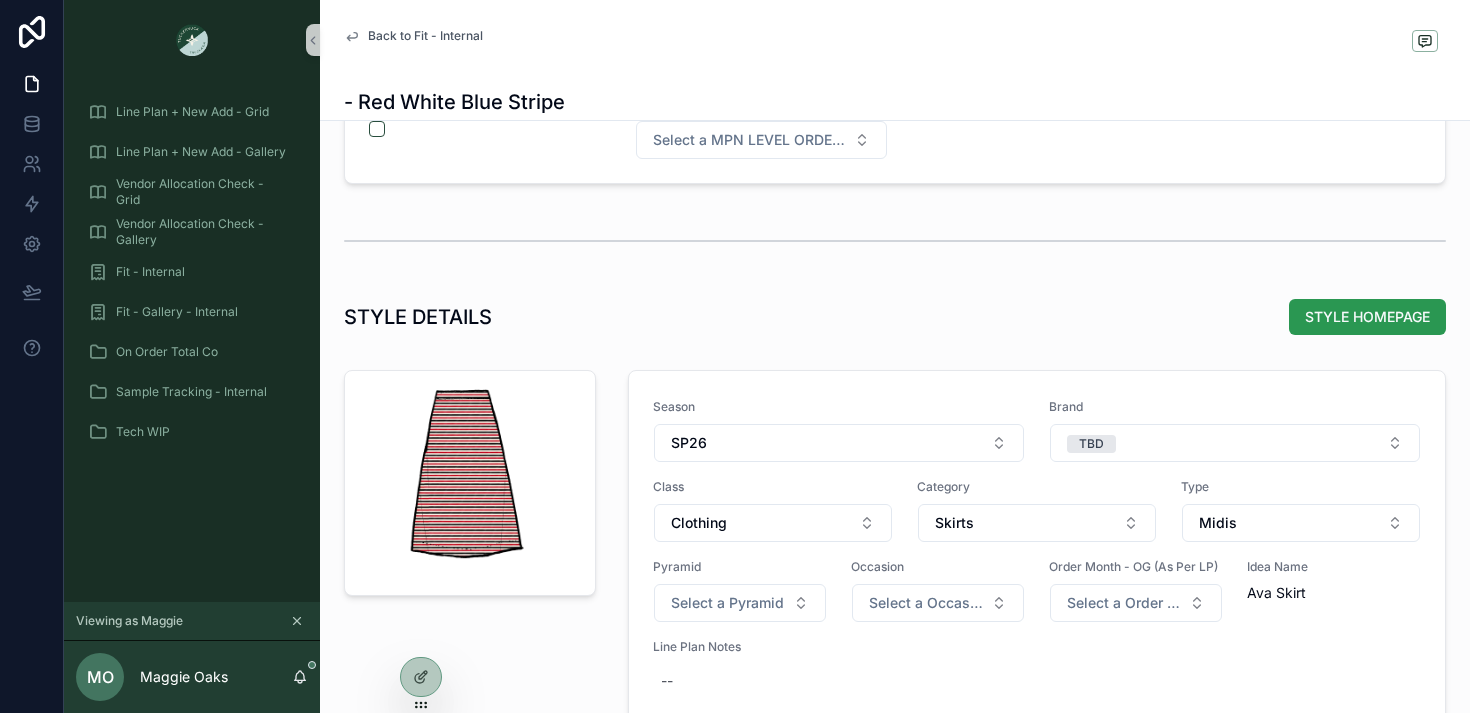 click on "STYLE HOMEPAGE" at bounding box center [1367, 317] 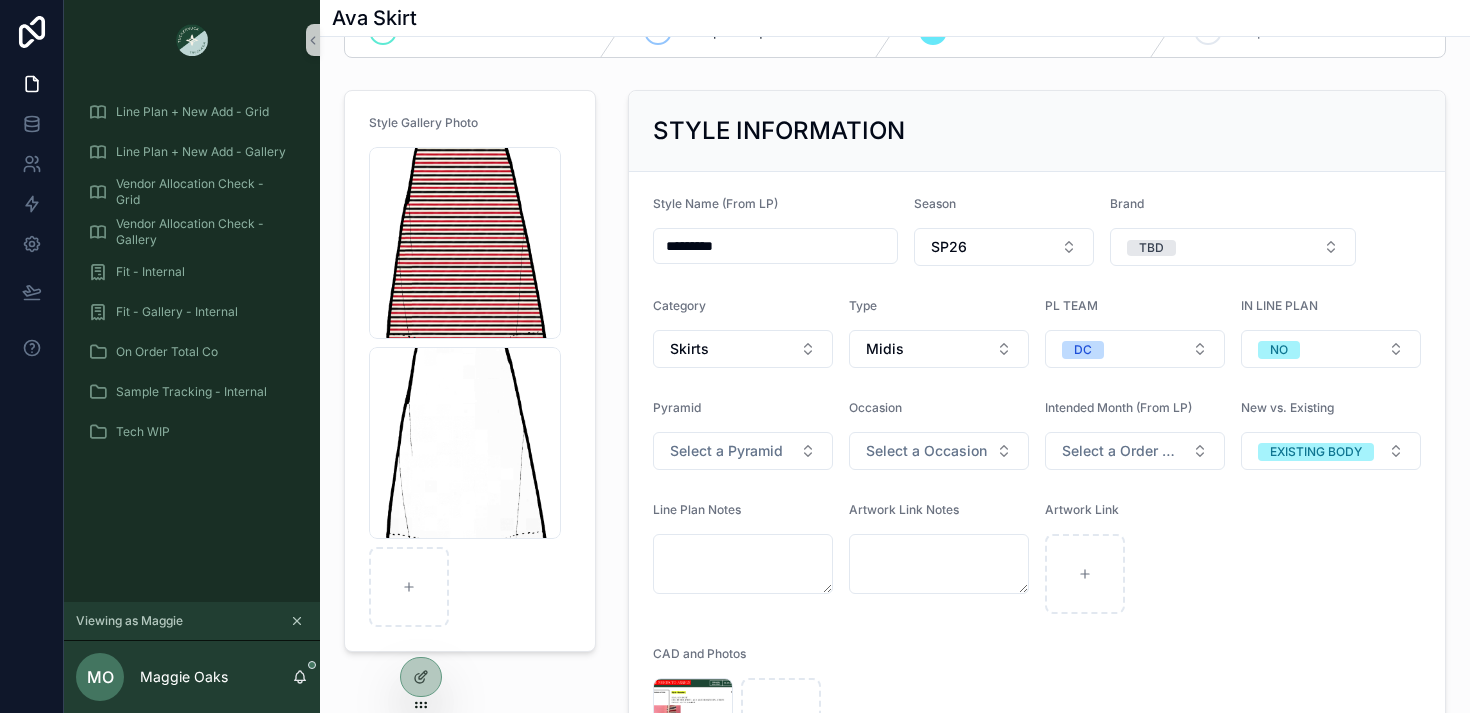 scroll, scrollTop: 0, scrollLeft: 0, axis: both 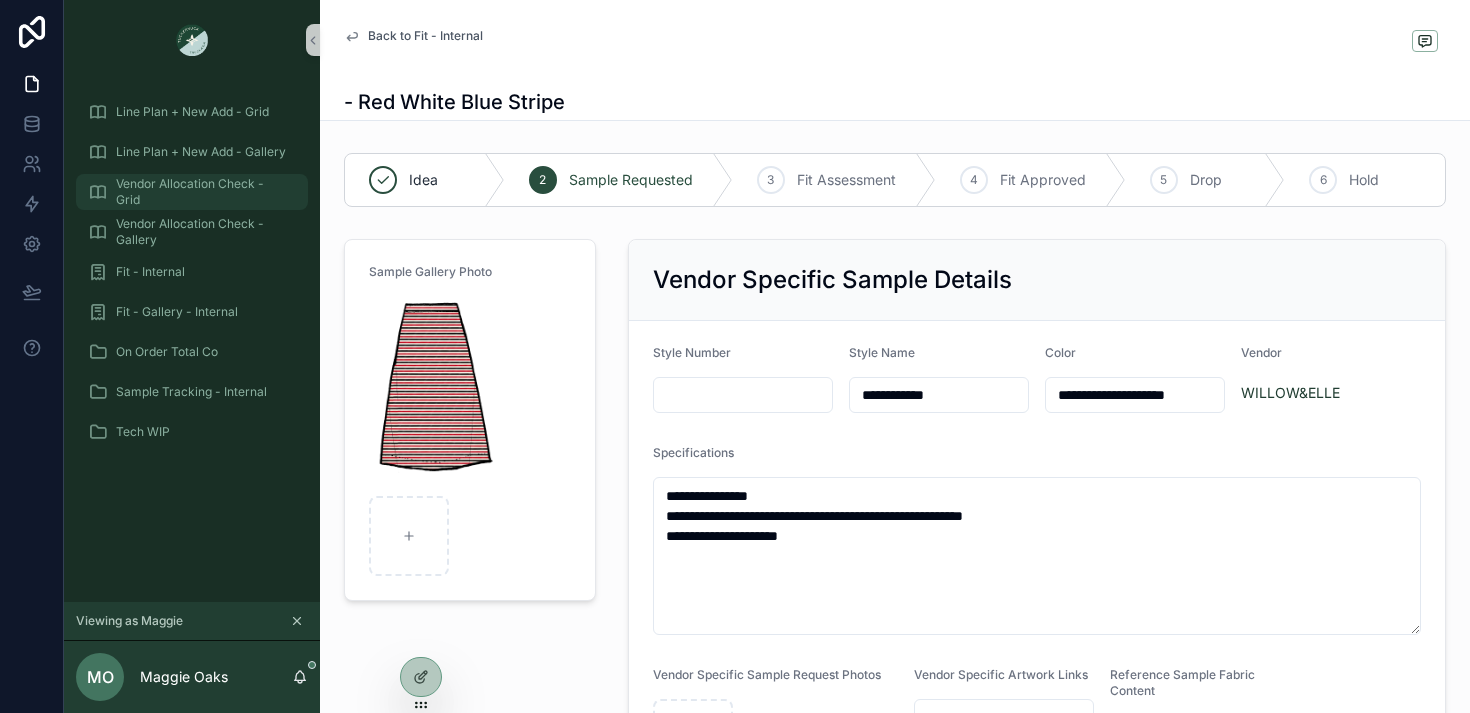 click on "Vendor Allocation Check - Grid" at bounding box center [202, 192] 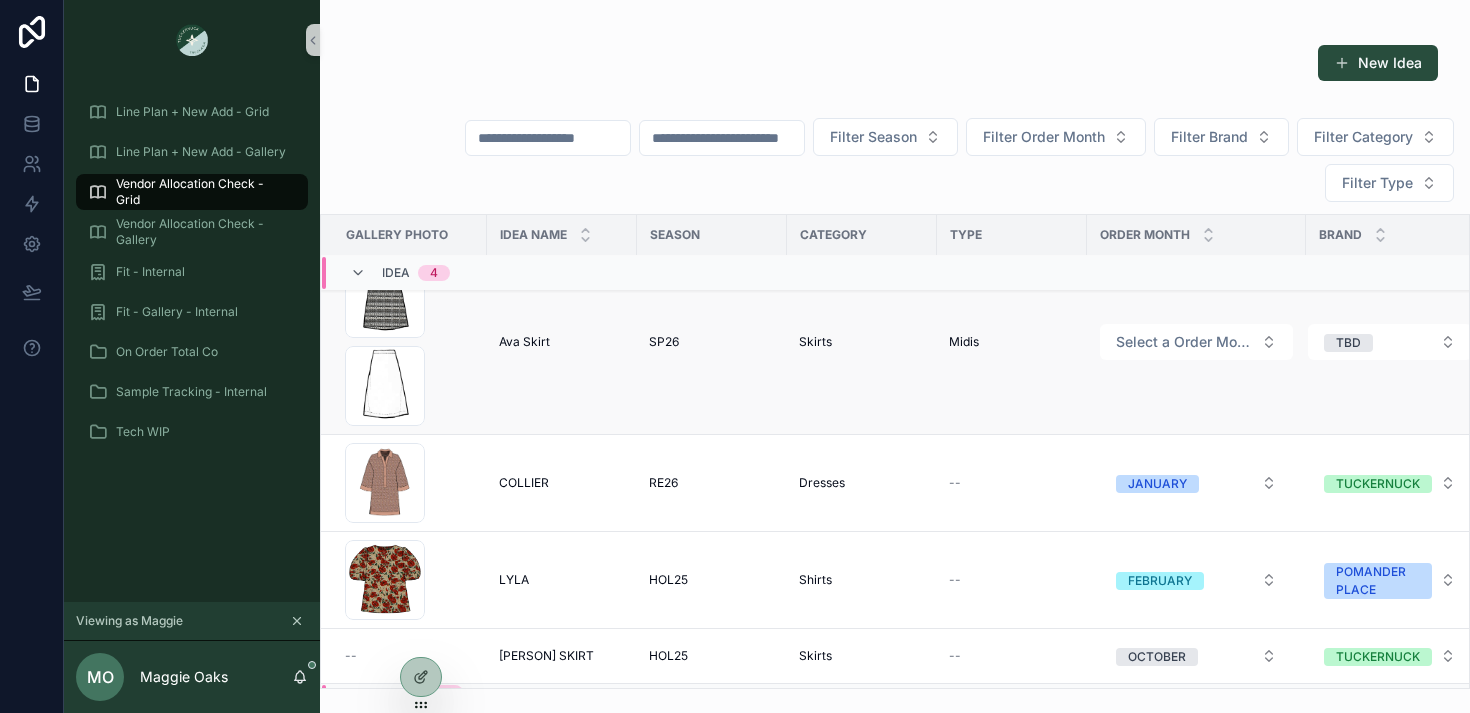 scroll, scrollTop: 16, scrollLeft: 0, axis: vertical 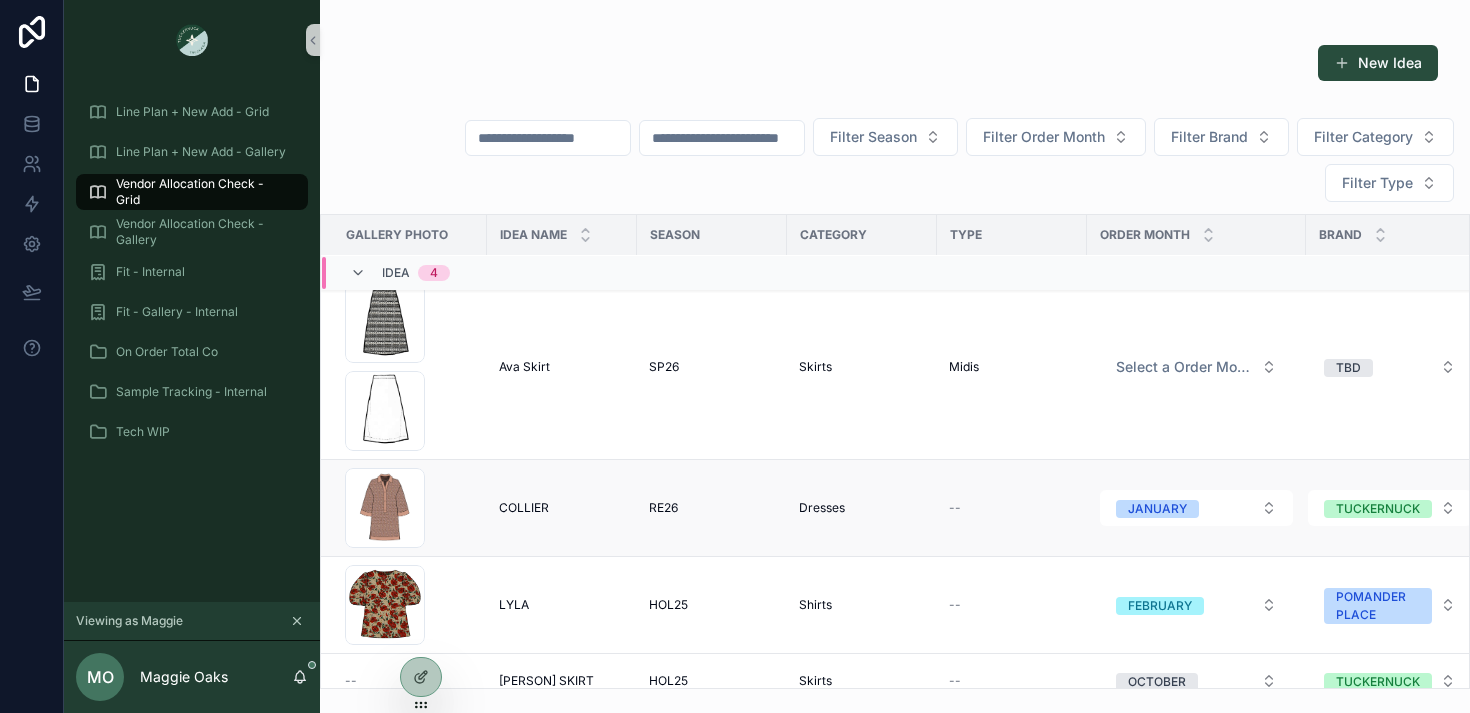 click on "COLLIER COLLIER" at bounding box center (562, 508) 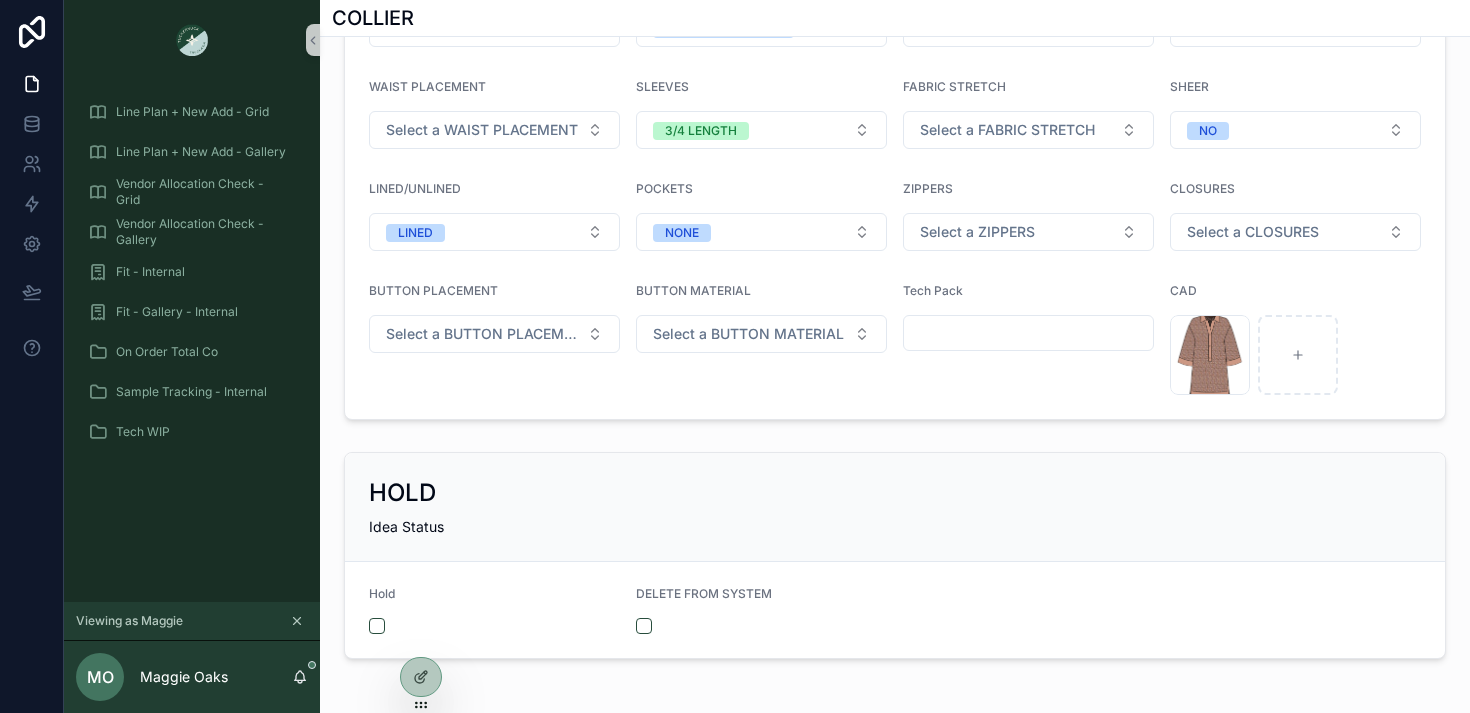 scroll, scrollTop: 2304, scrollLeft: 0, axis: vertical 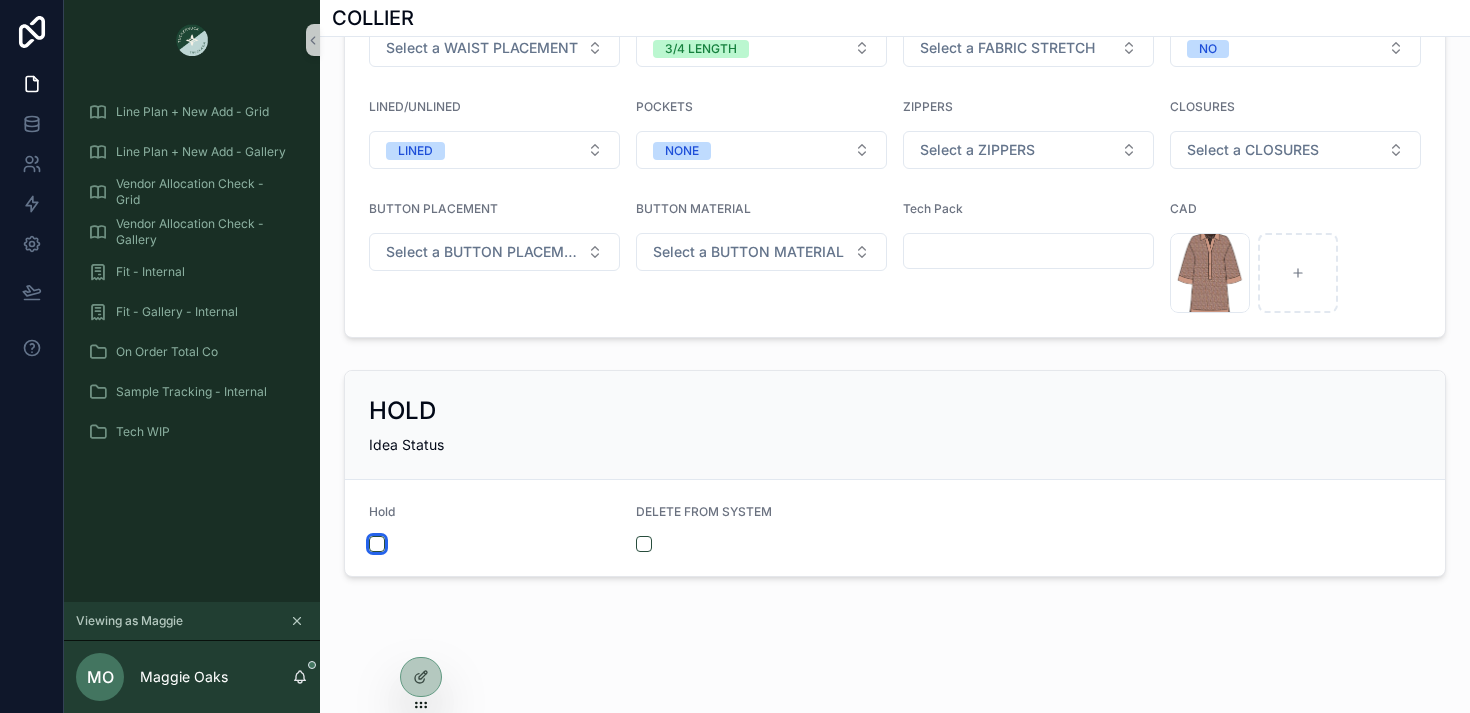 click at bounding box center [377, 544] 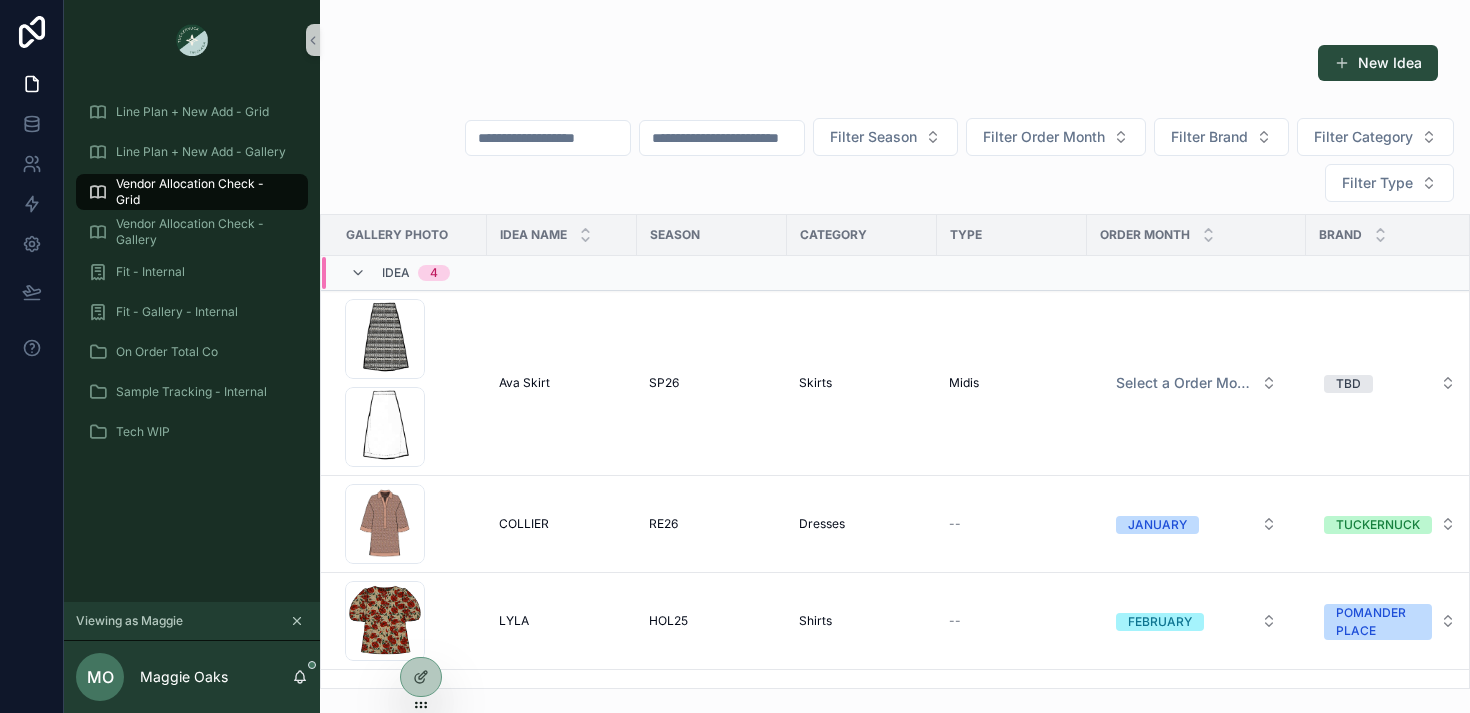 scroll, scrollTop: 0, scrollLeft: 0, axis: both 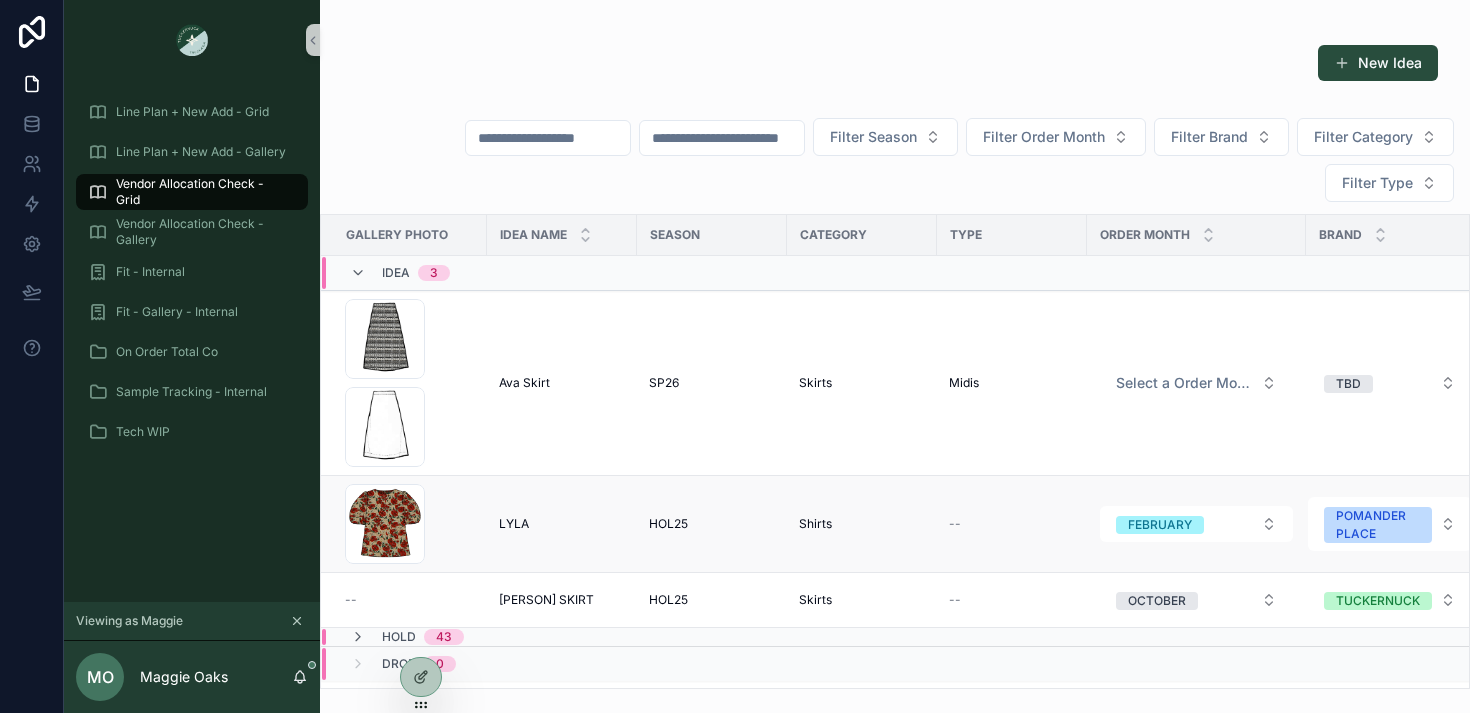 click on "LYLA" at bounding box center [514, 524] 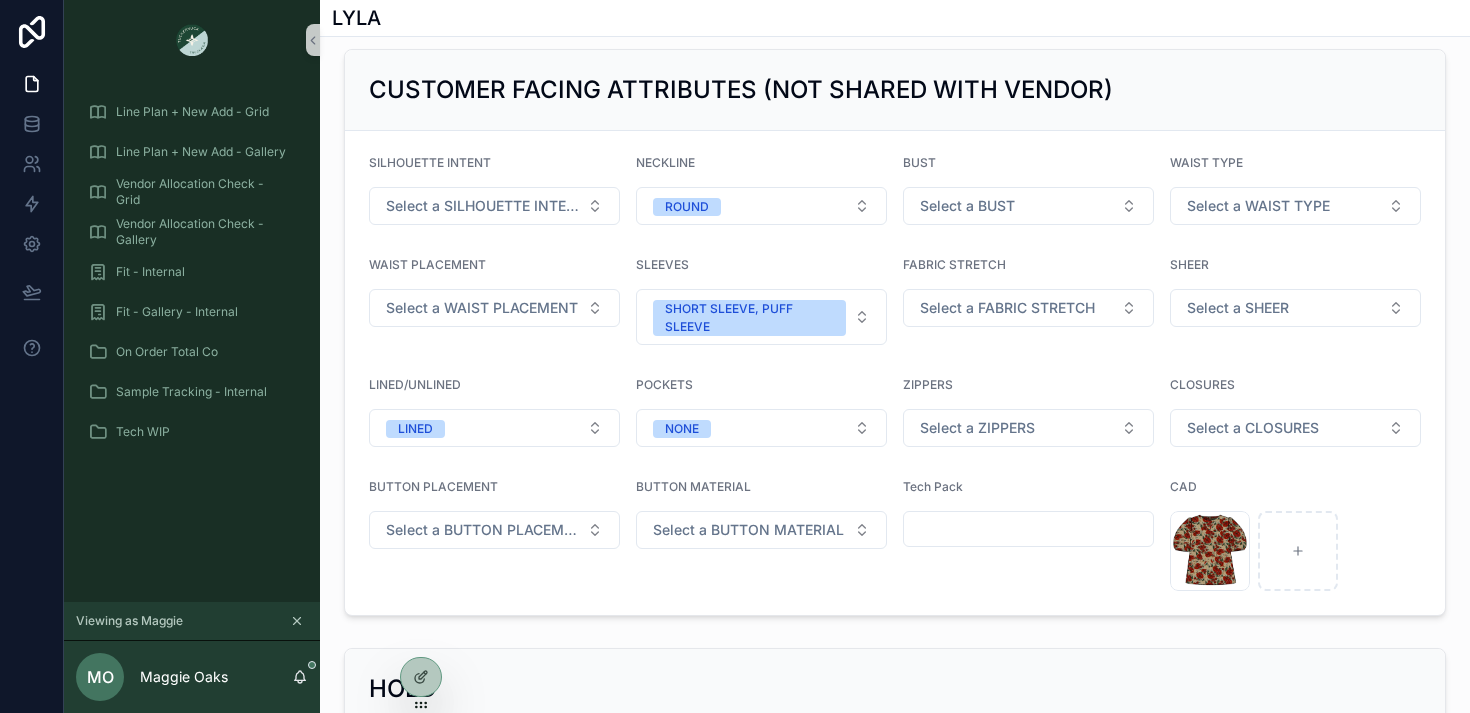 scroll, scrollTop: 2142, scrollLeft: 0, axis: vertical 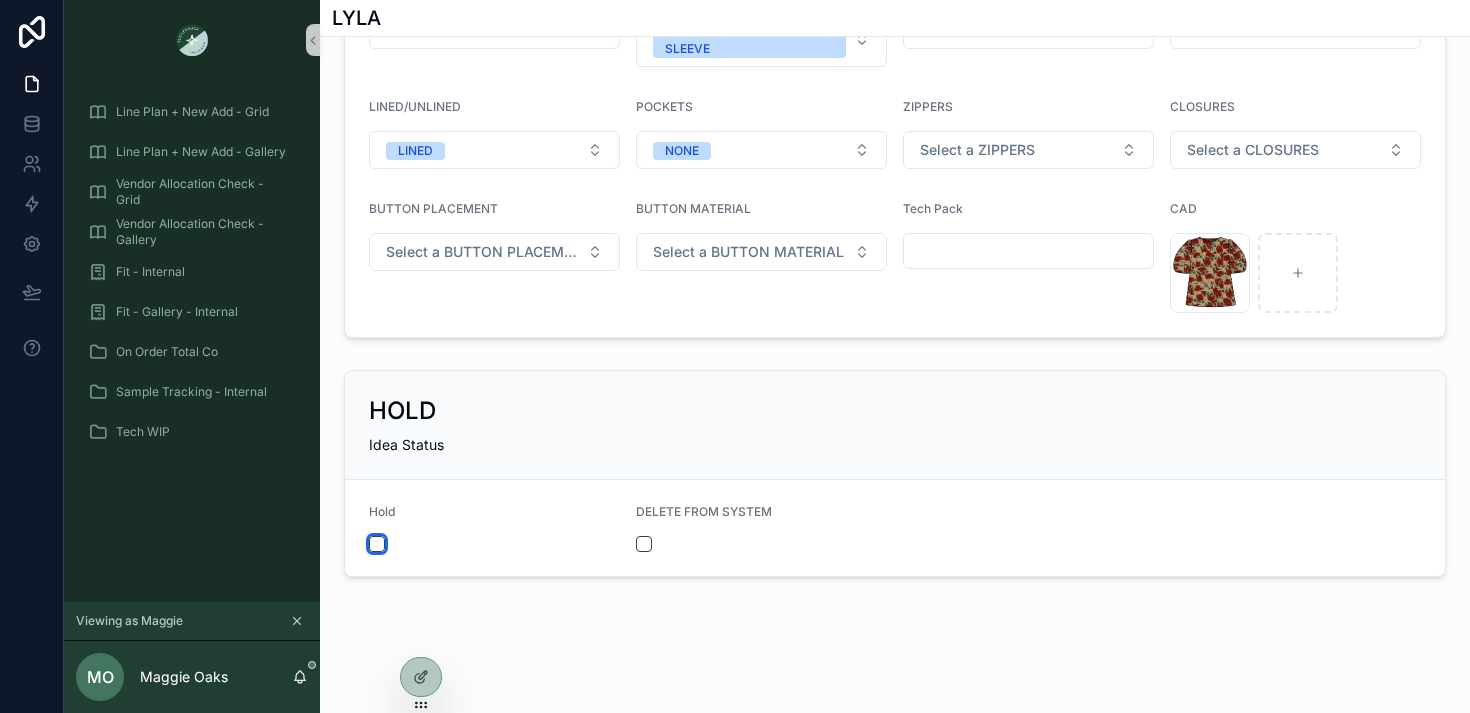 click at bounding box center (377, 544) 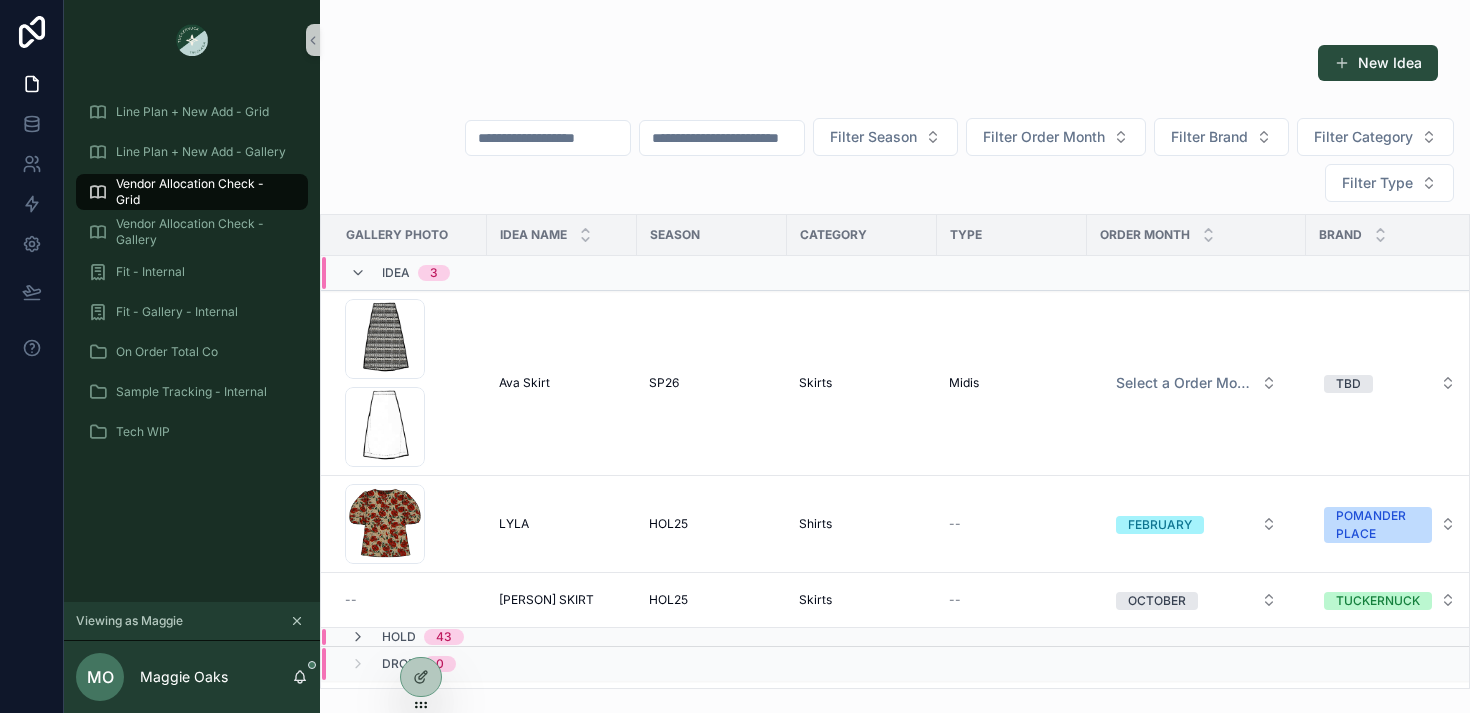scroll, scrollTop: 0, scrollLeft: 0, axis: both 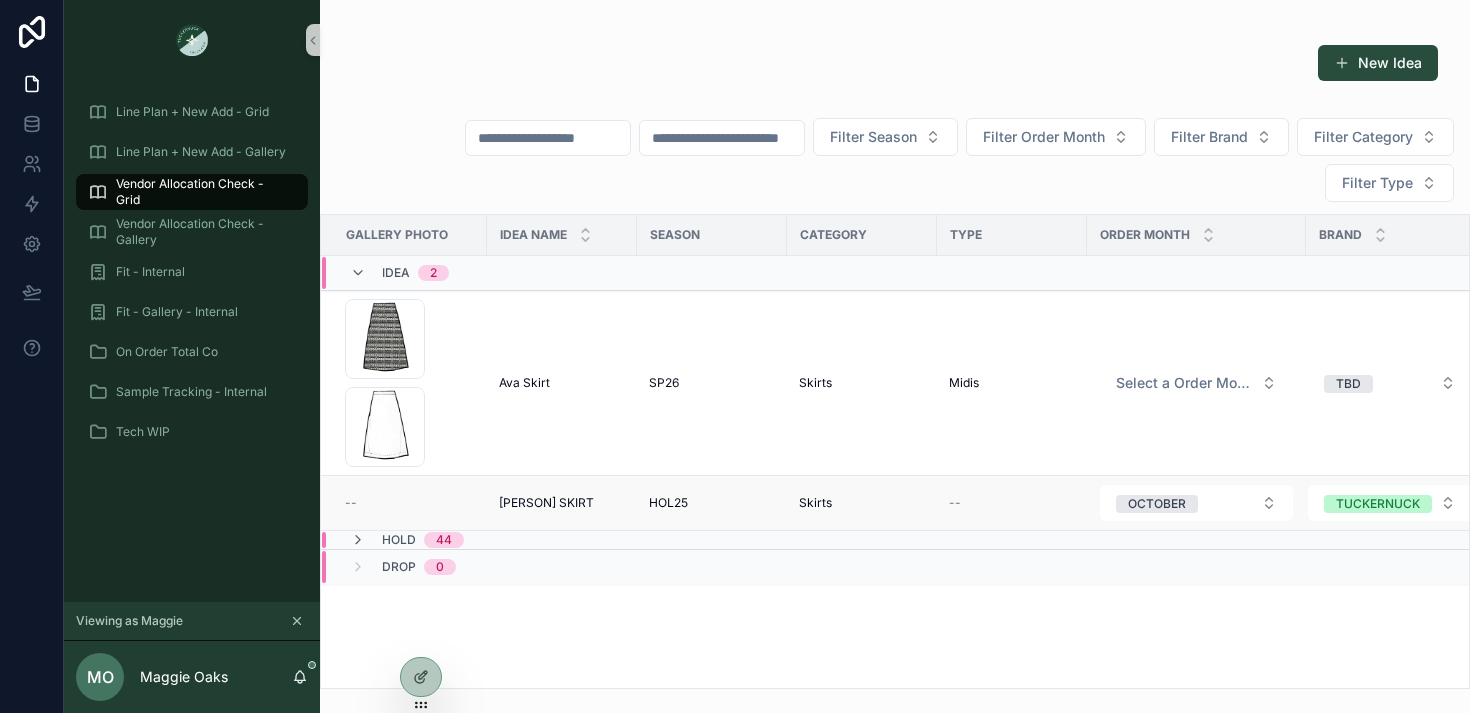 click on "KENDALL SKIRT" at bounding box center (546, 503) 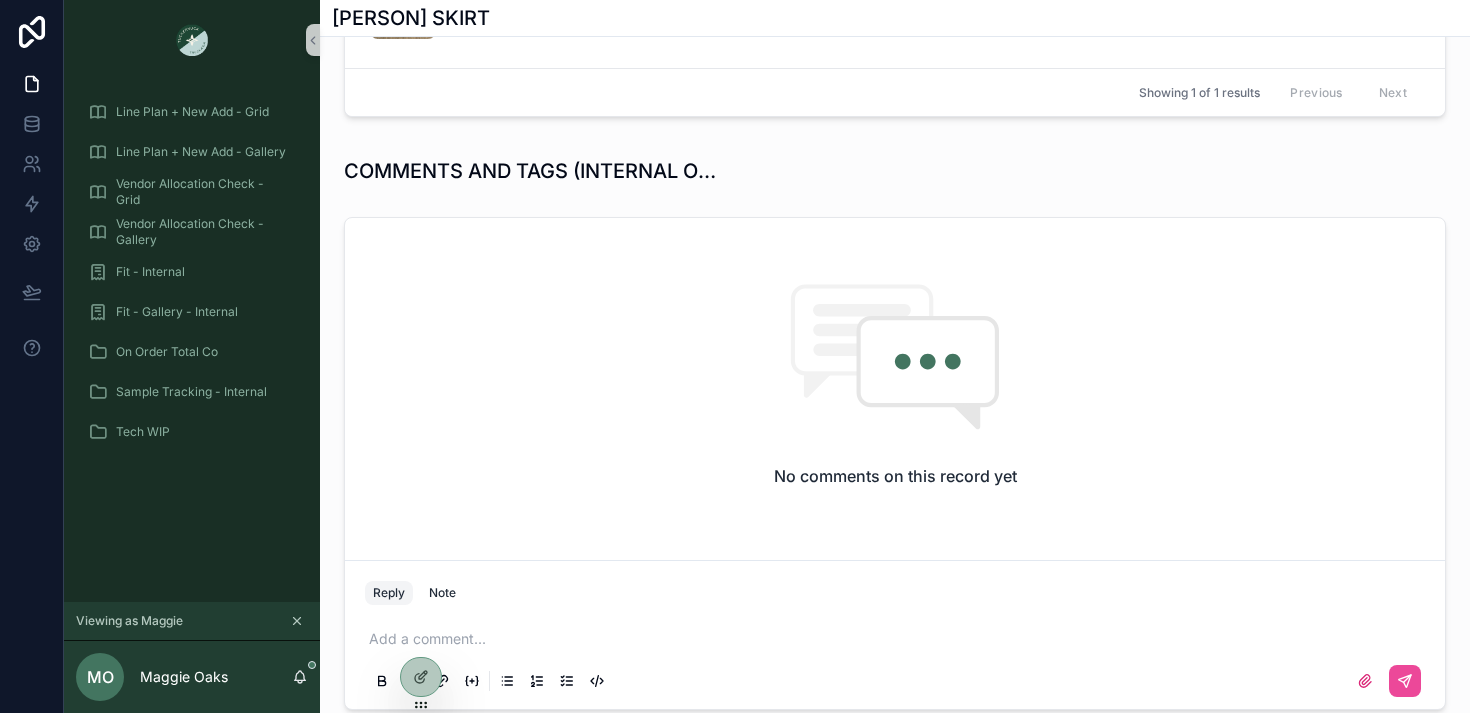 scroll, scrollTop: 2046, scrollLeft: 0, axis: vertical 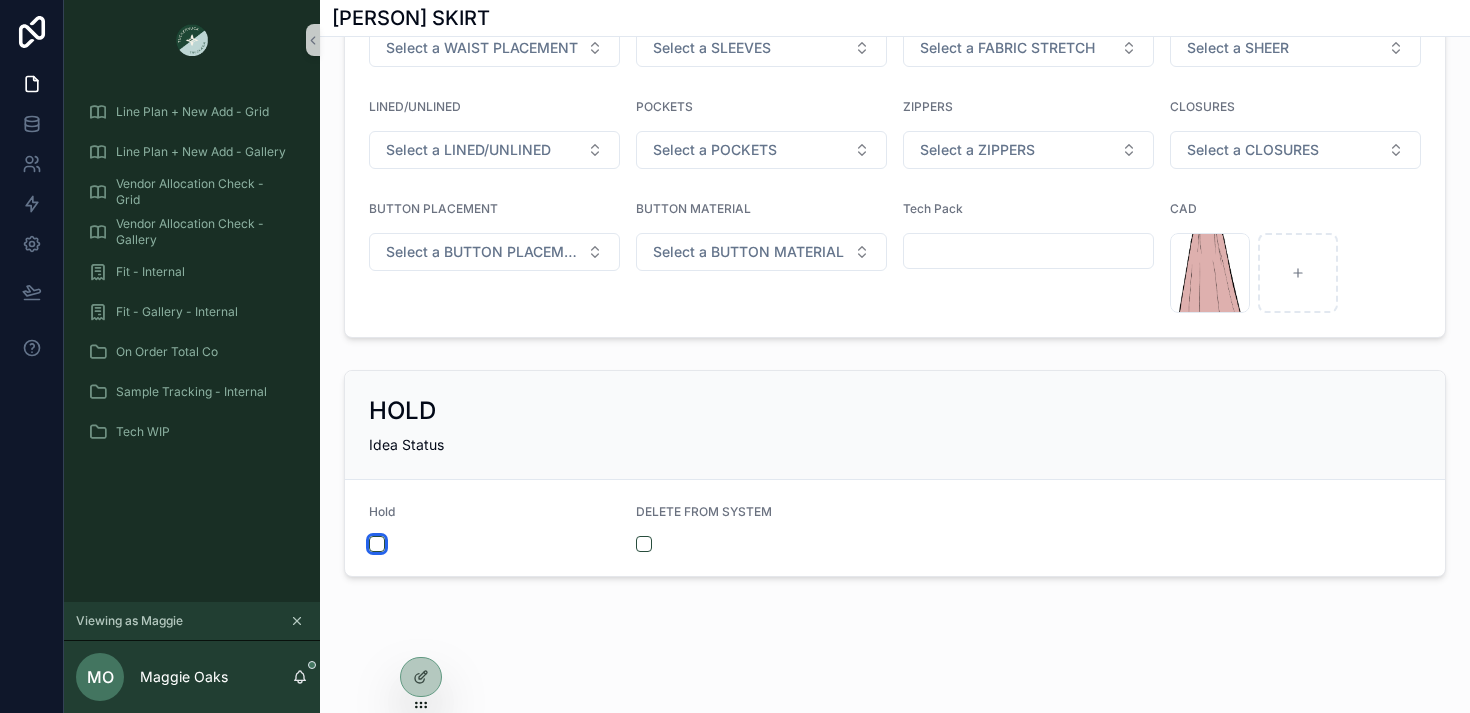 click at bounding box center [377, 544] 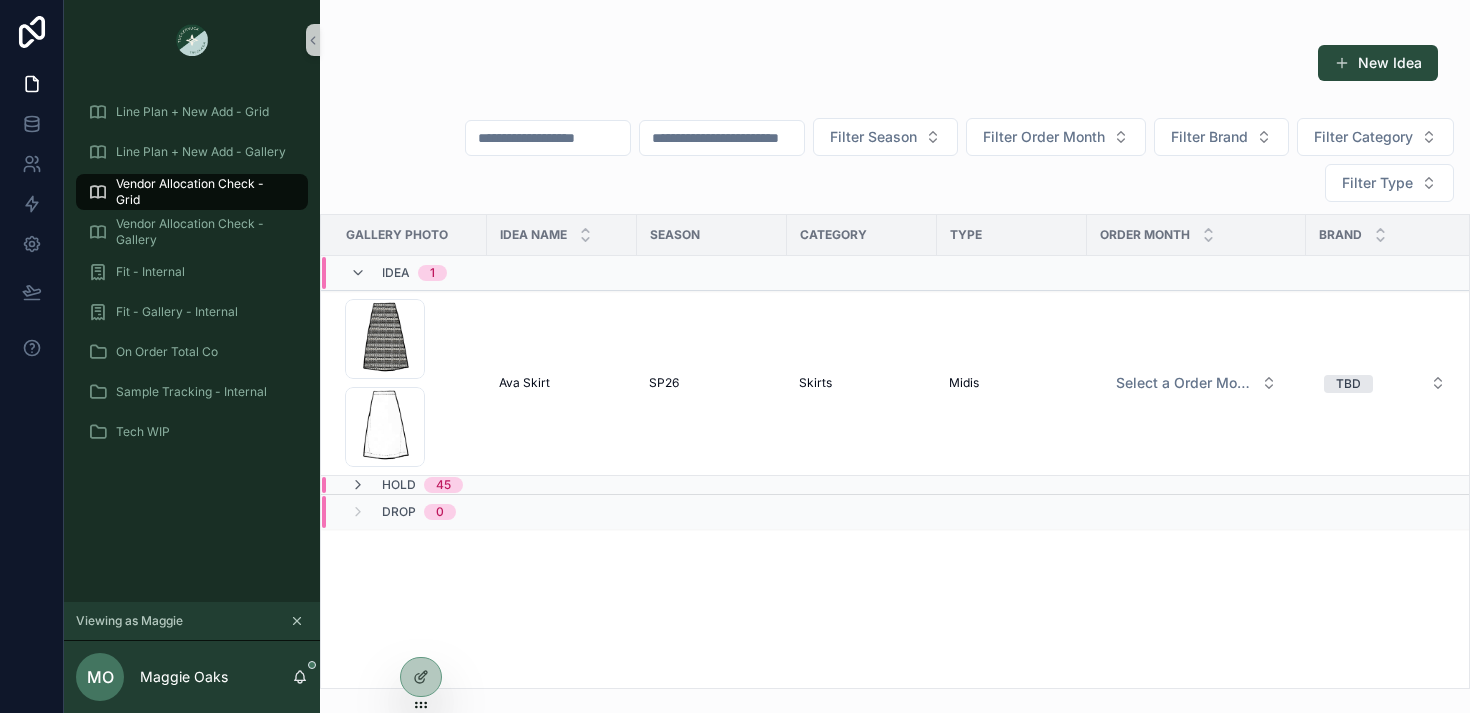 scroll, scrollTop: 0, scrollLeft: 0, axis: both 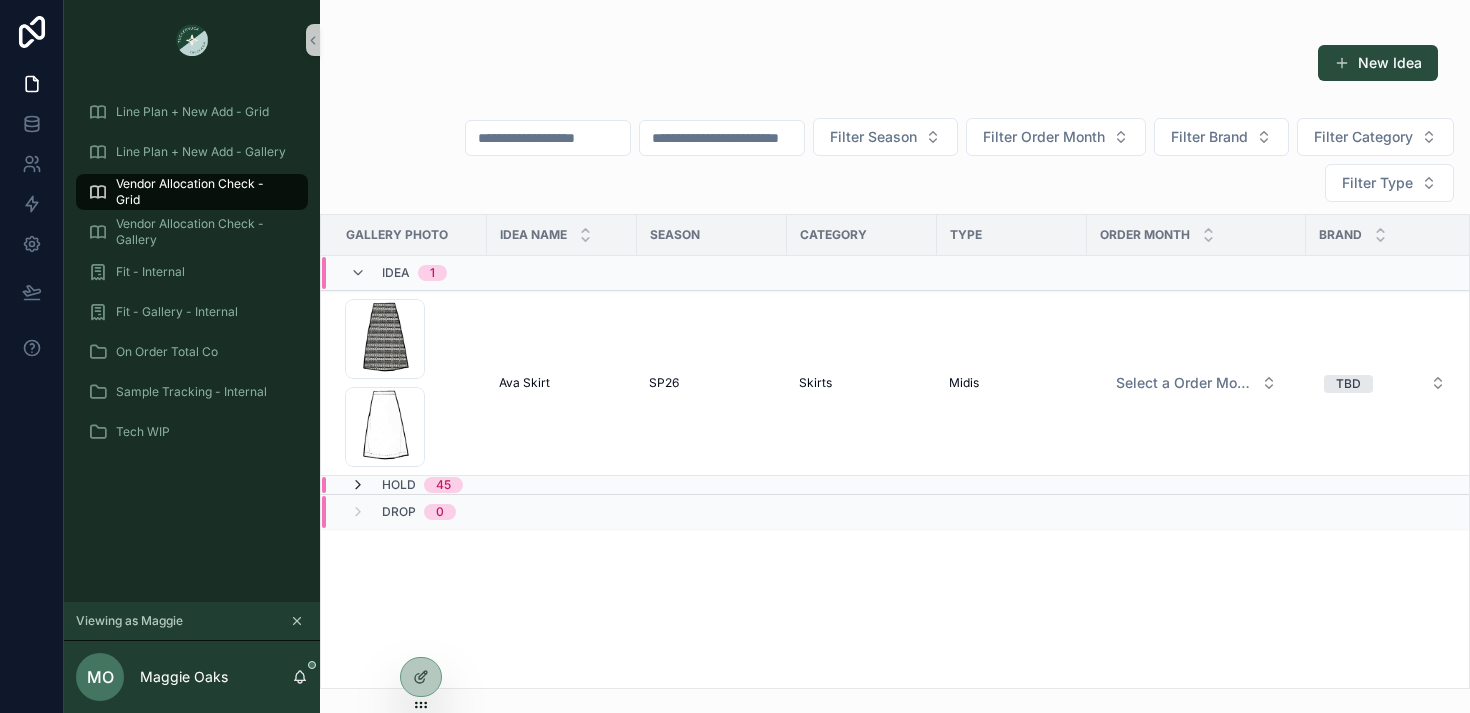 click at bounding box center (358, 485) 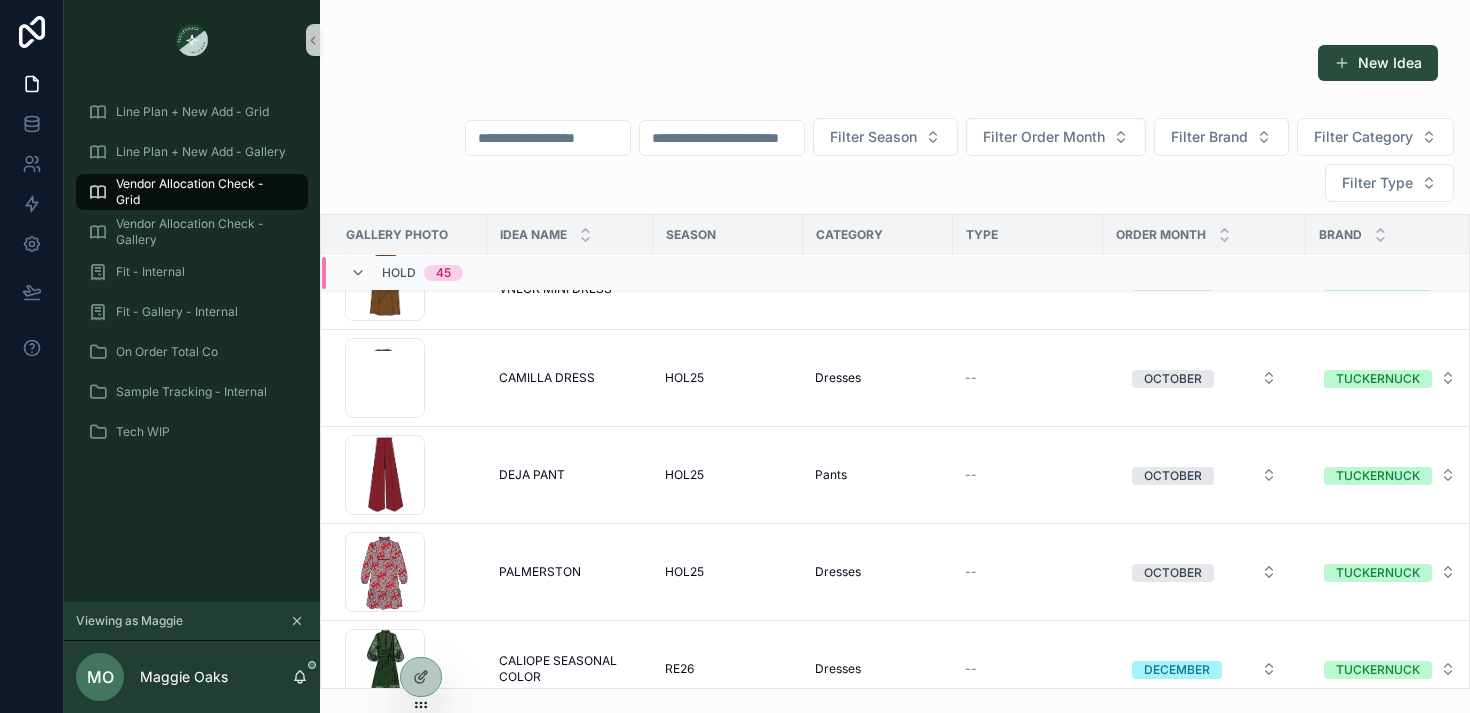 scroll, scrollTop: 3503, scrollLeft: 0, axis: vertical 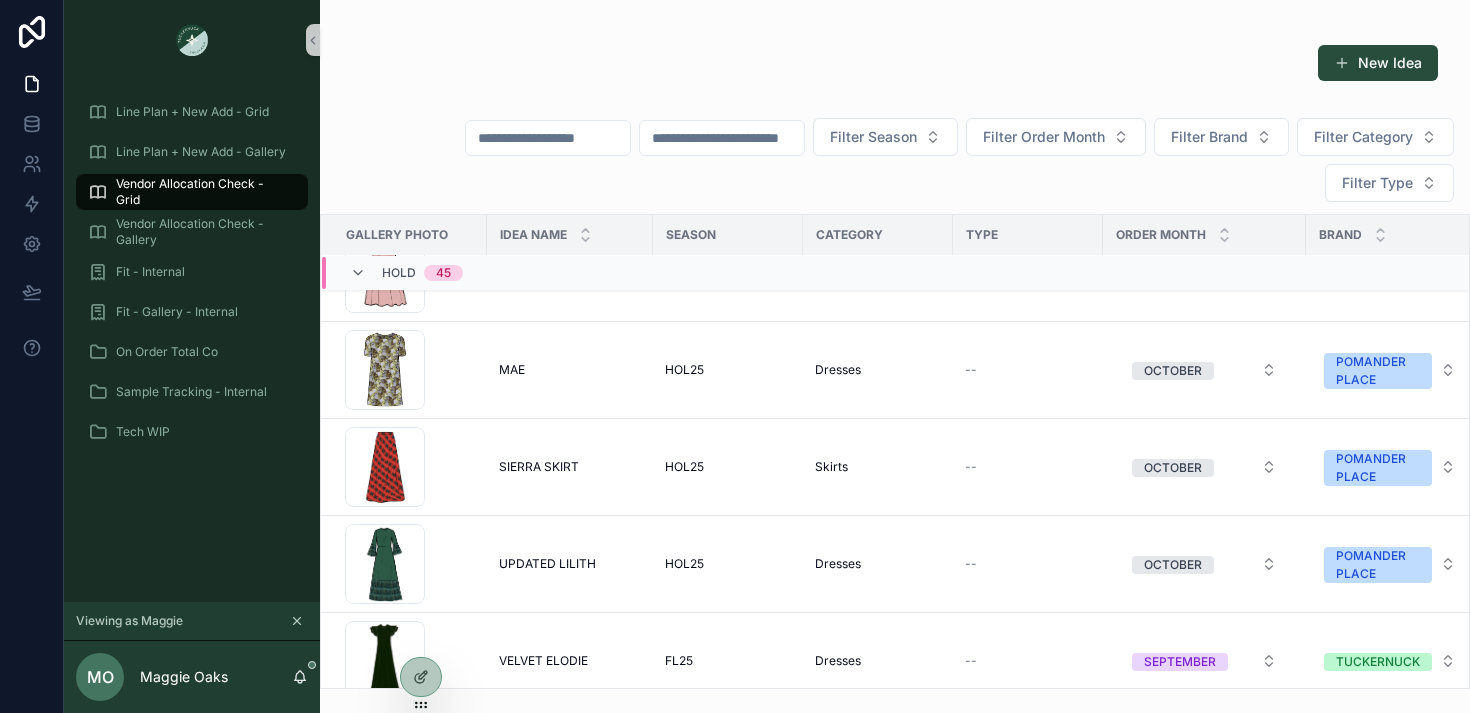 click on "Hold 45" at bounding box center (406, 273) 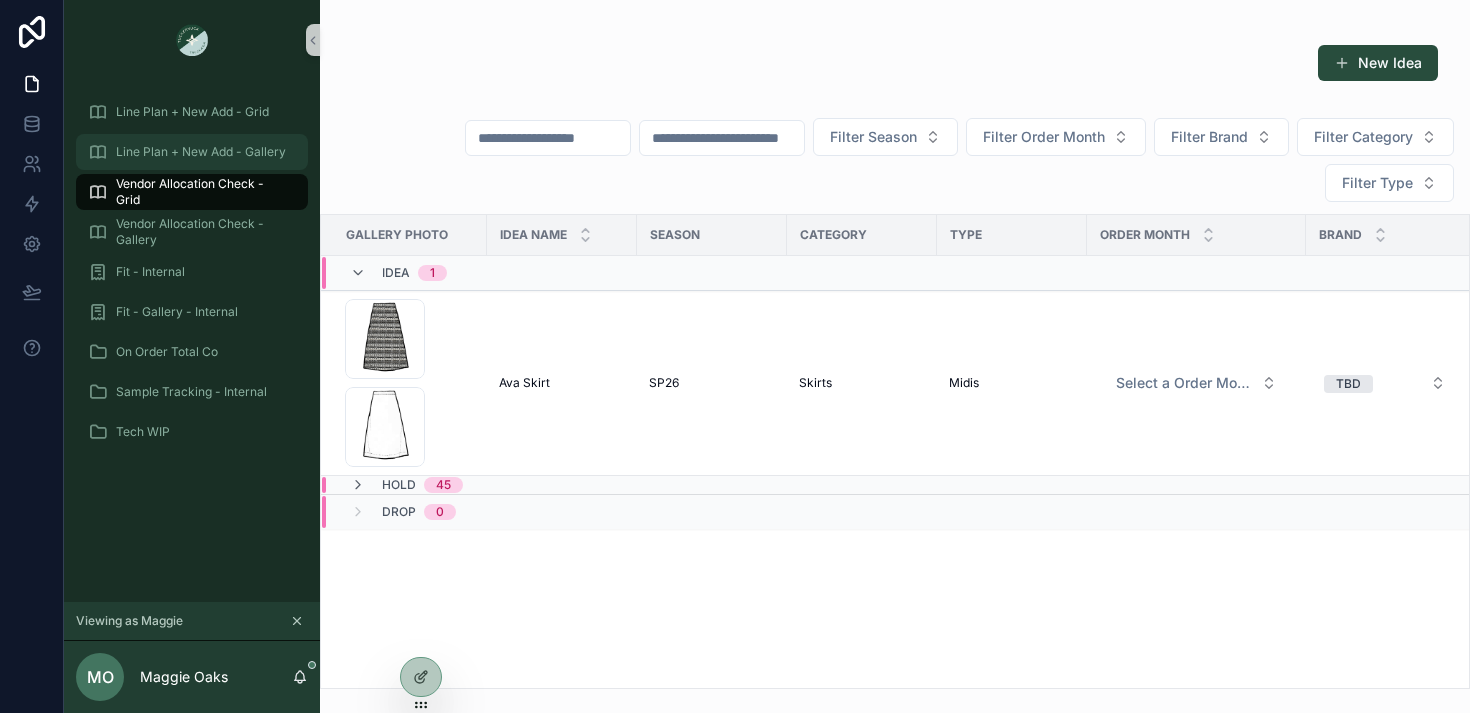 click on "Line Plan + New Add - Gallery" at bounding box center (201, 152) 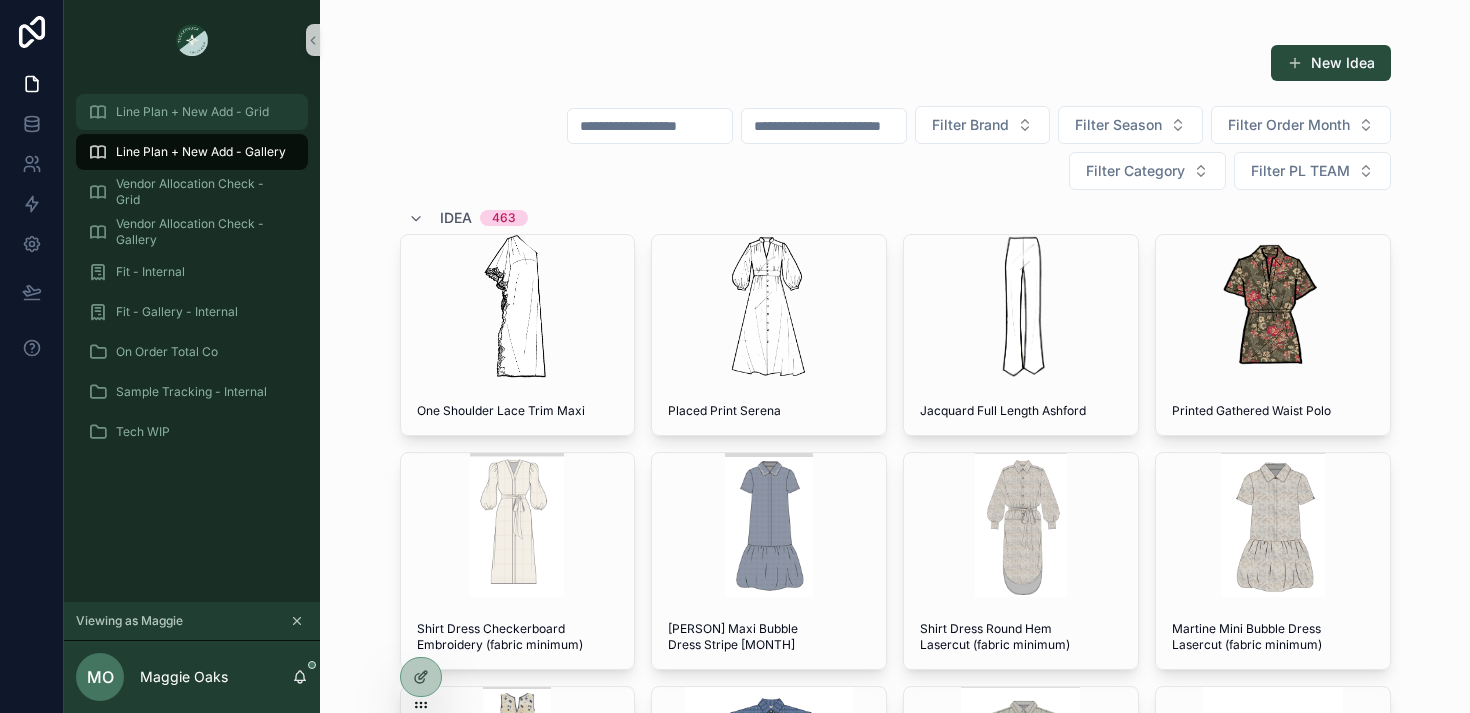 click on "Line Plan + New Add - Grid" at bounding box center (192, 112) 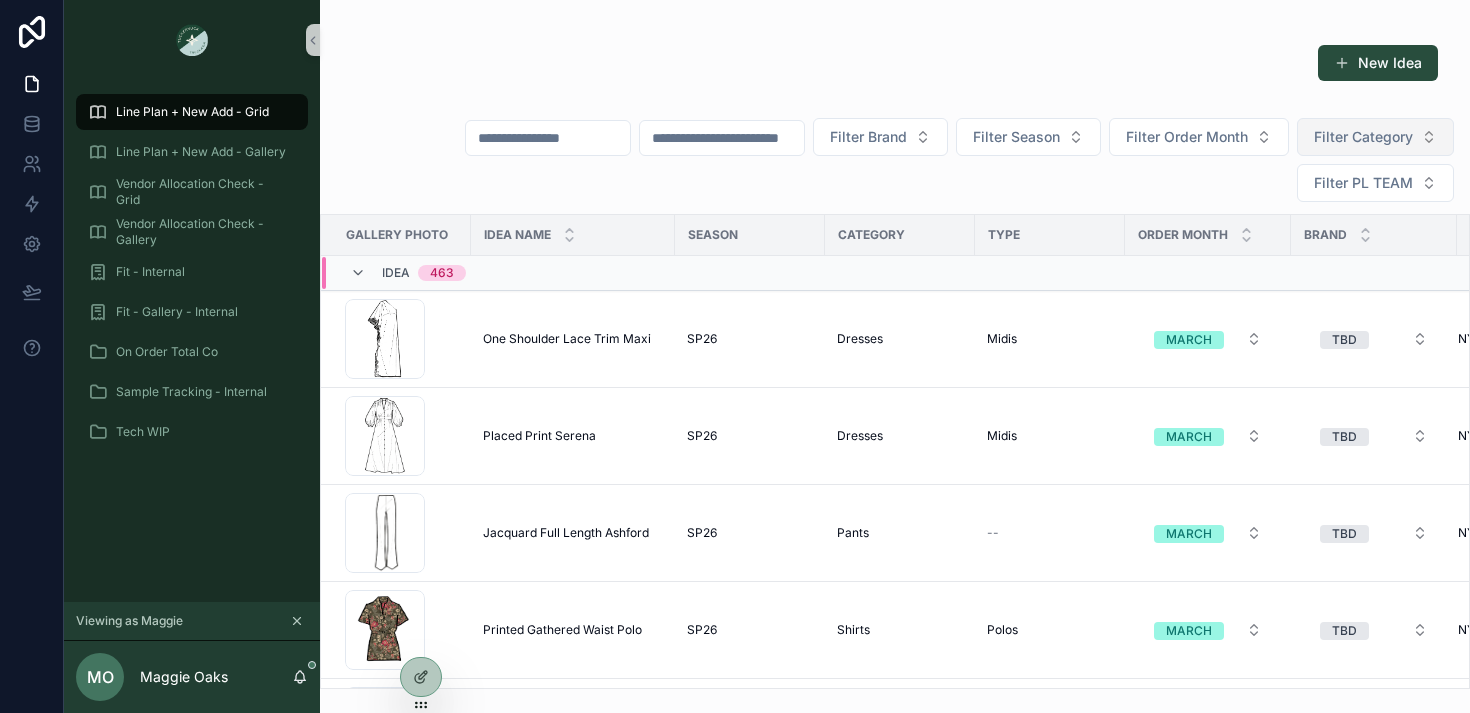 click on "Filter Category" at bounding box center [1363, 137] 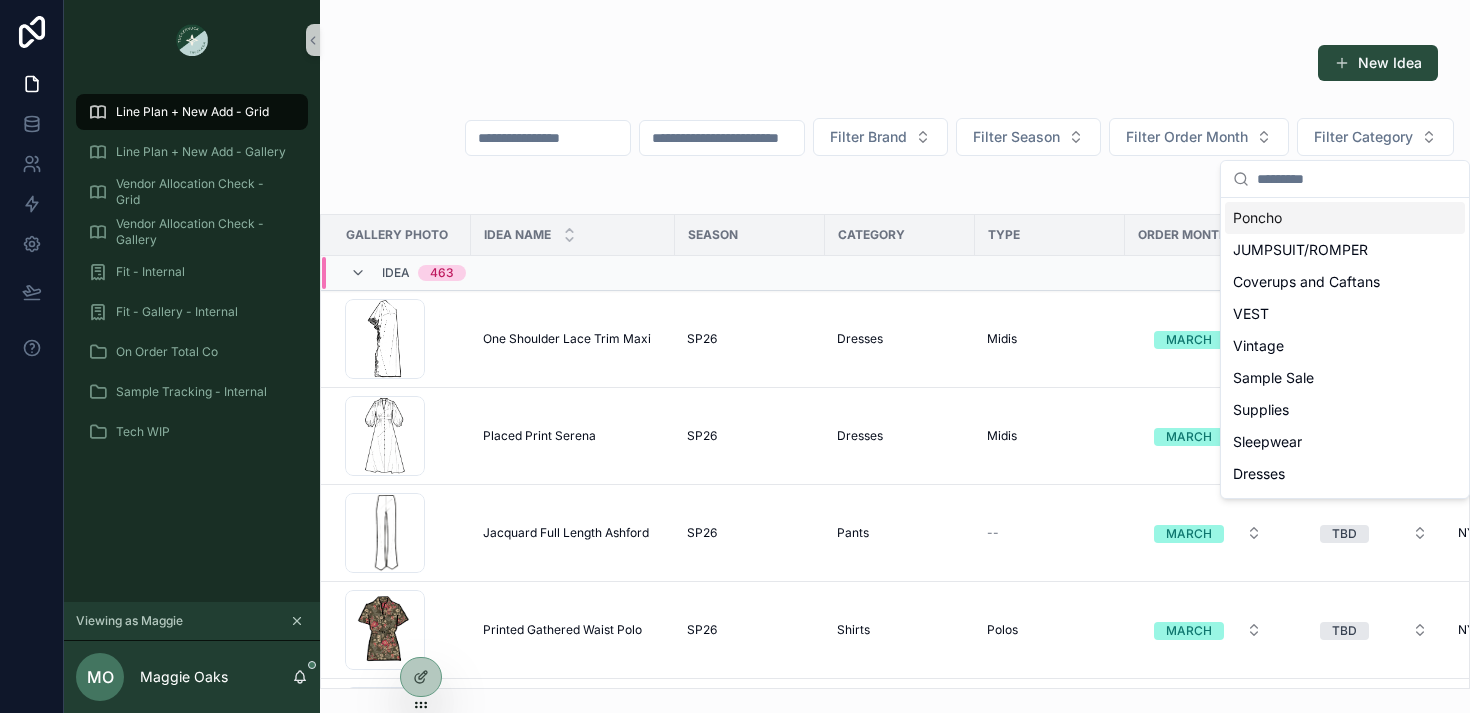 click on "New Idea" at bounding box center [895, 63] 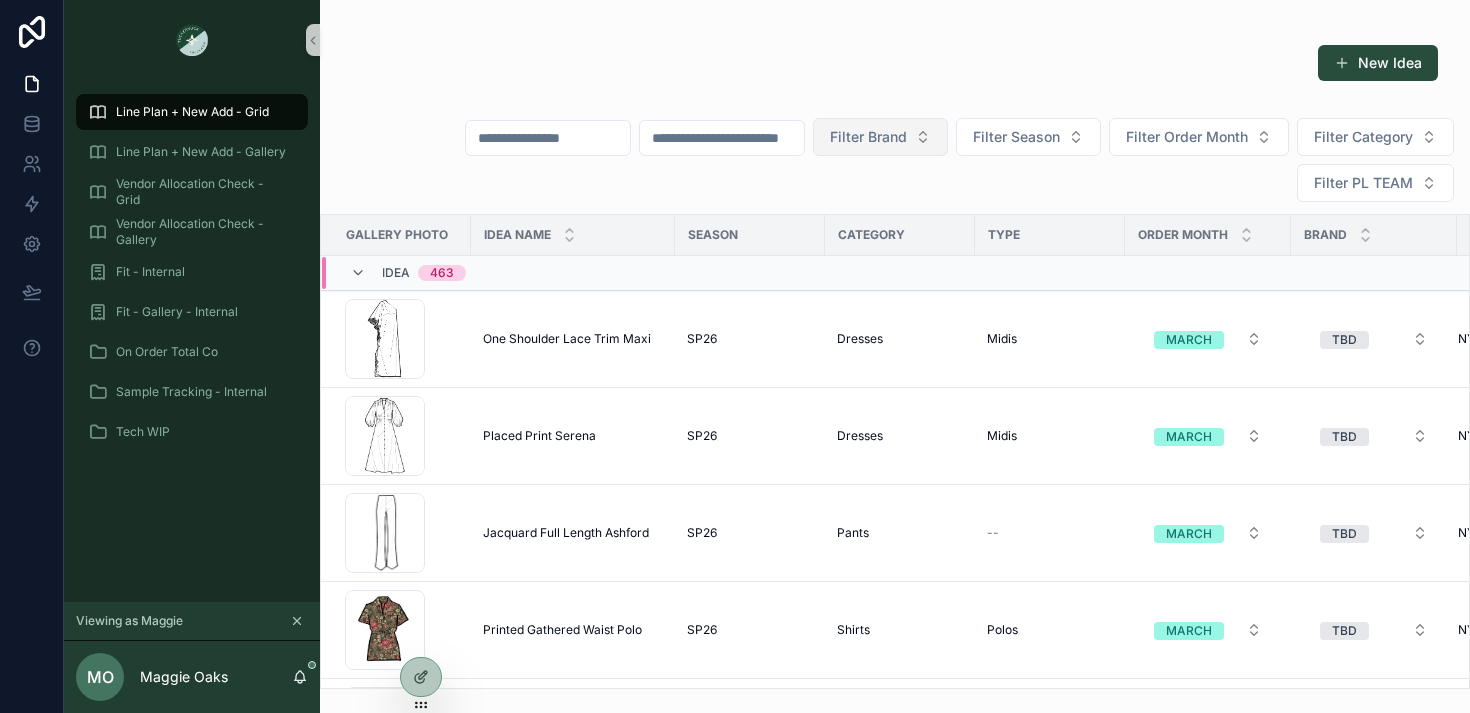 click on "Filter Brand" at bounding box center [880, 137] 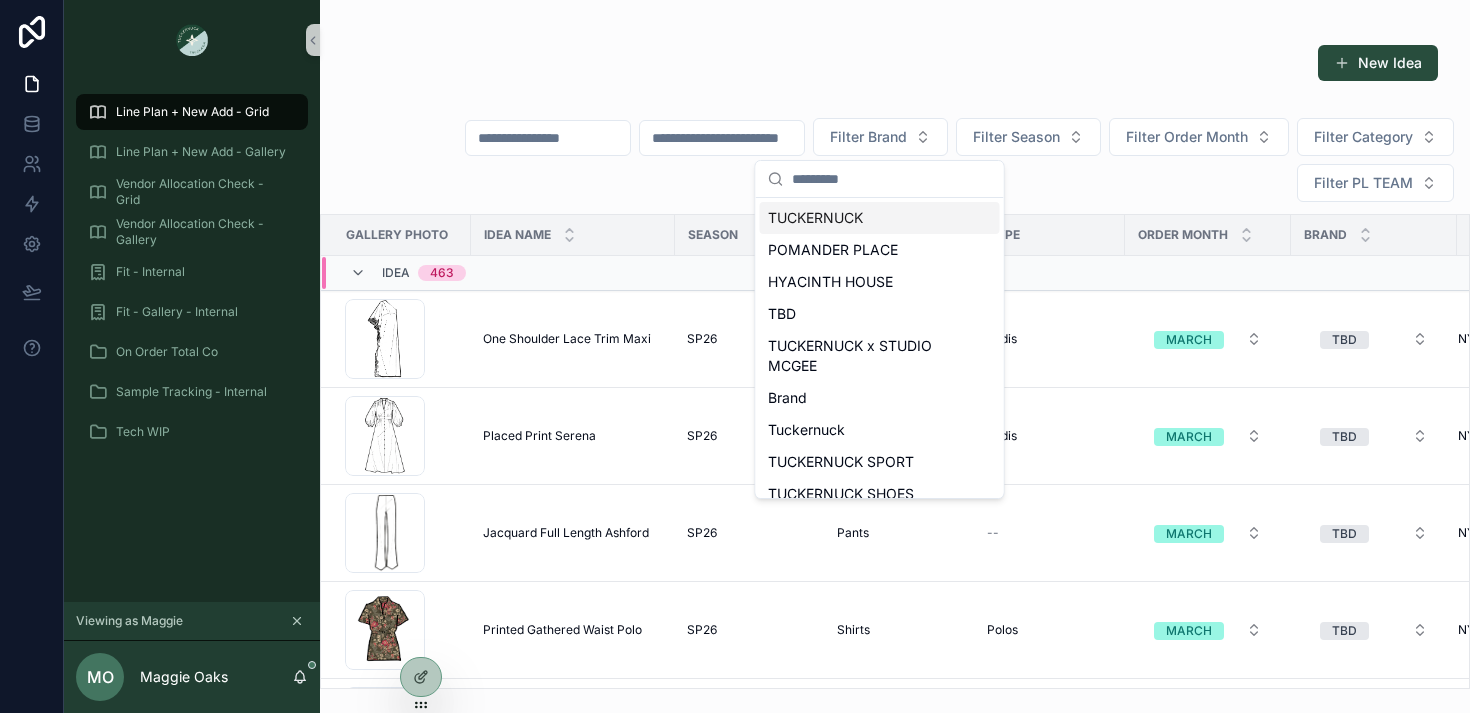 click at bounding box center [722, 138] 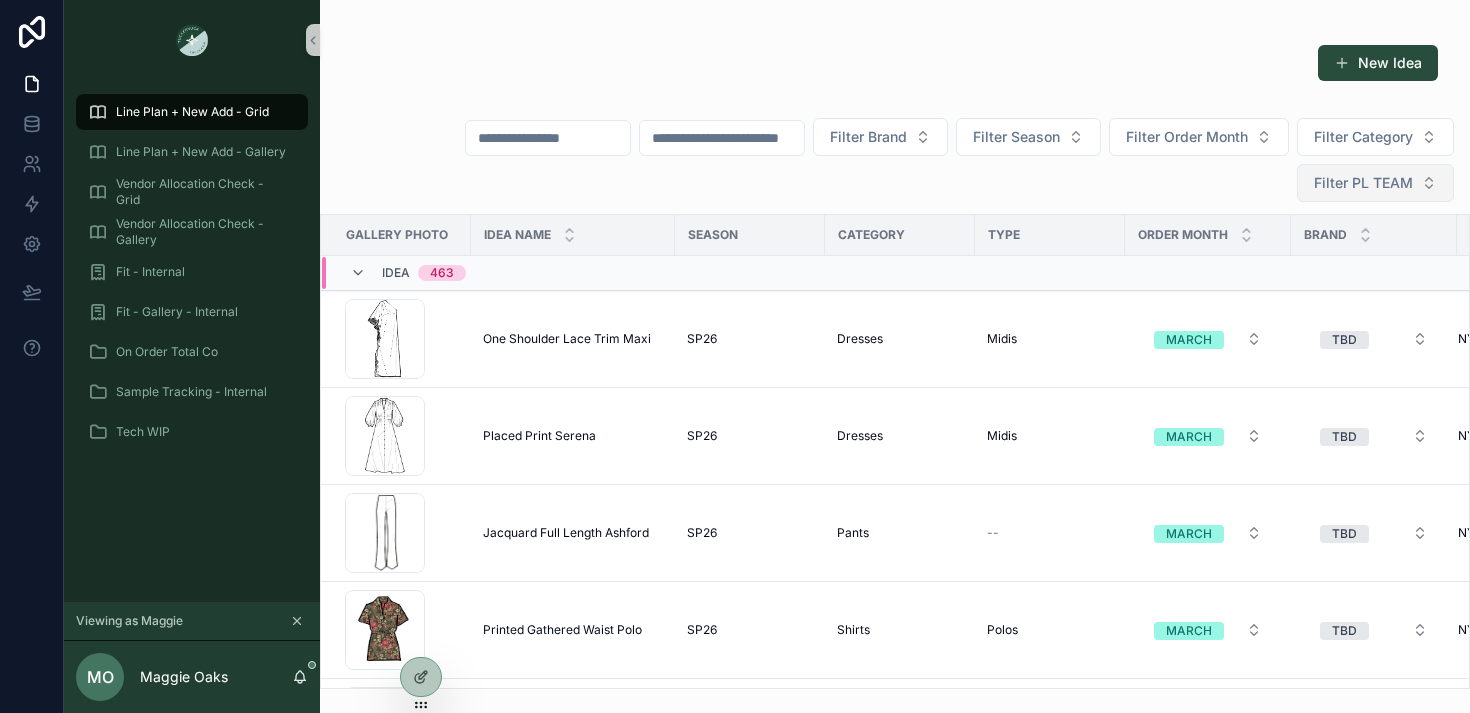 click on "Filter PL TEAM" at bounding box center [1375, 183] 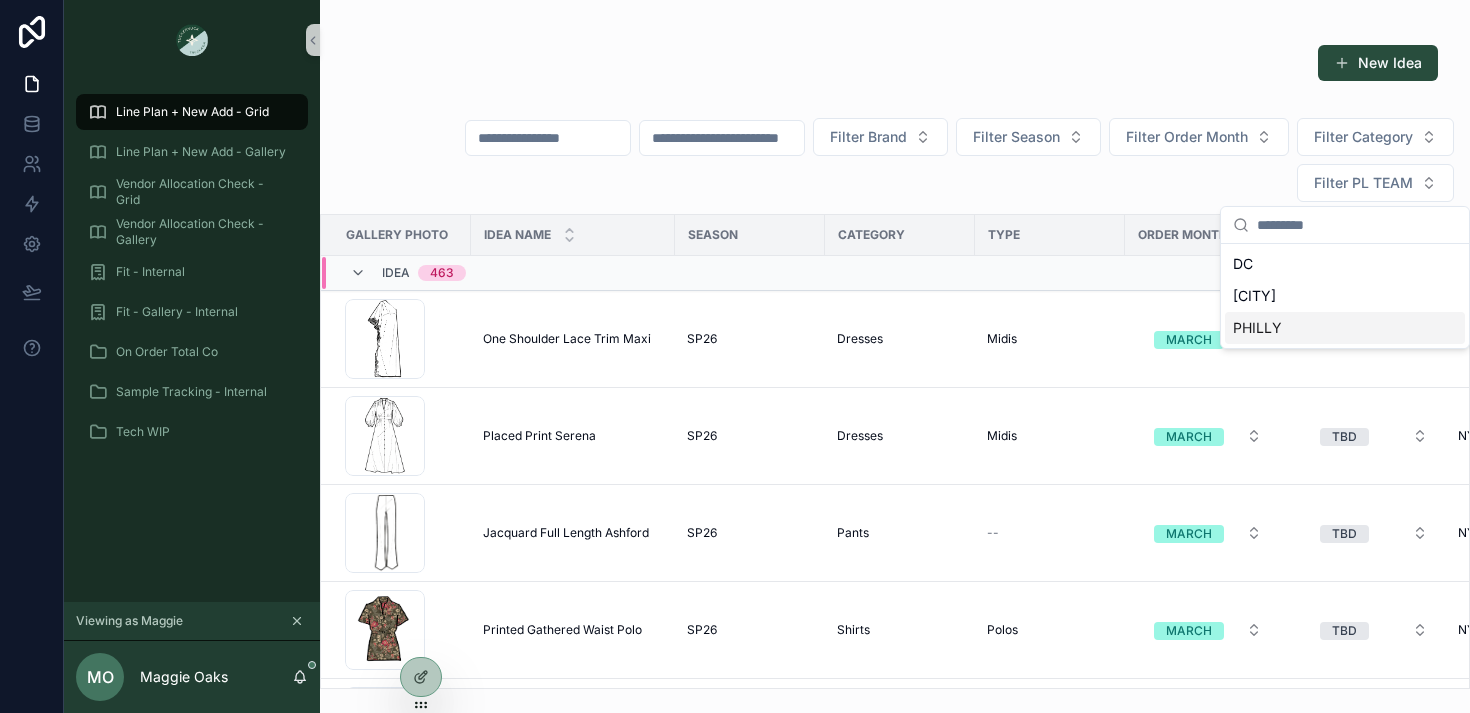 click on "PHILLY" at bounding box center (1345, 328) 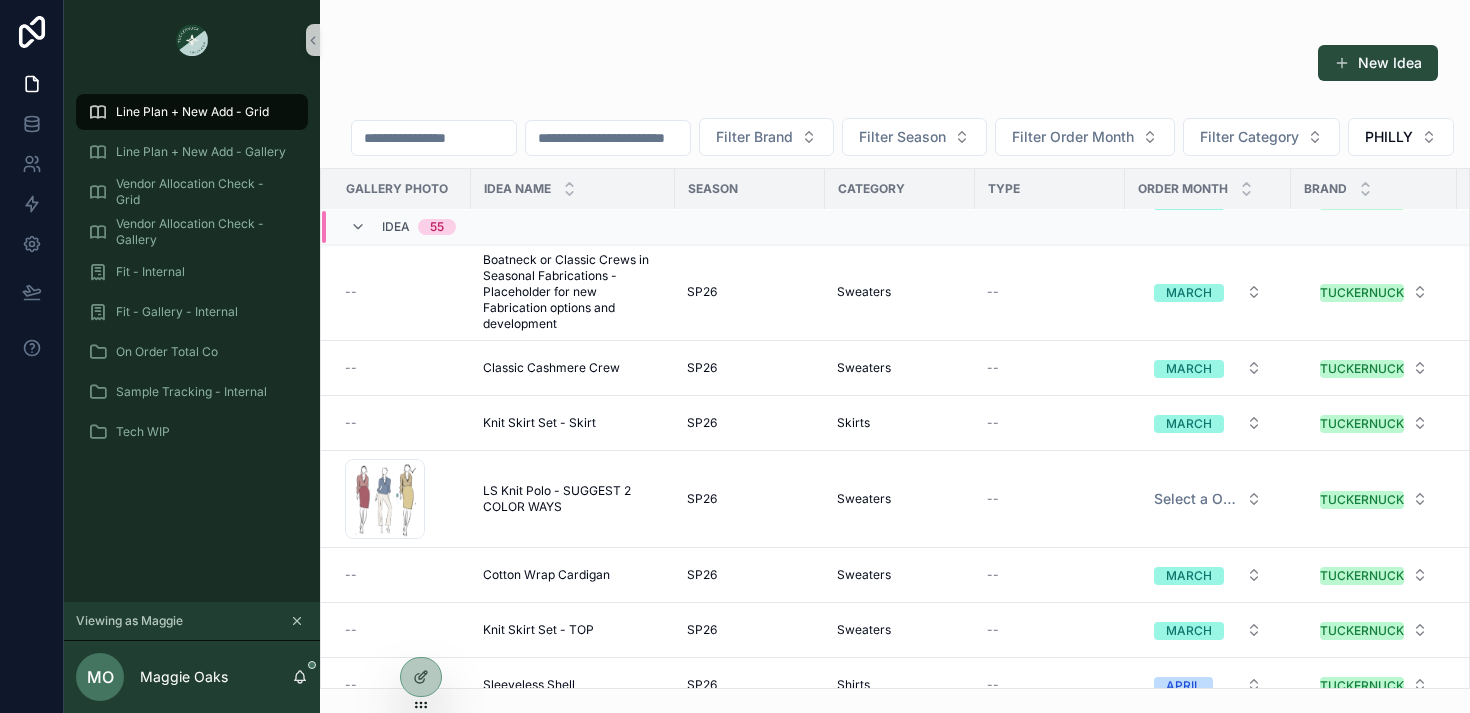 scroll, scrollTop: 2929, scrollLeft: 0, axis: vertical 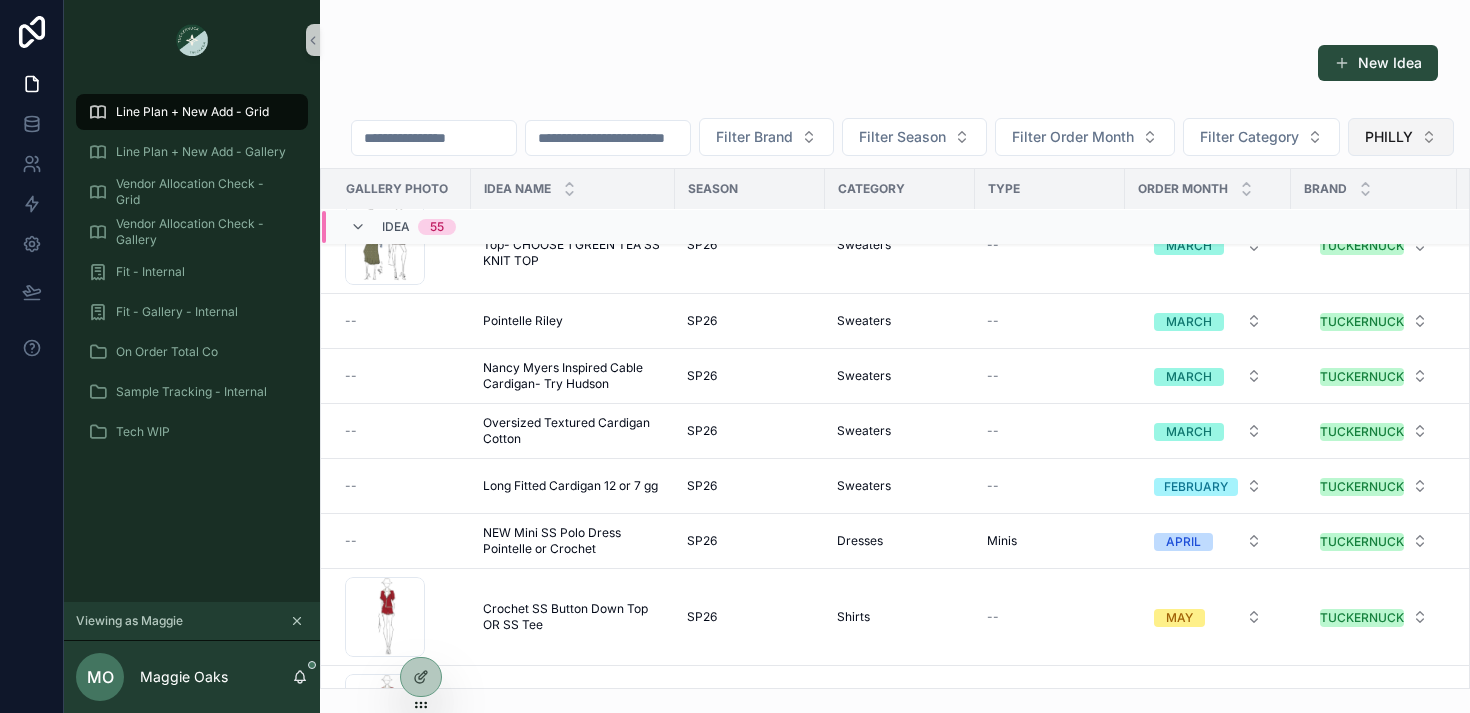 click on "PHILLY" at bounding box center [1389, 137] 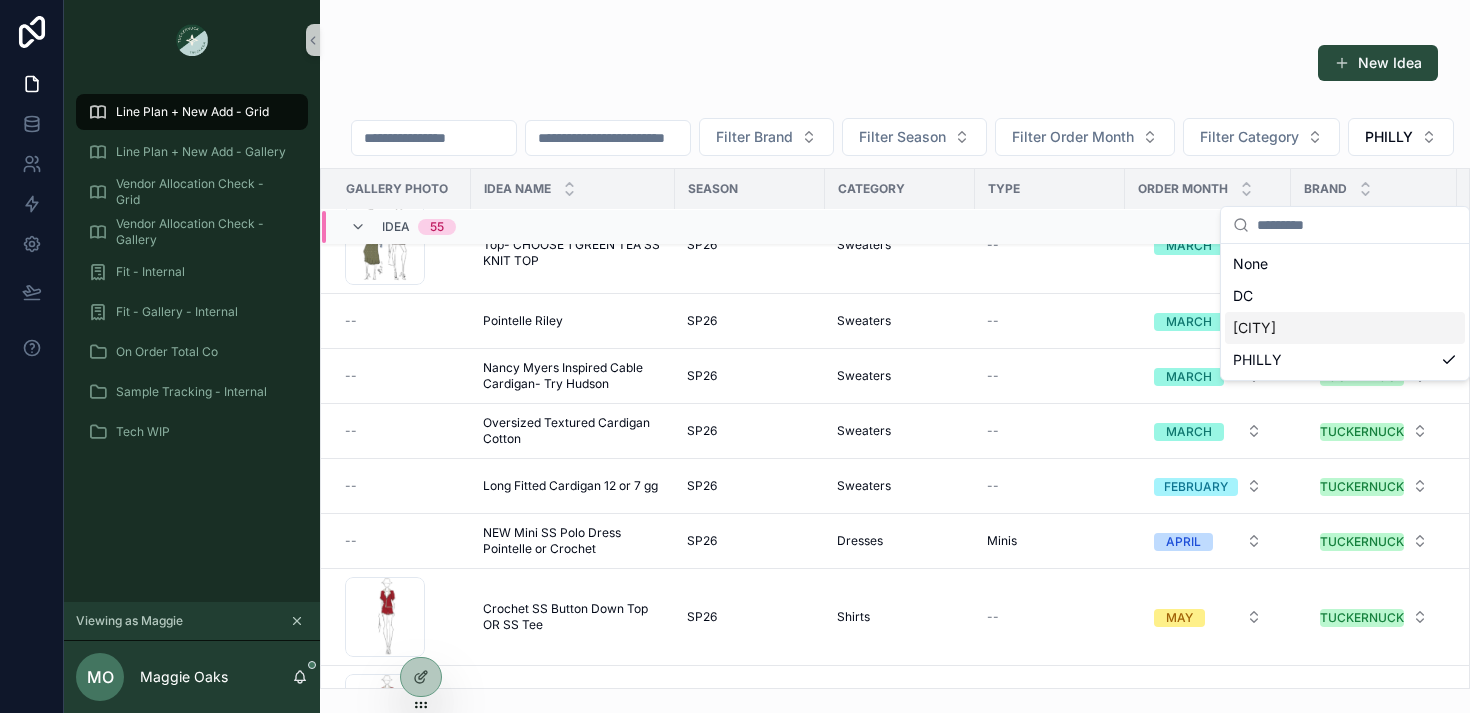click on "NYC" at bounding box center [1345, 328] 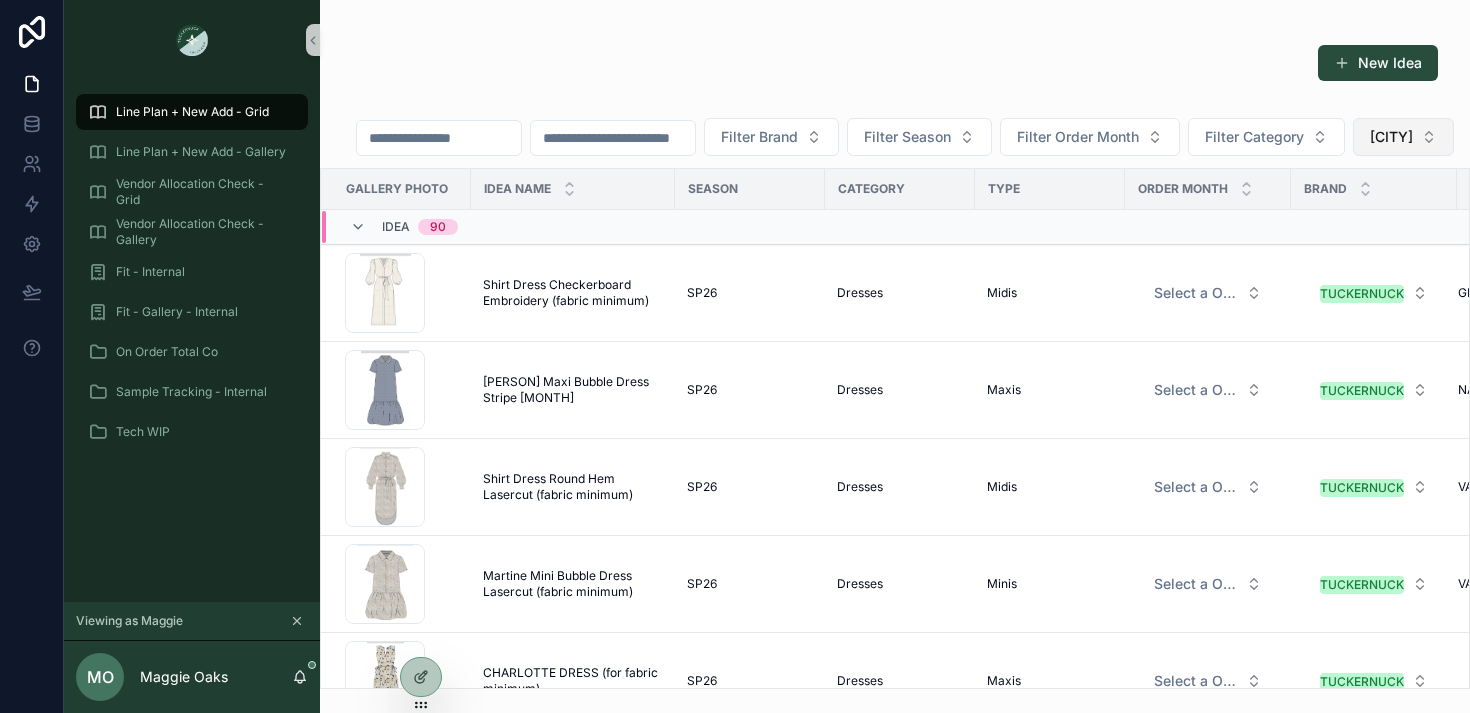 click on "NYC" at bounding box center (1391, 137) 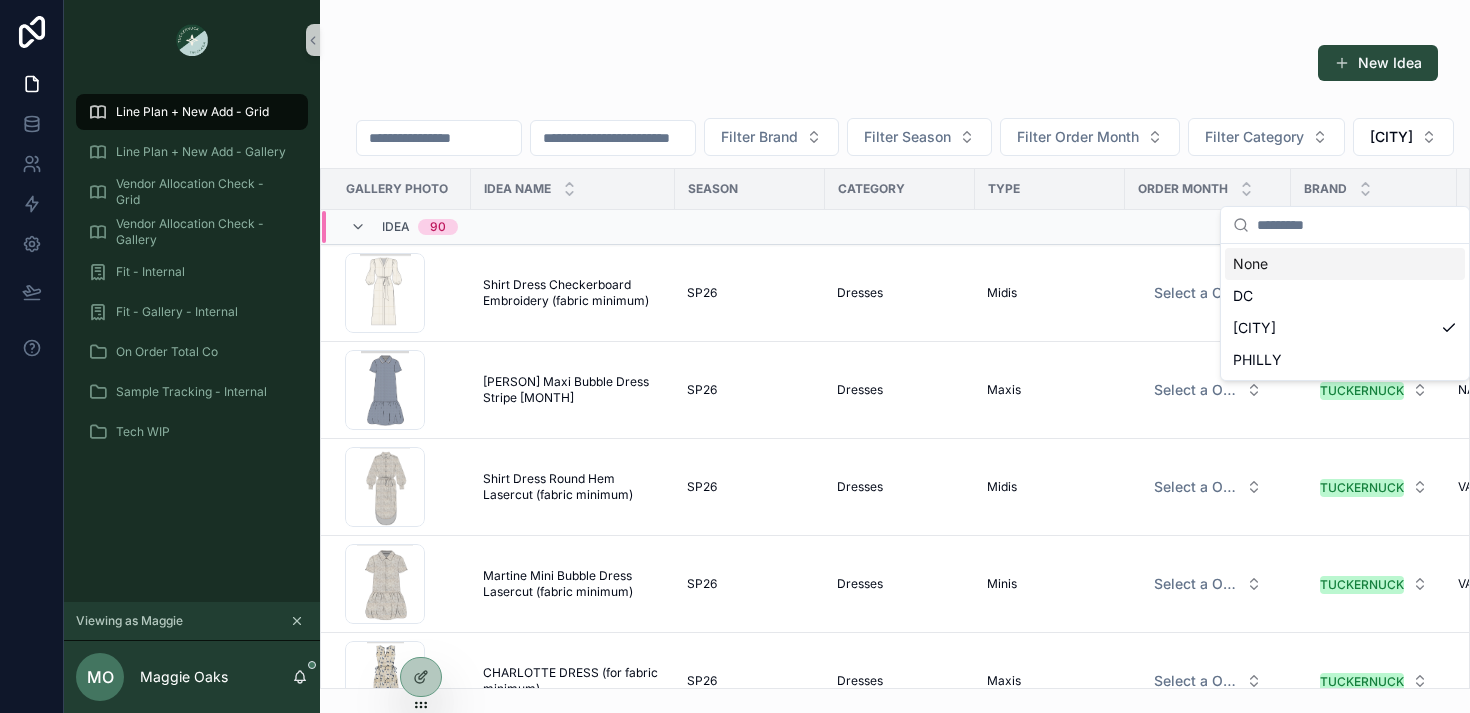 click on "None" at bounding box center (1345, 264) 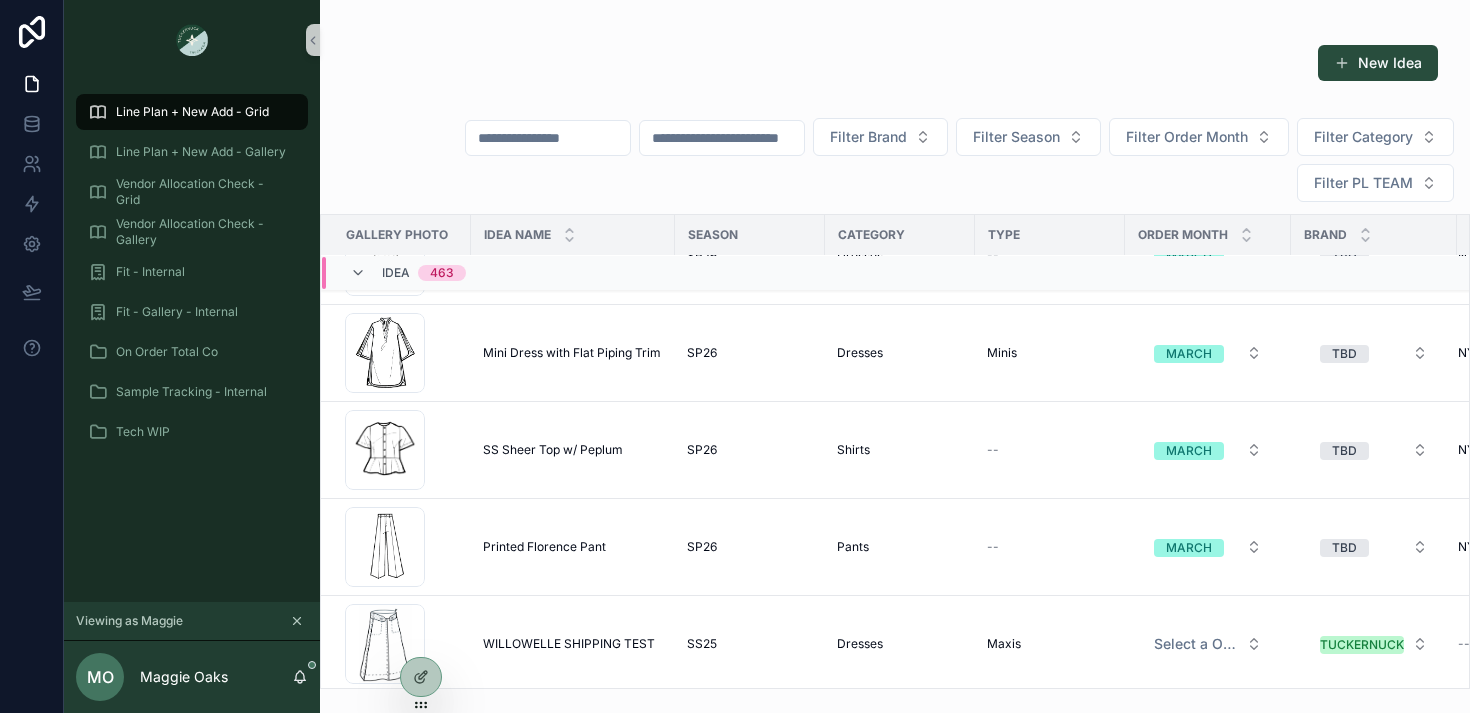 scroll, scrollTop: 2084, scrollLeft: 0, axis: vertical 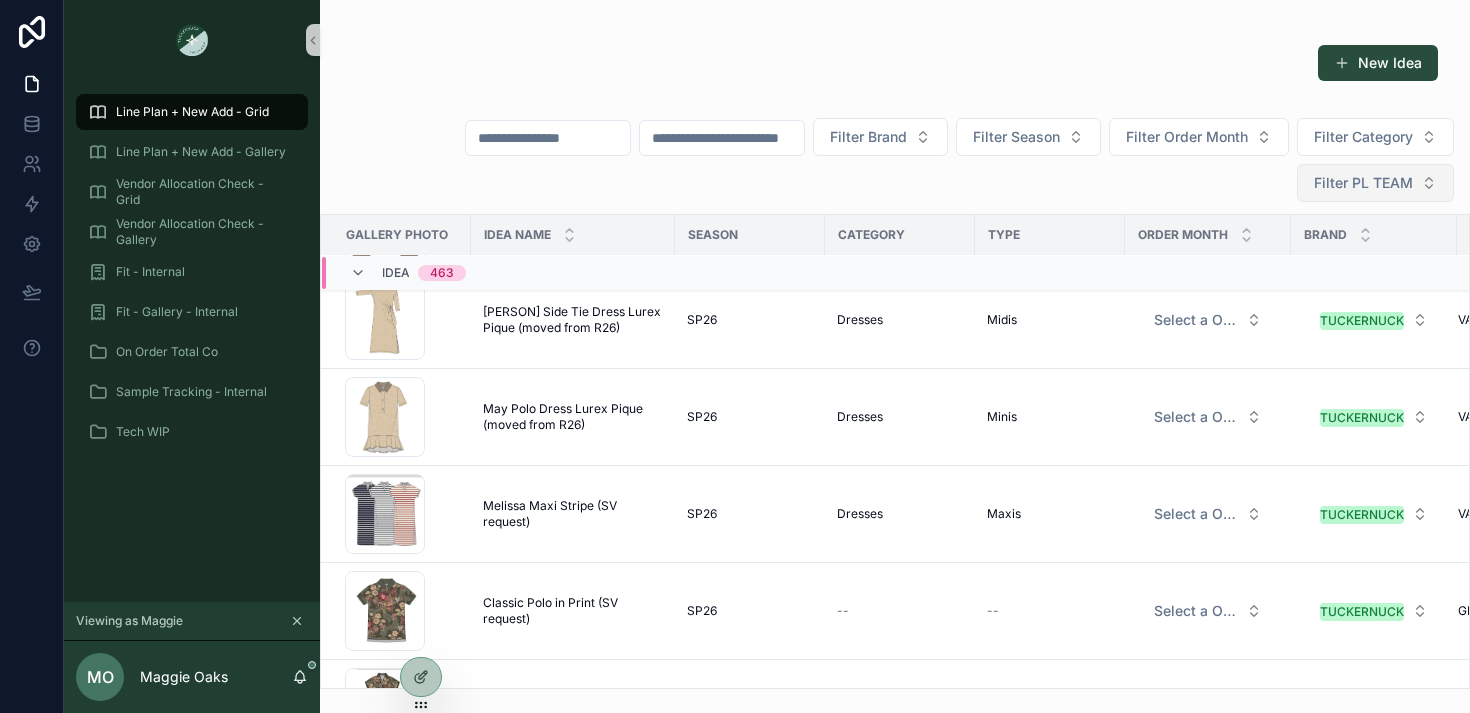 click on "Filter PL TEAM" at bounding box center (1363, 183) 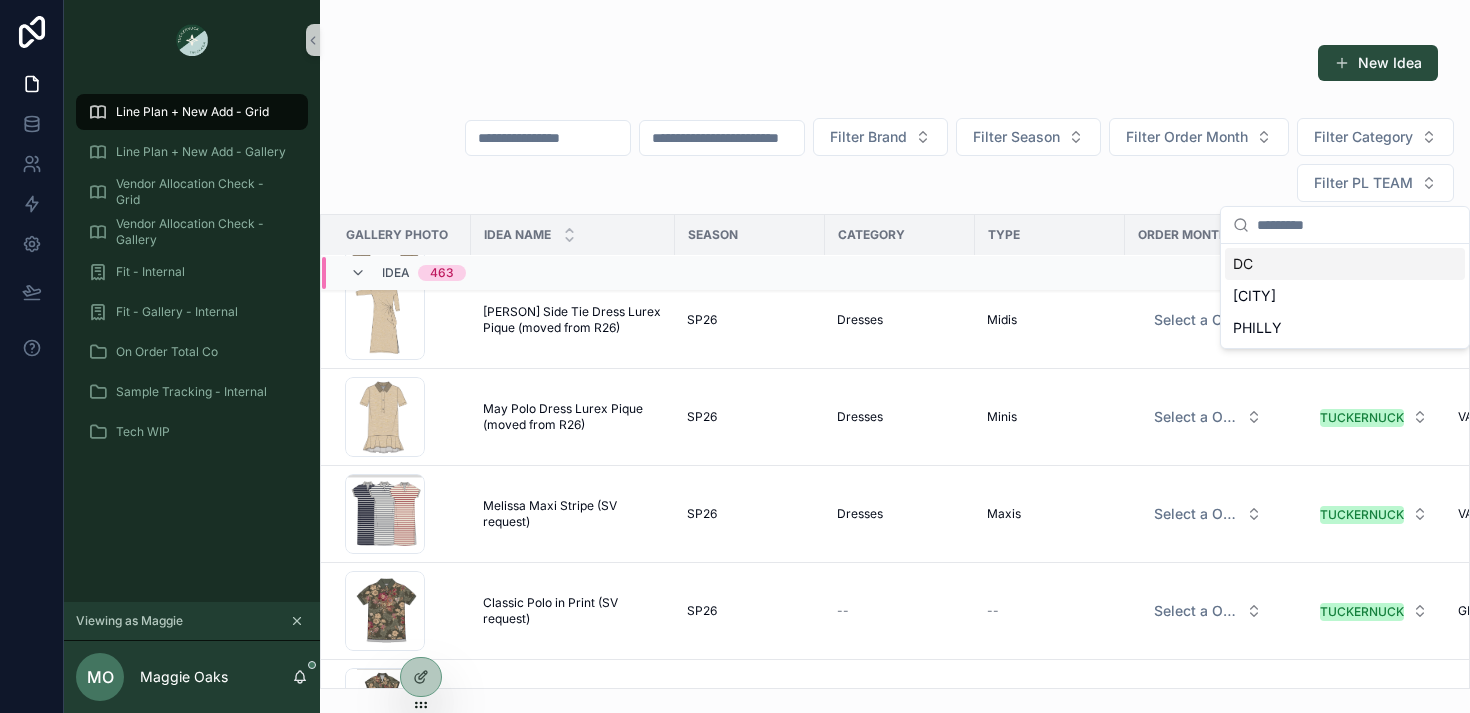 click on "DC" at bounding box center (1345, 264) 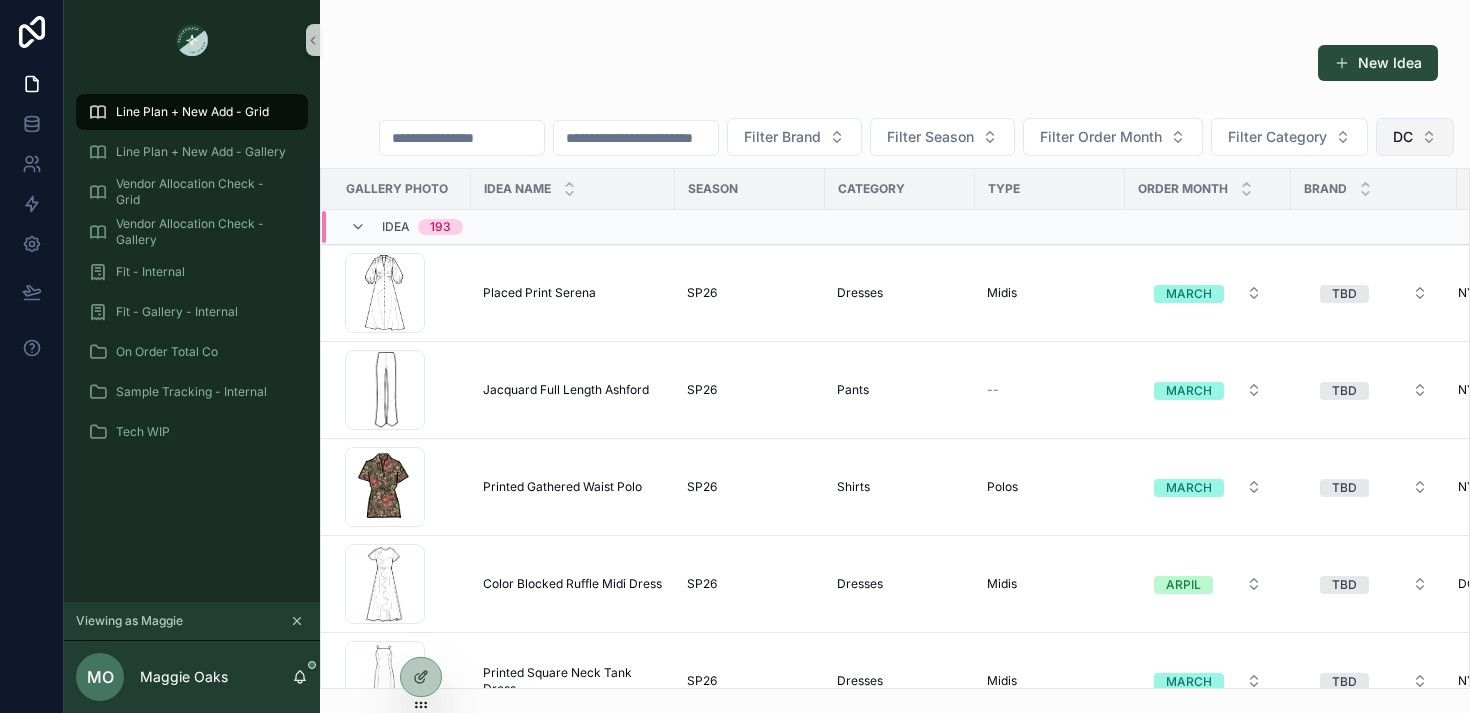 click on "DC" at bounding box center [1403, 137] 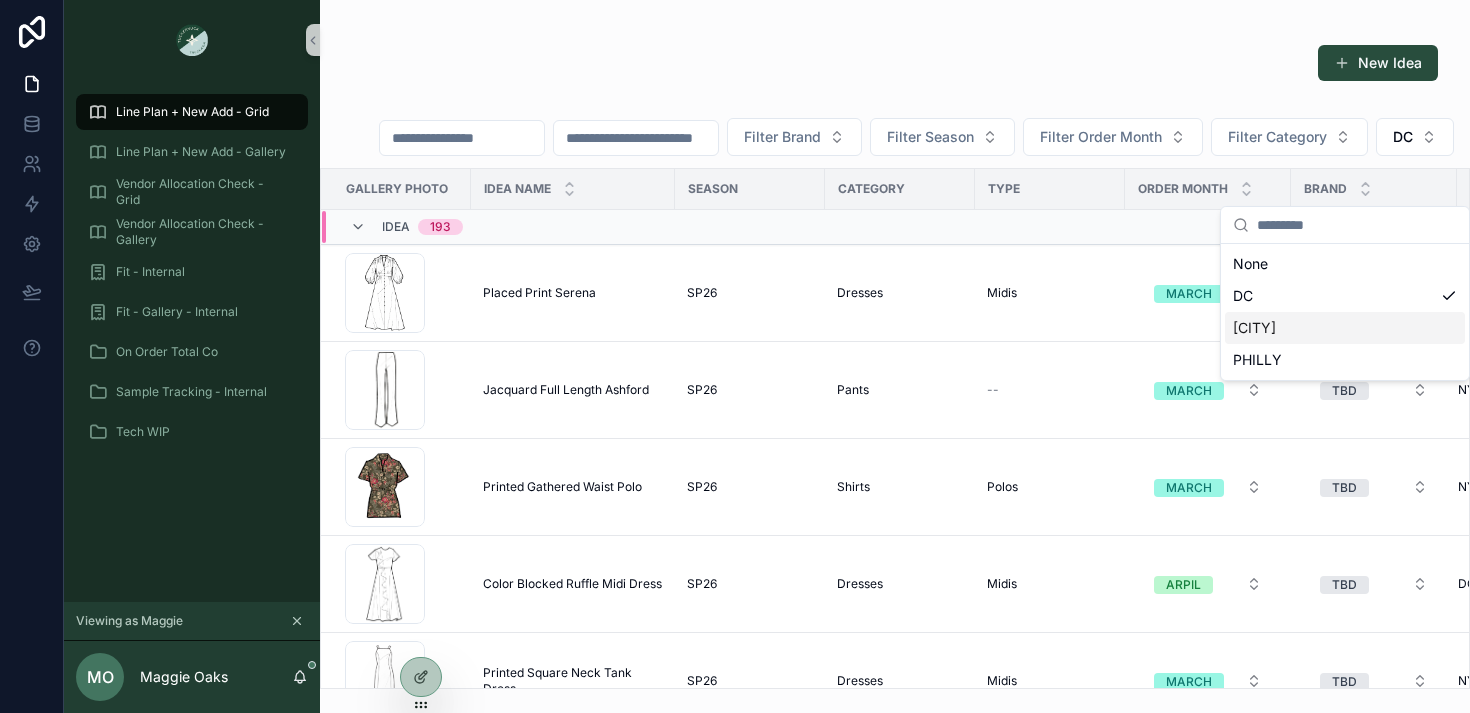 click on "NYC" at bounding box center [1345, 328] 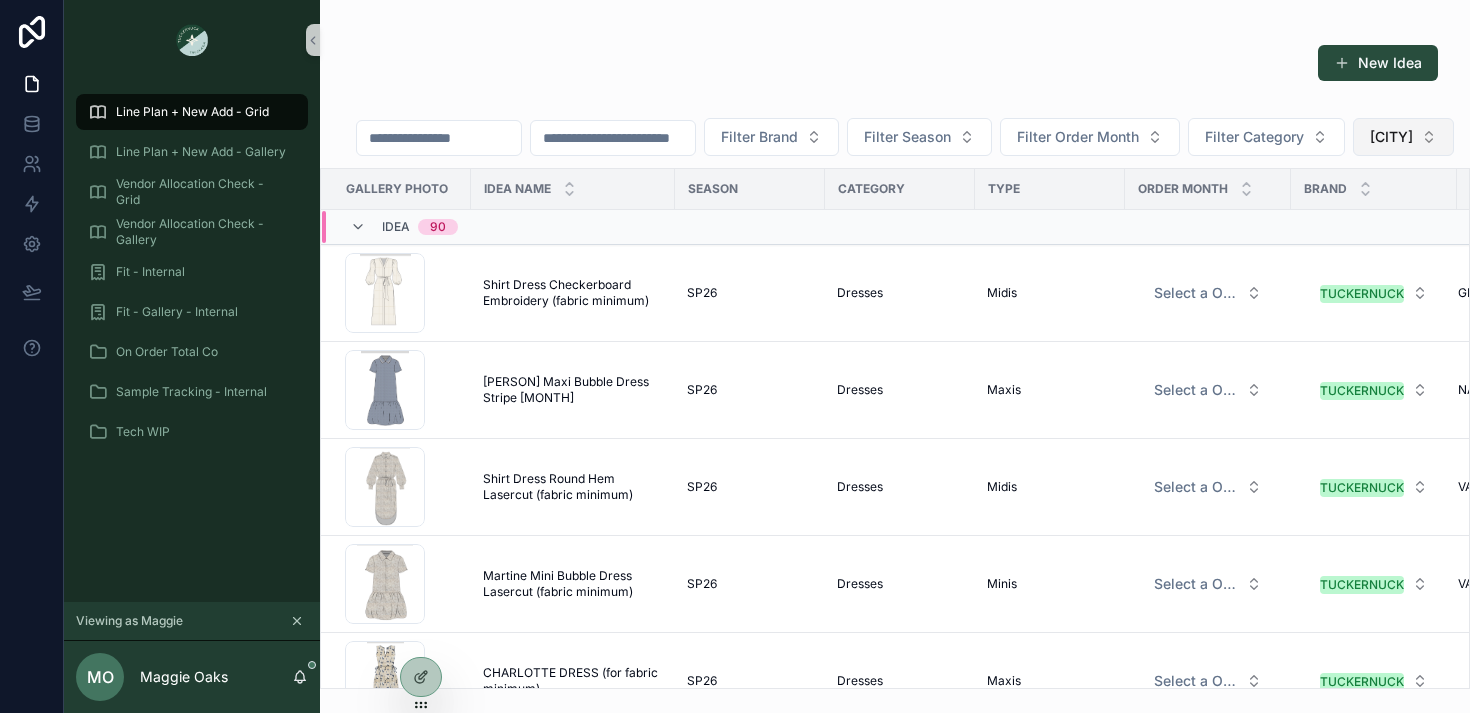 click on "NYC" at bounding box center (1391, 137) 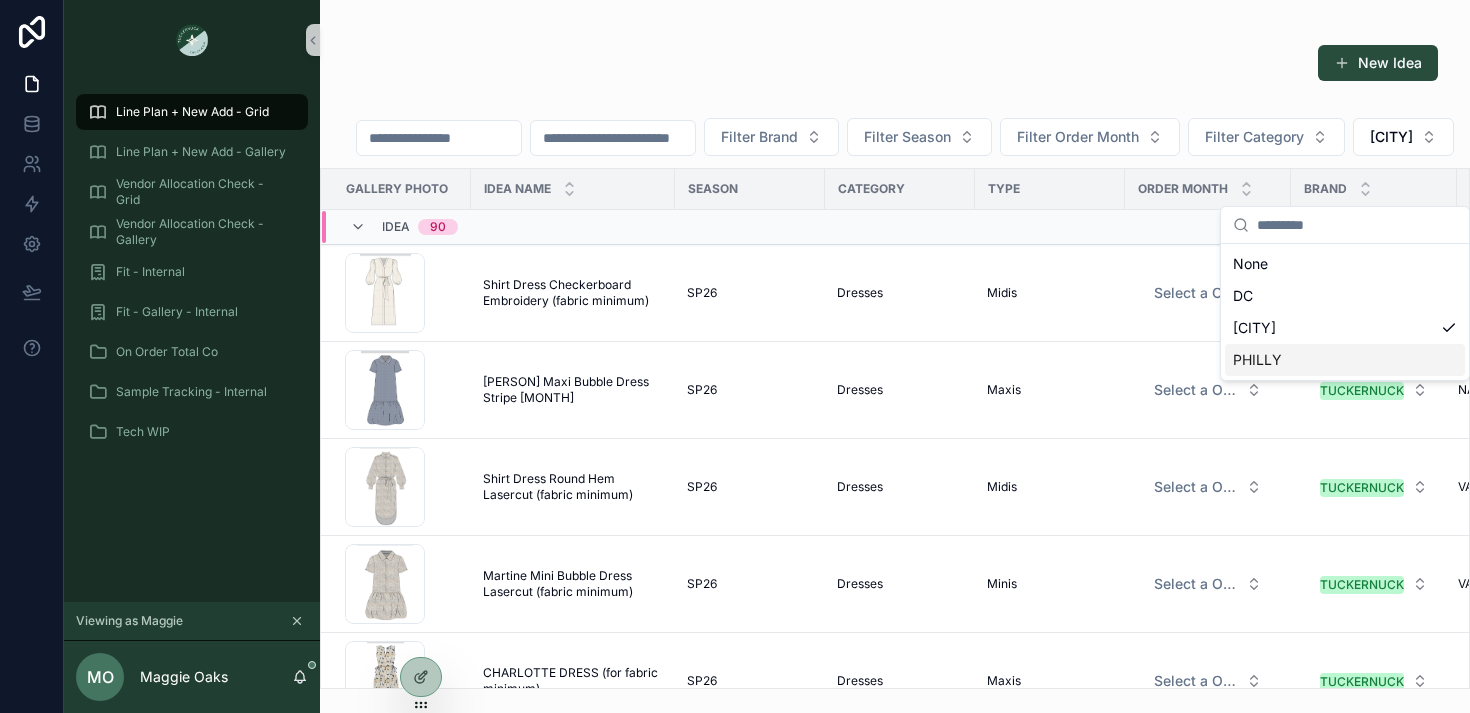 click on "PHILLY" at bounding box center [1345, 360] 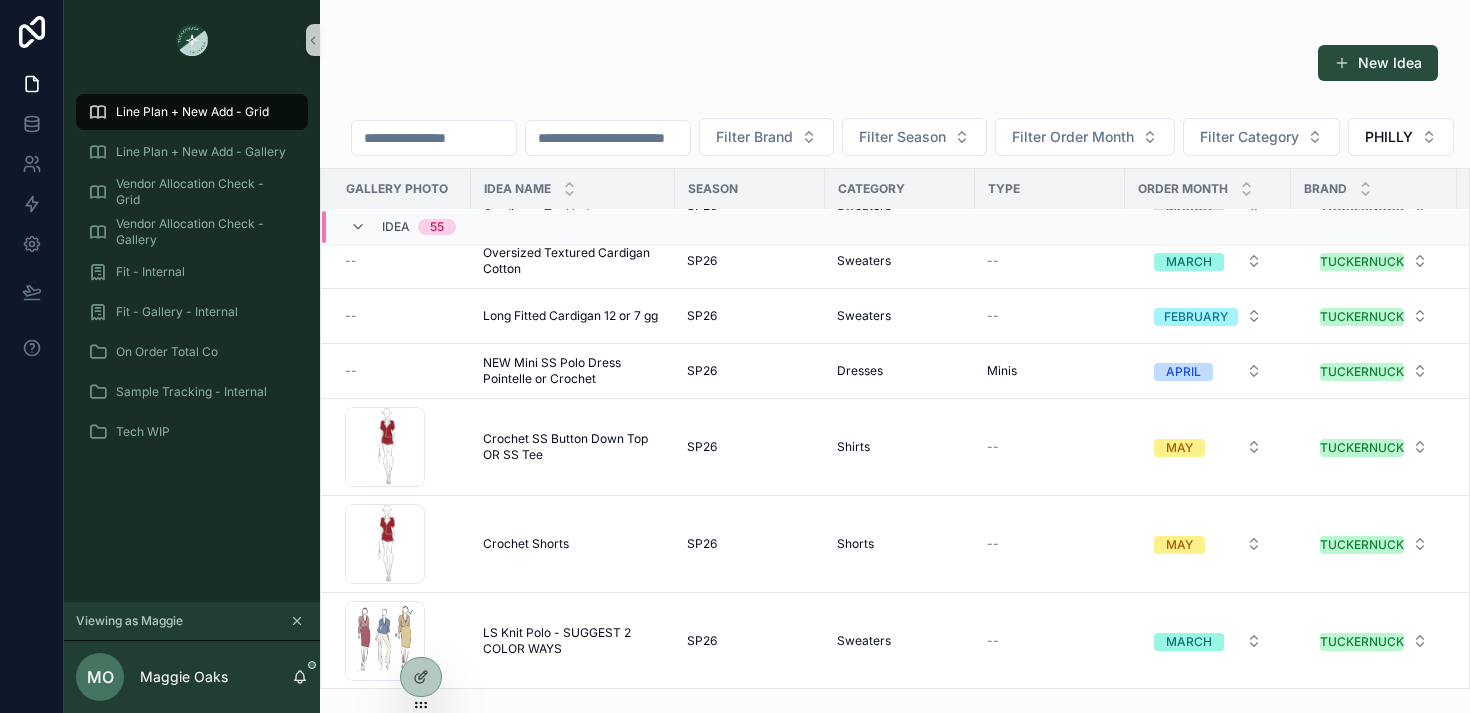 scroll, scrollTop: 3517, scrollLeft: 0, axis: vertical 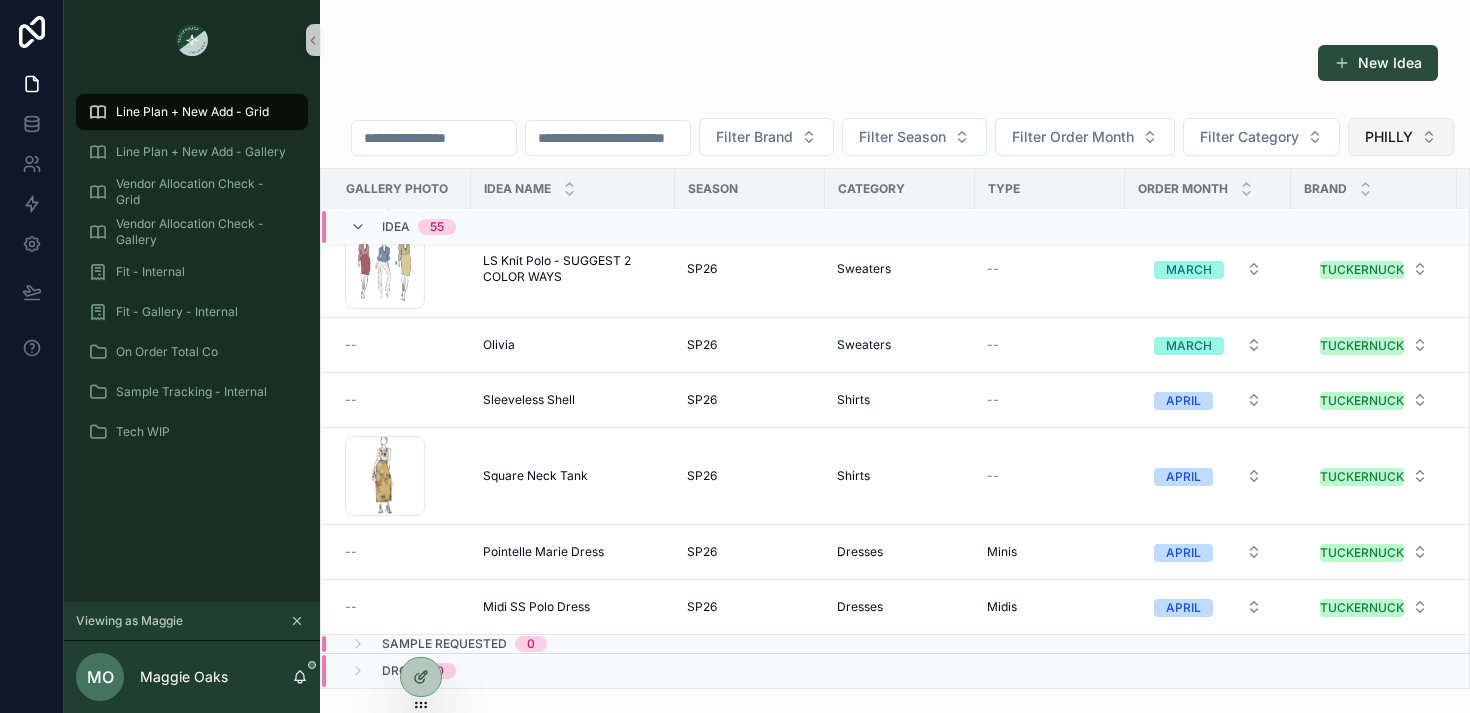 click on "PHILLY" at bounding box center (1389, 137) 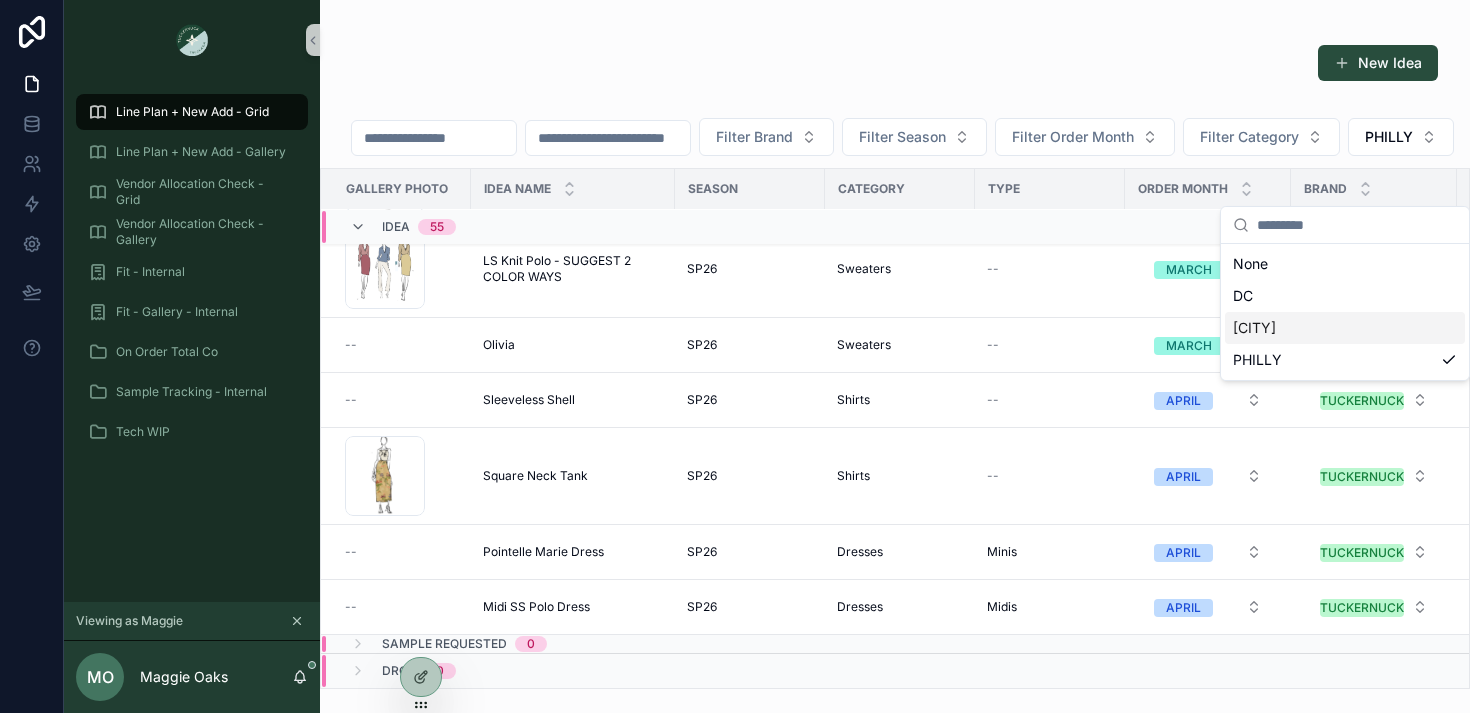 click on "NYC" at bounding box center [1345, 328] 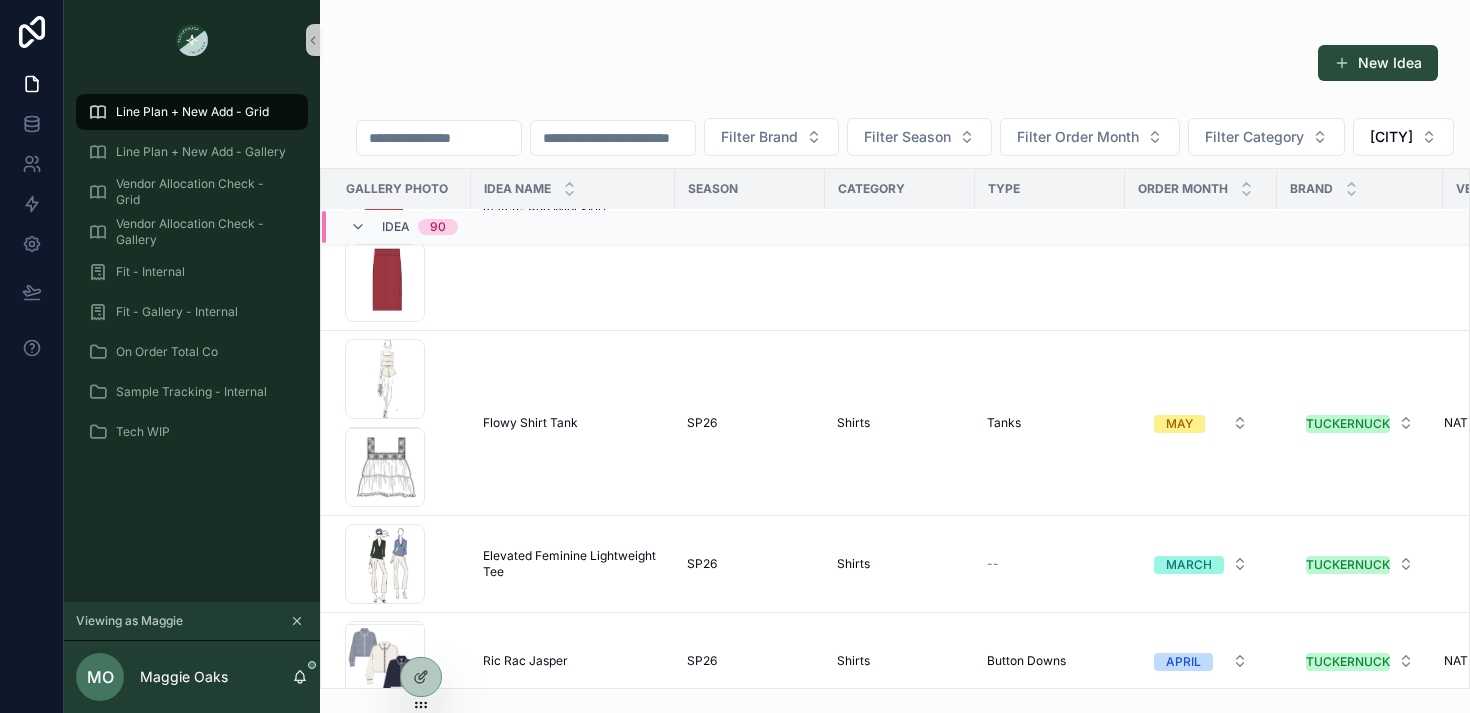 scroll, scrollTop: 6734, scrollLeft: 0, axis: vertical 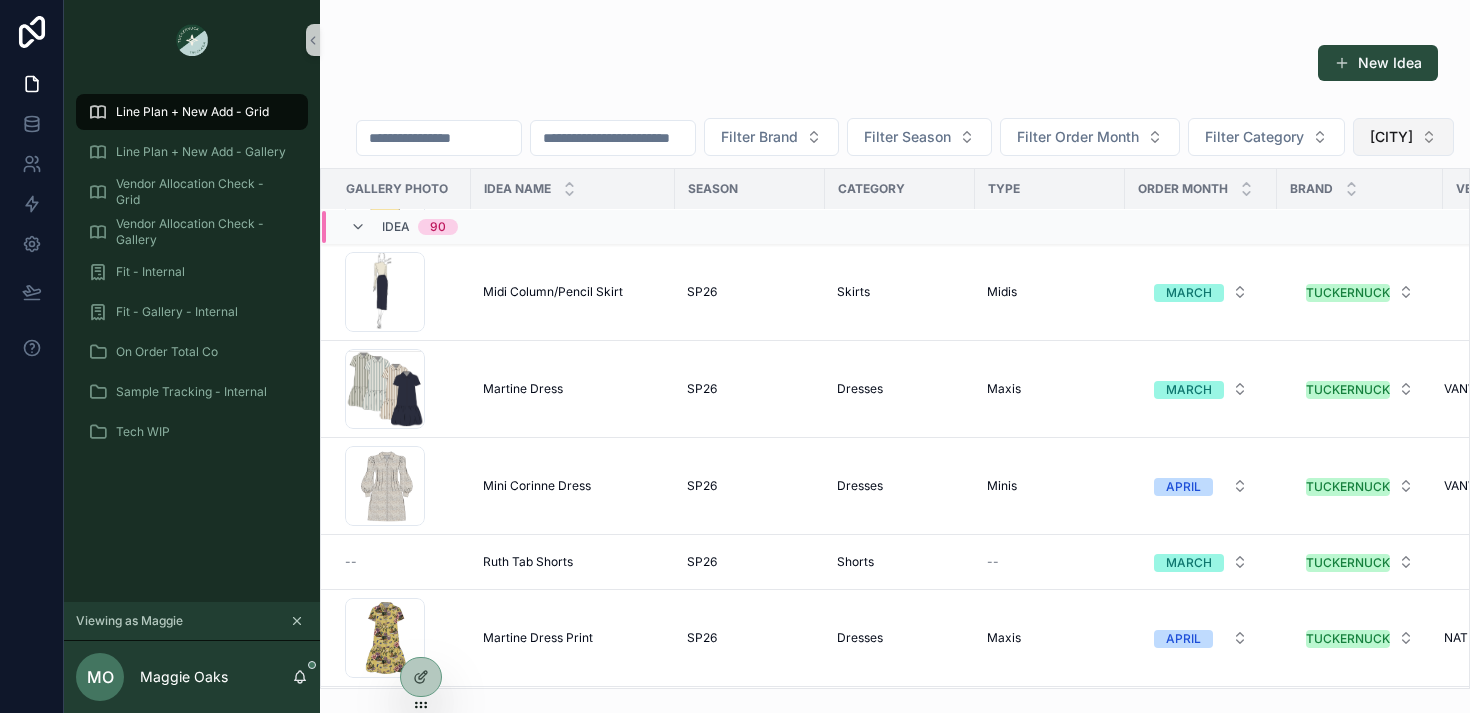 click on "NYC" at bounding box center (1391, 137) 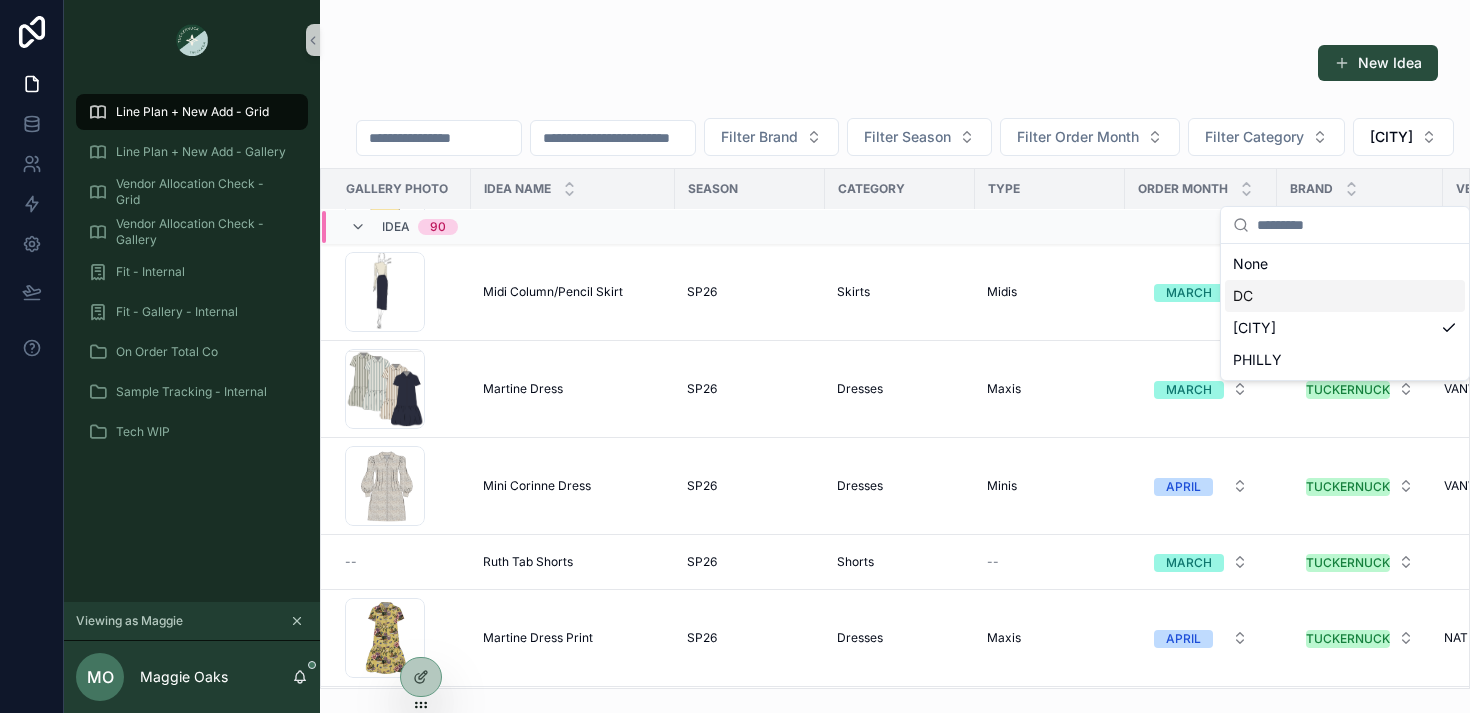 click on "DC" at bounding box center (1345, 296) 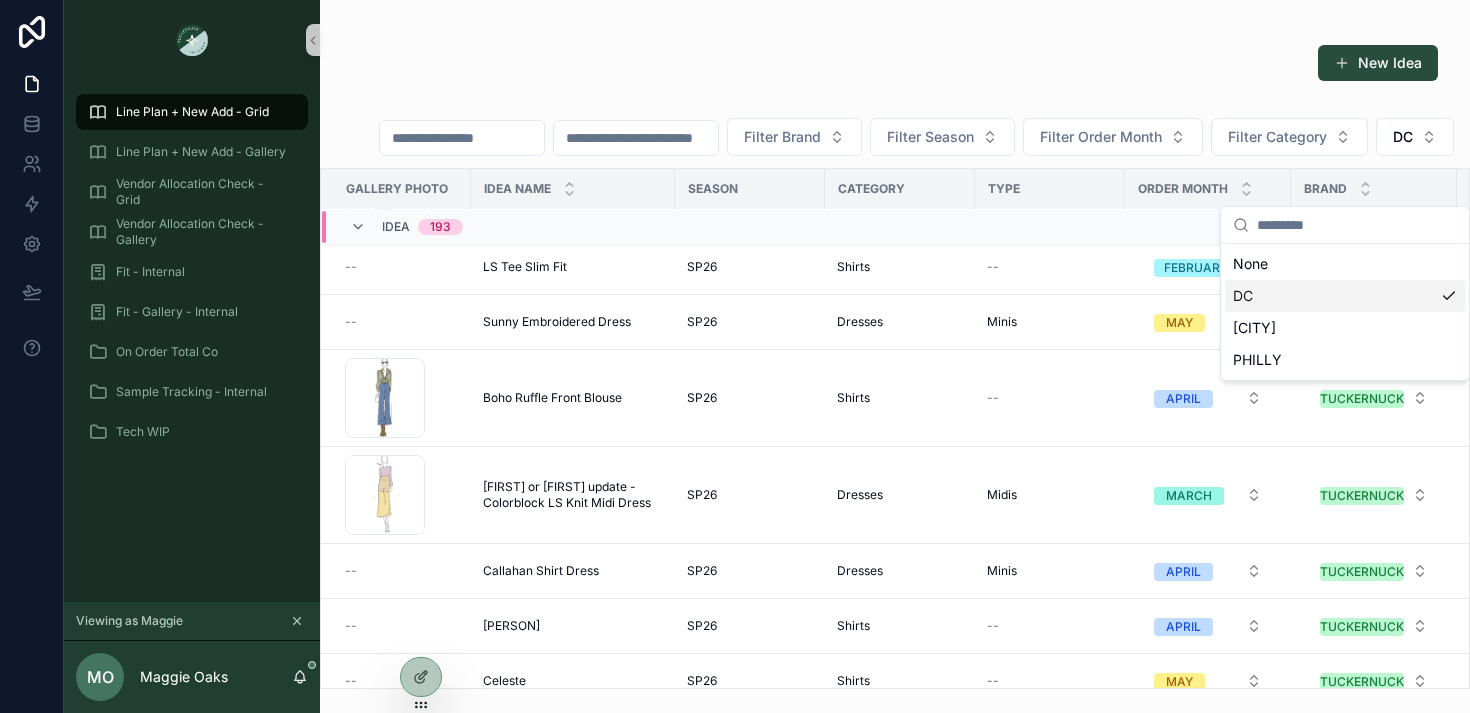 scroll, scrollTop: 6080, scrollLeft: 0, axis: vertical 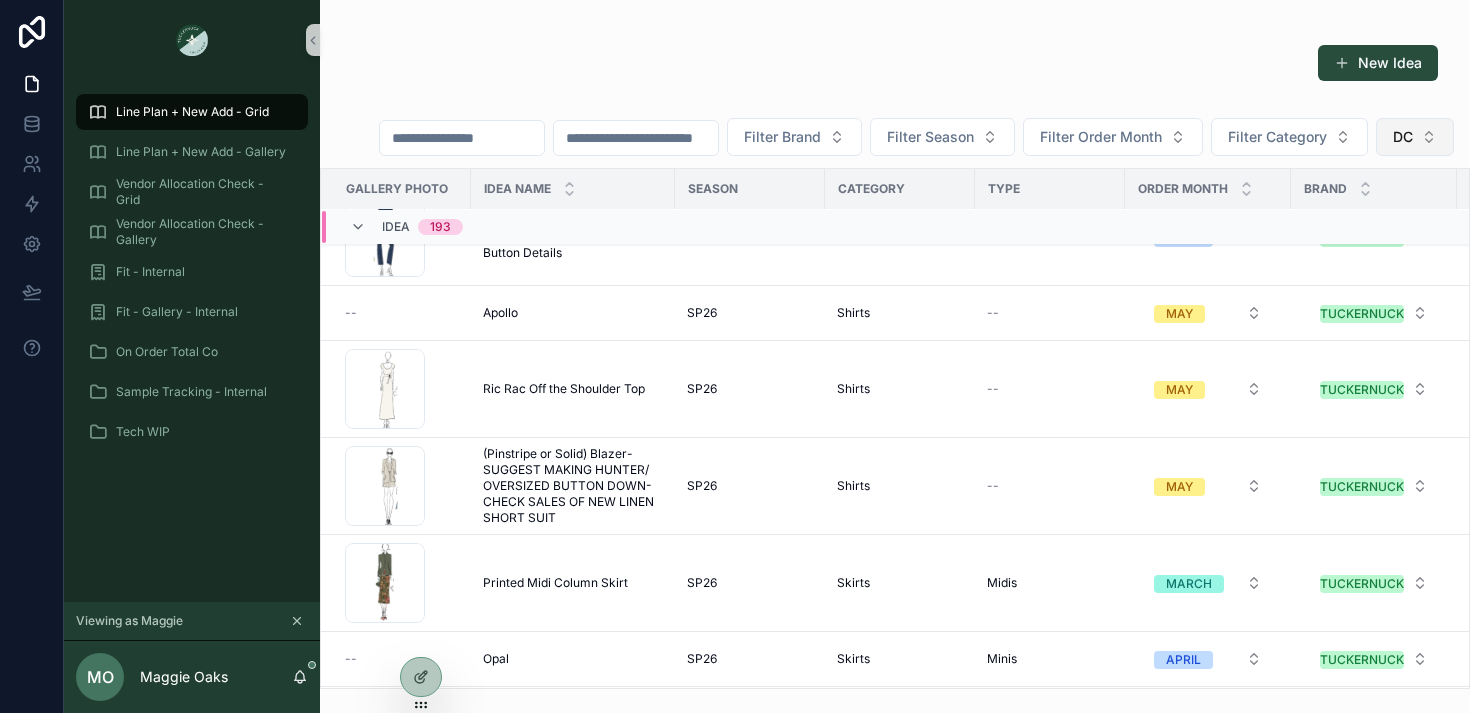 click on "DC" at bounding box center [1415, 137] 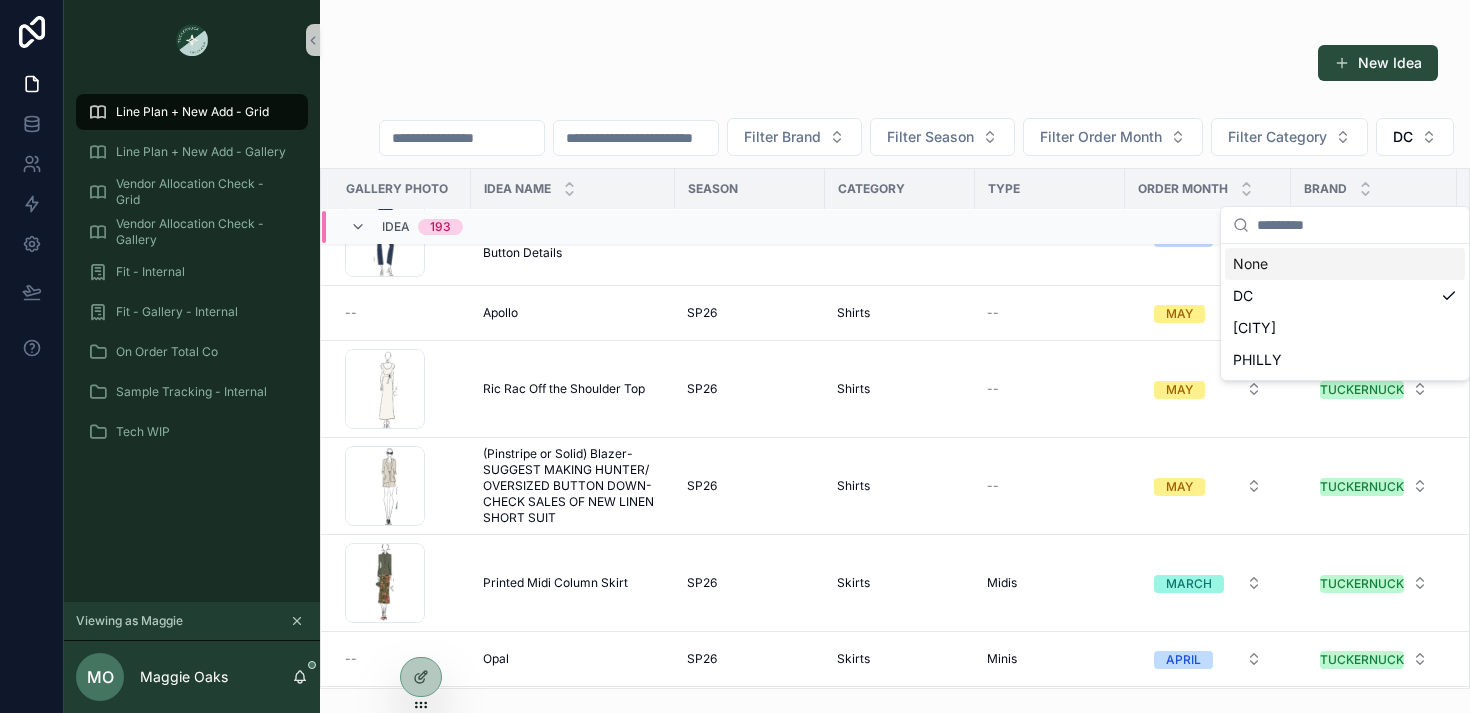 click on "None" at bounding box center (1345, 264) 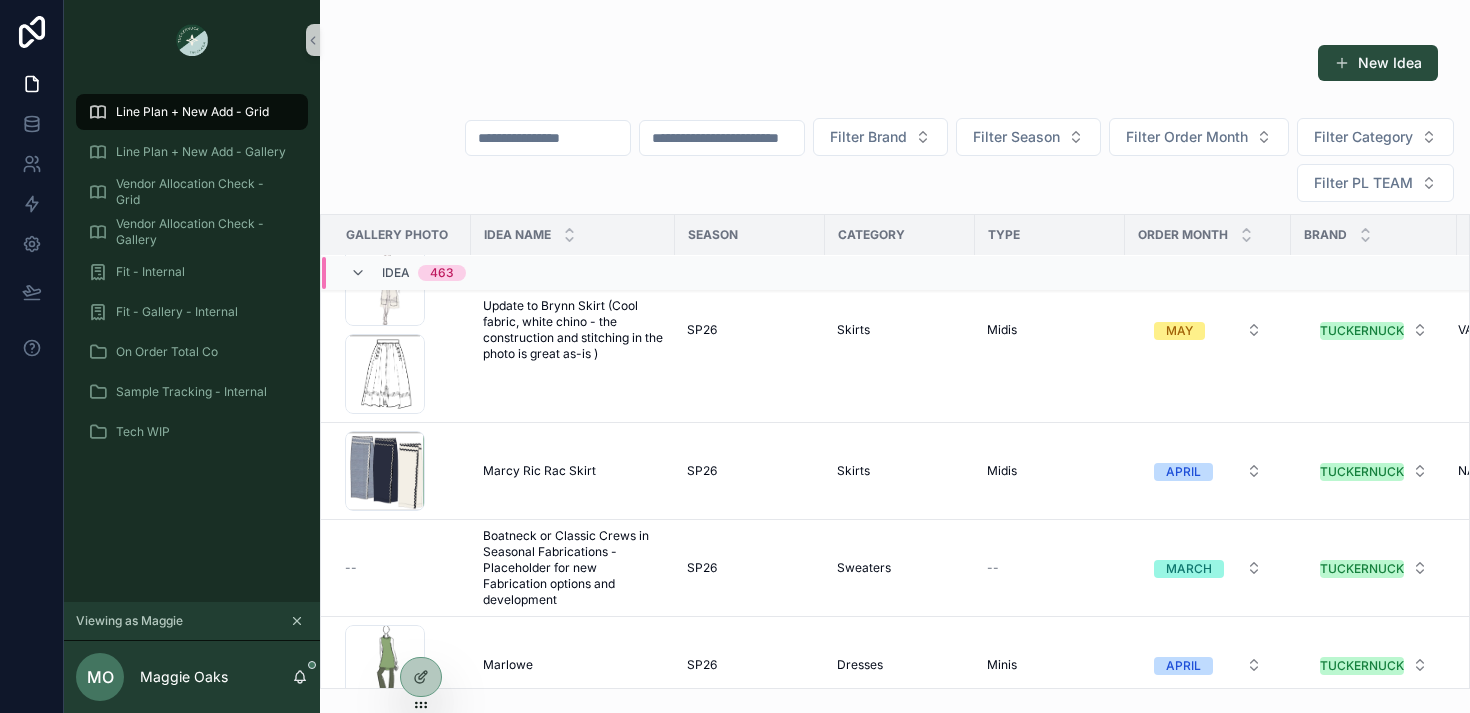 scroll, scrollTop: 12907, scrollLeft: 0, axis: vertical 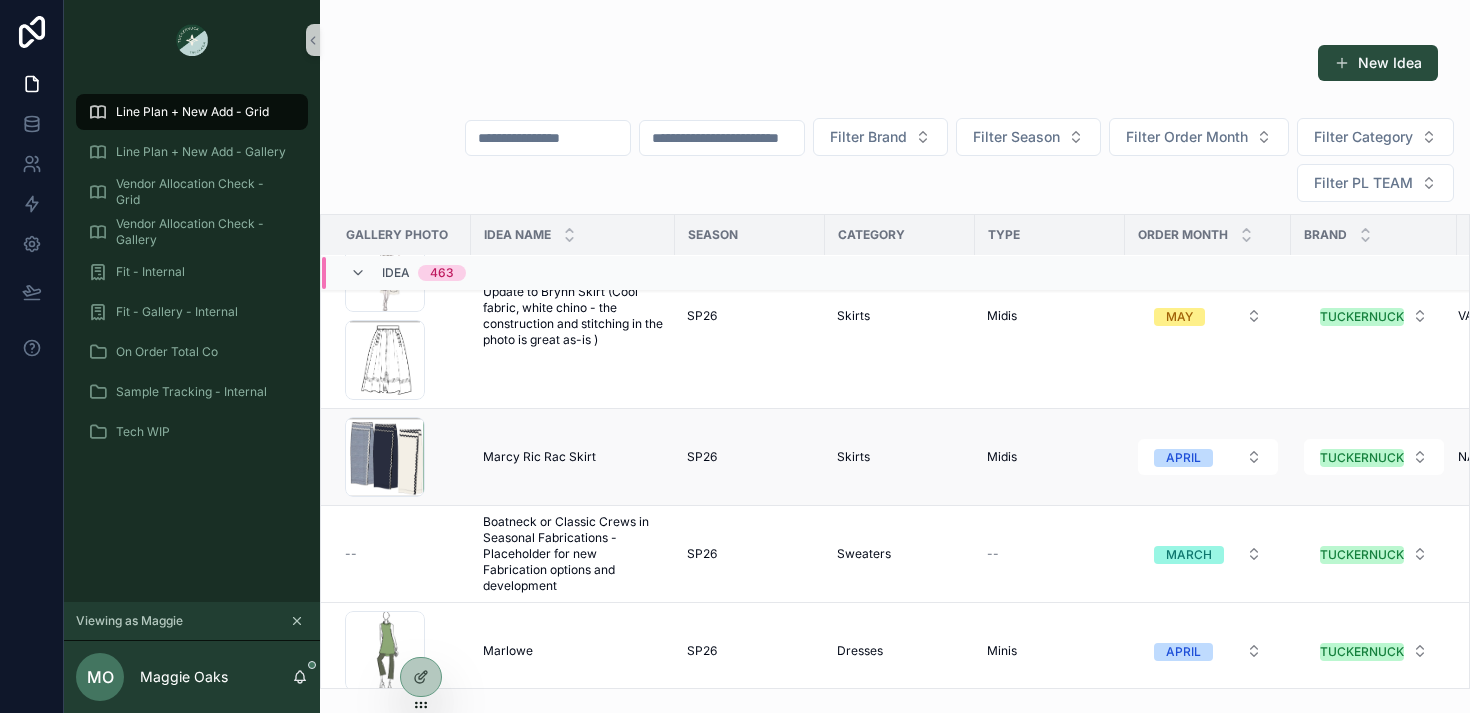 click on "Marcy Ric Rac Skirt" at bounding box center [539, 457] 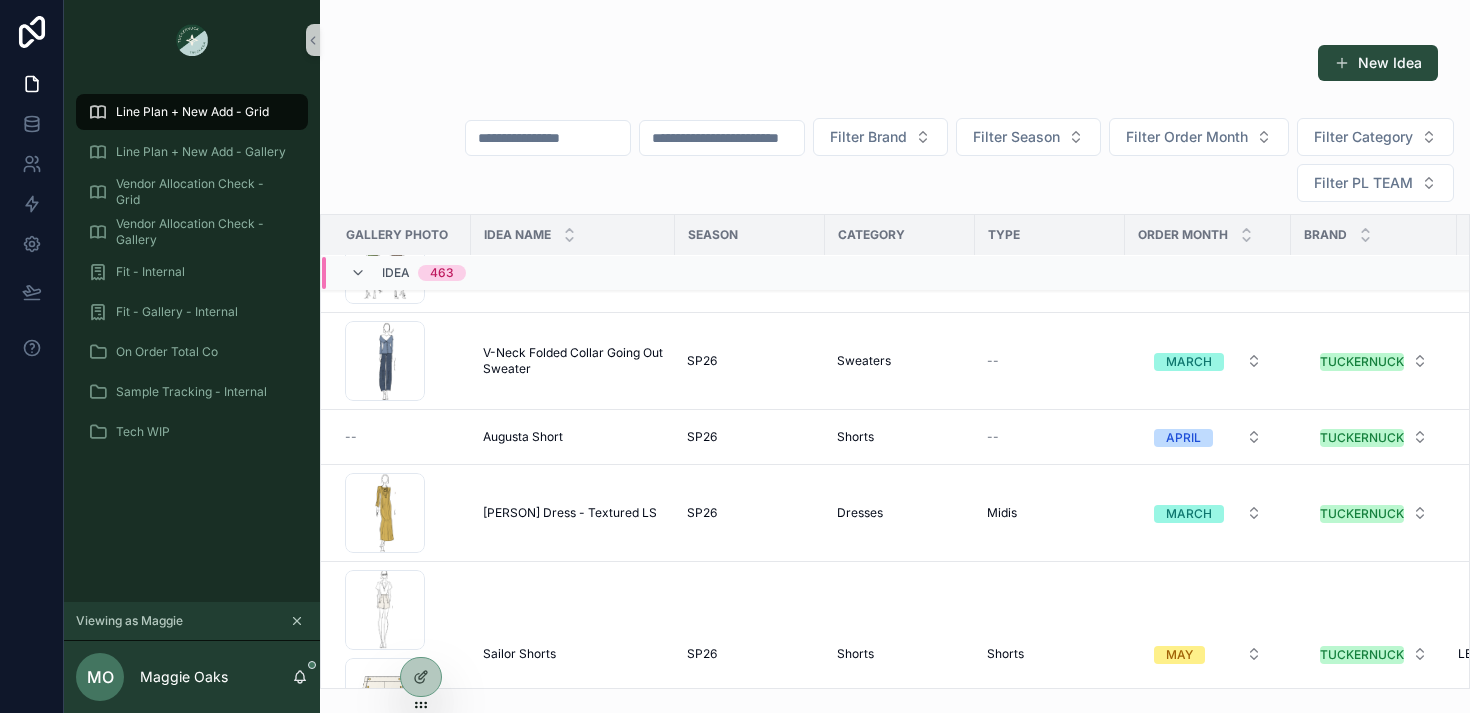 scroll, scrollTop: 8438, scrollLeft: 0, axis: vertical 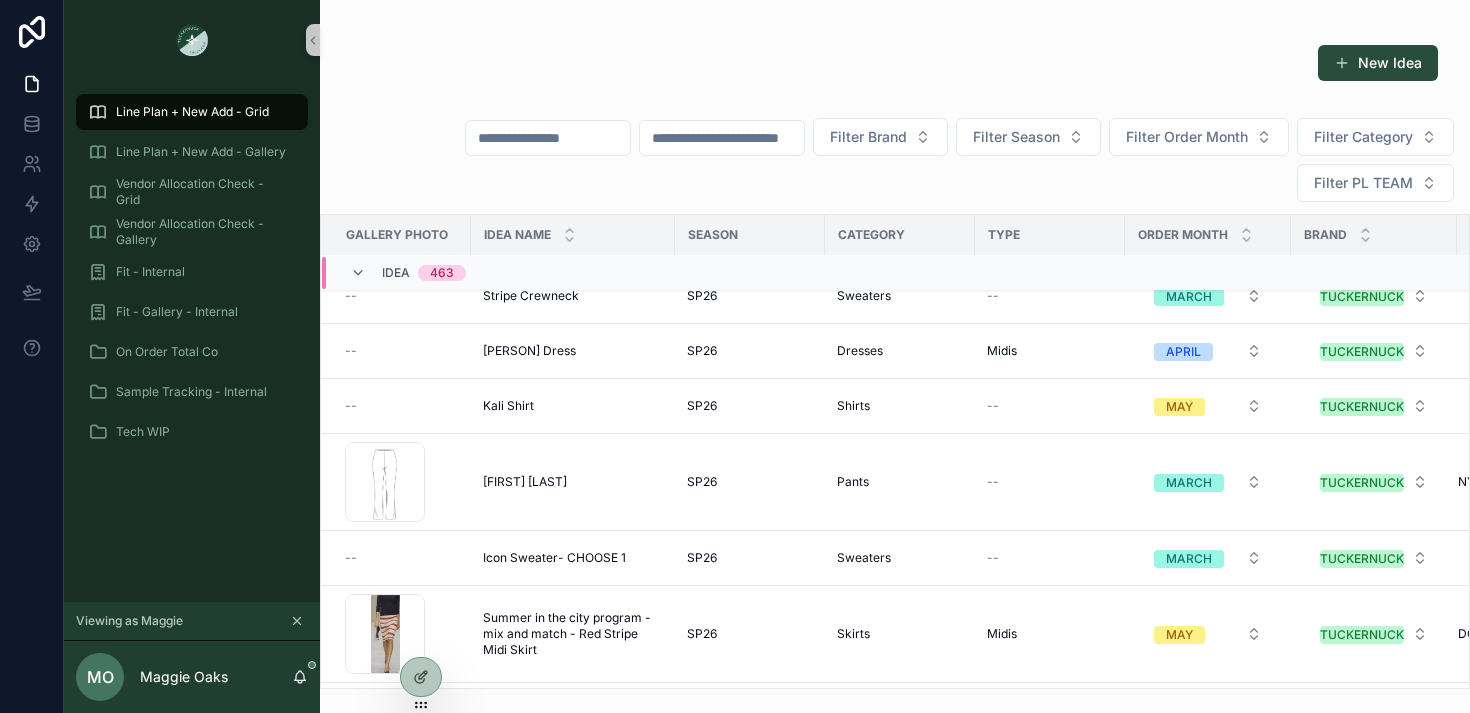 click at bounding box center [722, 138] 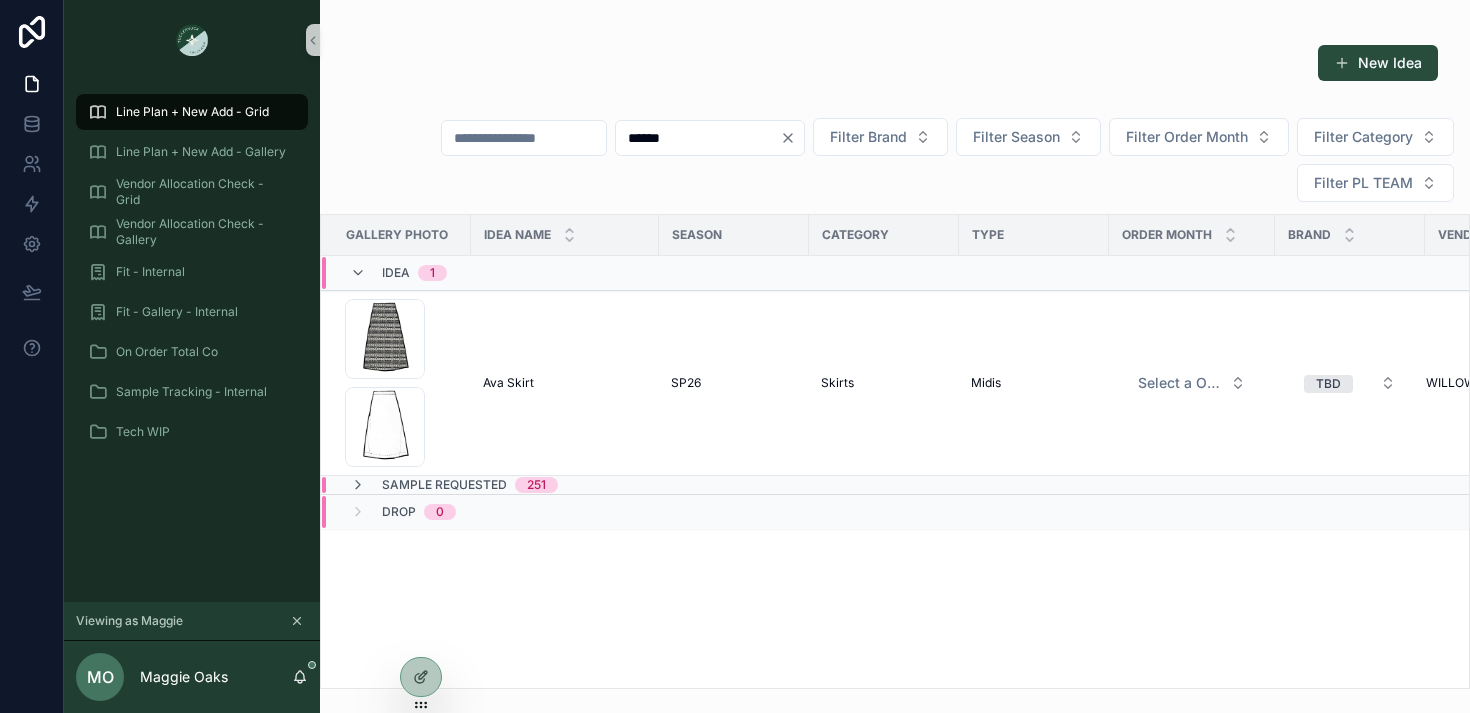 type on "******" 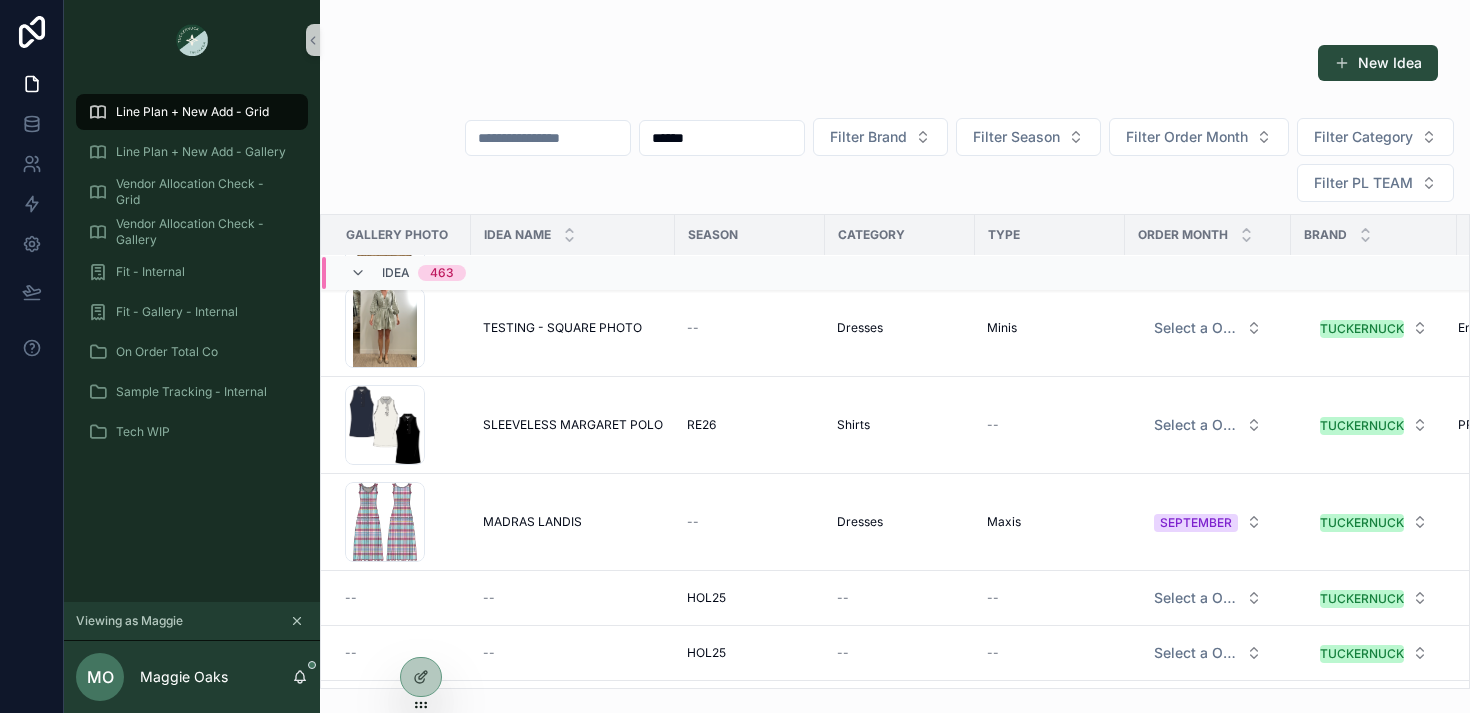 scroll, scrollTop: 36494, scrollLeft: 0, axis: vertical 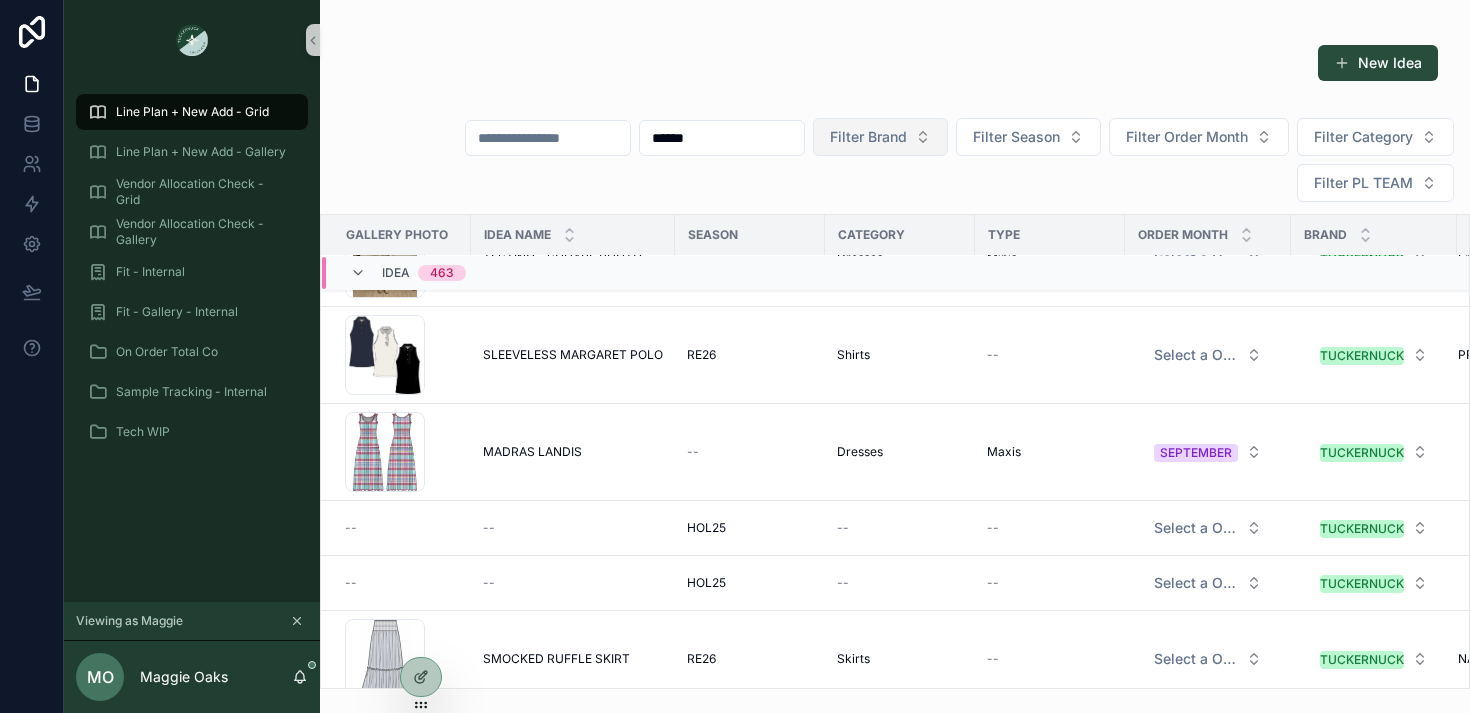click on "Filter Brand" at bounding box center (868, 137) 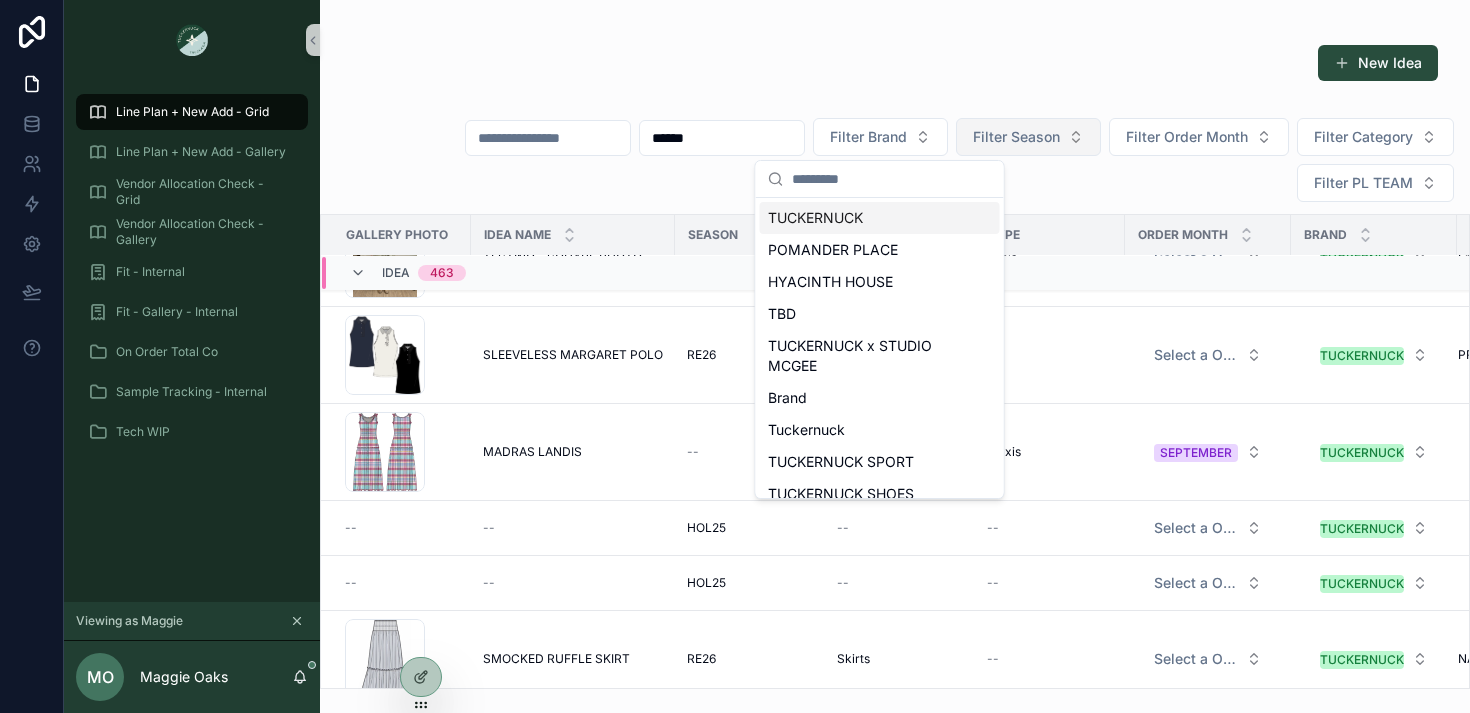 click on "Filter Season" at bounding box center [1028, 137] 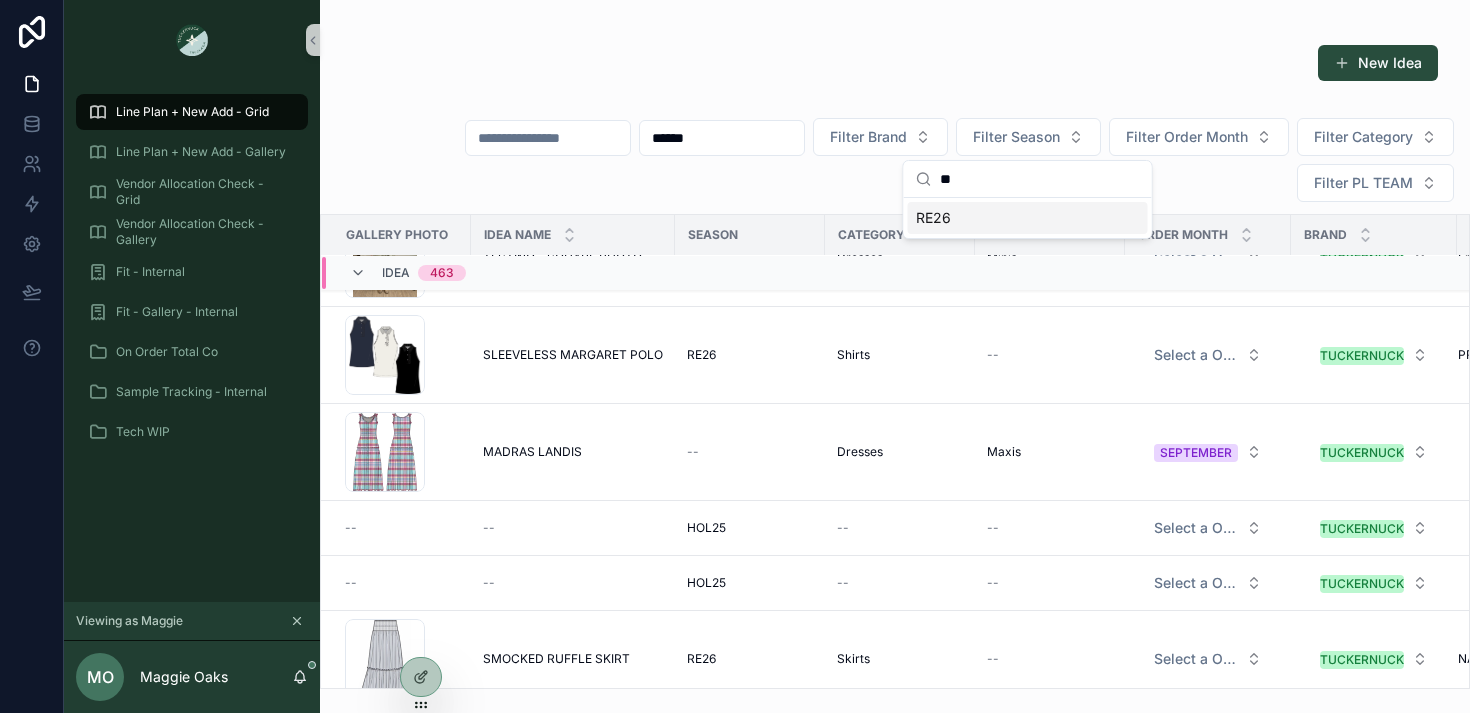 type on "**" 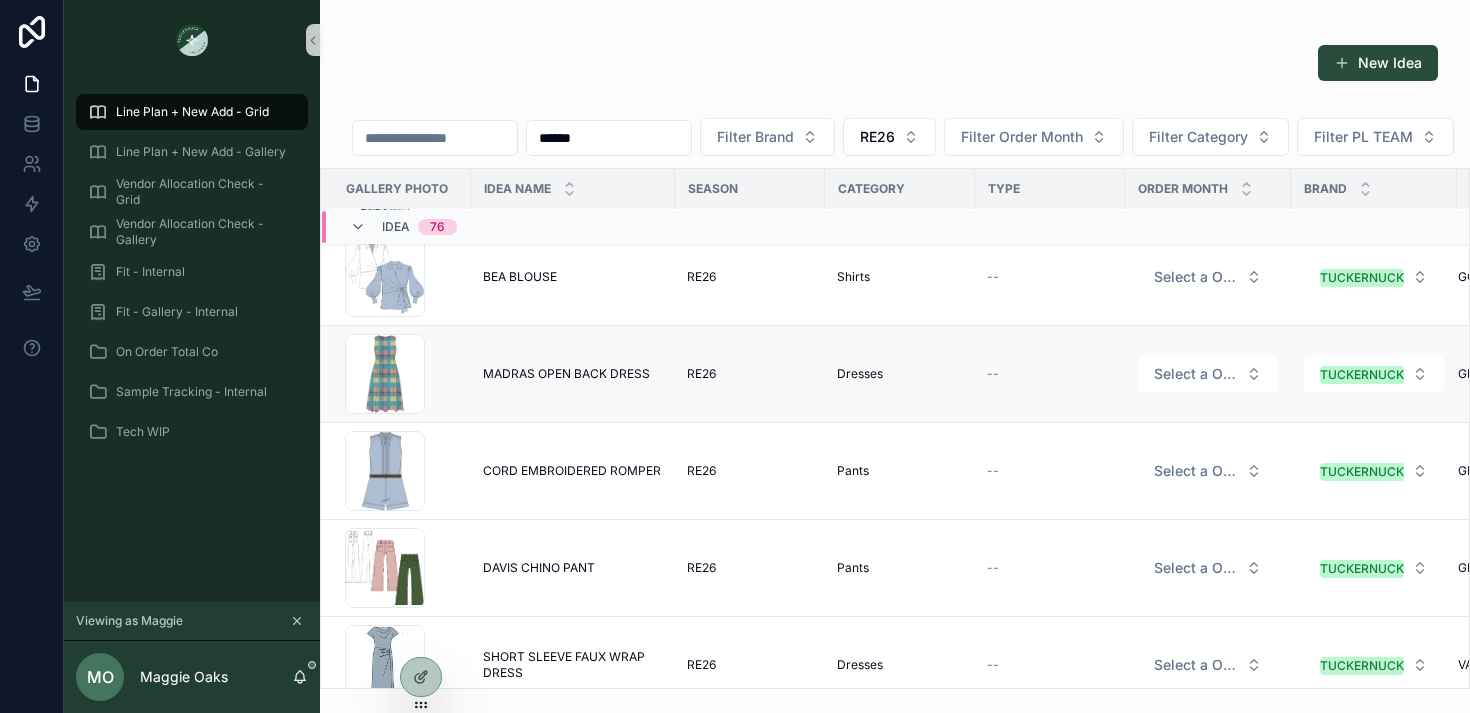 scroll, scrollTop: 2521, scrollLeft: 0, axis: vertical 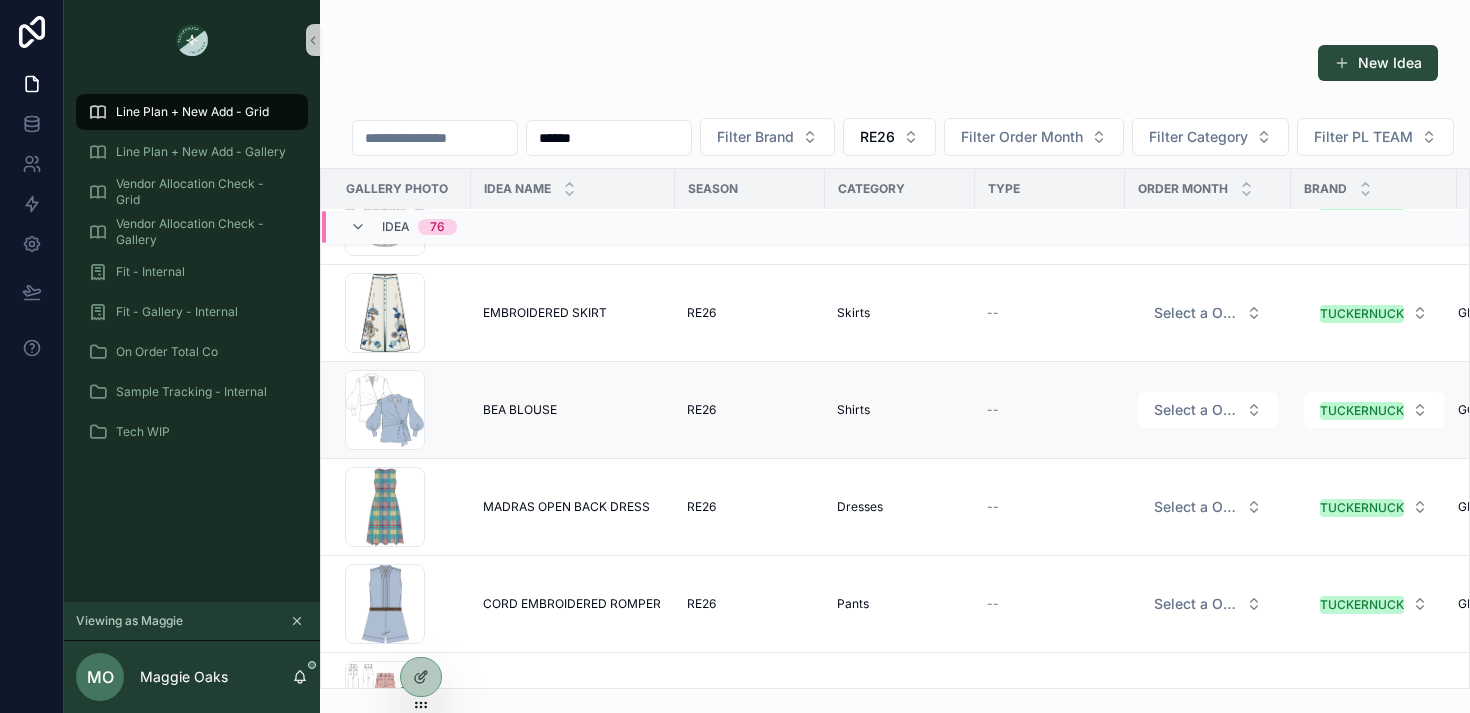 click on "BEA BLOUSE BEA BLOUSE" at bounding box center [573, 410] 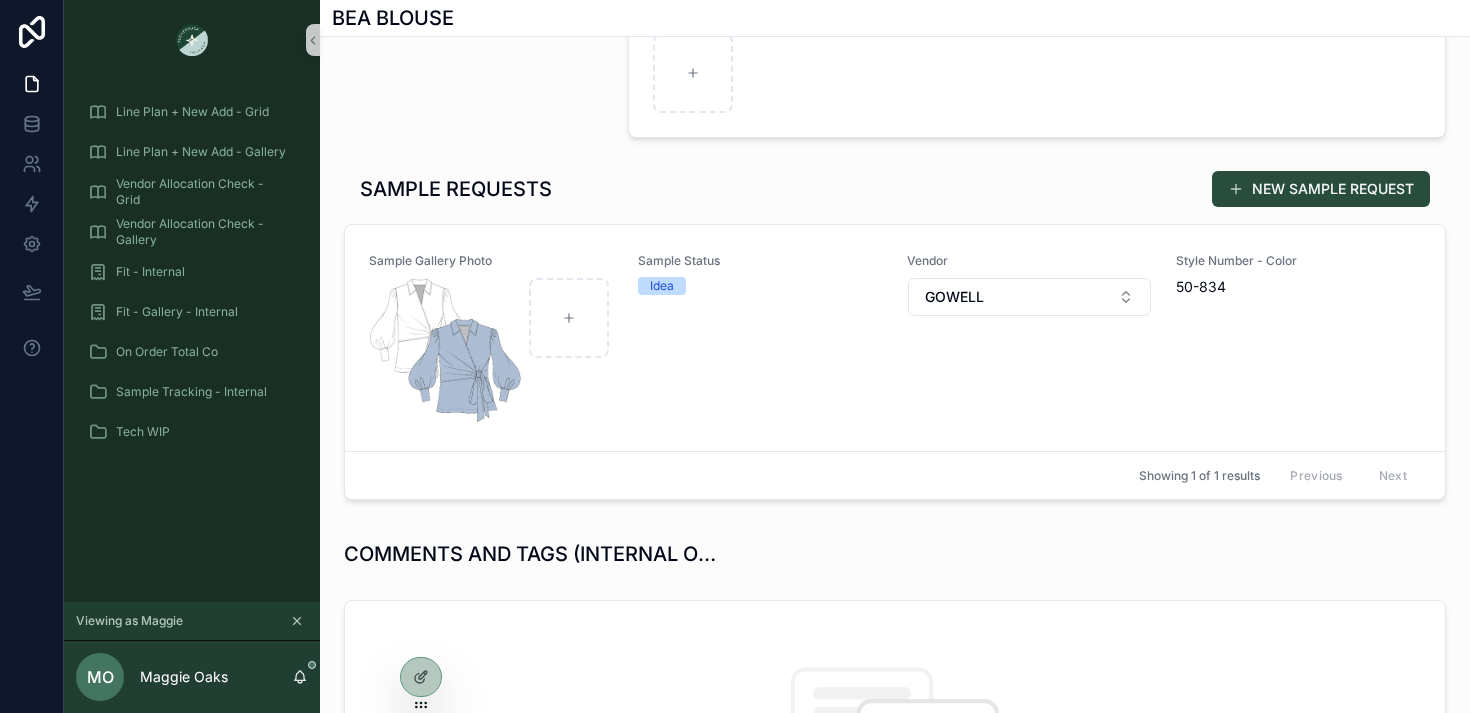 scroll, scrollTop: 634, scrollLeft: 0, axis: vertical 